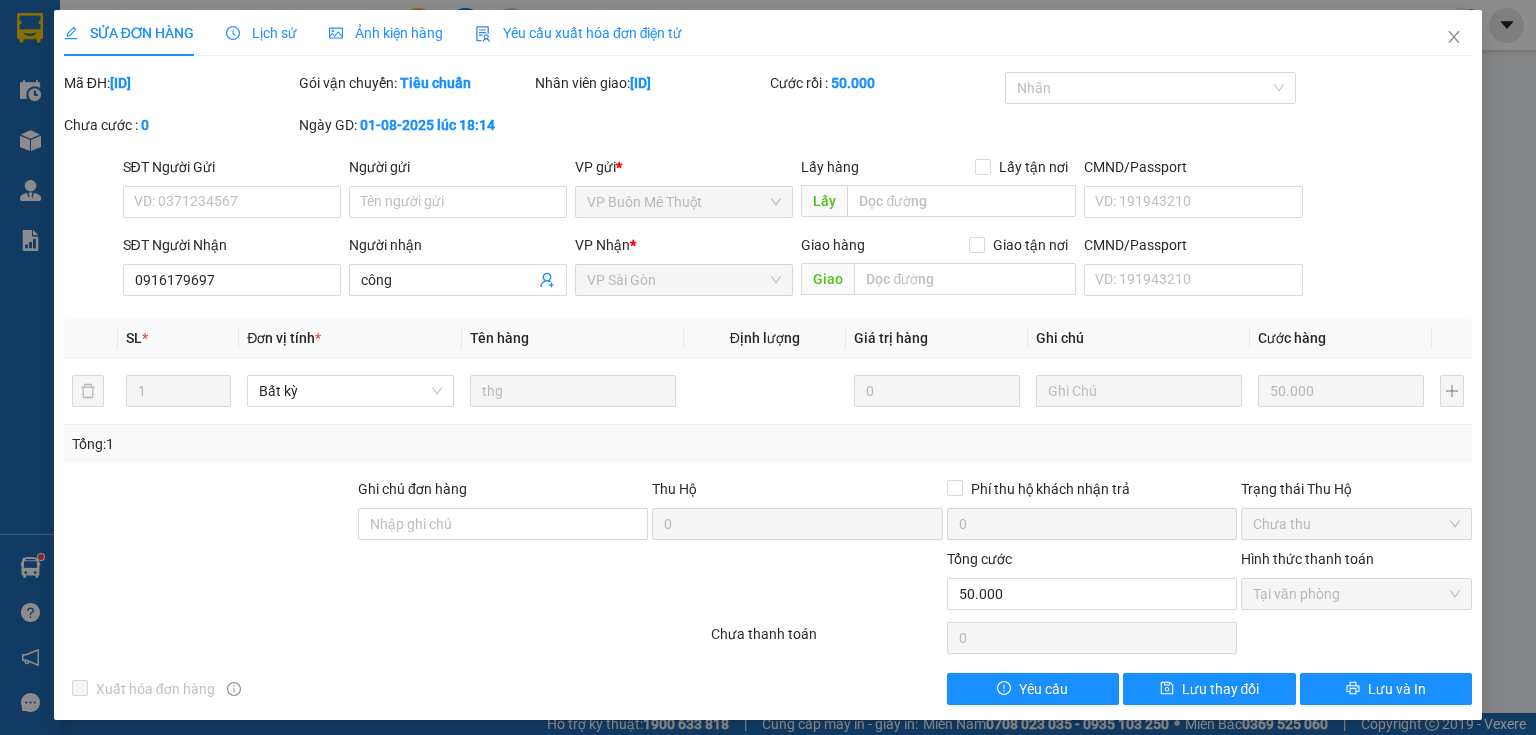 scroll, scrollTop: 0, scrollLeft: 0, axis: both 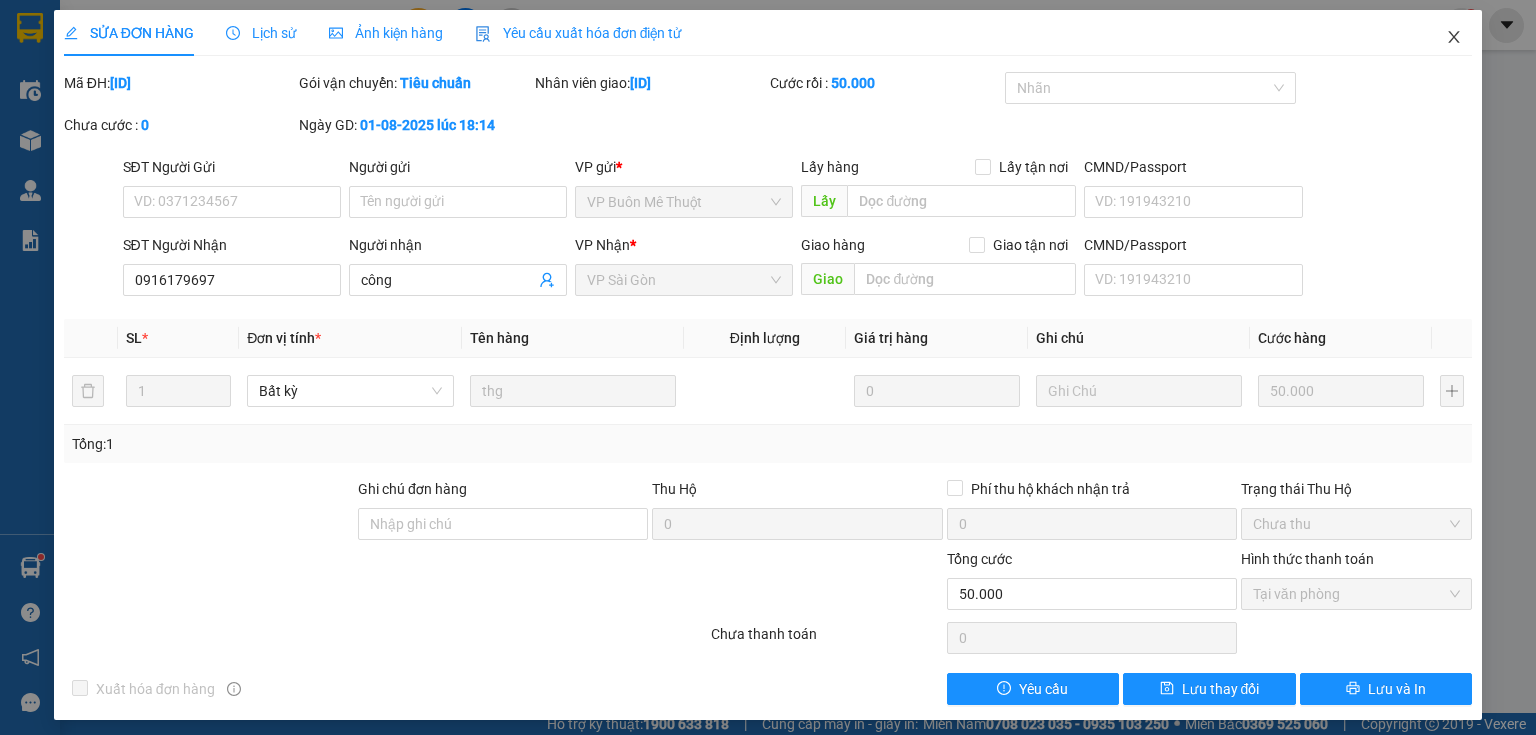 click 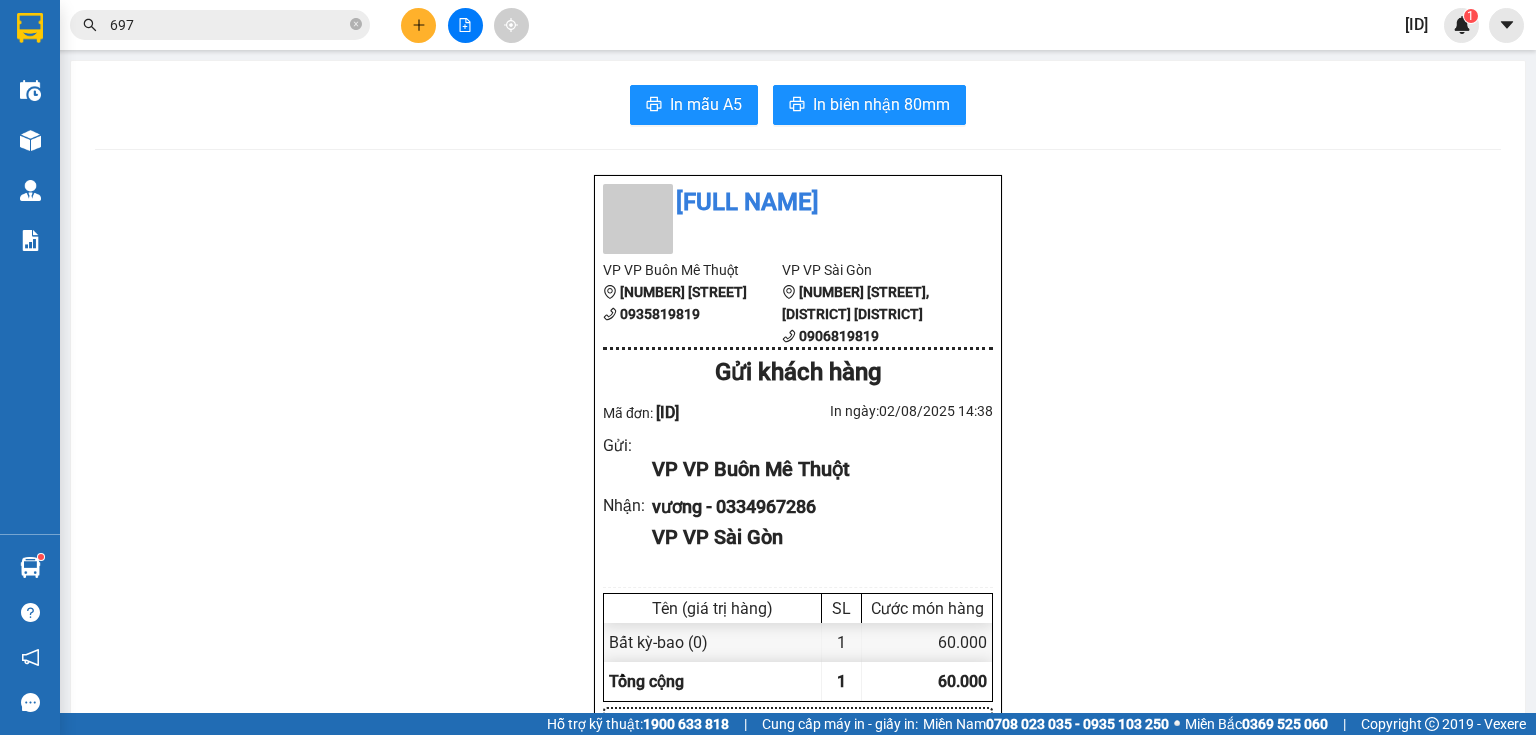 click 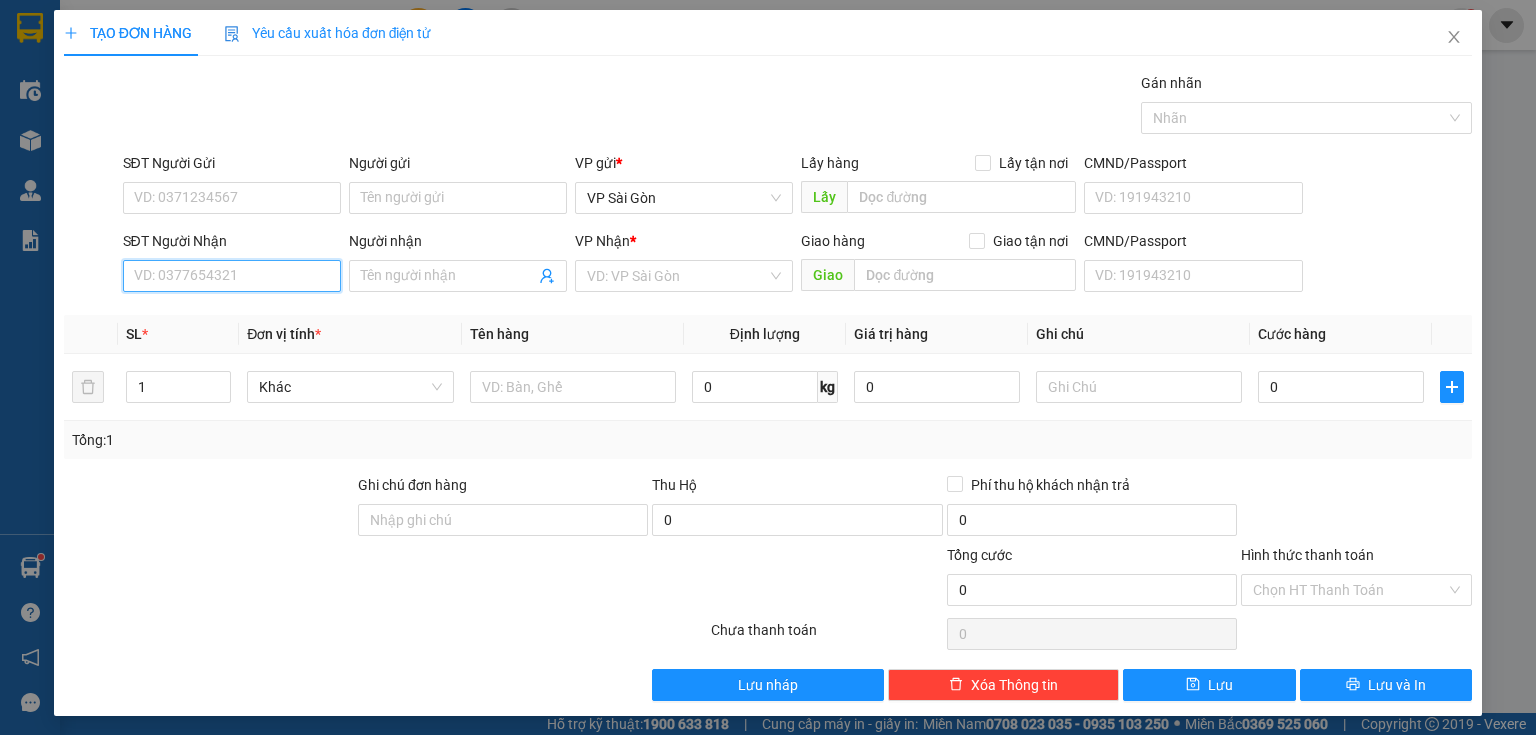 click on "SĐT Người Nhận" at bounding box center [232, 276] 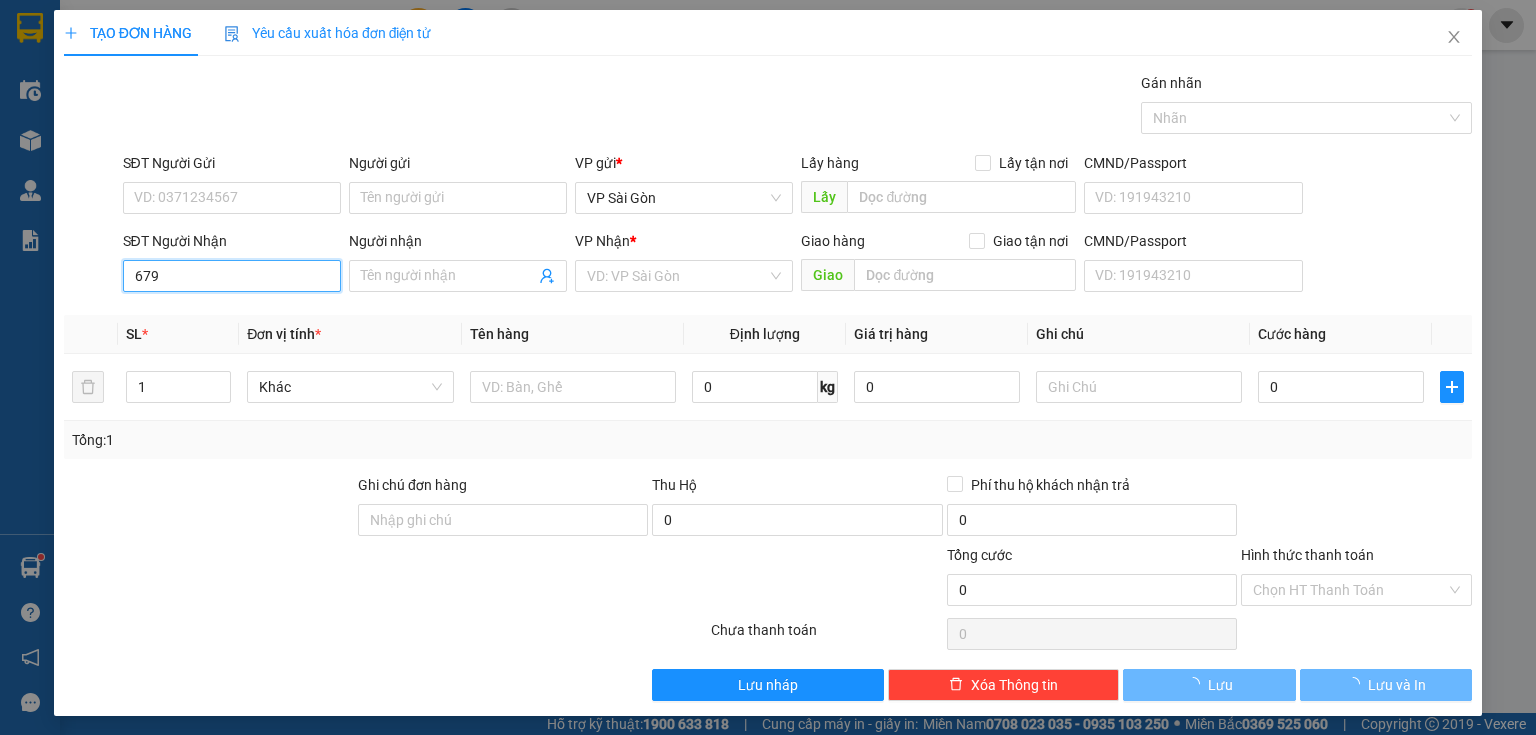 click on "679" at bounding box center [232, 276] 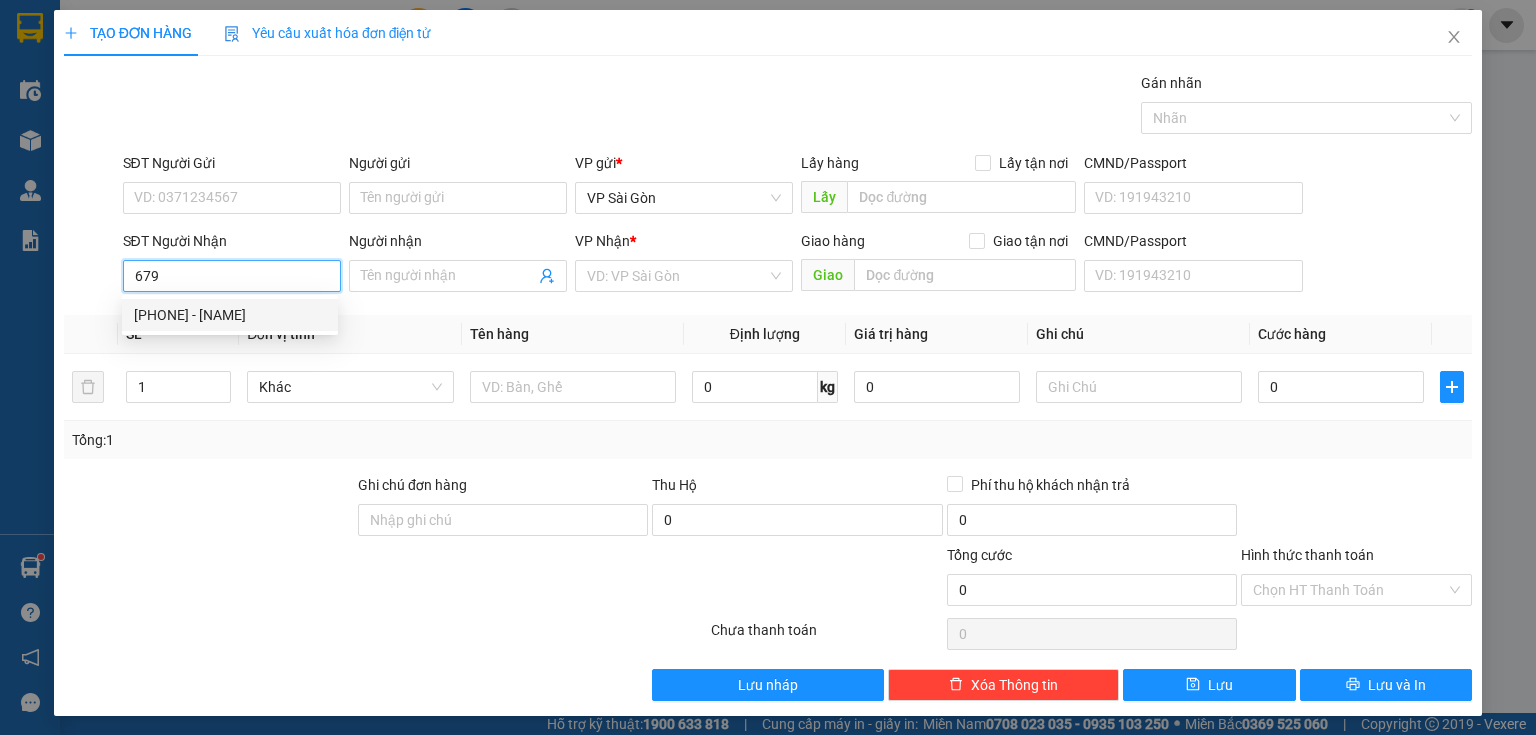 click on "[PHONE] - [NAME]" at bounding box center (230, 315) 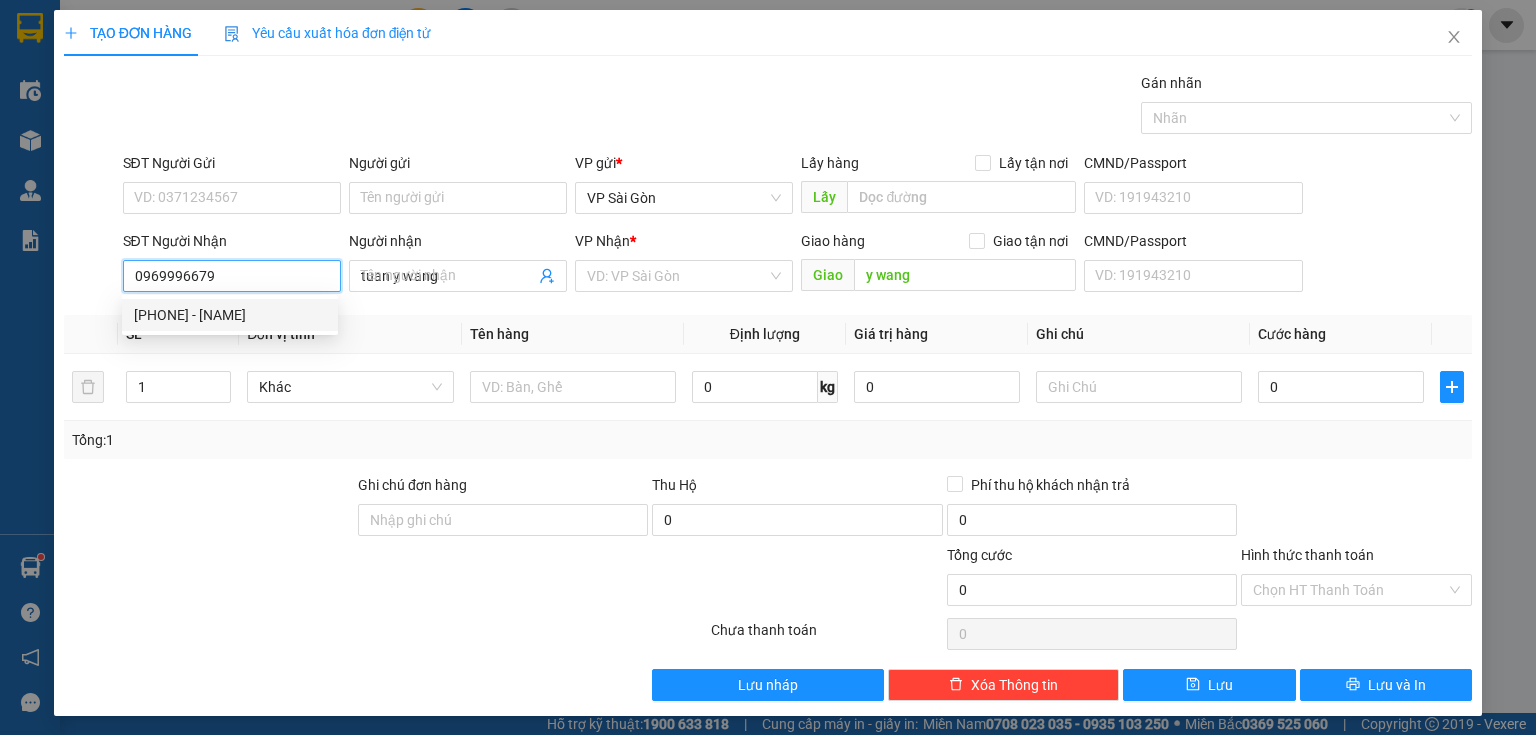 type on "120.000" 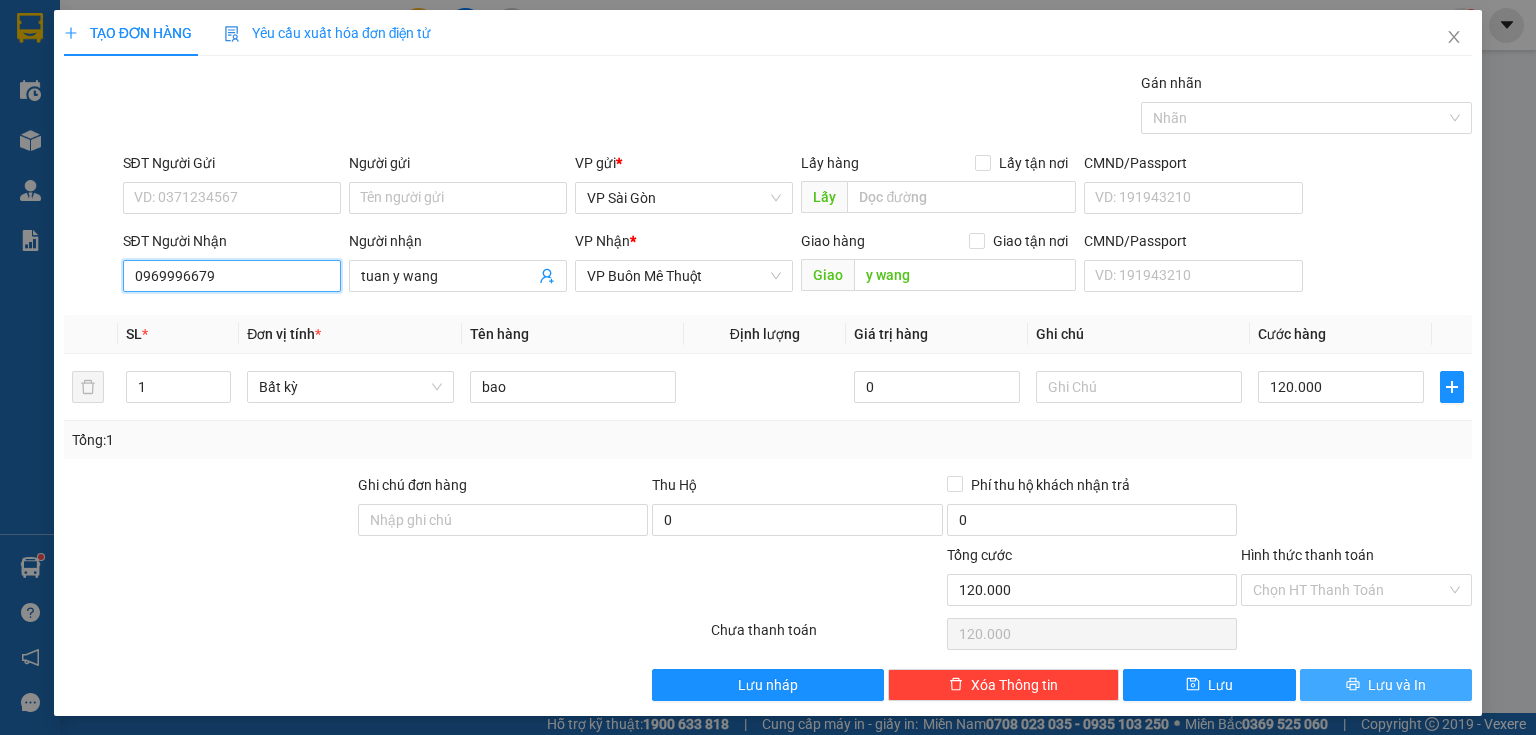 type on "0969996679" 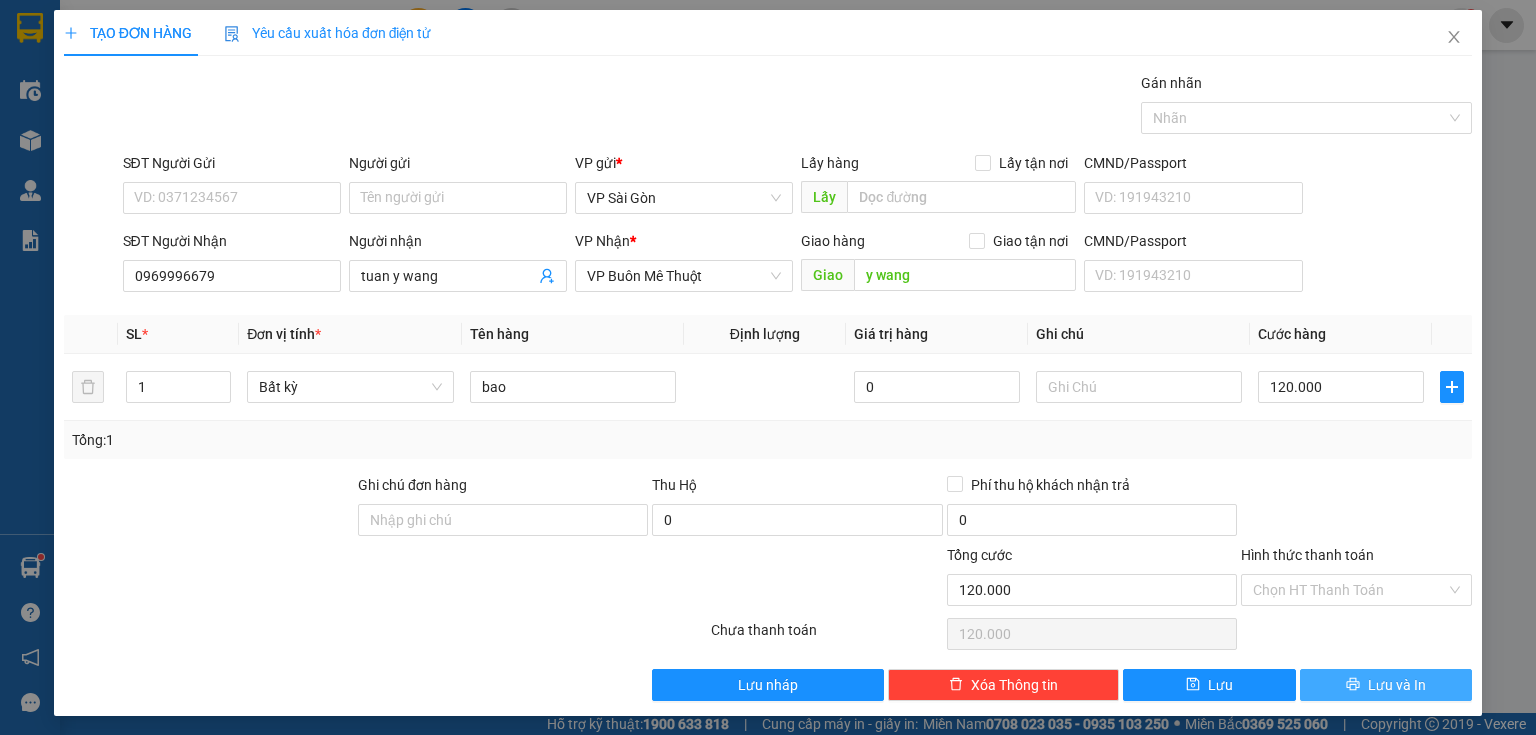 click on "Lưu và In" at bounding box center [1386, 685] 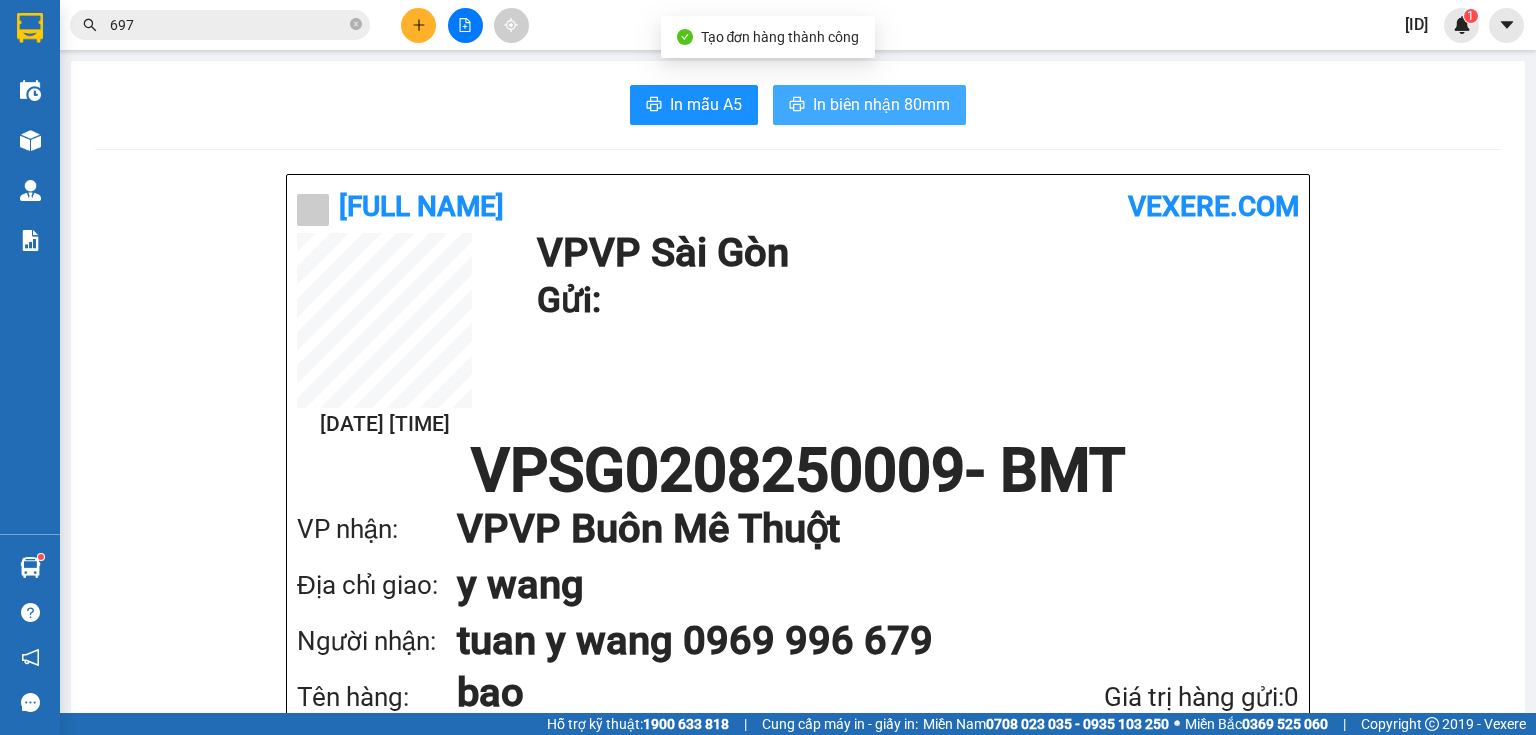 click on "In biên nhận 80mm" at bounding box center [881, 104] 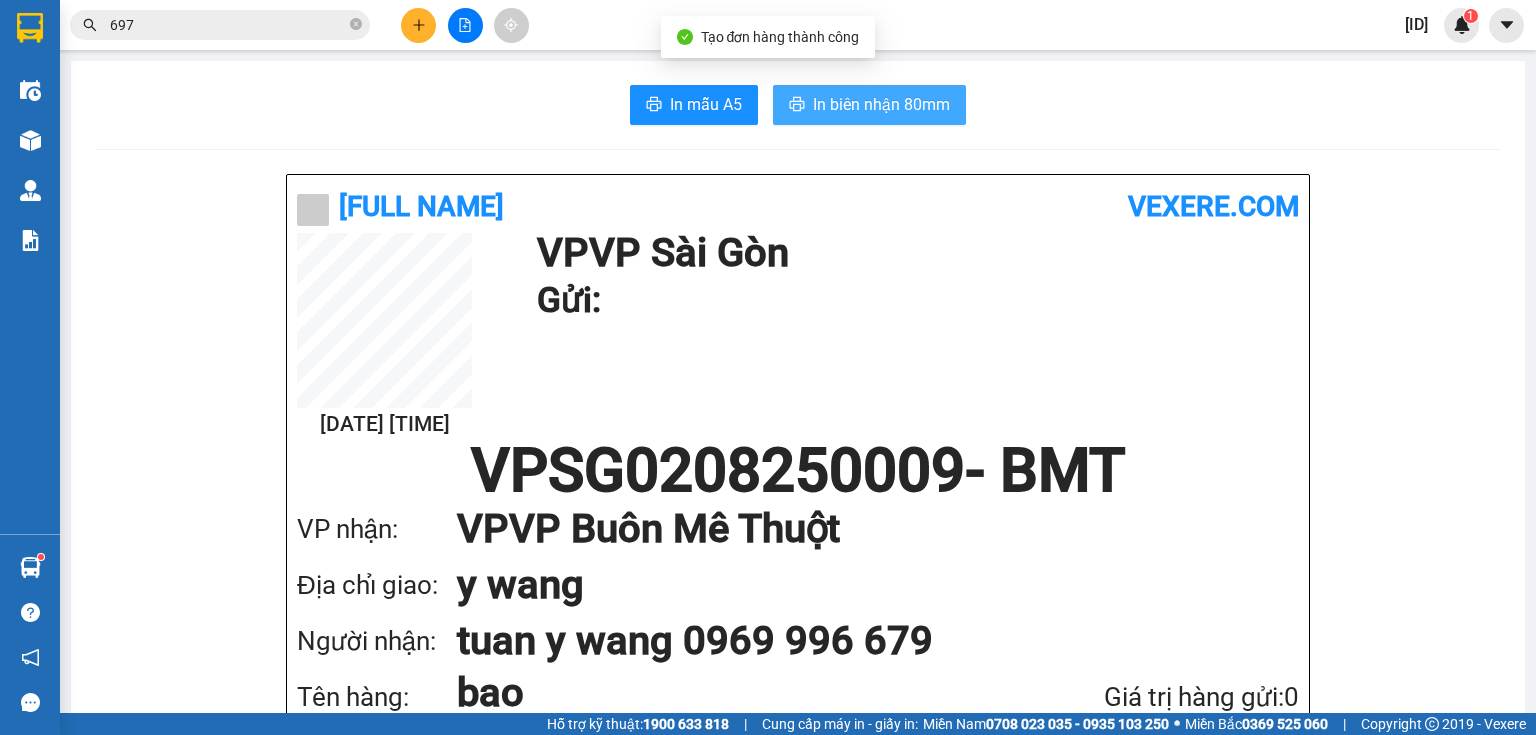 scroll, scrollTop: 0, scrollLeft: 0, axis: both 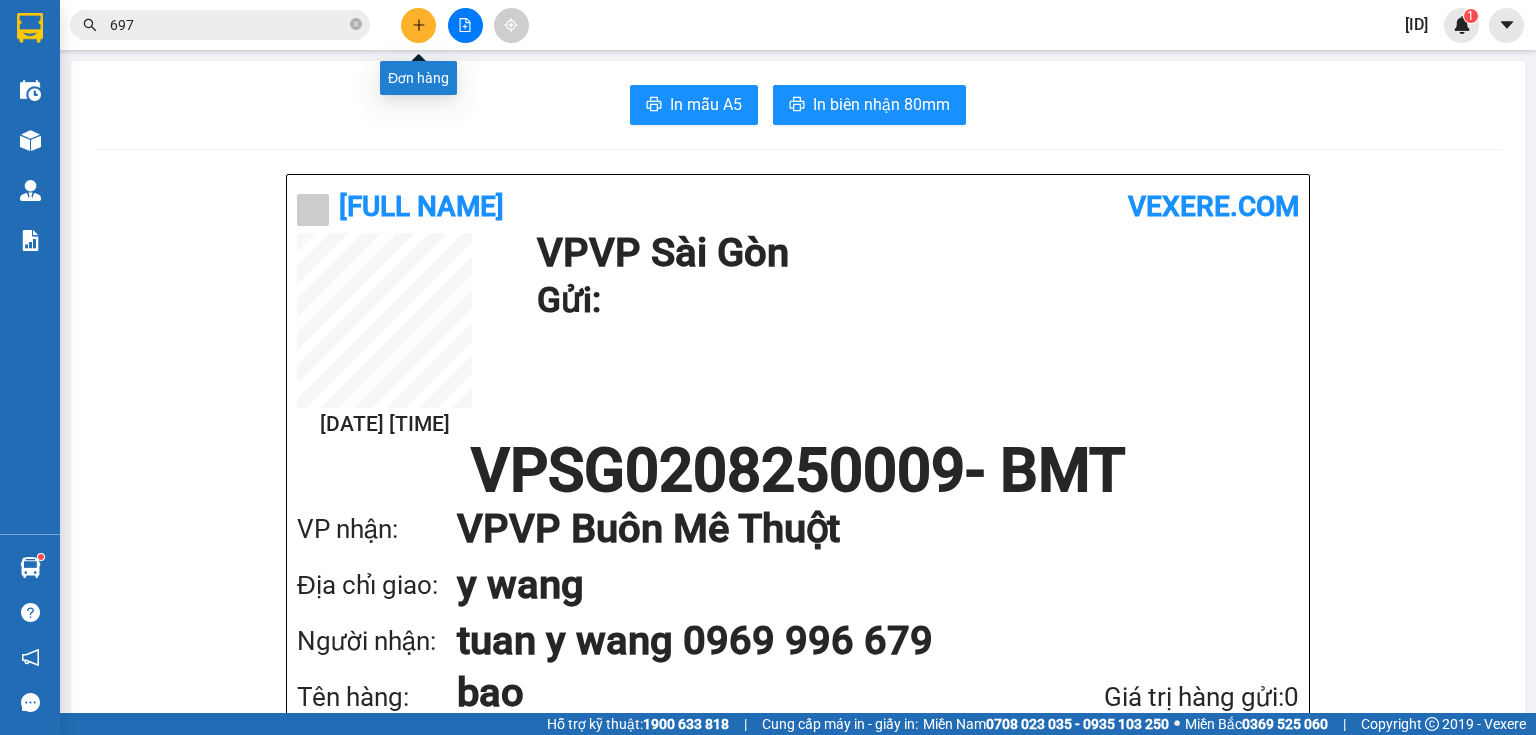click at bounding box center [418, 25] 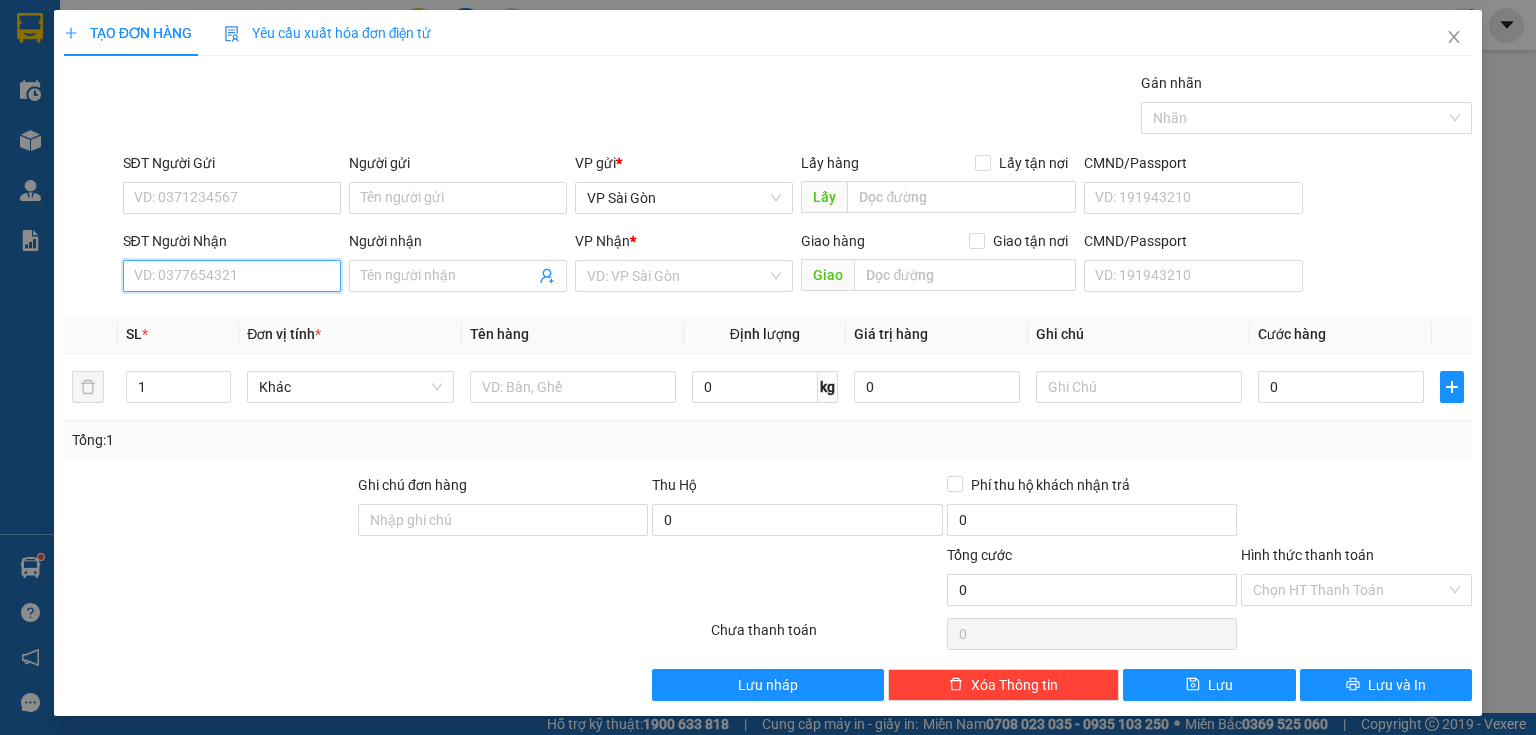 click on "SĐT Người Nhận" at bounding box center [232, 276] 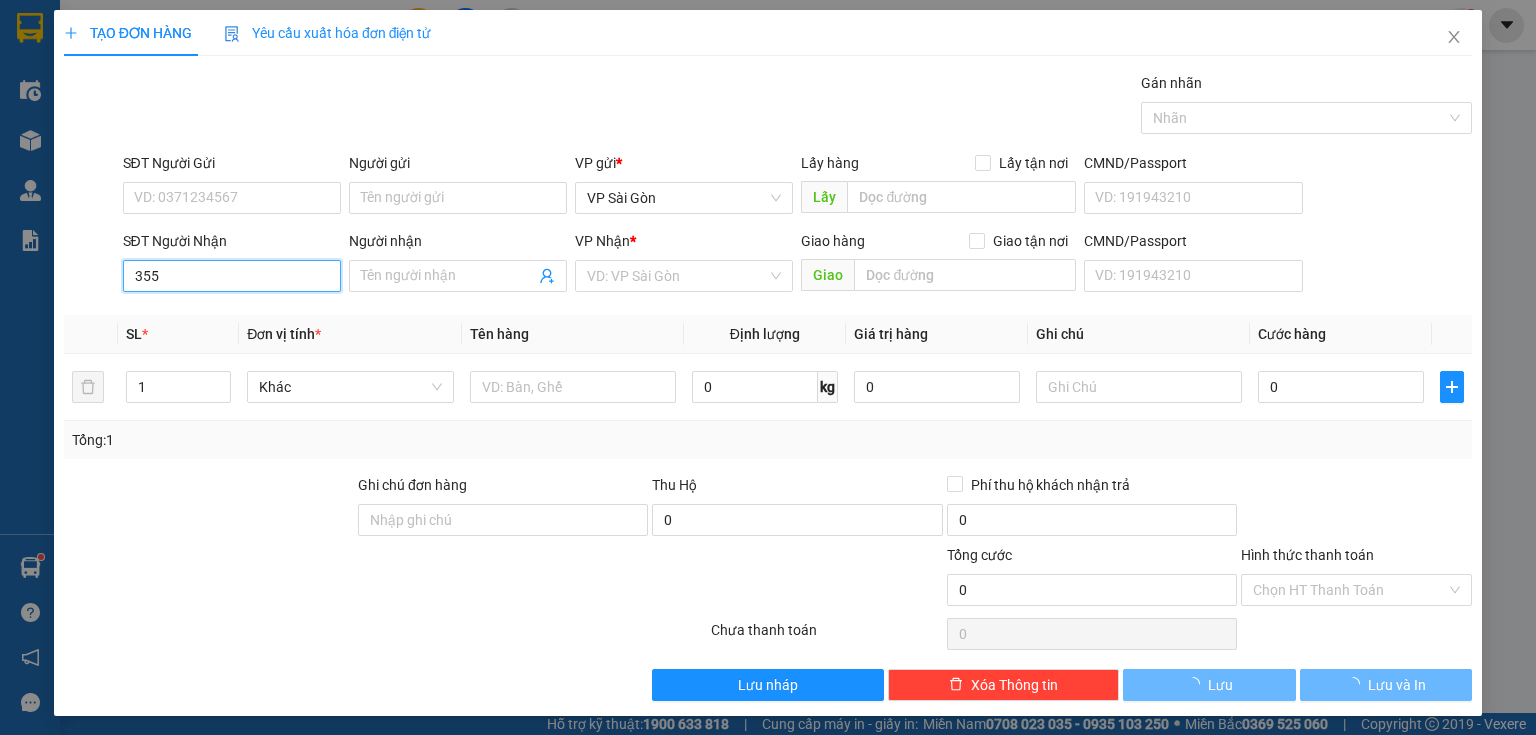 click on "355" at bounding box center (232, 276) 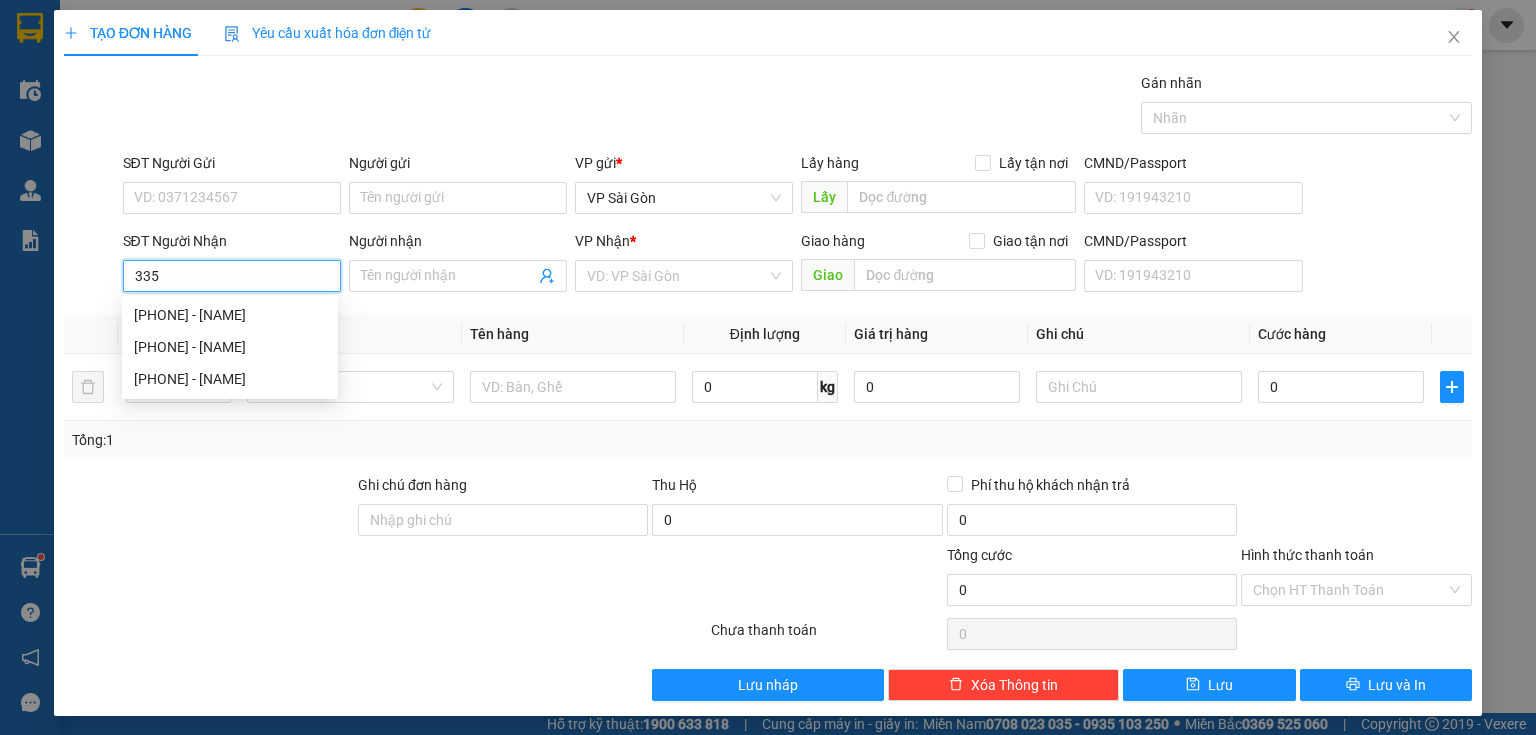 click on "335" at bounding box center [232, 276] 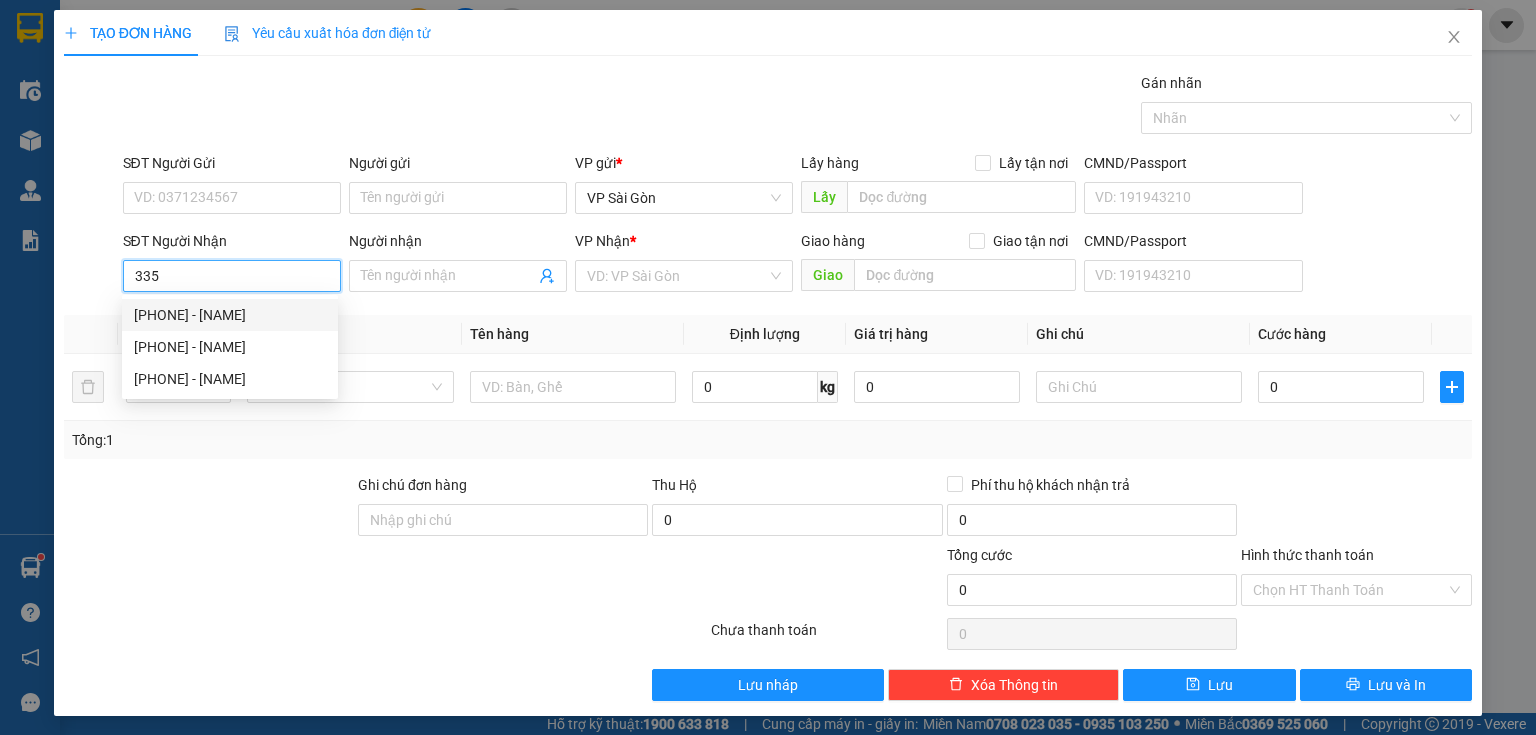 click on "[PHONE] - [NAME]" at bounding box center [230, 315] 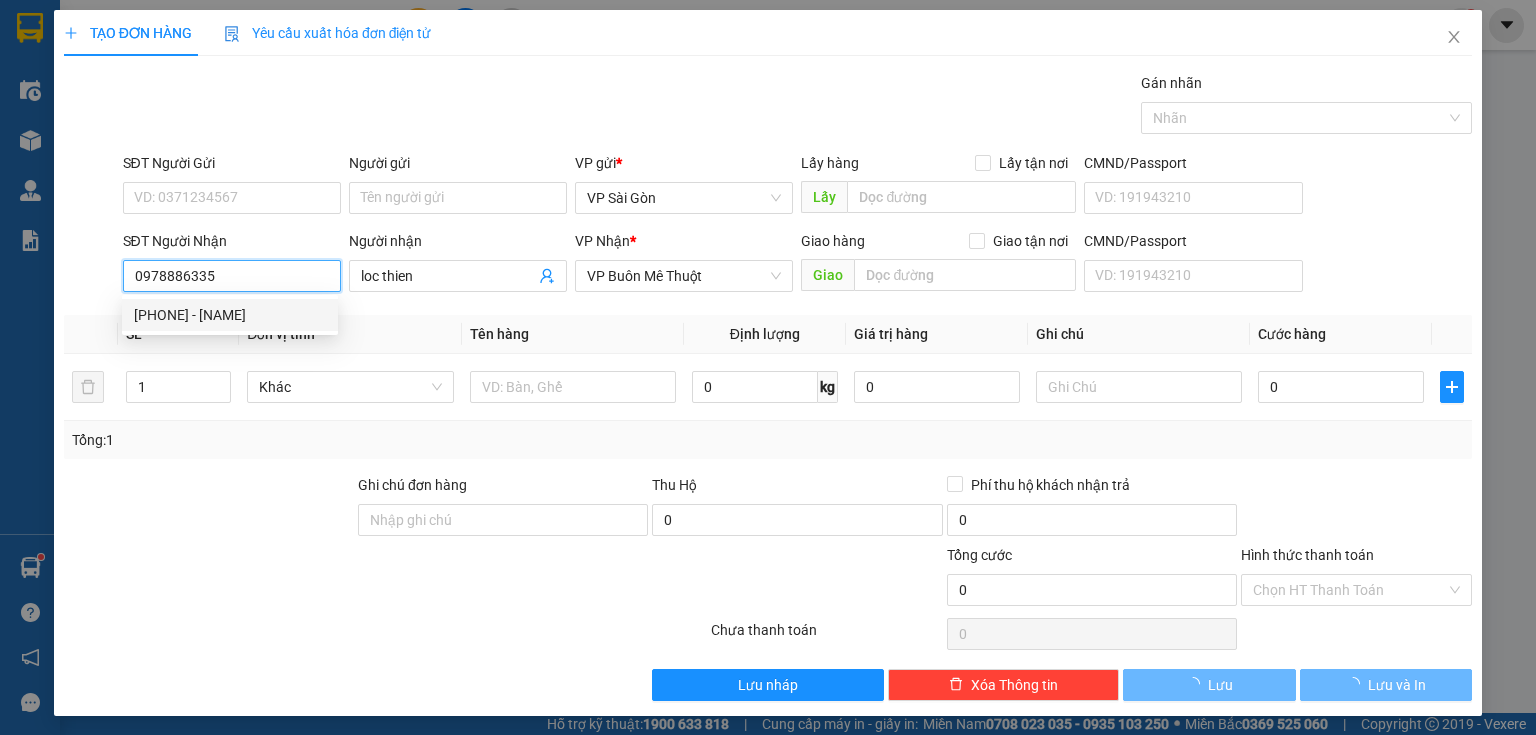 type on "130.000" 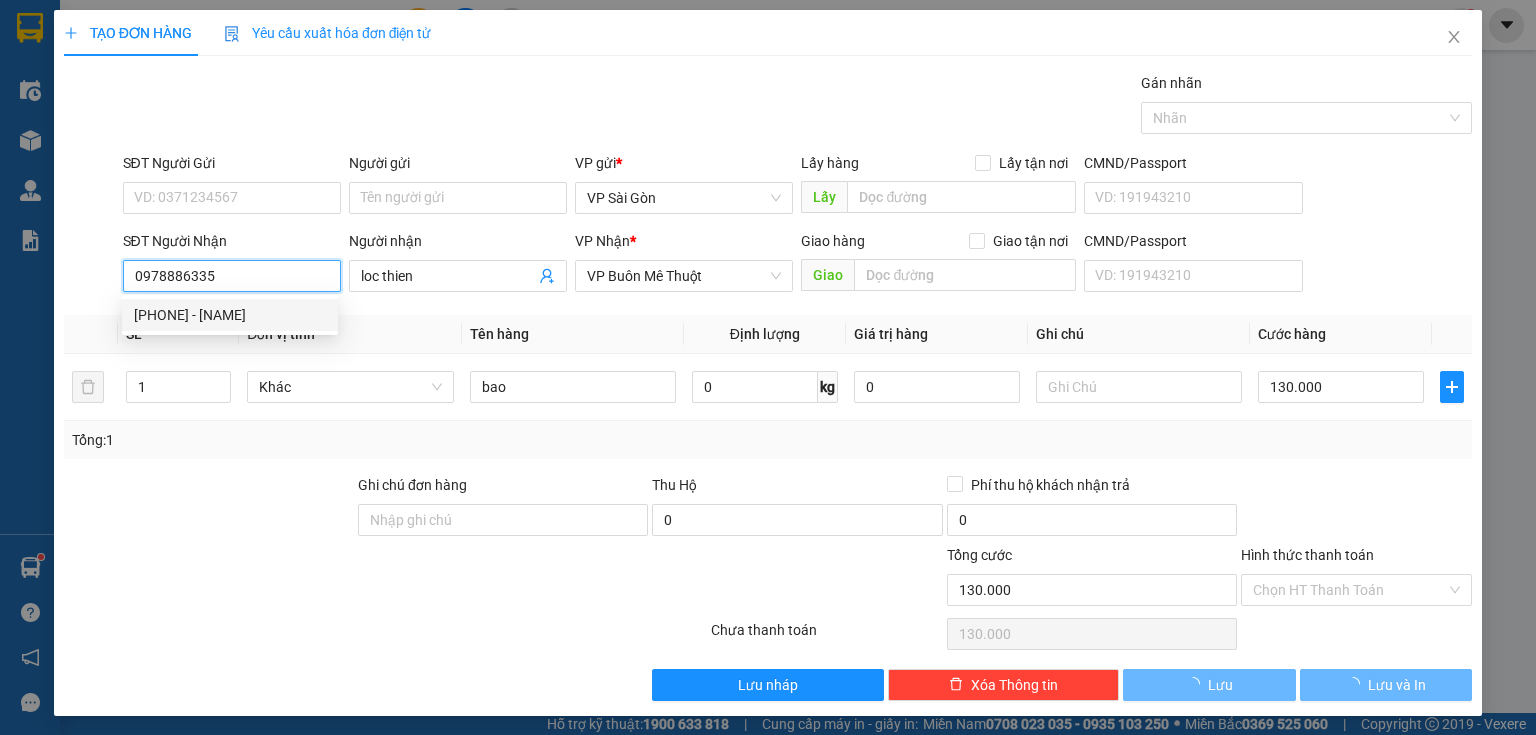 click on "Kết quả tìm kiếm ( [NUMBER] )  Bộ lọc  Mã ĐH Trạng thái Món hàng Thu hộ Tổng cước Chưa cước Người gửi VP Gửi Người nhận VP Nhận [ID] [TIME] - [DATE] VP Nhận   [TIME] - [DATE] [LAST] SL:  [QUANTITY] [PRICE] VP Buôn Mê Thuột 0 [PHONE] [LAST] VP Sài Gòn [ID] [TIME] - [DATE] VP Nhận   [DATE] [TIME] [LAST] SL:  [QUANTITY] [PRICE] VP Sài Gòn 0 [PHONE] [LAST] VP Buôn Mê Thuột [ID] [TIME] - [DATE] VP Nhận   [DATE] [TIME] [LAST] SL:  [QUANTITY] [PRICE] VP Sài Gòn 0 [PHONE] [LAST] VP Buôn Mê Thuột [ID] [TIME] - [DATE] VP Nhận   [DATE] [TIME] [LAST] SL:  [QUANTITY] [PRICE] VP Sài Gòn 0 [PHONE] [LAST] [PHONE] VP Buôn Mê Thuột [ID] [TIME] - [DATE] VP Nhận   [DATE] [TIME] [LAST] SL:  [QUANTITY] [PRICE] VP Sài Gòn 0 [PHONE] [LAST] [PHONE] VP Buôn Mê Thuột [ID] [TIME] - [DATE] VP Nhận   [DATE] [TIME] [LAST] SL:  [QUANTITY] [PRICE] VP Sài Gòn 0 [PHONE] [LAST] [PHONE] VP Buôn Mê Thuột" at bounding box center [768, 367] 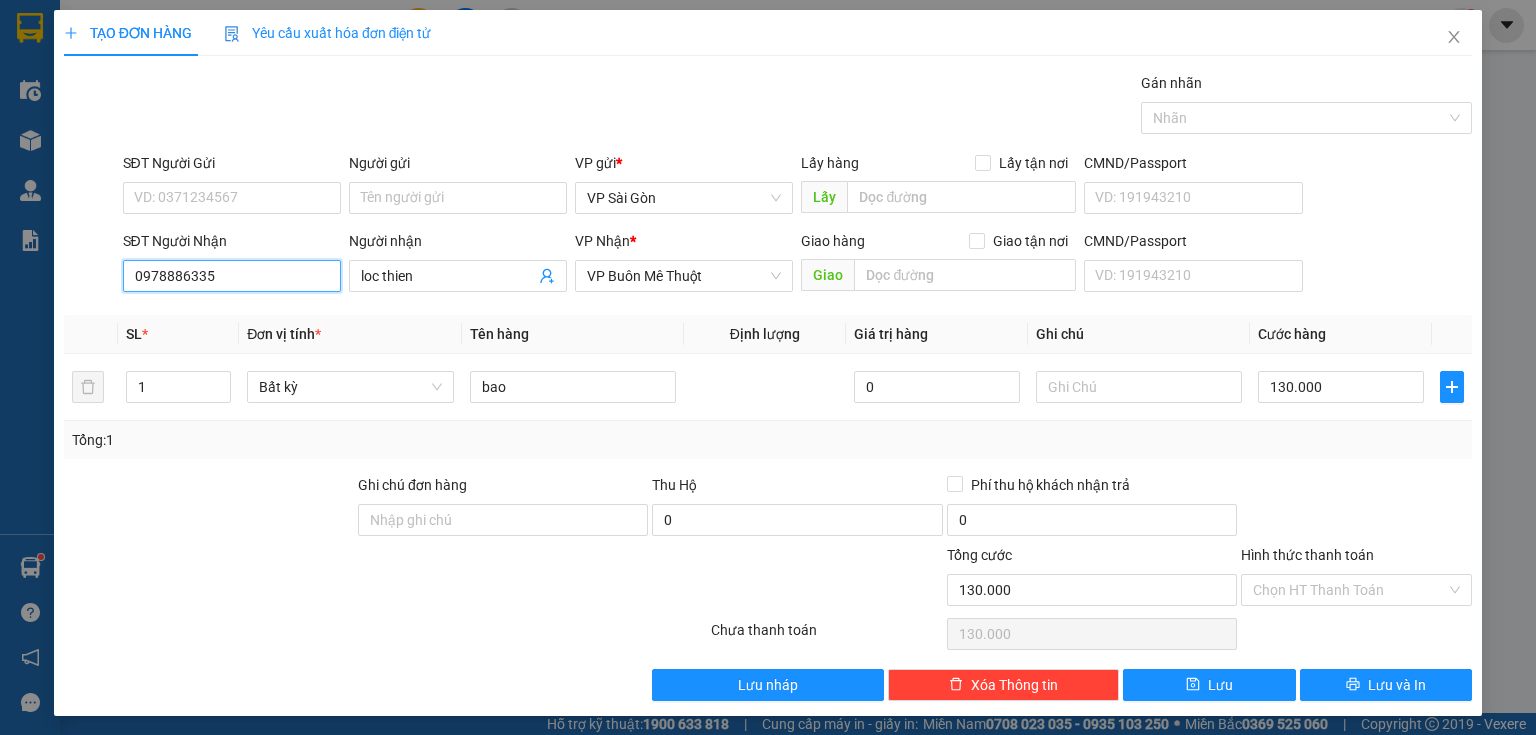 click on "0978886335" at bounding box center (232, 276) 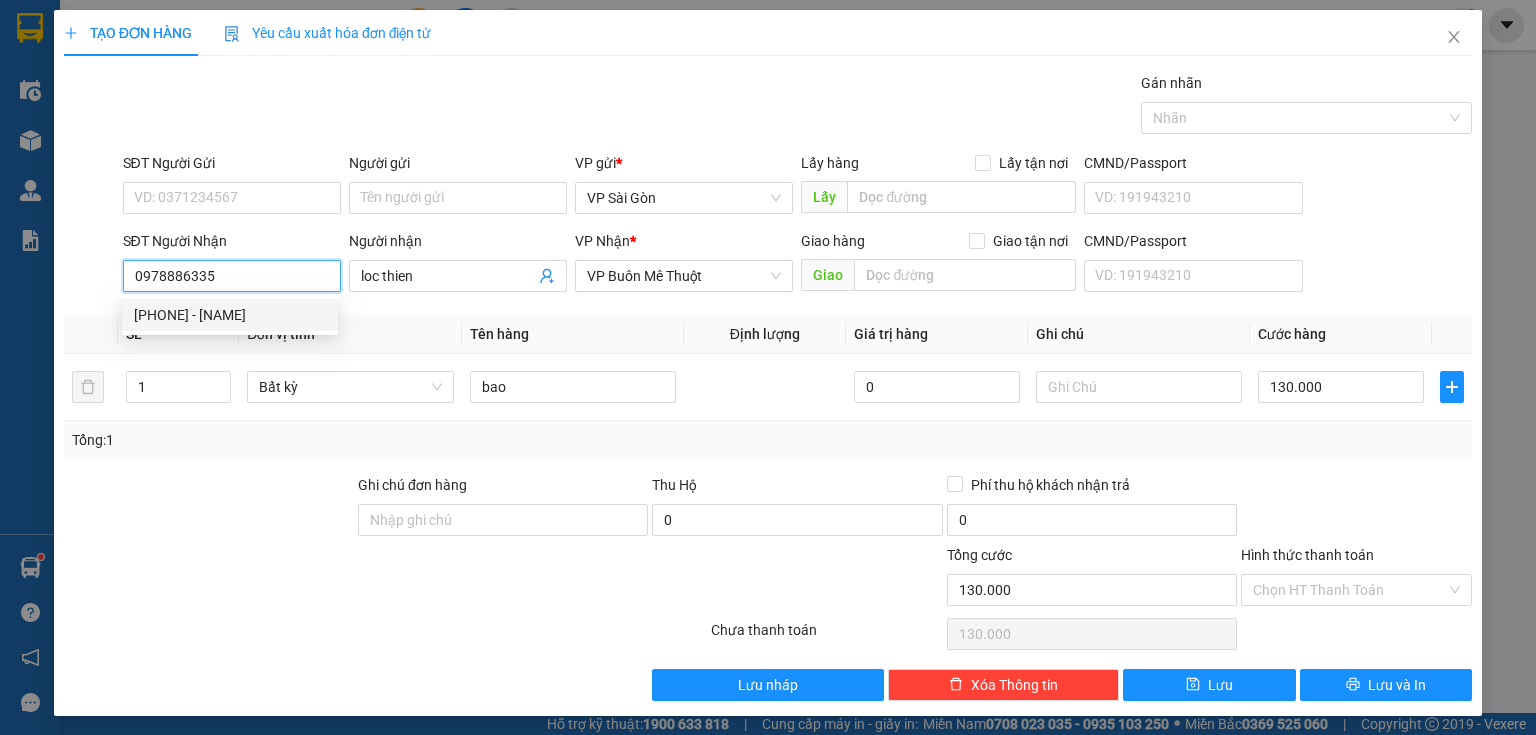 click on "0978886335" at bounding box center (232, 276) 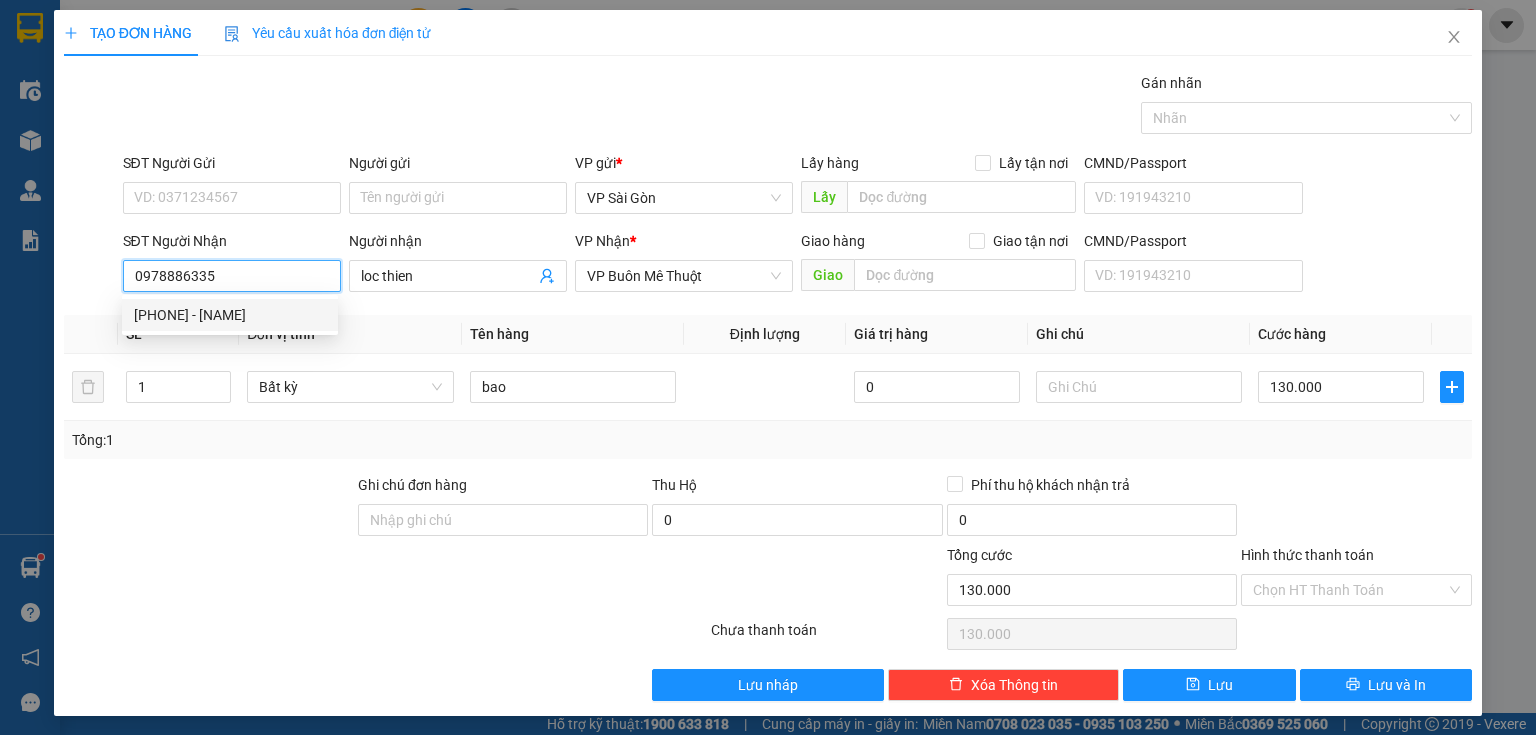 drag, startPoint x: 224, startPoint y: 265, endPoint x: 119, endPoint y: 248, distance: 106.36729 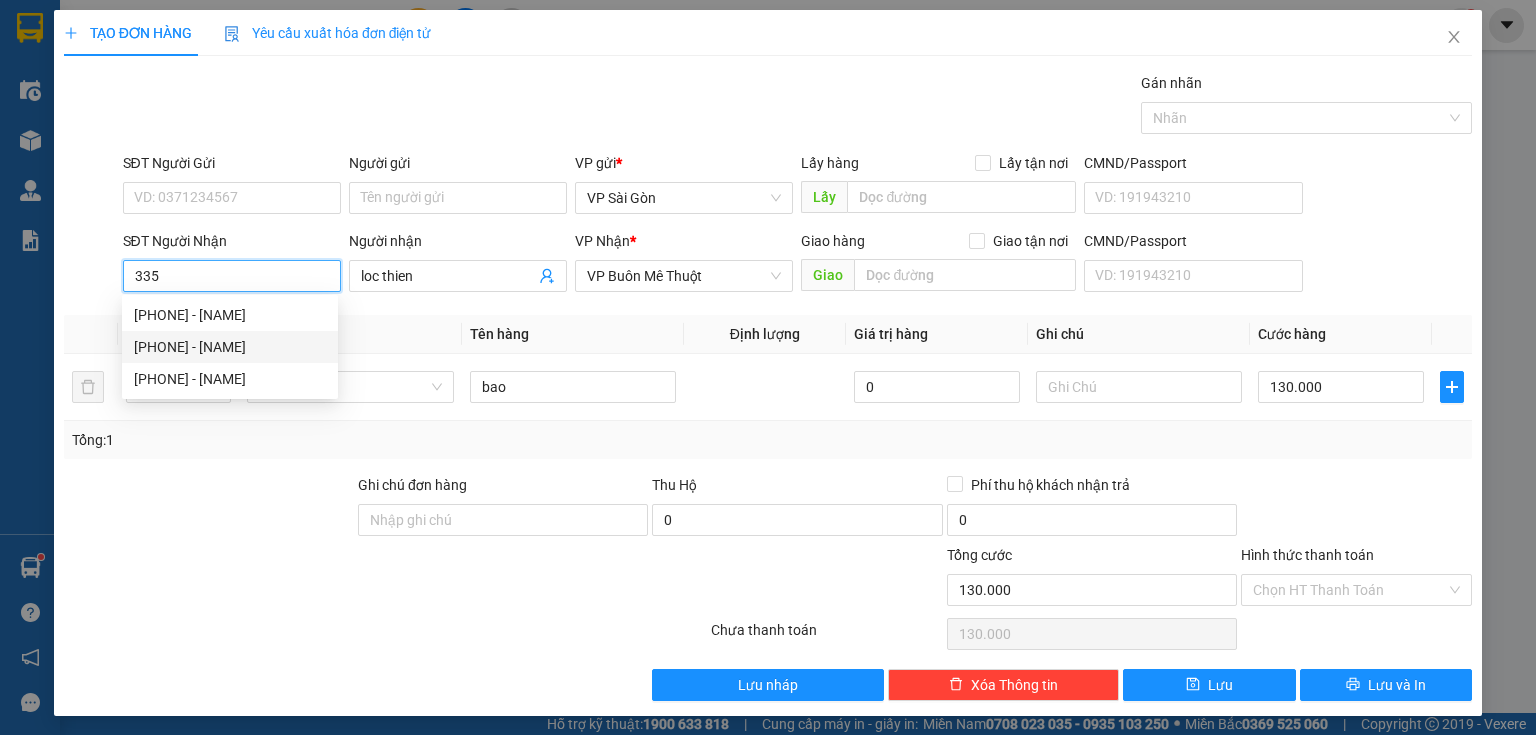 click on "[PHONE] - [NAME]" at bounding box center [230, 347] 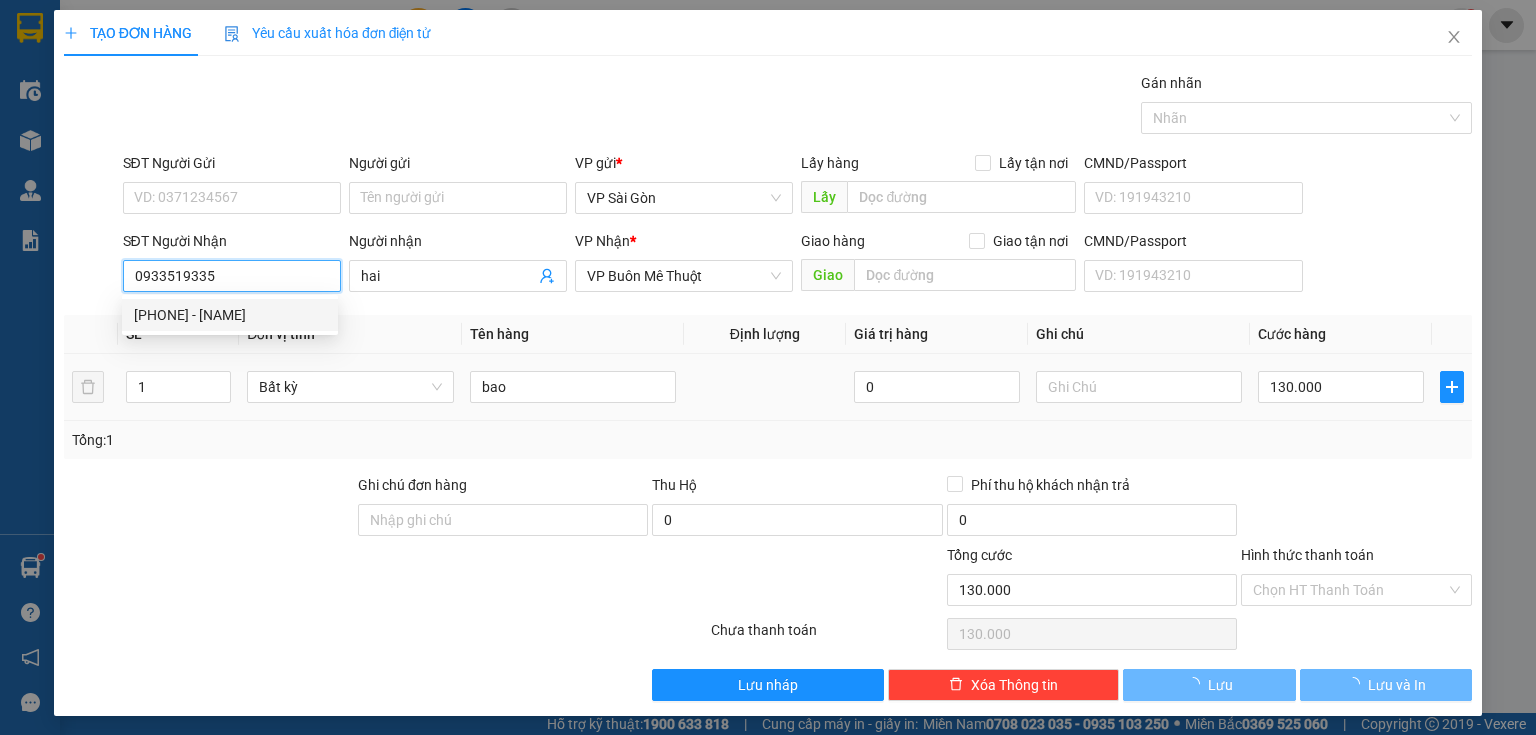 type on "150.000" 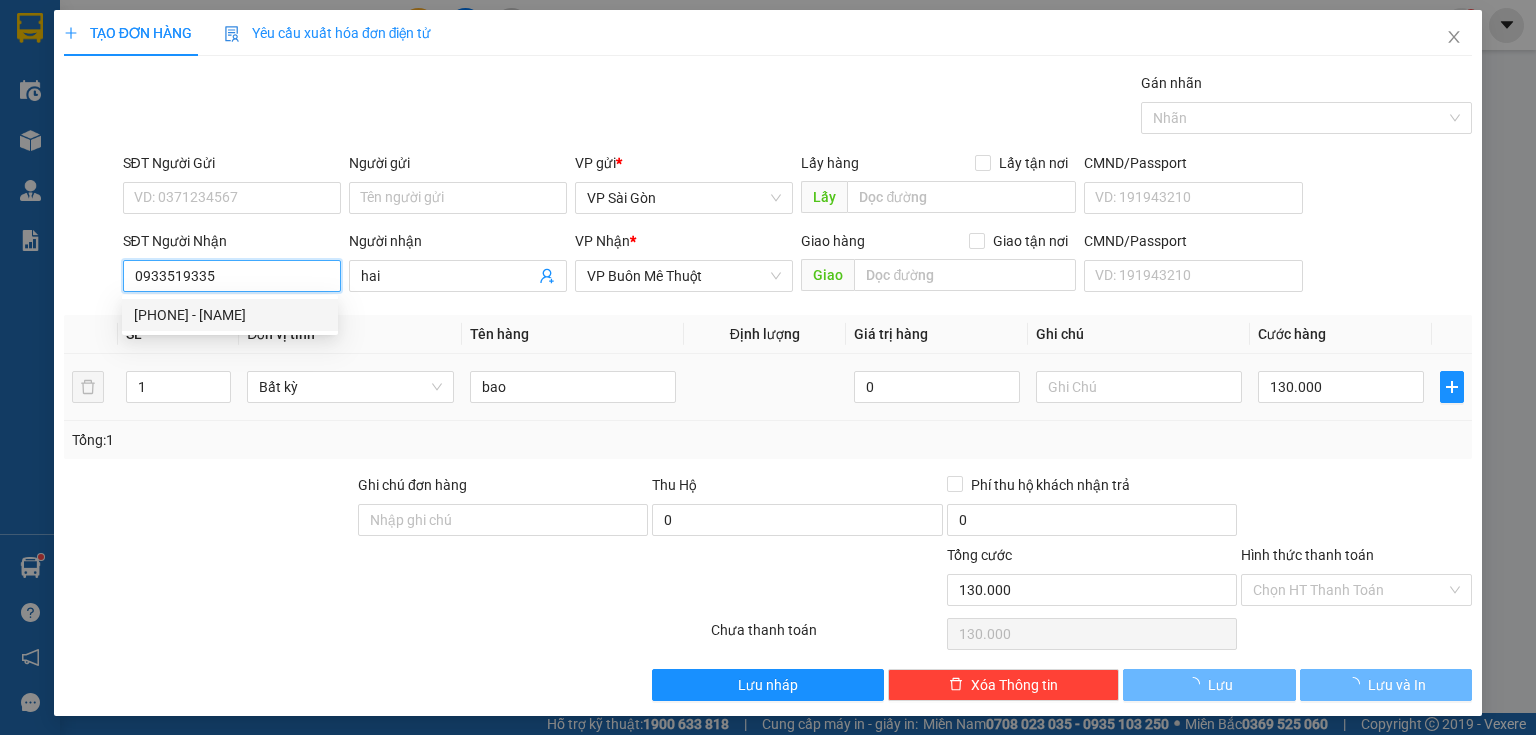 type on "150.000" 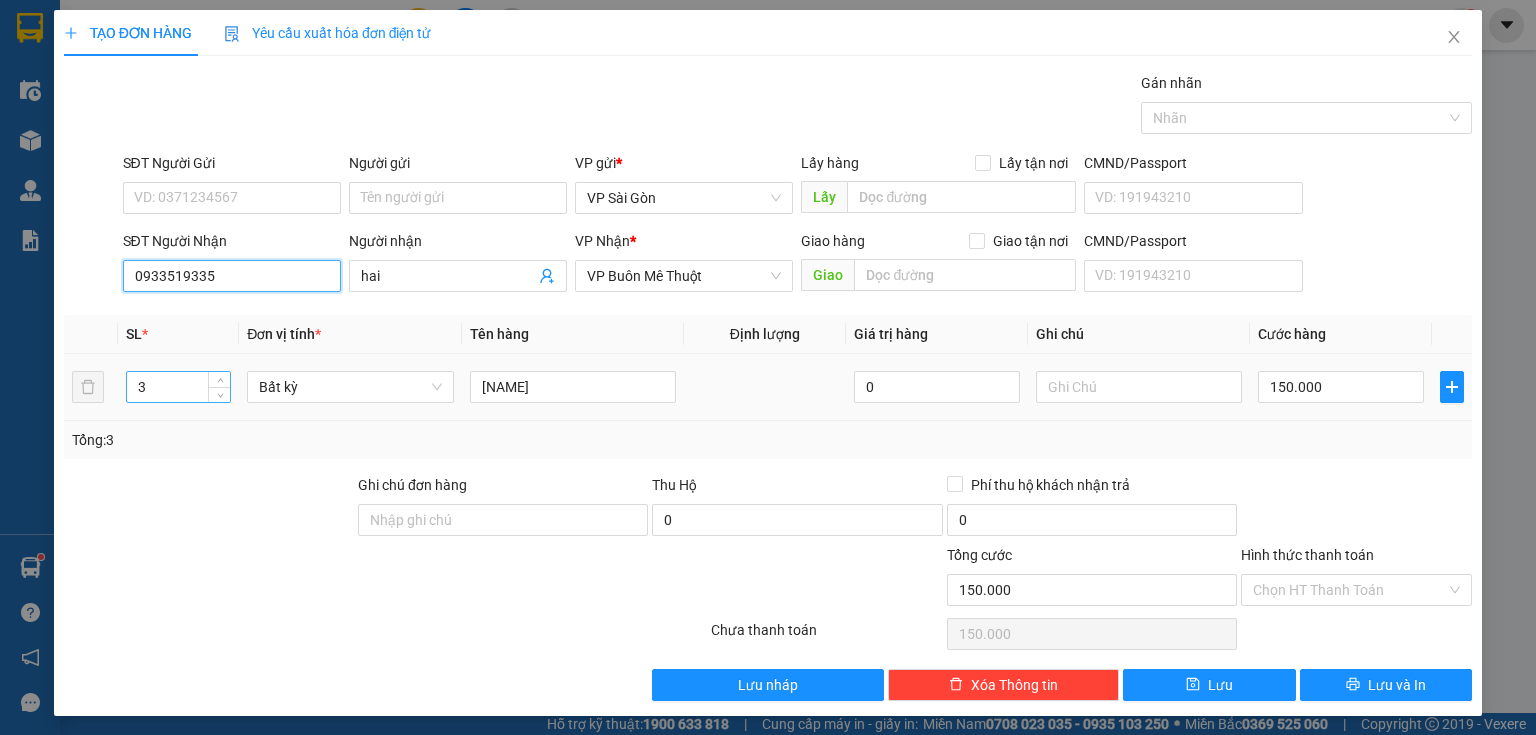type on "0933519335" 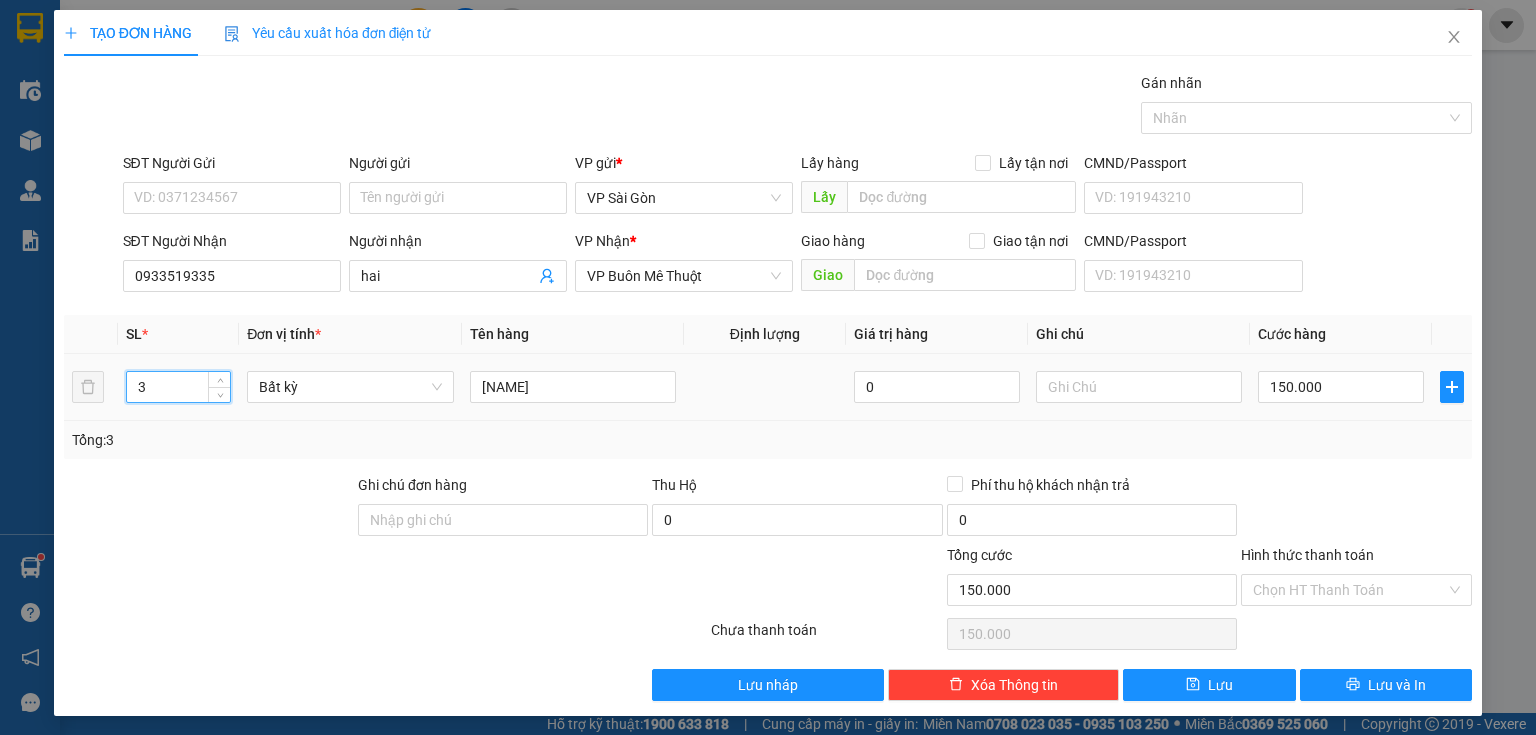 click on "3" at bounding box center [178, 387] 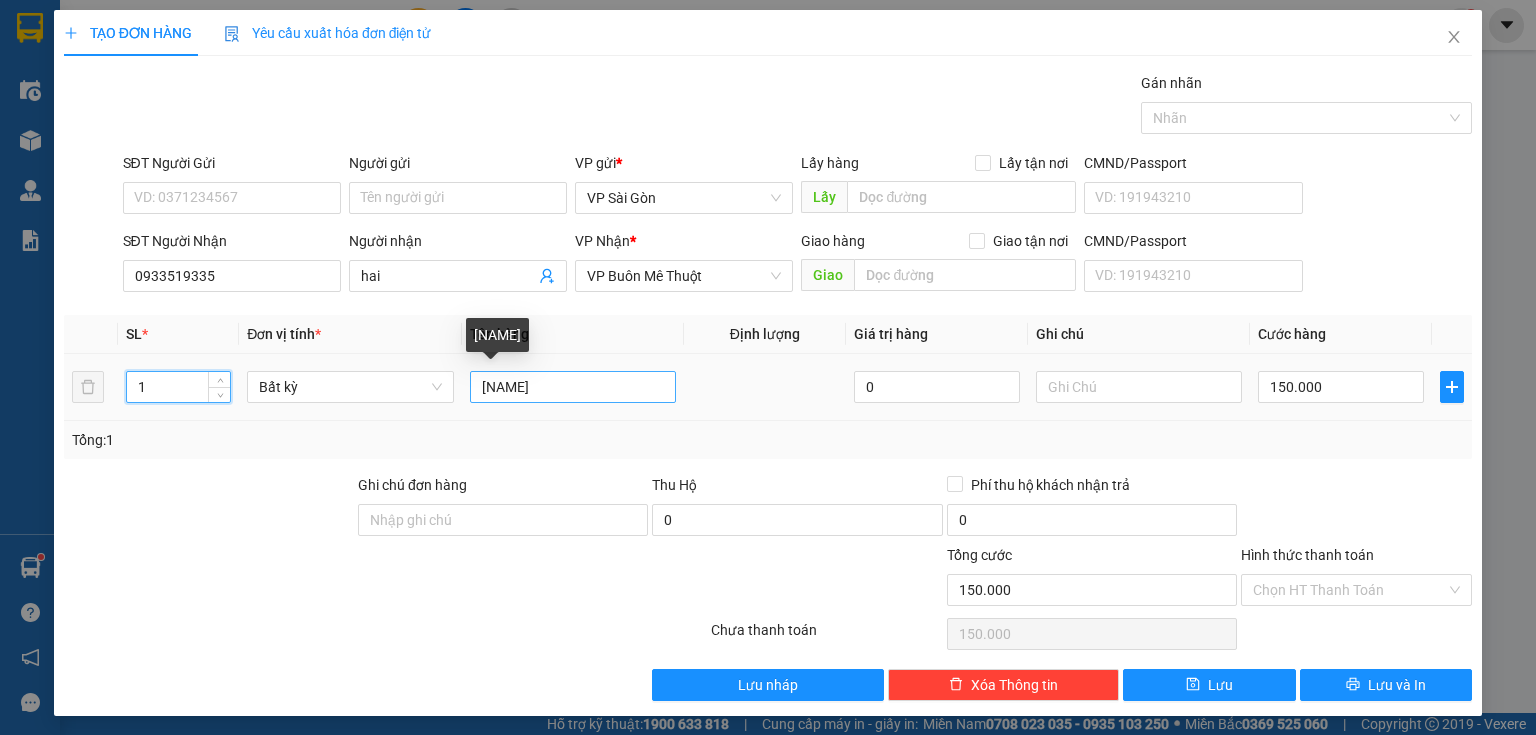type on "1" 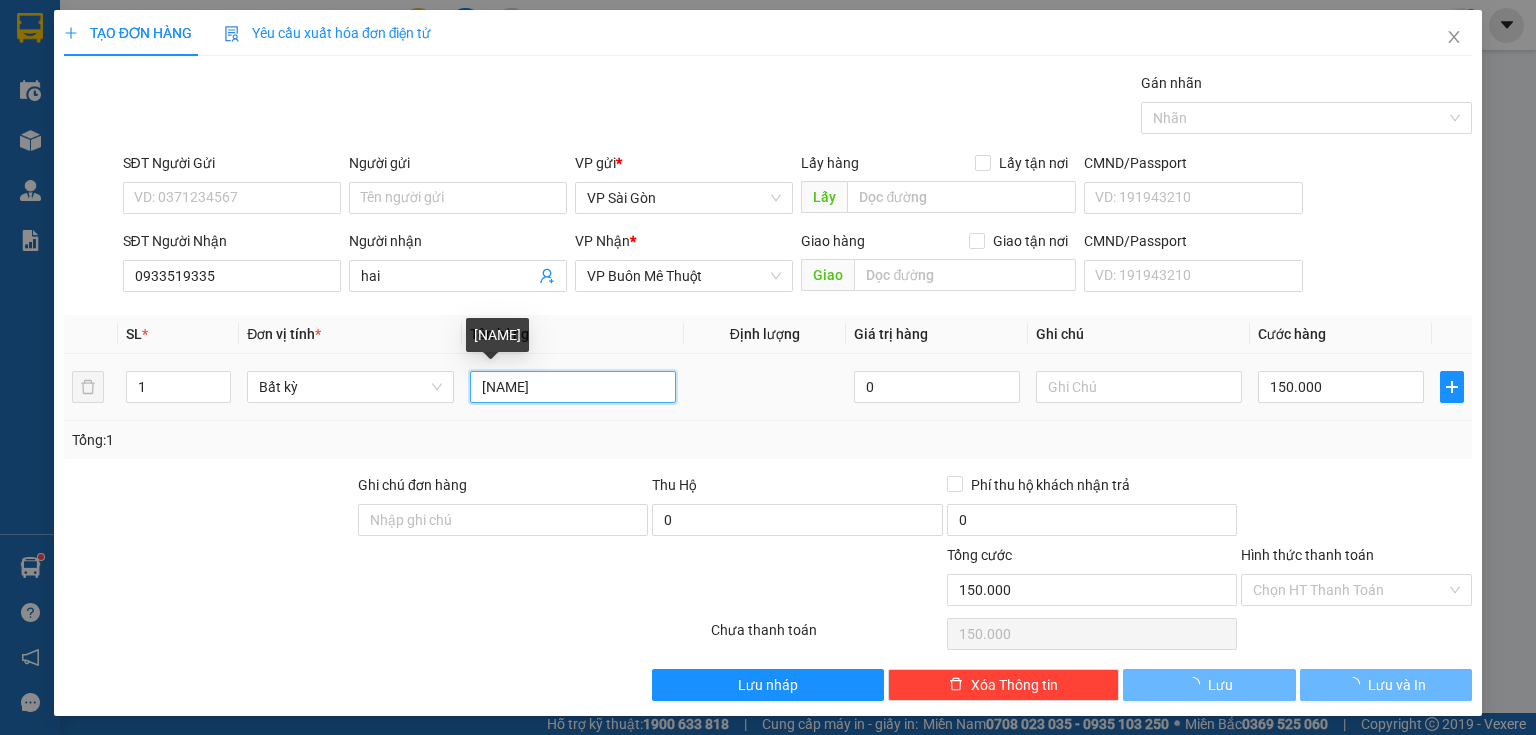drag, startPoint x: 532, startPoint y: 388, endPoint x: 453, endPoint y: 378, distance: 79.630394 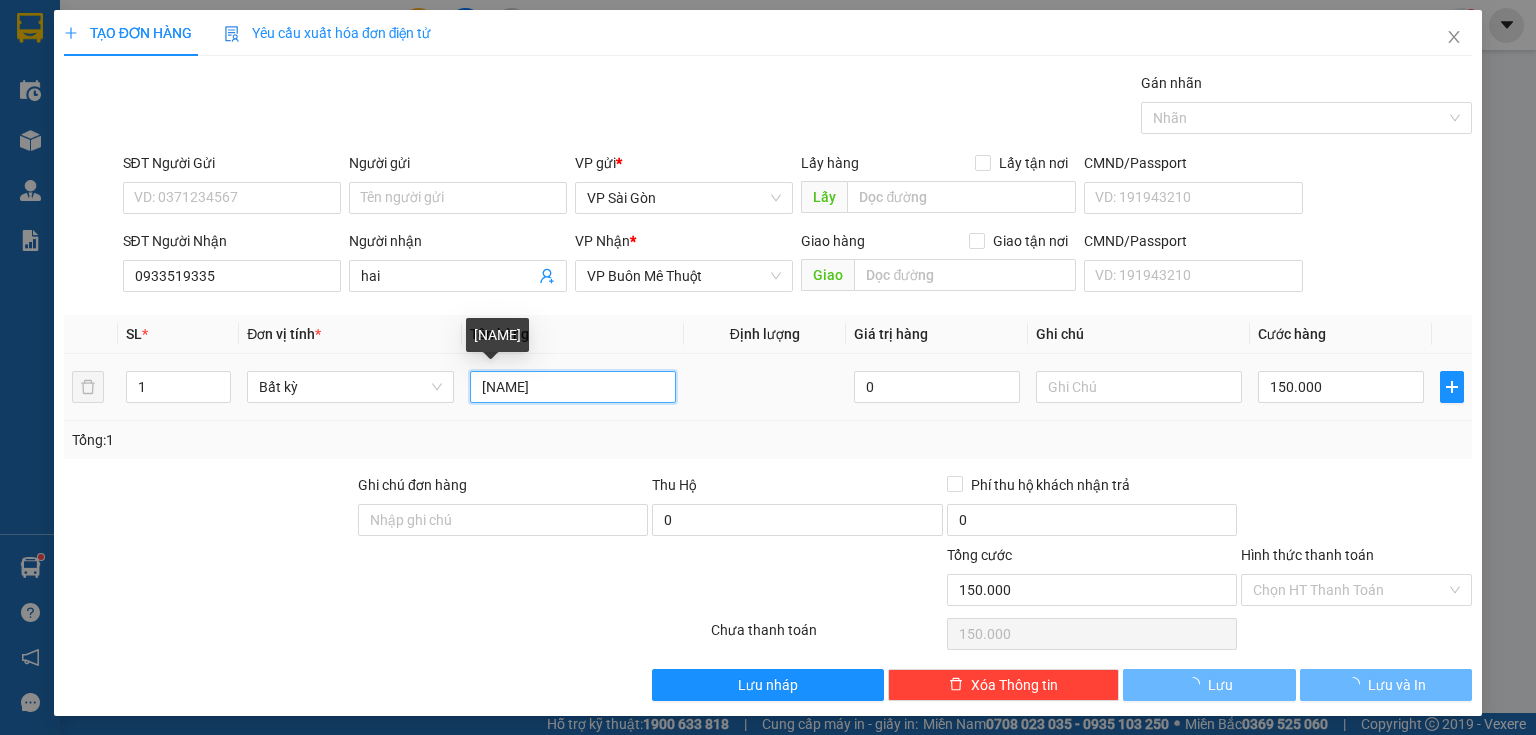 click on "[QUANTITY] [ITEM] [PRICE]" at bounding box center (768, 387) 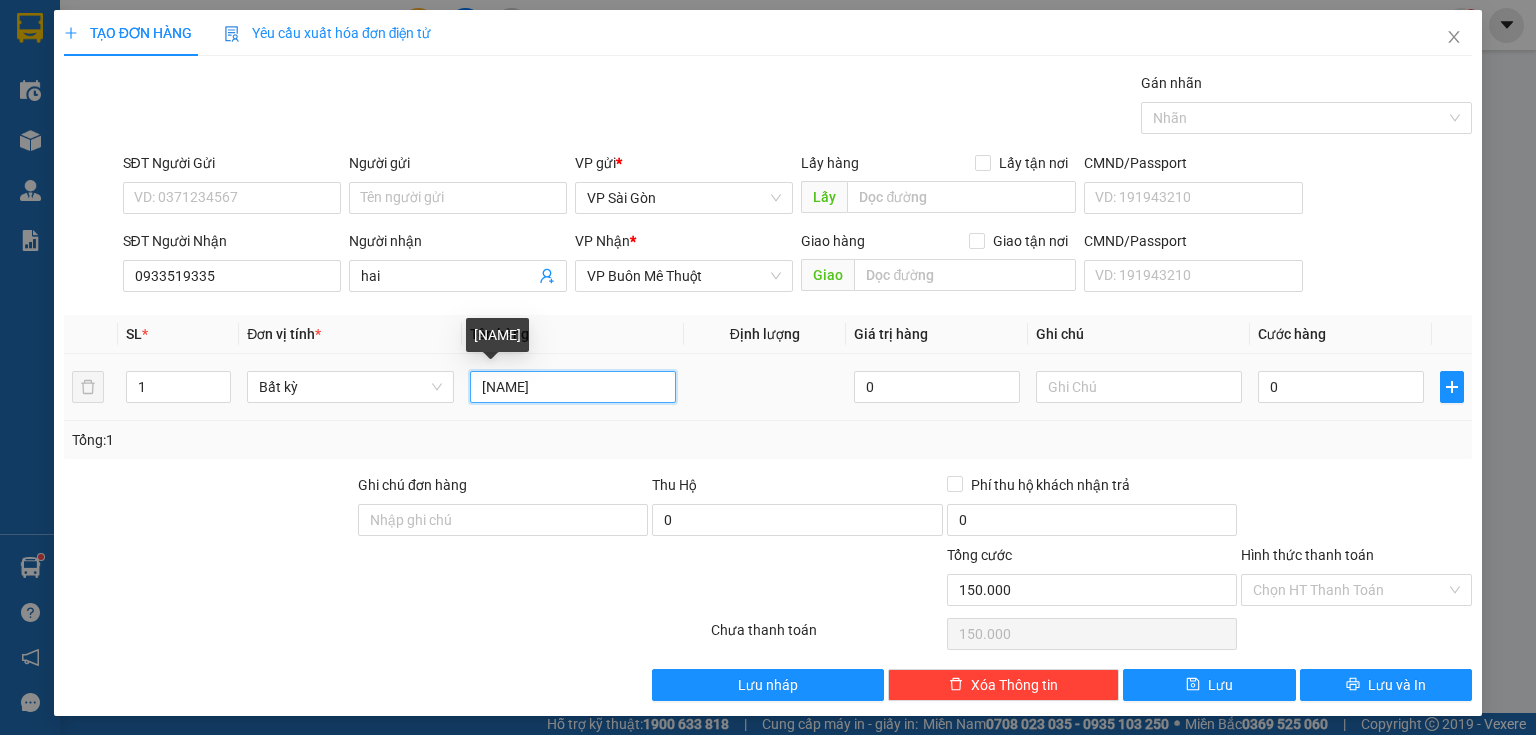 type on "0" 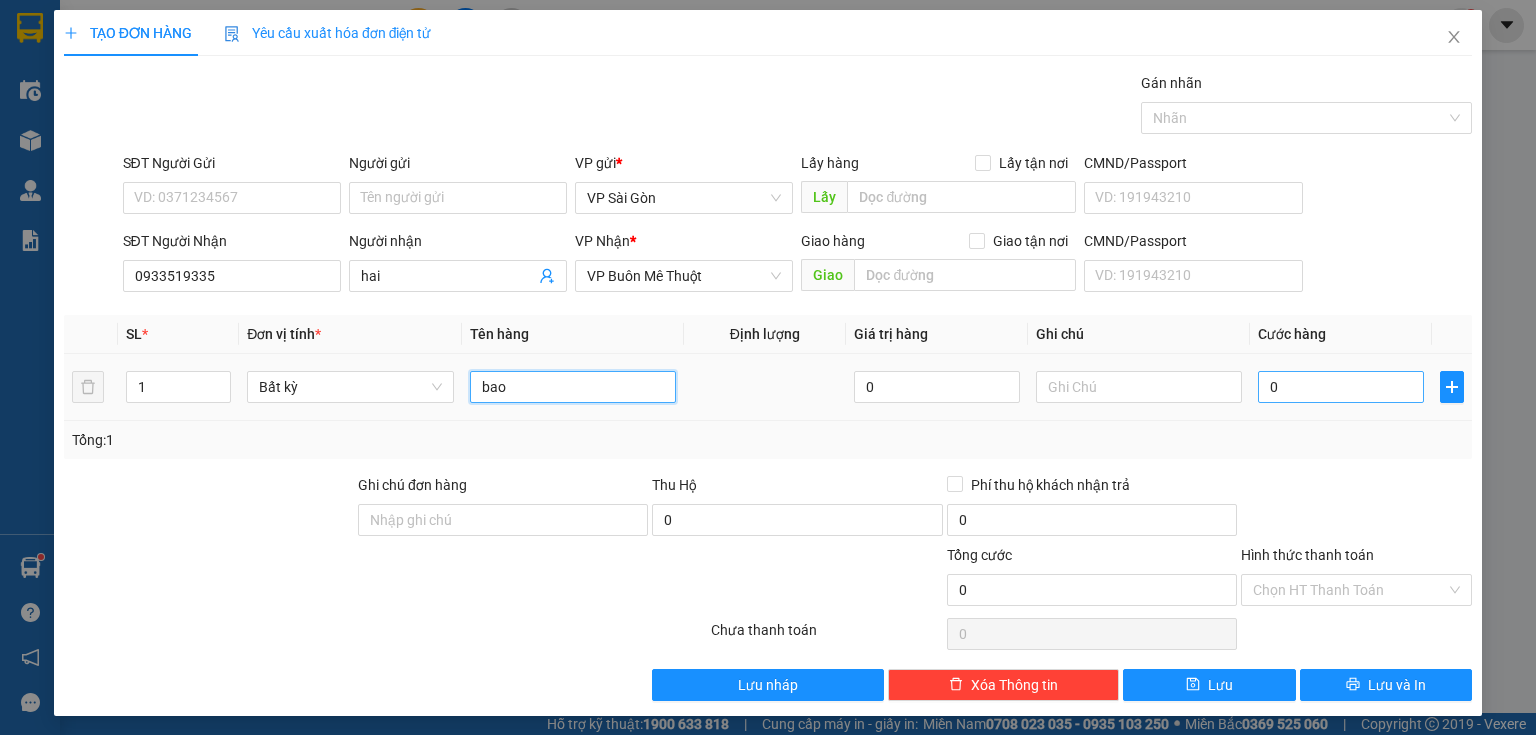 type on "bao" 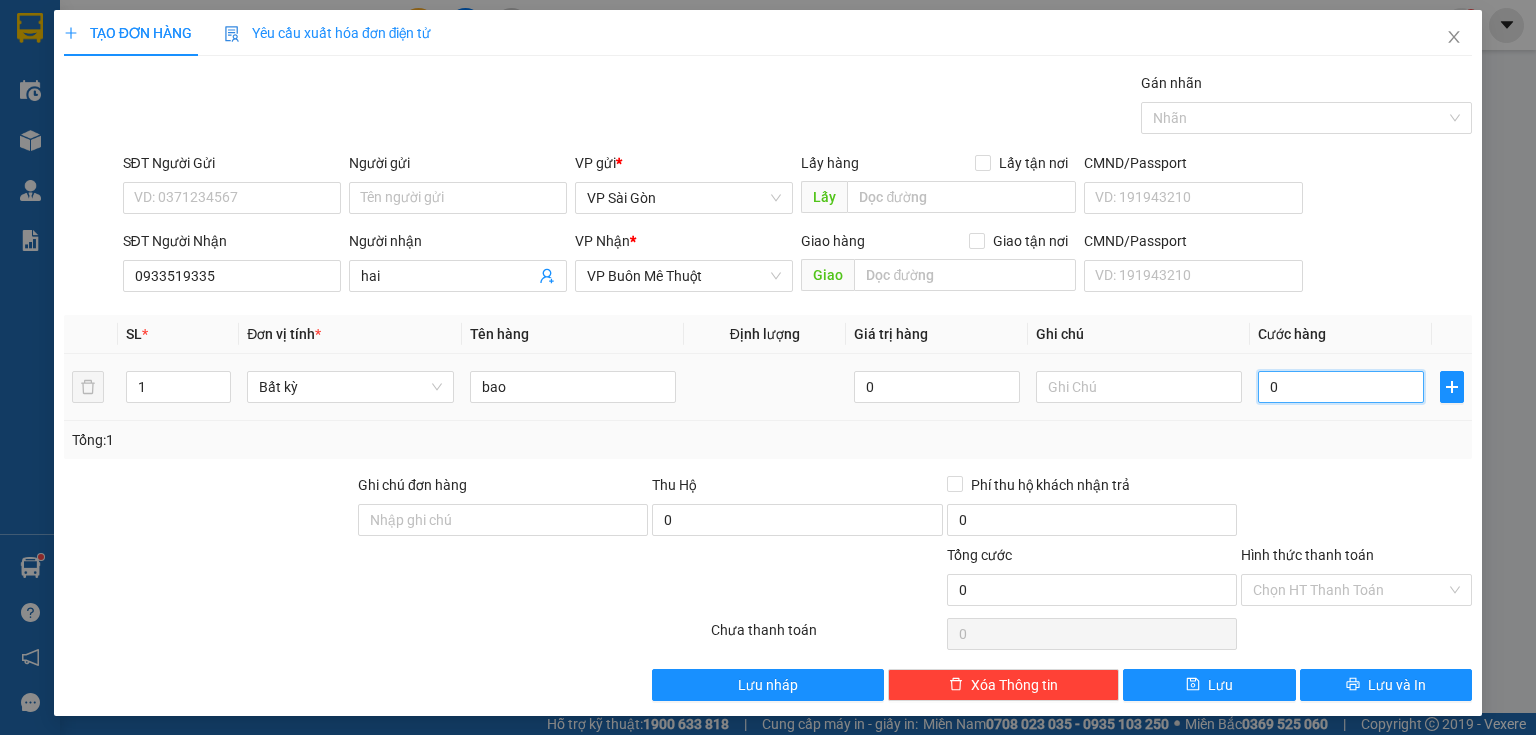 click on "0" at bounding box center [1341, 387] 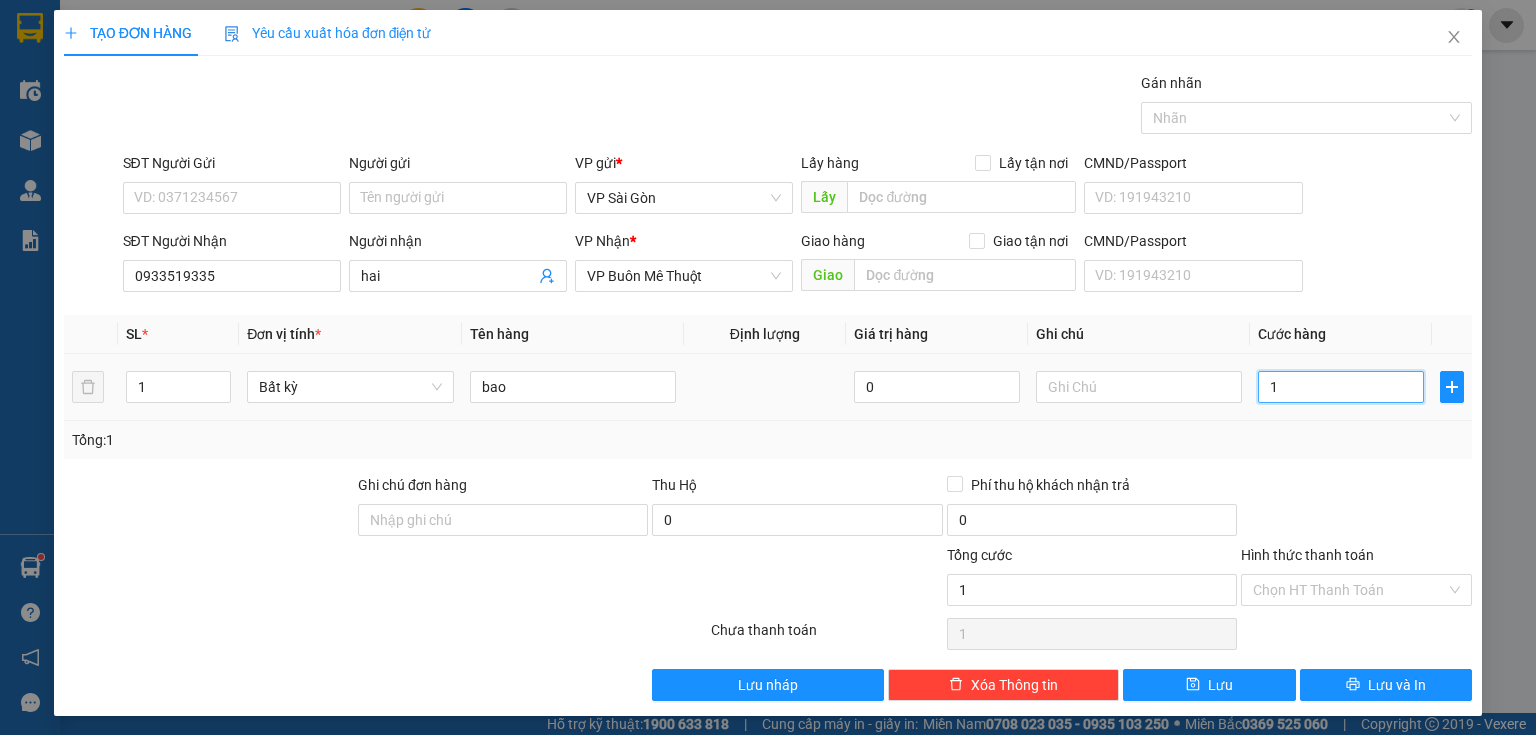type on "15" 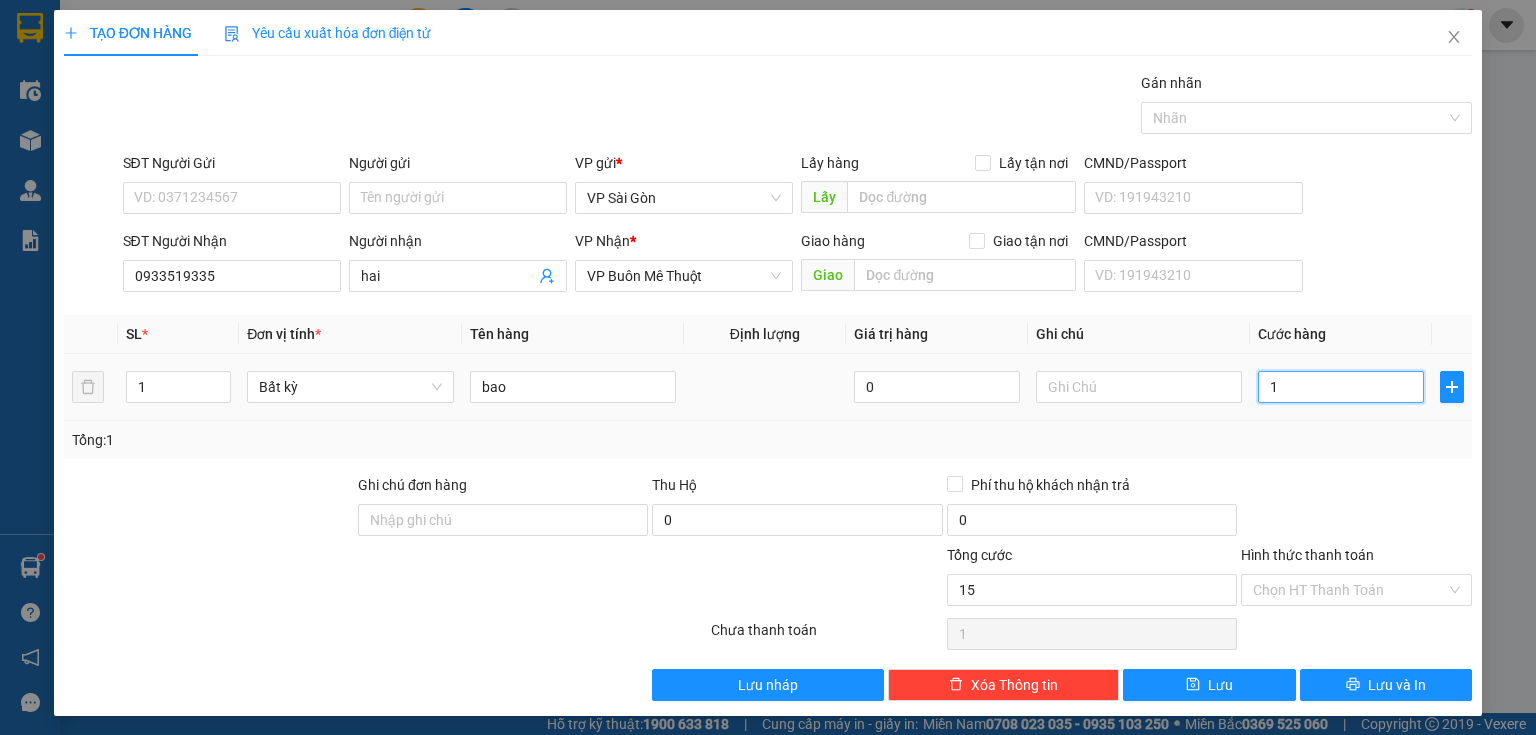 type on "15" 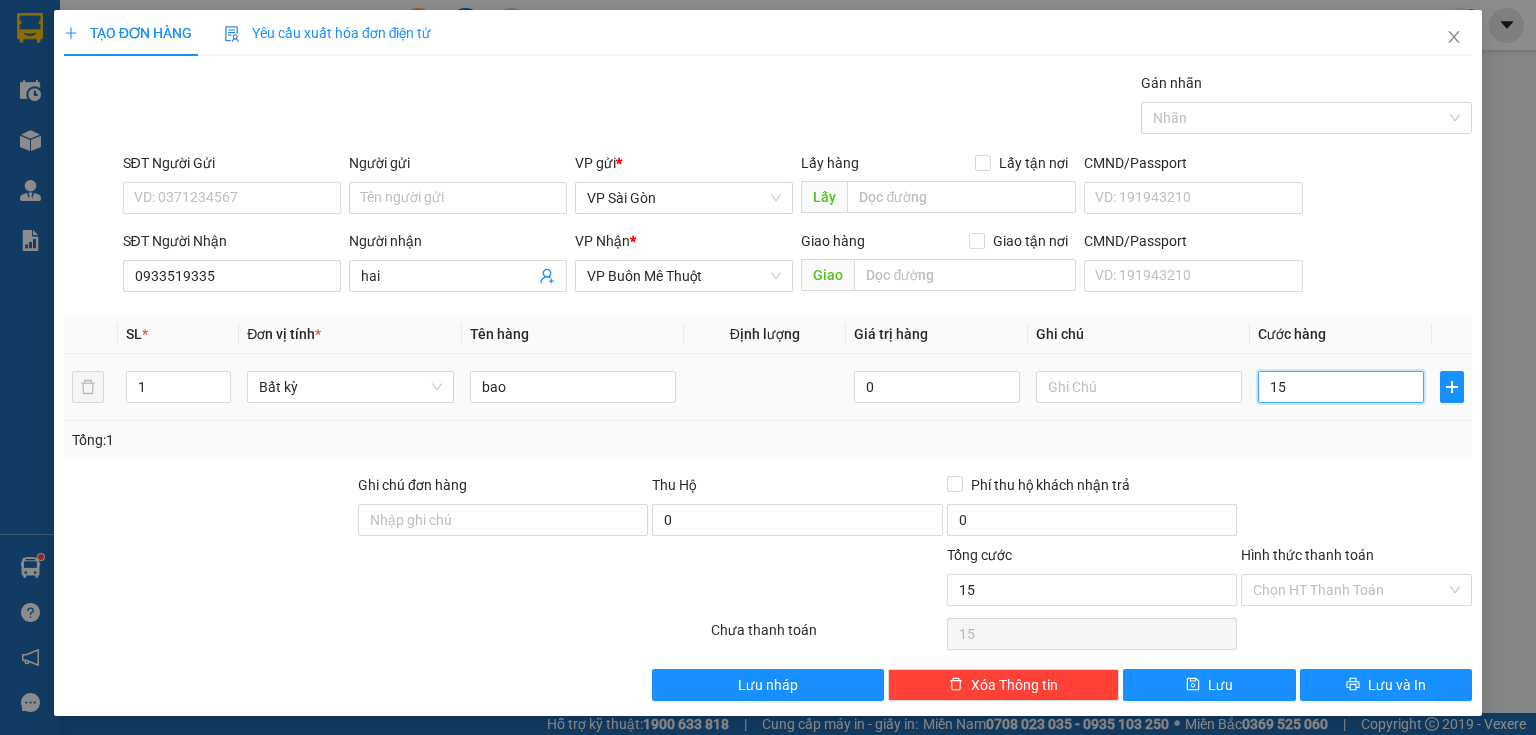type on "150" 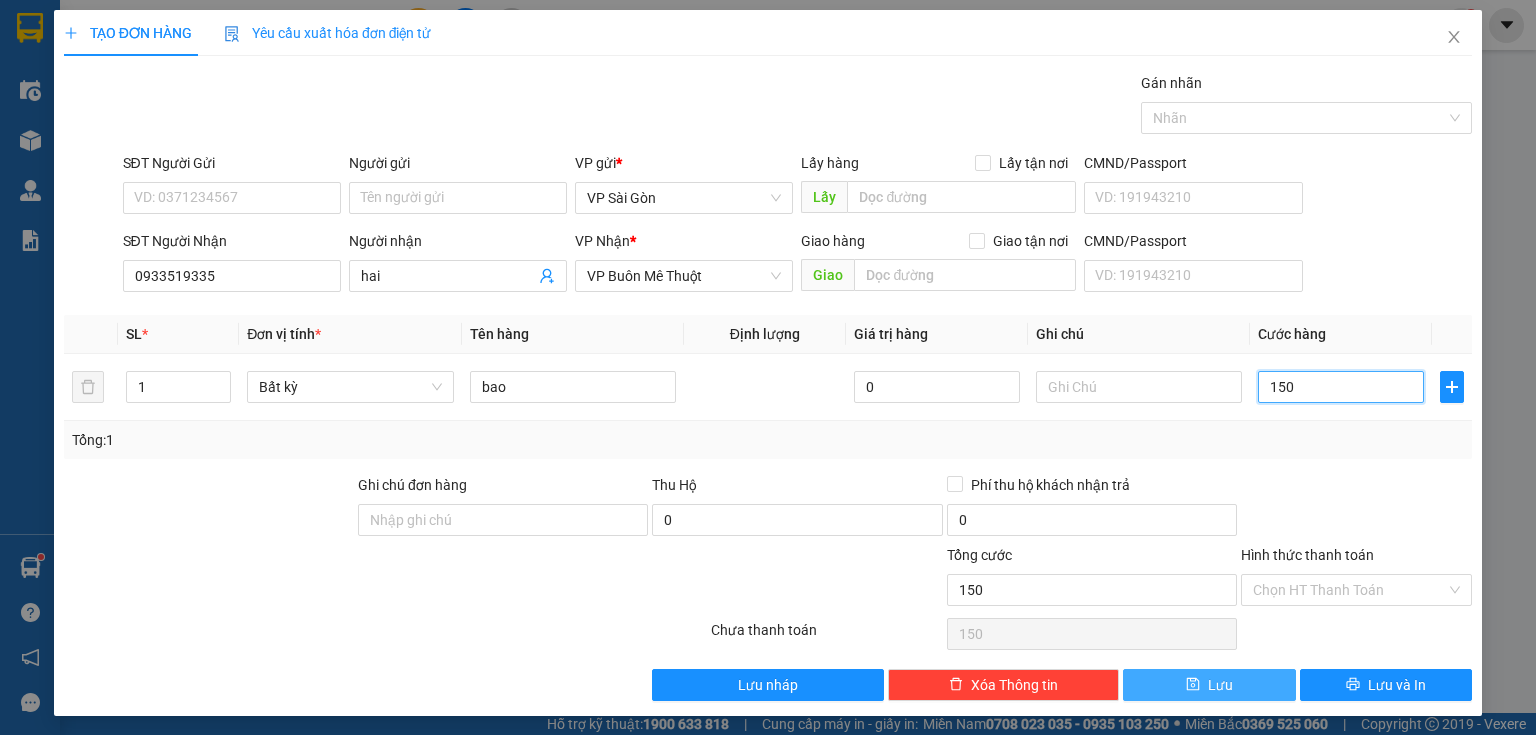 type on "150" 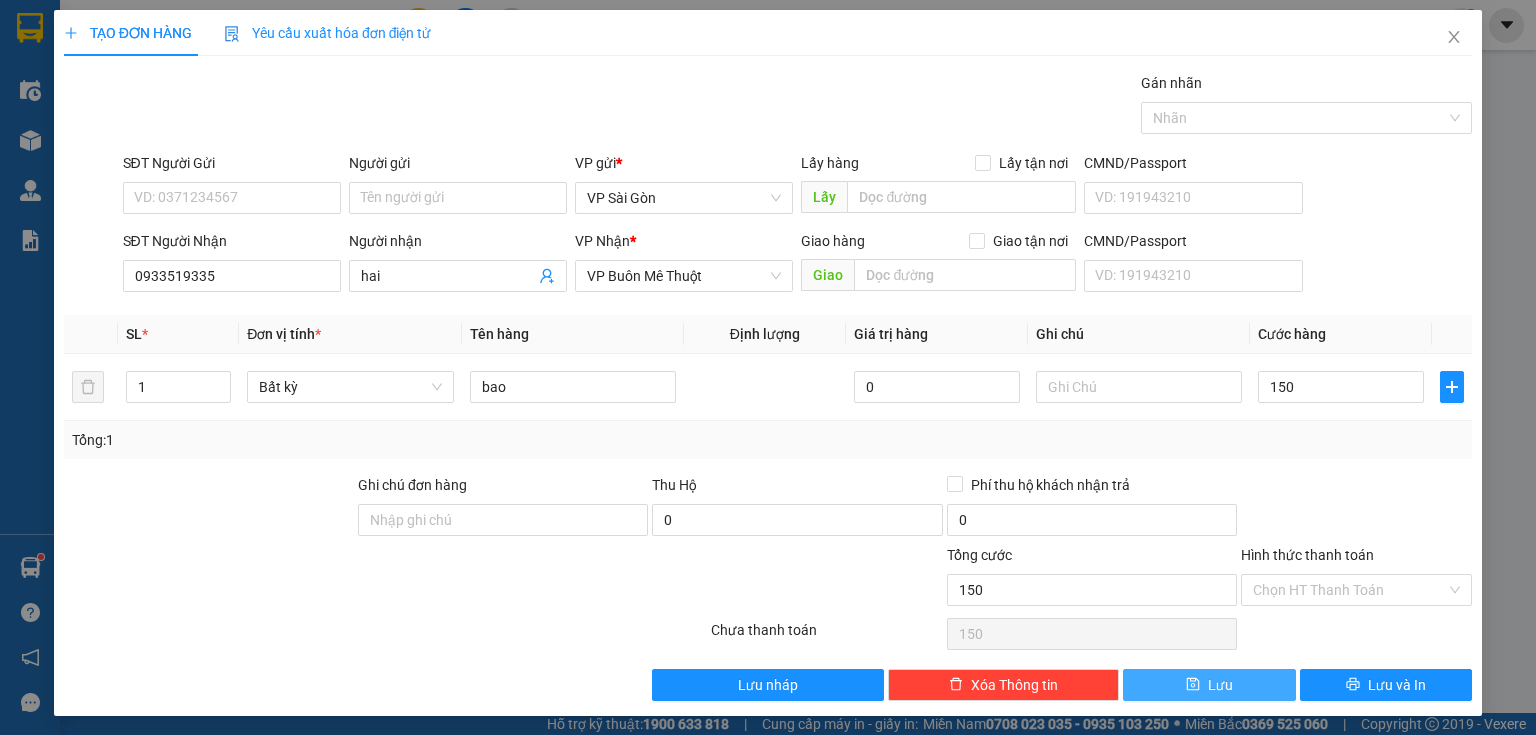 type on "150.000" 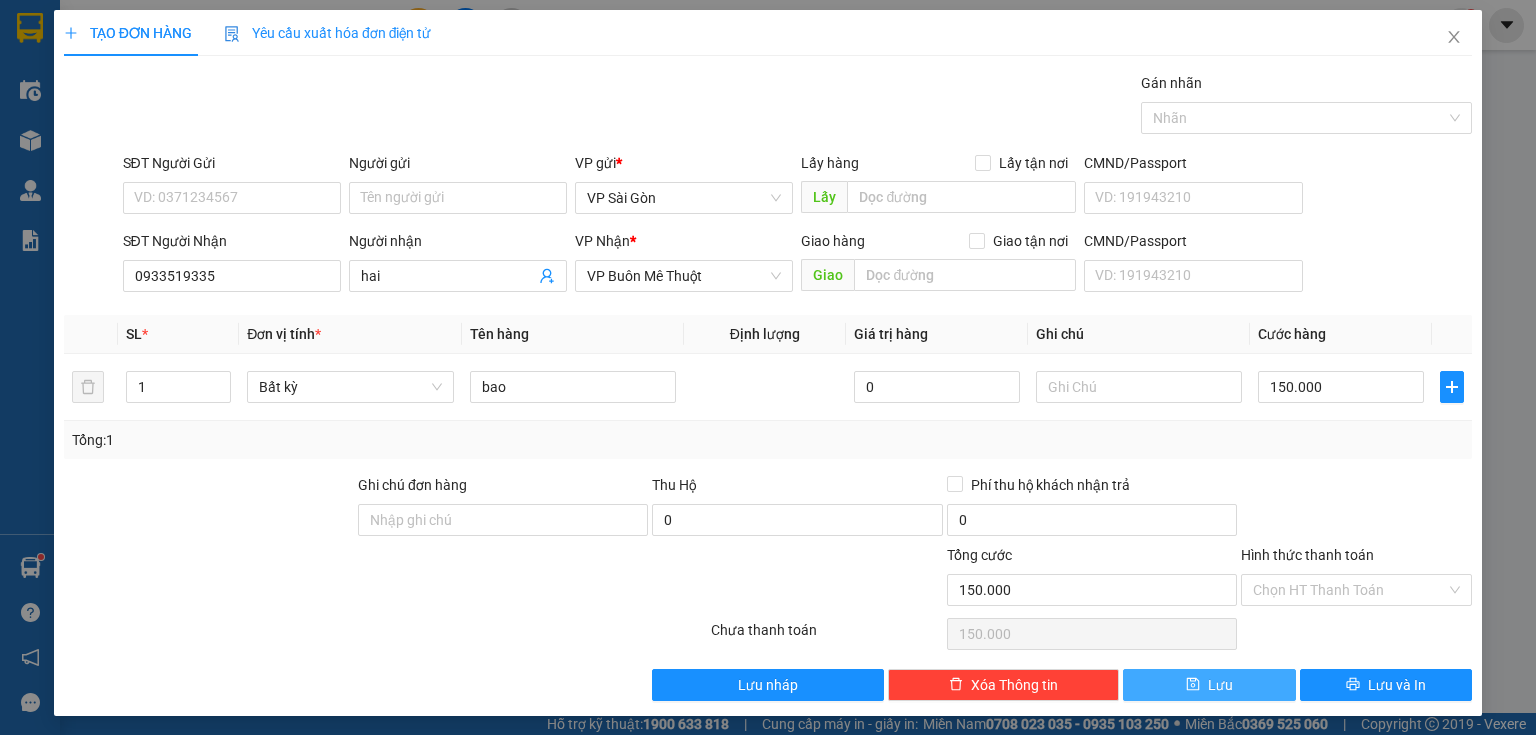 click 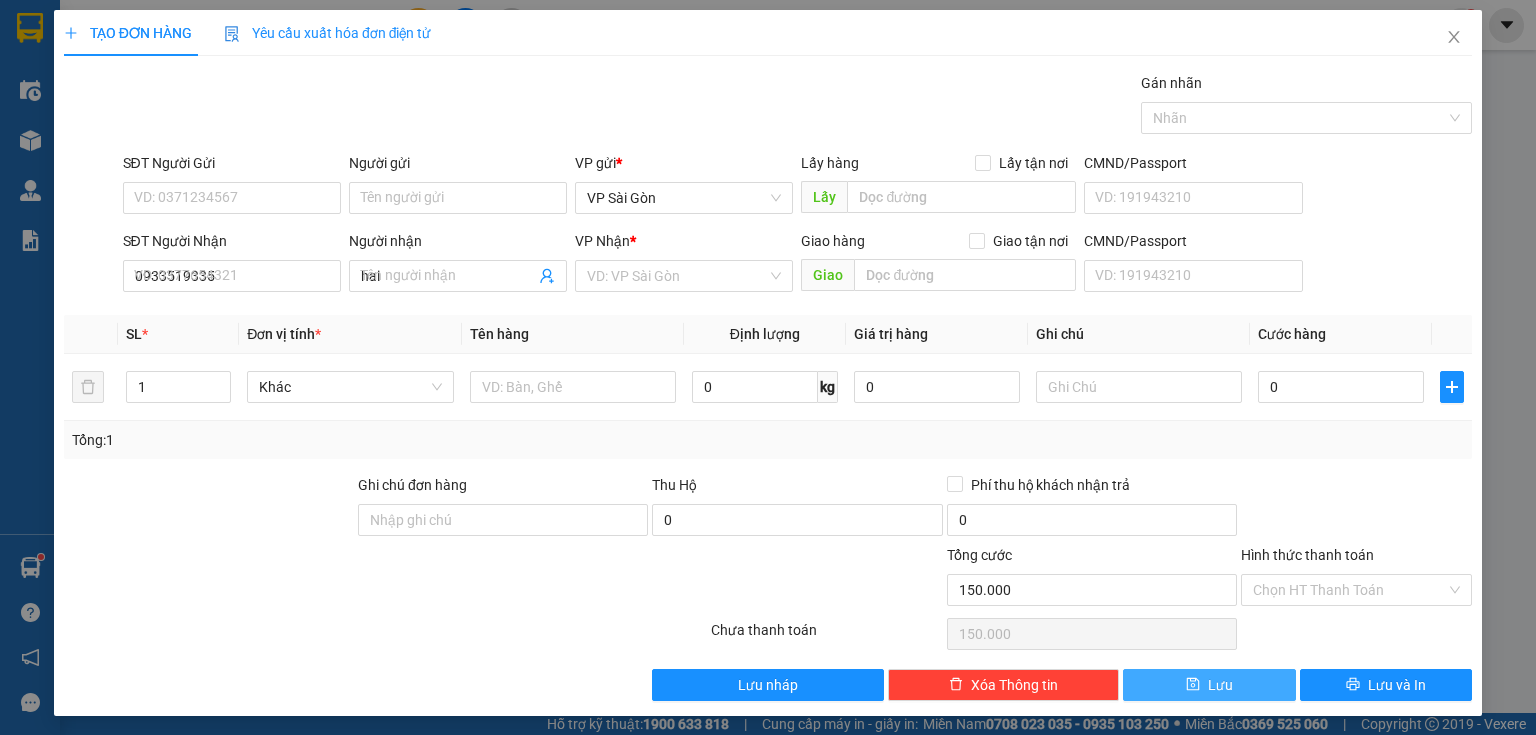 type 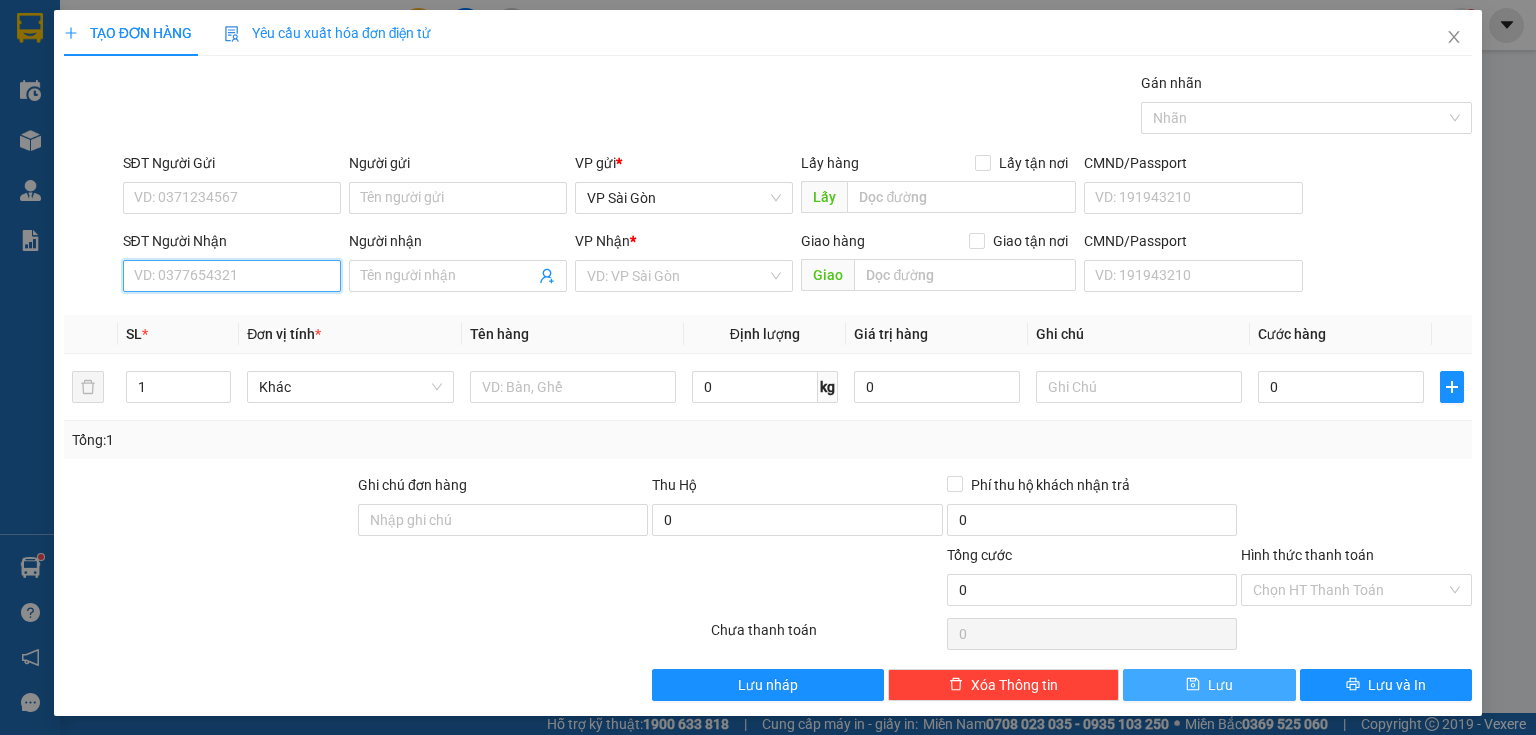 click on "SĐT Người Nhận" at bounding box center (232, 276) 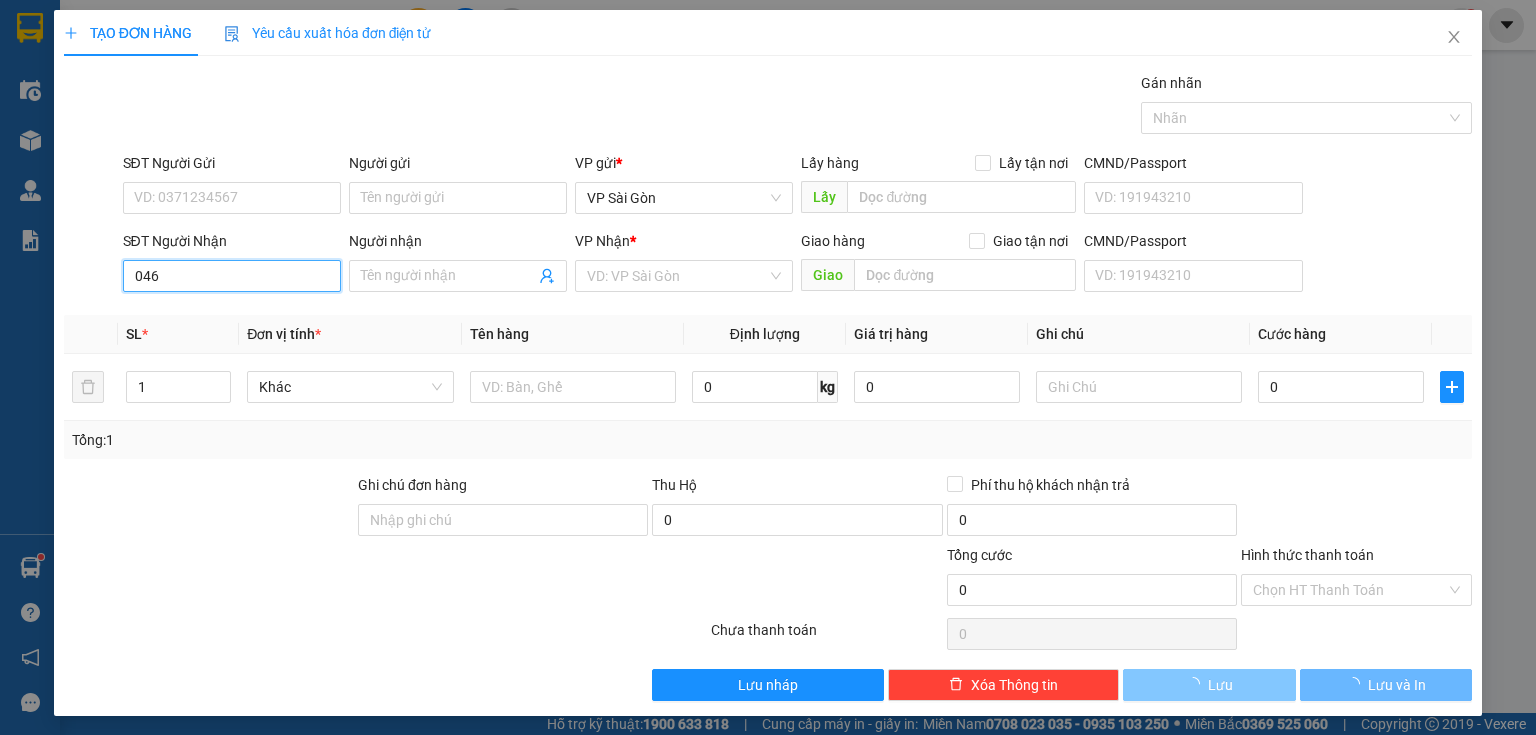 click on "046" at bounding box center [232, 276] 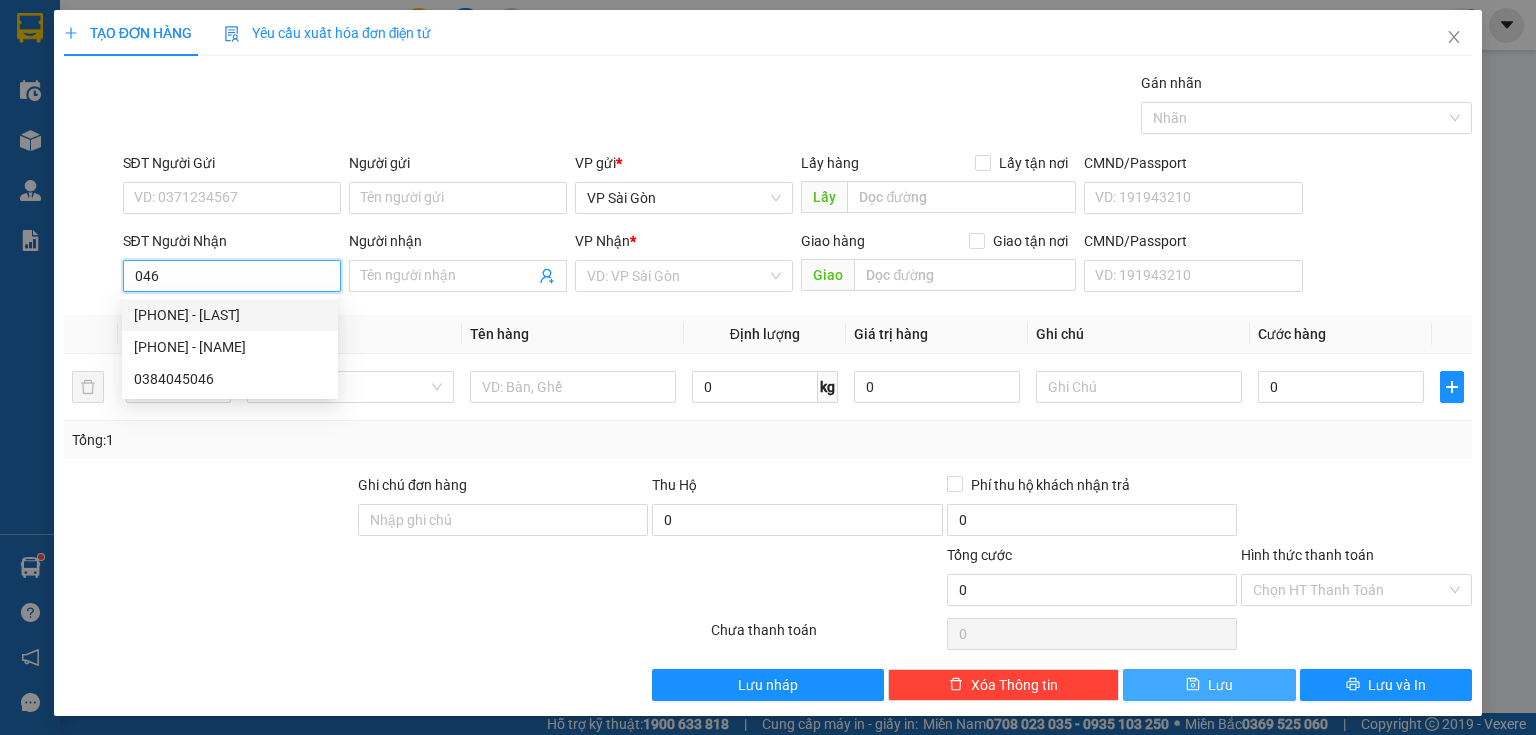 click on "[PHONE] - [LAST]" at bounding box center (230, 315) 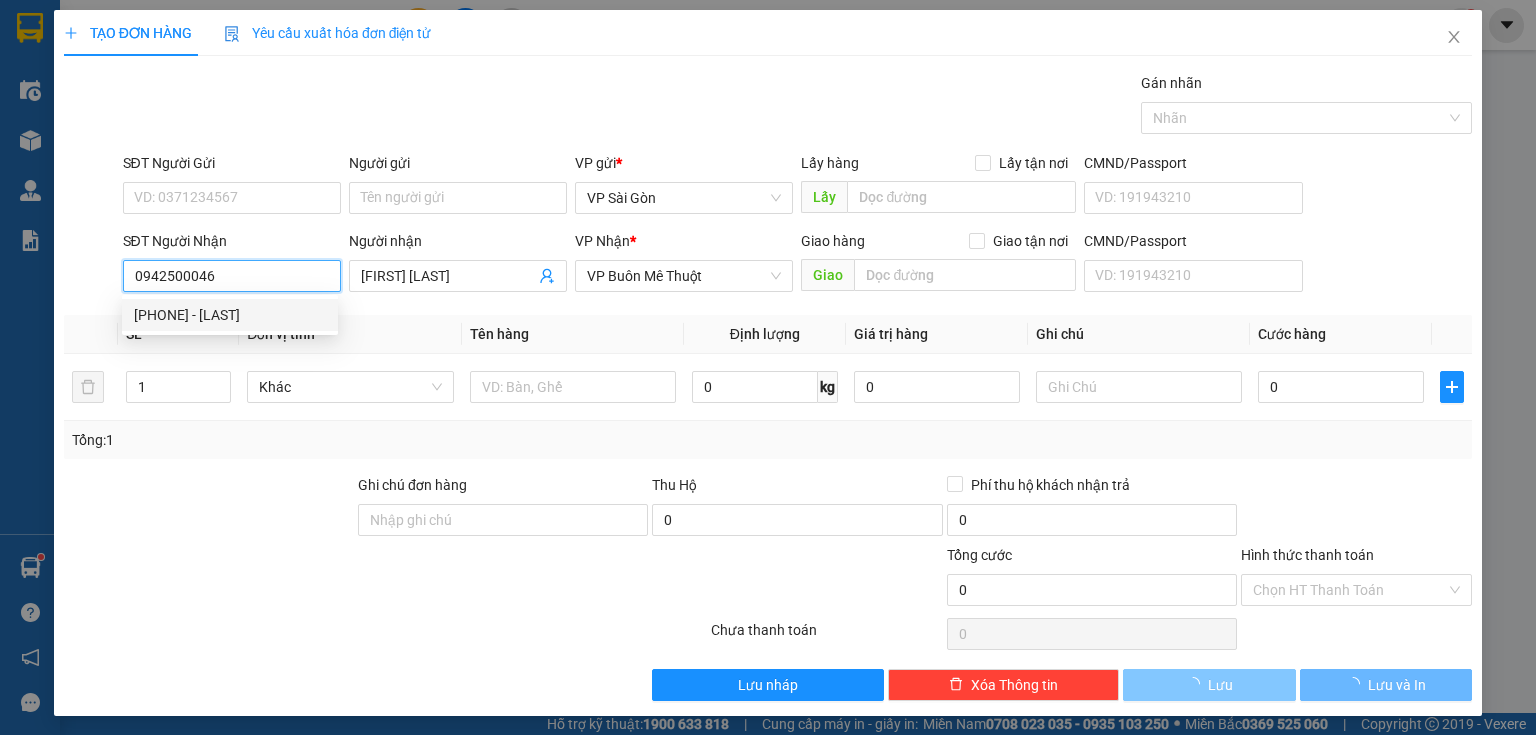 type on "30.000" 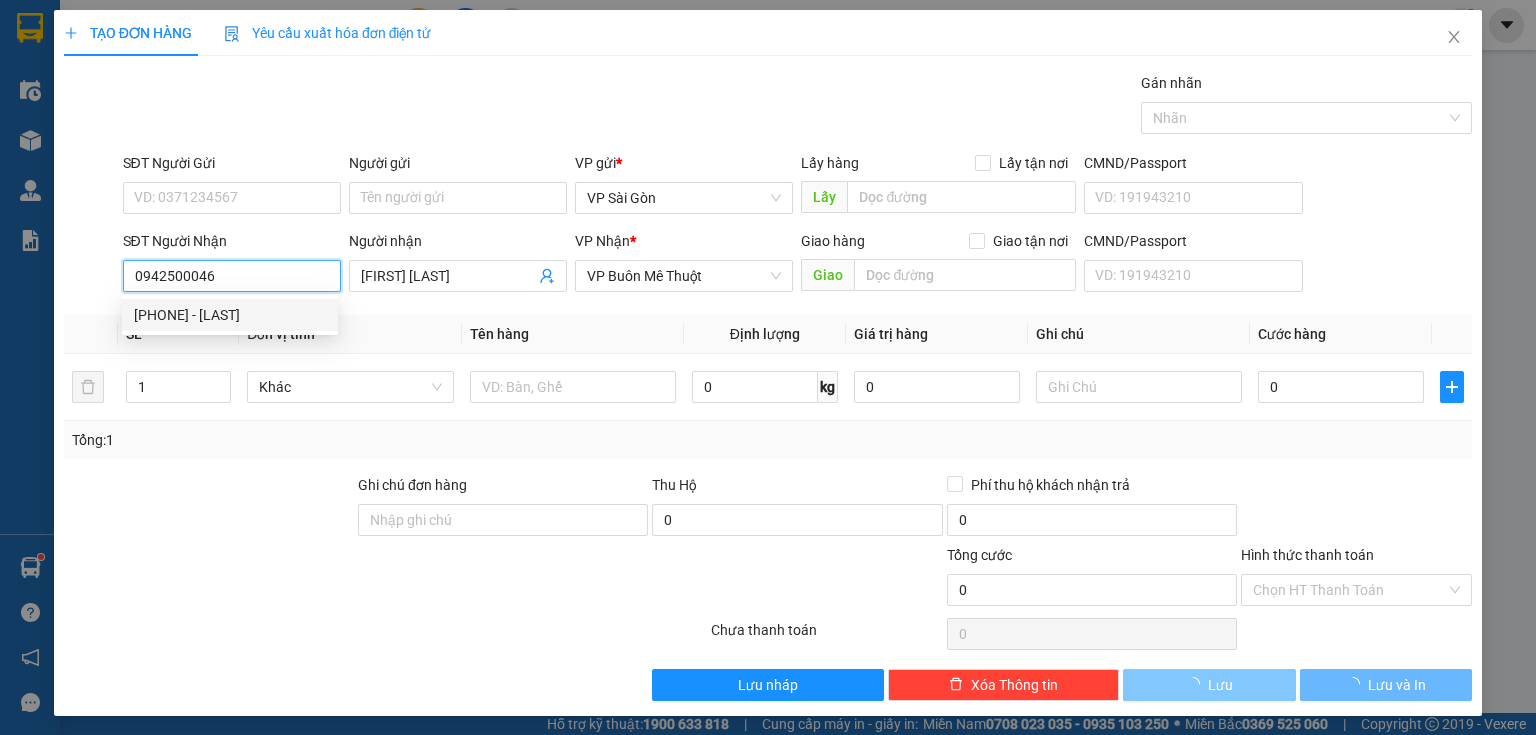 type on "30.000" 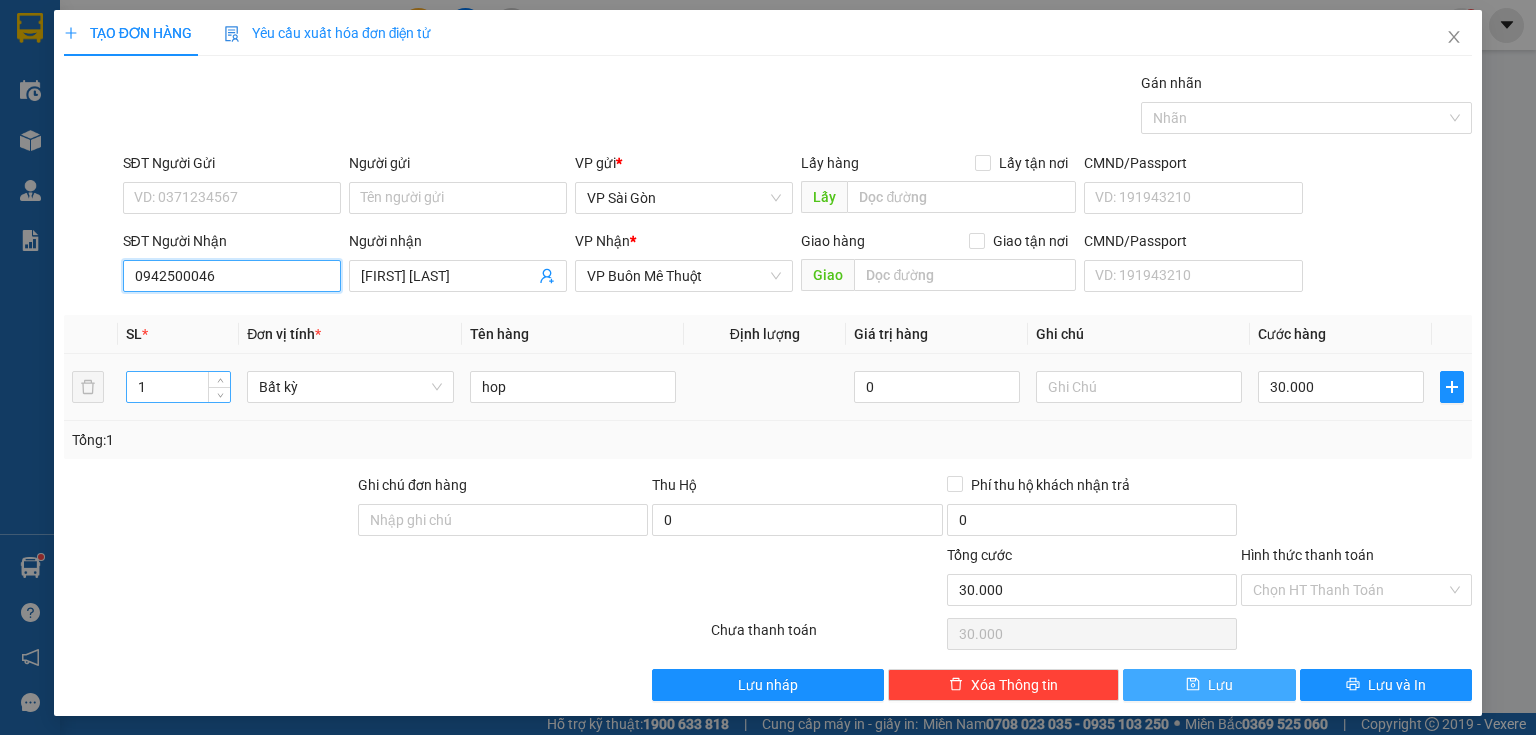 type on "0942500046" 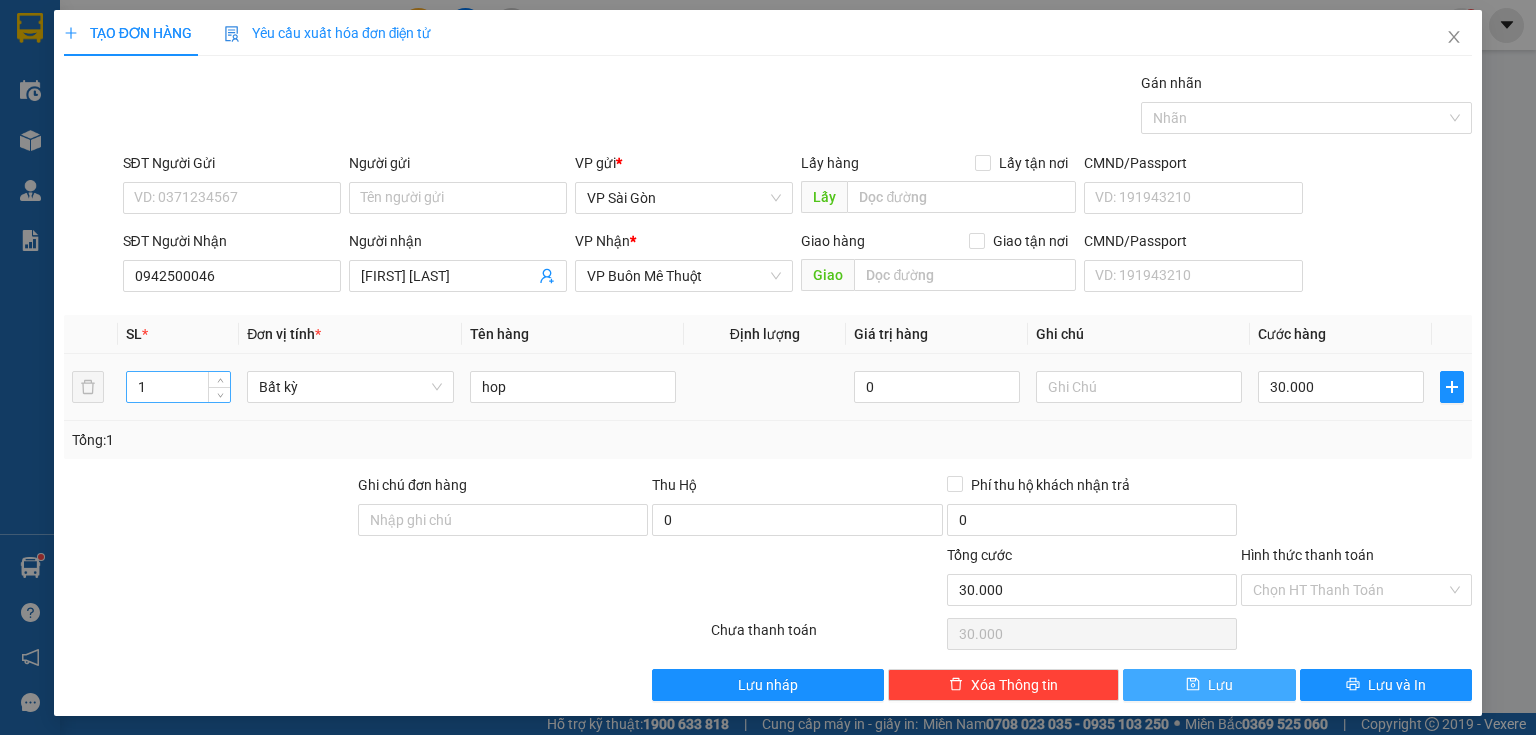 click on "1" at bounding box center (178, 387) 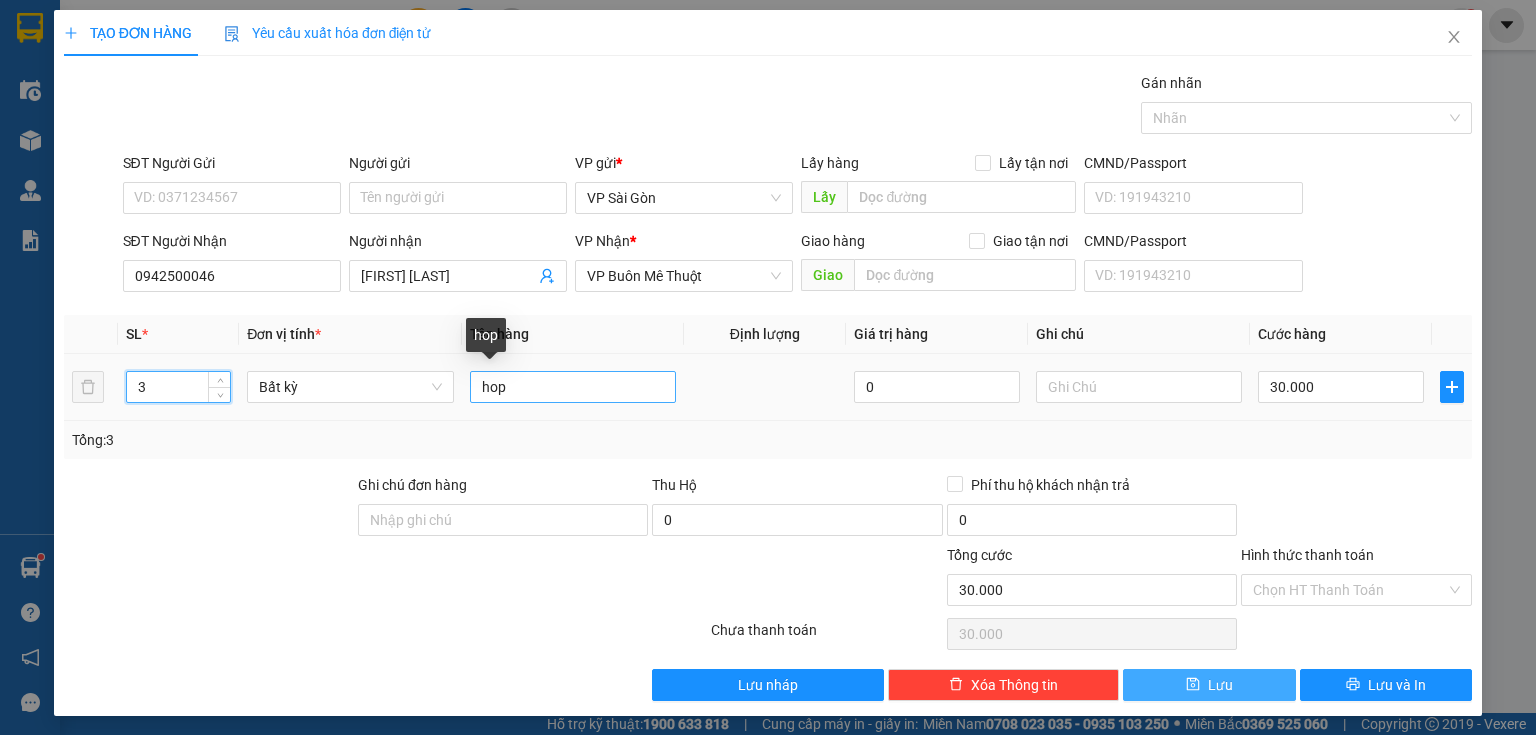 type on "3" 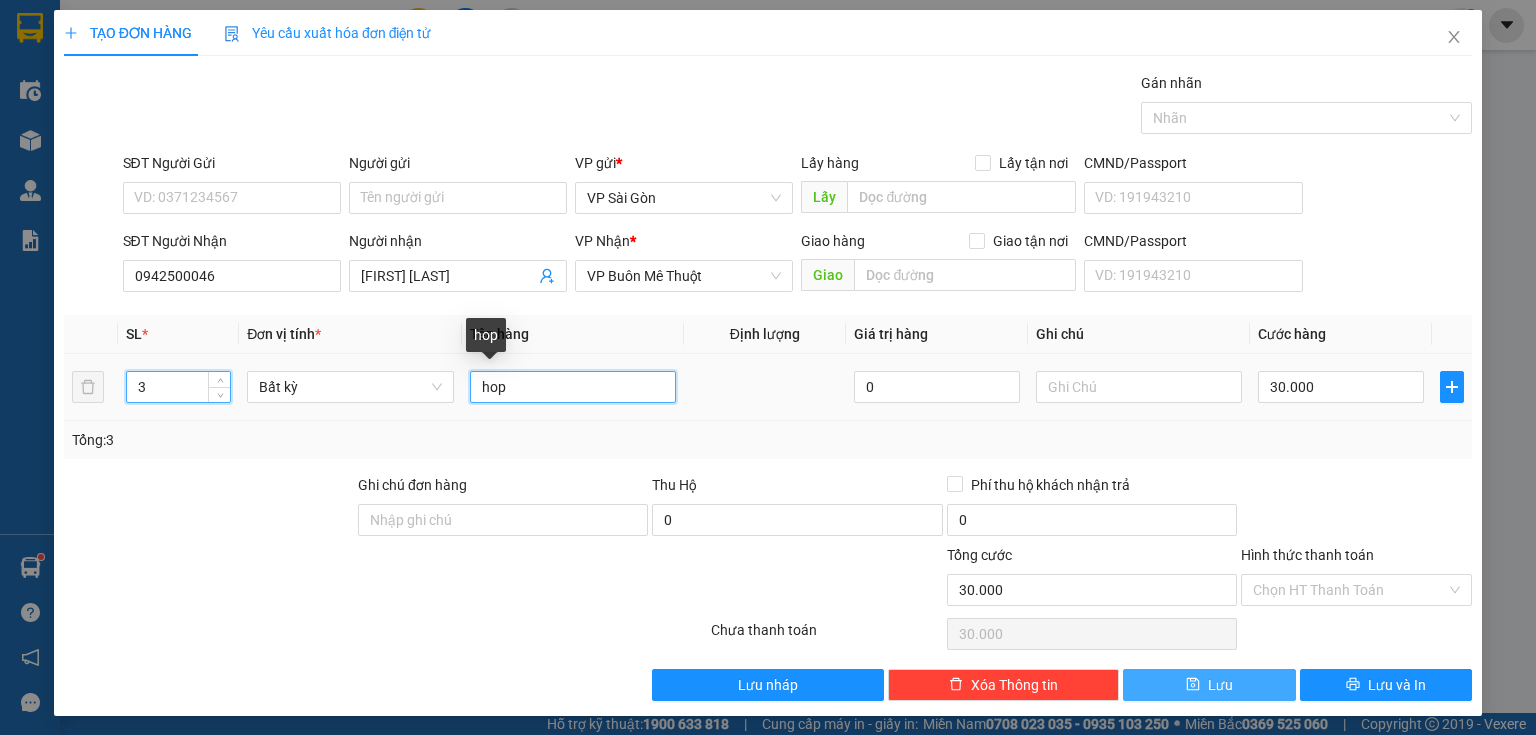 click on "hop" at bounding box center [573, 387] 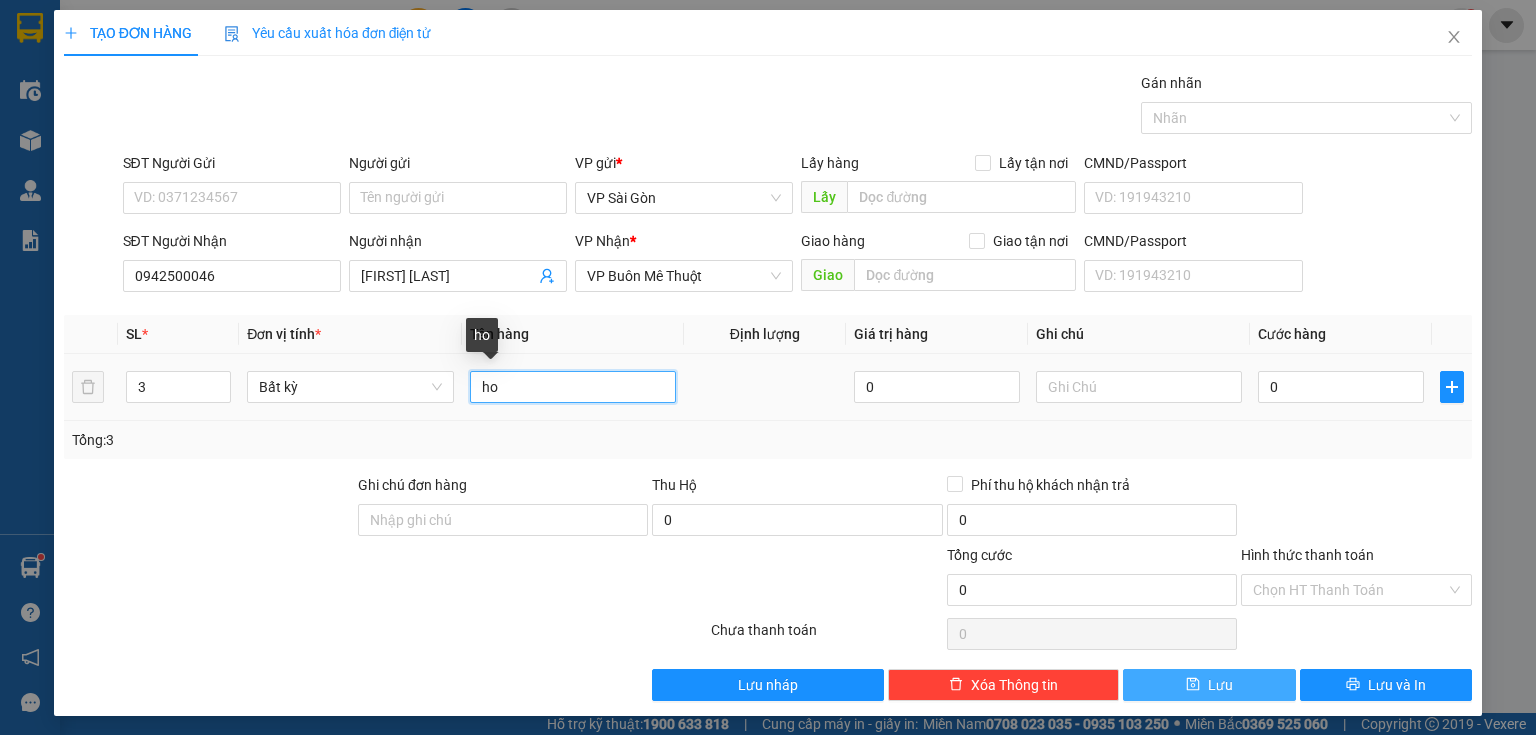 type on "h" 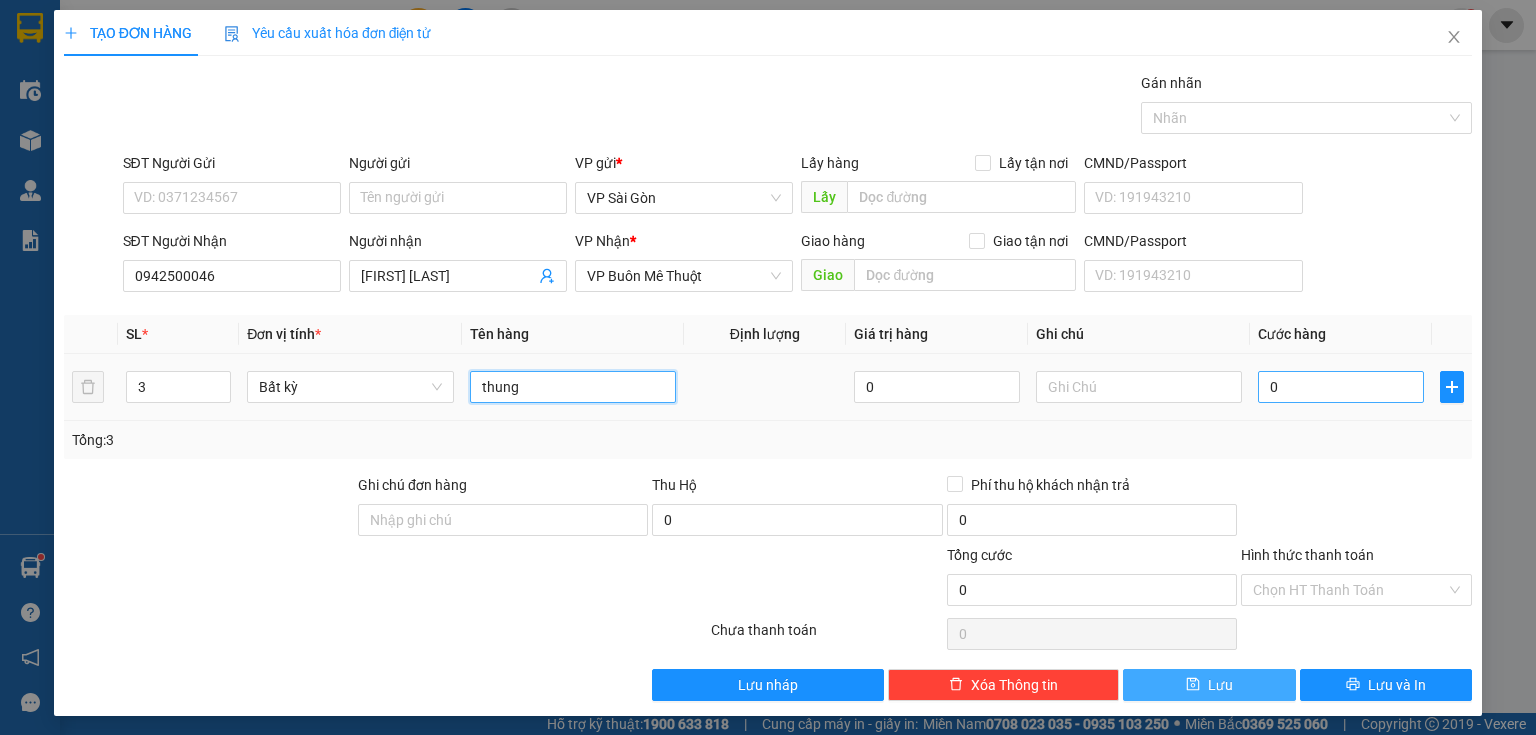 type on "thung" 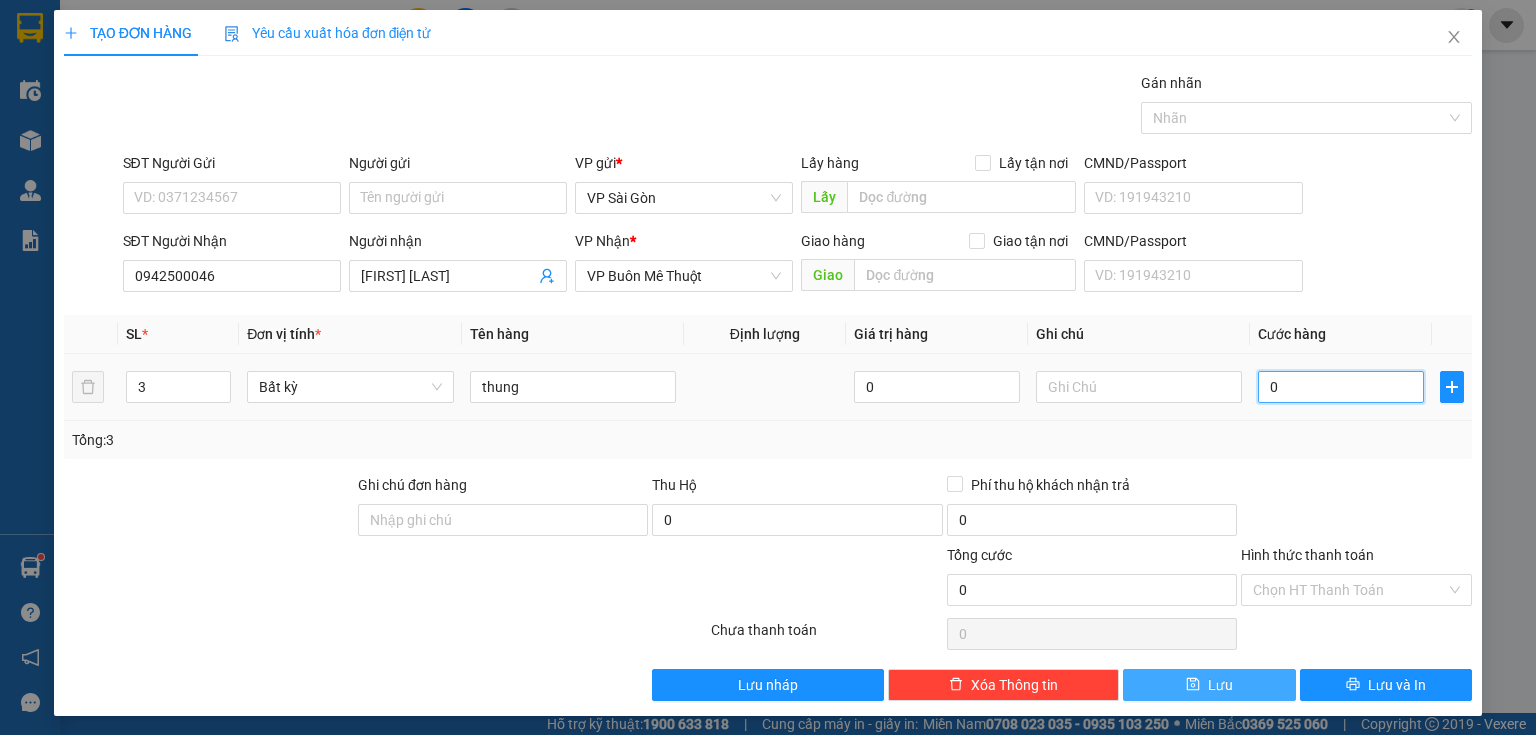 click on "0" at bounding box center (1341, 387) 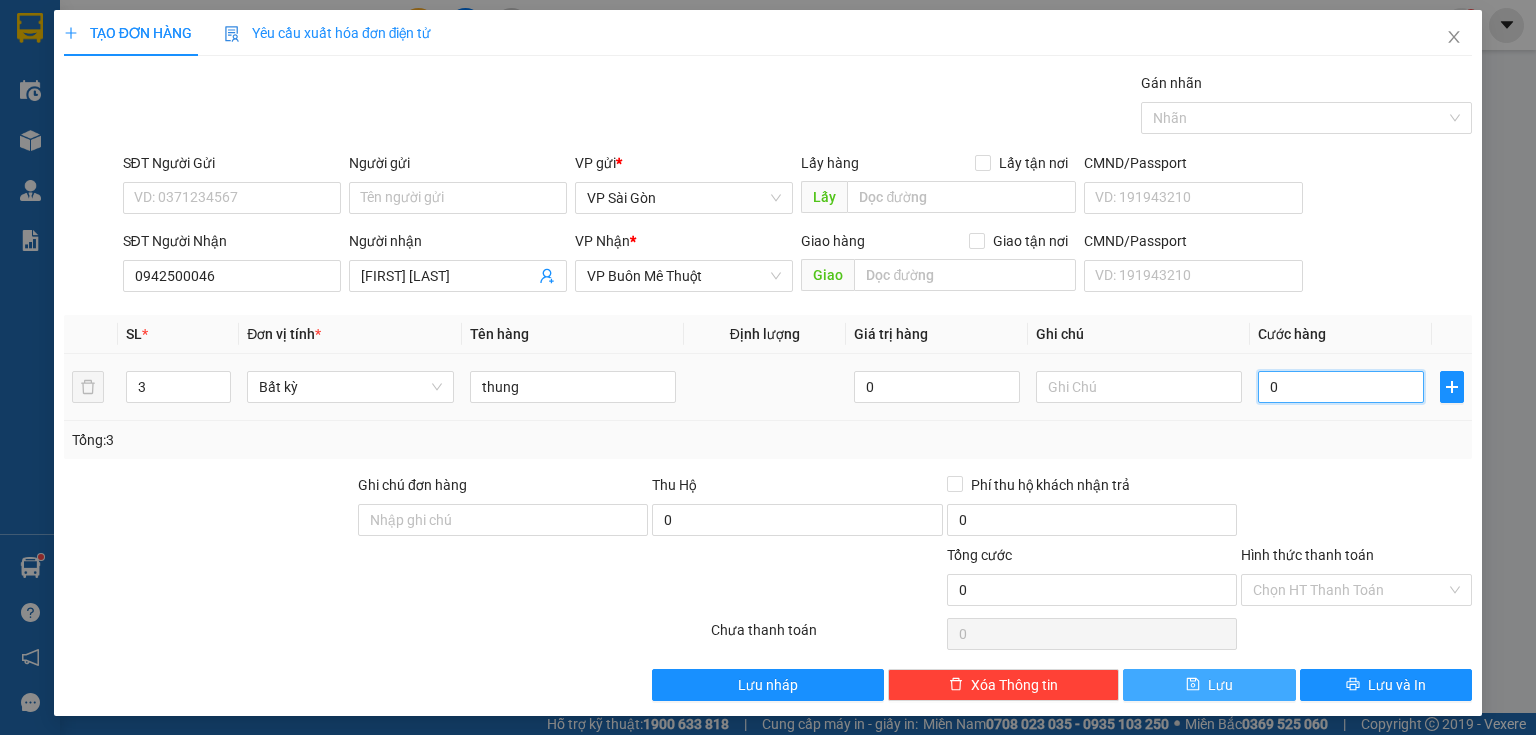 type on "1" 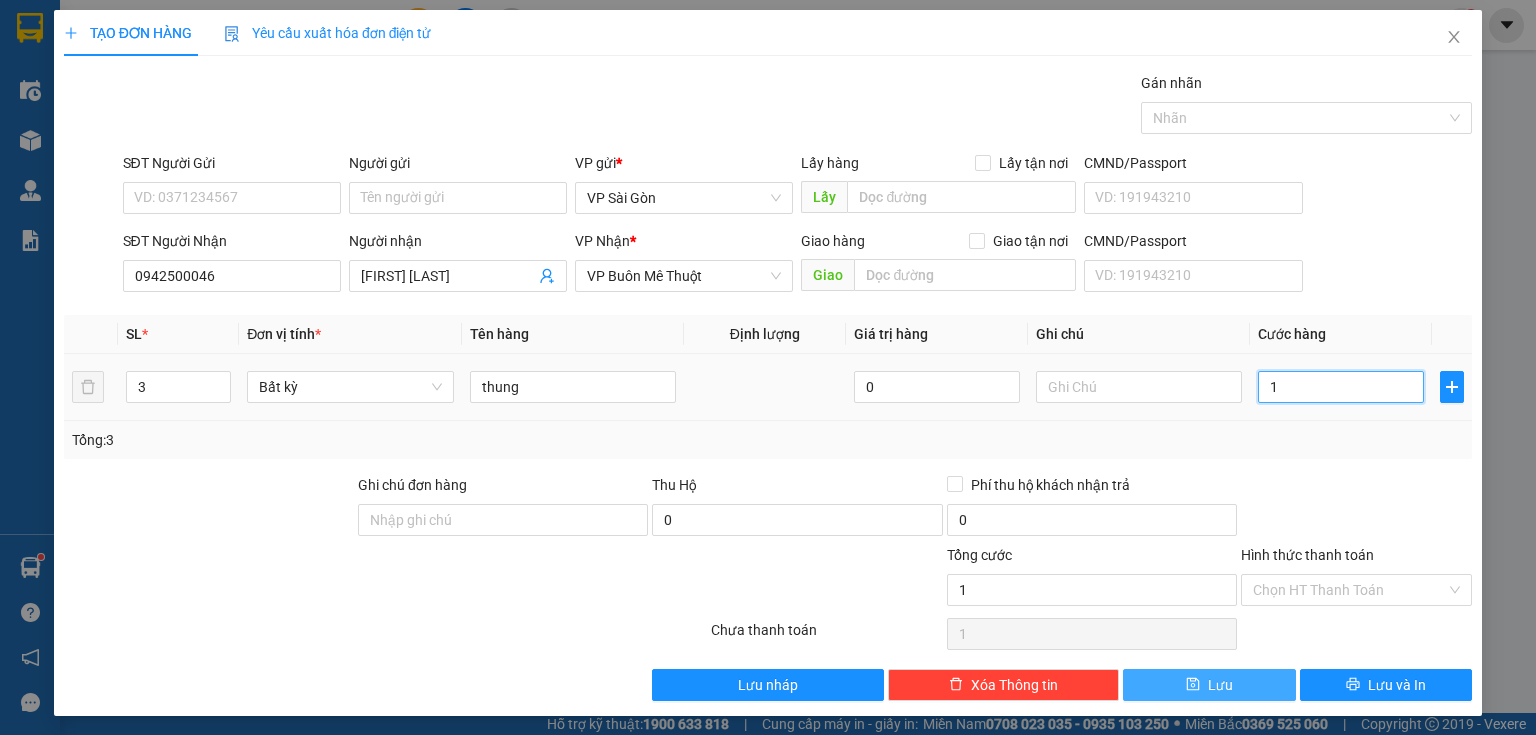 type on "12" 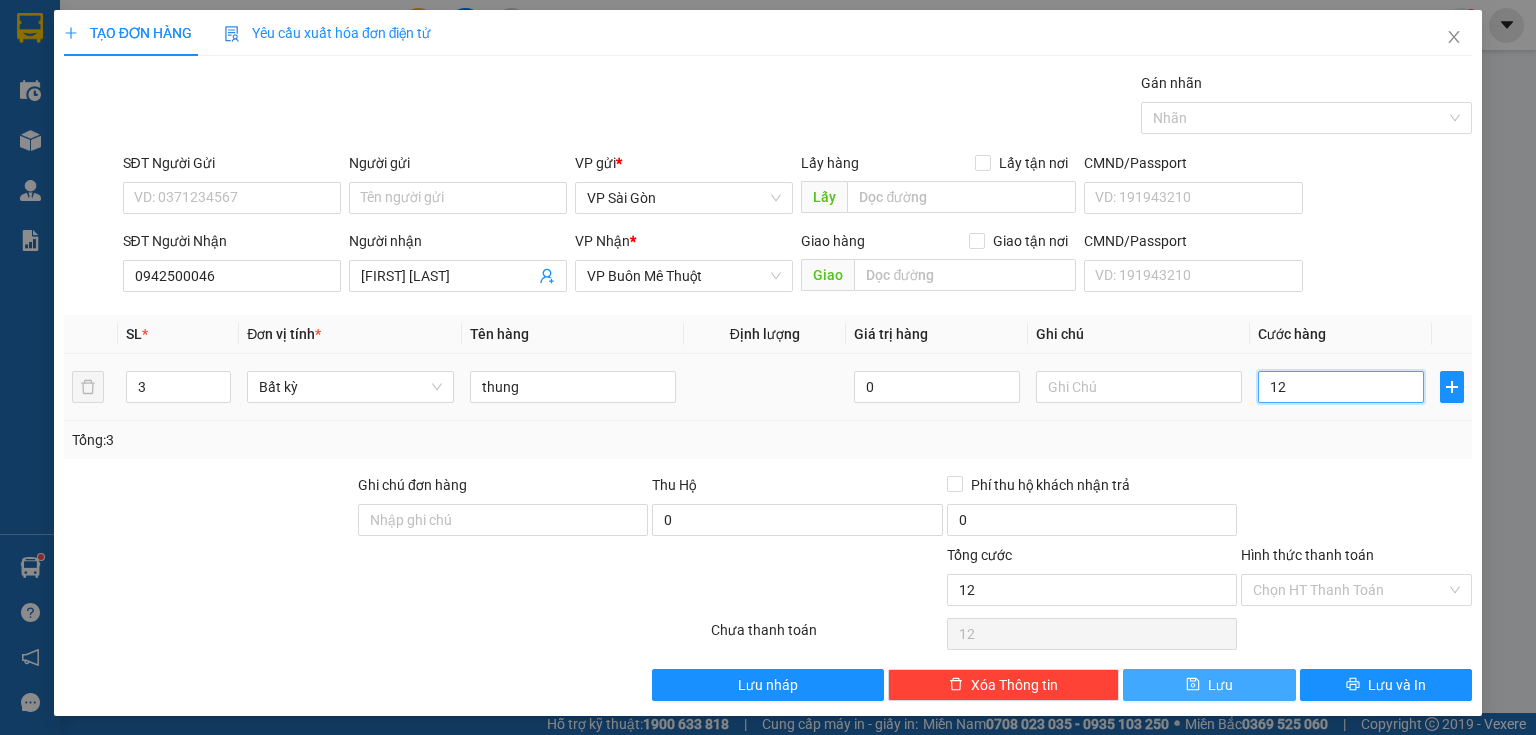 type on "120" 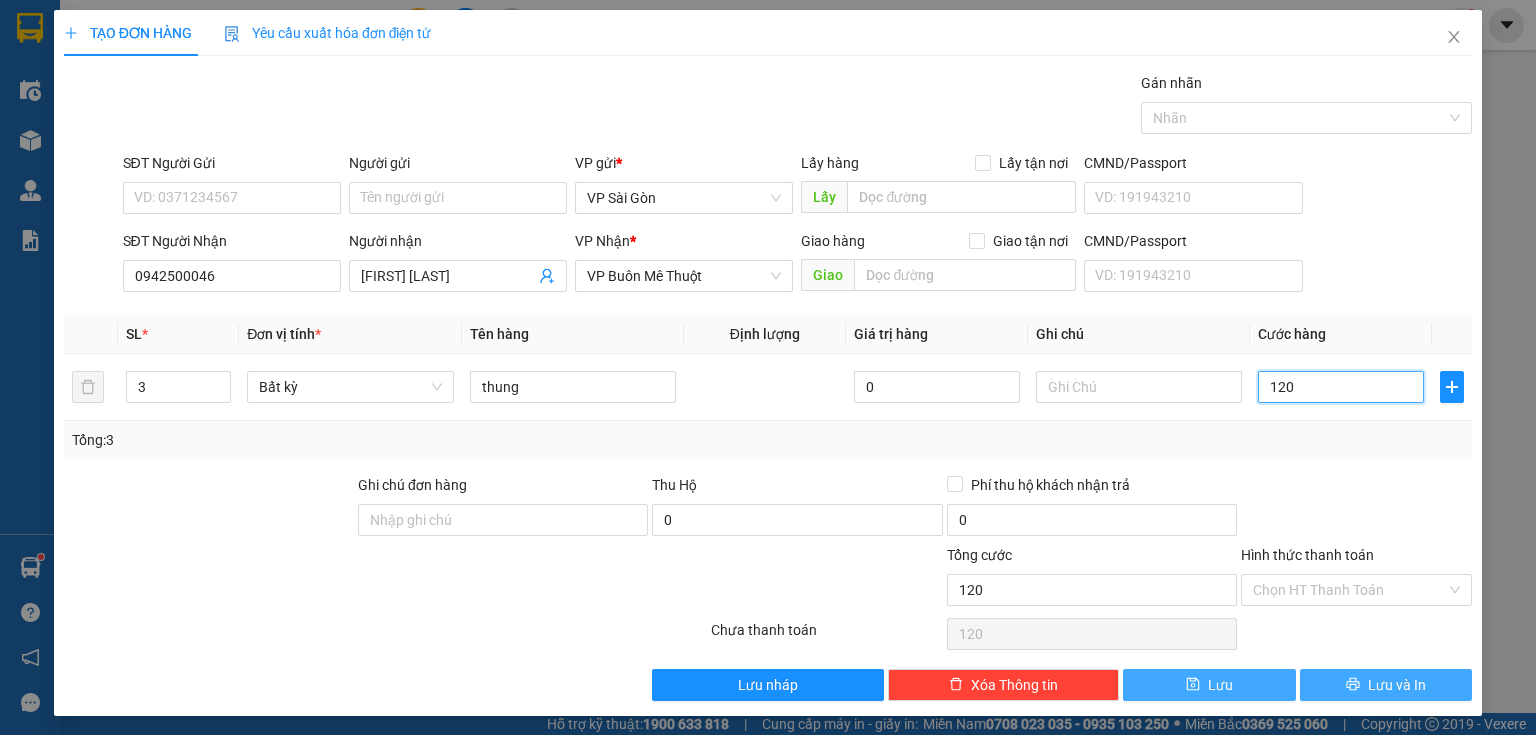 type on "120" 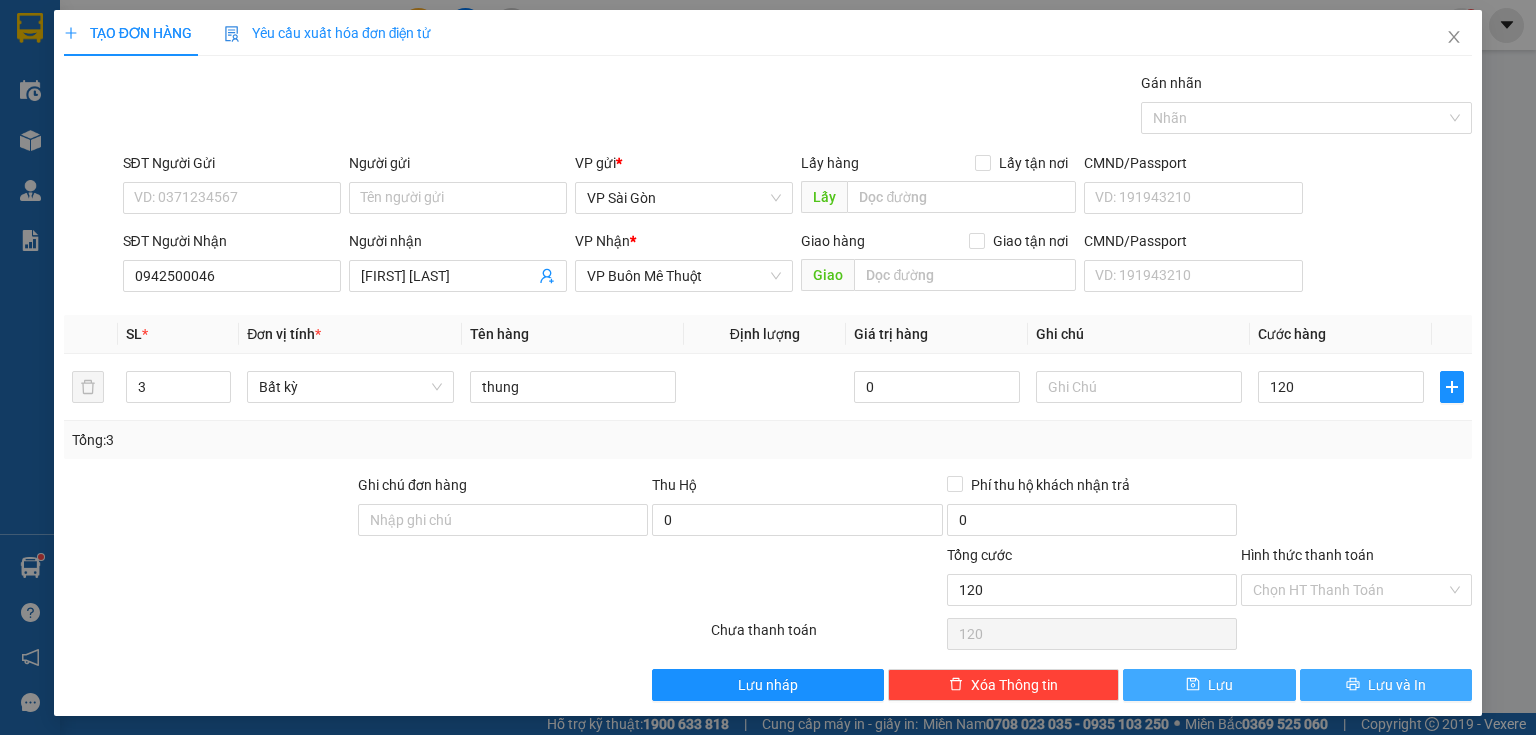 type on "120.000" 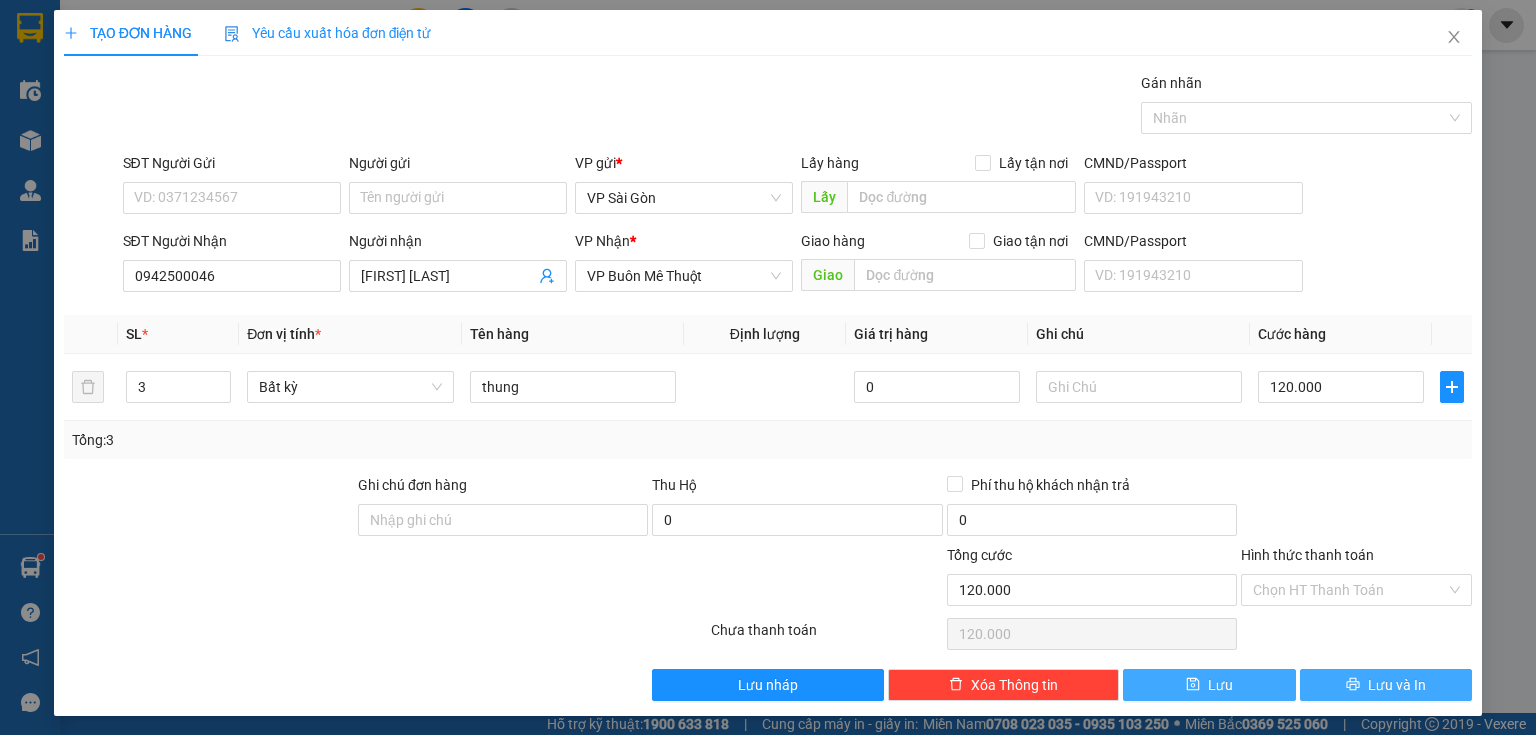 click on "Lưu và In" at bounding box center [1386, 685] 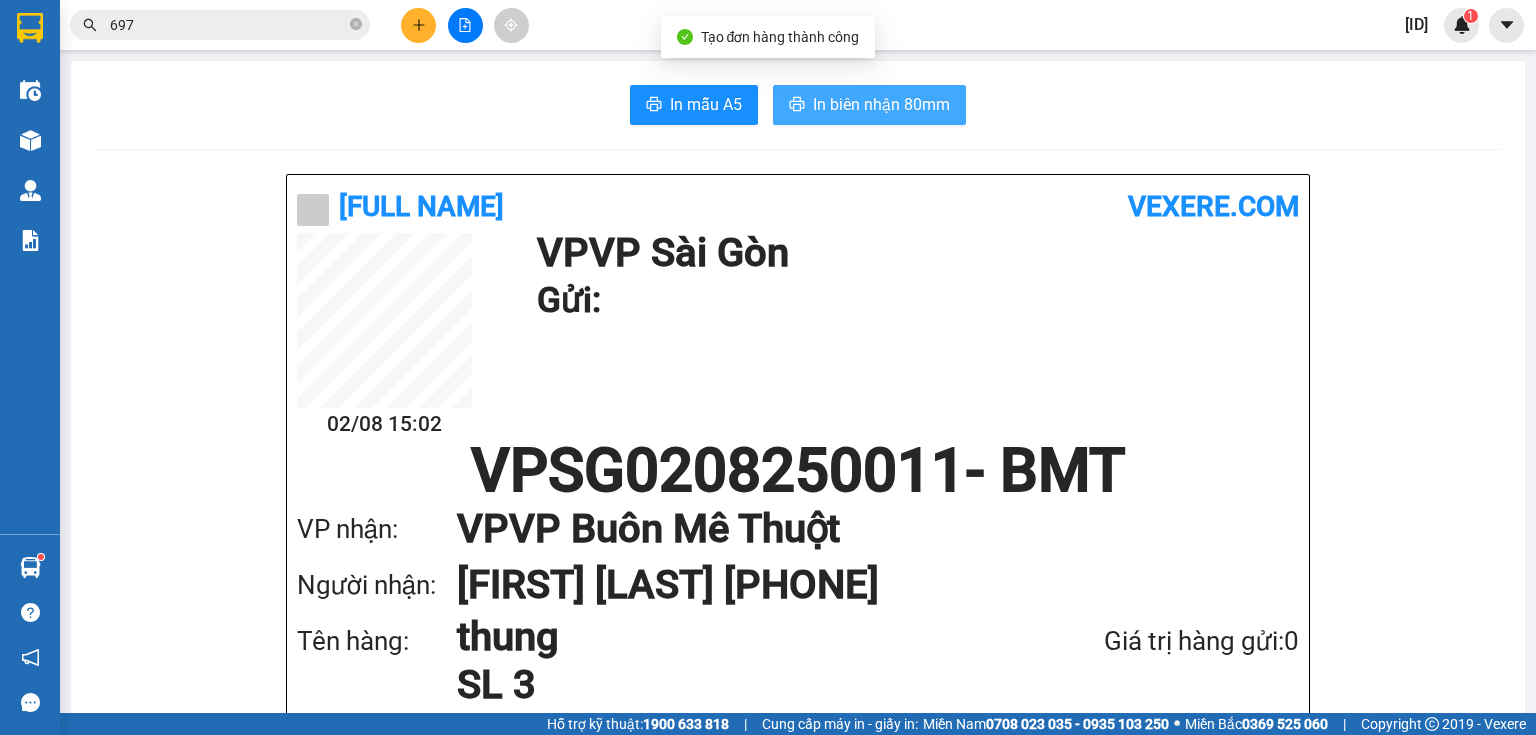click on "In biên nhận 80mm" at bounding box center (881, 104) 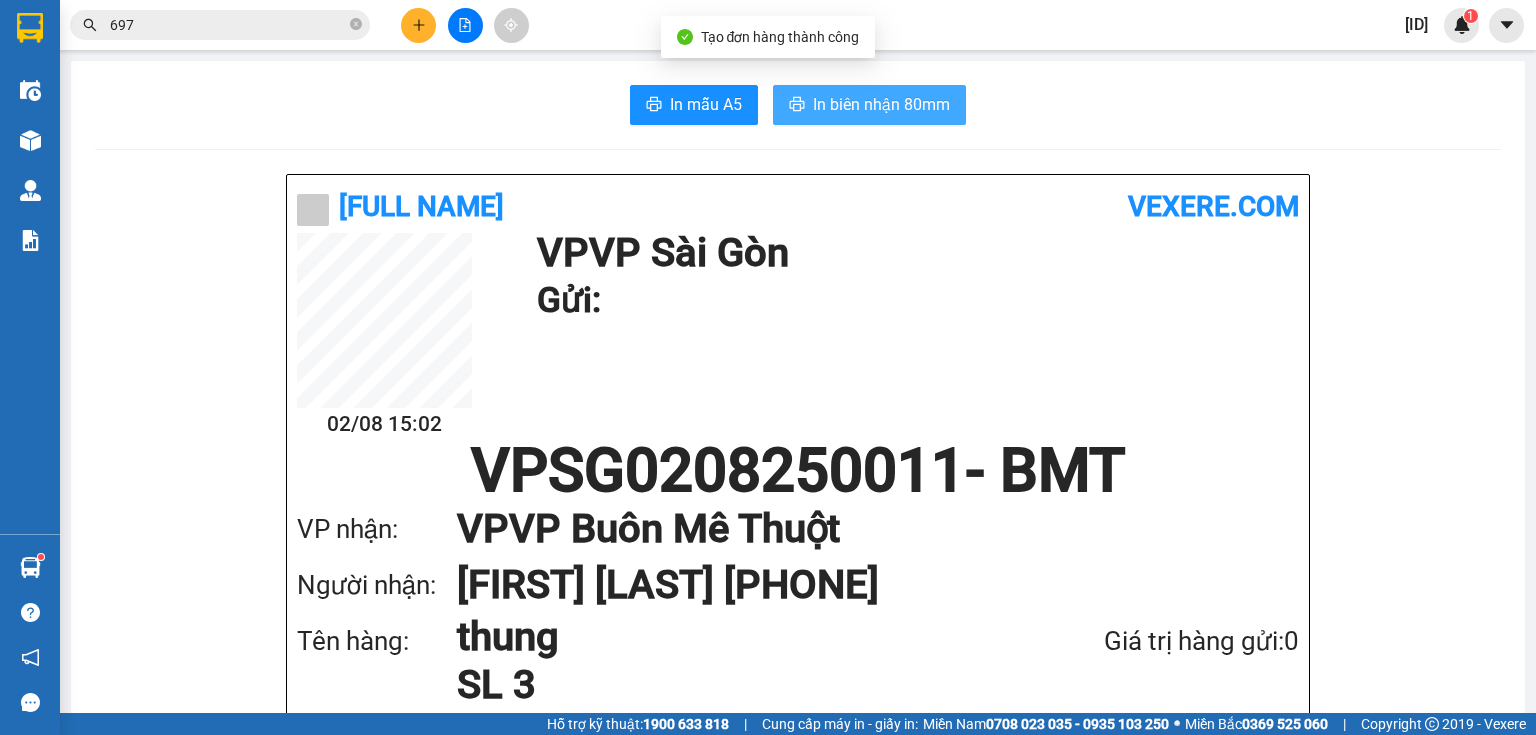 scroll, scrollTop: 0, scrollLeft: 0, axis: both 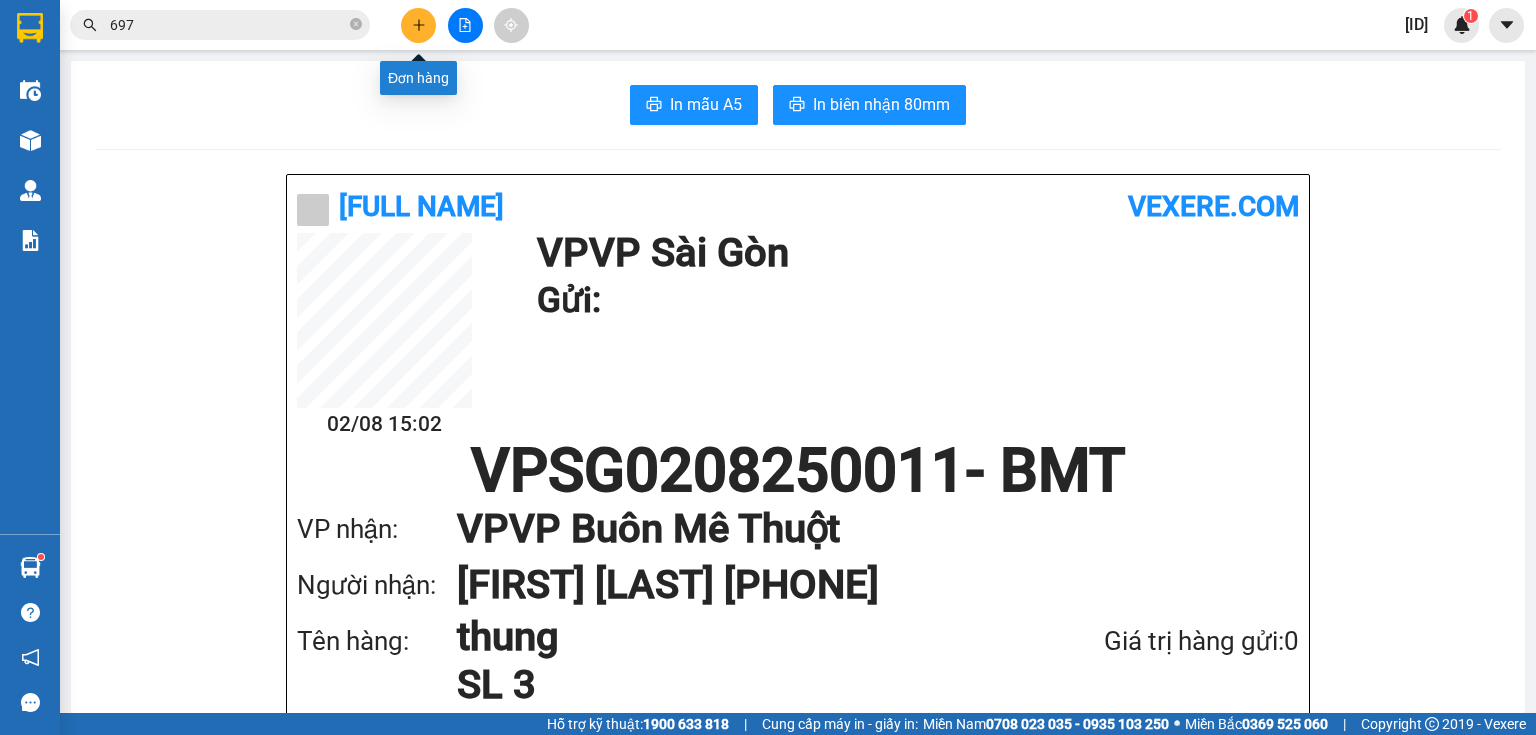 click at bounding box center (418, 25) 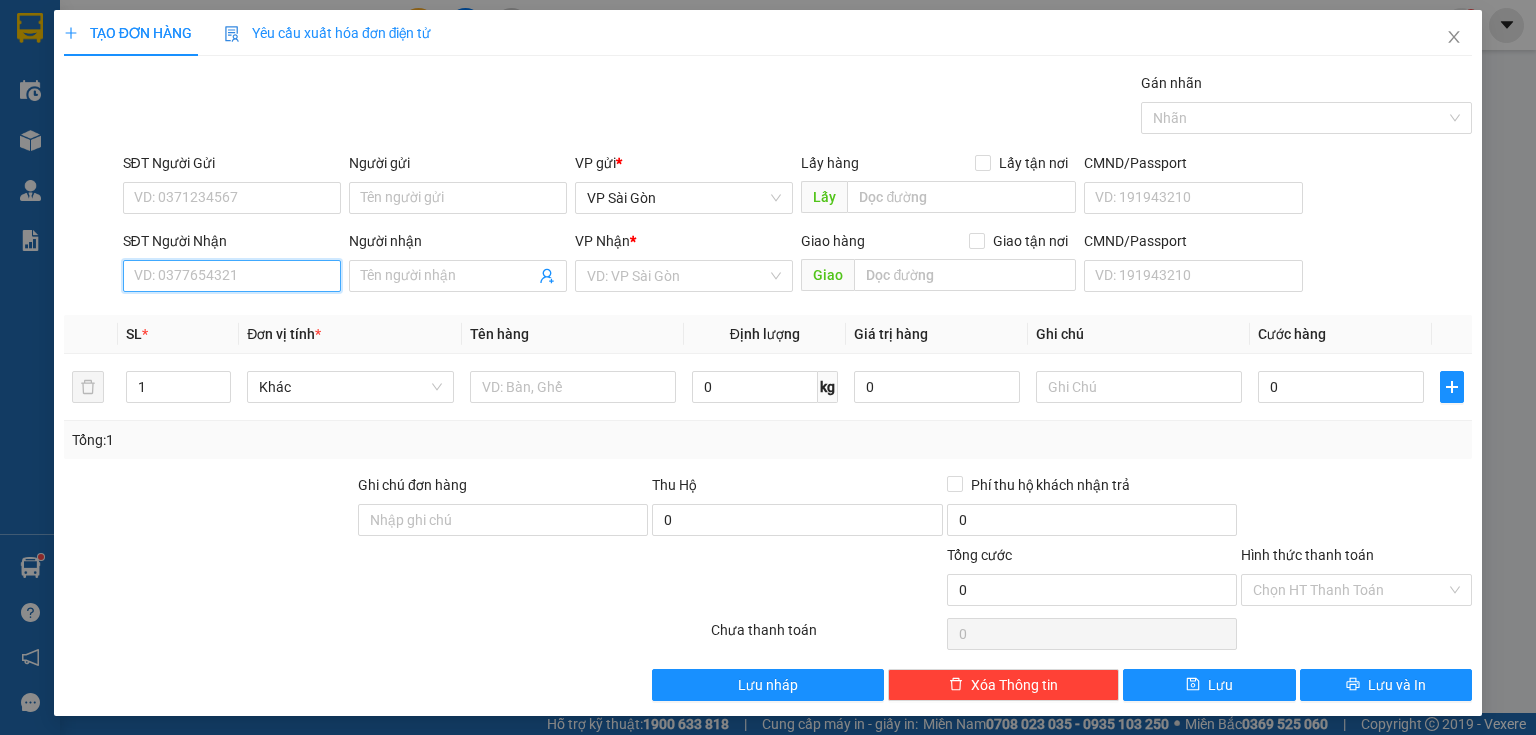 click on "SĐT Người Nhận" at bounding box center [232, 276] 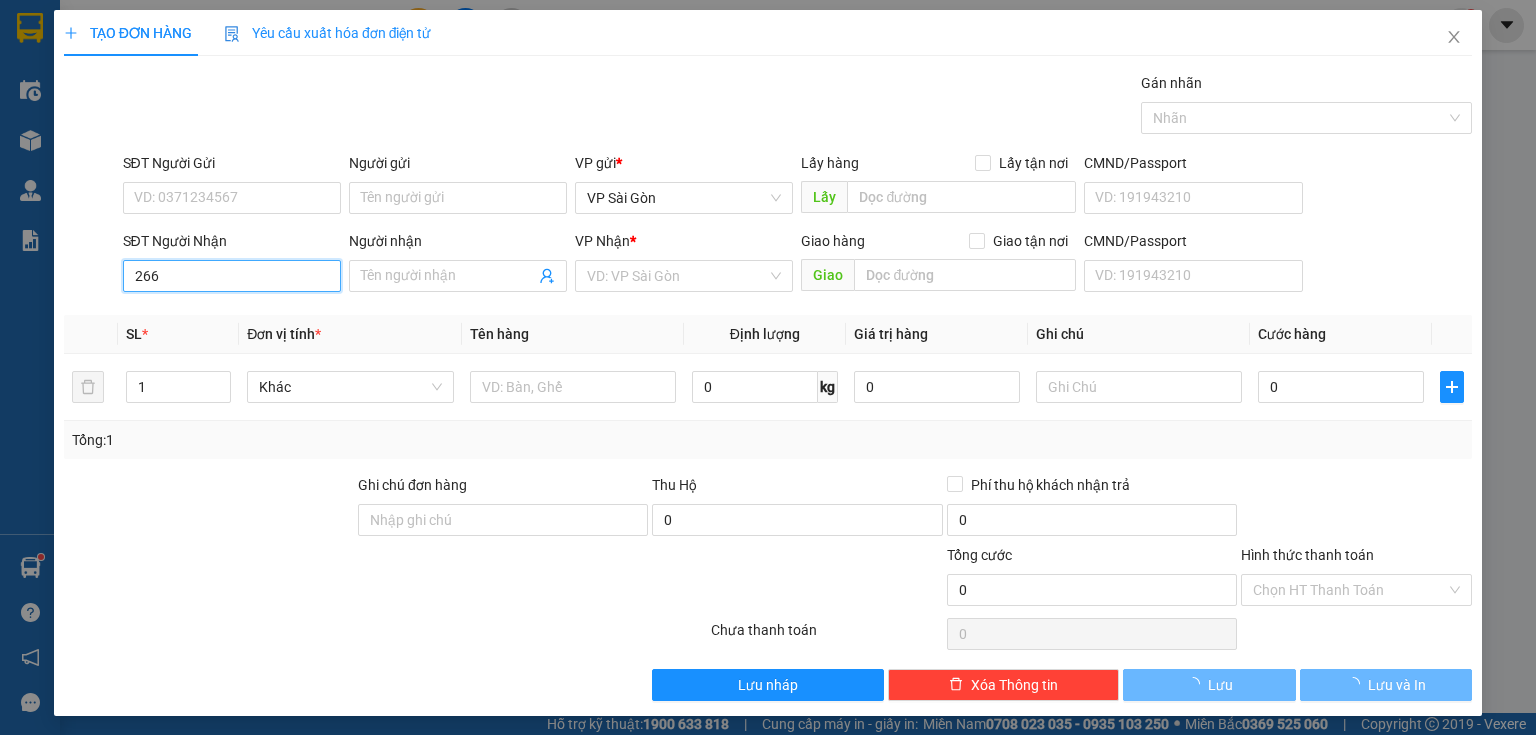 click on "266" at bounding box center (232, 276) 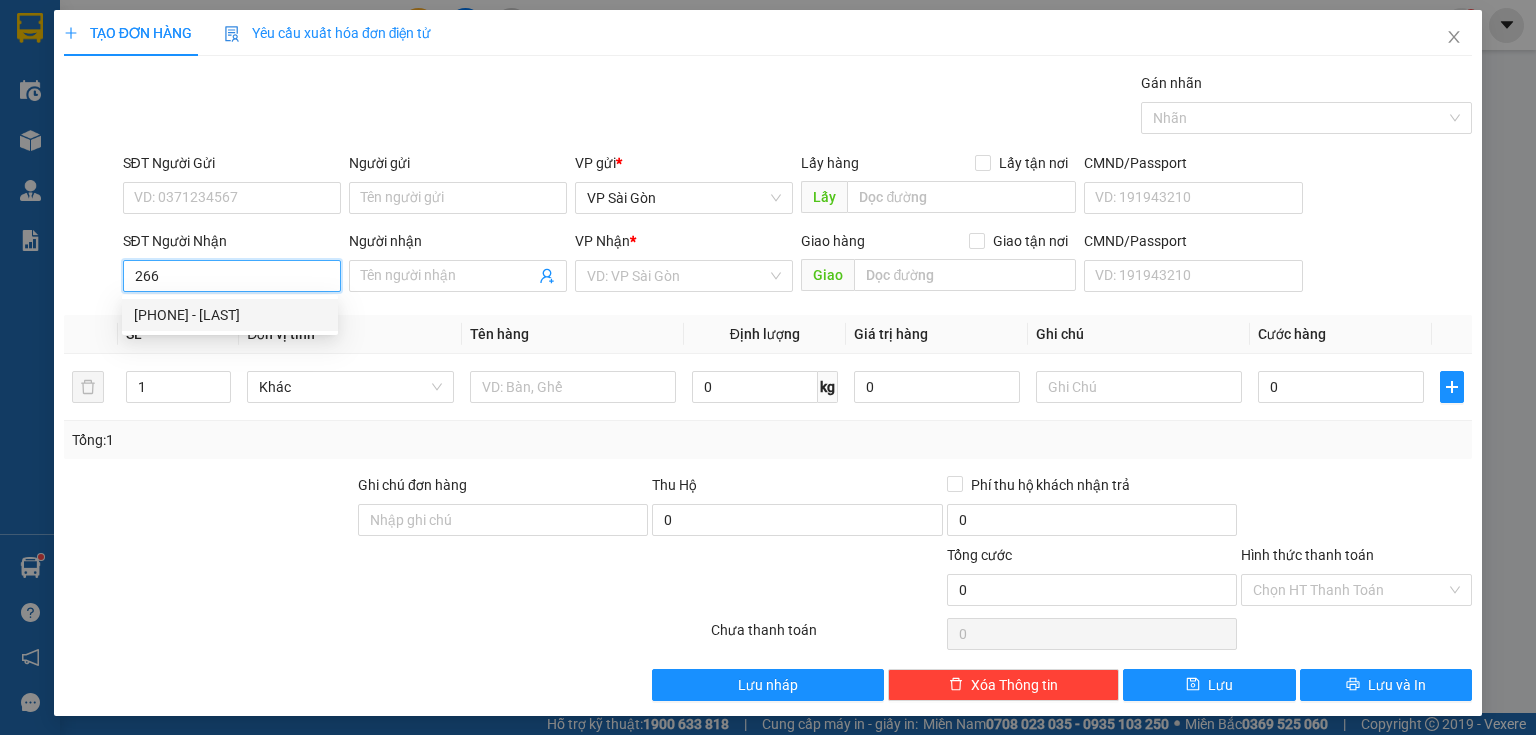 click on "[PHONE] - [LAST]" at bounding box center (230, 315) 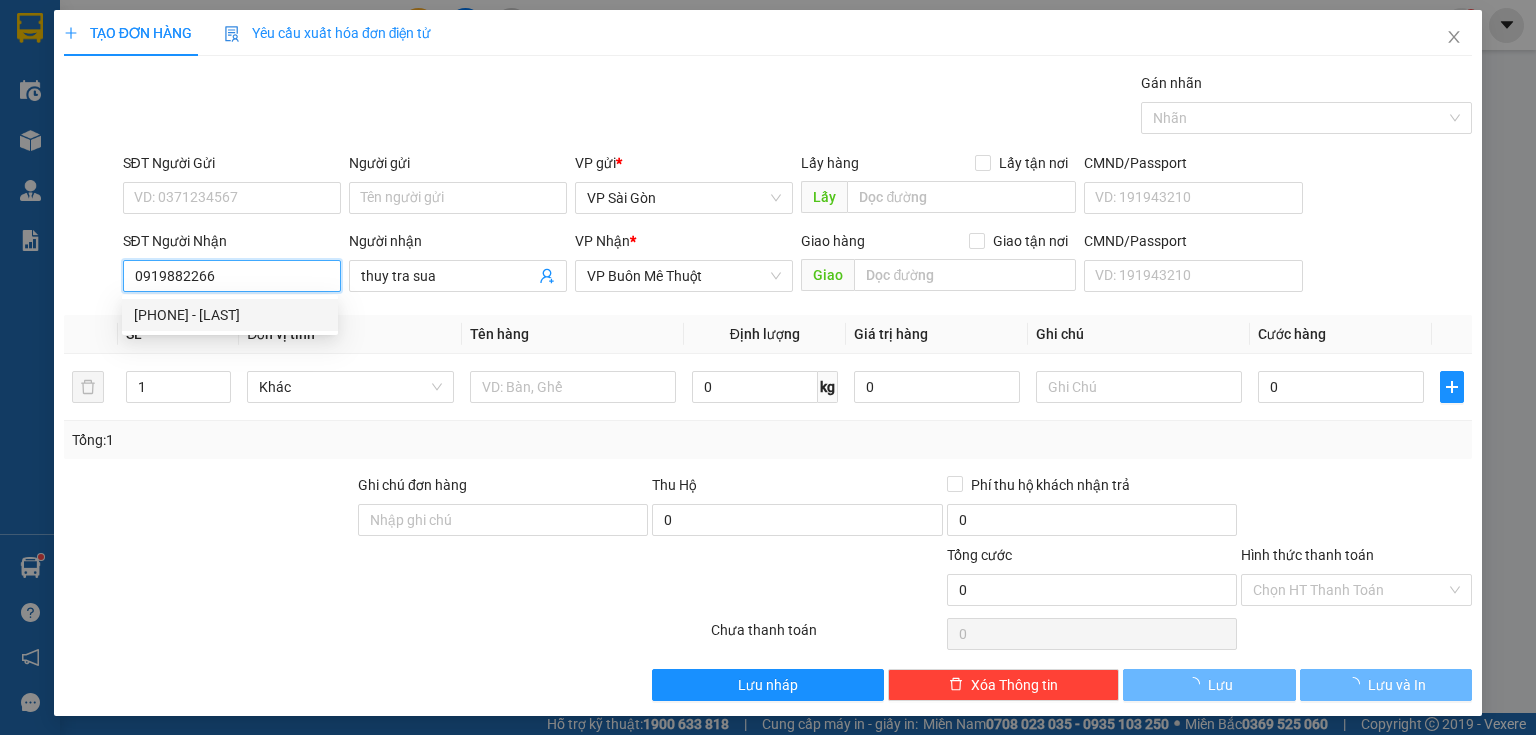type on "300.000" 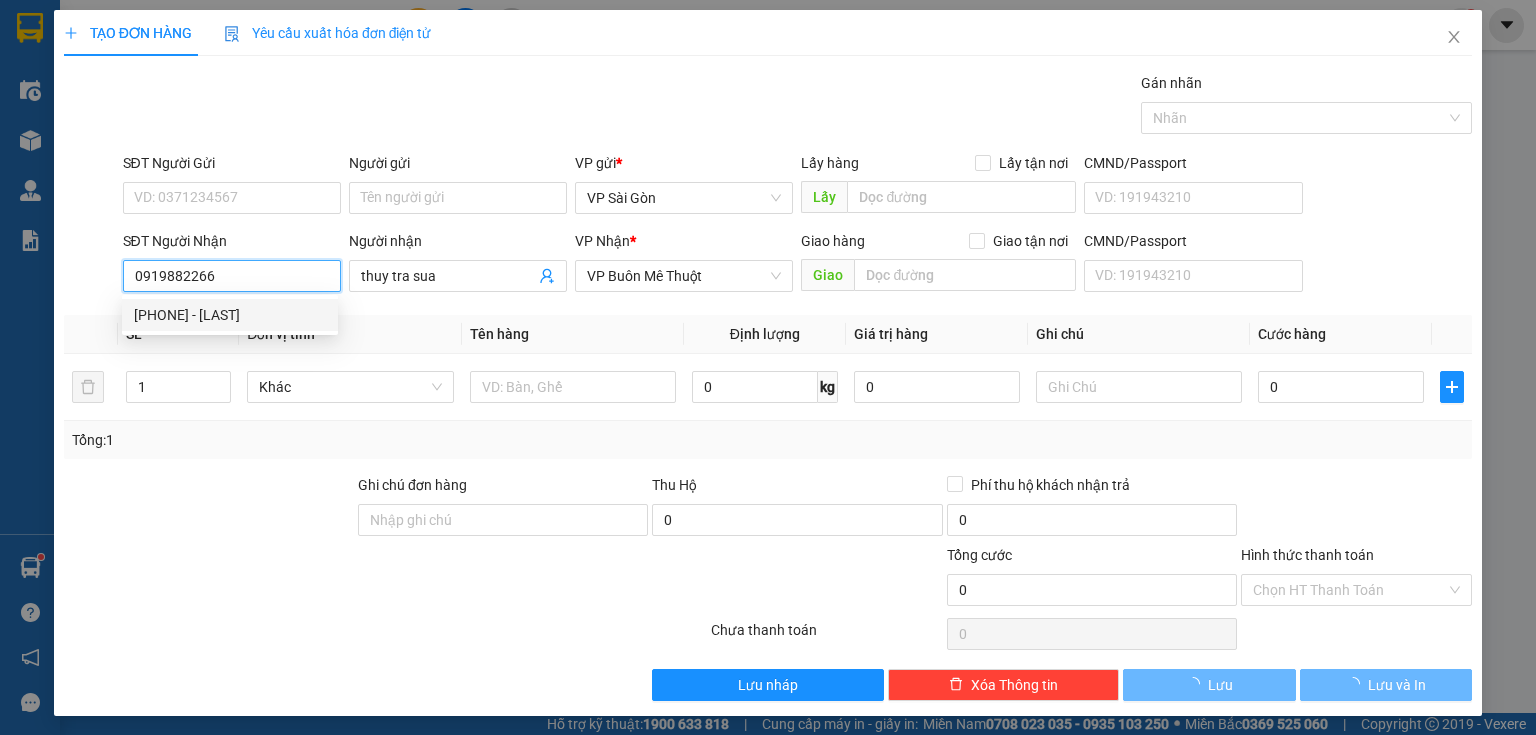 type on "300.000" 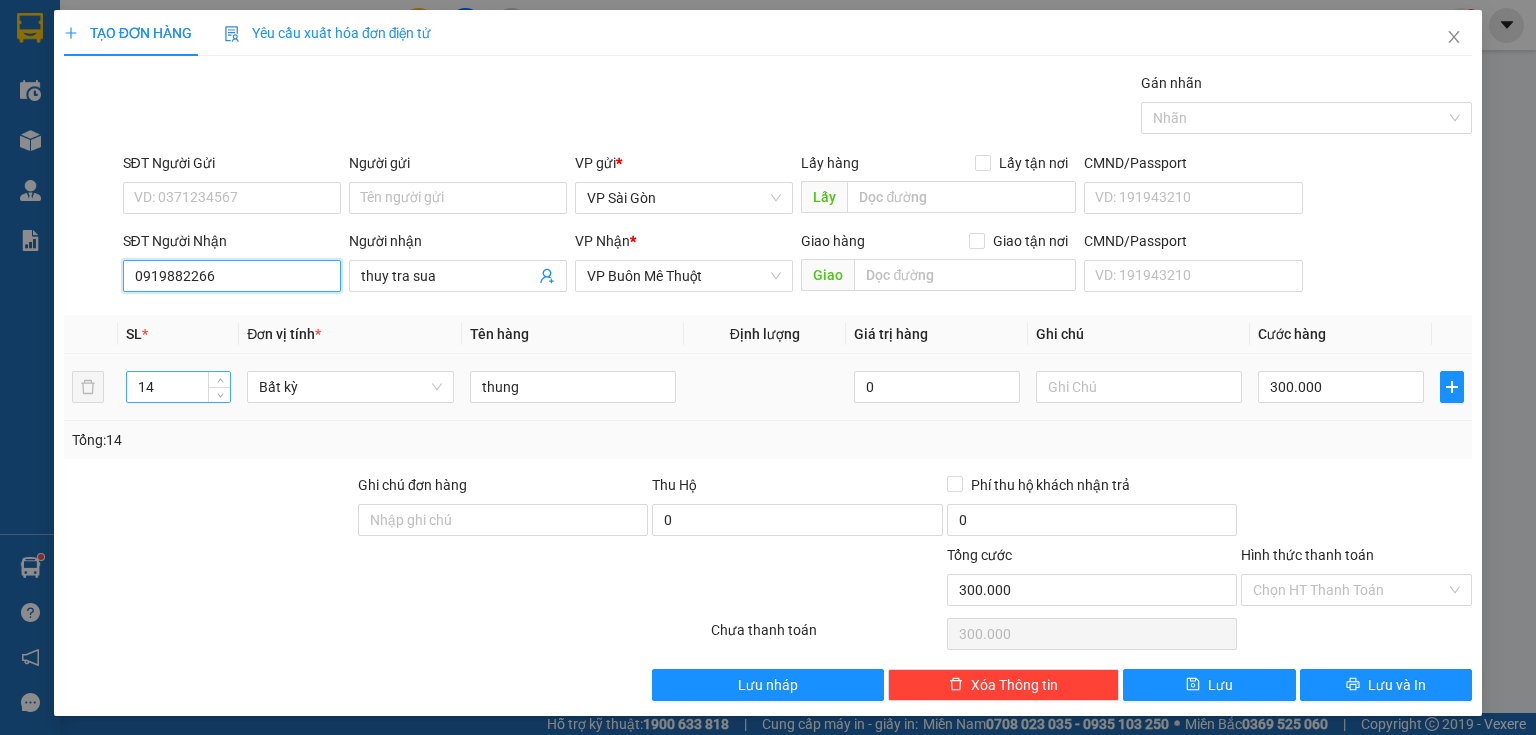 type on "0919882266" 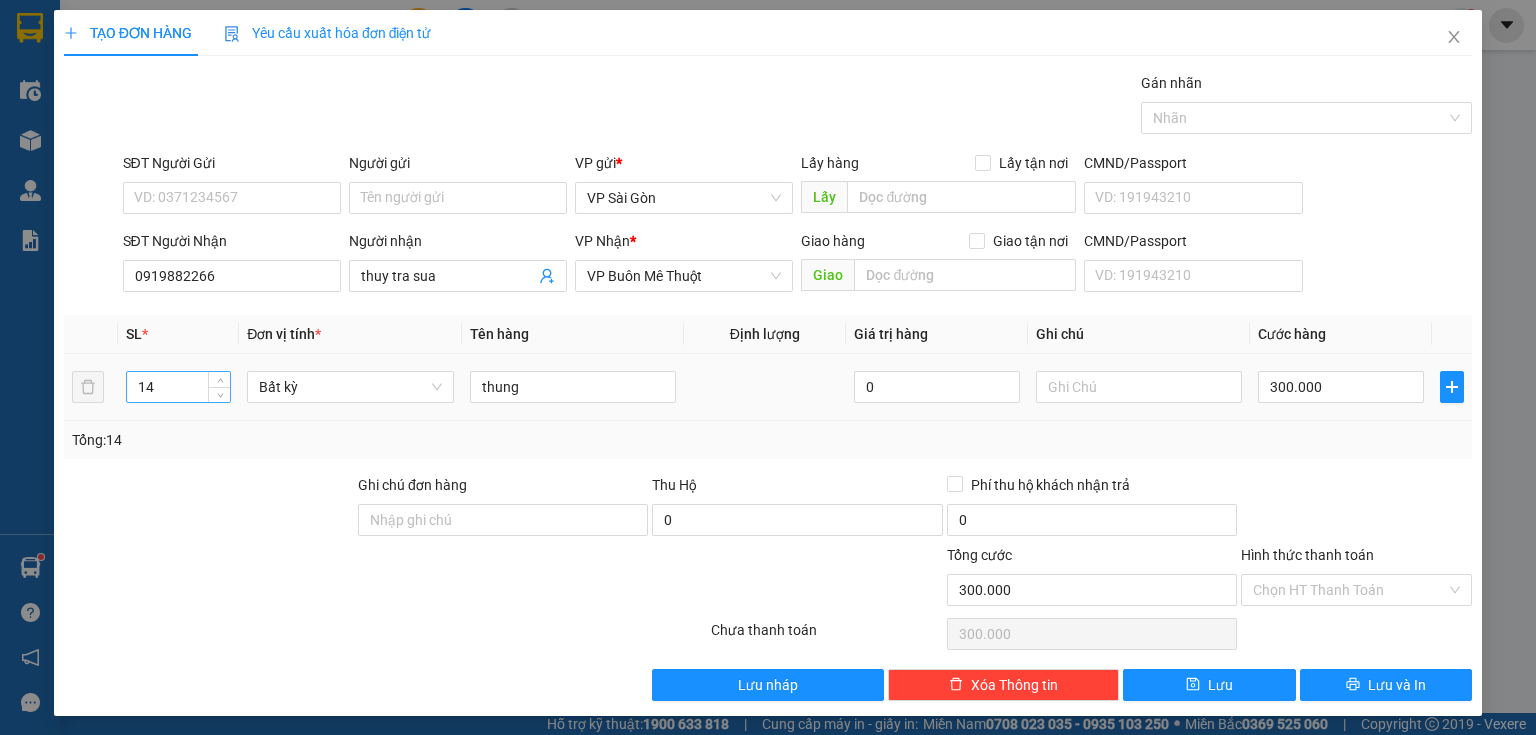 click on "14" at bounding box center (178, 387) 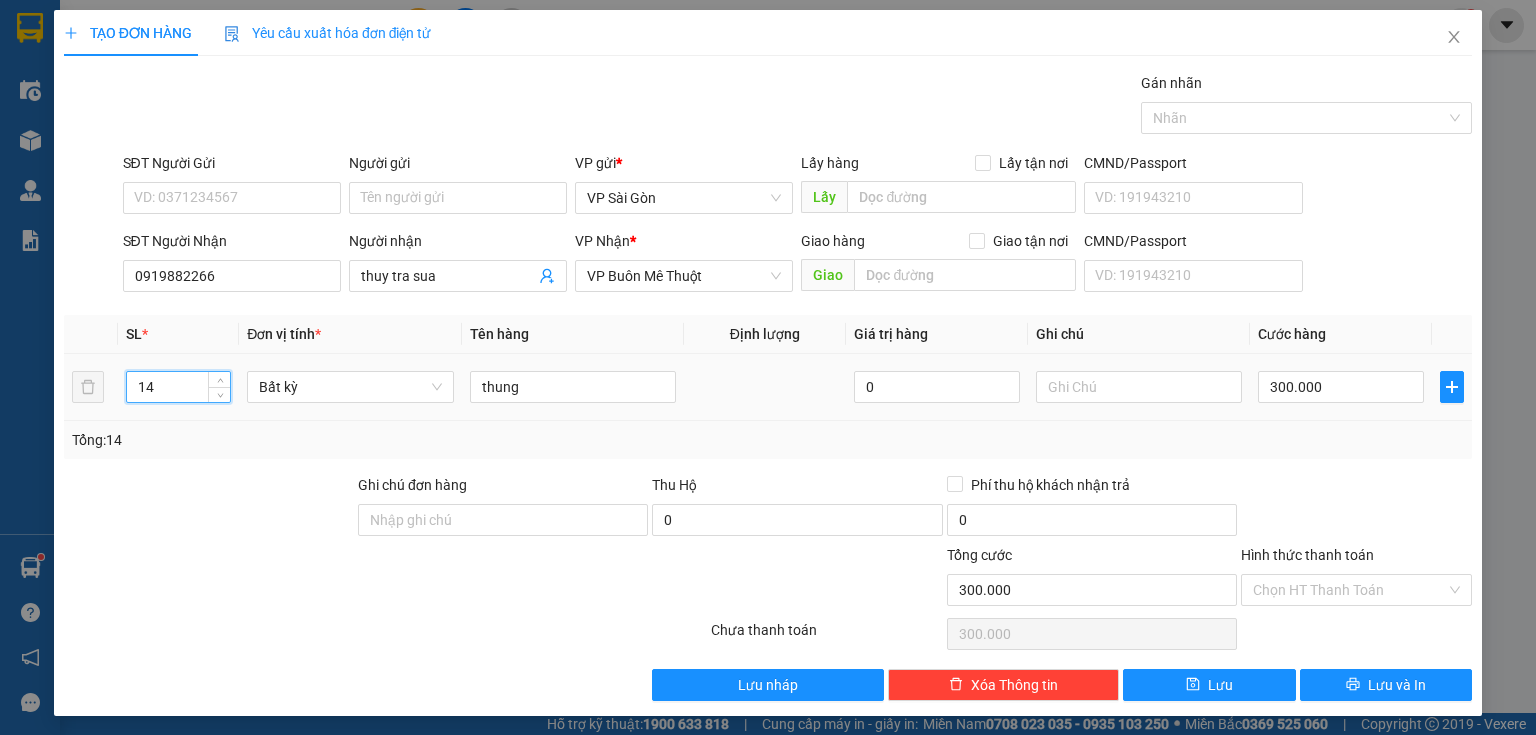drag, startPoint x: 159, startPoint y: 392, endPoint x: 116, endPoint y: 385, distance: 43.56604 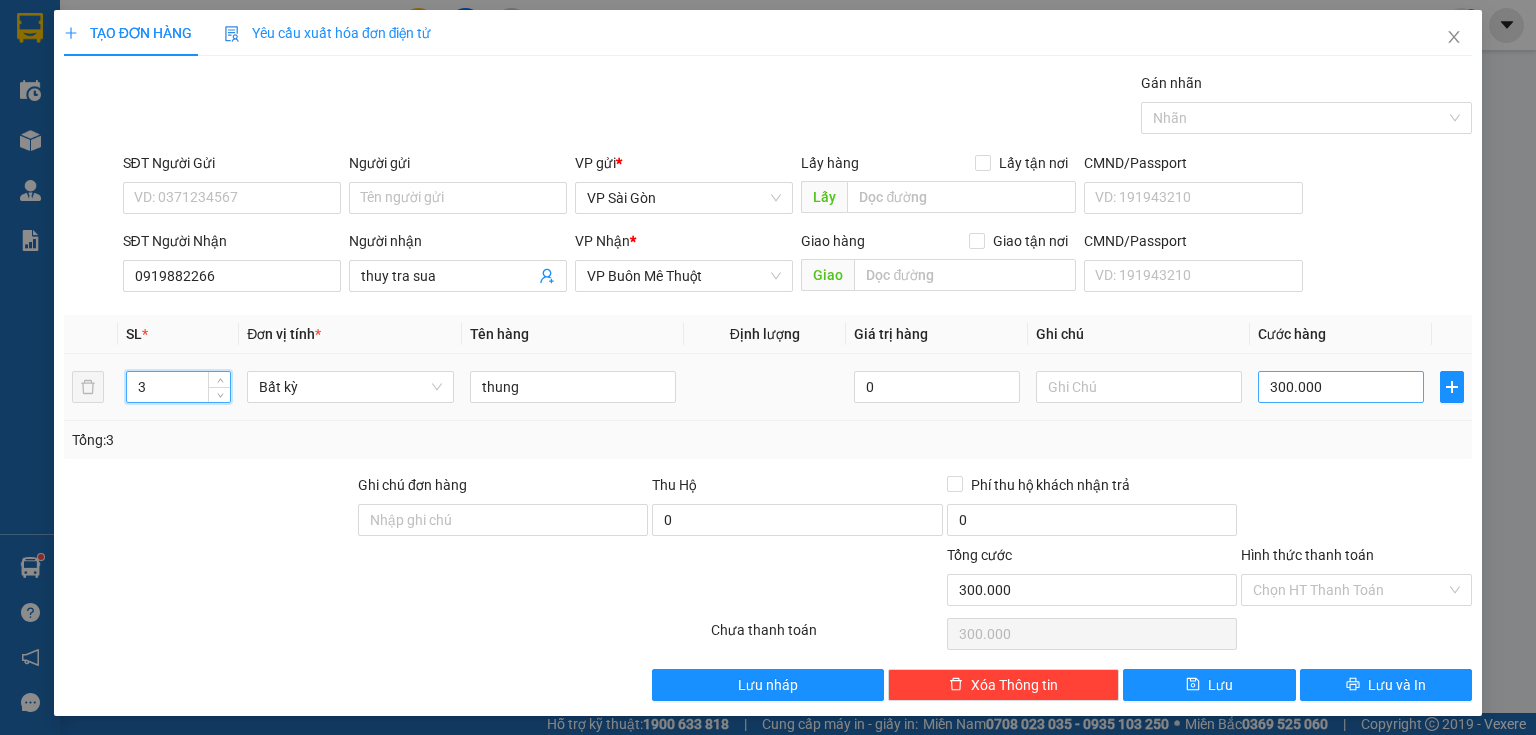 type on "3" 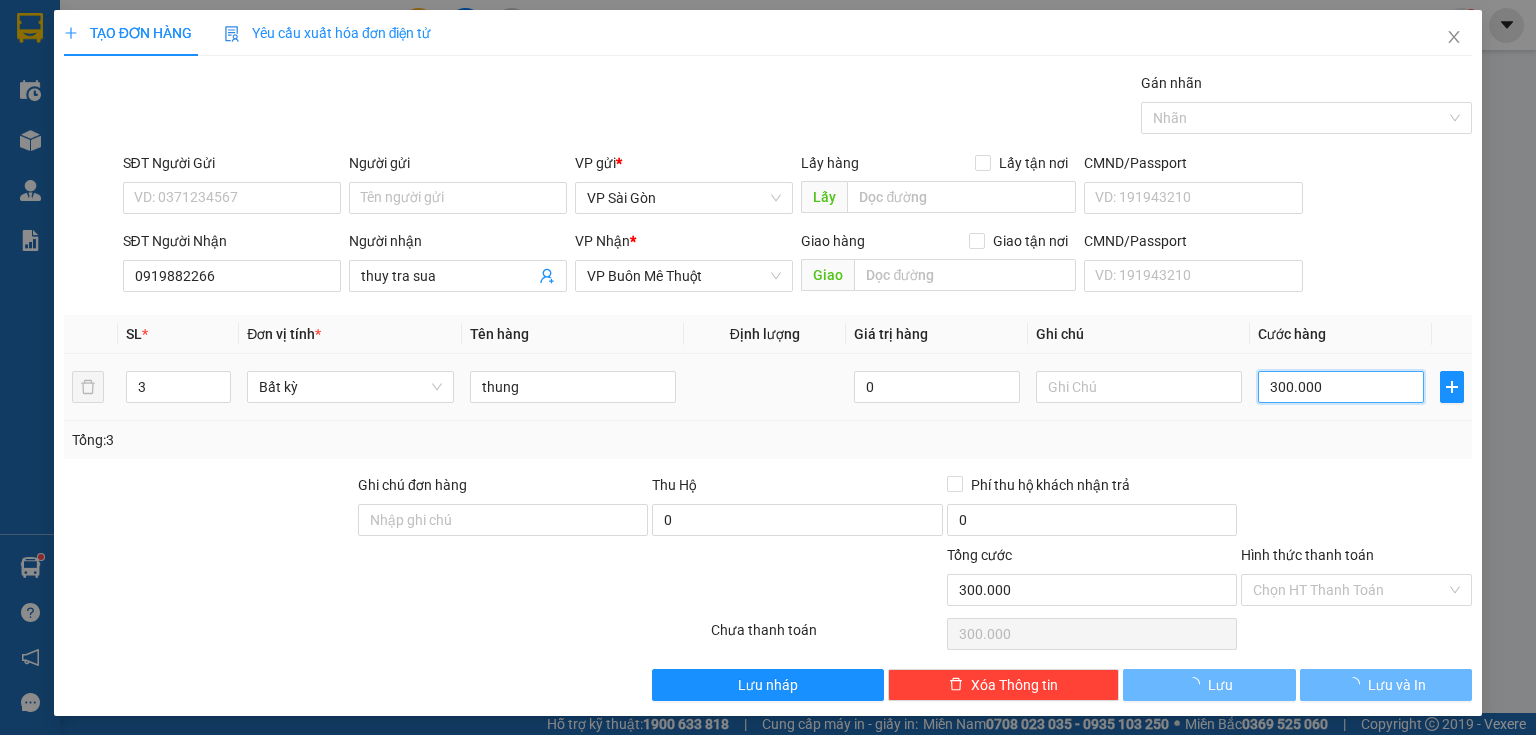 click on "300.000" at bounding box center (1341, 387) 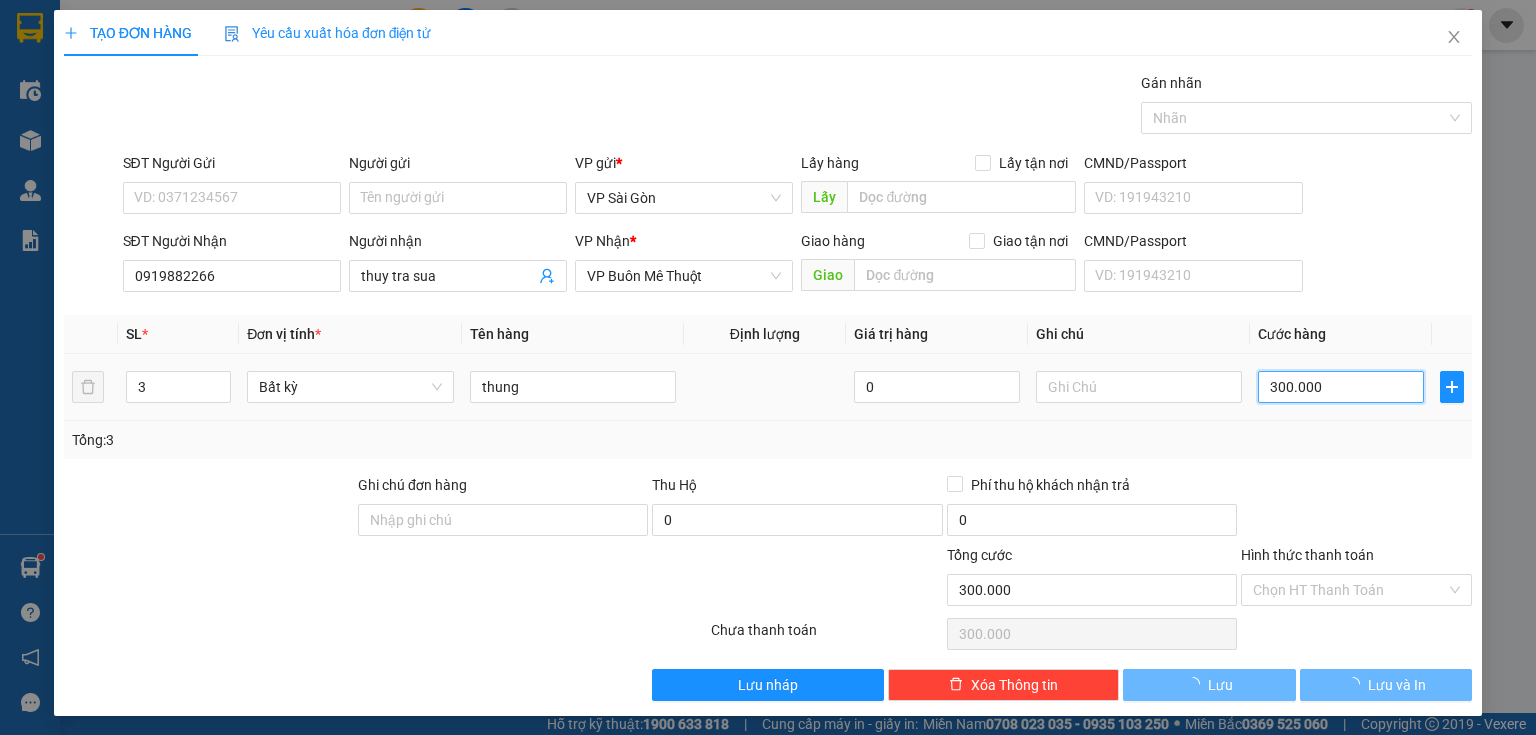 type on "0" 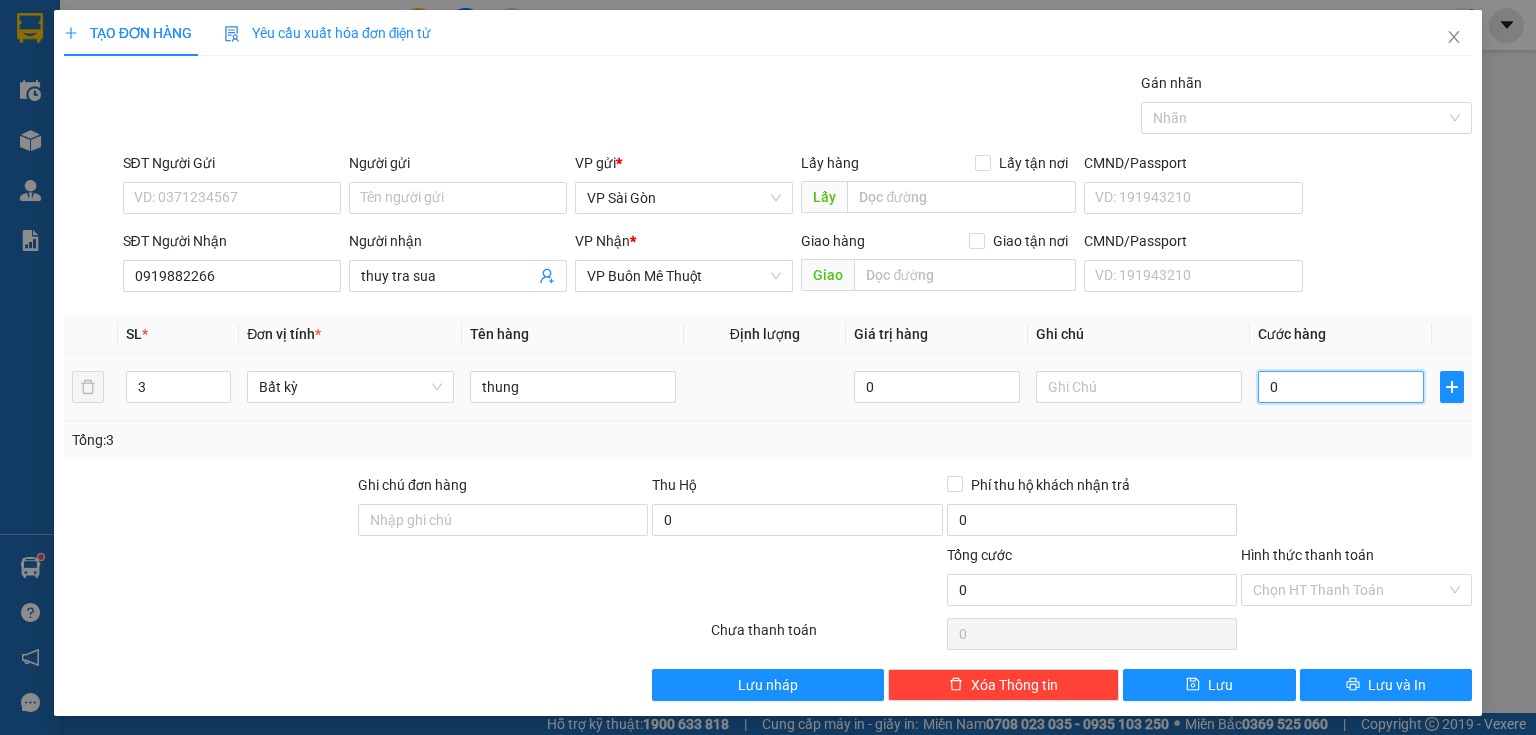 type on "0" 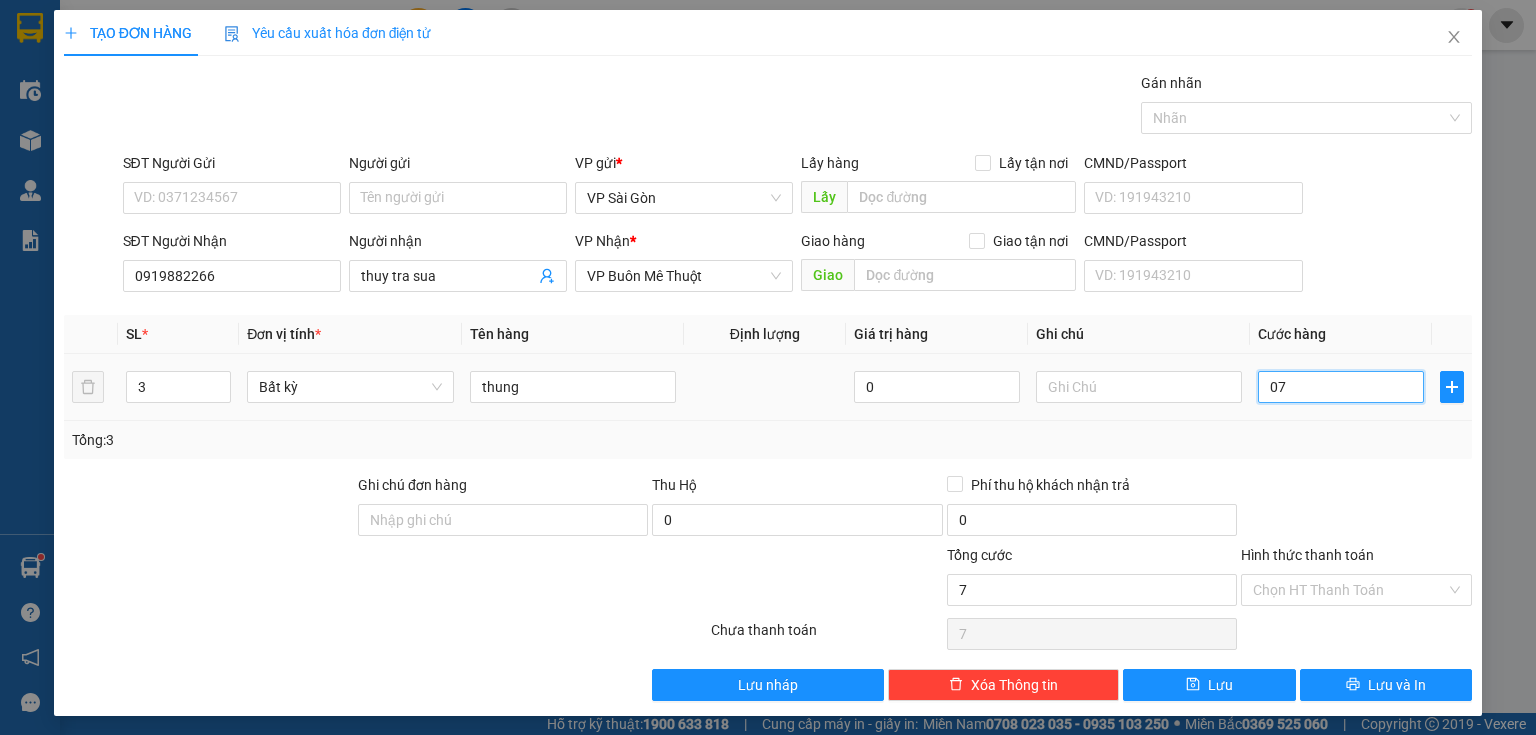 type on "75" 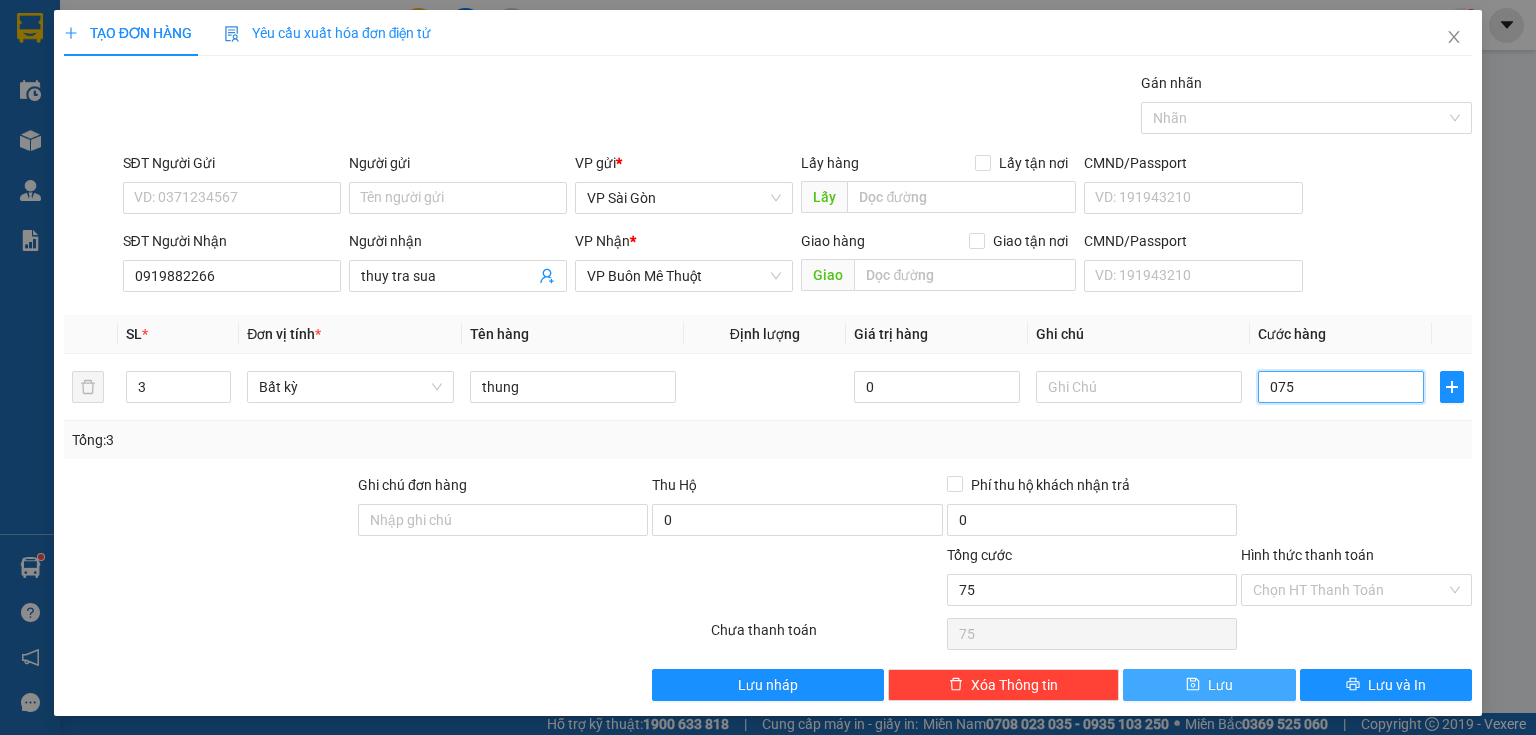 type on "075" 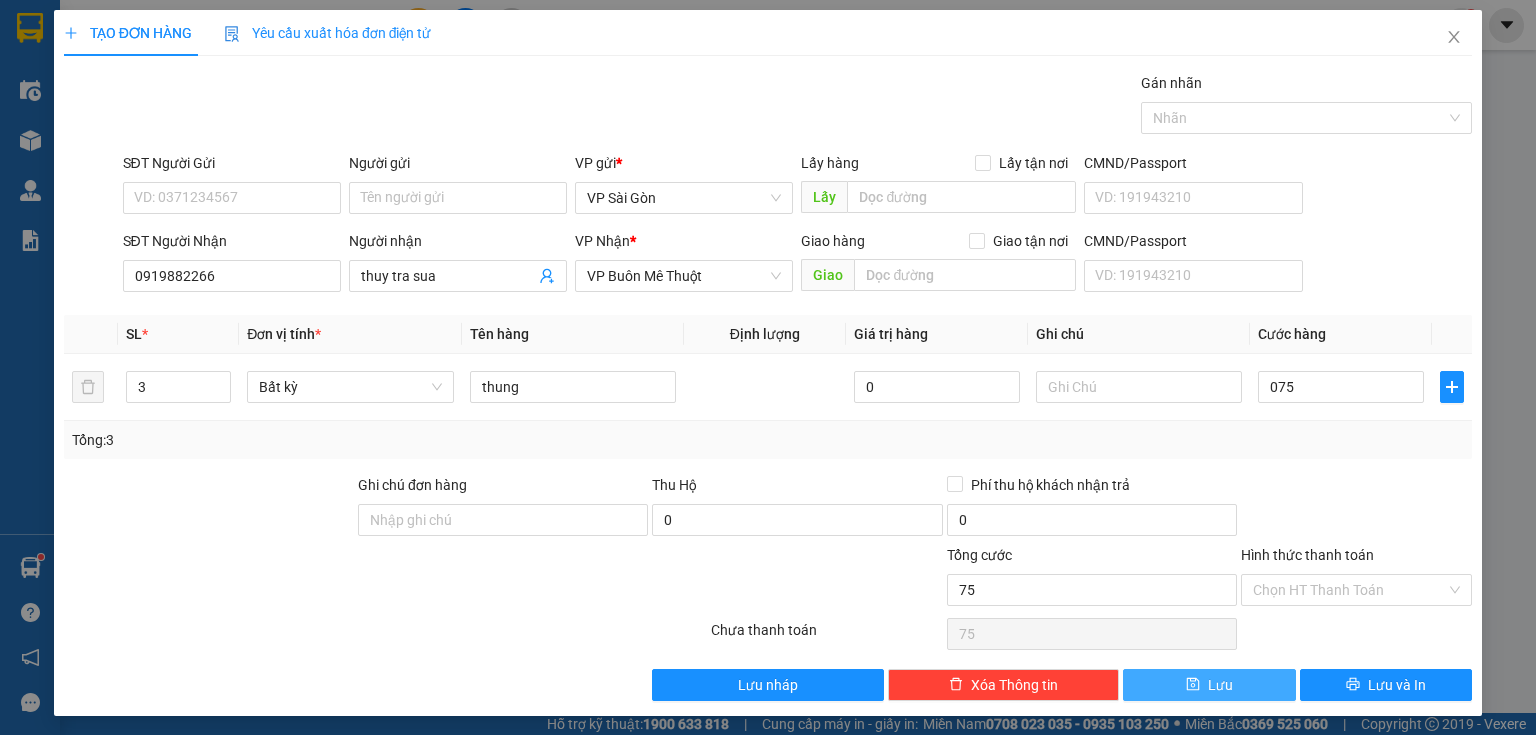 type on "75.000" 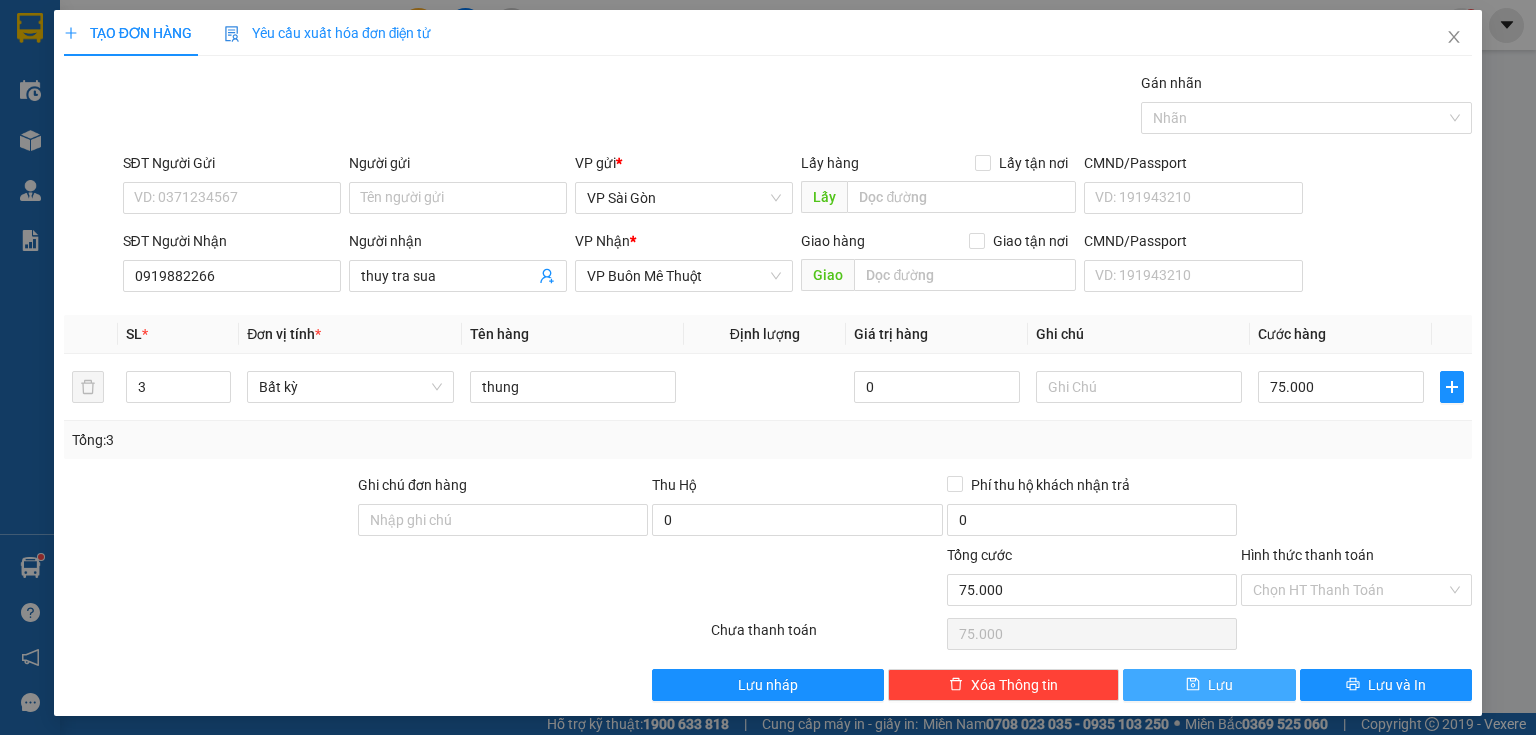 click on "Lưu" at bounding box center (1209, 685) 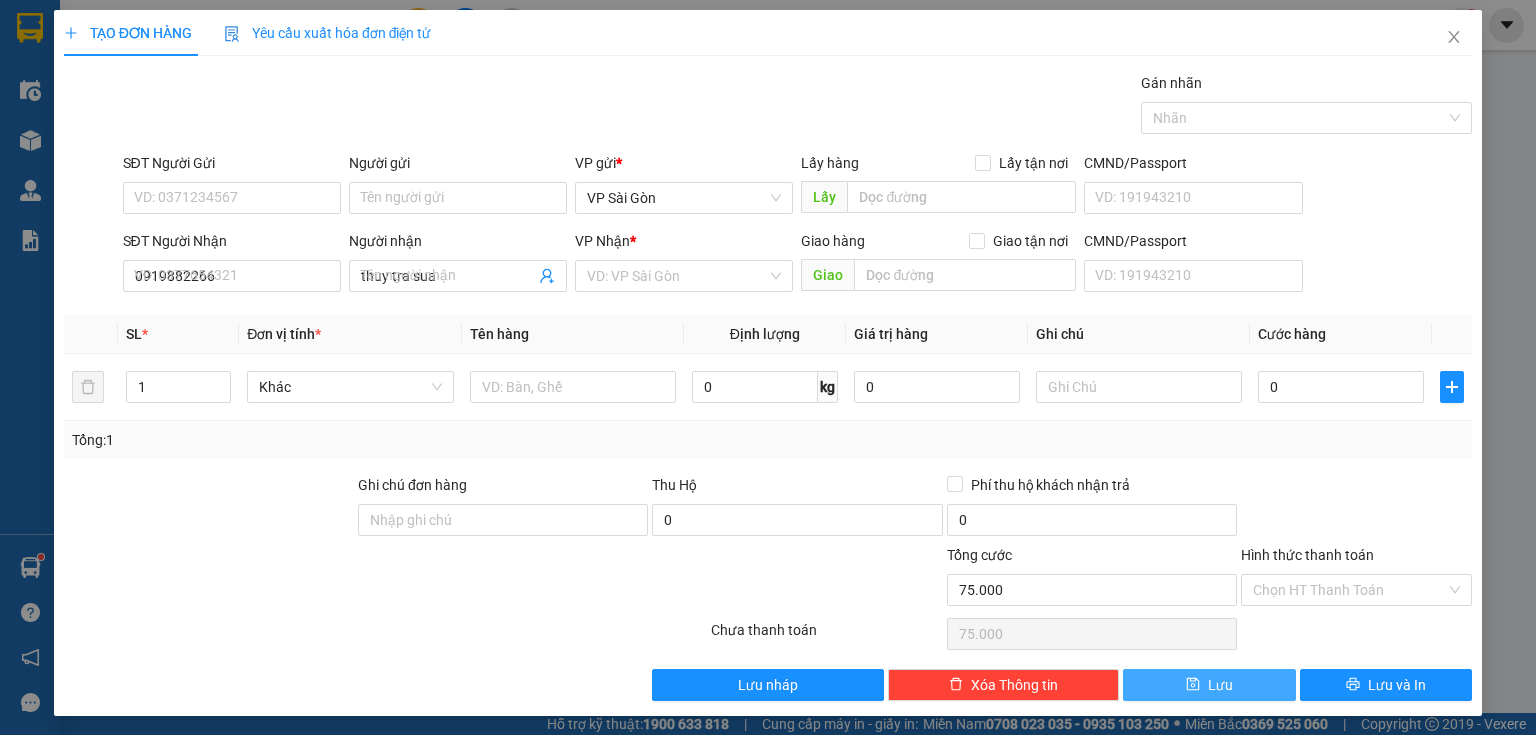 type 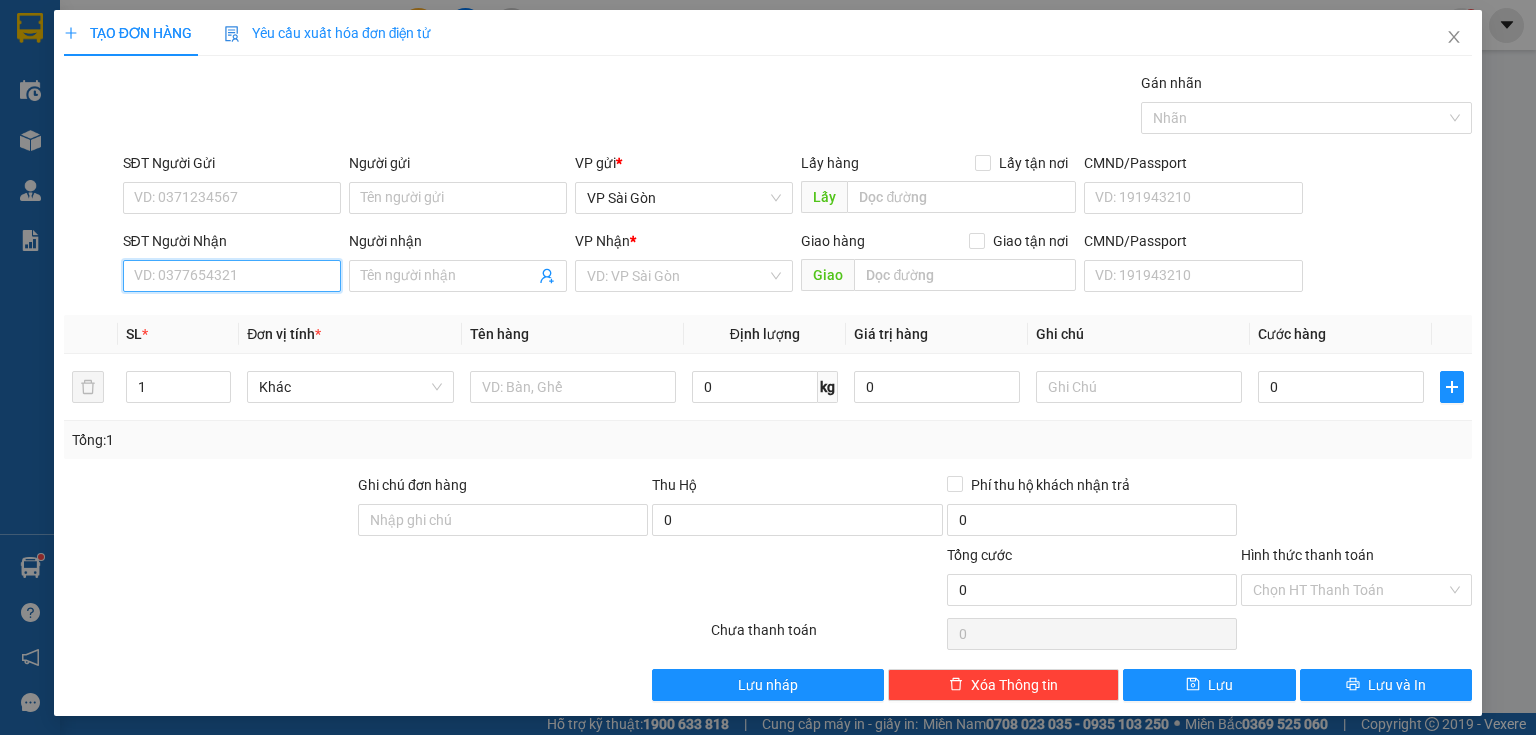 click on "SĐT Người Nhận" at bounding box center (232, 276) 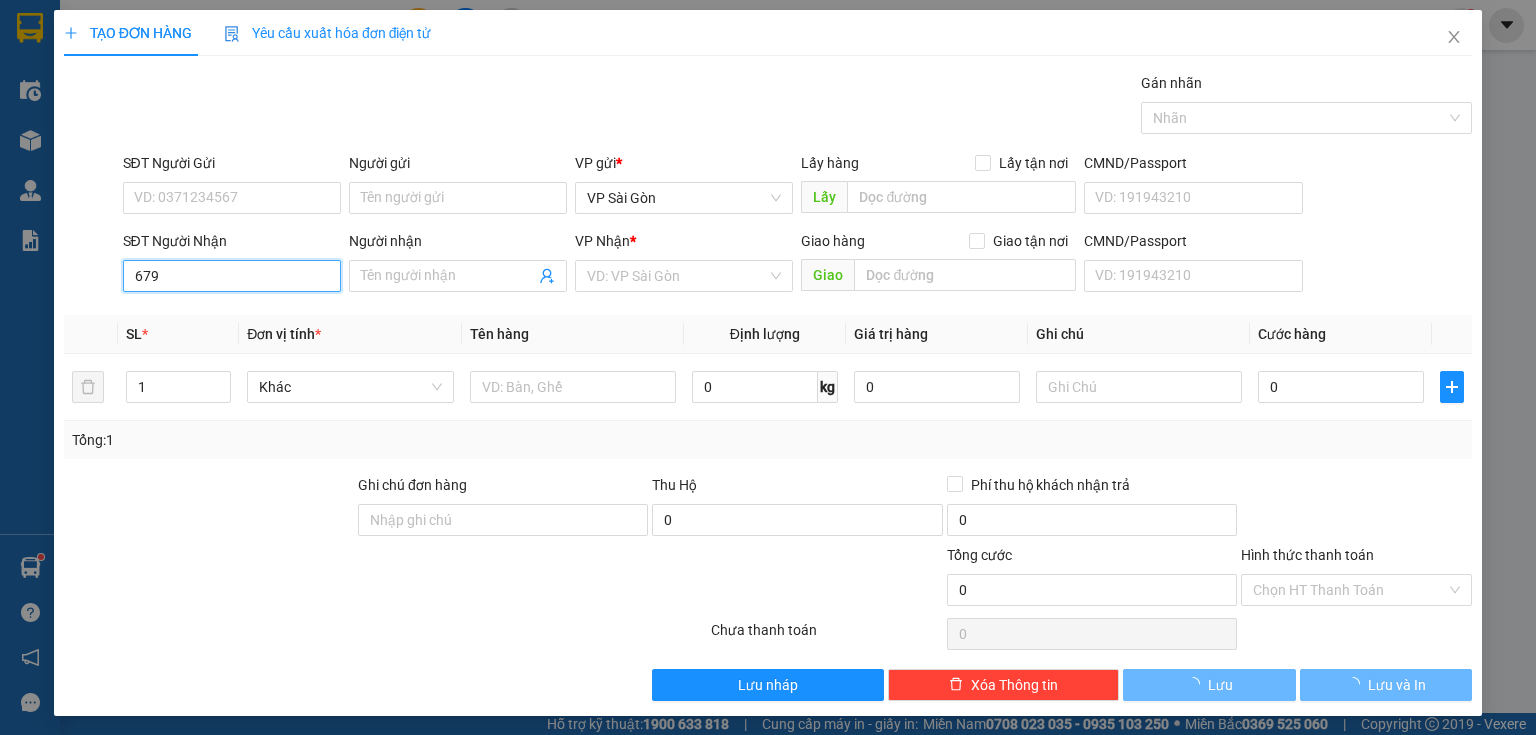 click on "679" at bounding box center (232, 276) 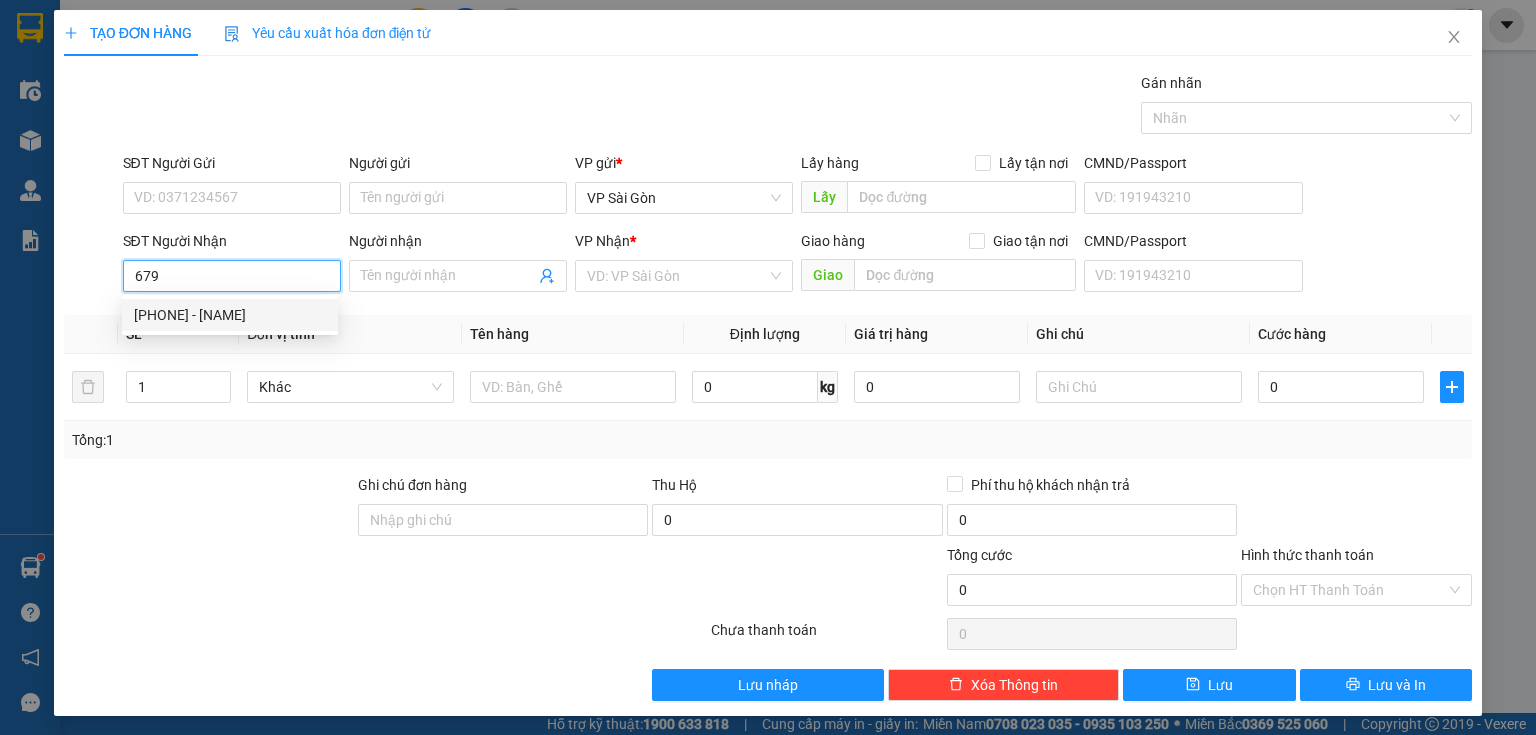 click on "[PHONE] - [NAME]" at bounding box center [230, 315] 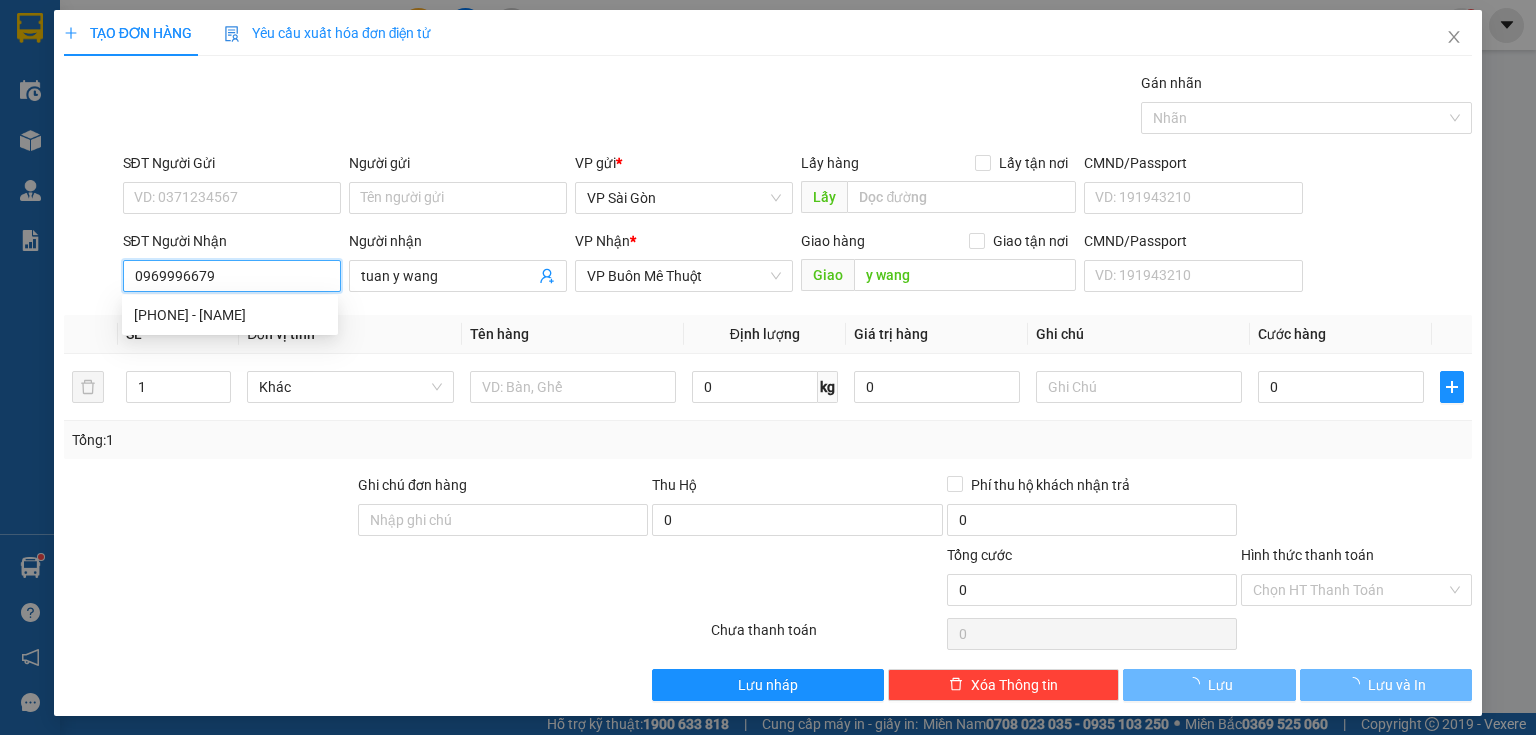 type on "120.000" 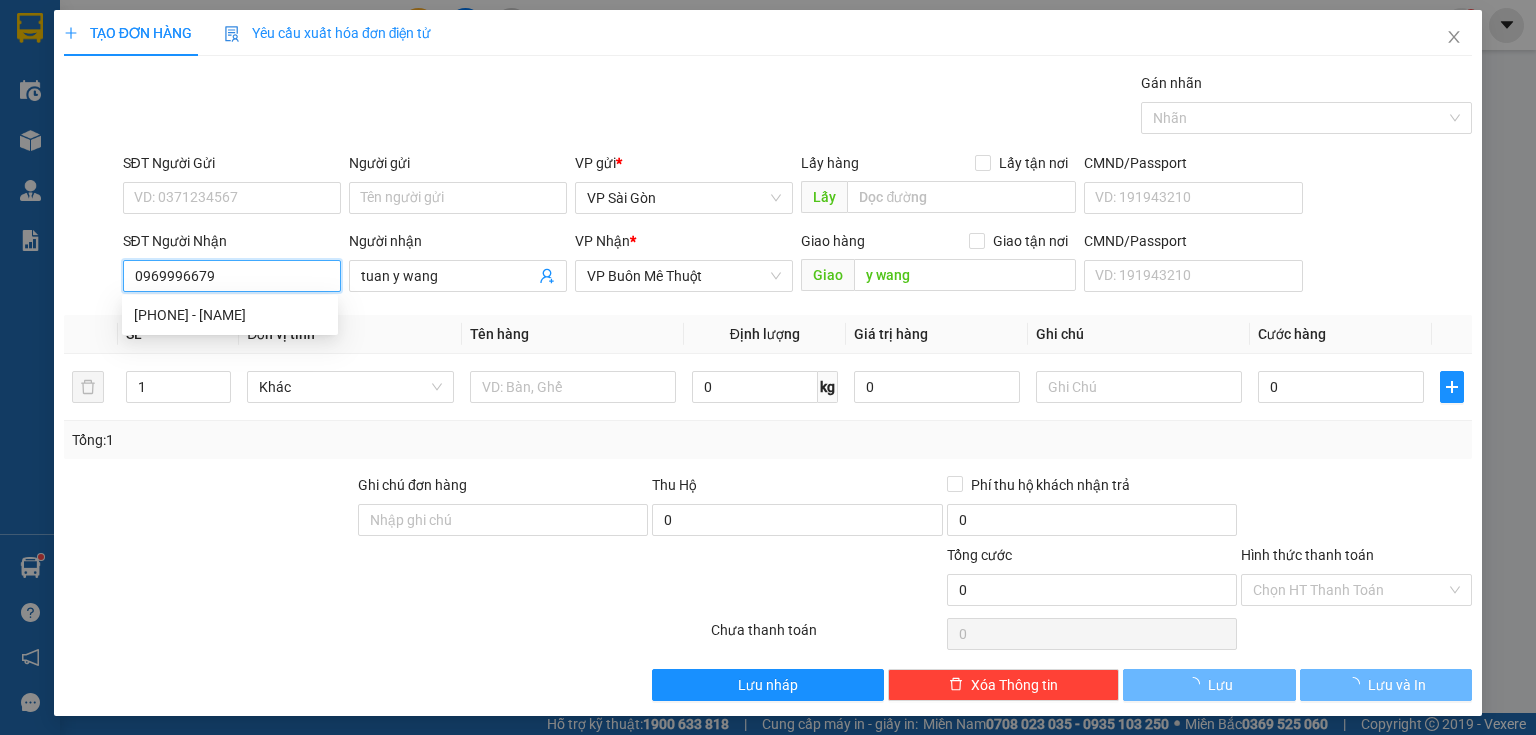 type on "120.000" 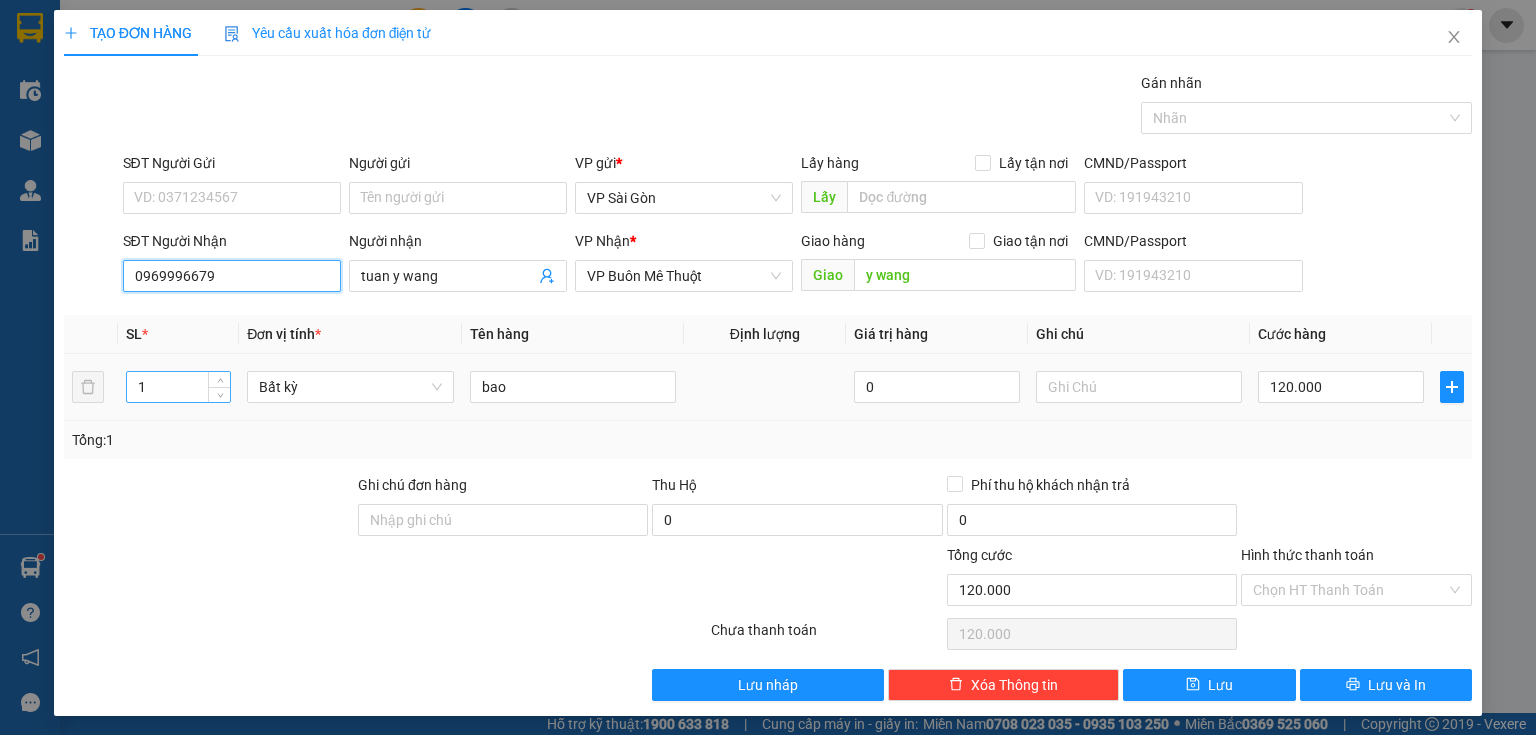 type on "0969996679" 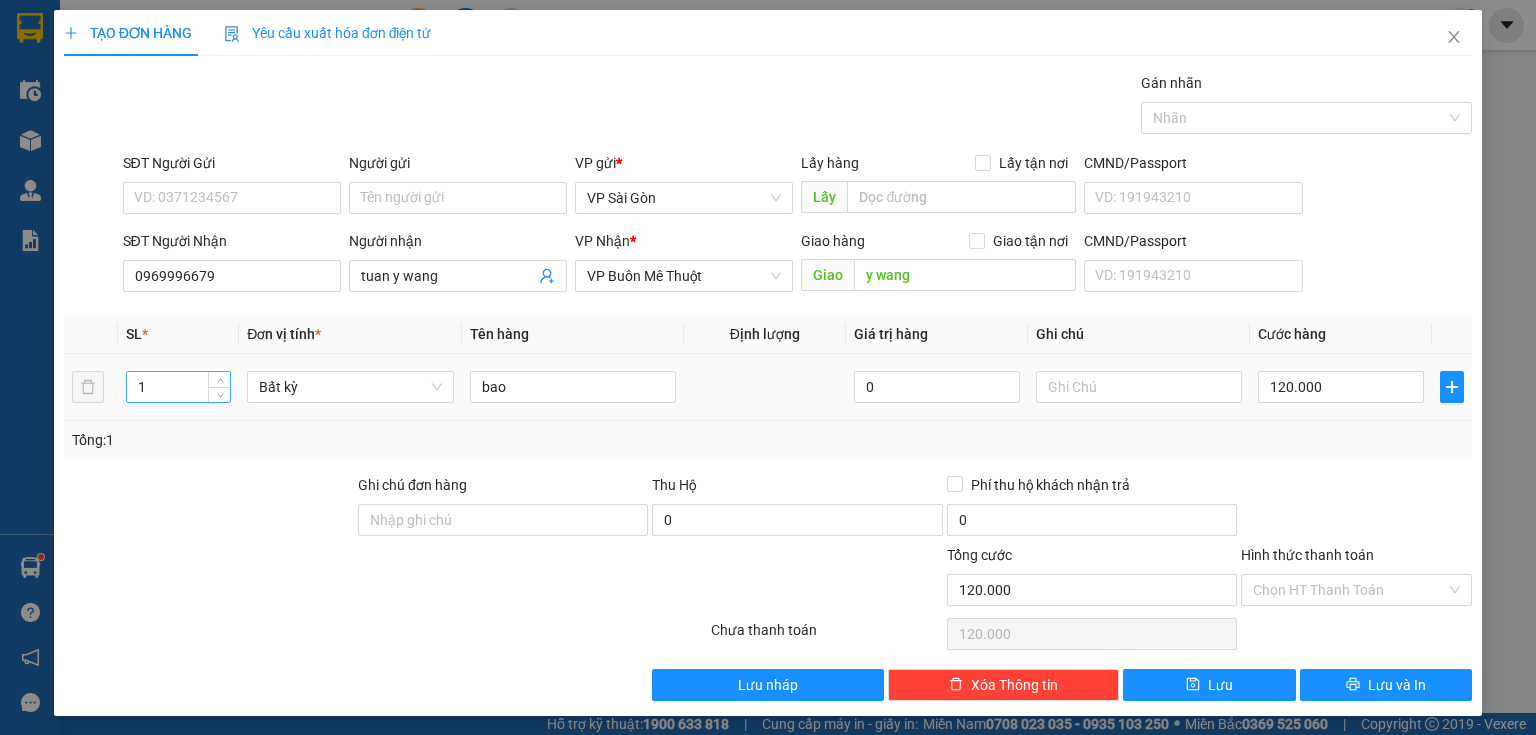 click on "1" at bounding box center [178, 387] 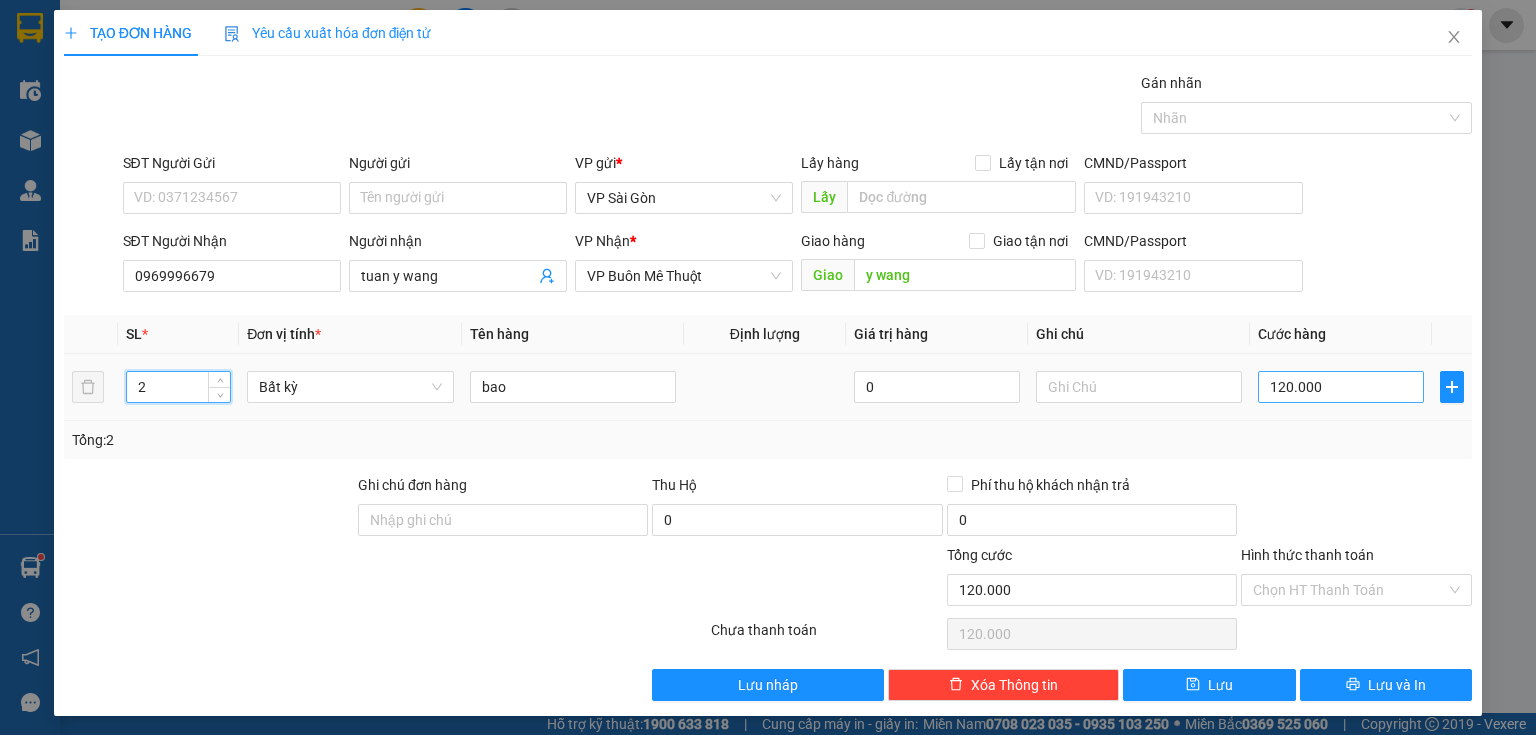type on "2" 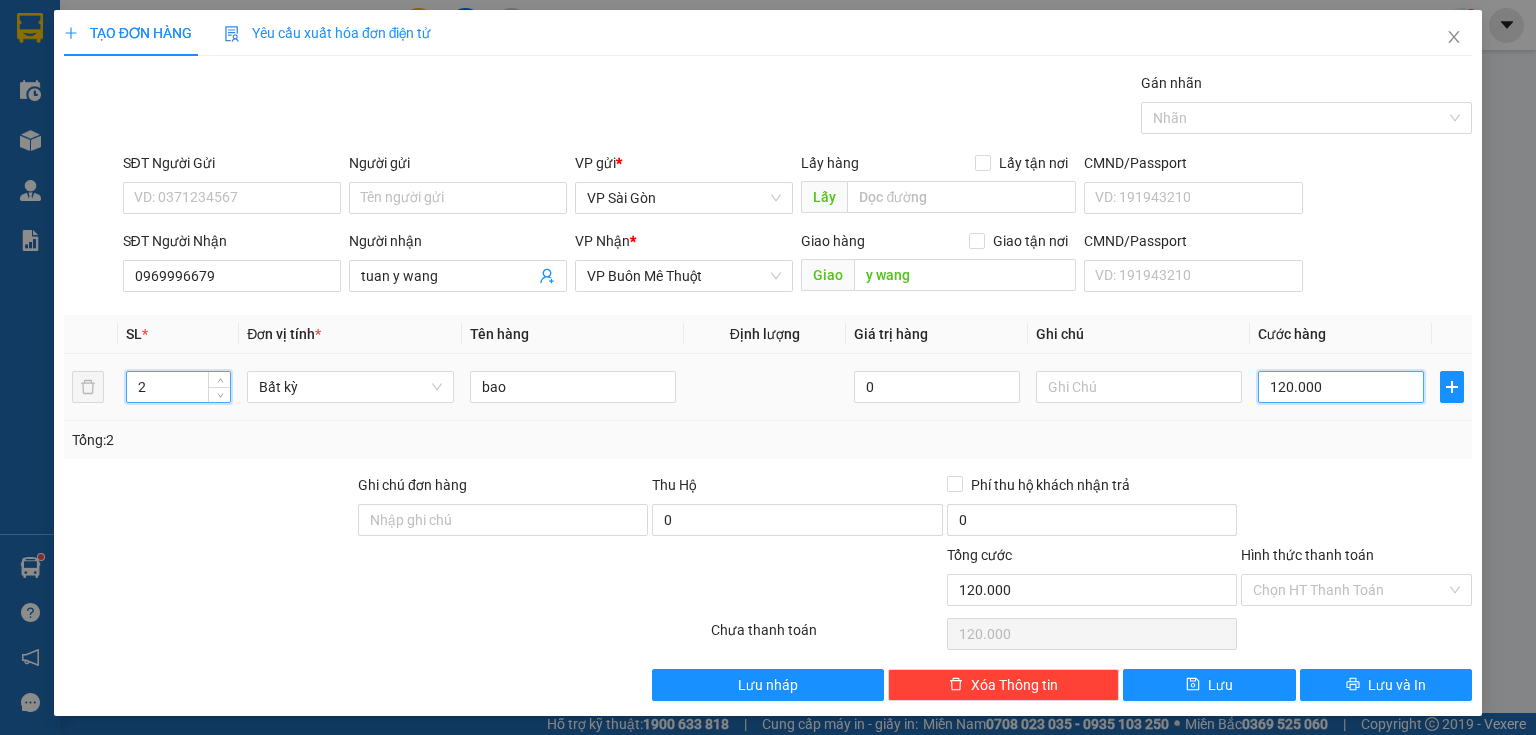 click on "120.000" at bounding box center [1341, 387] 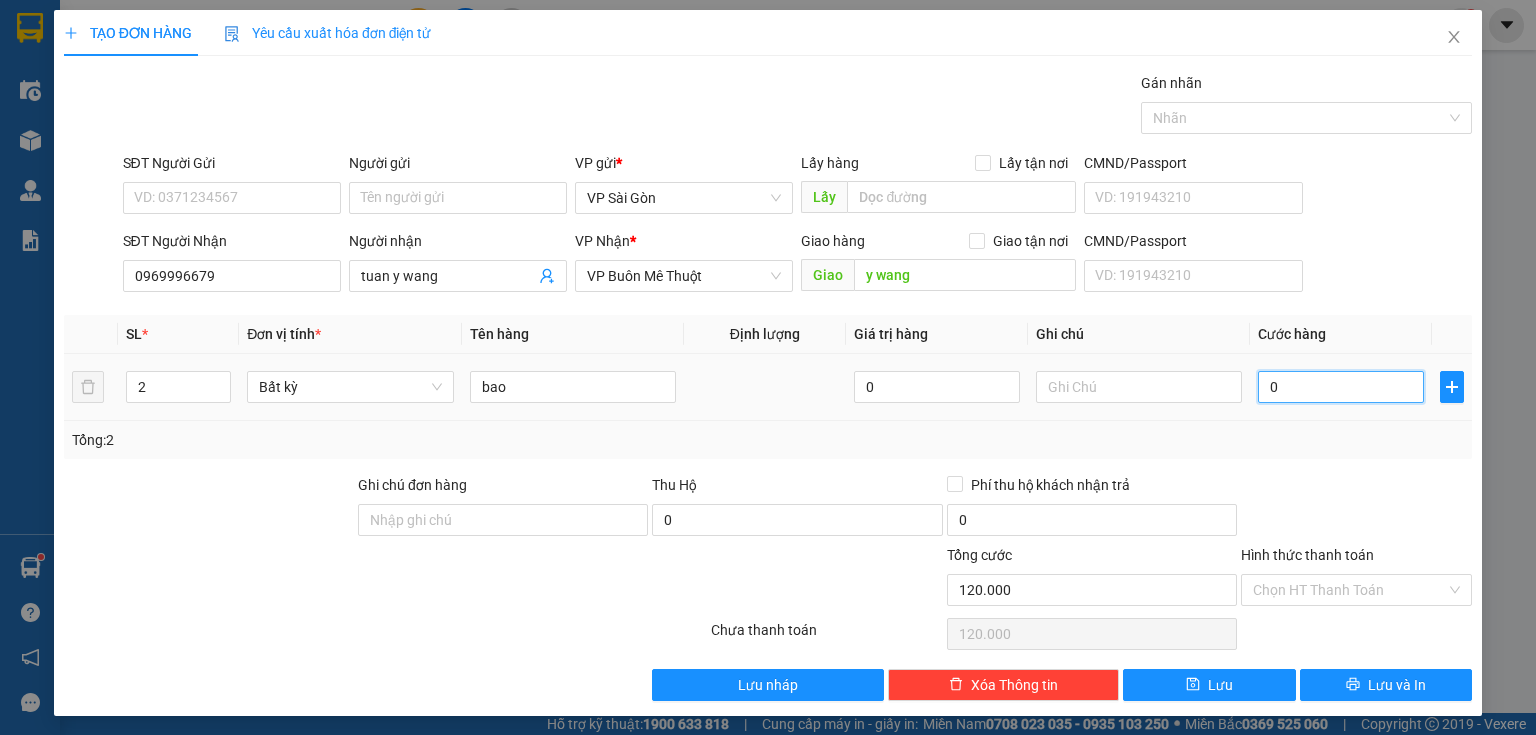 type on "0" 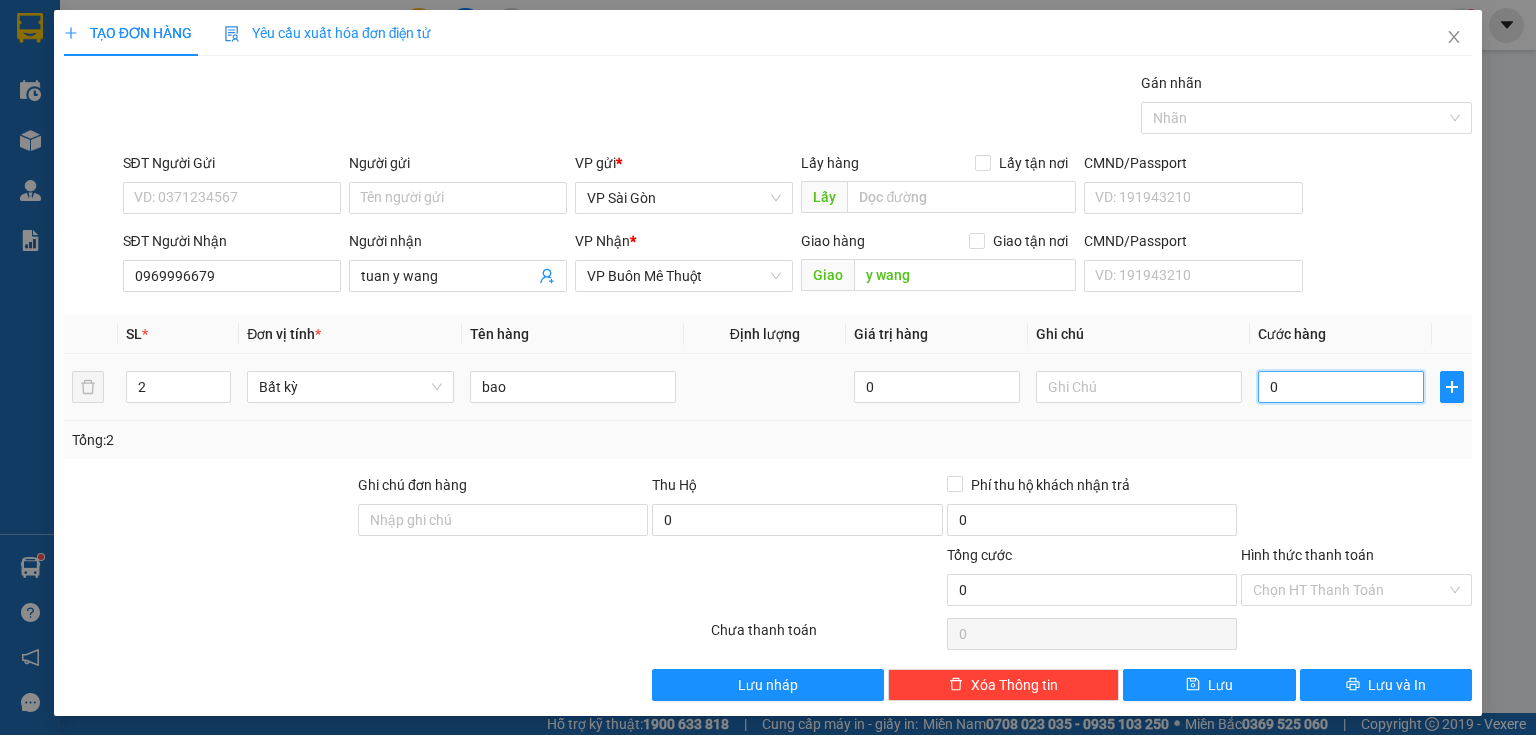 type on "0" 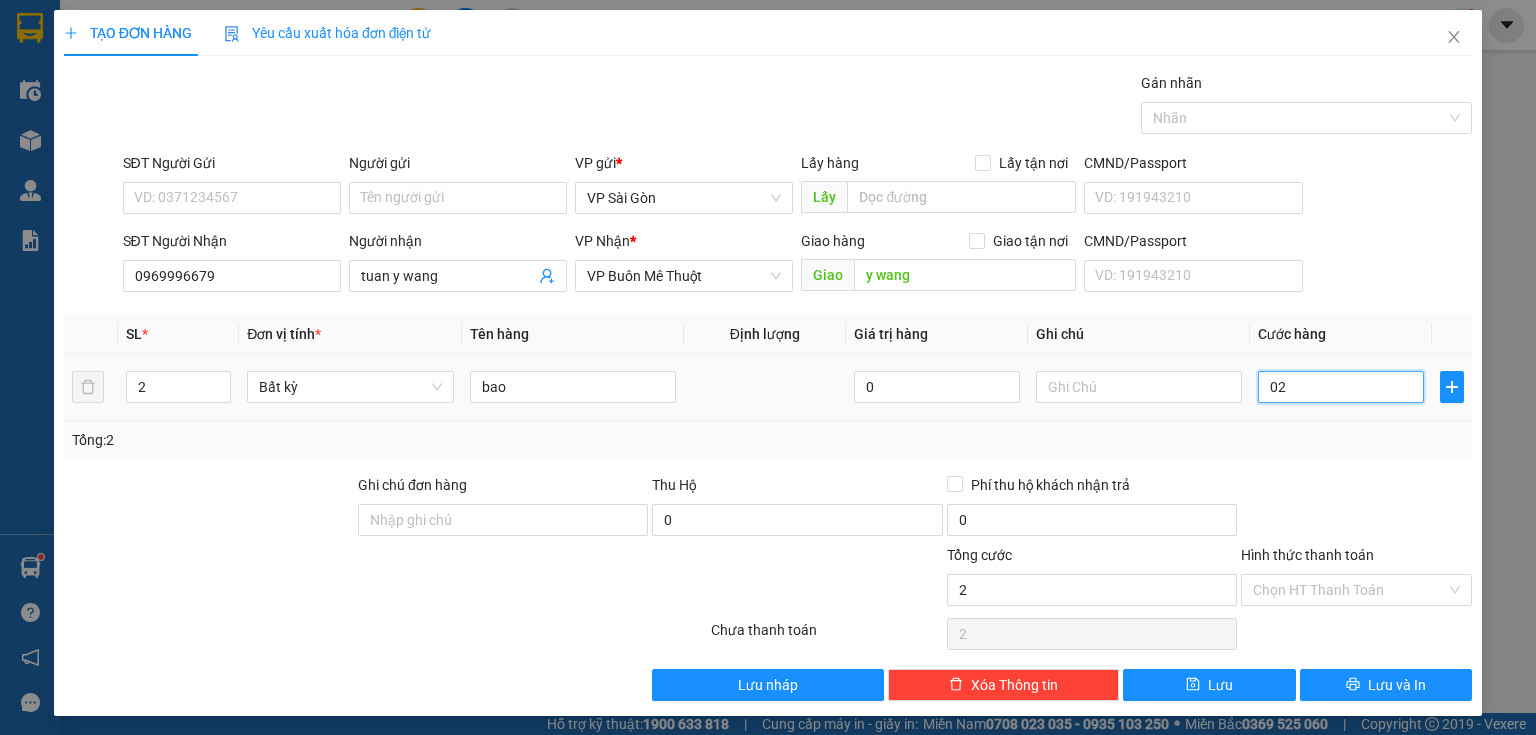 type on "24" 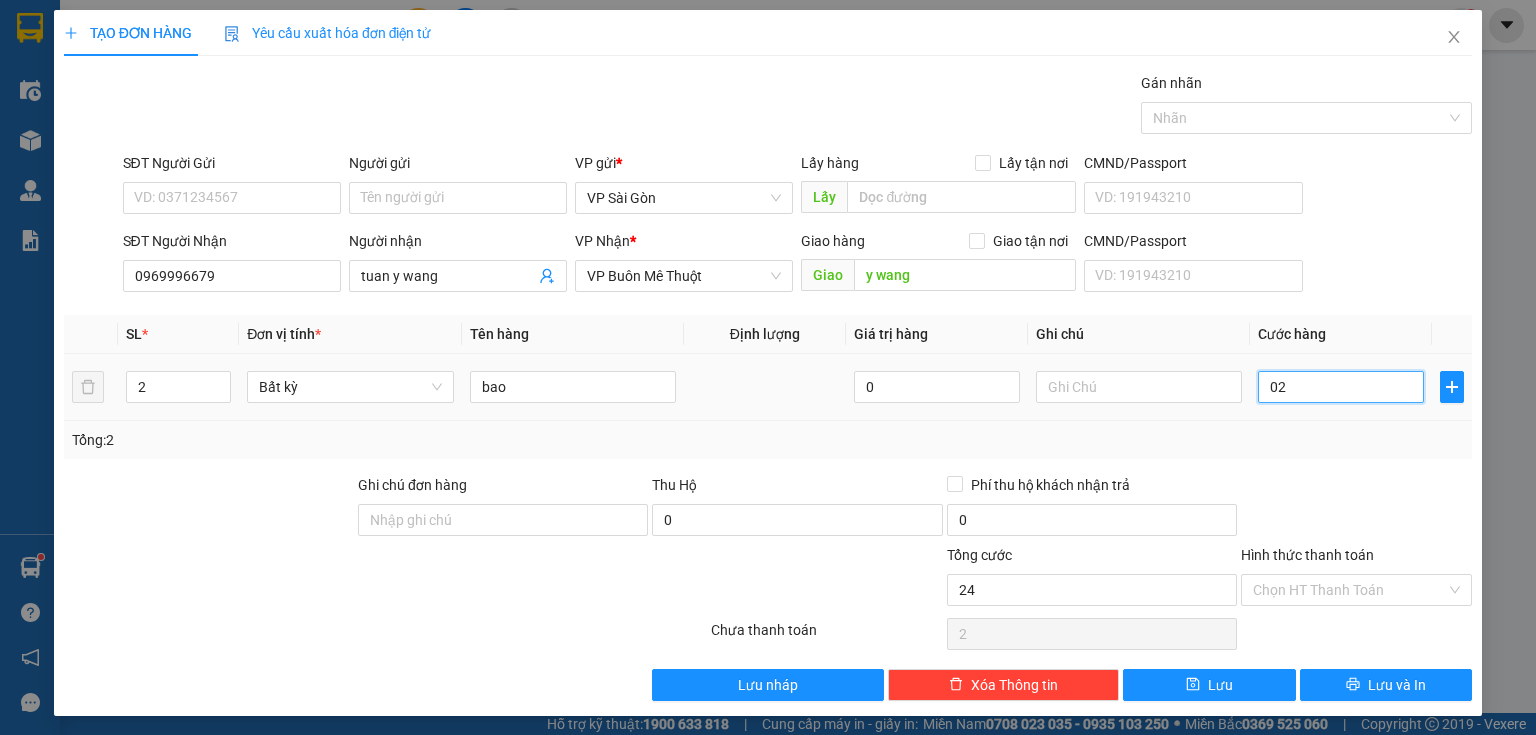 type on "24" 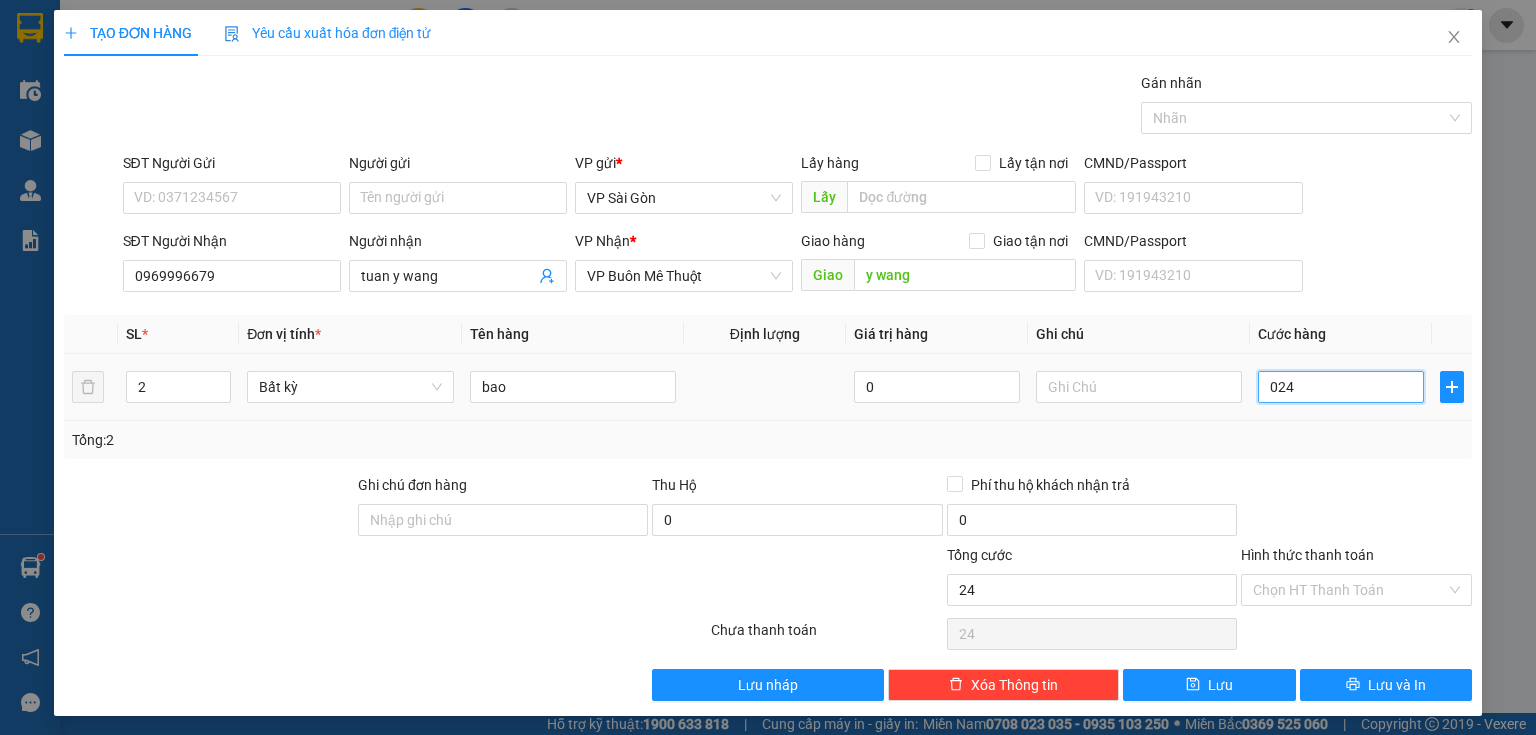 type on "240" 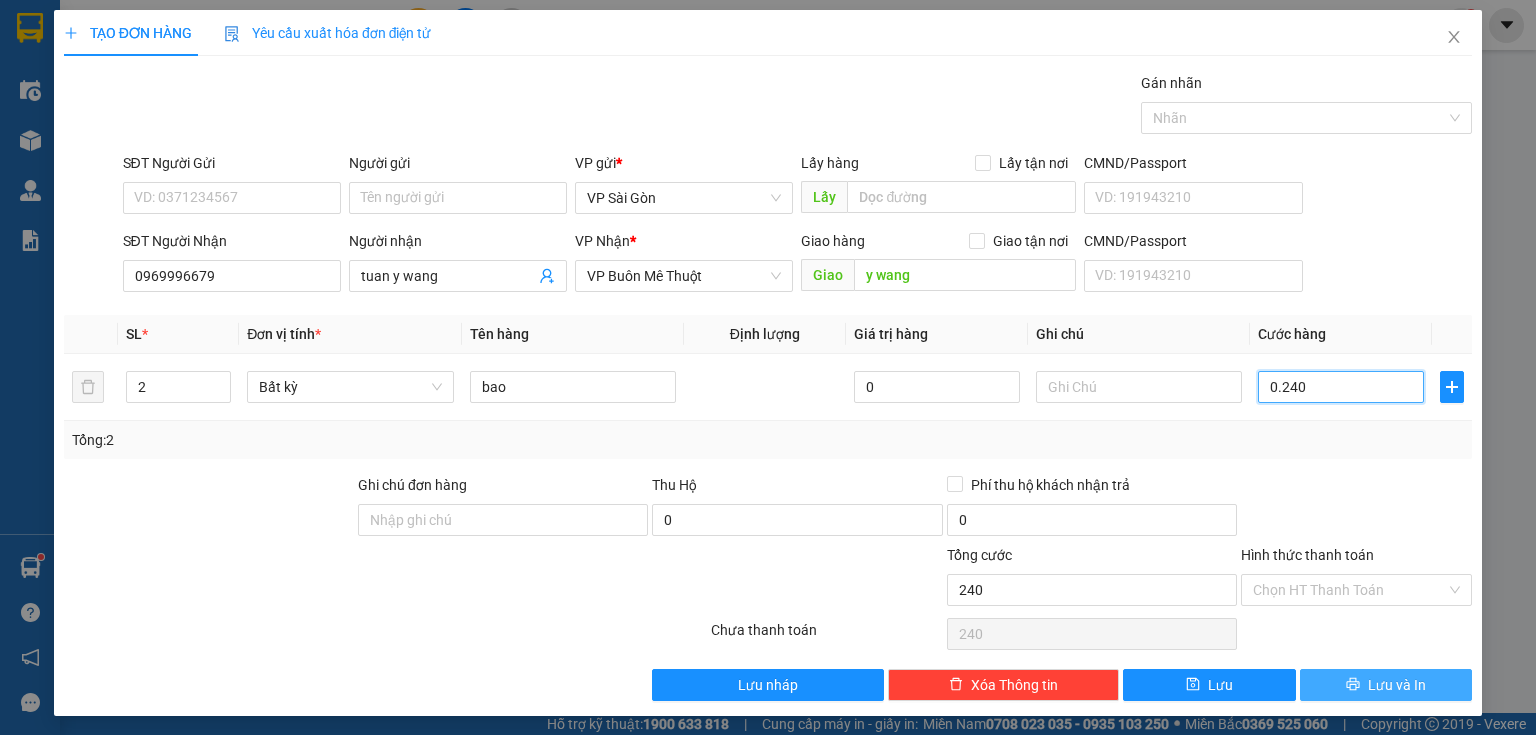 type on "0.240" 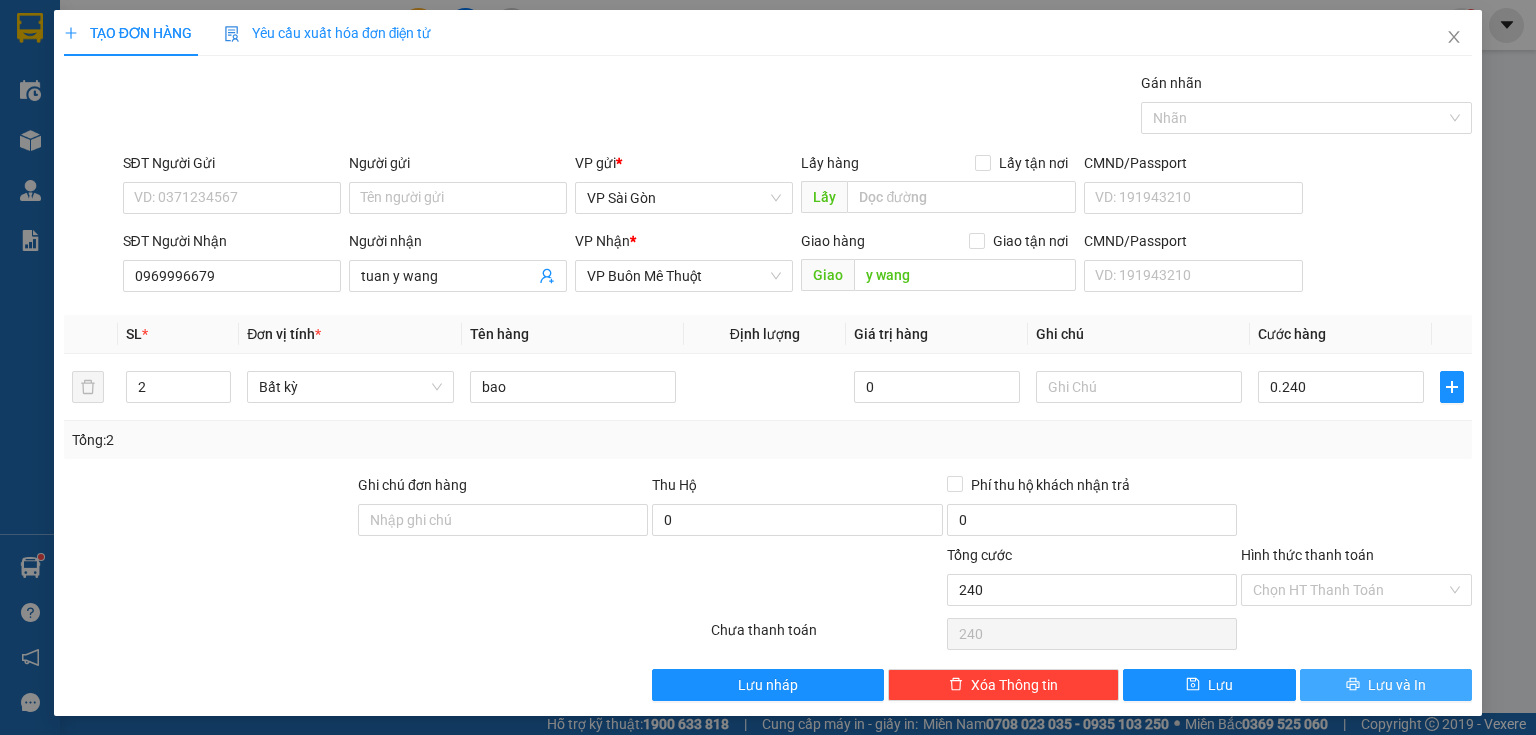 type on "240.000" 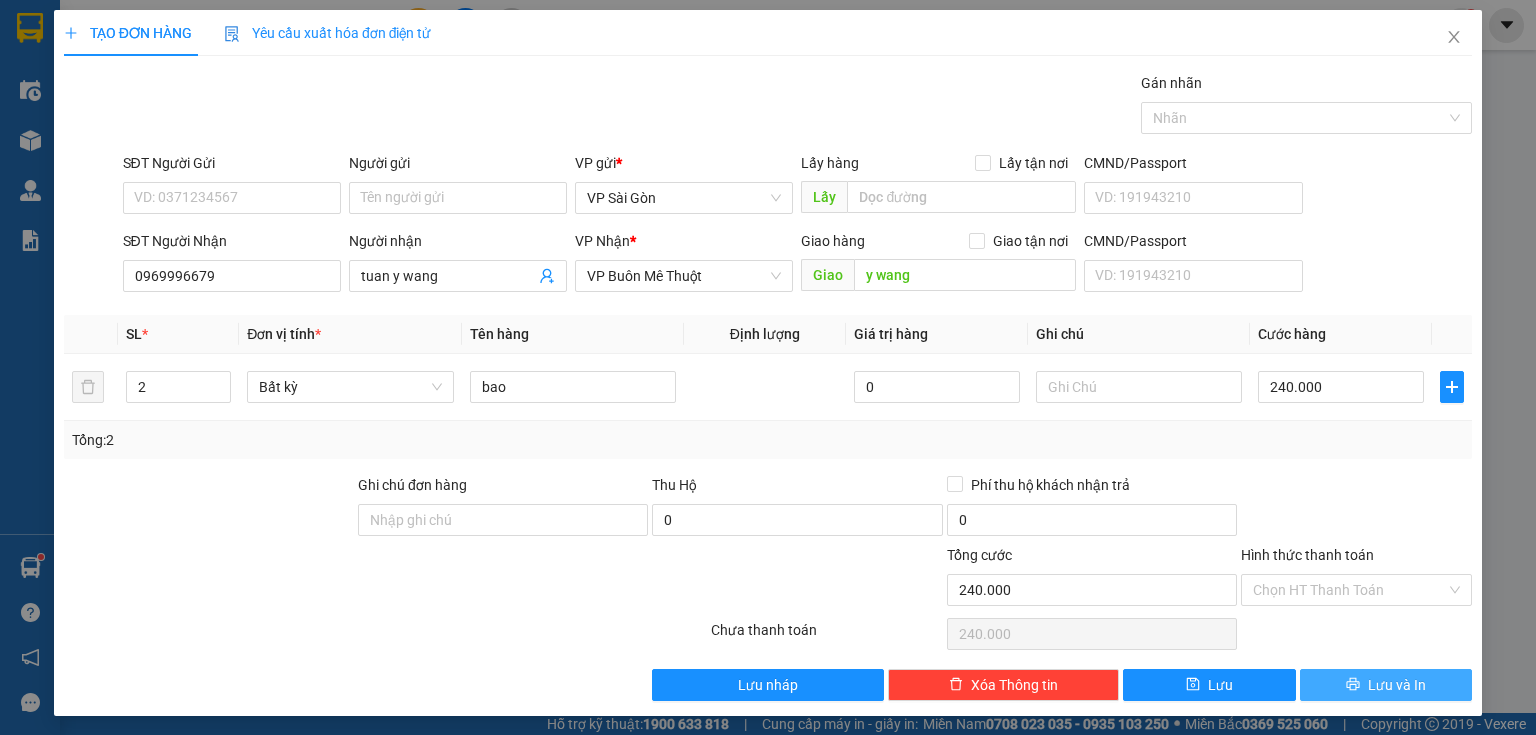 click on "Lưu và In" at bounding box center [1386, 685] 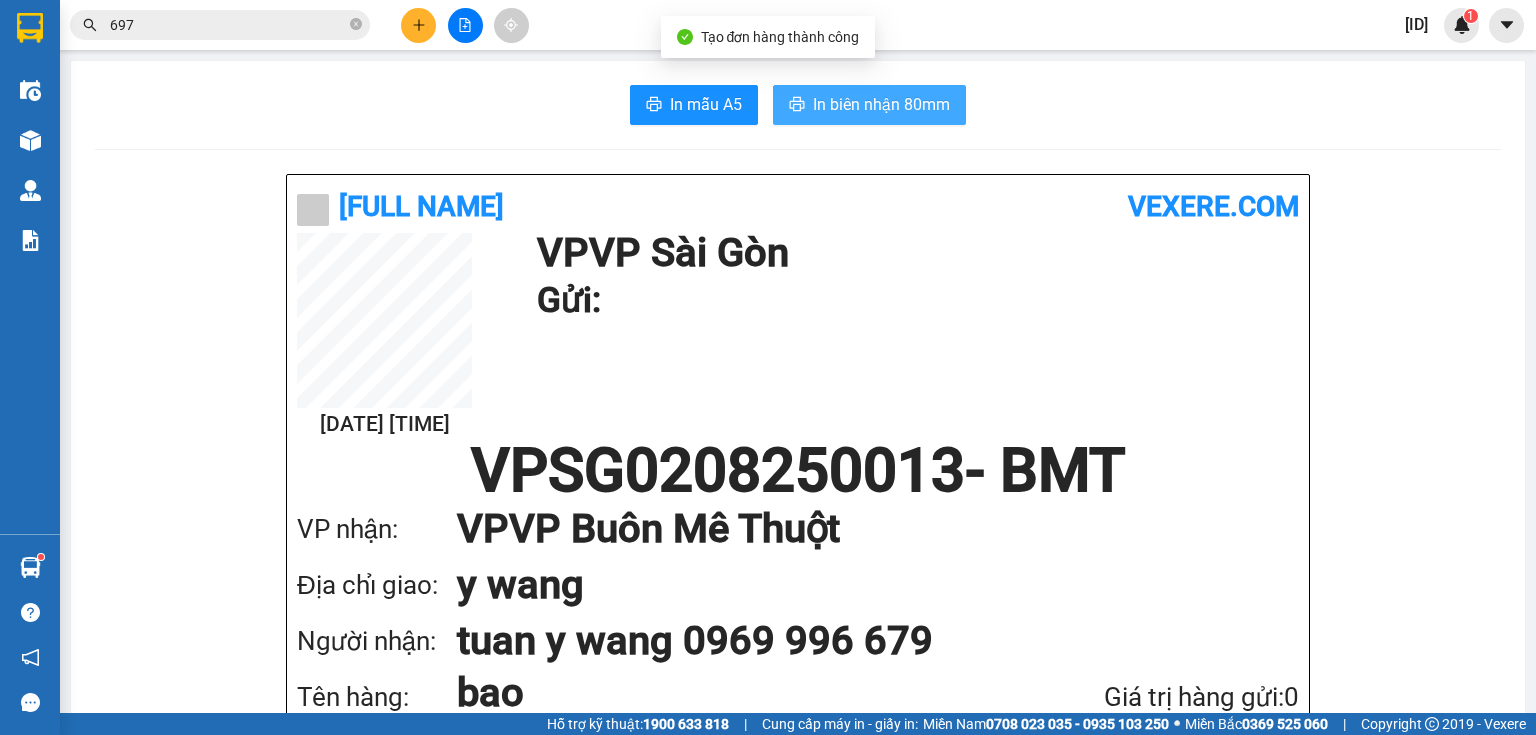 click on "In biên nhận 80mm" at bounding box center [881, 104] 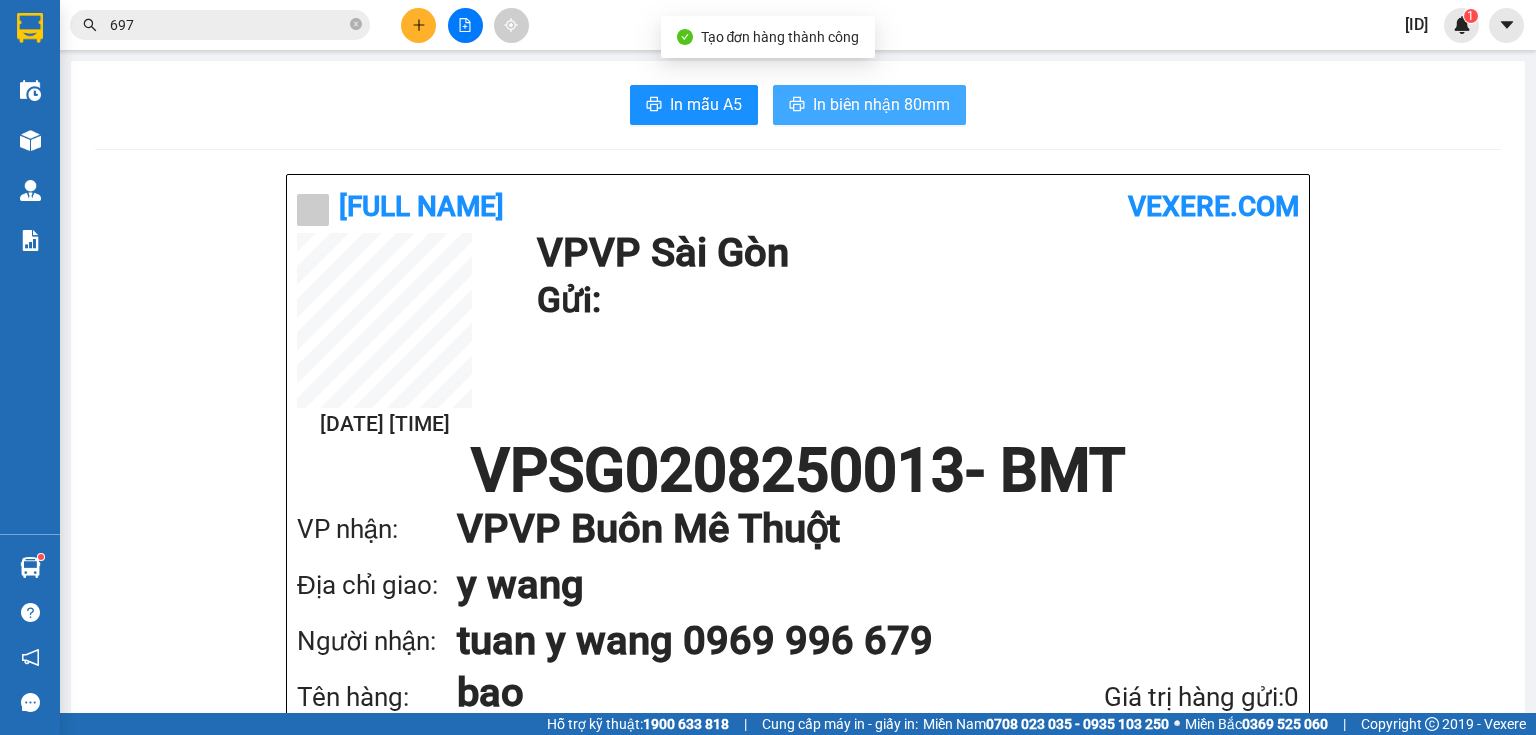 scroll, scrollTop: 0, scrollLeft: 0, axis: both 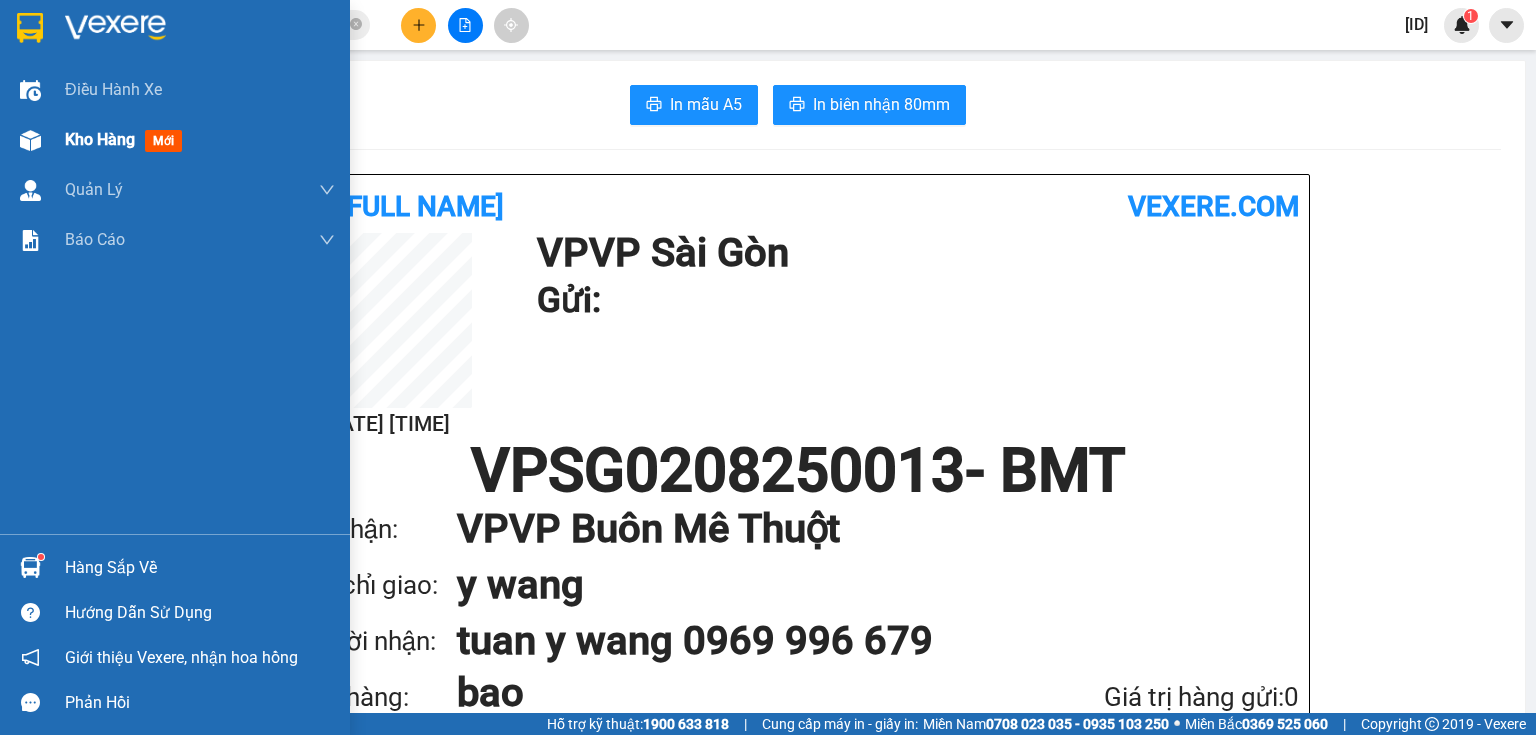 click on "Kho hàng" at bounding box center [100, 139] 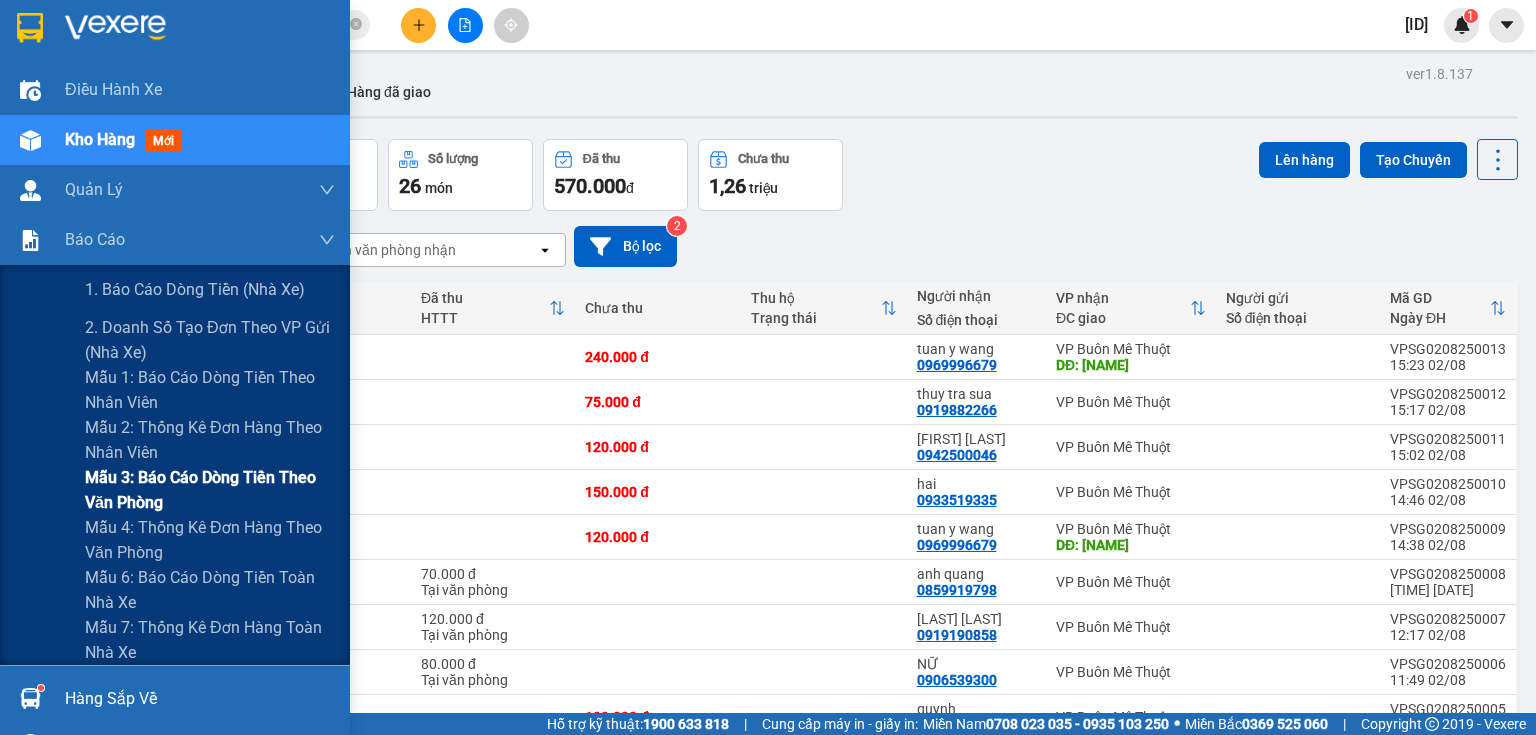 click on "Mẫu 3: Báo cáo dòng tiền theo văn phòng" at bounding box center [210, 490] 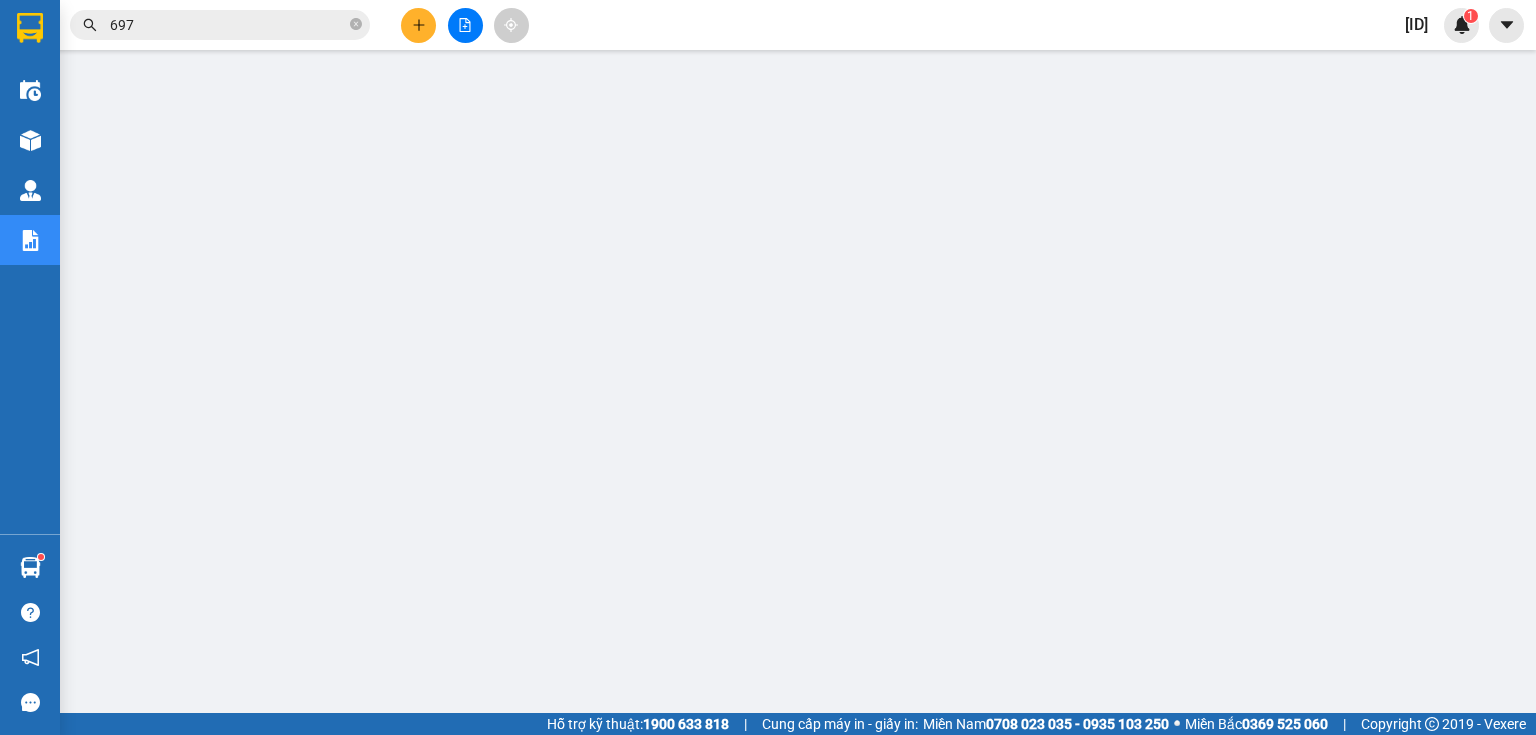 click on "697" at bounding box center [228, 25] 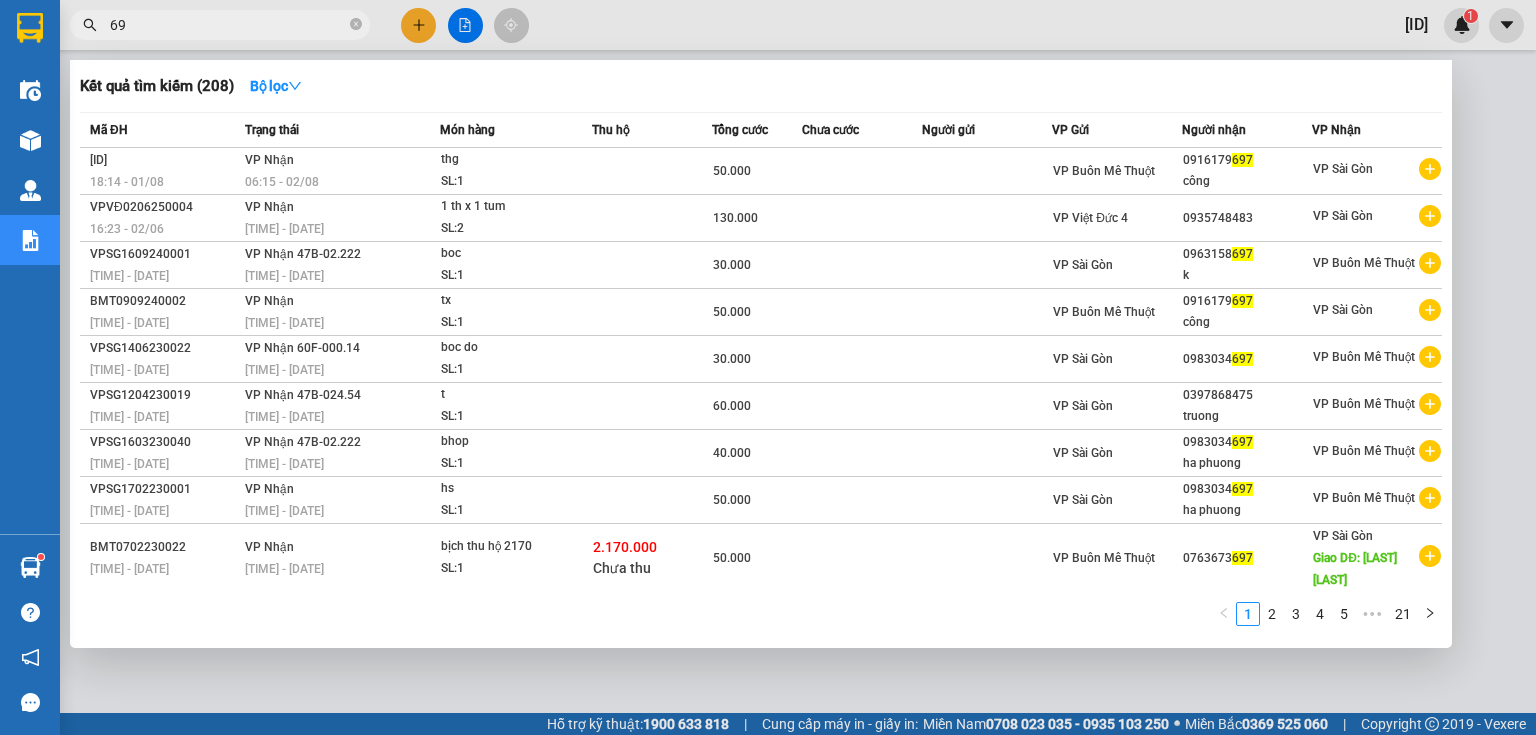 type on "6" 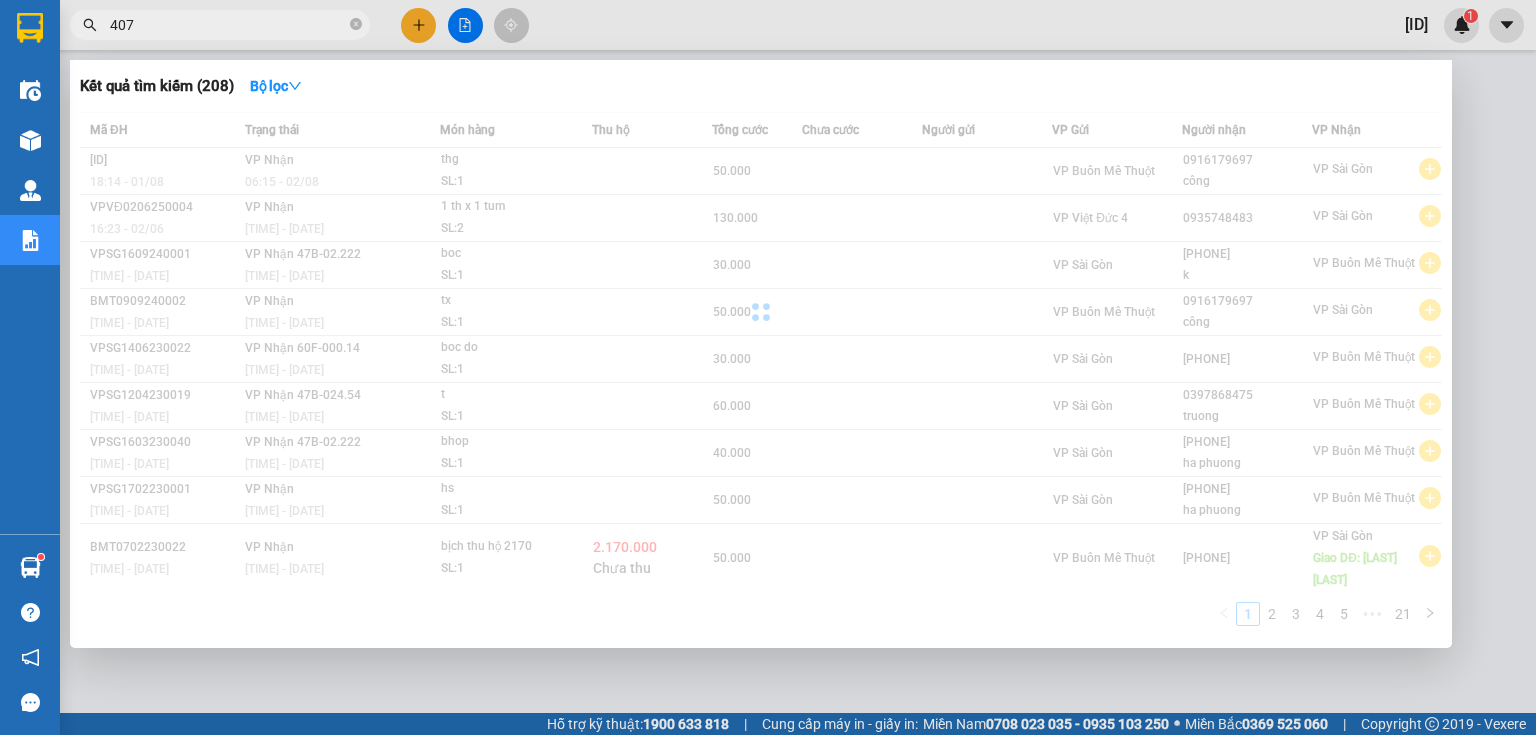 click on "407" at bounding box center [228, 25] 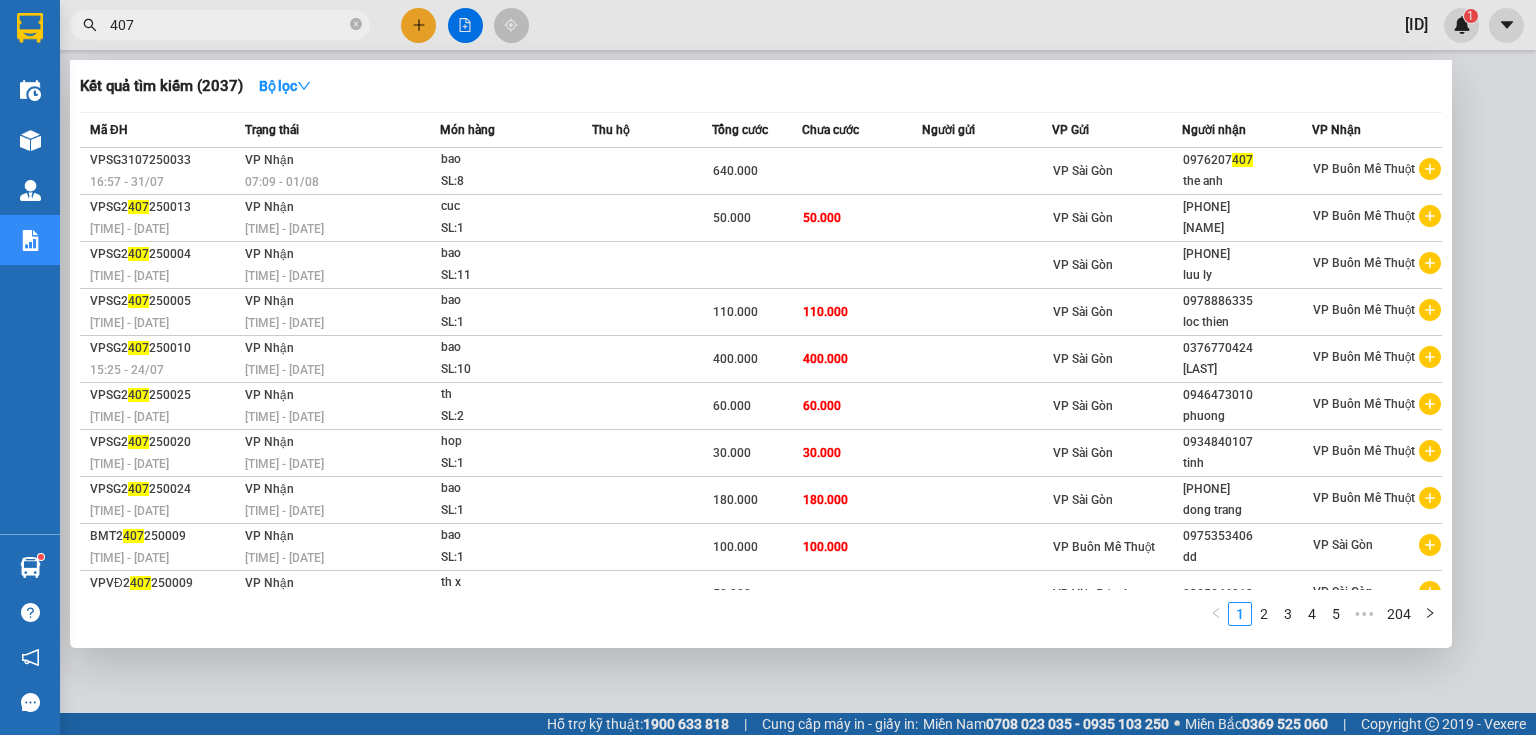type on "407" 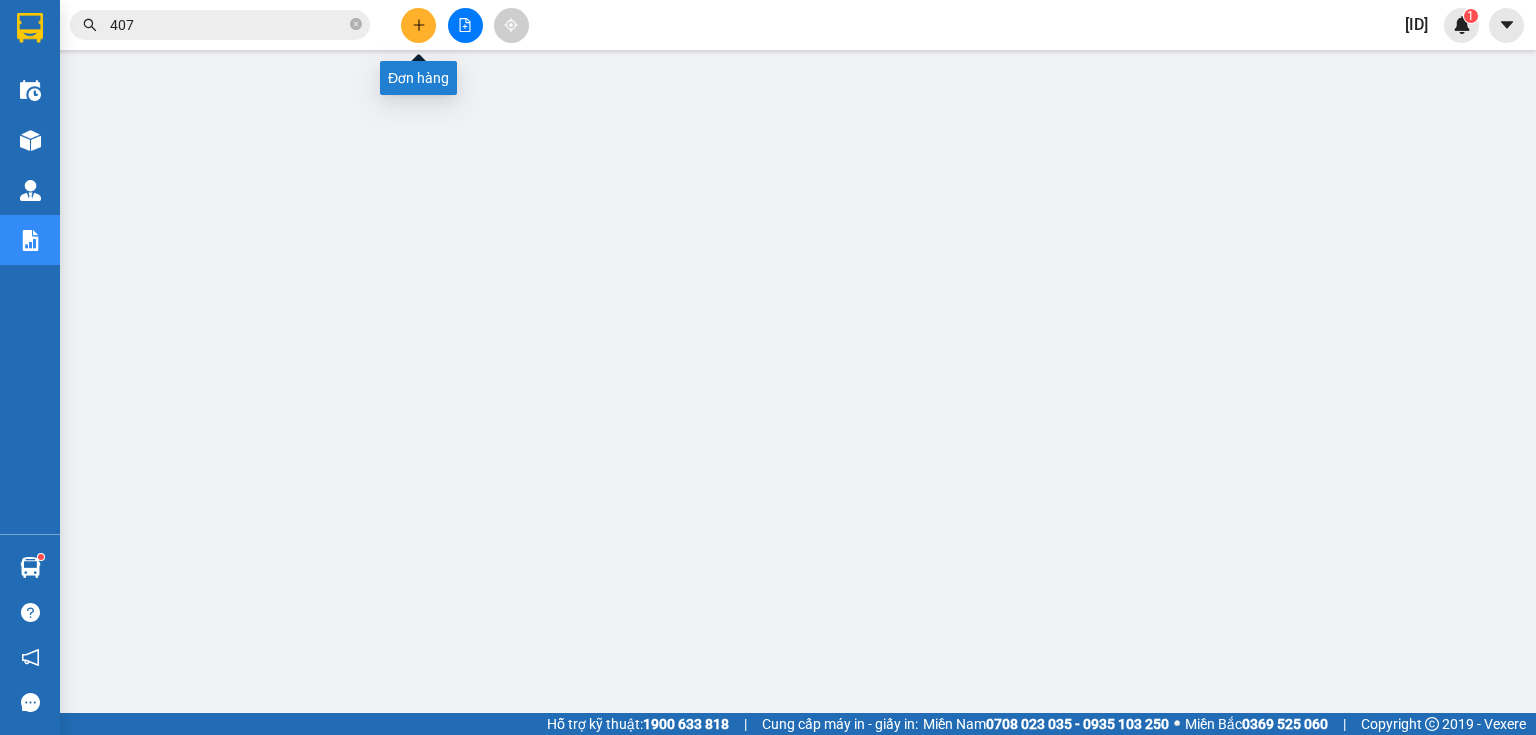 click at bounding box center [418, 25] 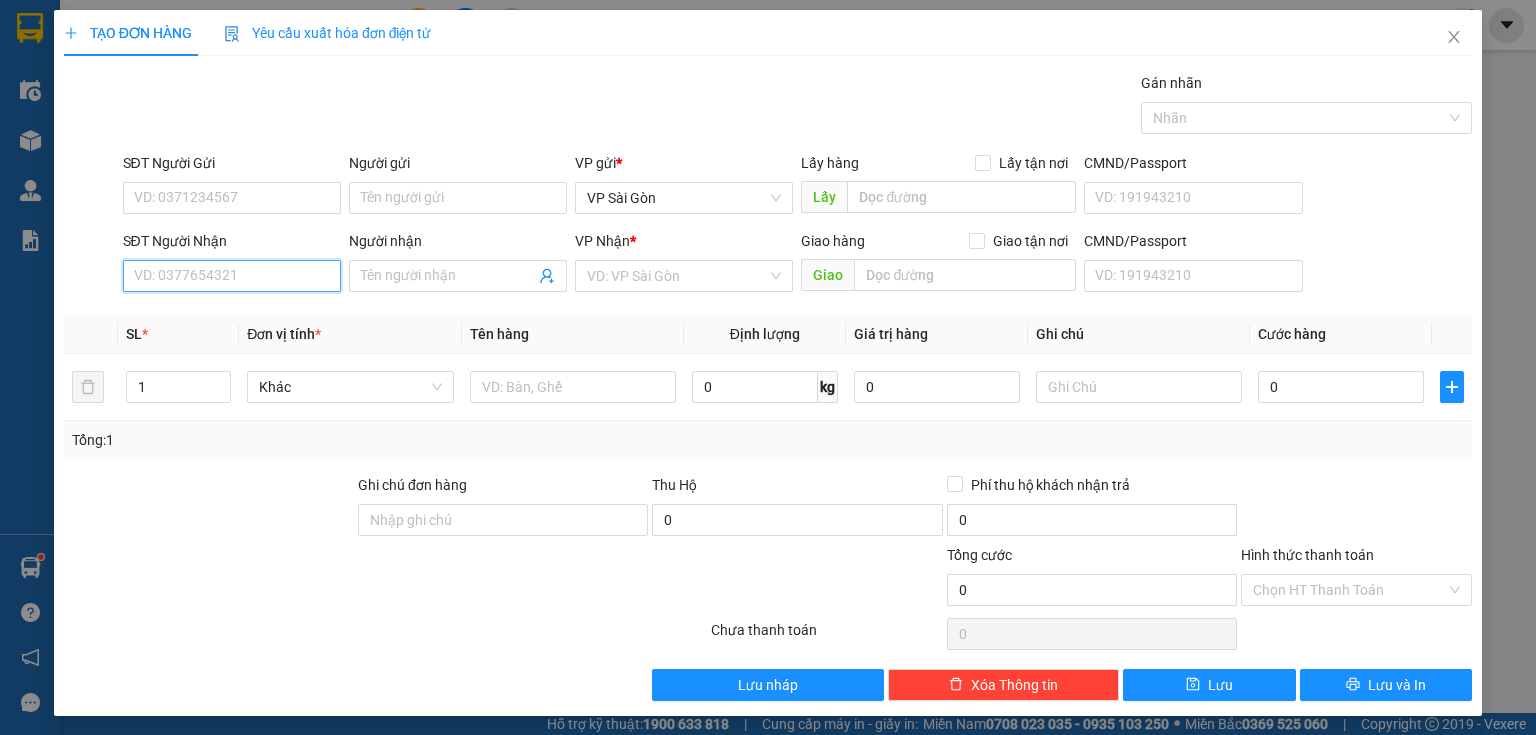 click on "SĐT Người Nhận" at bounding box center (232, 276) 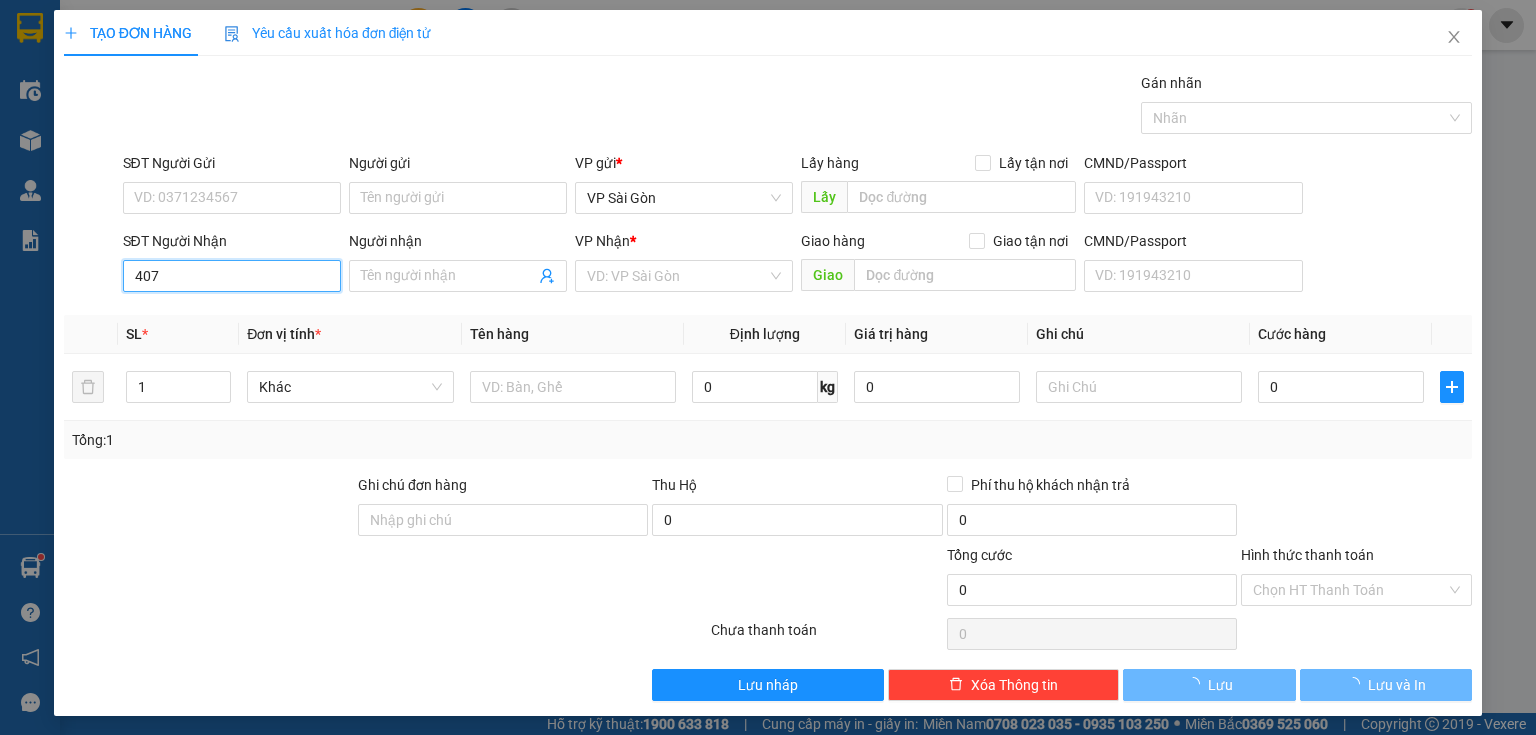click on "407" at bounding box center [232, 276] 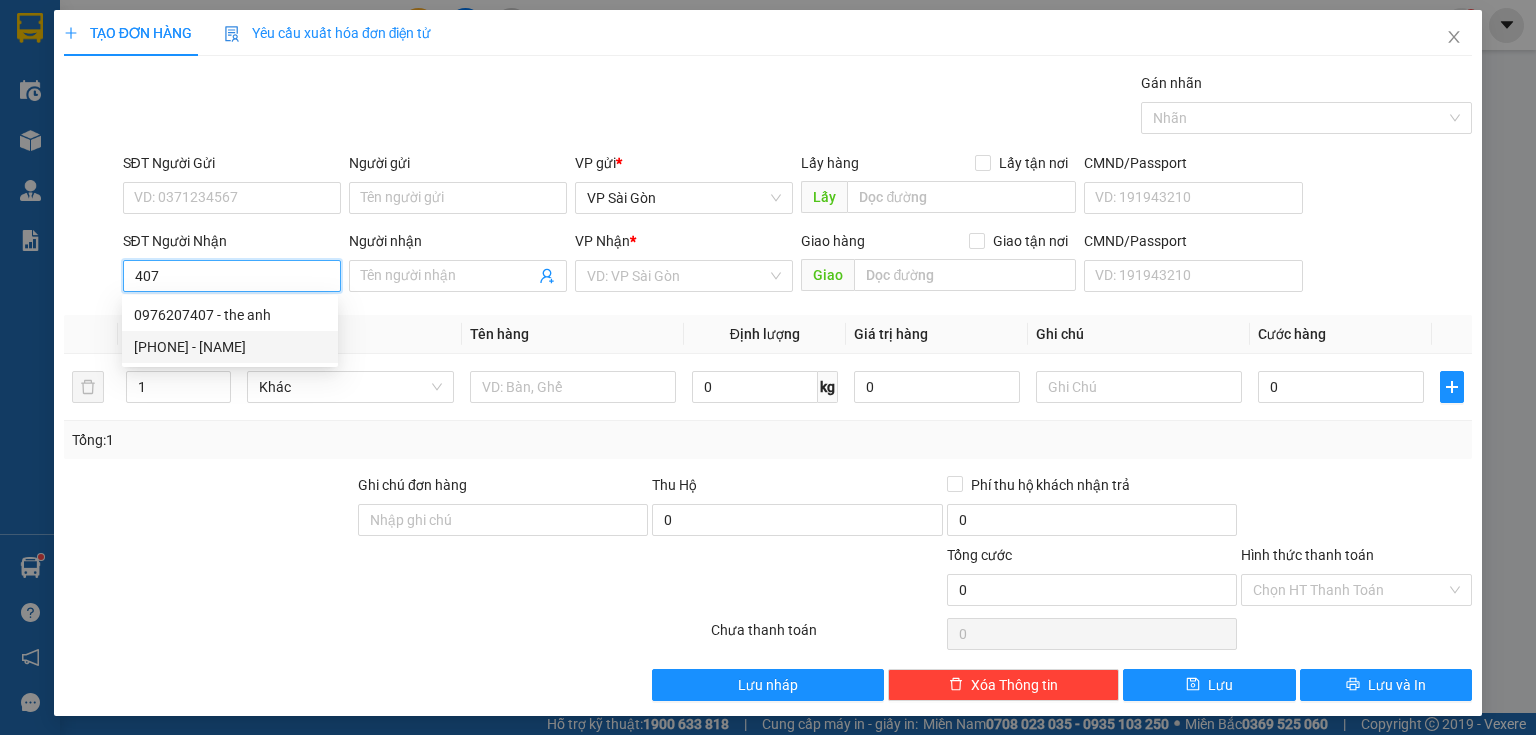 click on "[PHONE] - [NAME]" at bounding box center [230, 347] 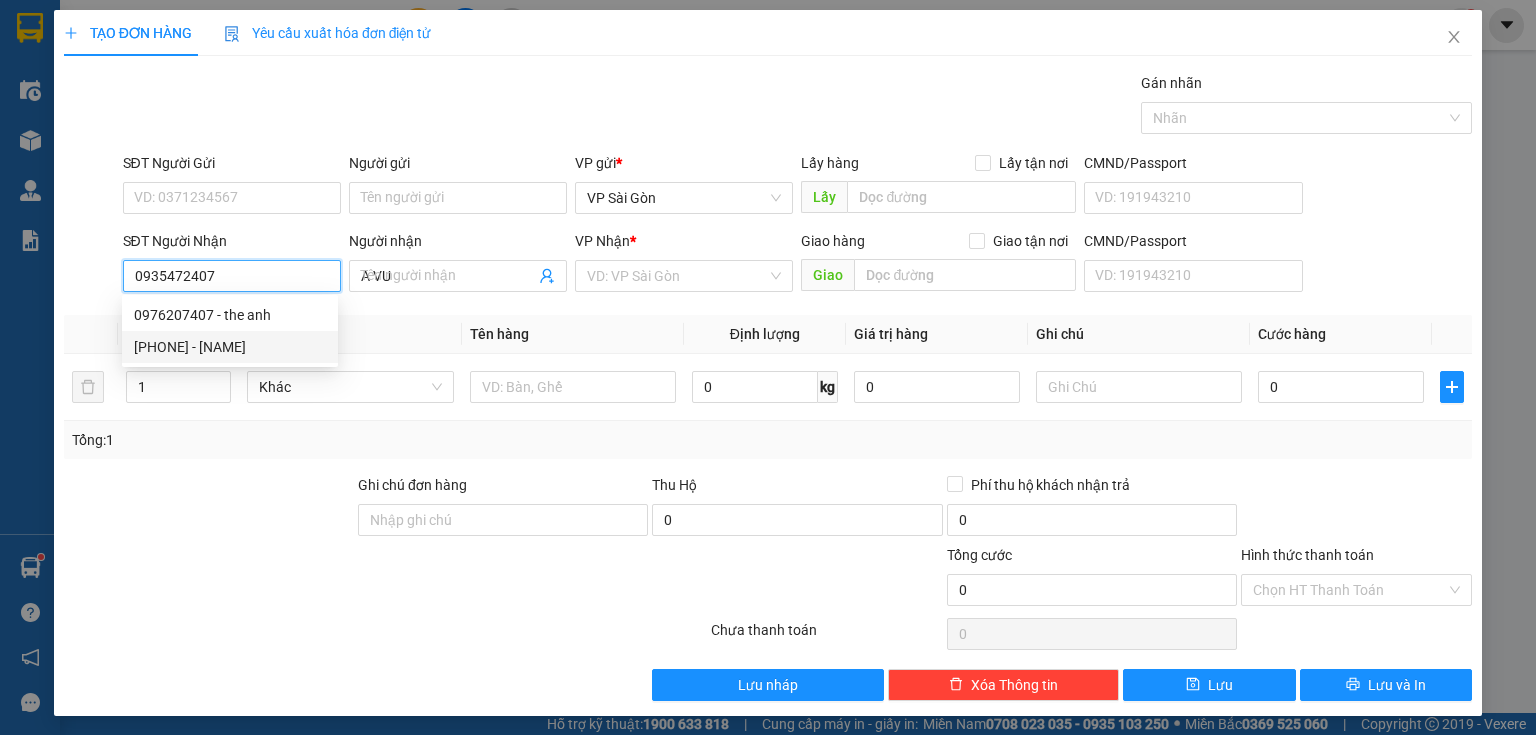 type on "160.000" 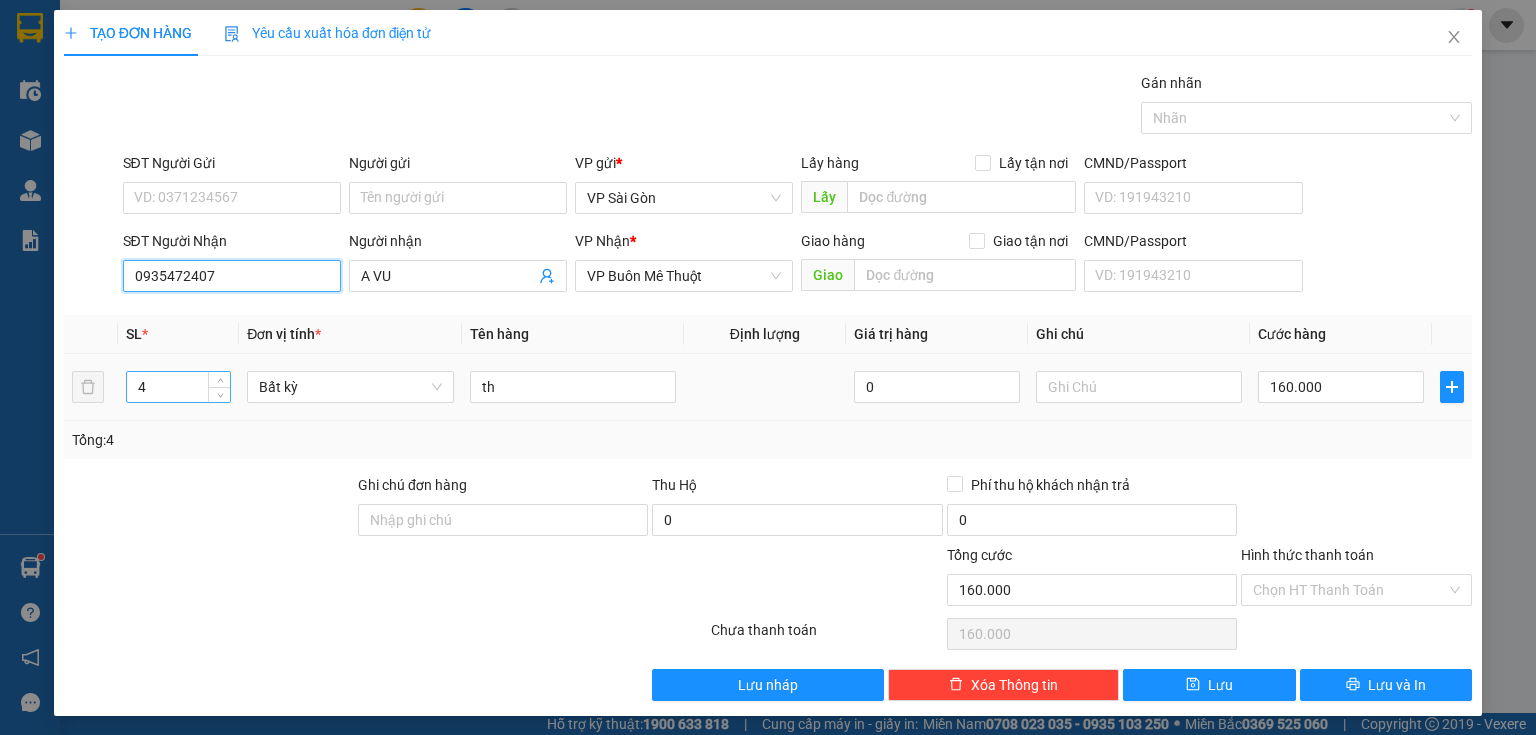 type on "0935472407" 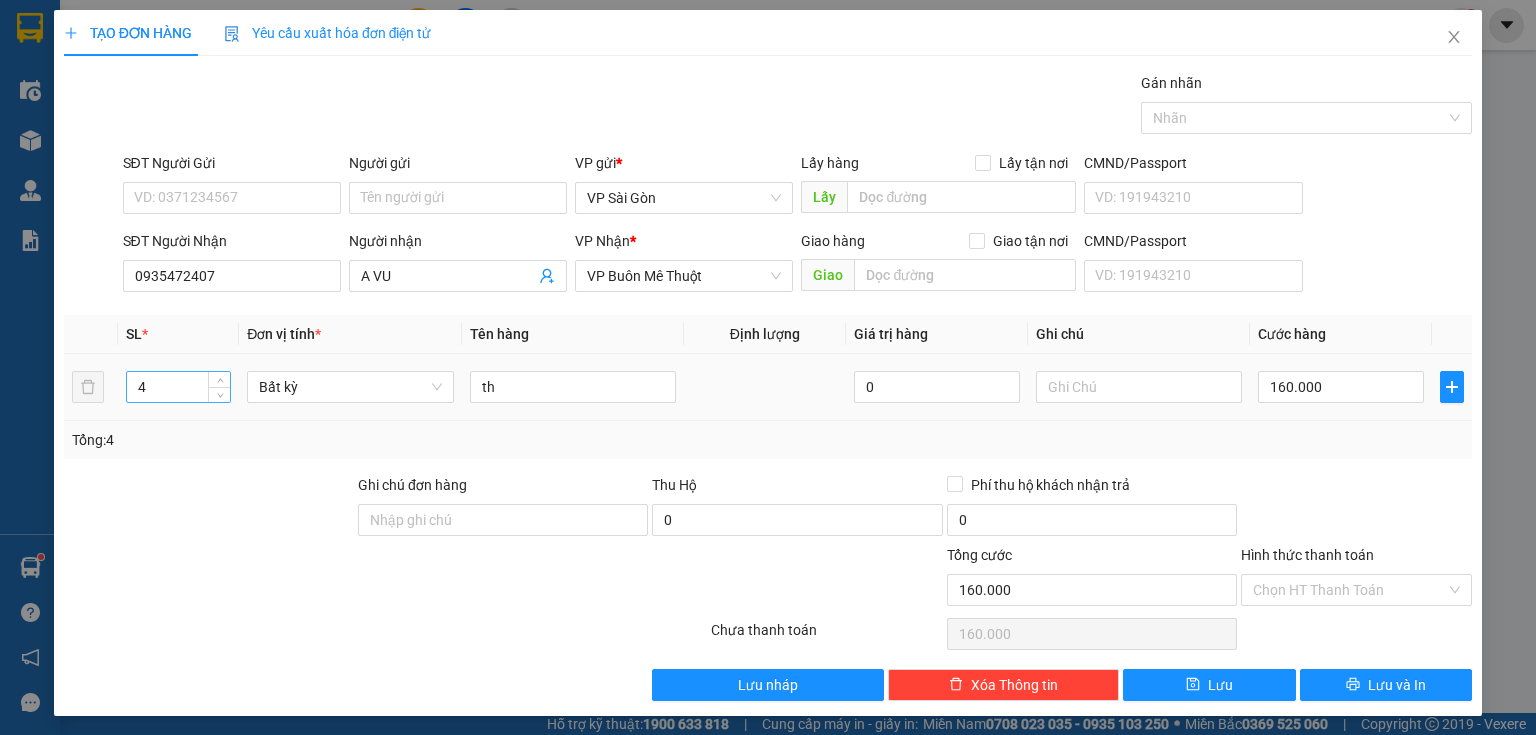 click on "4" at bounding box center (178, 387) 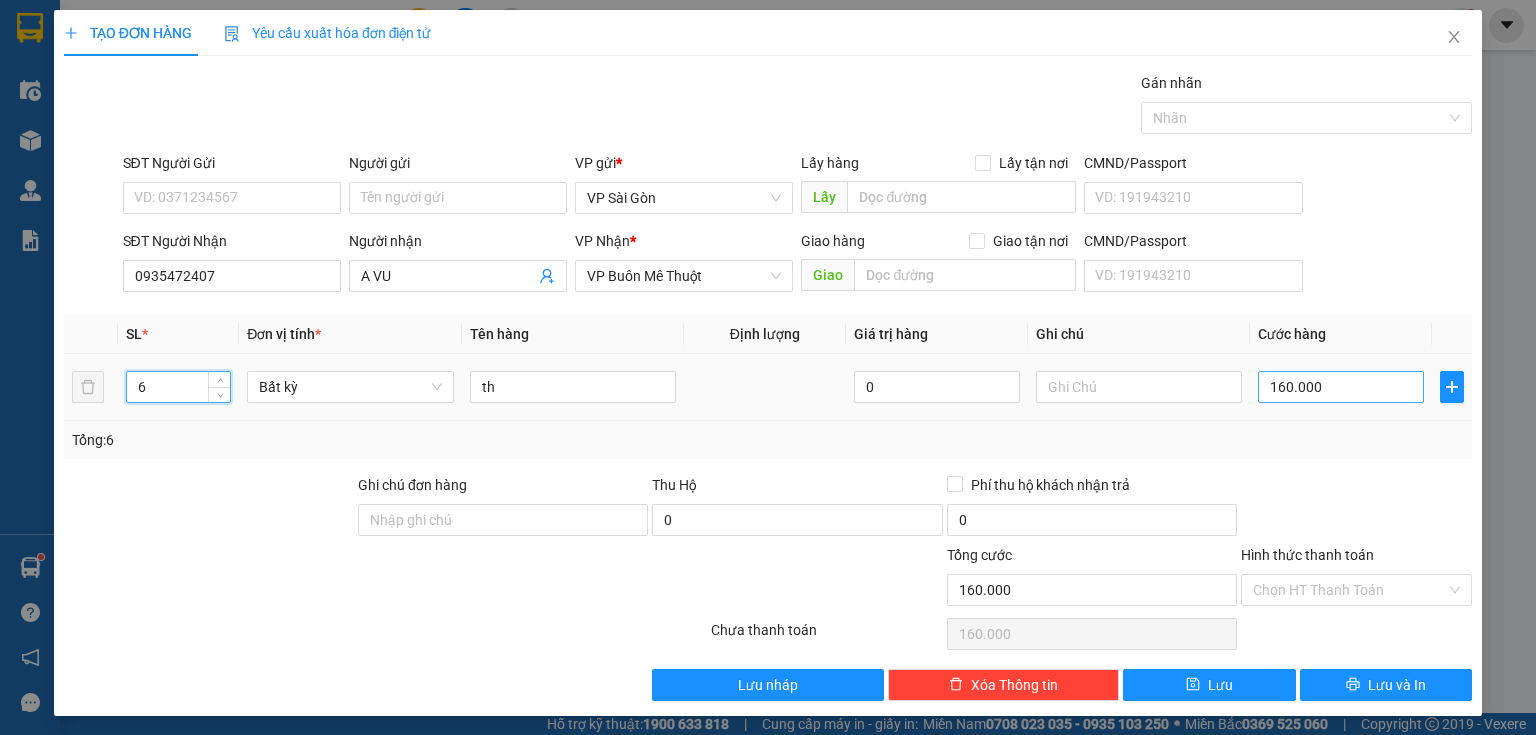 type on "6" 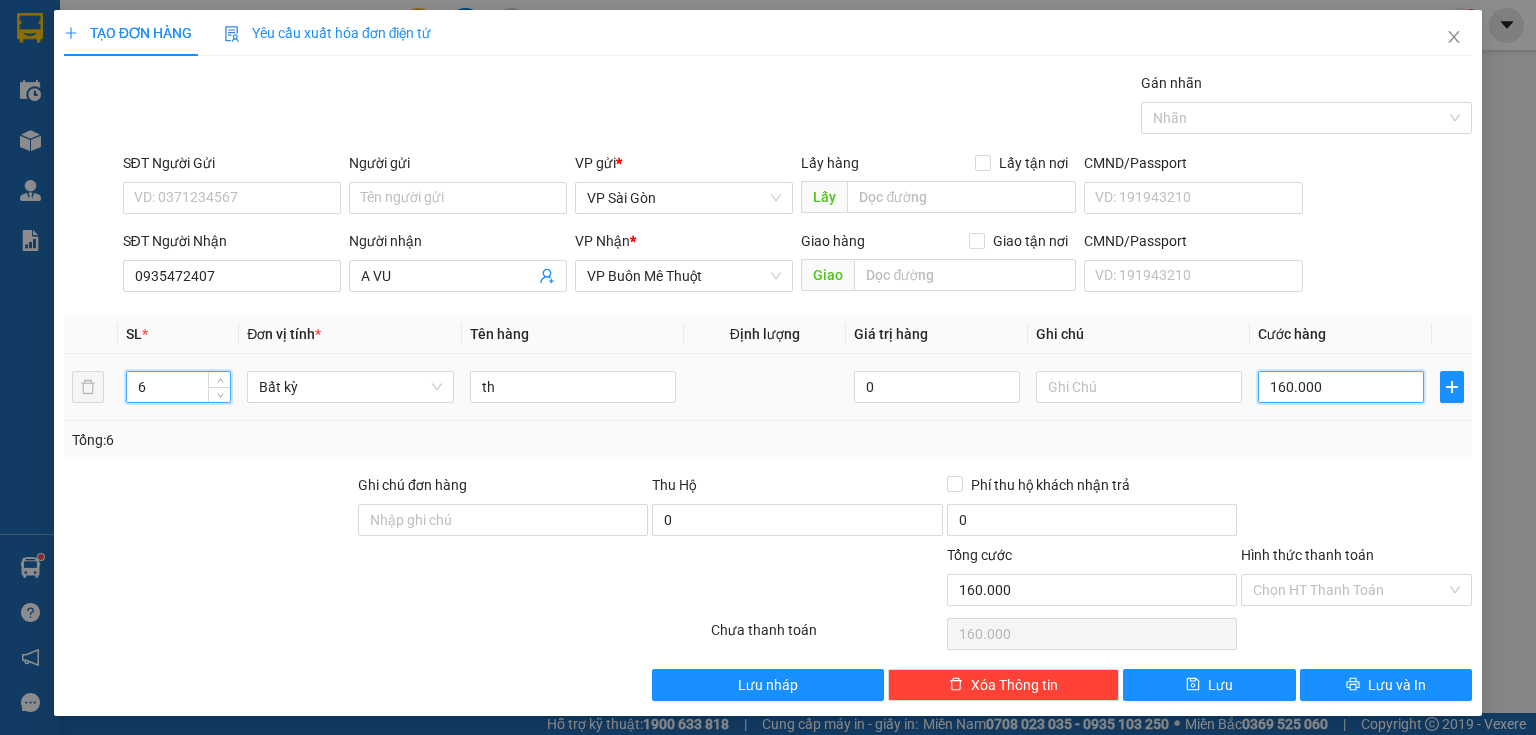 click on "160.000" at bounding box center [1341, 387] 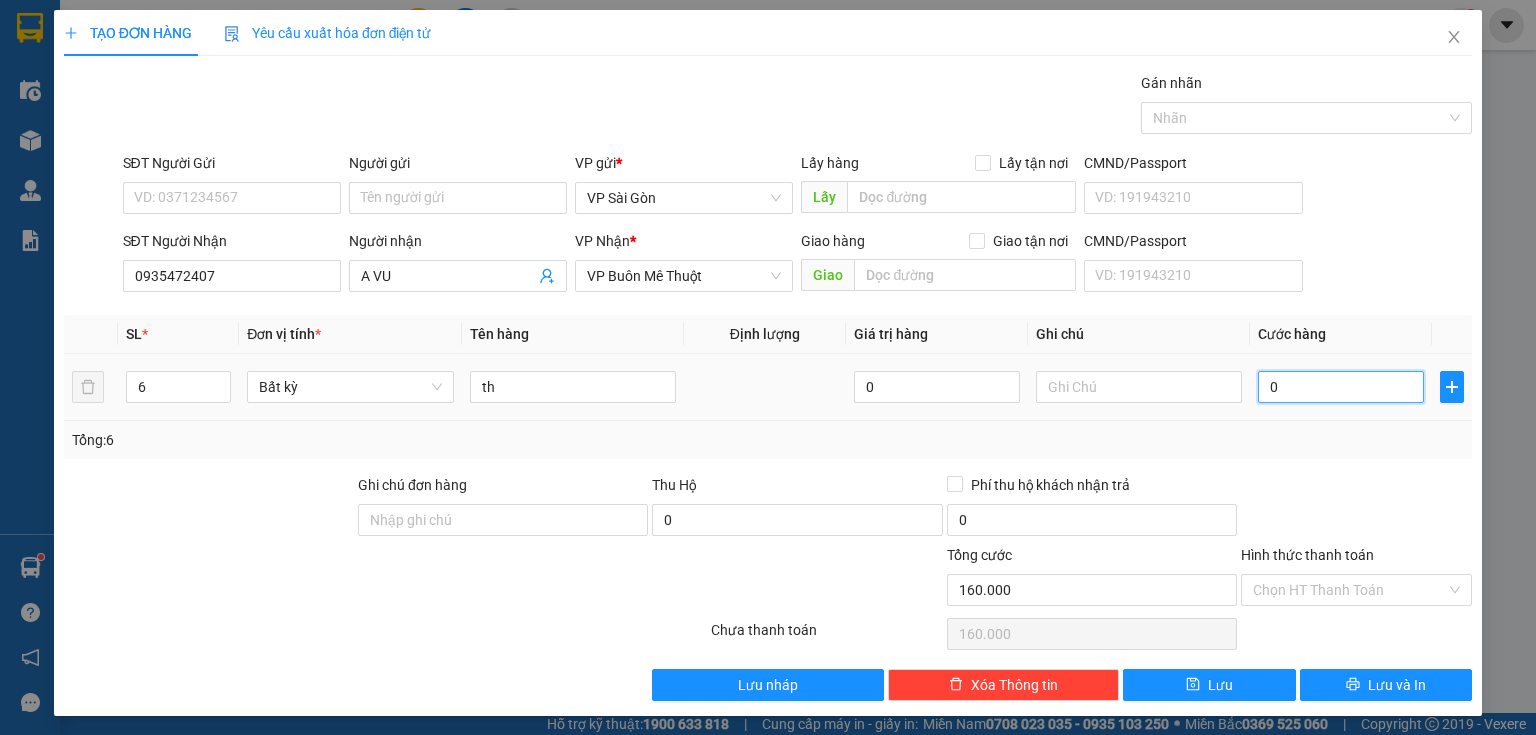 type on "0" 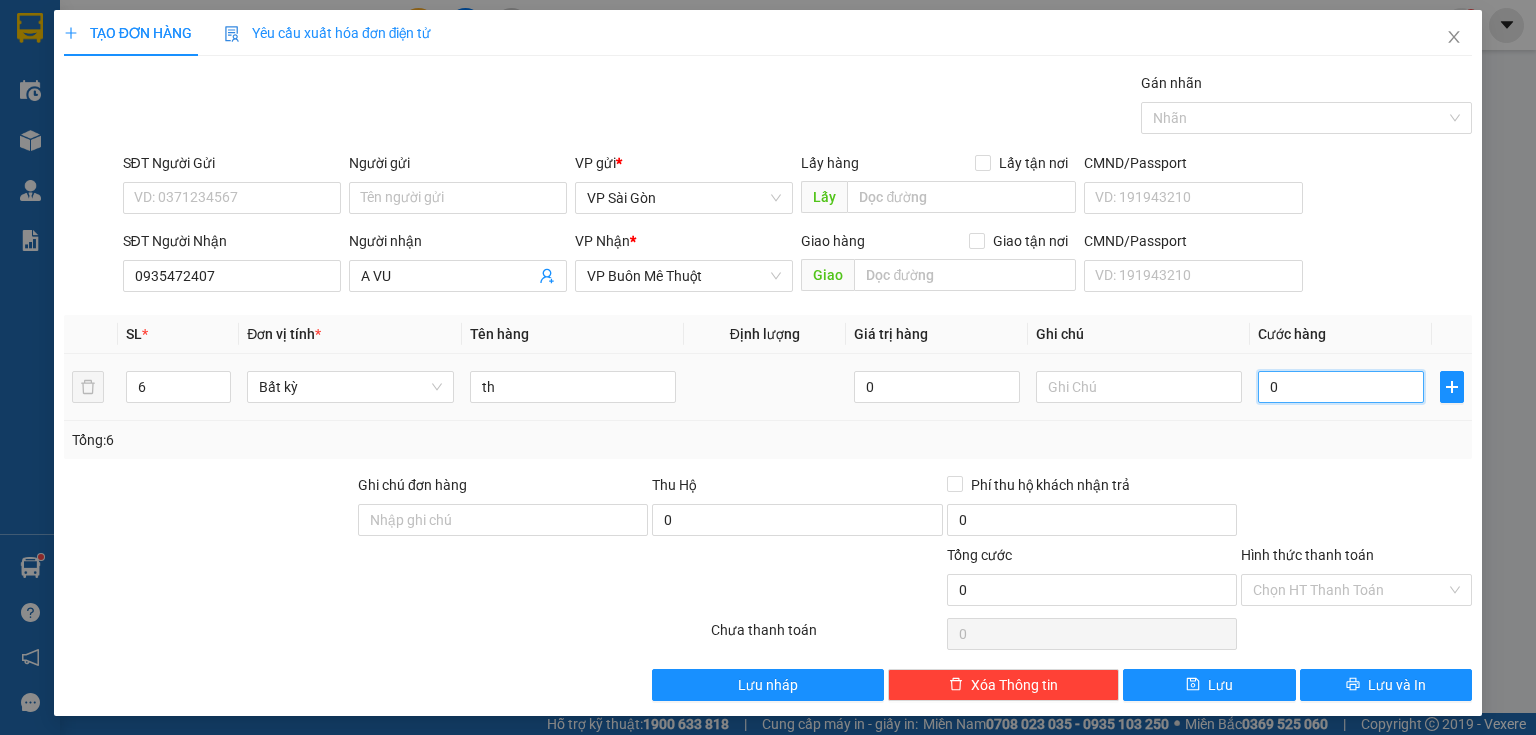 type on "0" 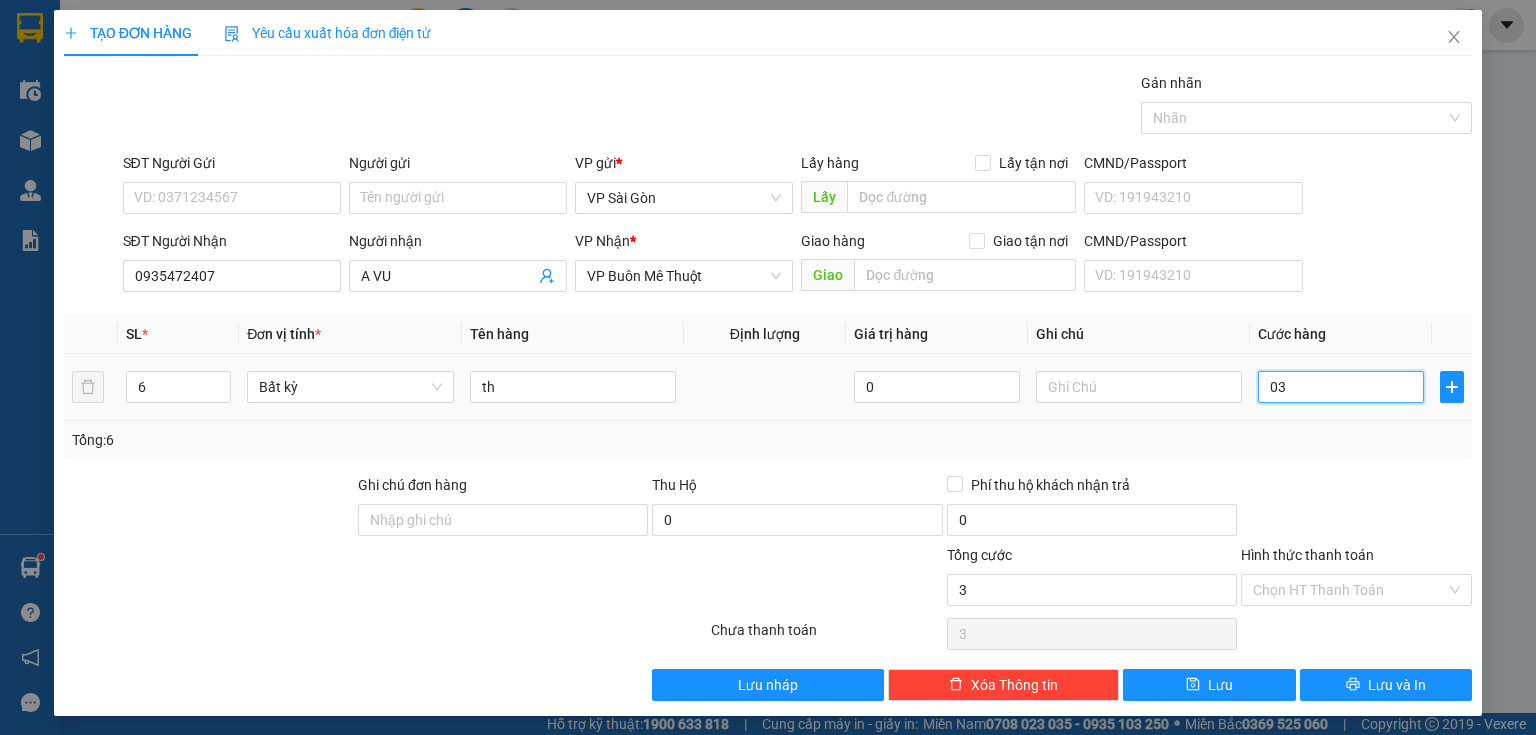 type on "30" 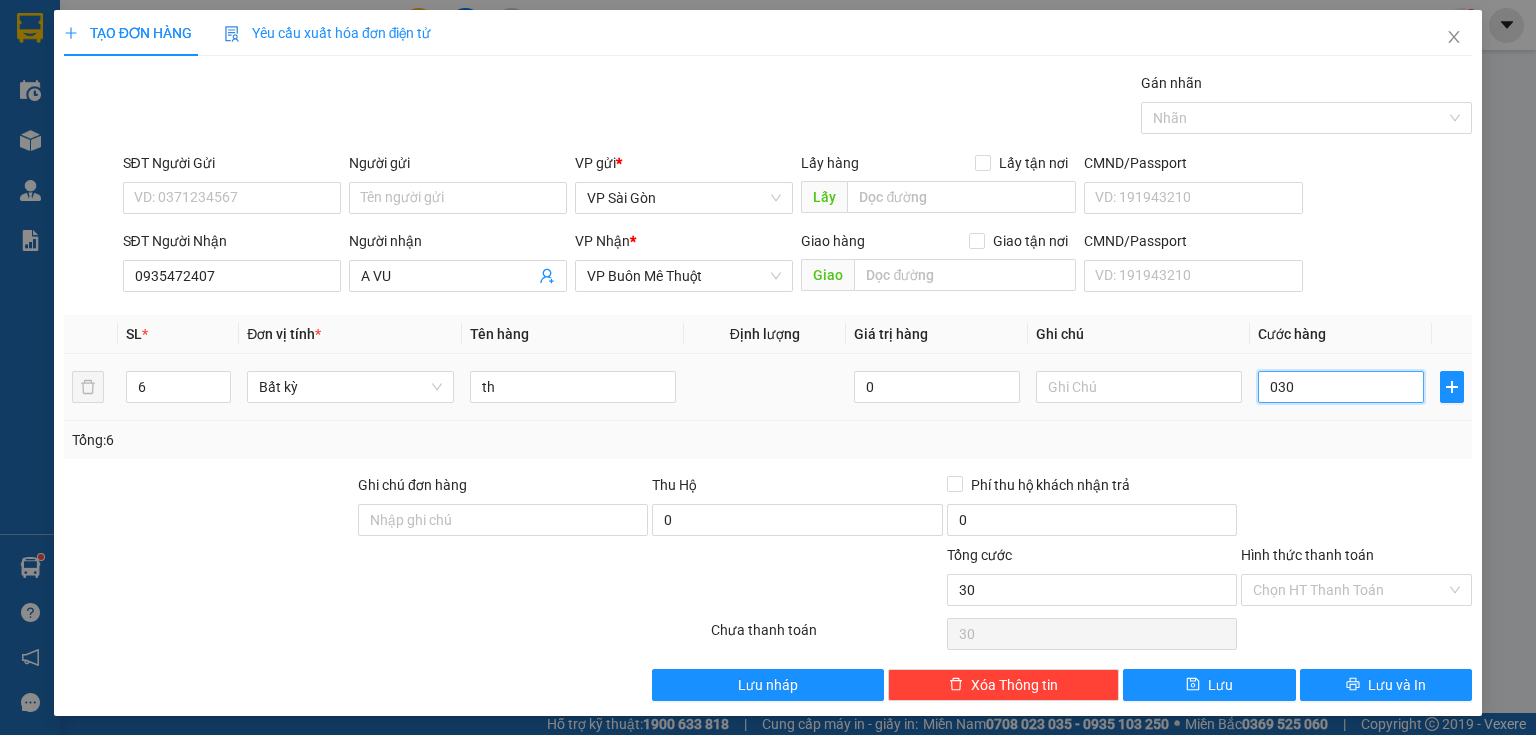 type on "300" 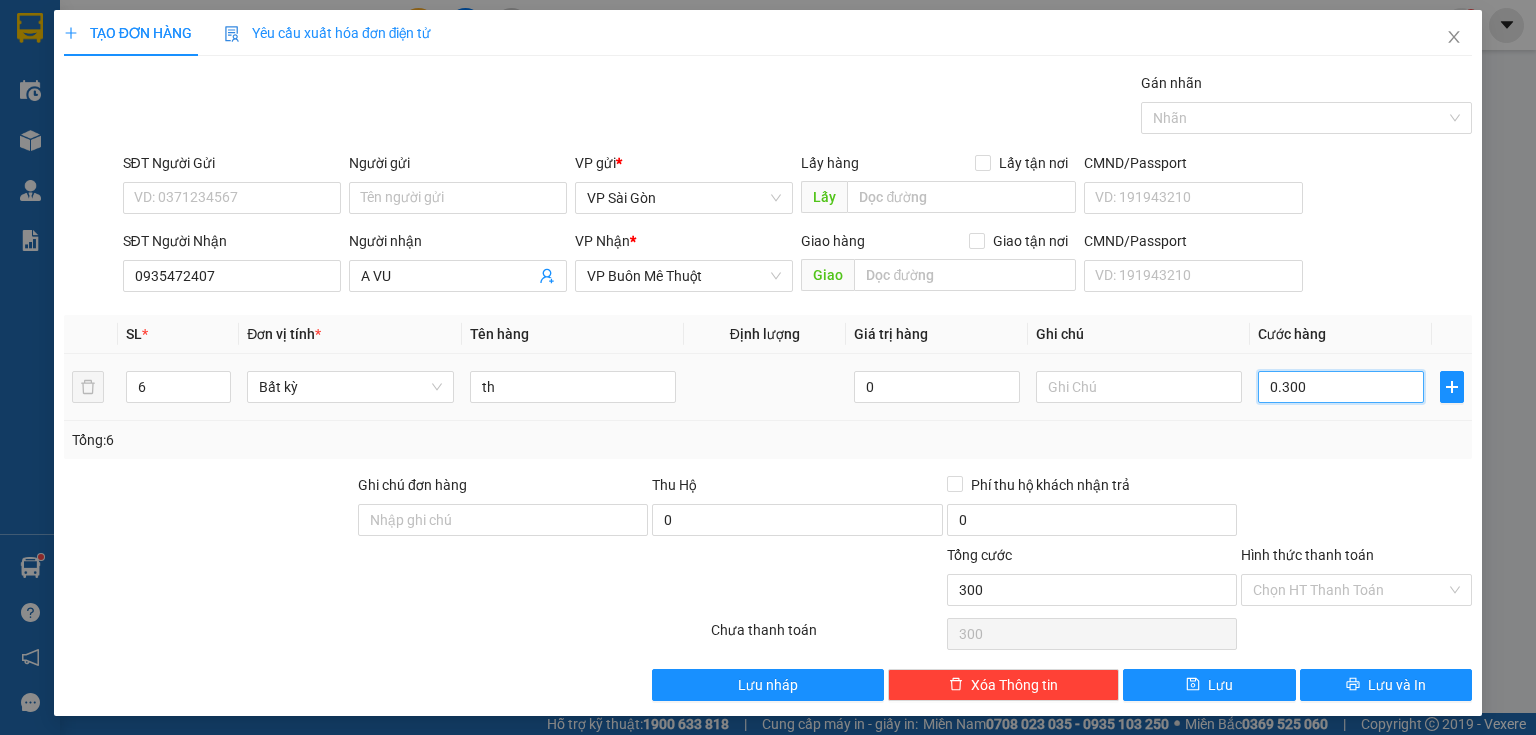 type on "3.000" 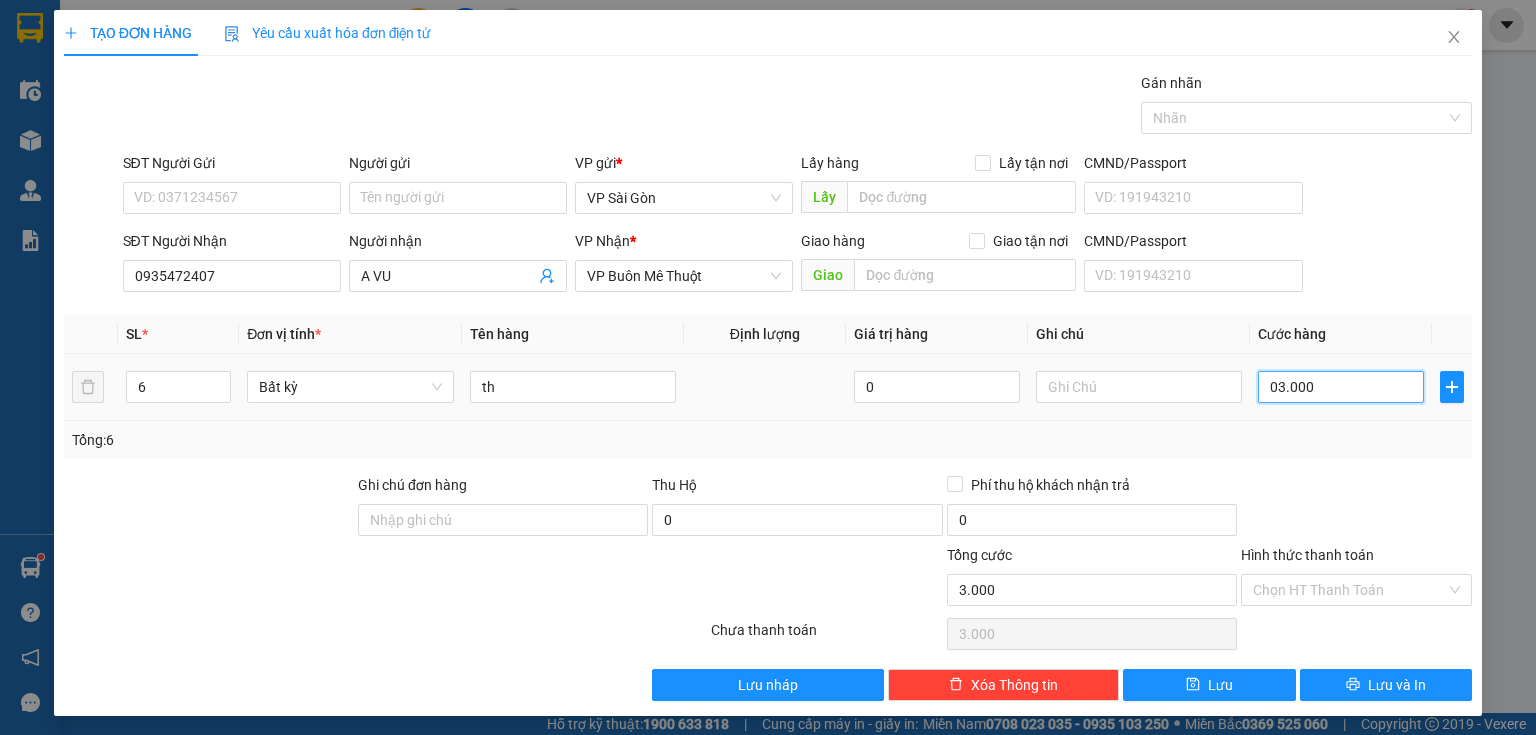 type on "30.000" 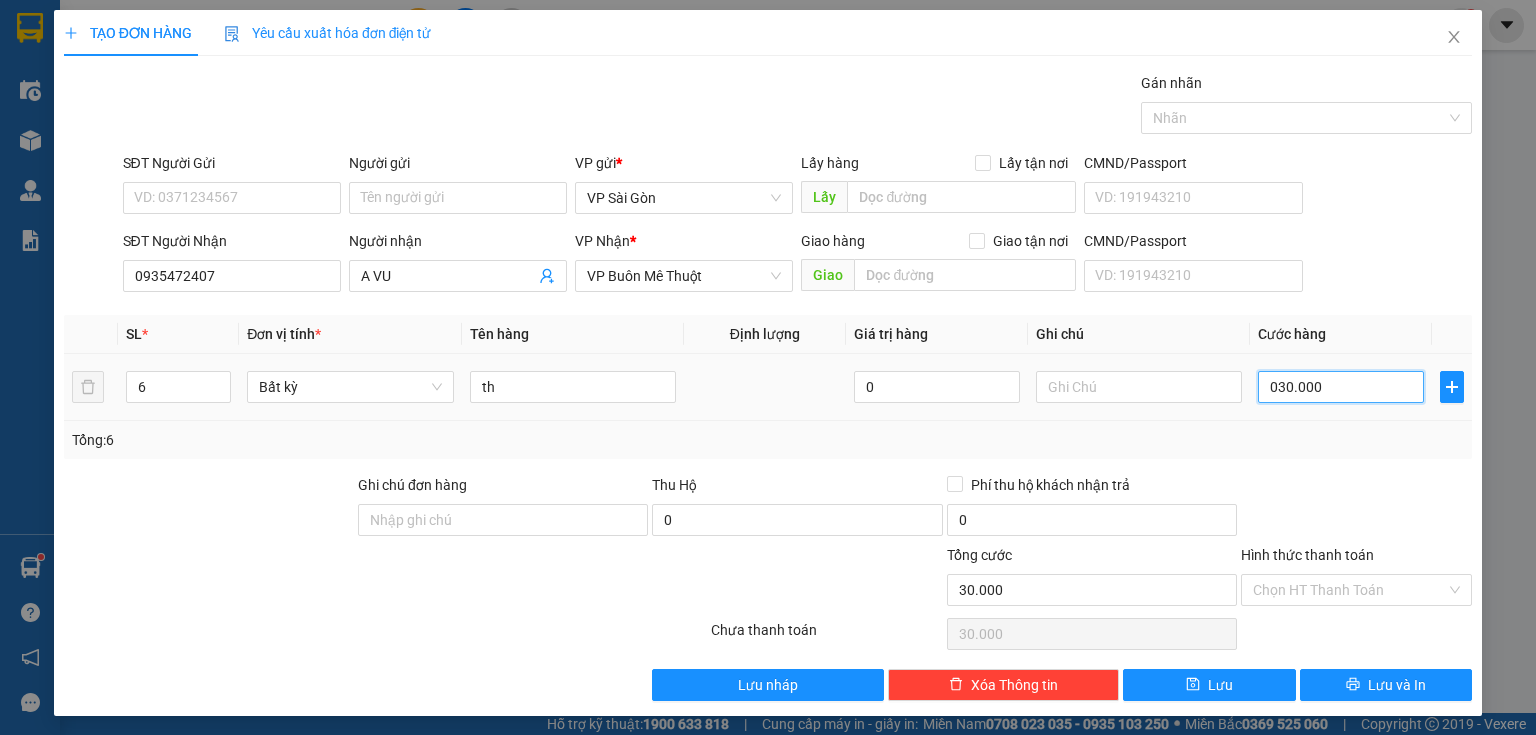 type on "300.000" 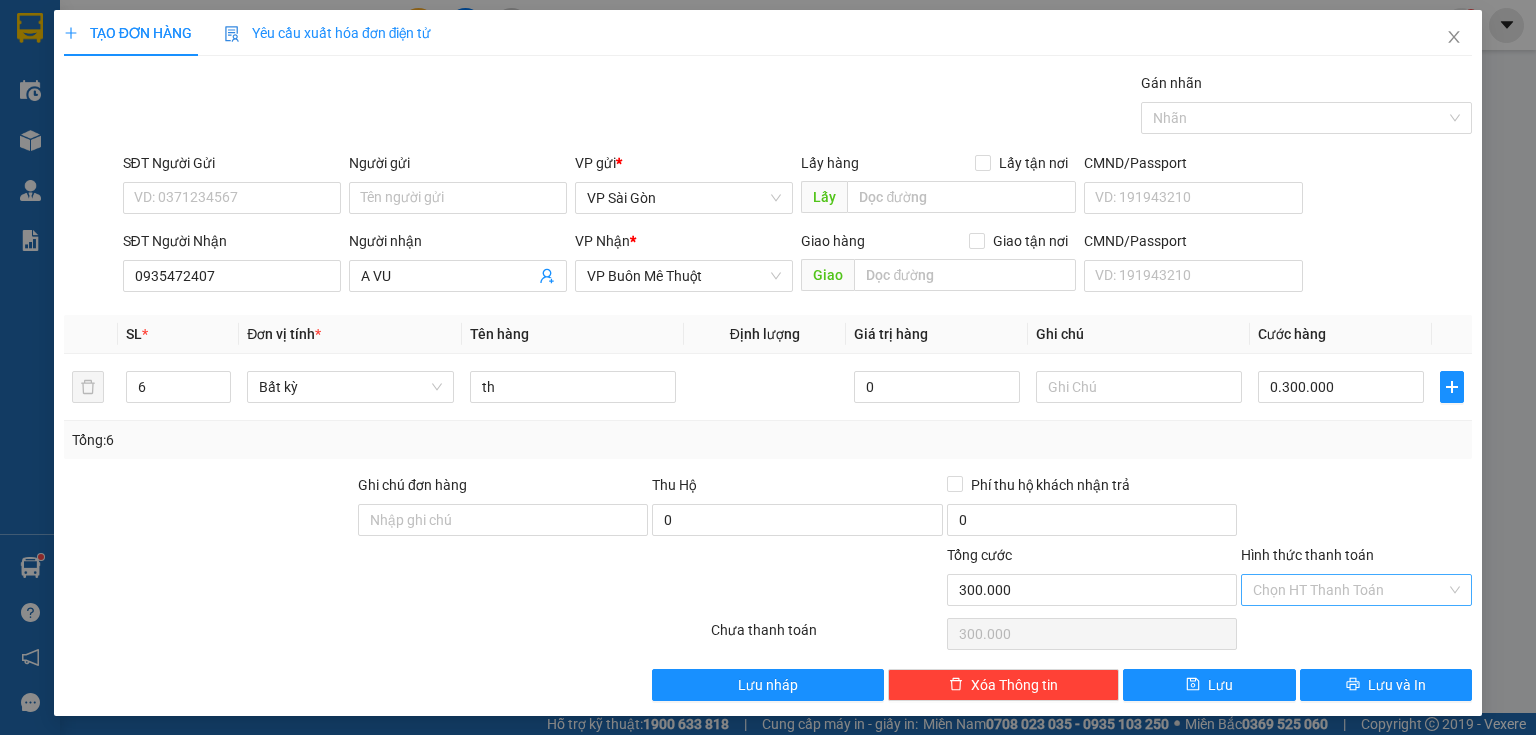 type on "300.000" 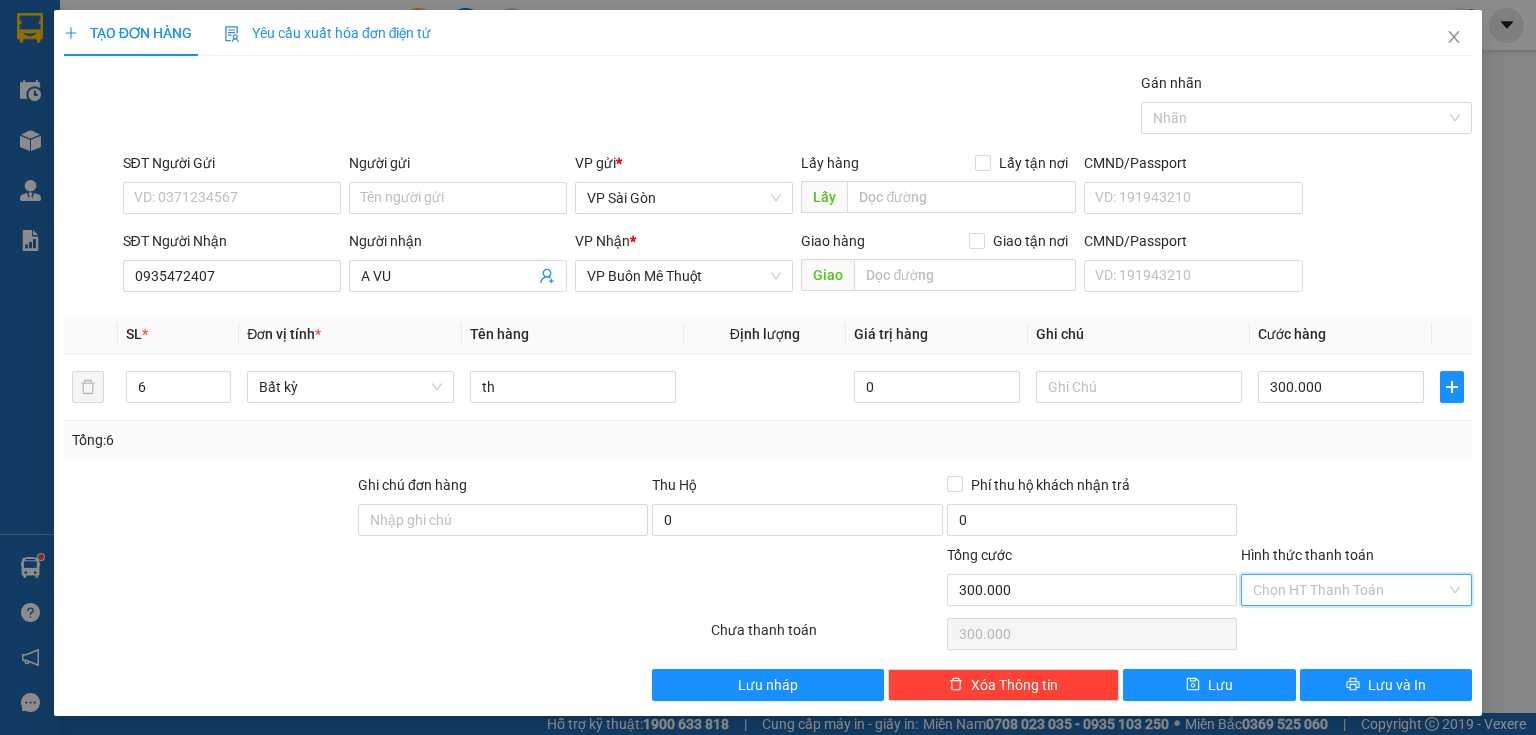 click on "Hình thức thanh toán" at bounding box center [1349, 590] 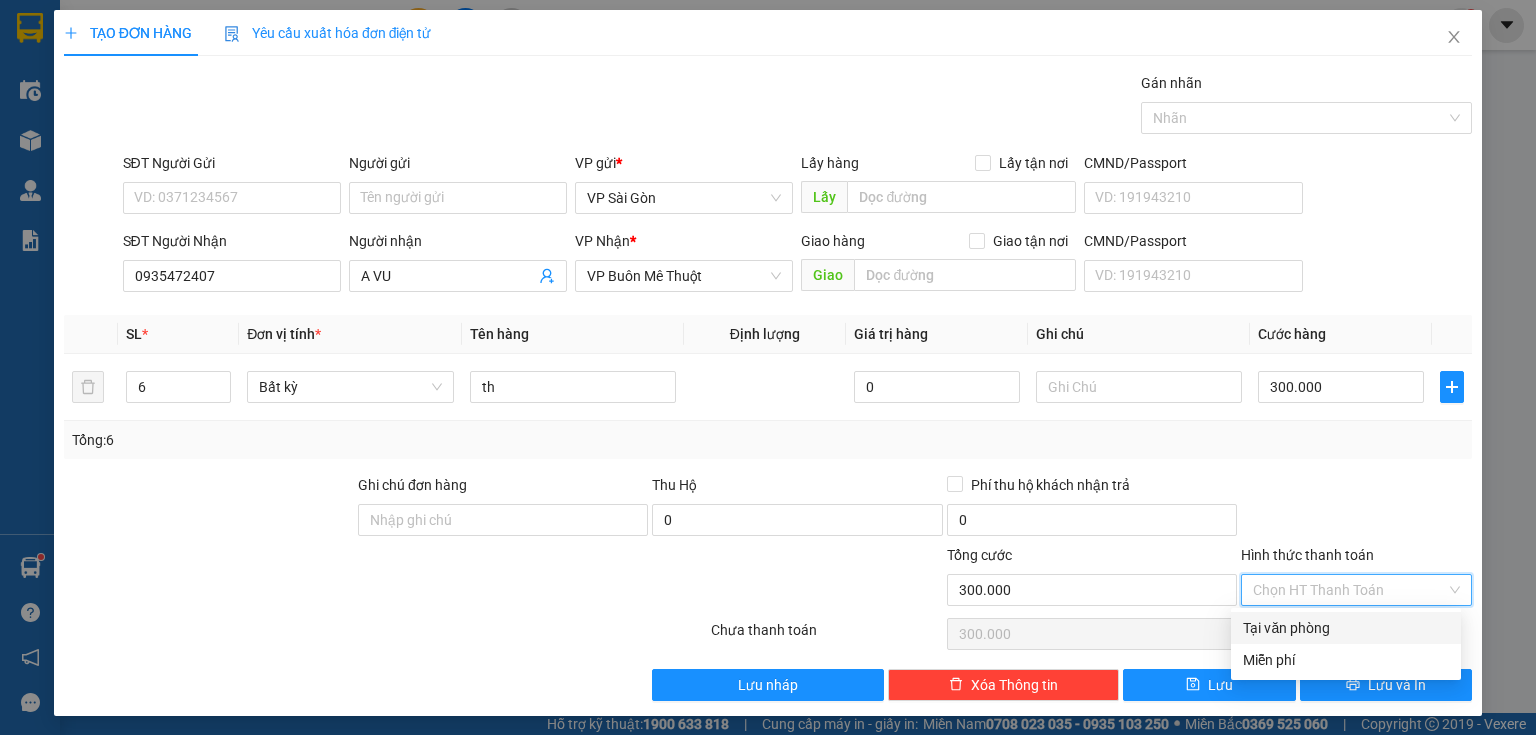 click on "Tại văn phòng" at bounding box center [1346, 628] 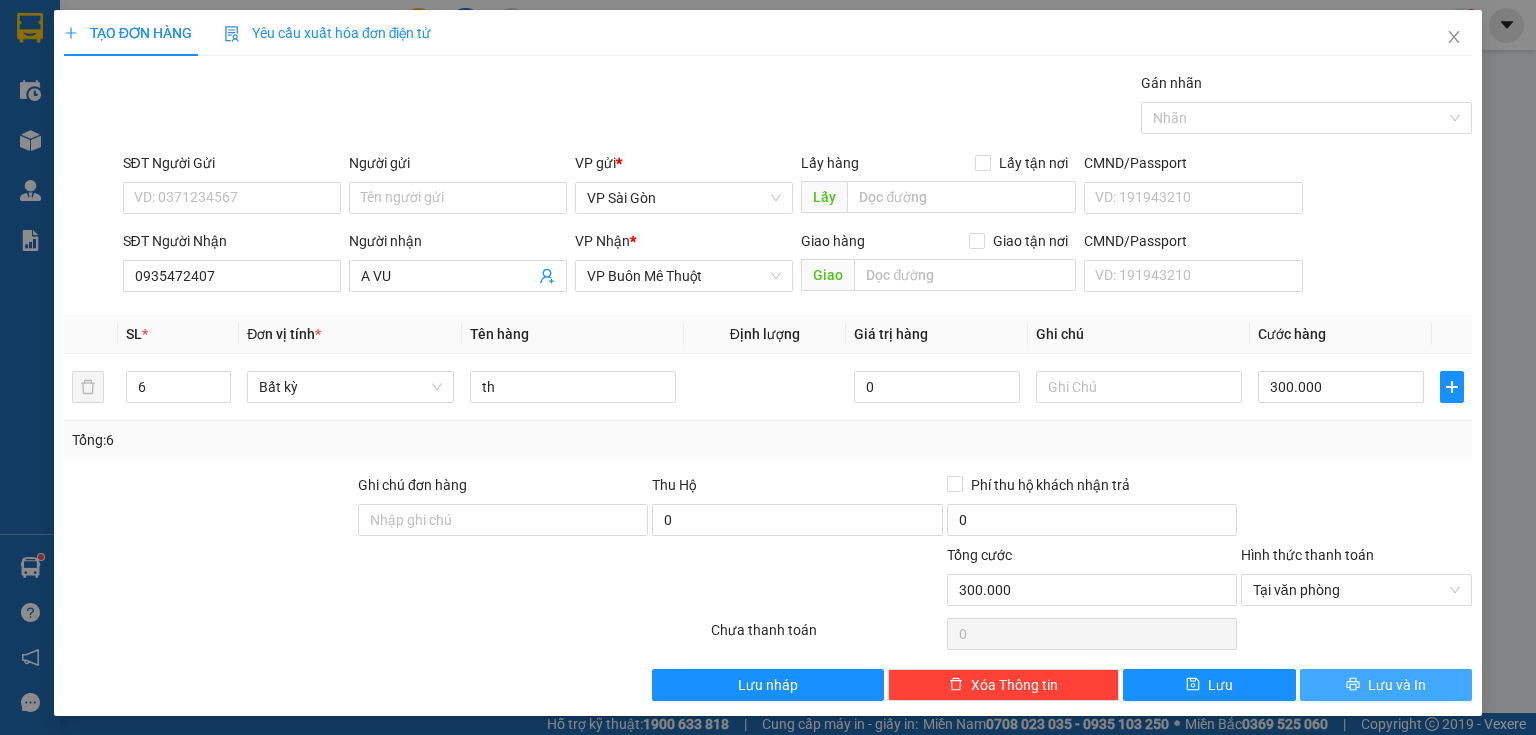 click on "Lưu và In" at bounding box center [1386, 685] 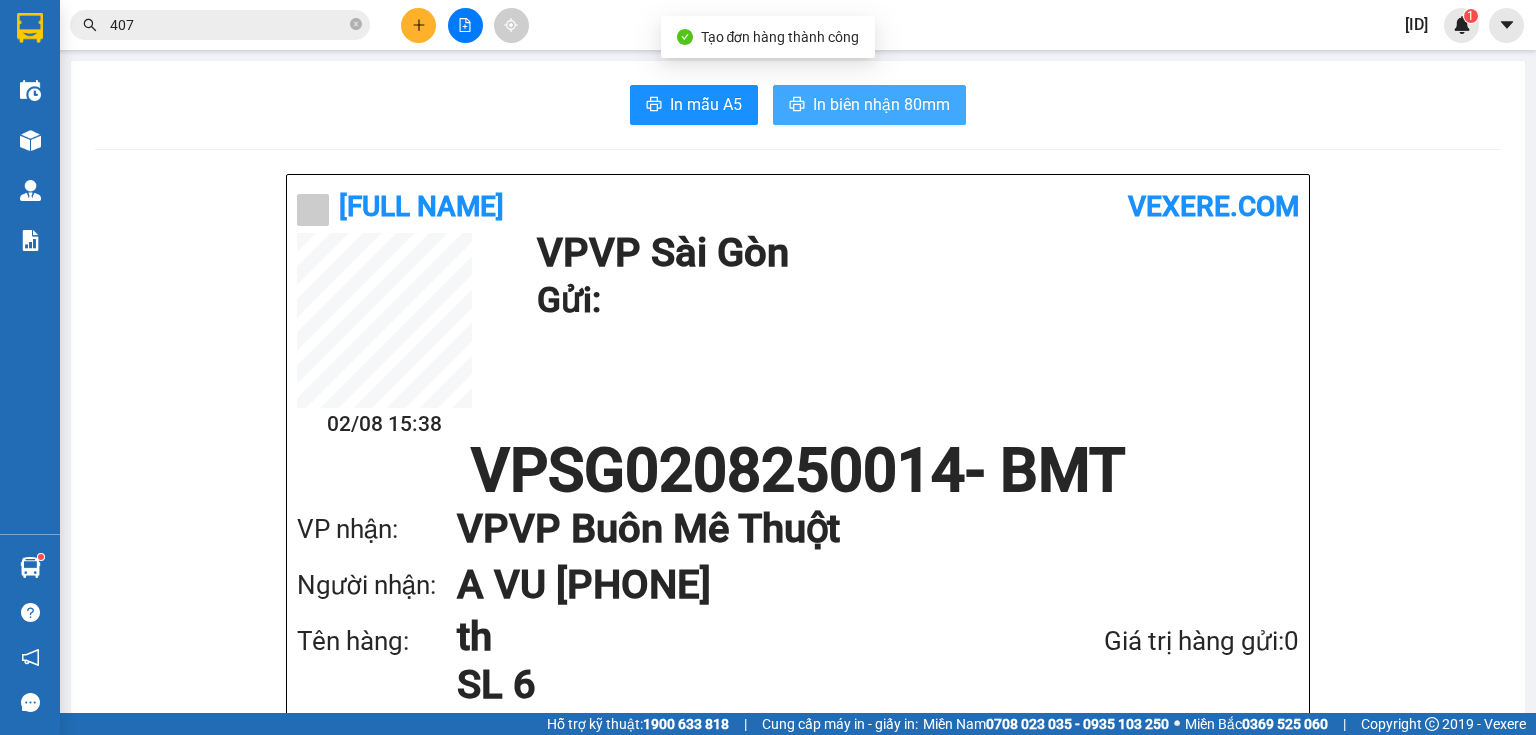 click on "In biên nhận 80mm" at bounding box center [881, 104] 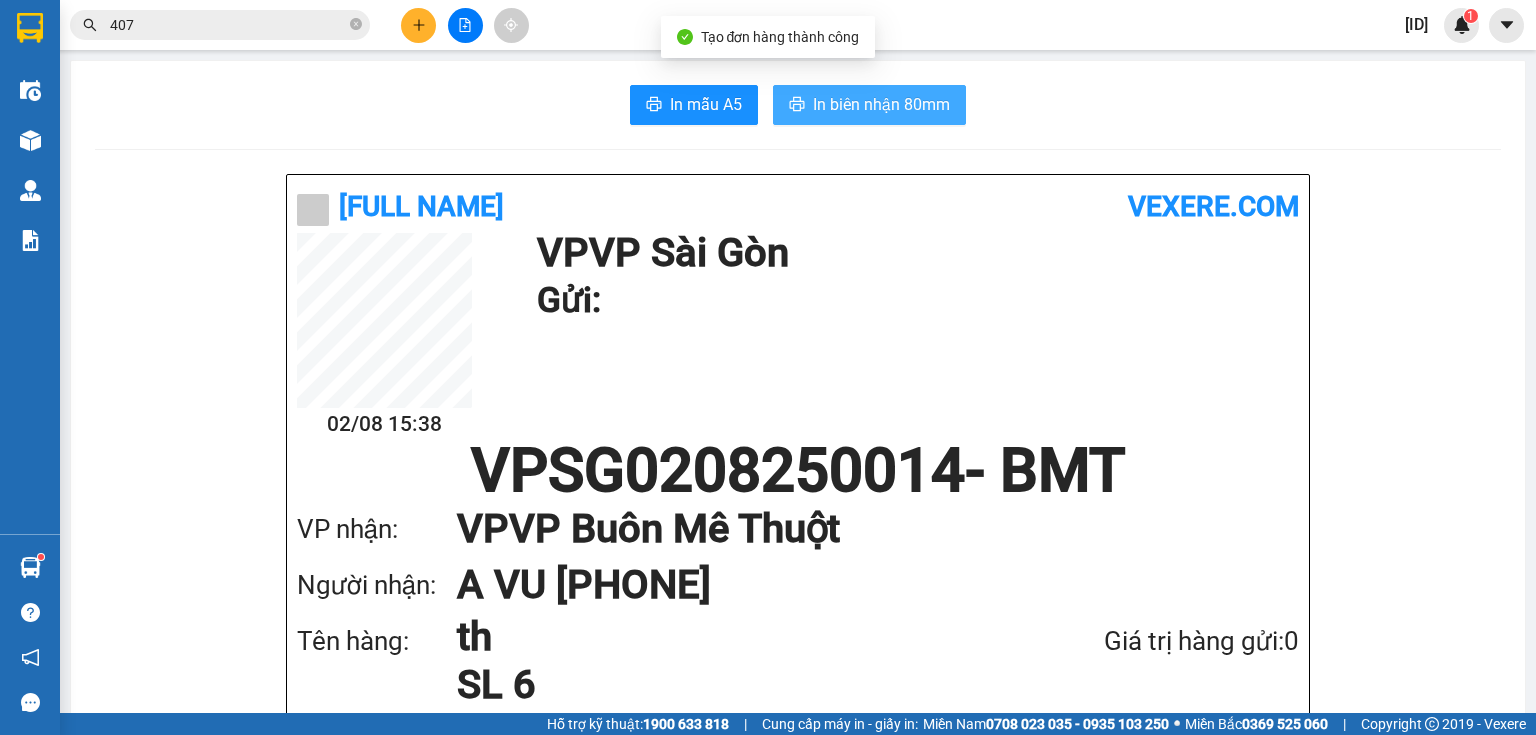scroll, scrollTop: 0, scrollLeft: 0, axis: both 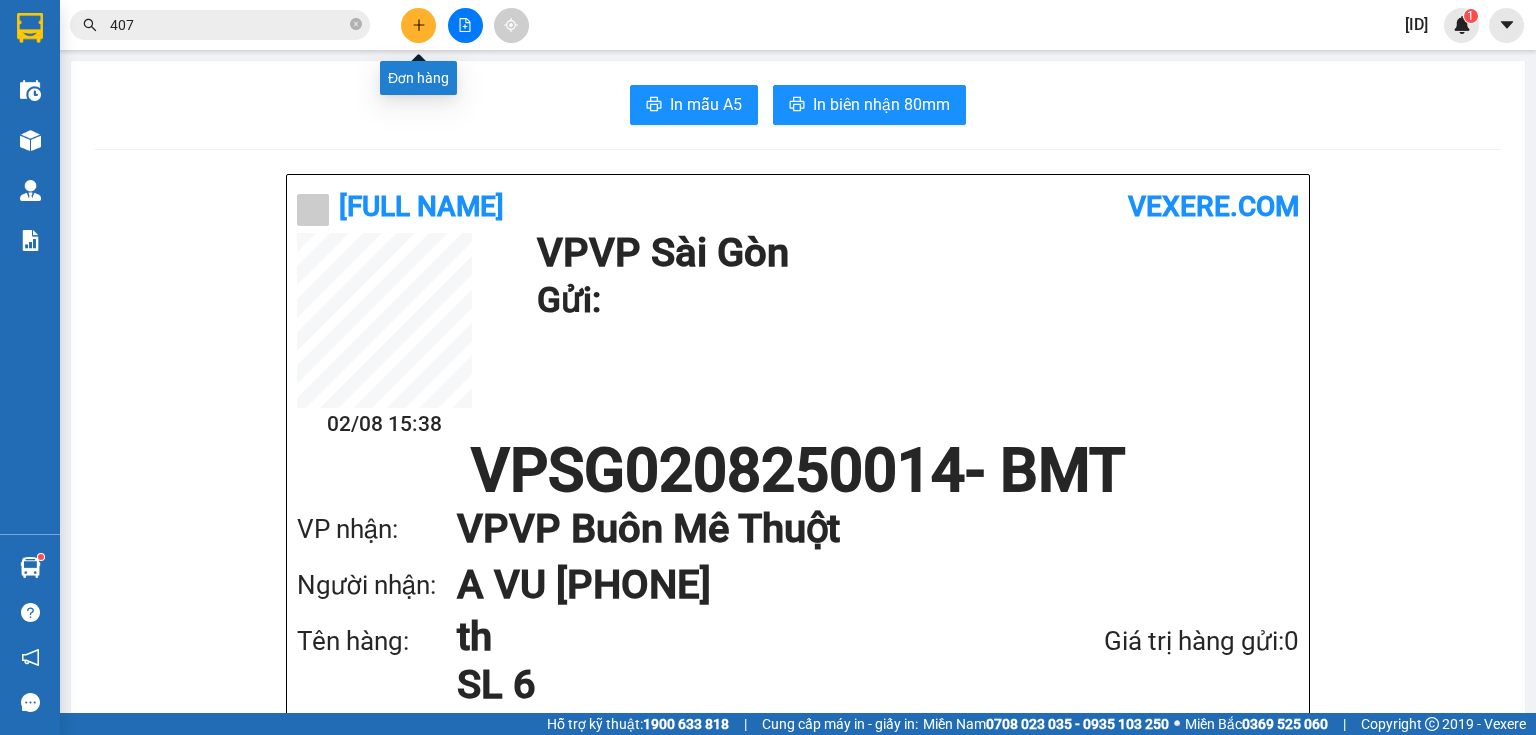 click 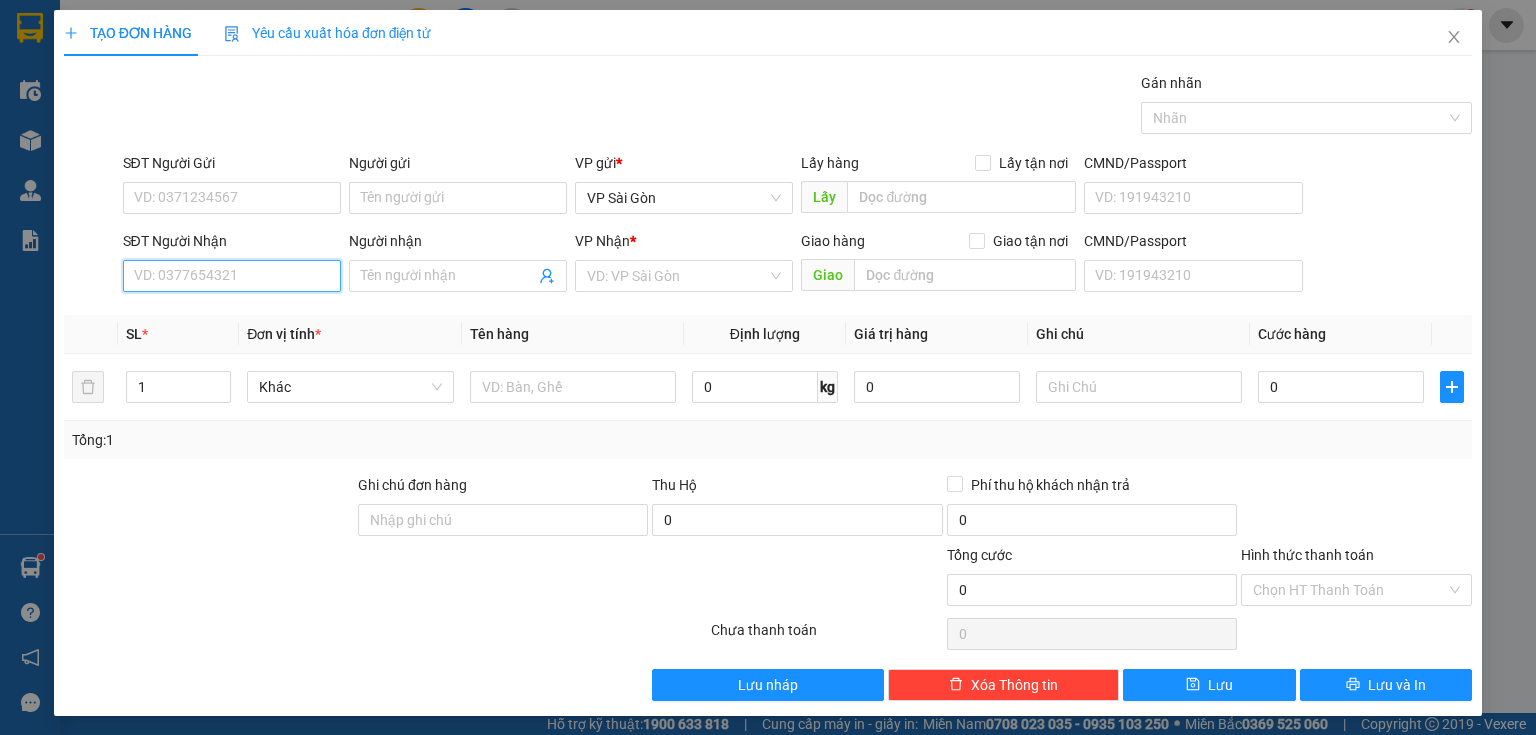 click on "SĐT Người Nhận" at bounding box center (232, 276) 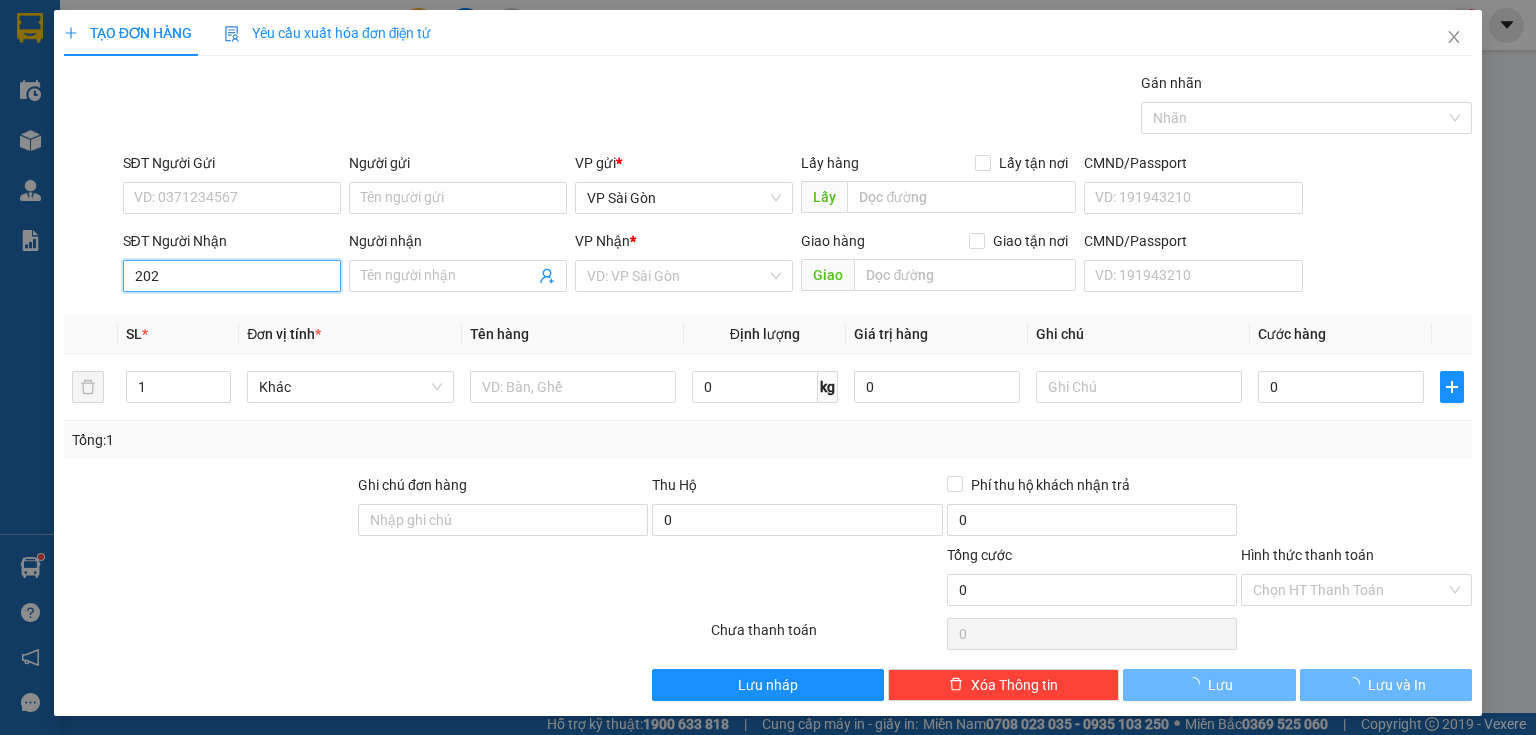 click on "202" at bounding box center (232, 276) 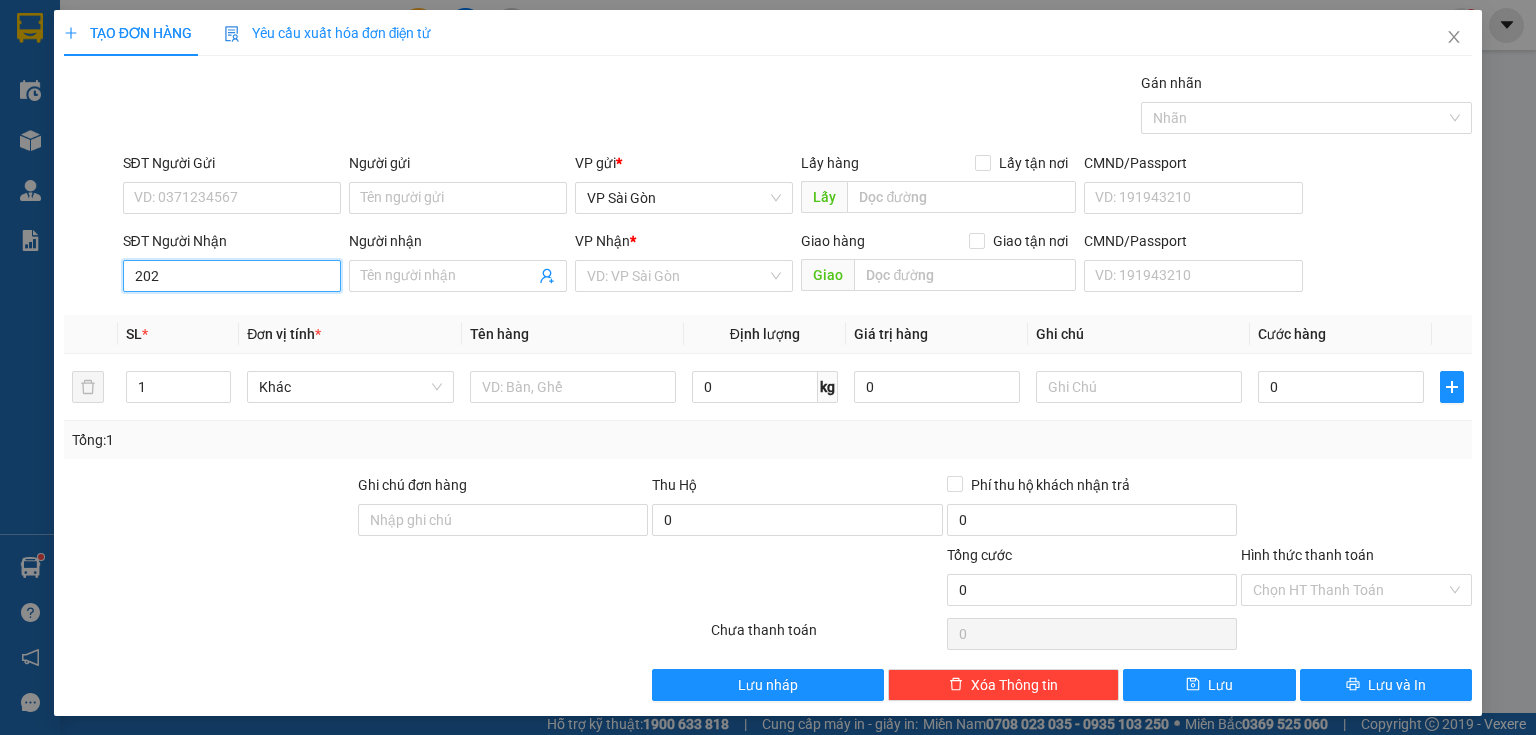 click on "202" at bounding box center (232, 276) 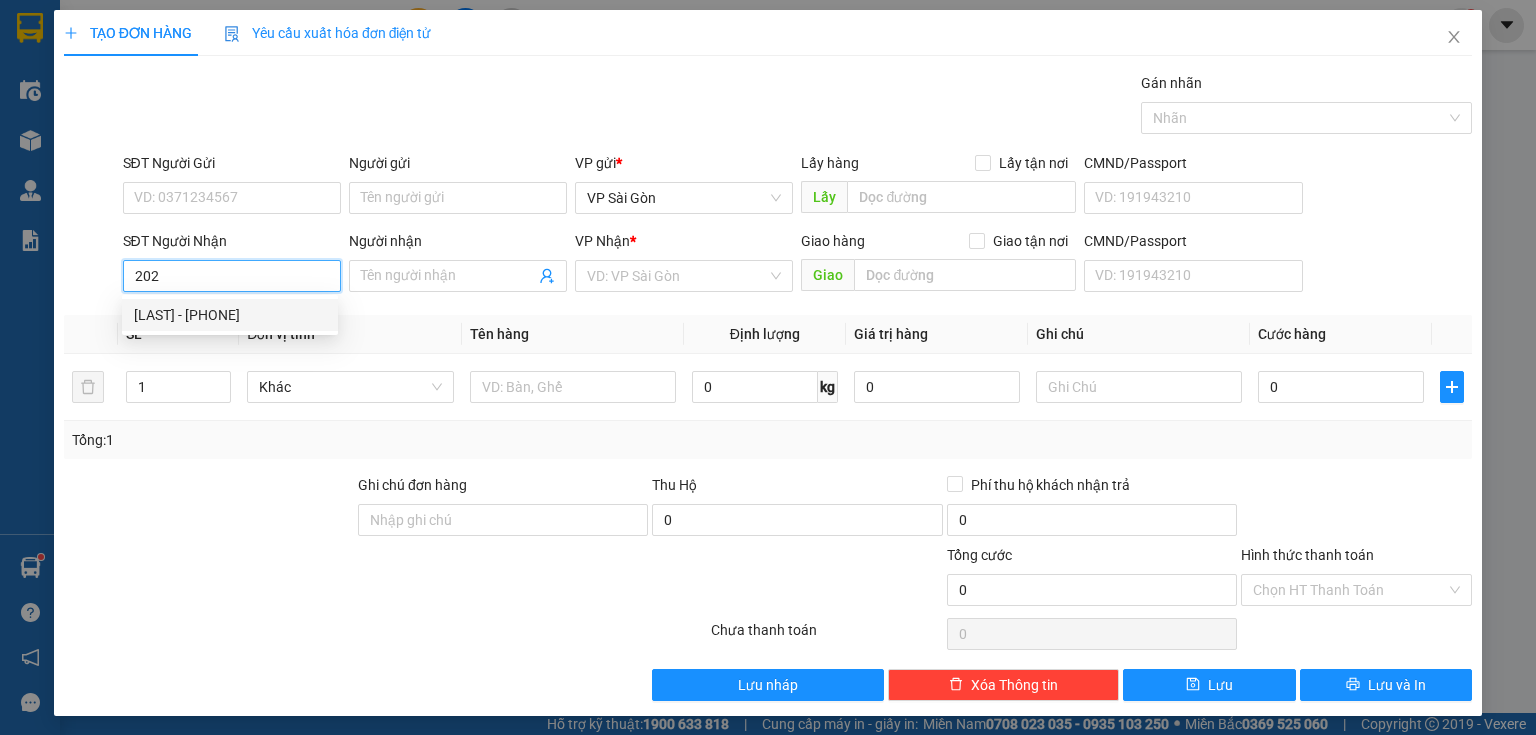 click on "[LAST] - [PHONE]" at bounding box center (230, 315) 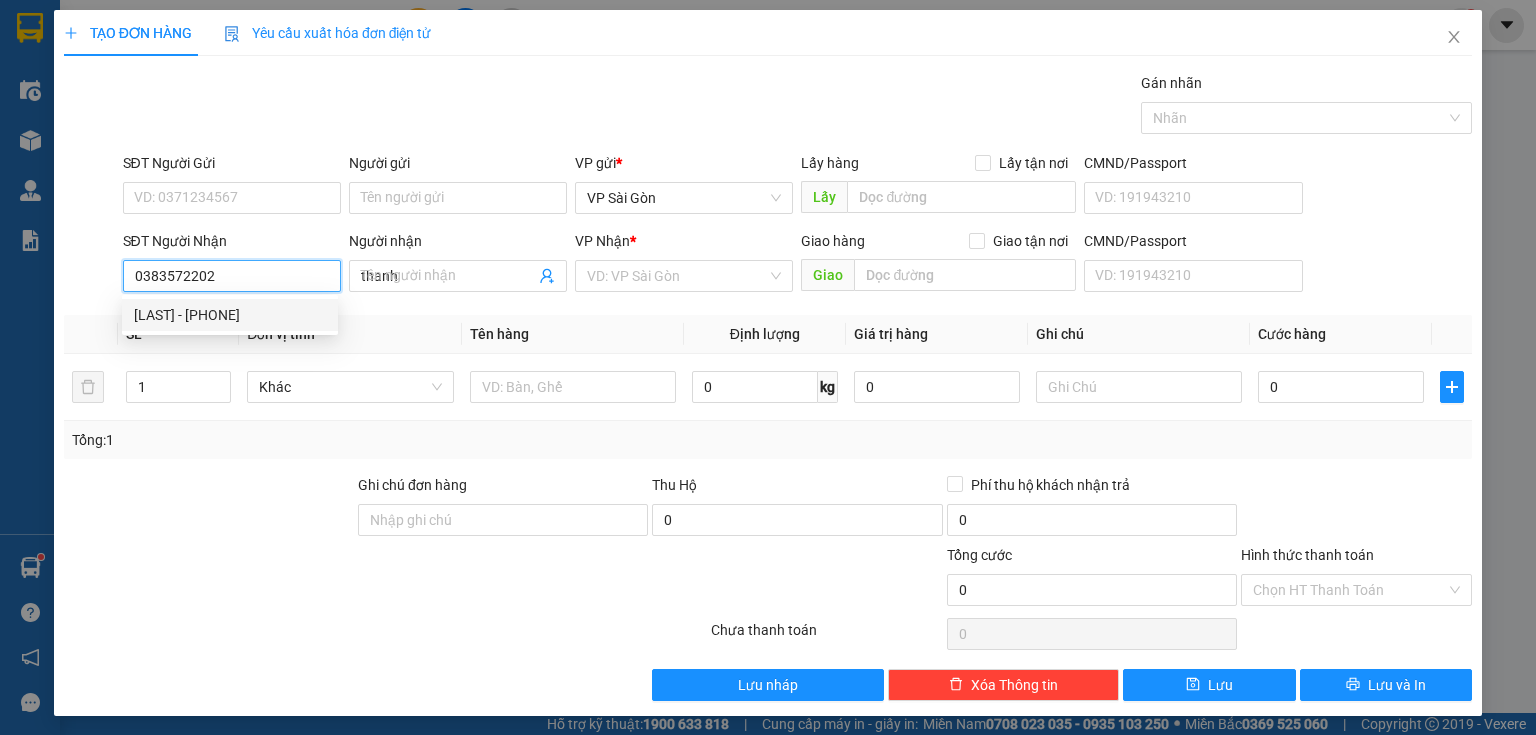 type on "130.000" 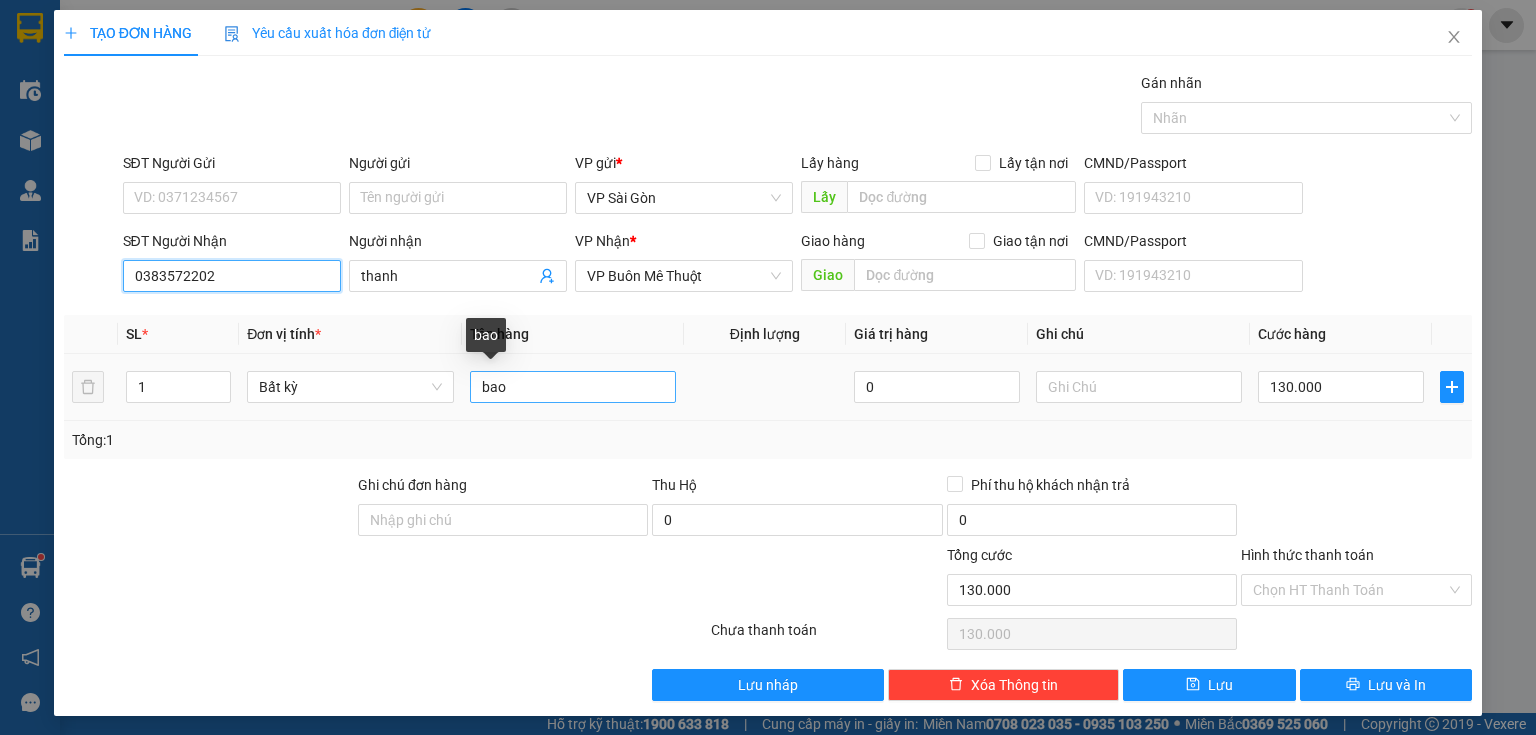 type on "0383572202" 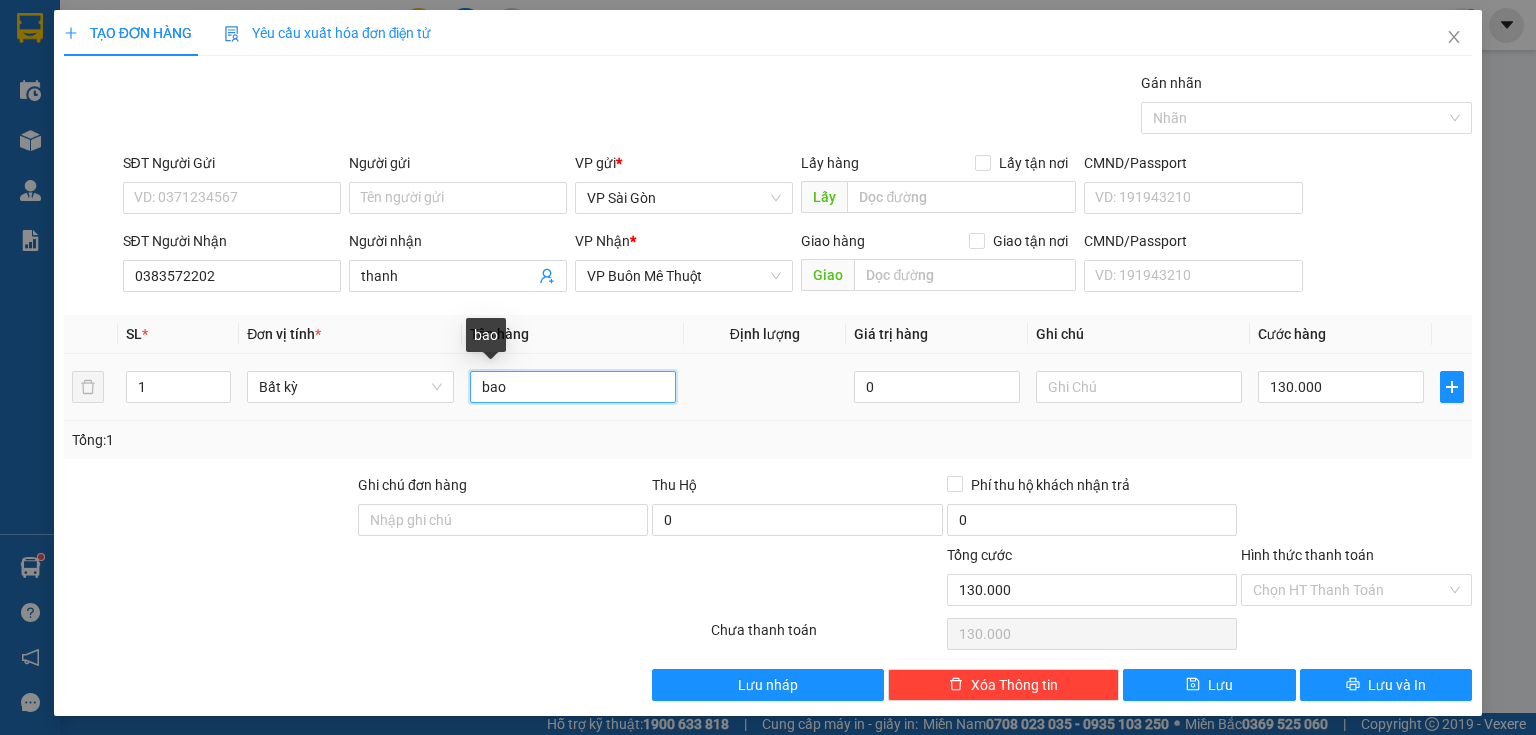 drag, startPoint x: 513, startPoint y: 398, endPoint x: 465, endPoint y: 392, distance: 48.373547 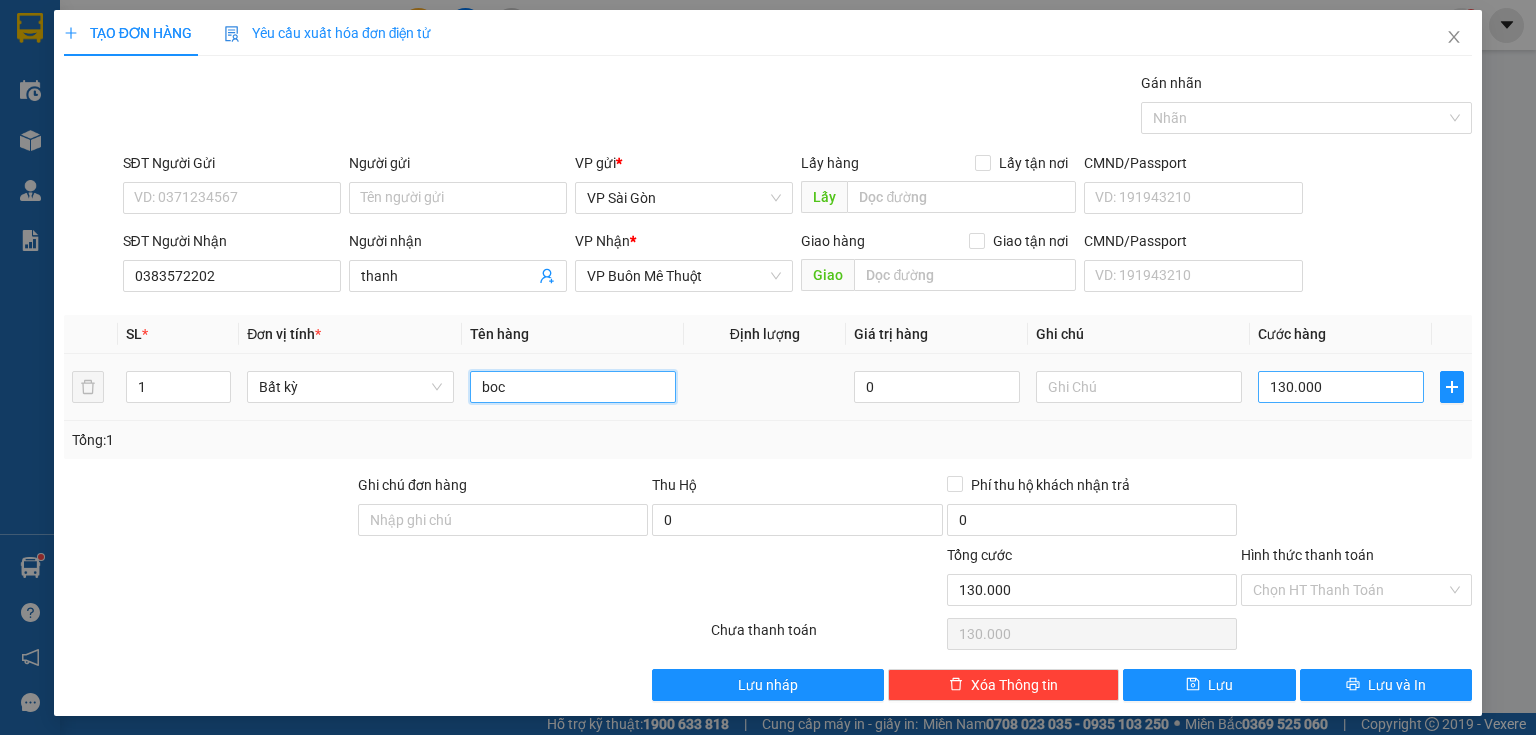 type on "boc" 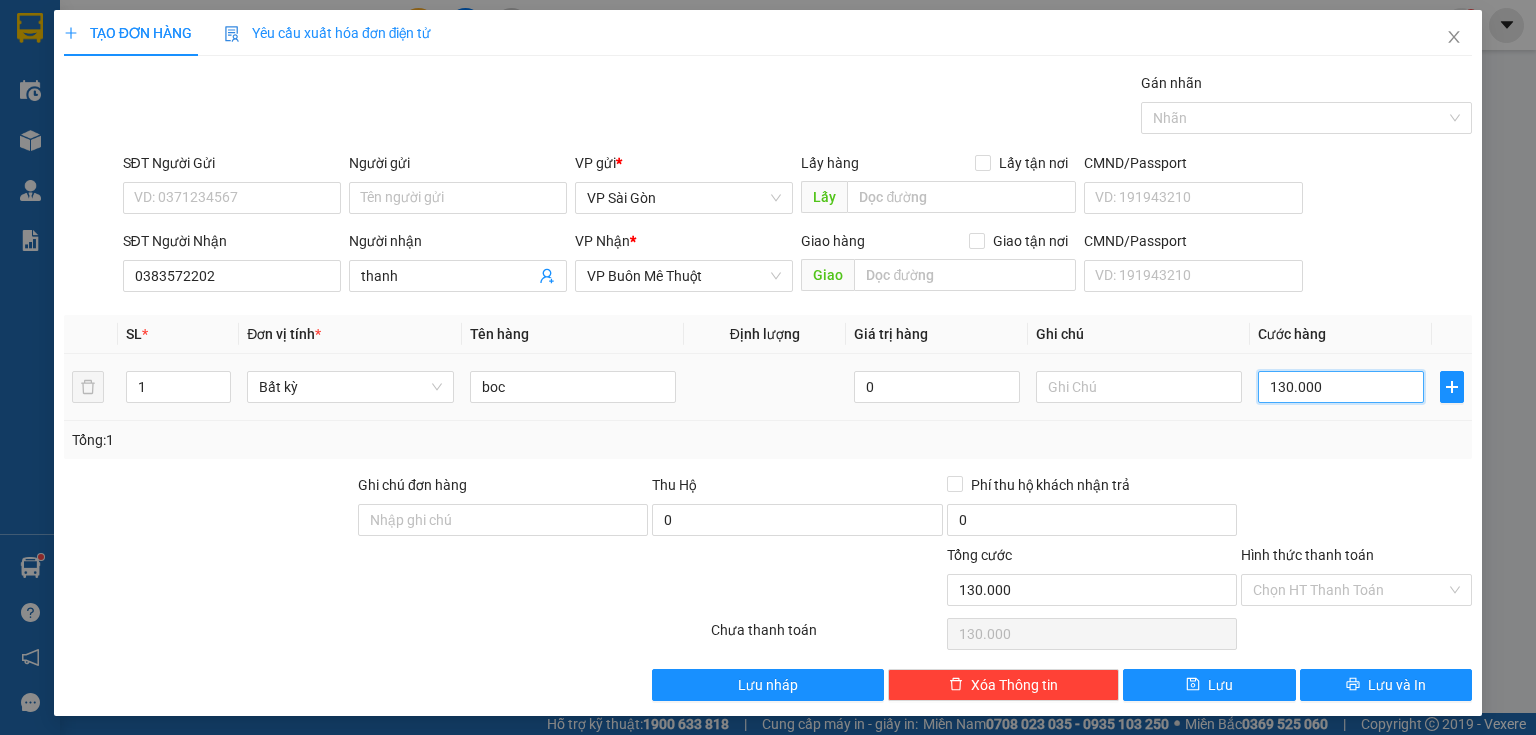 click on "130.000" at bounding box center [1341, 387] 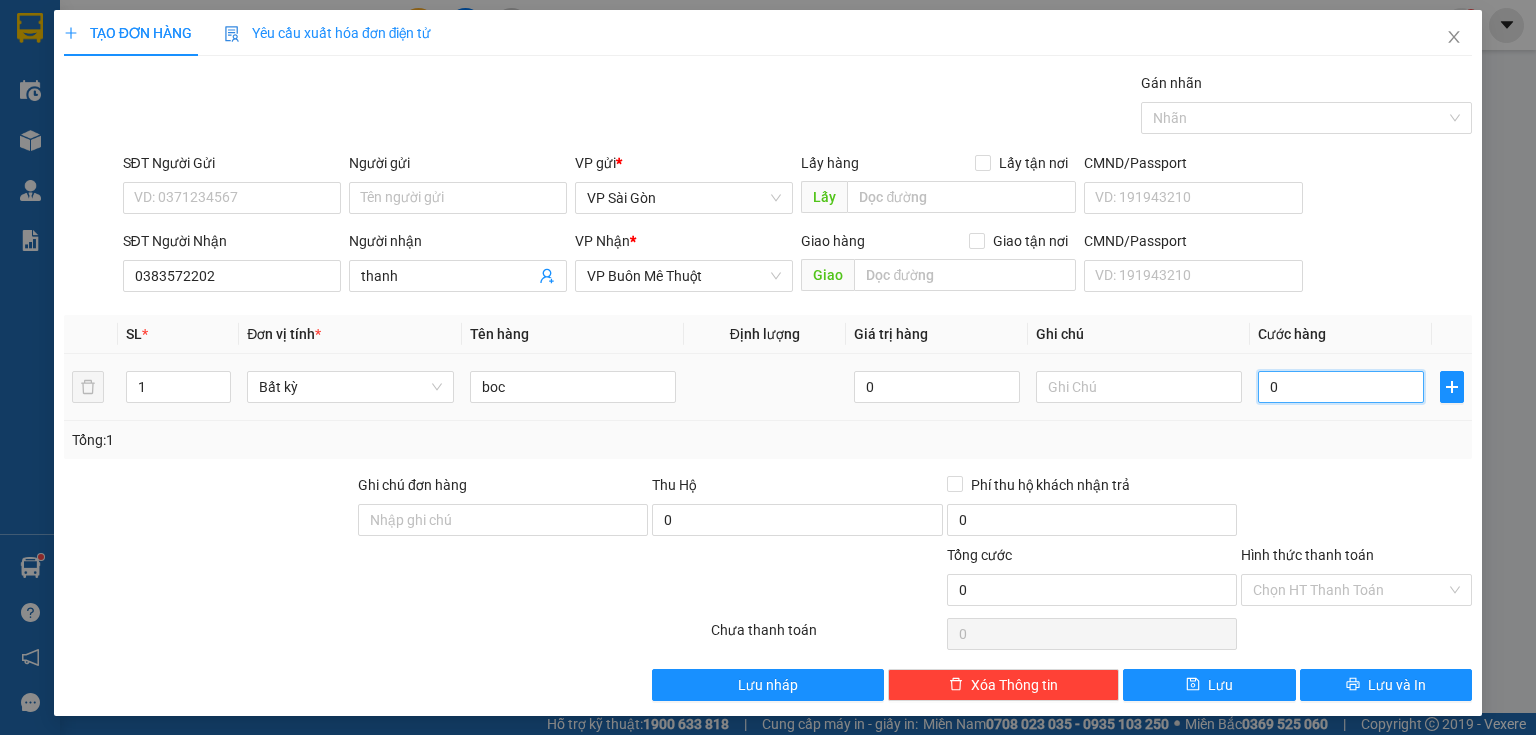 type on "2" 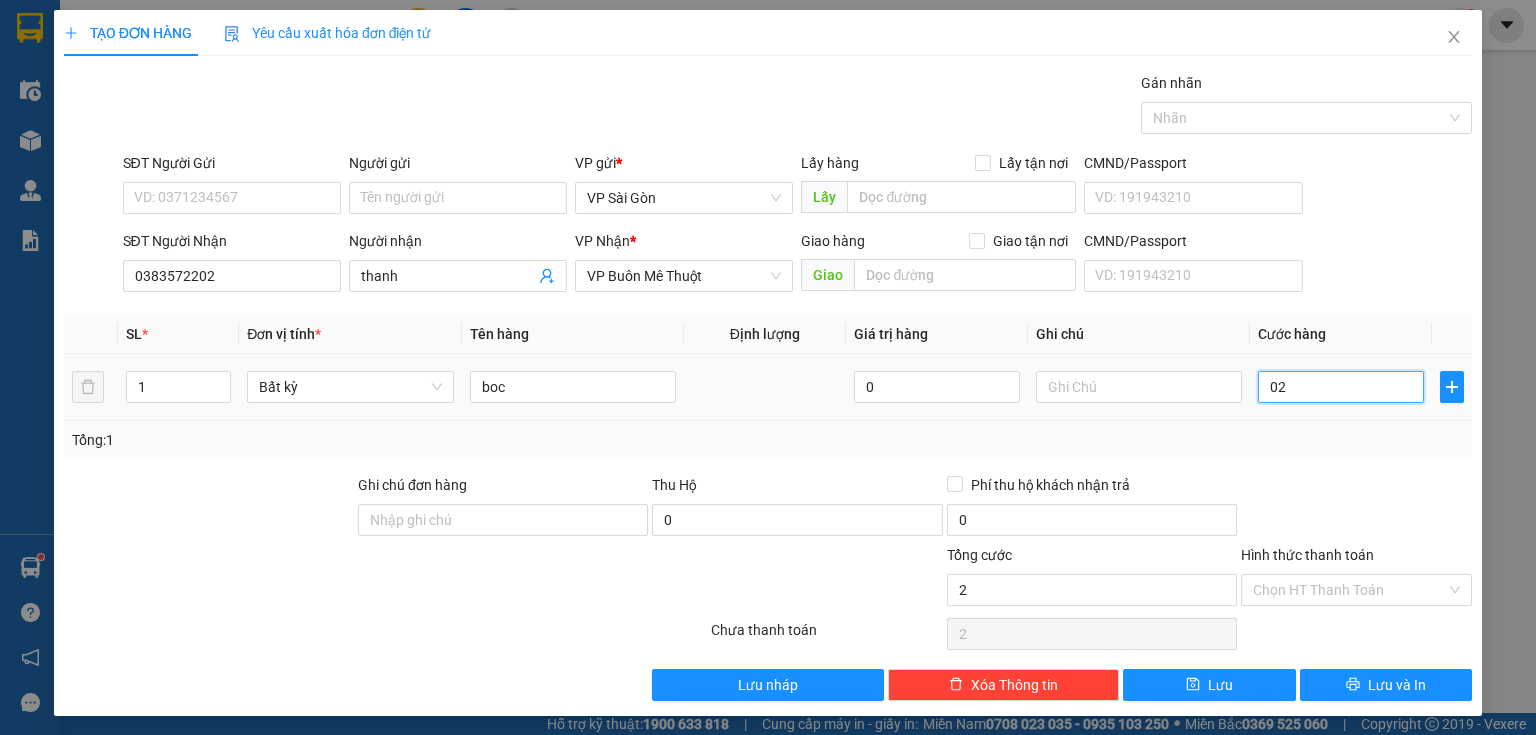 type on "20" 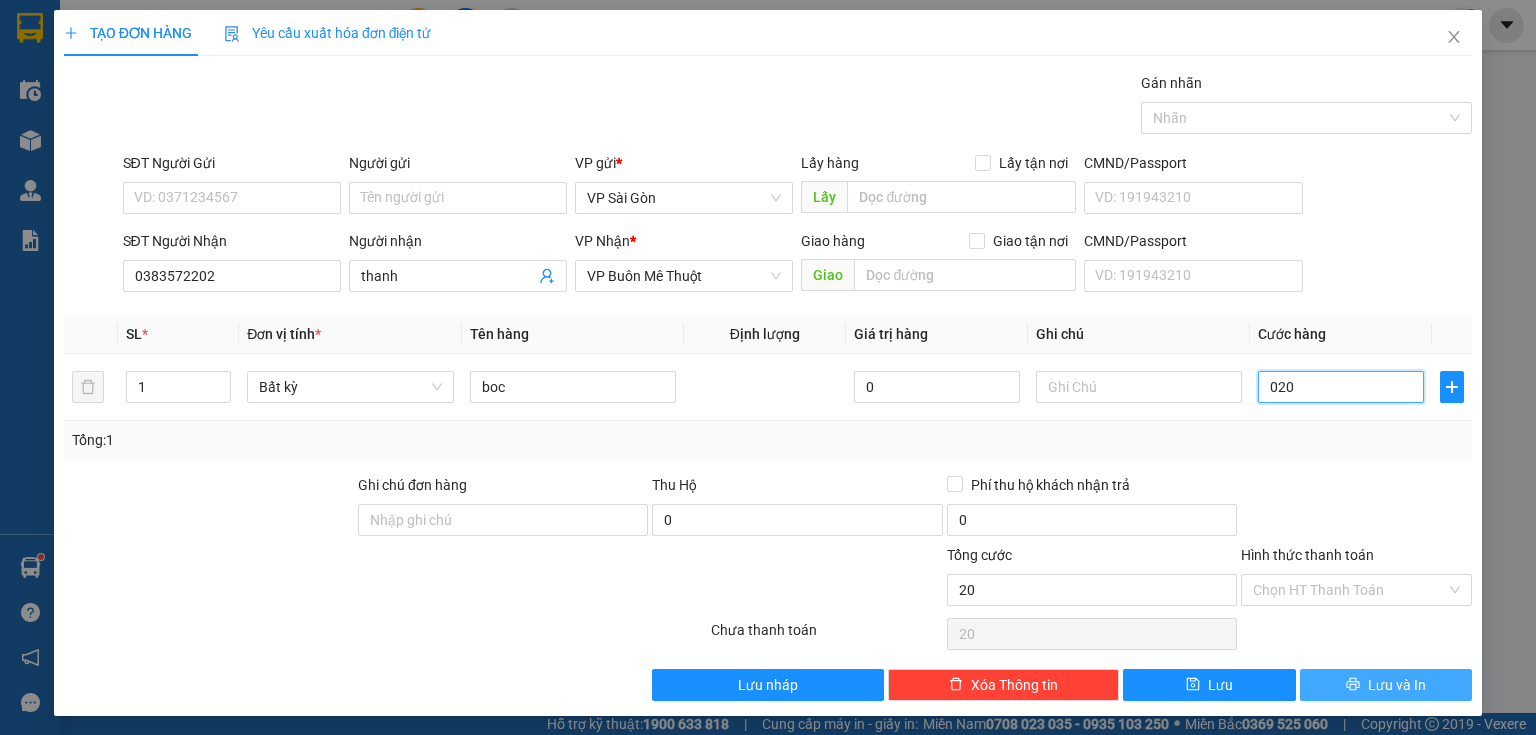 type on "020" 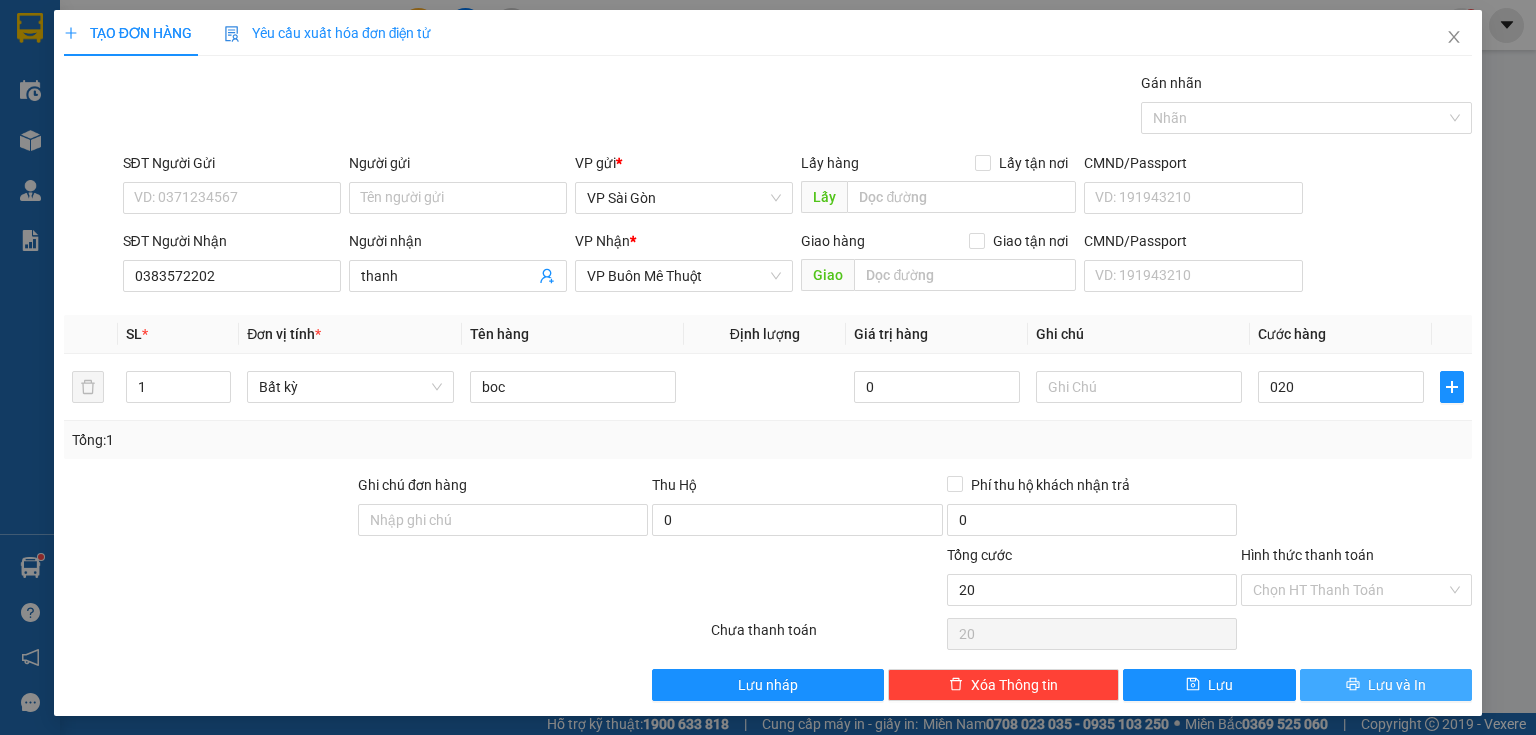 type on "20.000" 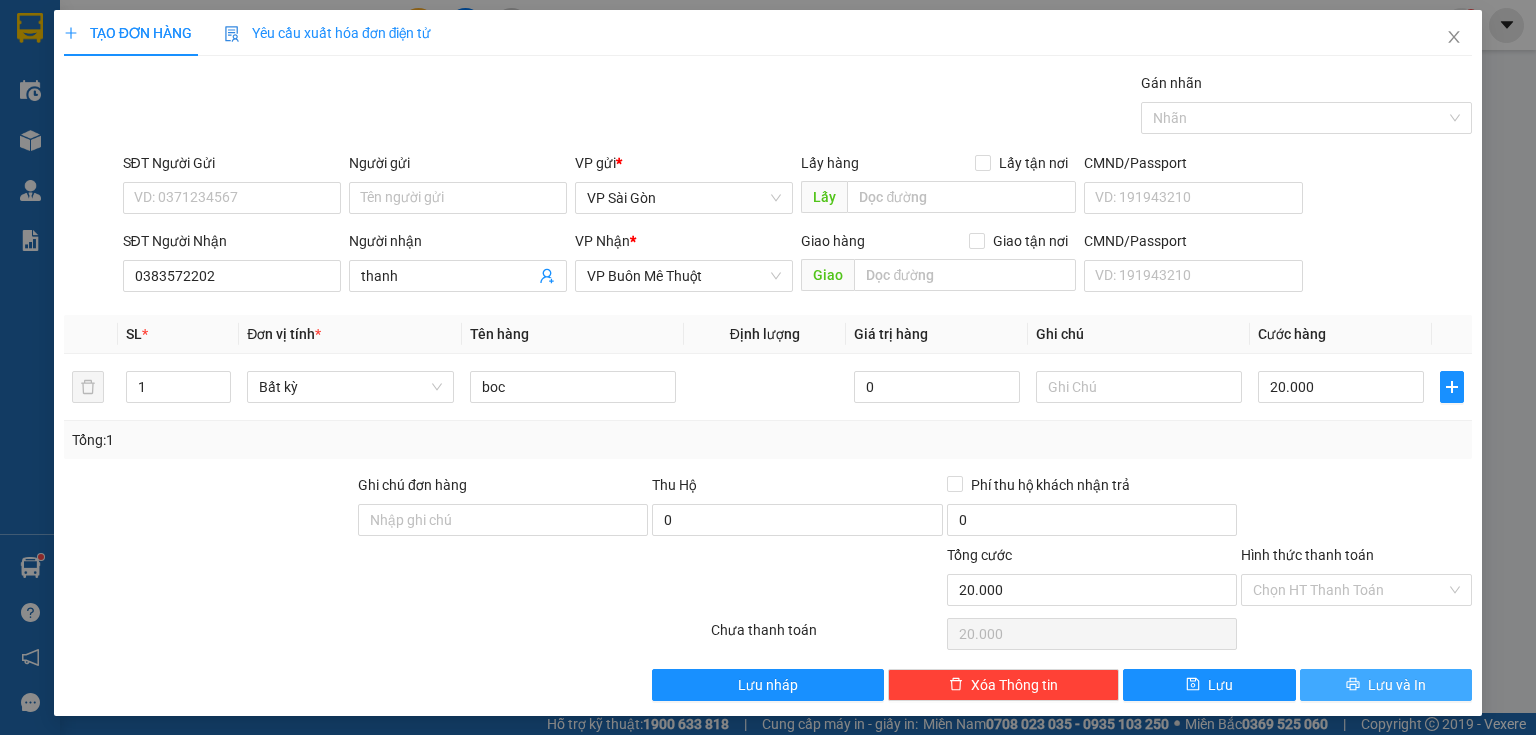 click on "Lưu và In" at bounding box center [1386, 685] 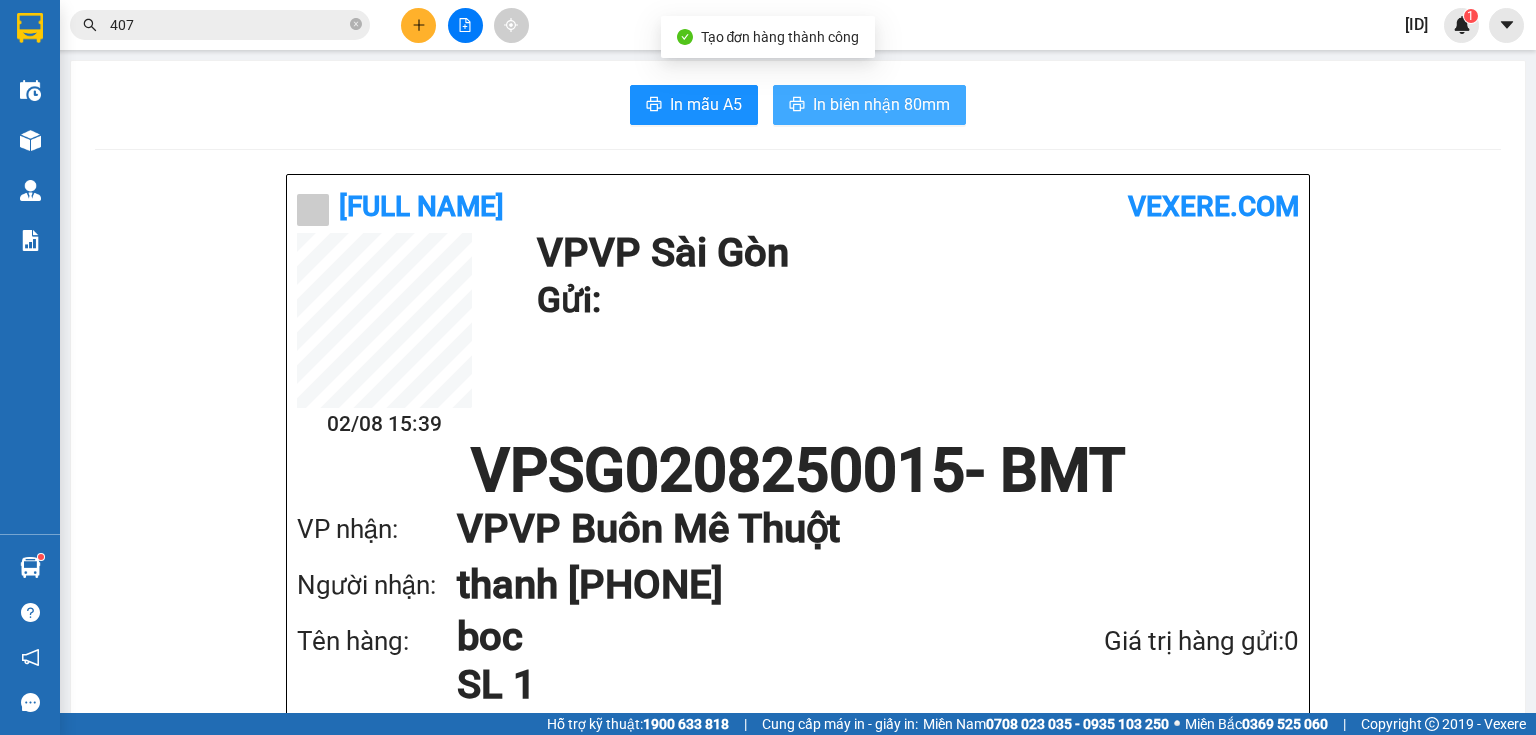 click on "In biên nhận 80mm" at bounding box center (881, 104) 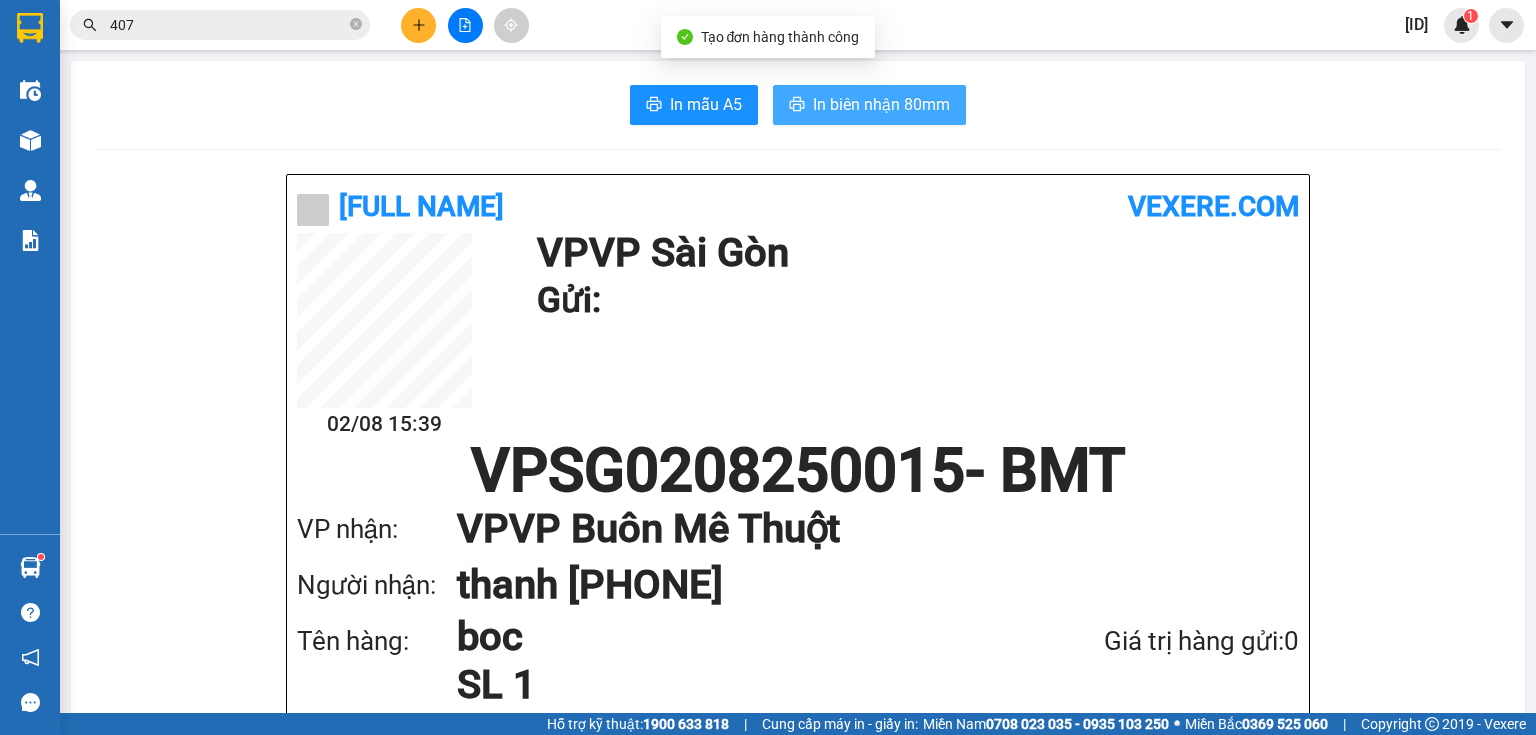 scroll, scrollTop: 0, scrollLeft: 0, axis: both 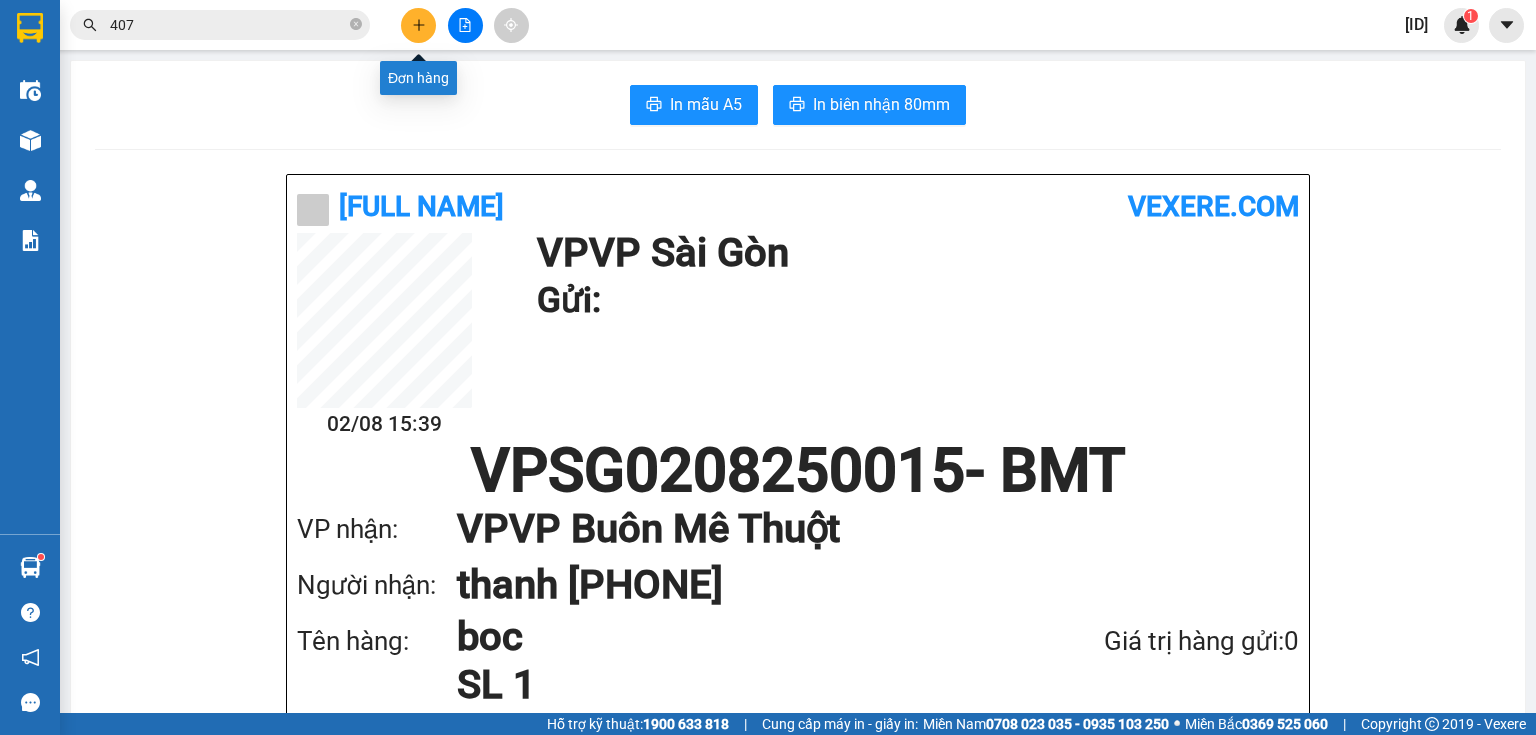 click 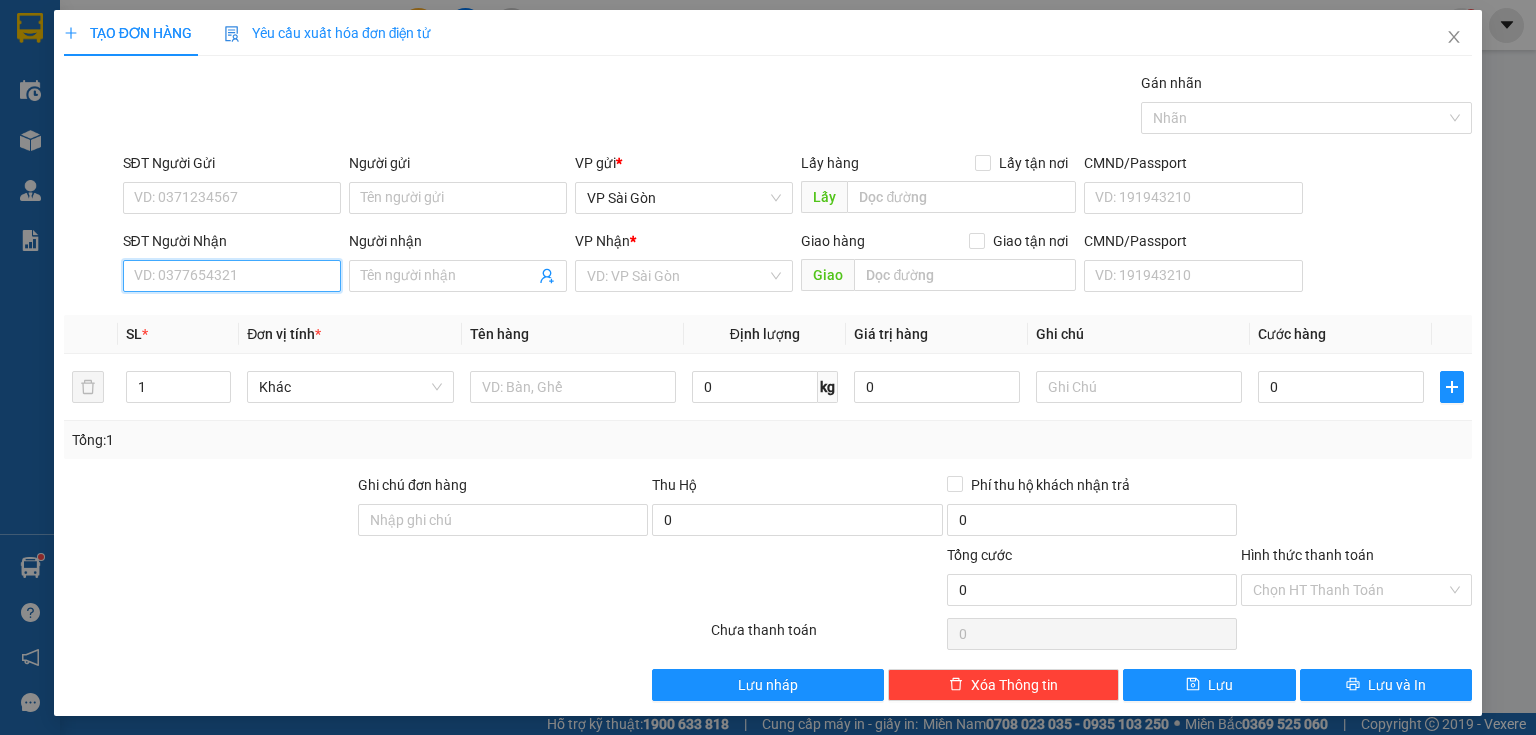 click on "SĐT Người Nhận" at bounding box center (232, 276) 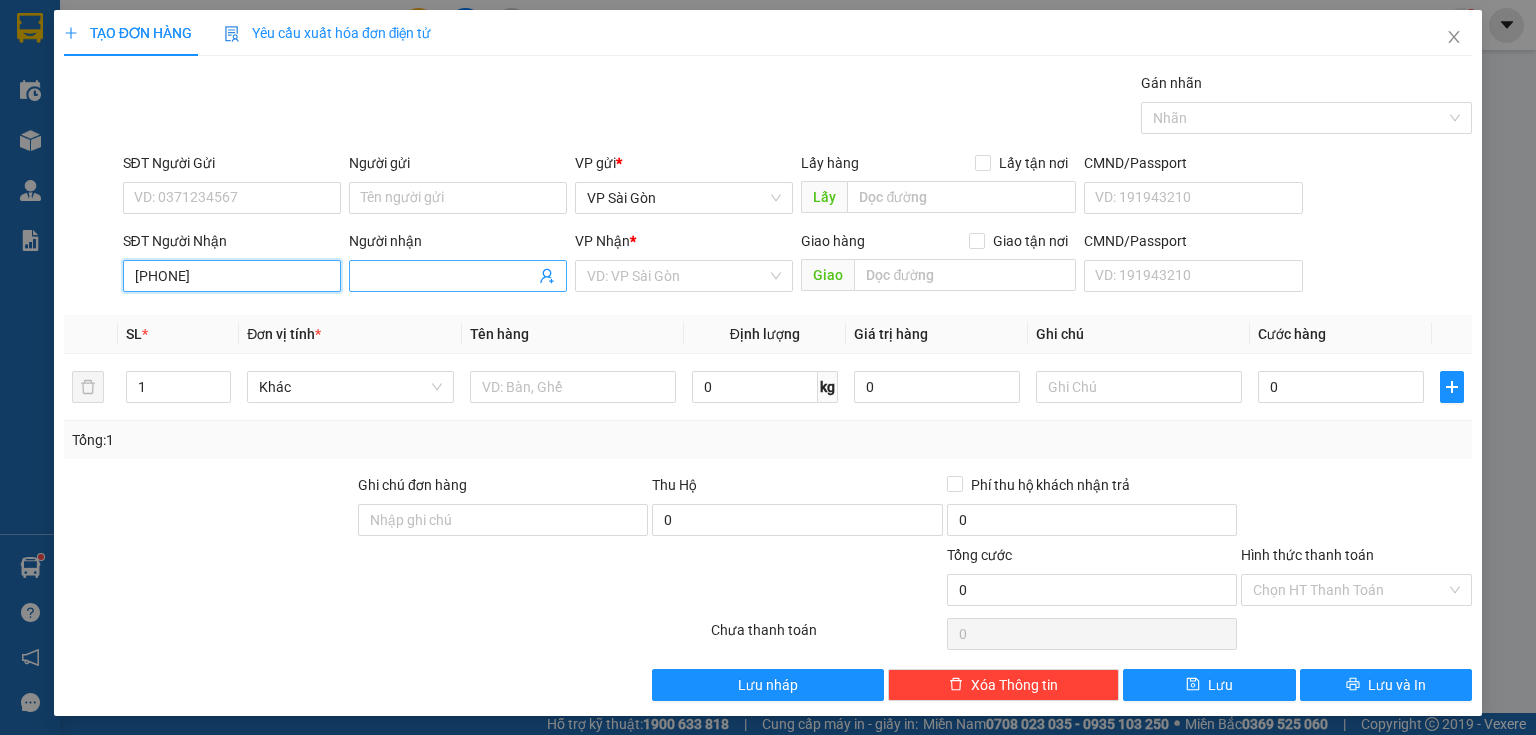 type on "[PHONE]" 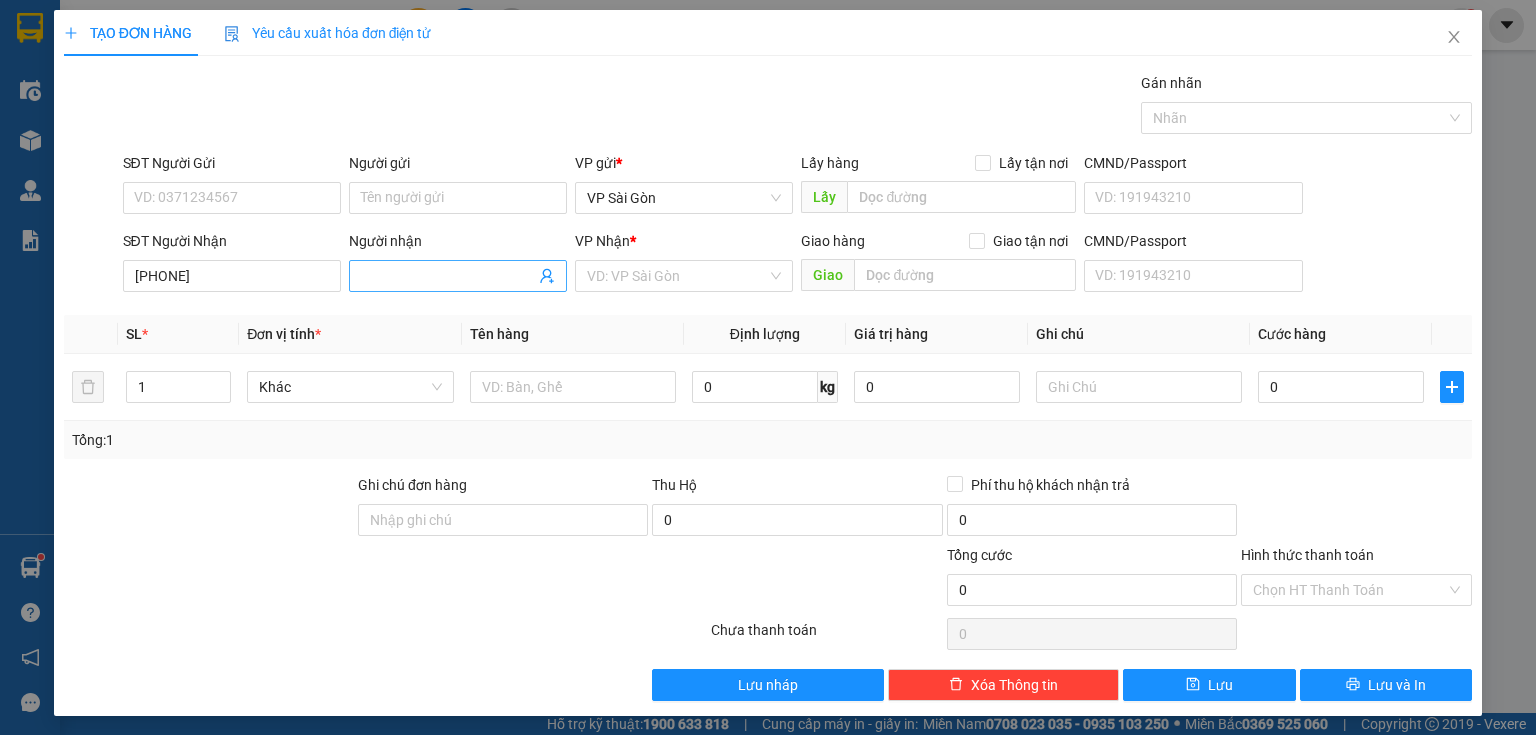 click on "Người nhận" at bounding box center (448, 276) 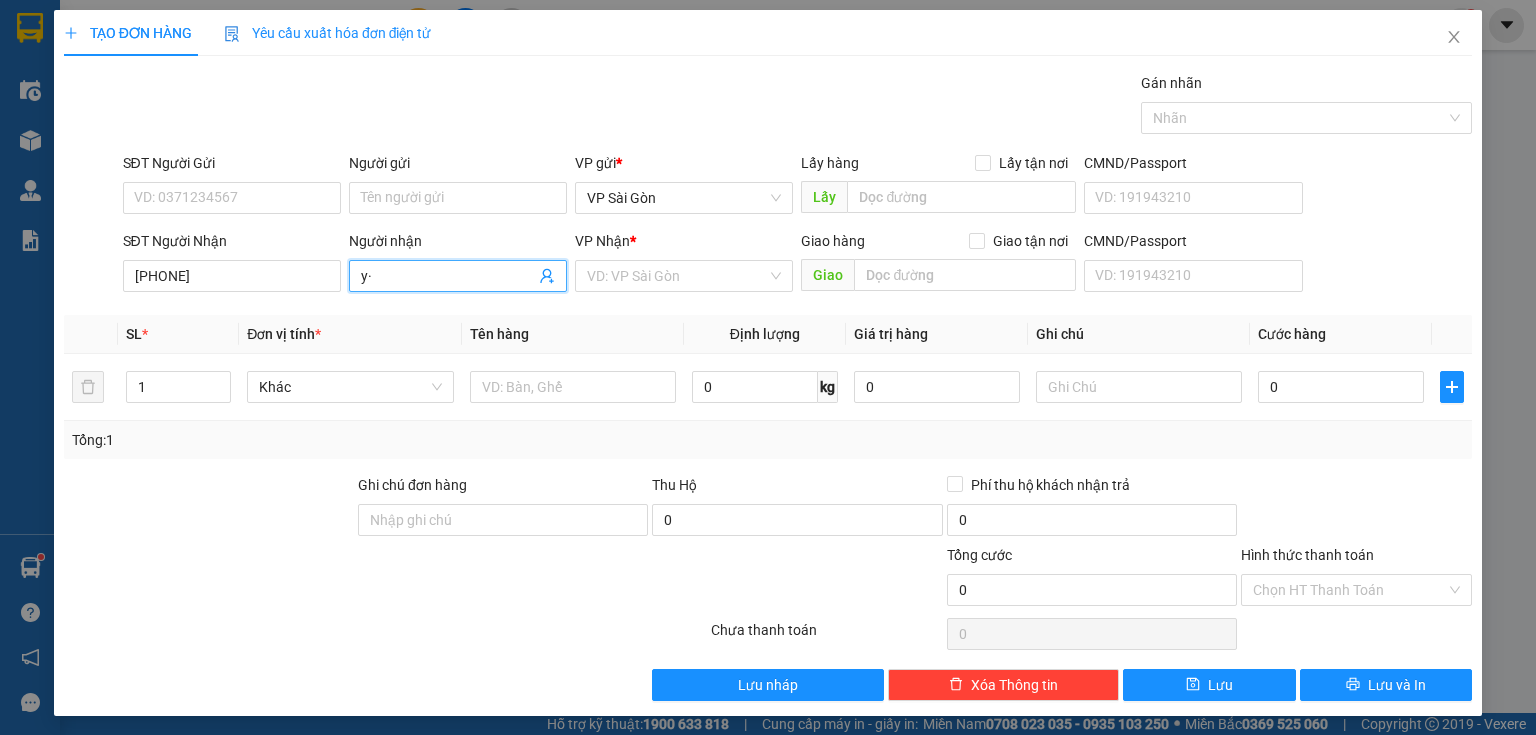 type on "y" 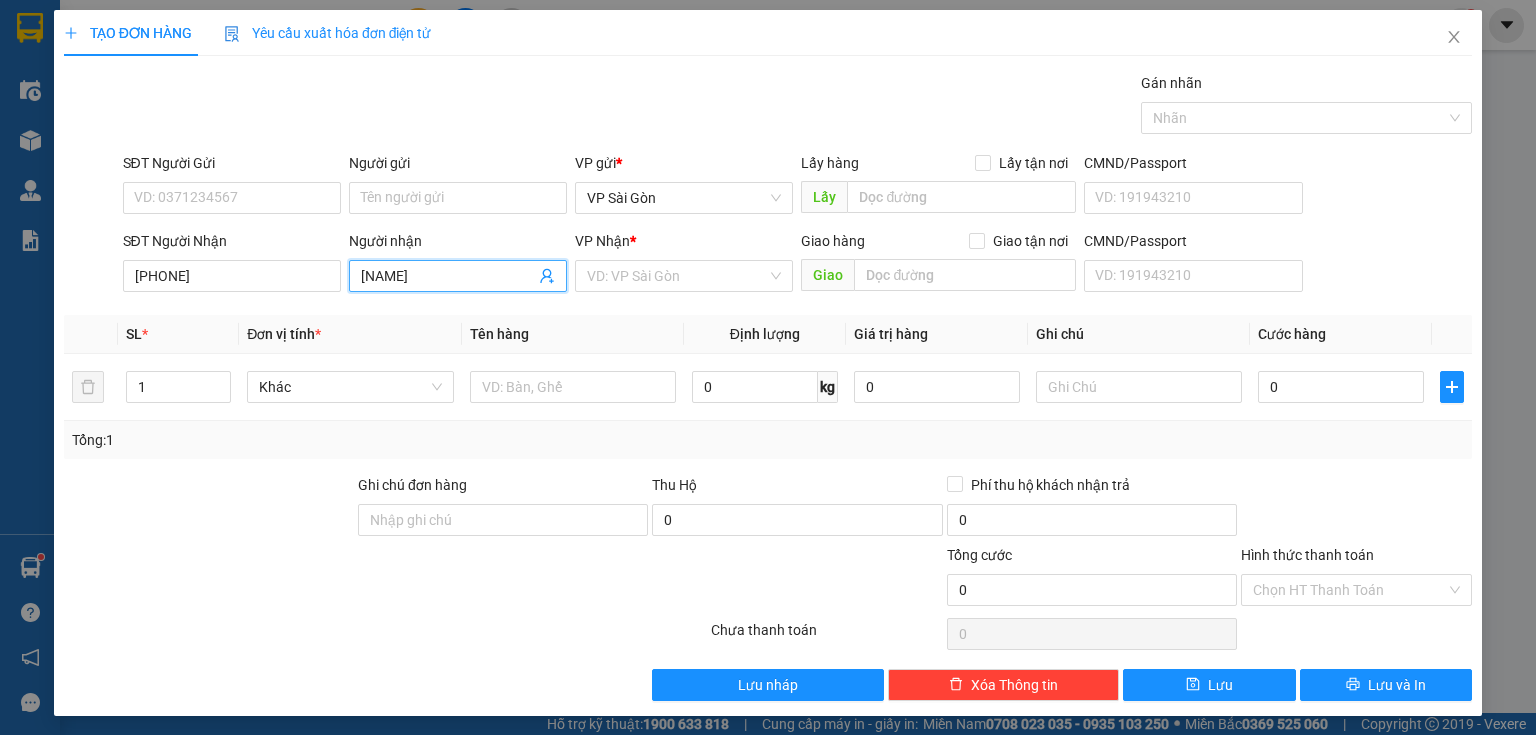 type on "ỵ" 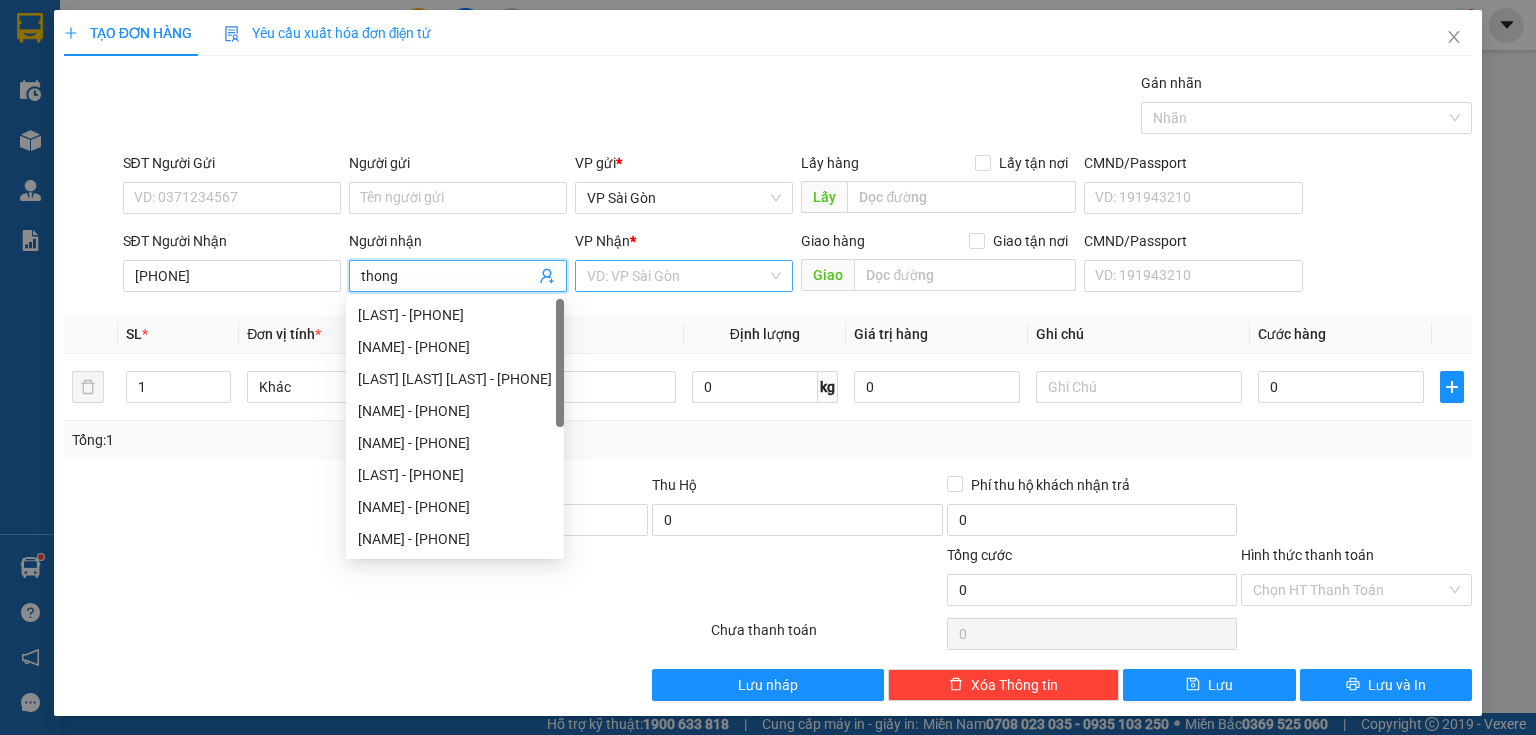 type on "thong" 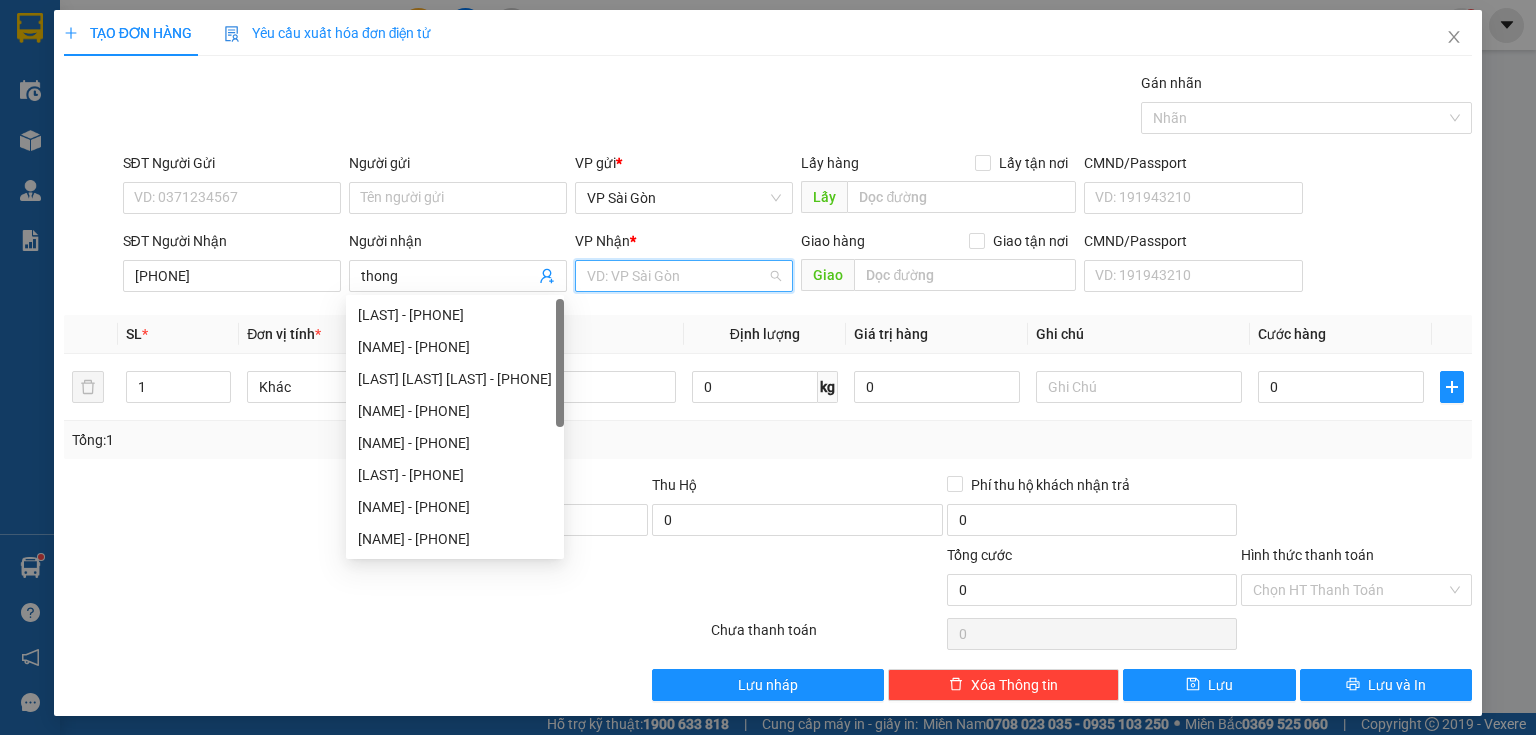click at bounding box center (677, 276) 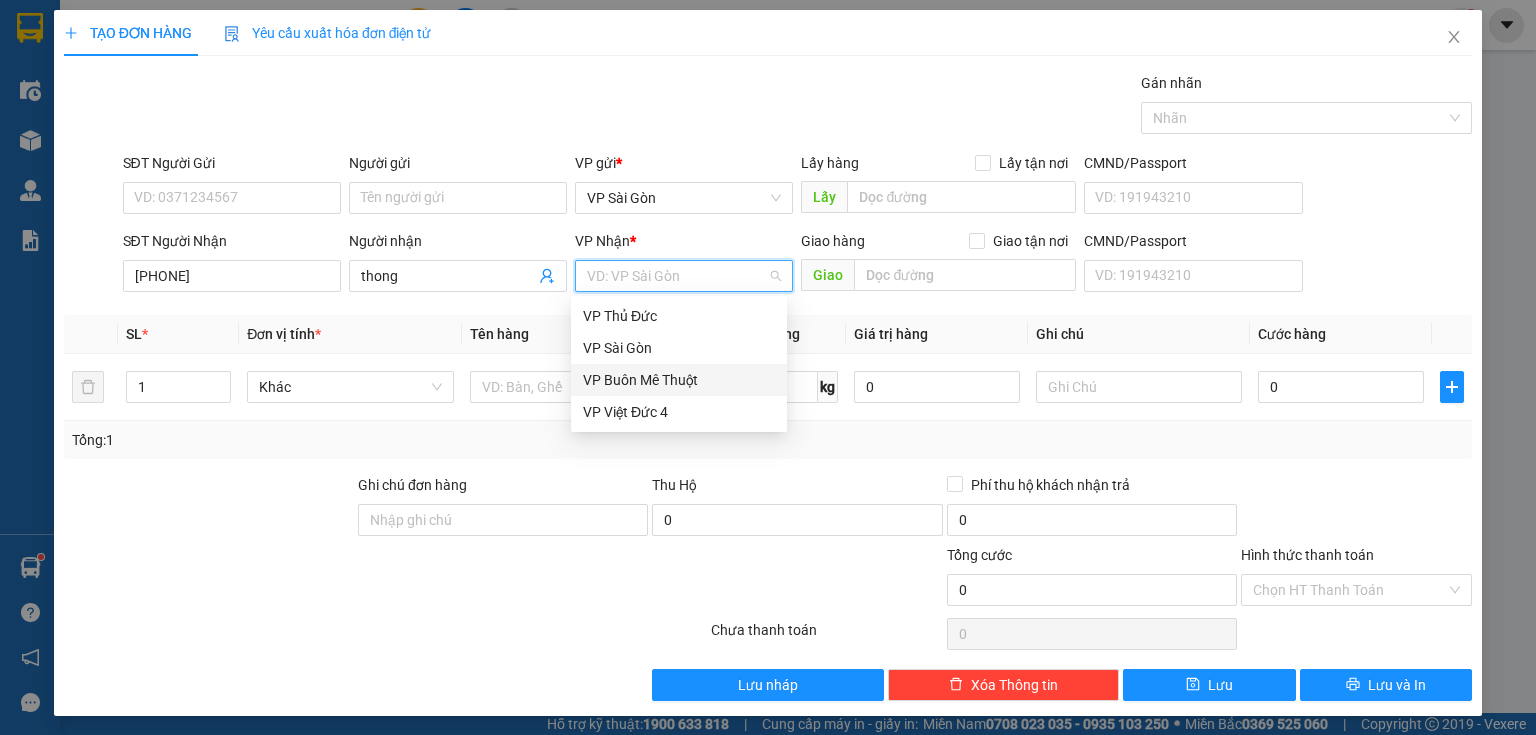 click on "VP Buôn Mê Thuột" at bounding box center (679, 380) 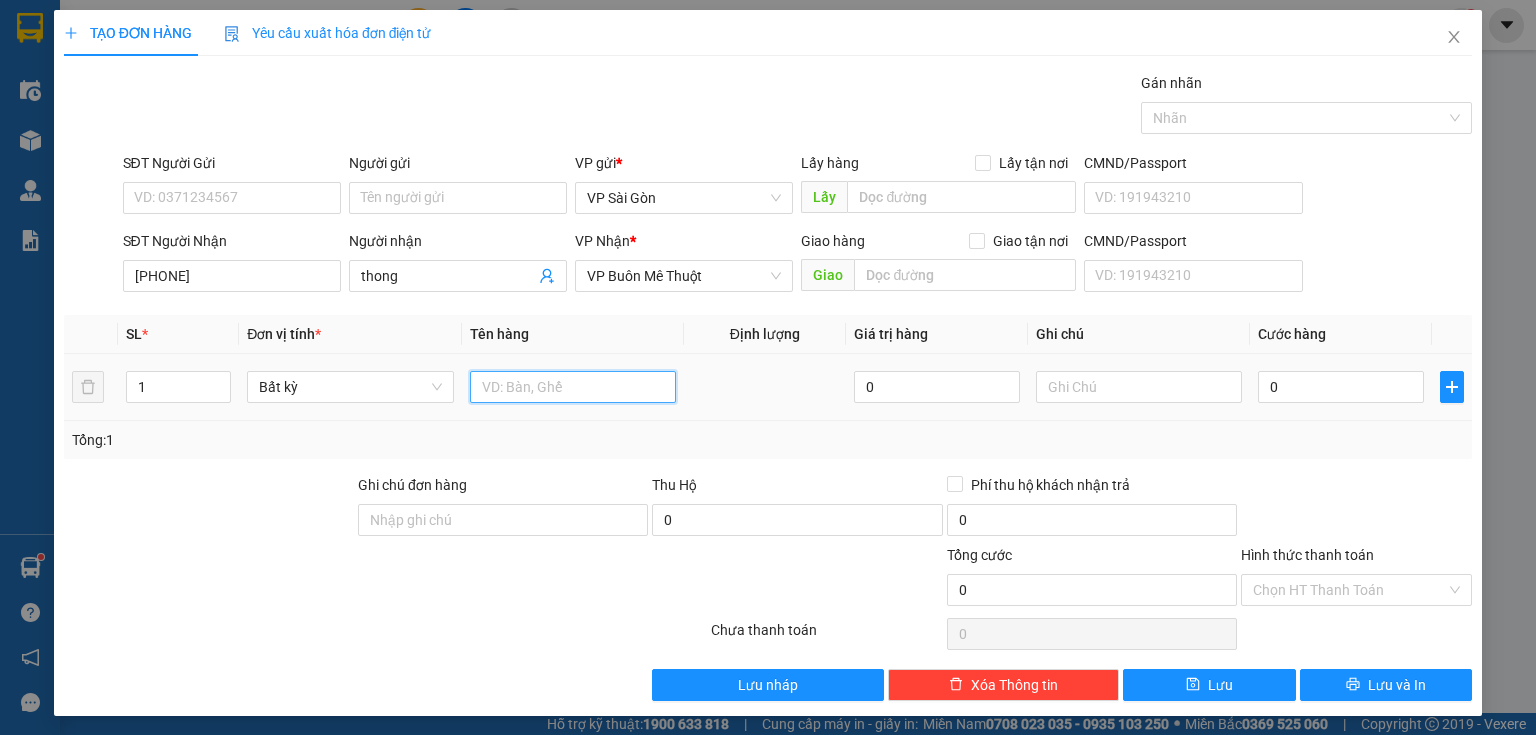 click at bounding box center (573, 387) 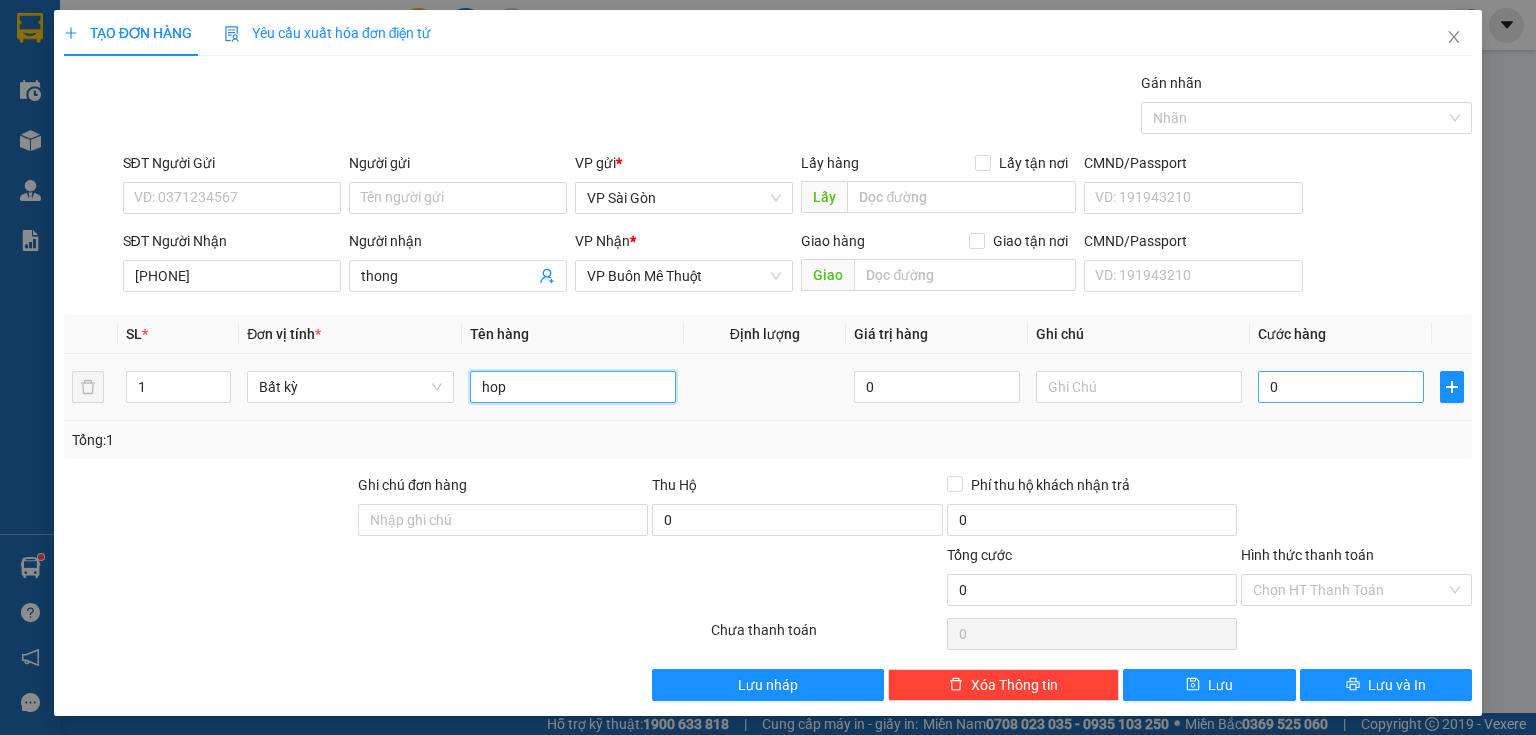 type on "hop" 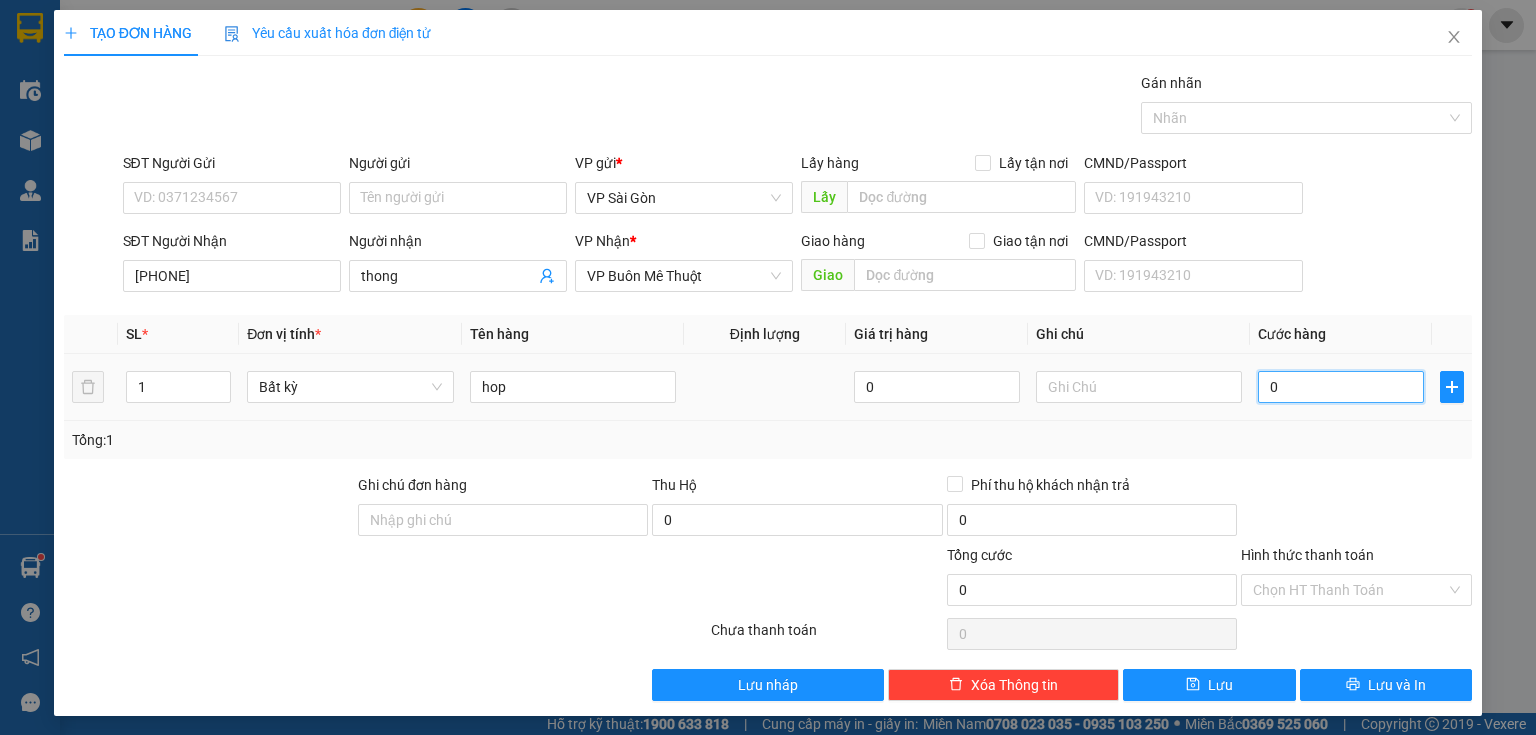 click on "0" at bounding box center [1341, 387] 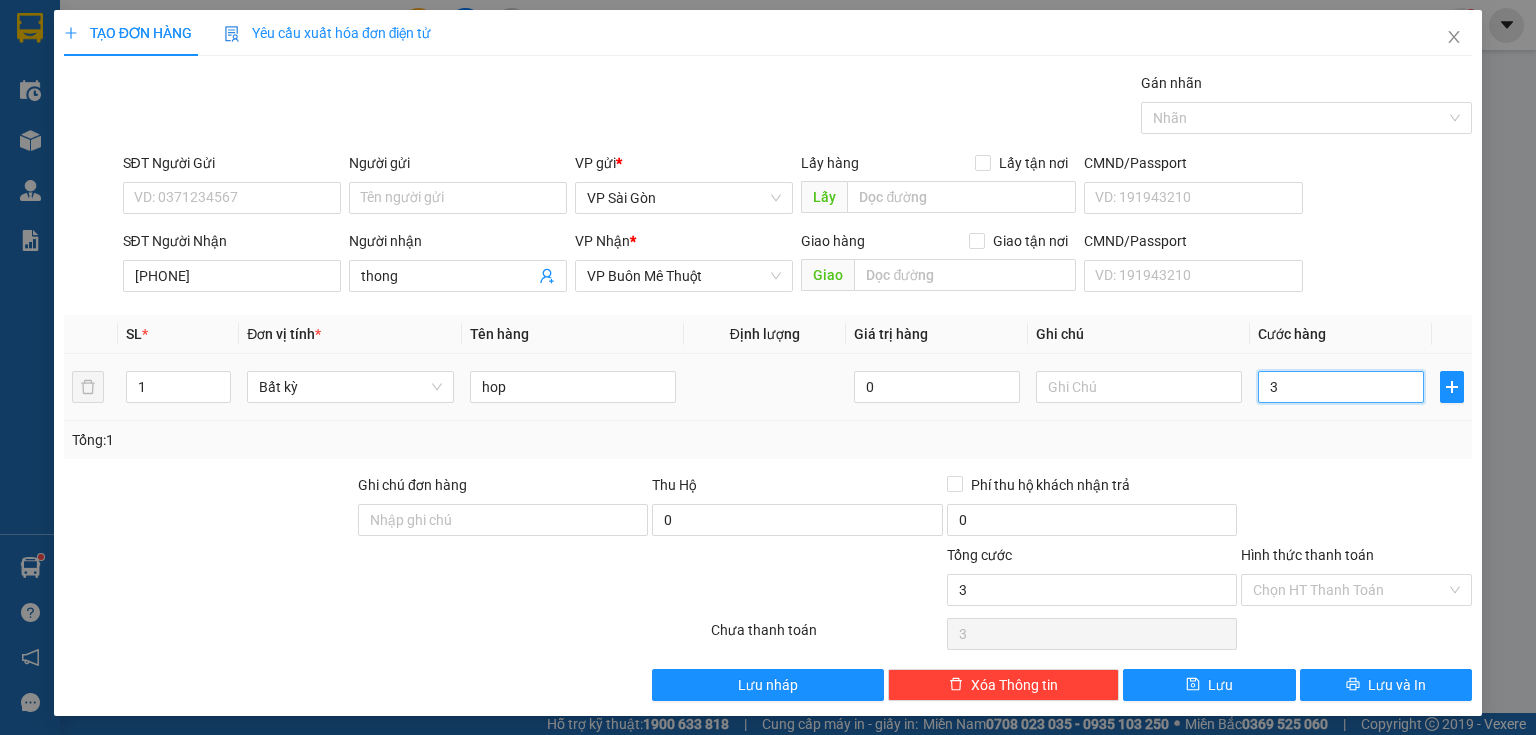 type on "30" 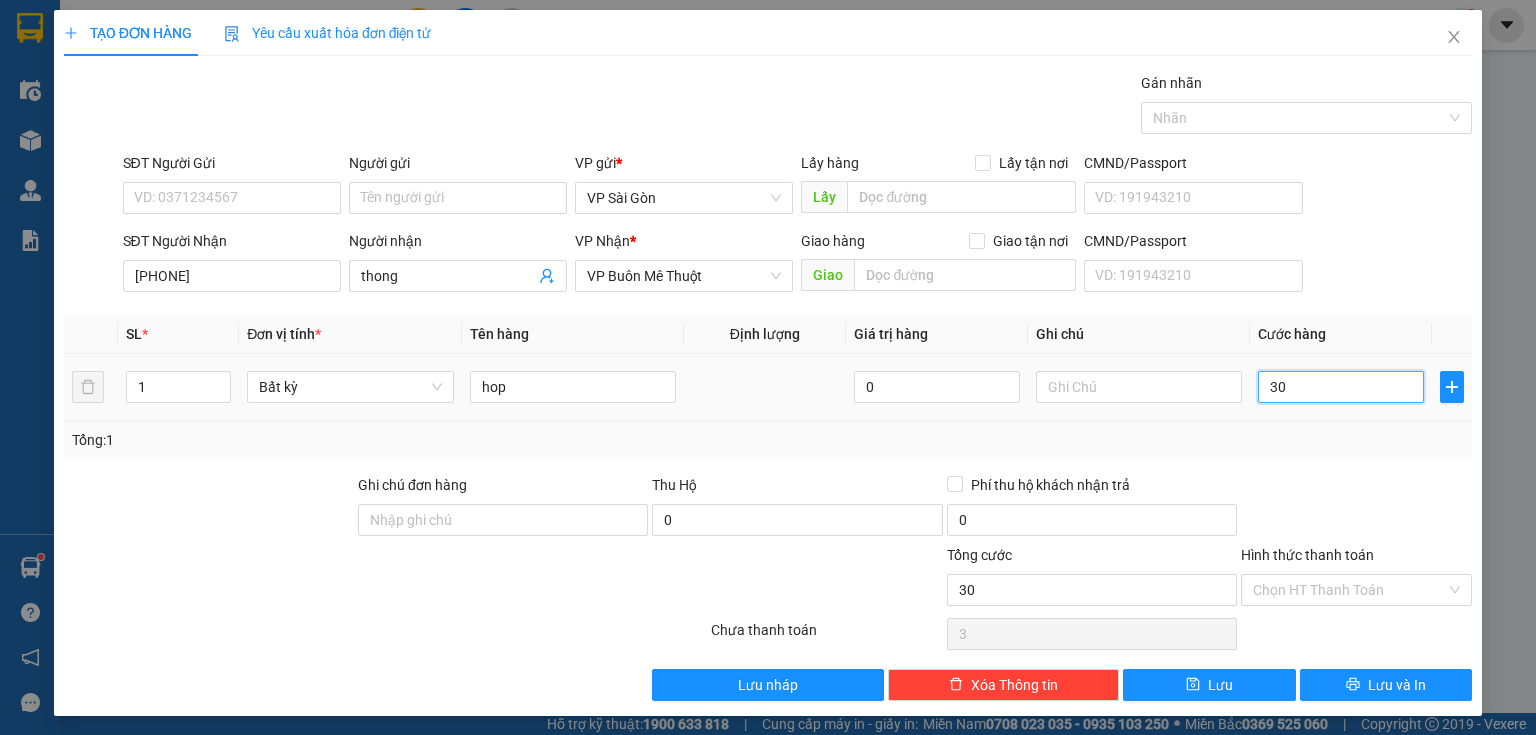 type on "30" 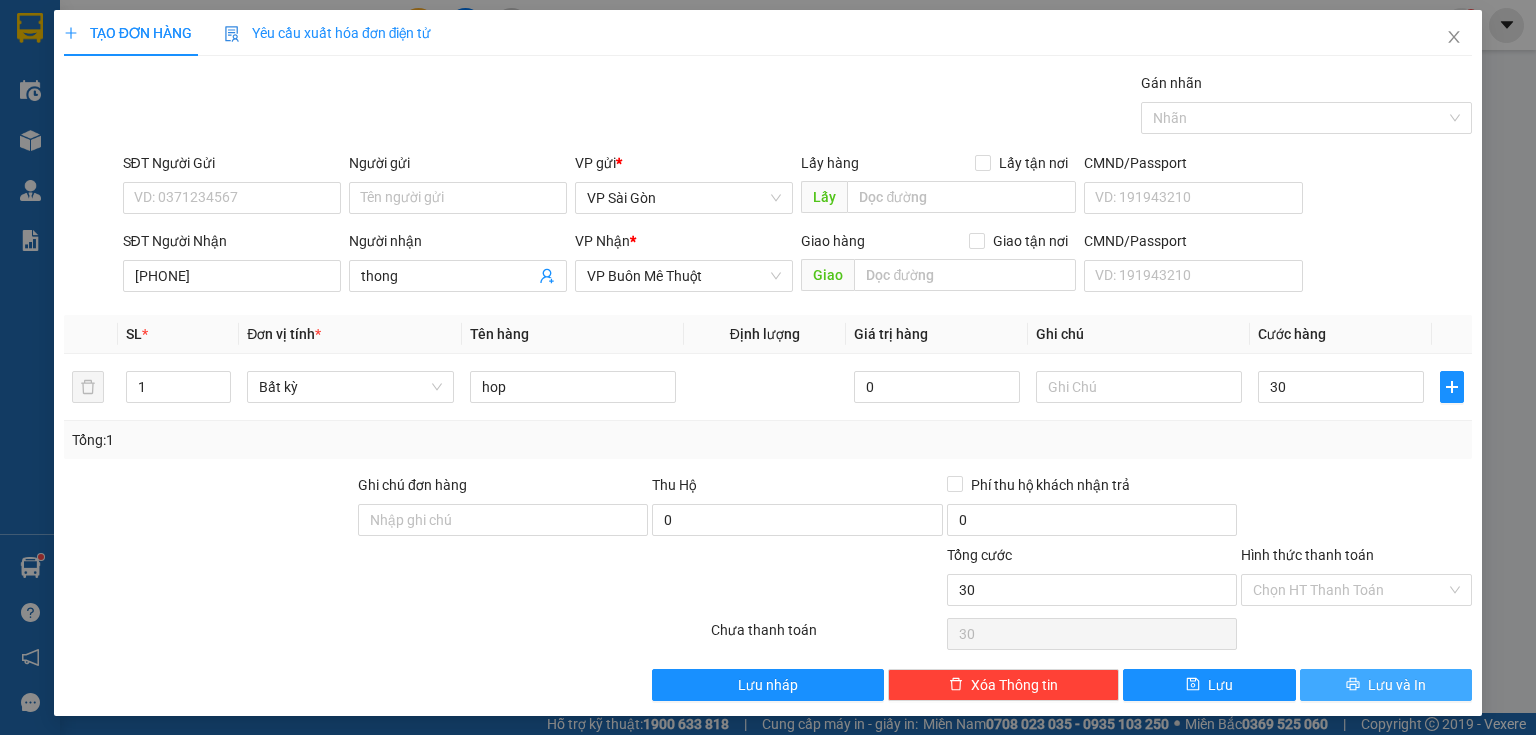 type on "30.000" 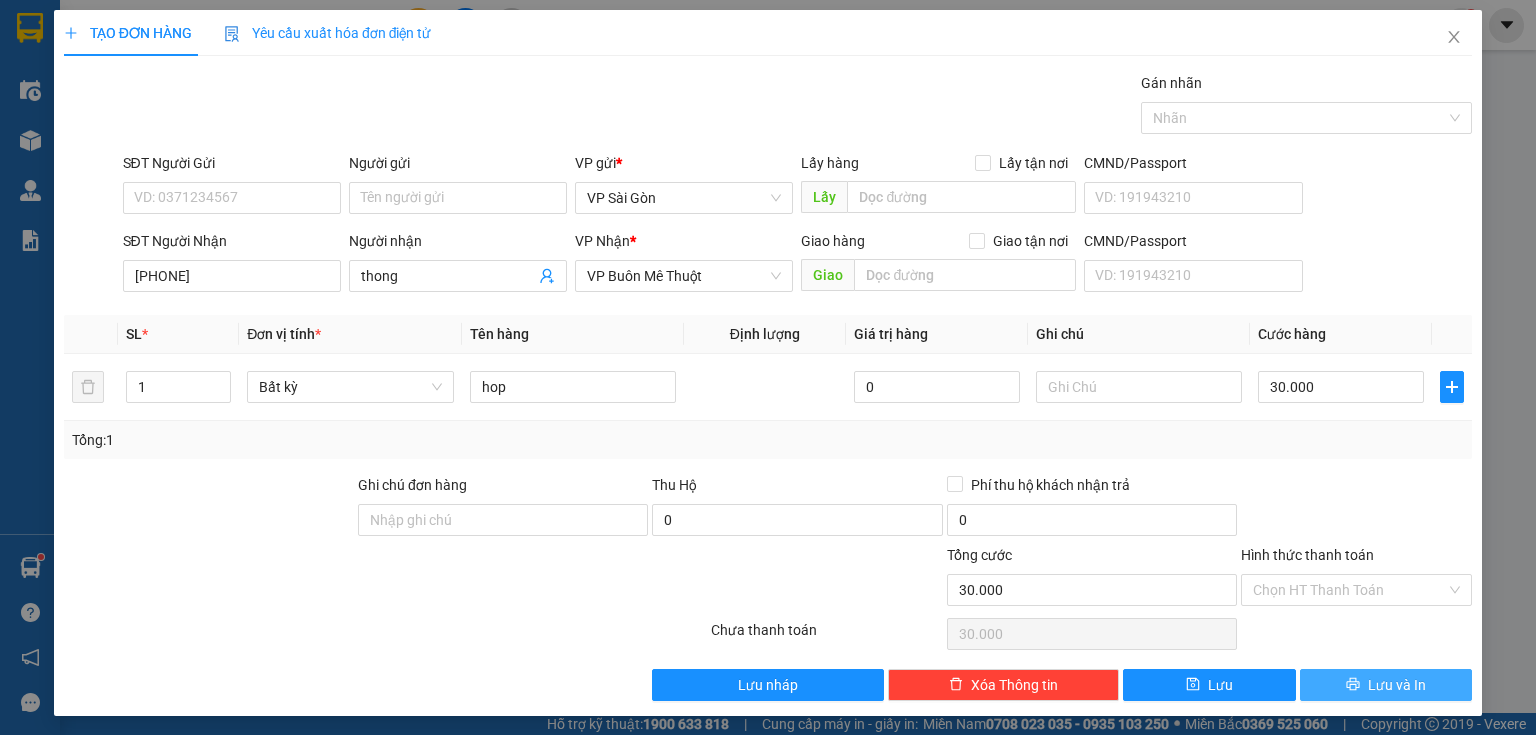 click on "Lưu và In" at bounding box center [1386, 685] 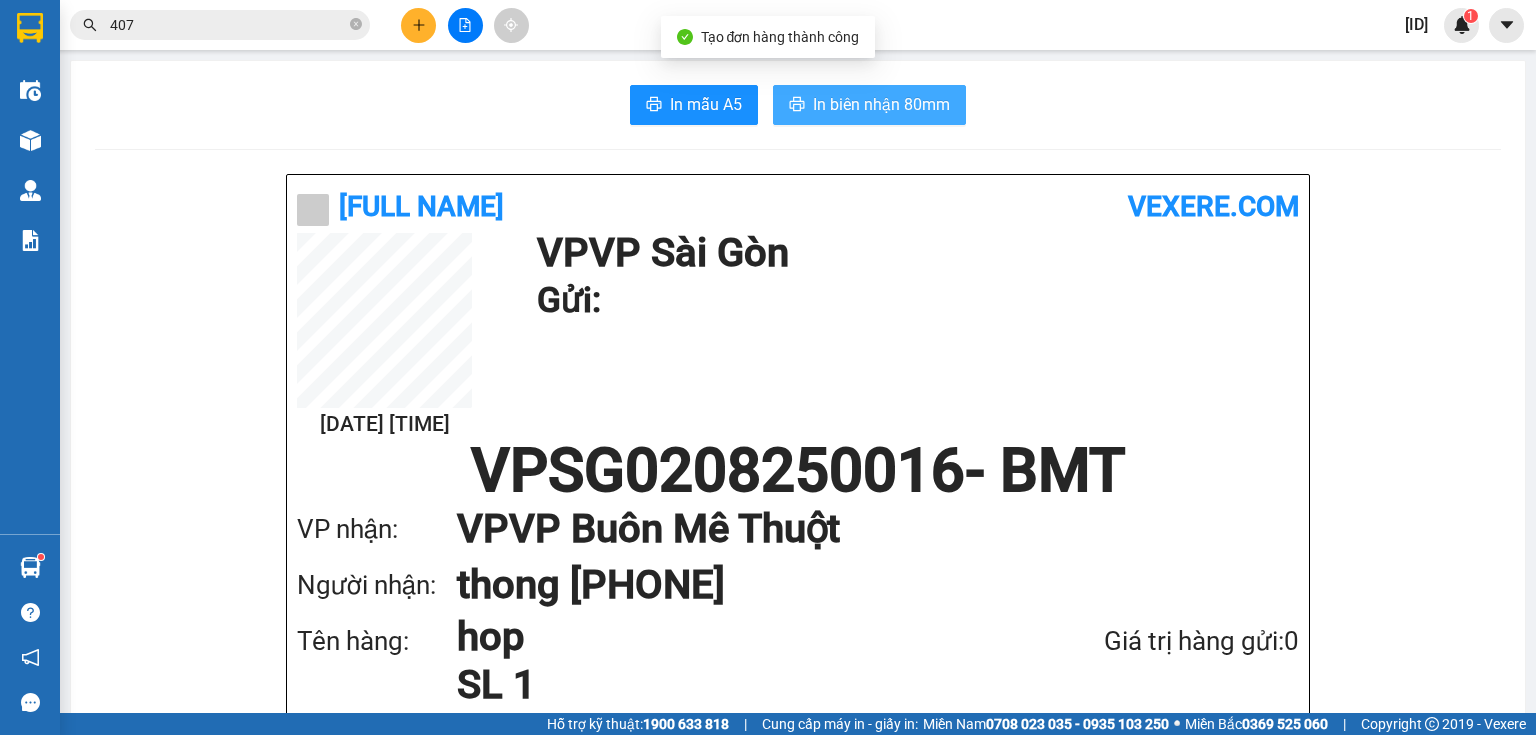 click on "In biên nhận 80mm" at bounding box center [881, 104] 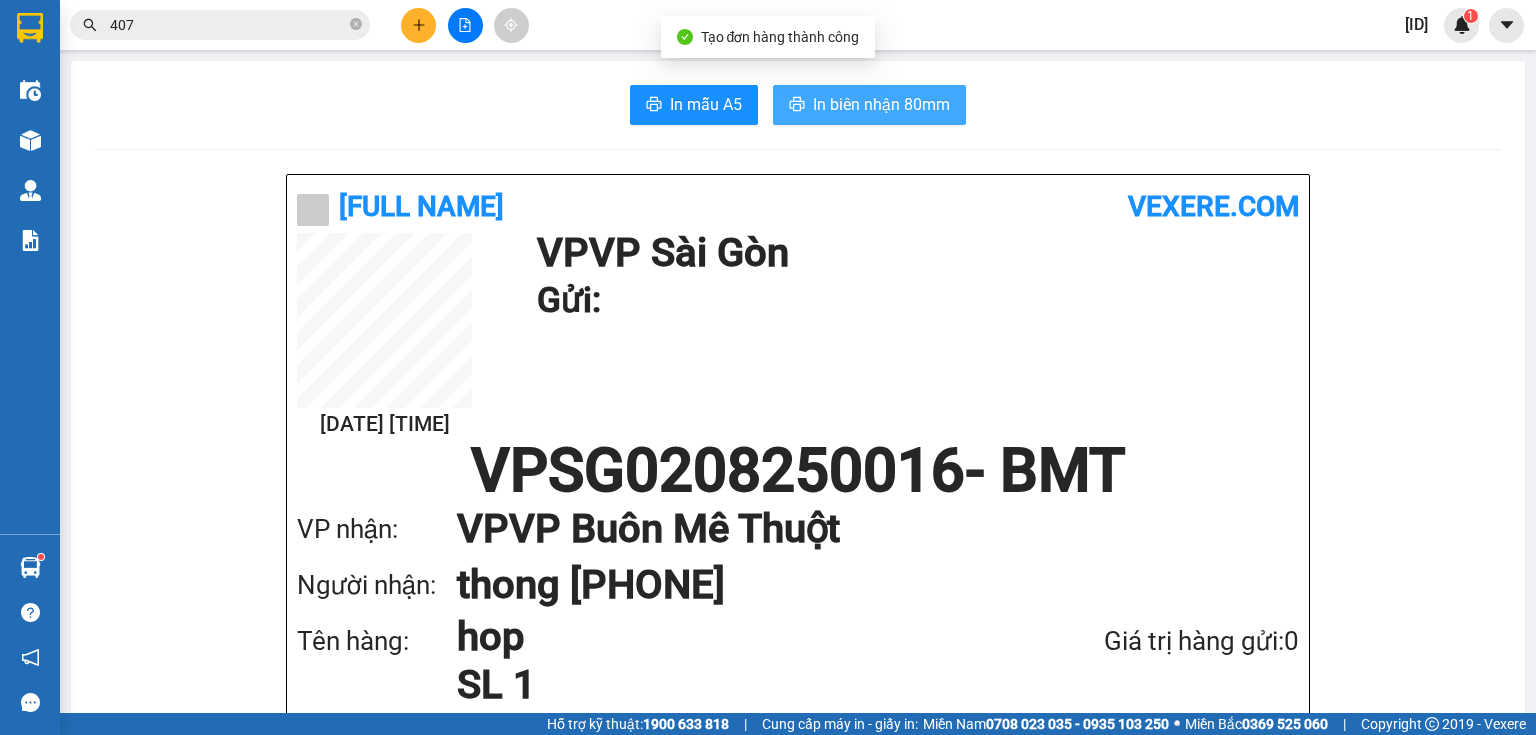 scroll, scrollTop: 0, scrollLeft: 0, axis: both 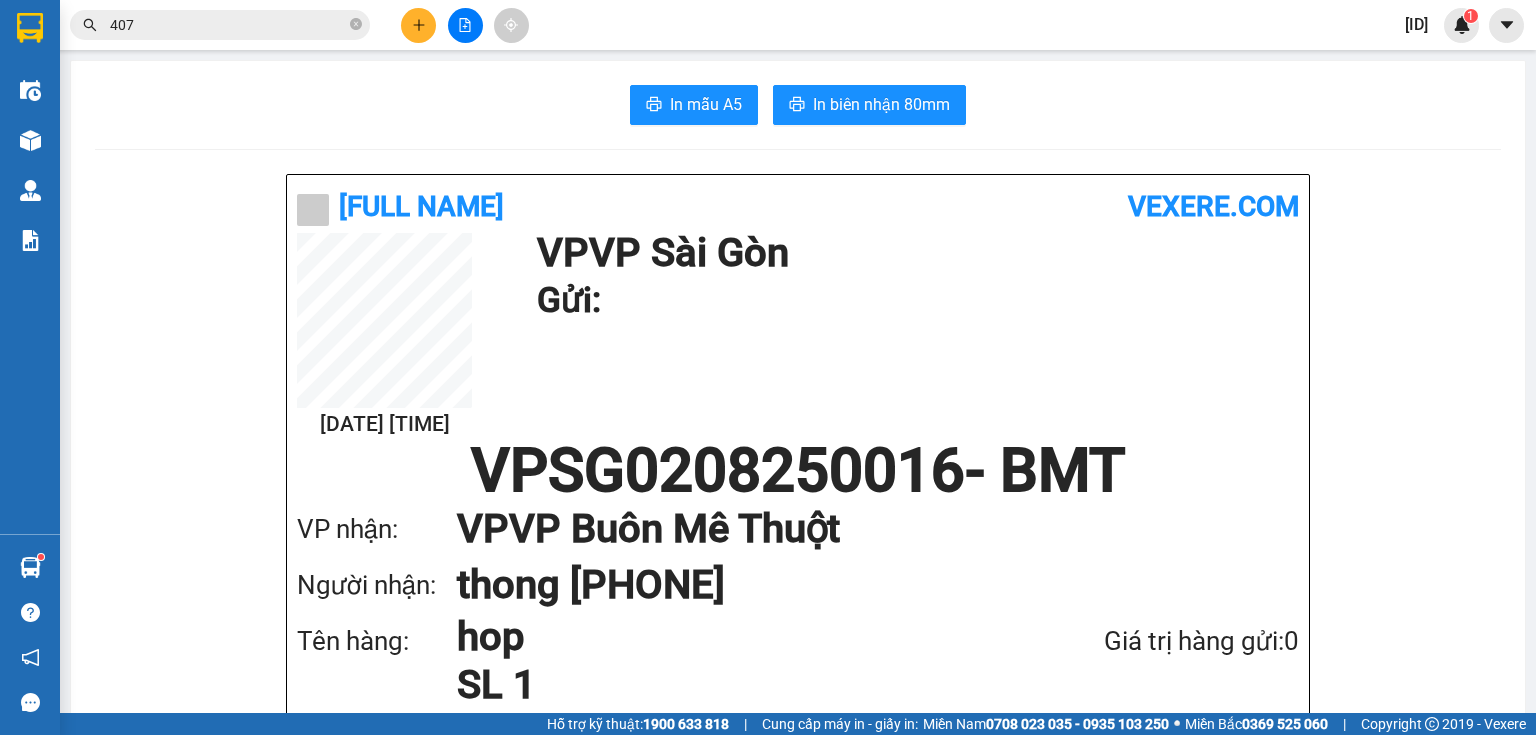 click on "407" at bounding box center (228, 25) 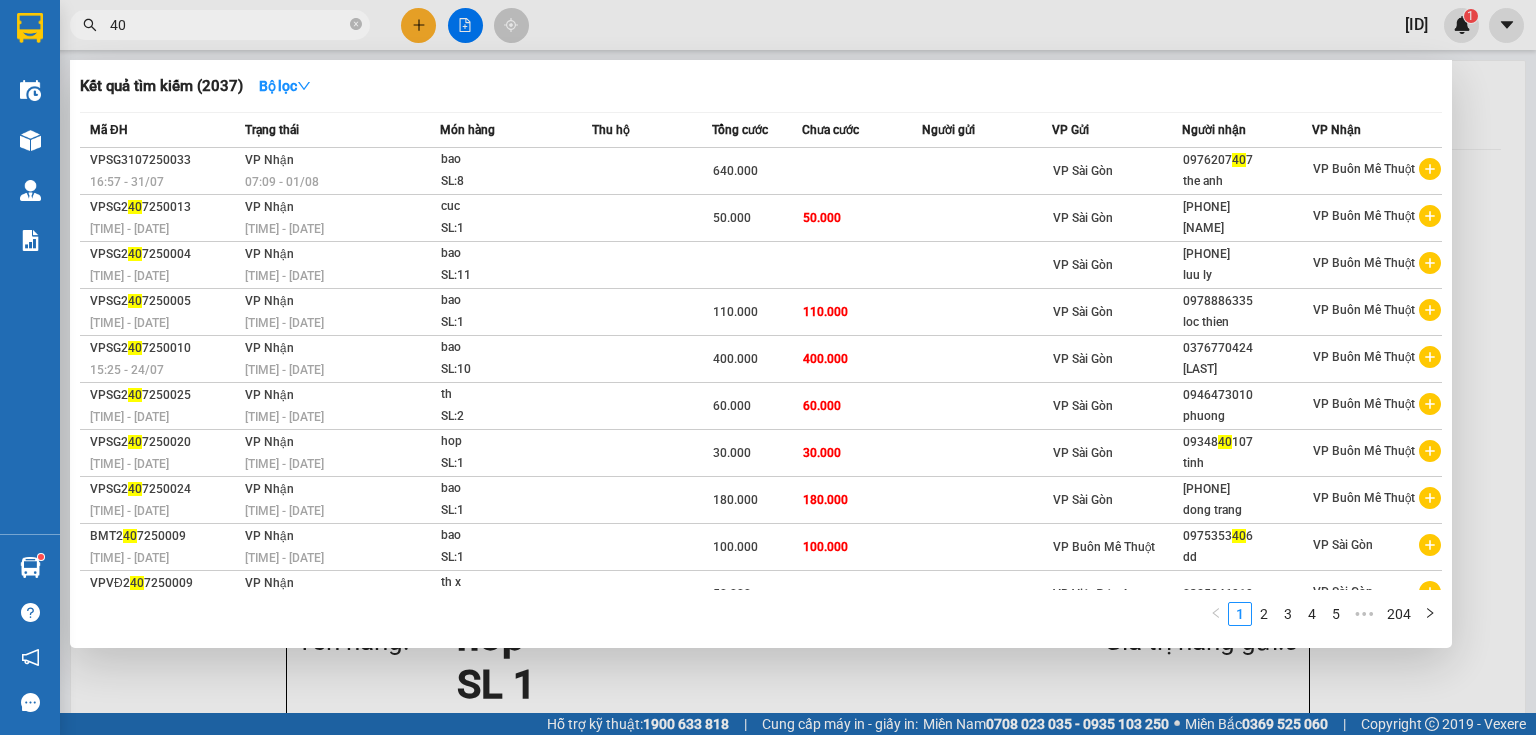type on "4" 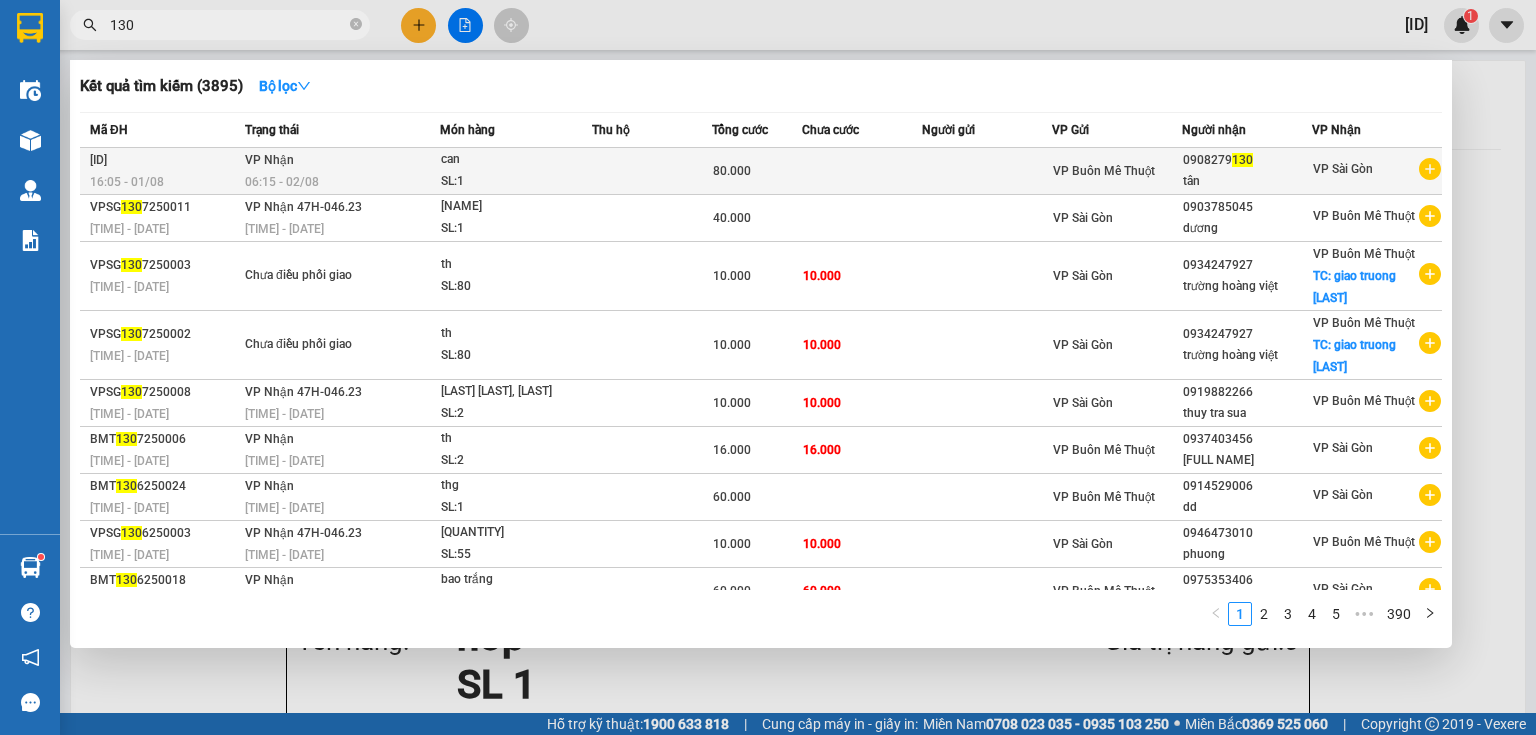 type on "130" 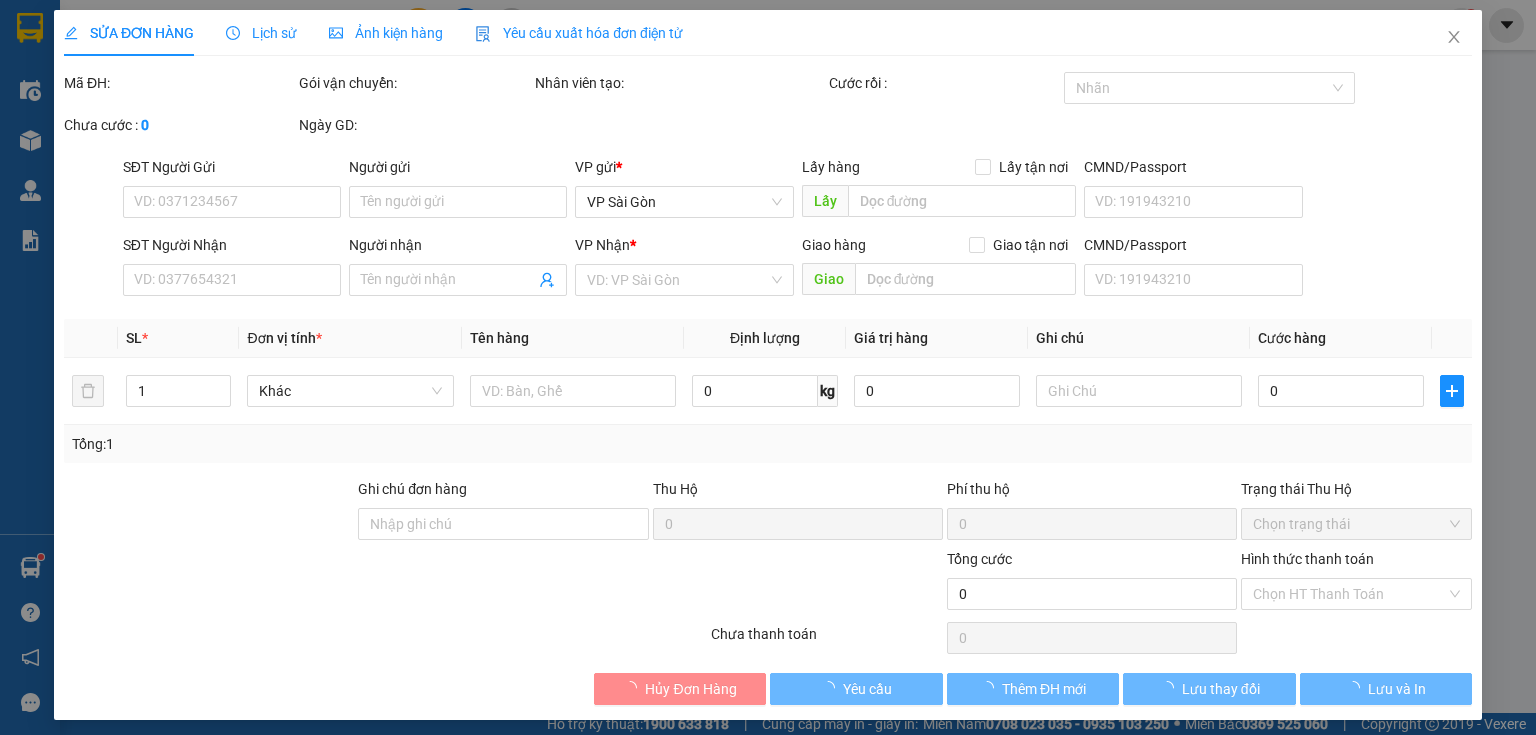 type on "[PHONE]" 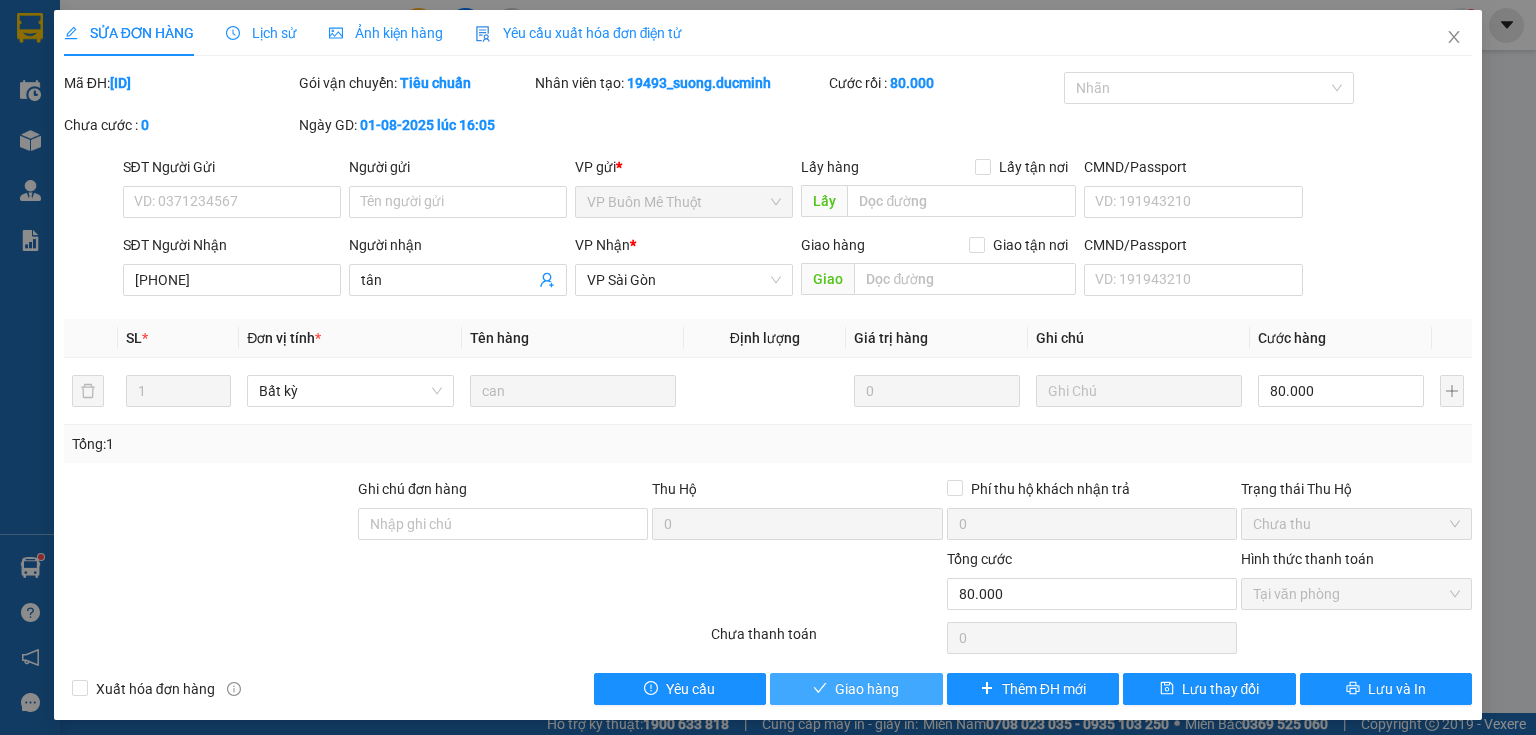 click on "Giao hàng" at bounding box center (867, 689) 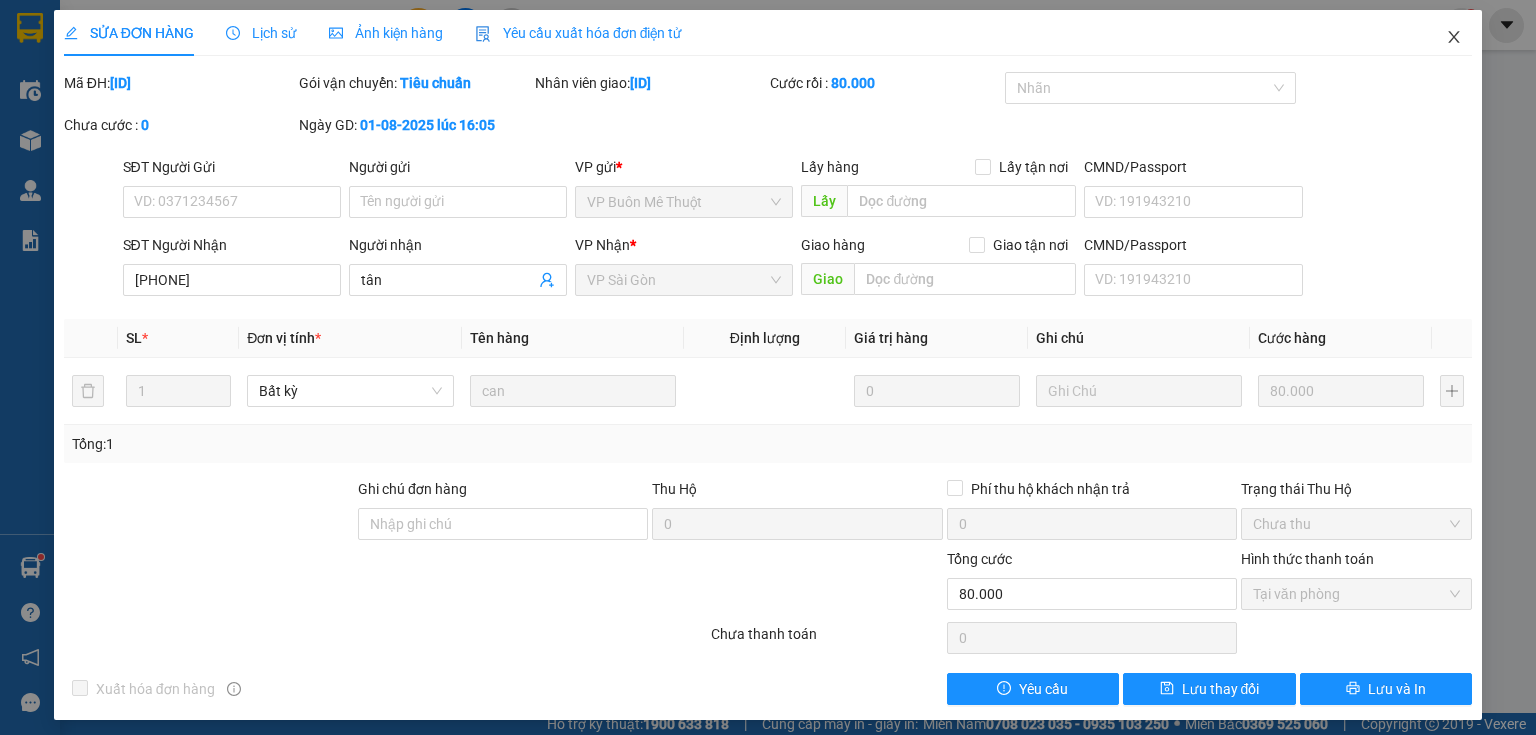 click 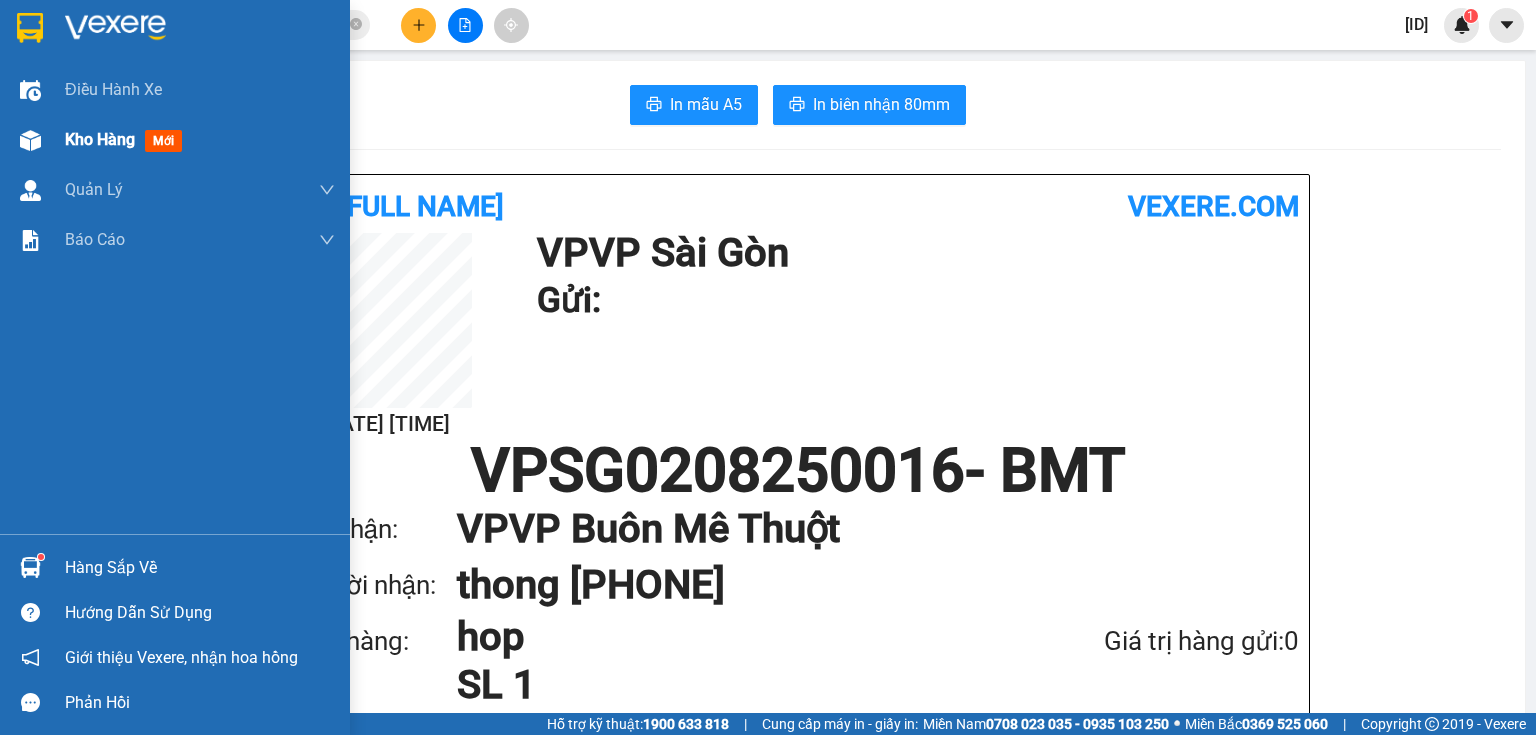click on "Kho hàng" at bounding box center (100, 139) 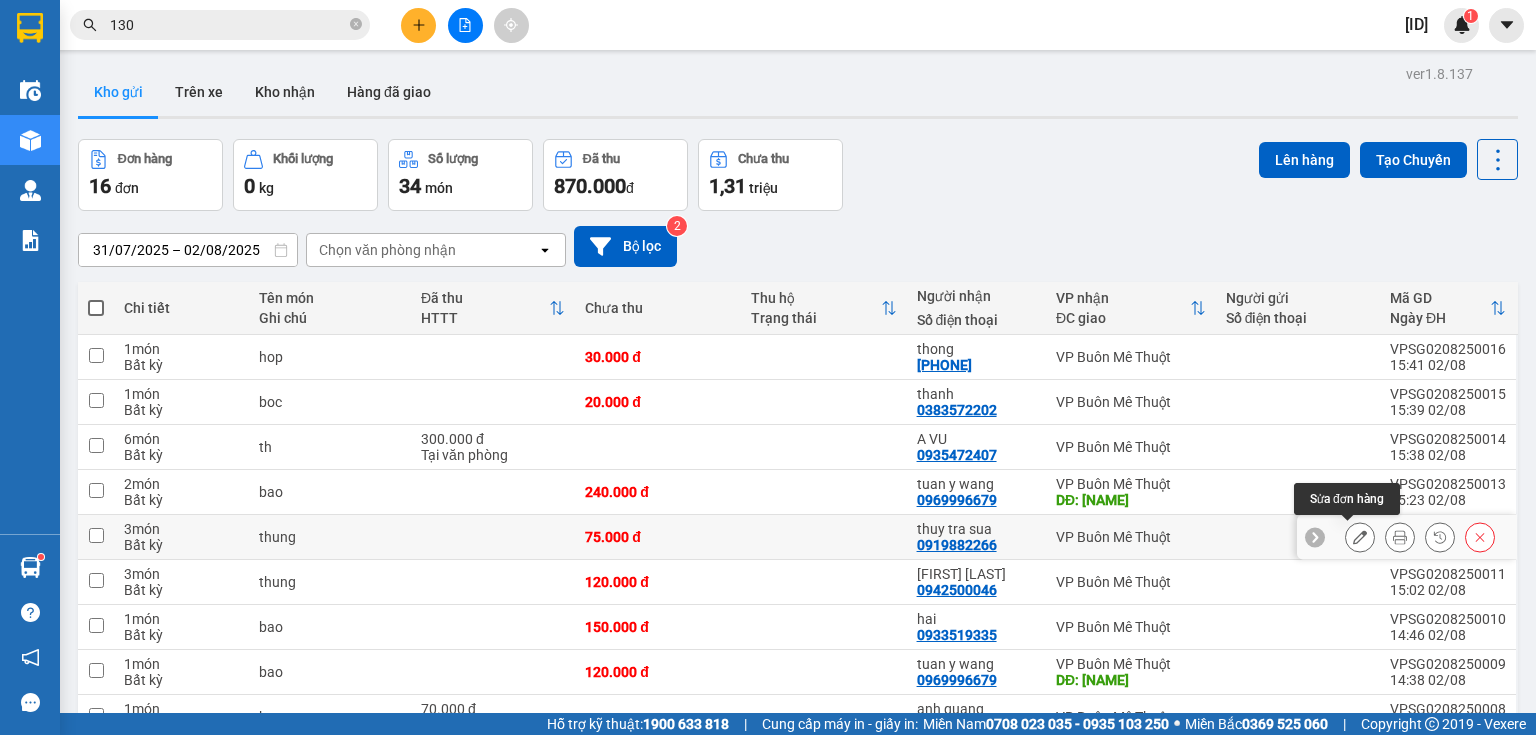 click 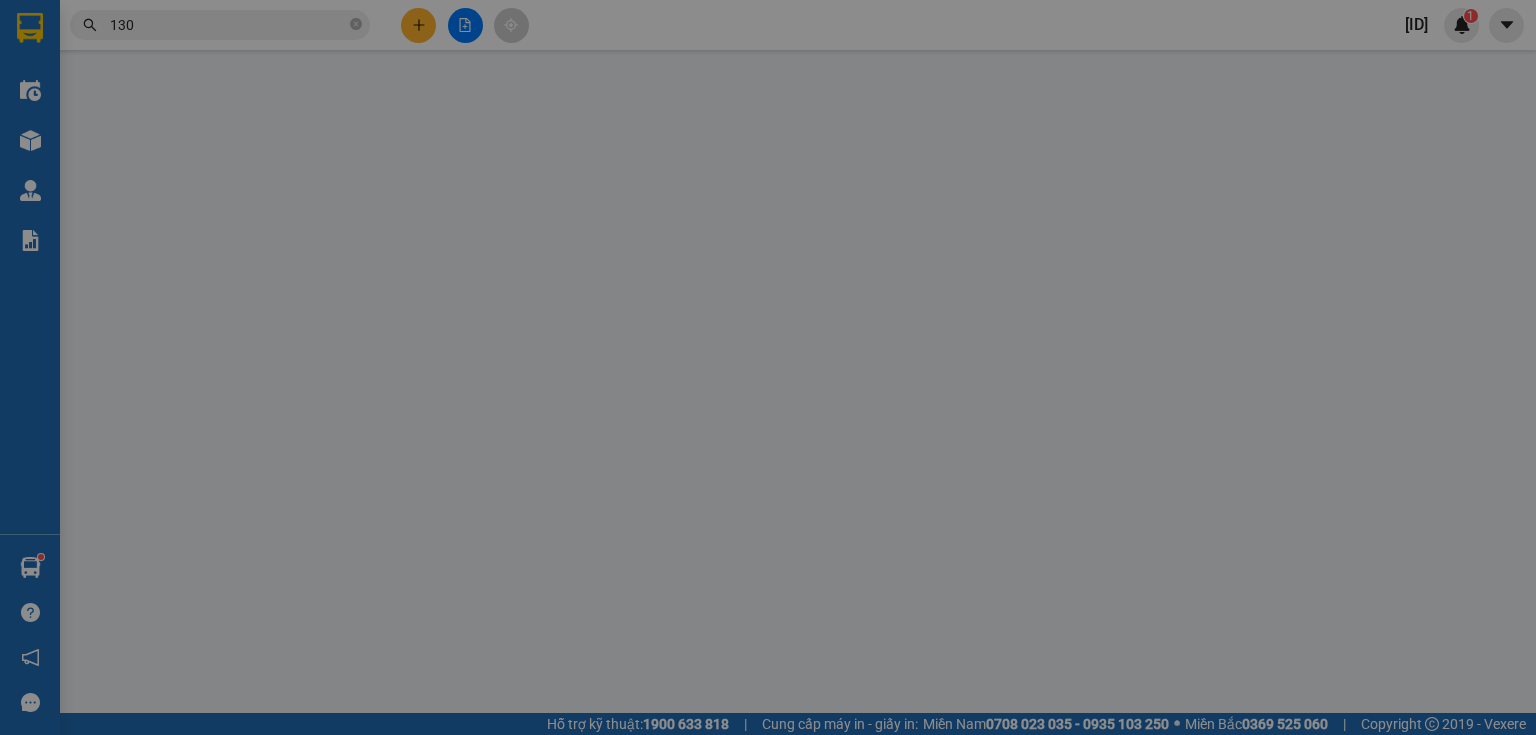 type on "0919882266" 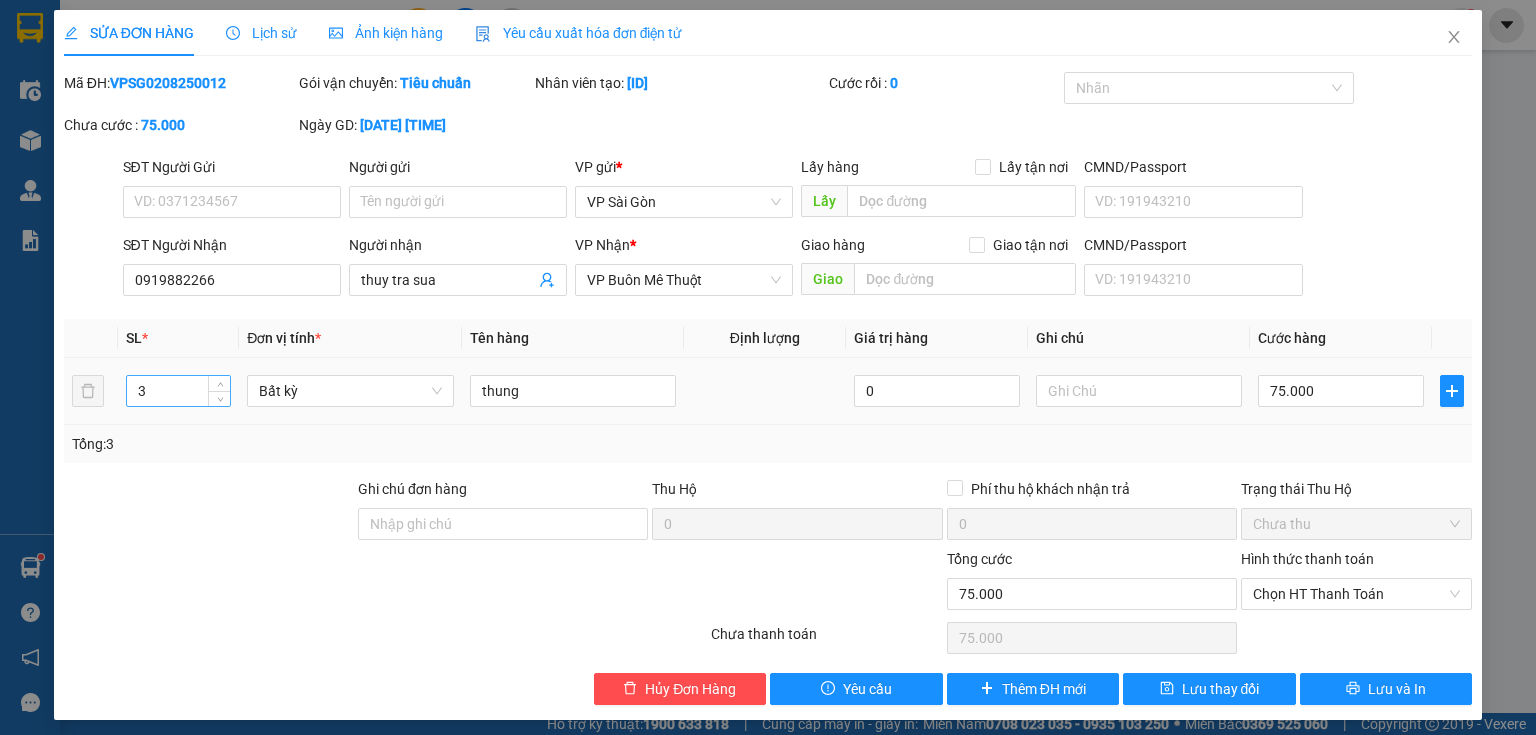 click on "3" at bounding box center (178, 391) 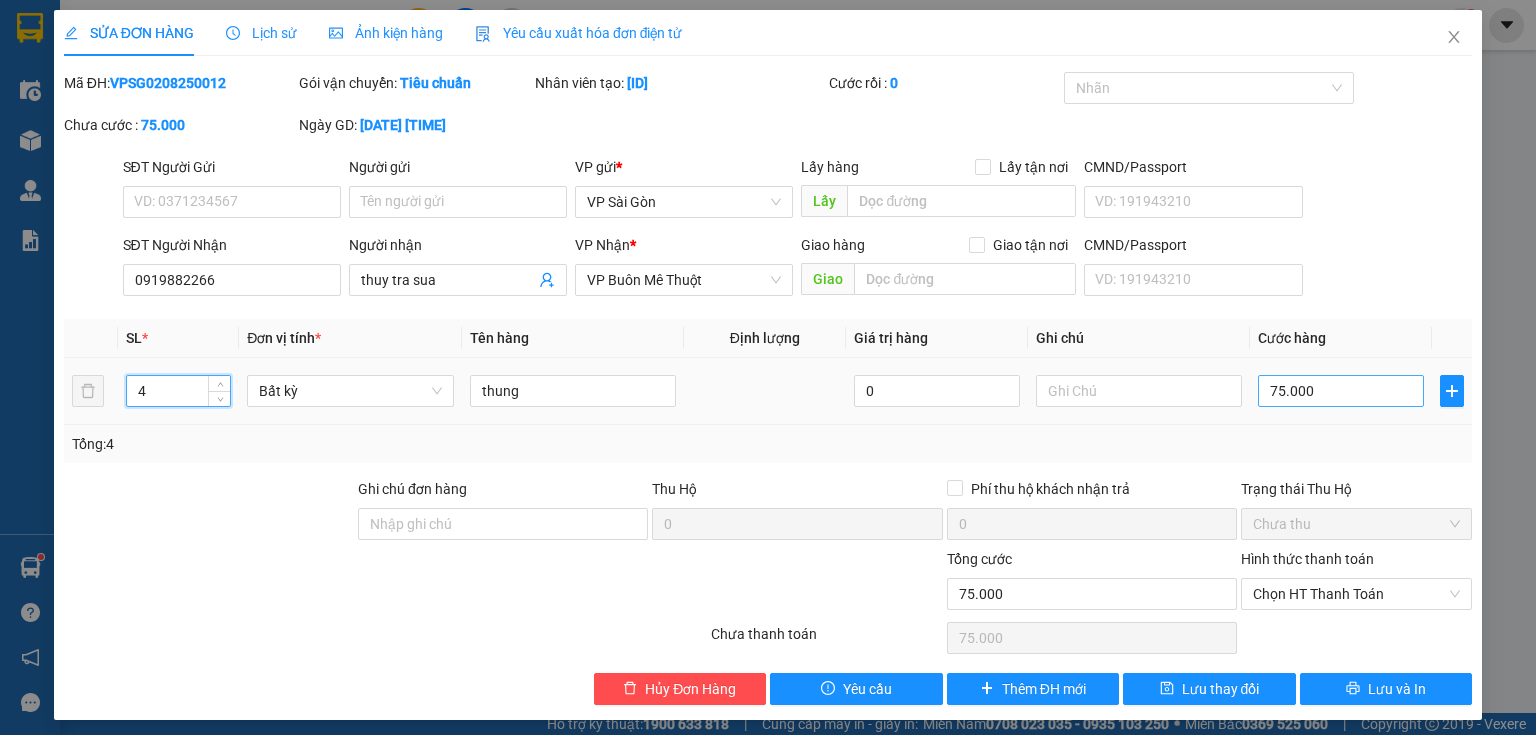 type on "4" 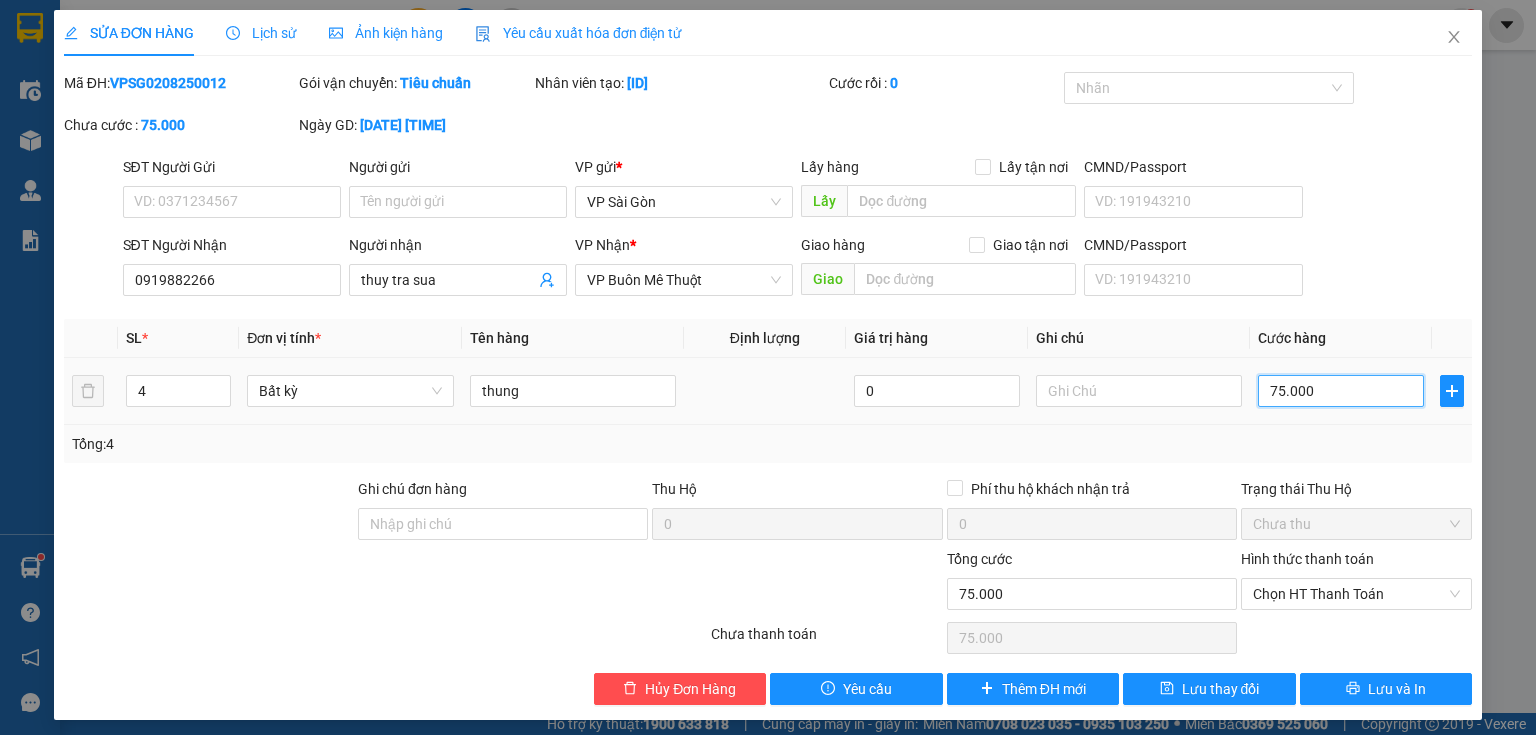 click on "75.000" at bounding box center (1341, 391) 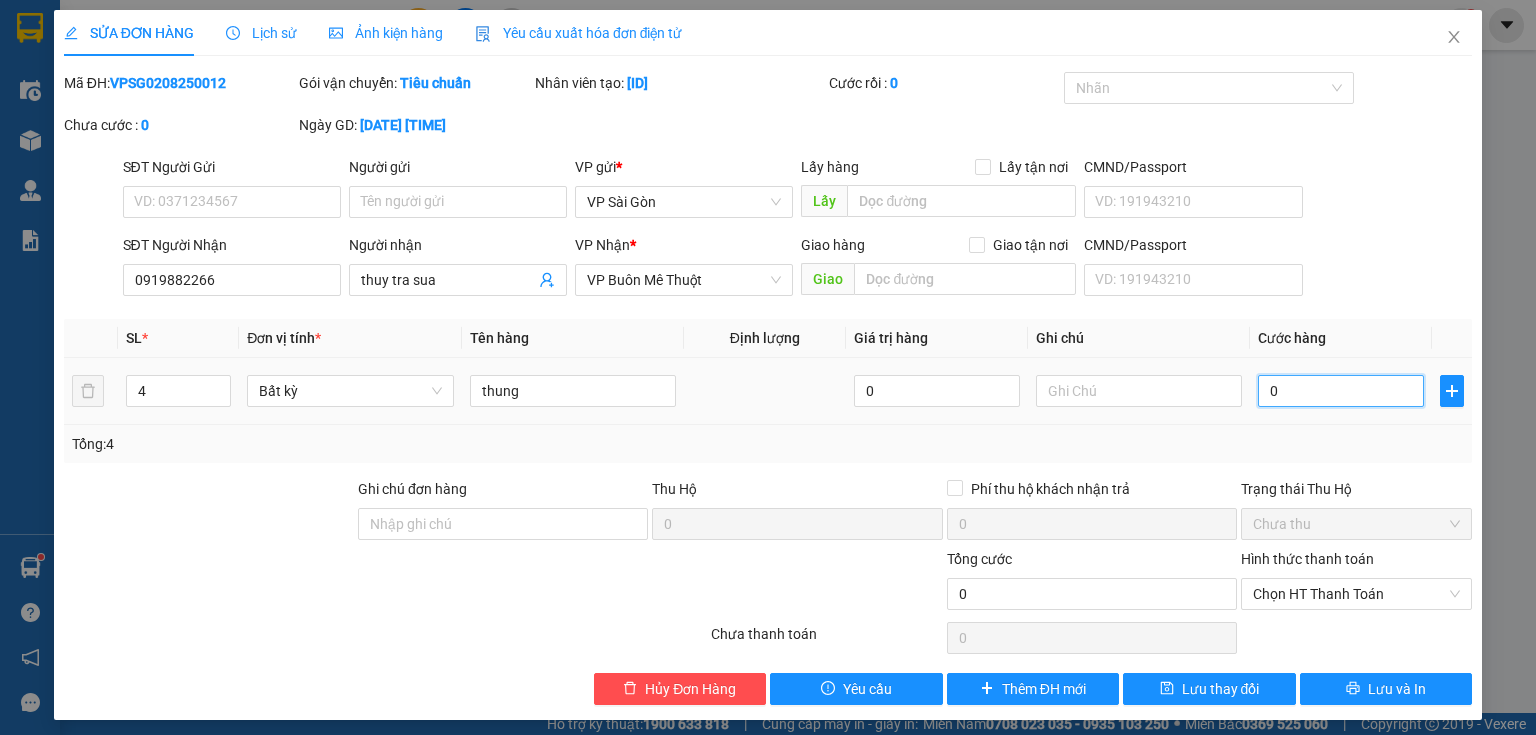 type on "1" 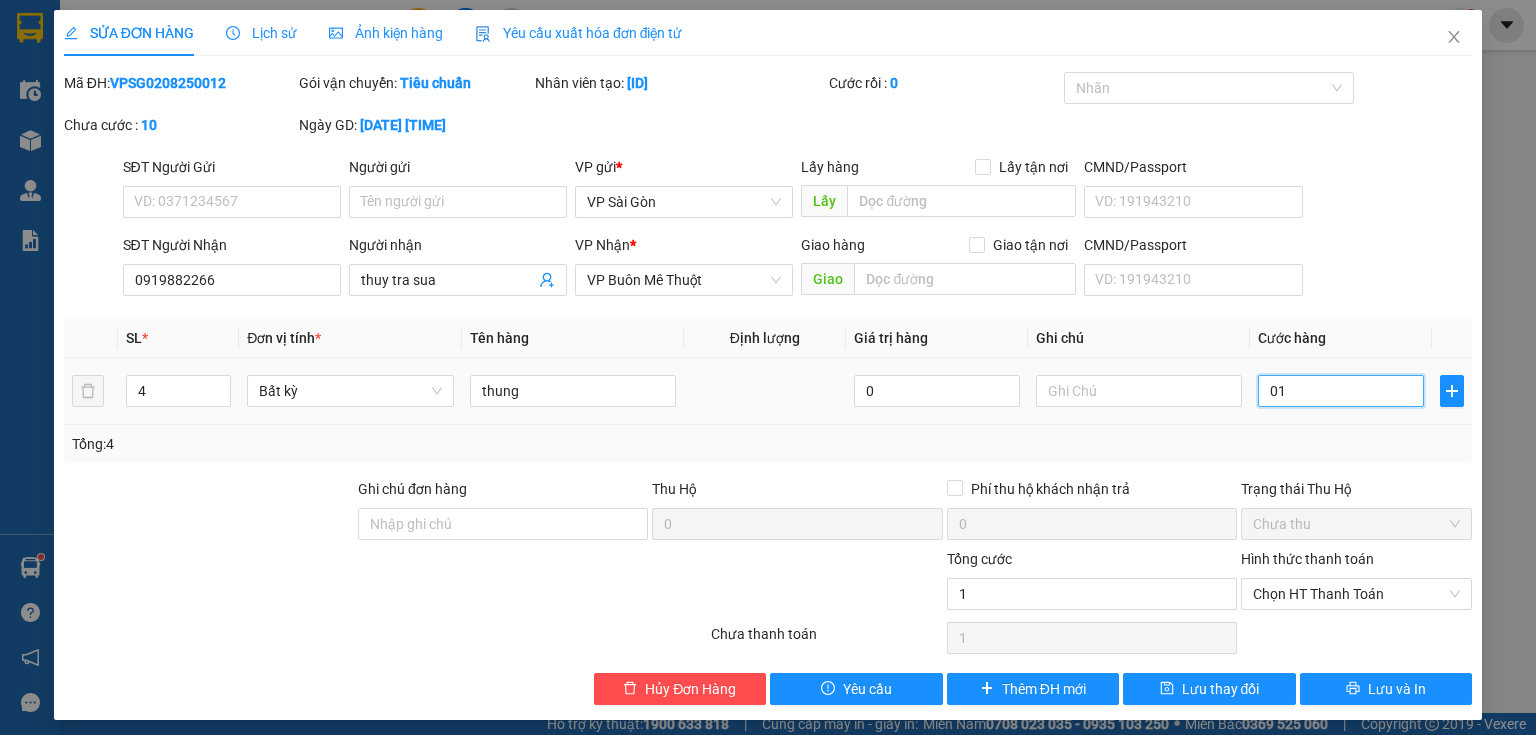 type on "10" 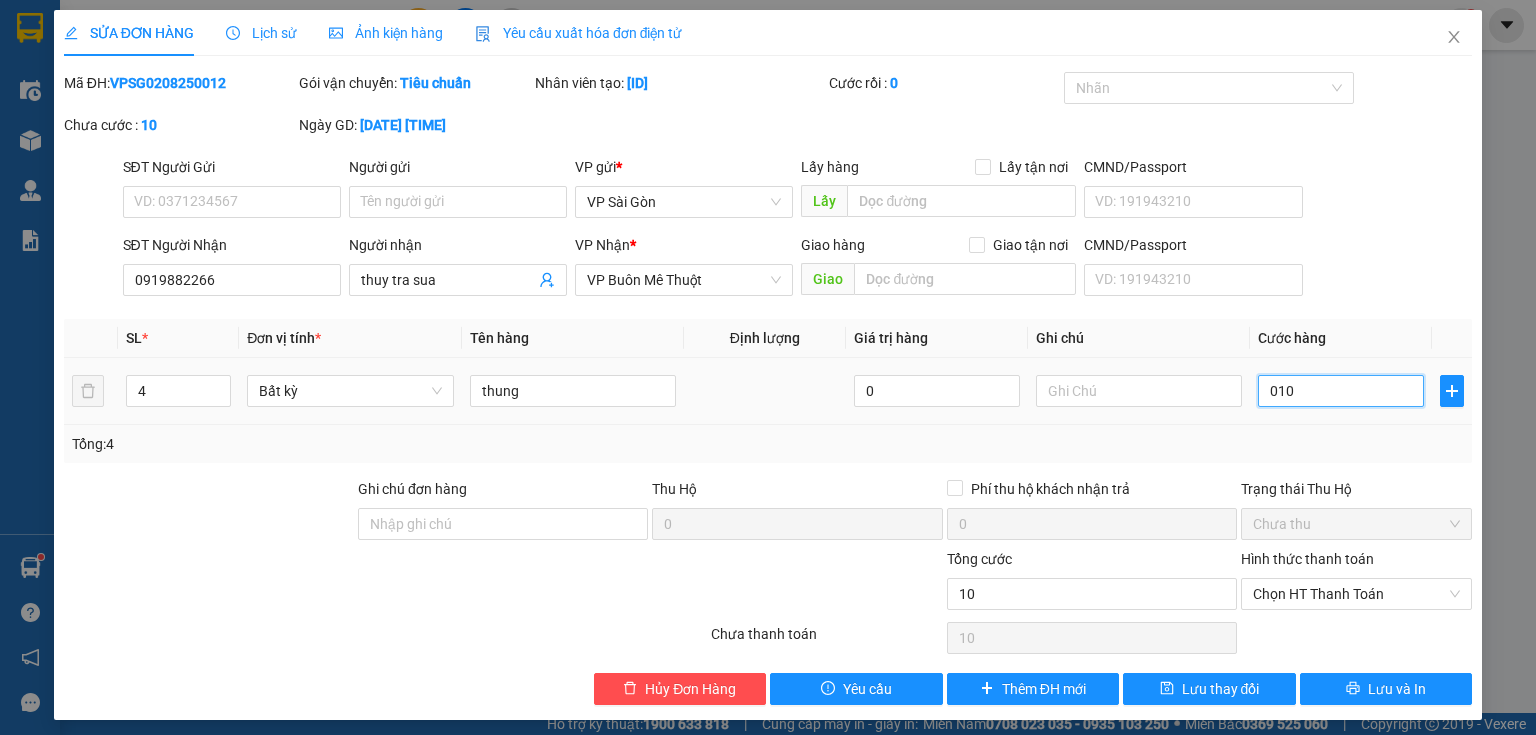 type on "100" 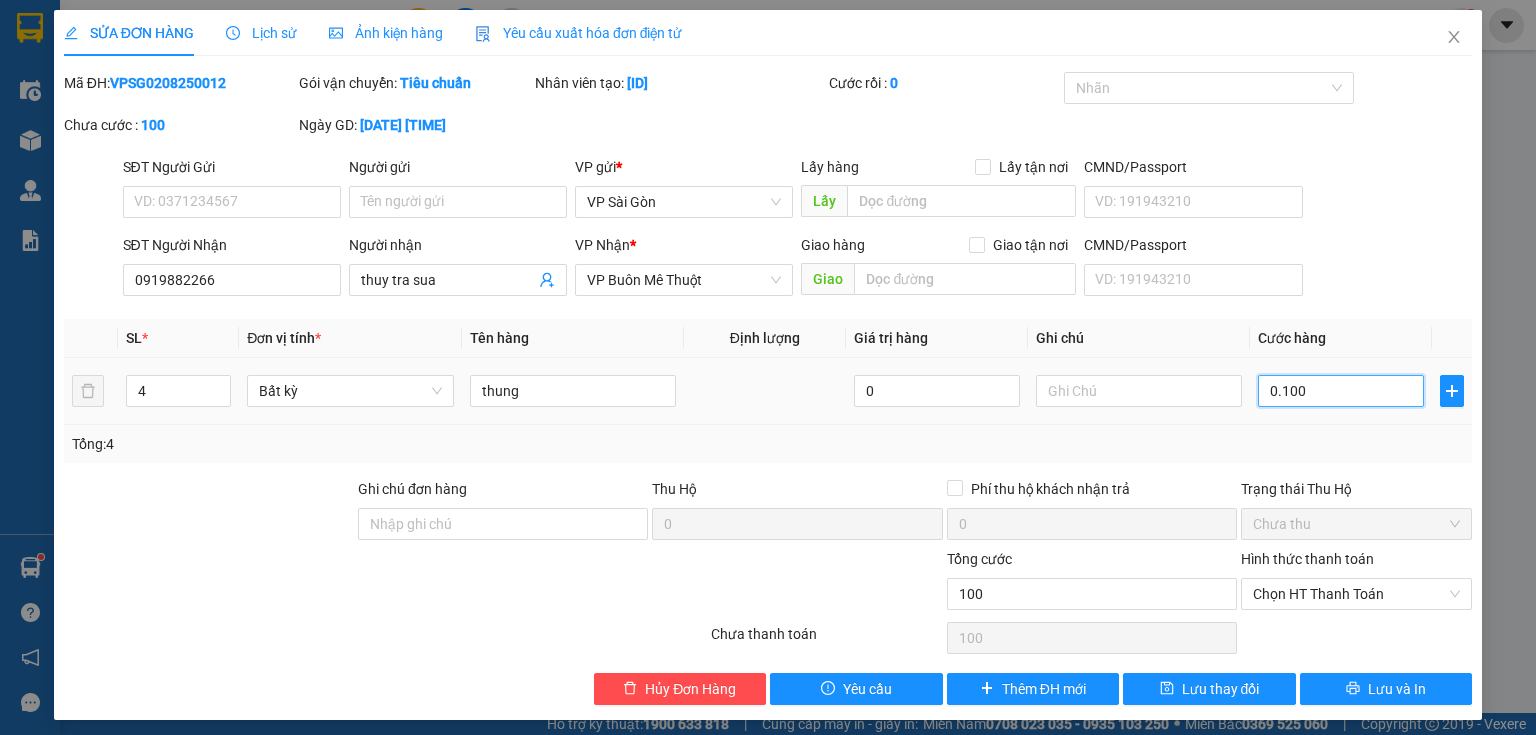 type on "1.000" 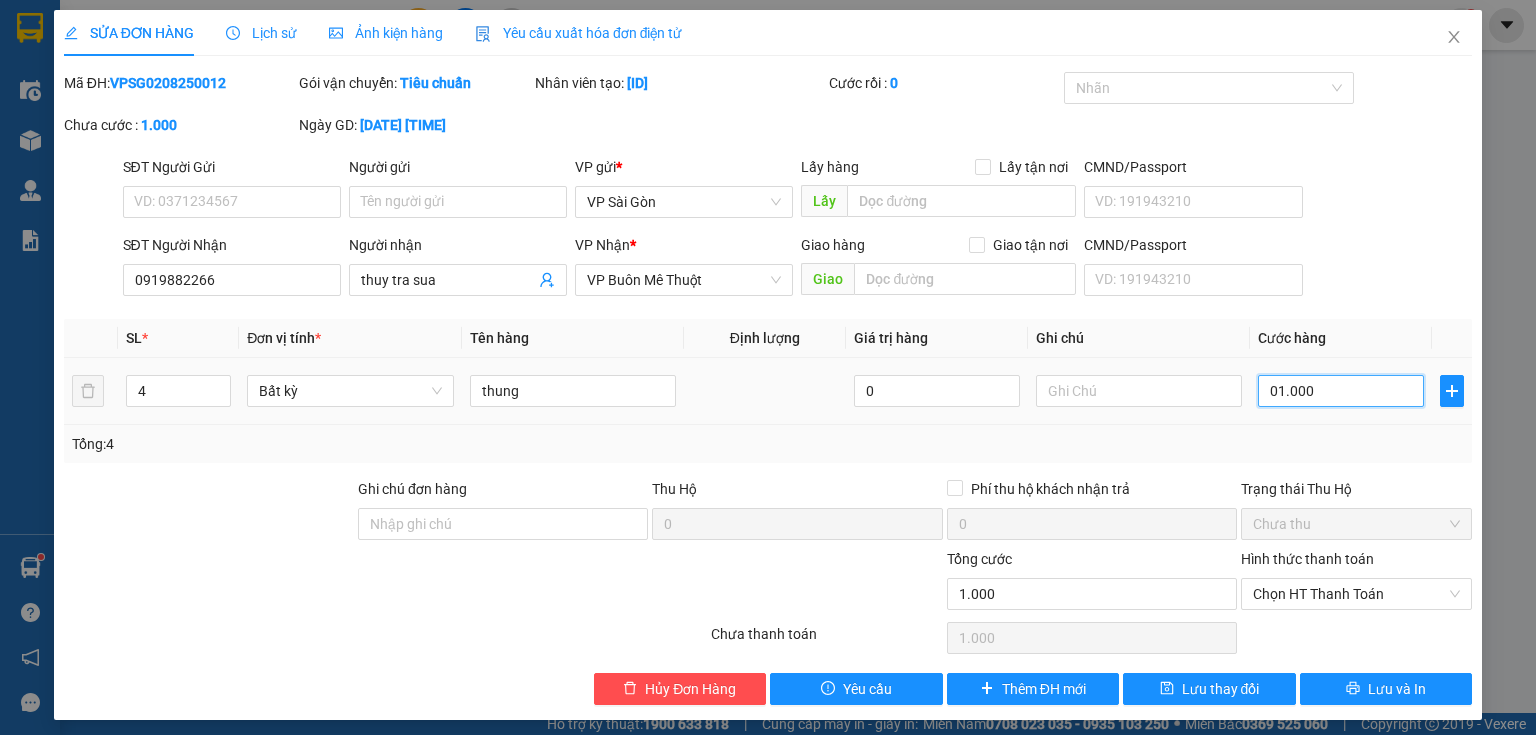 type on "10.000" 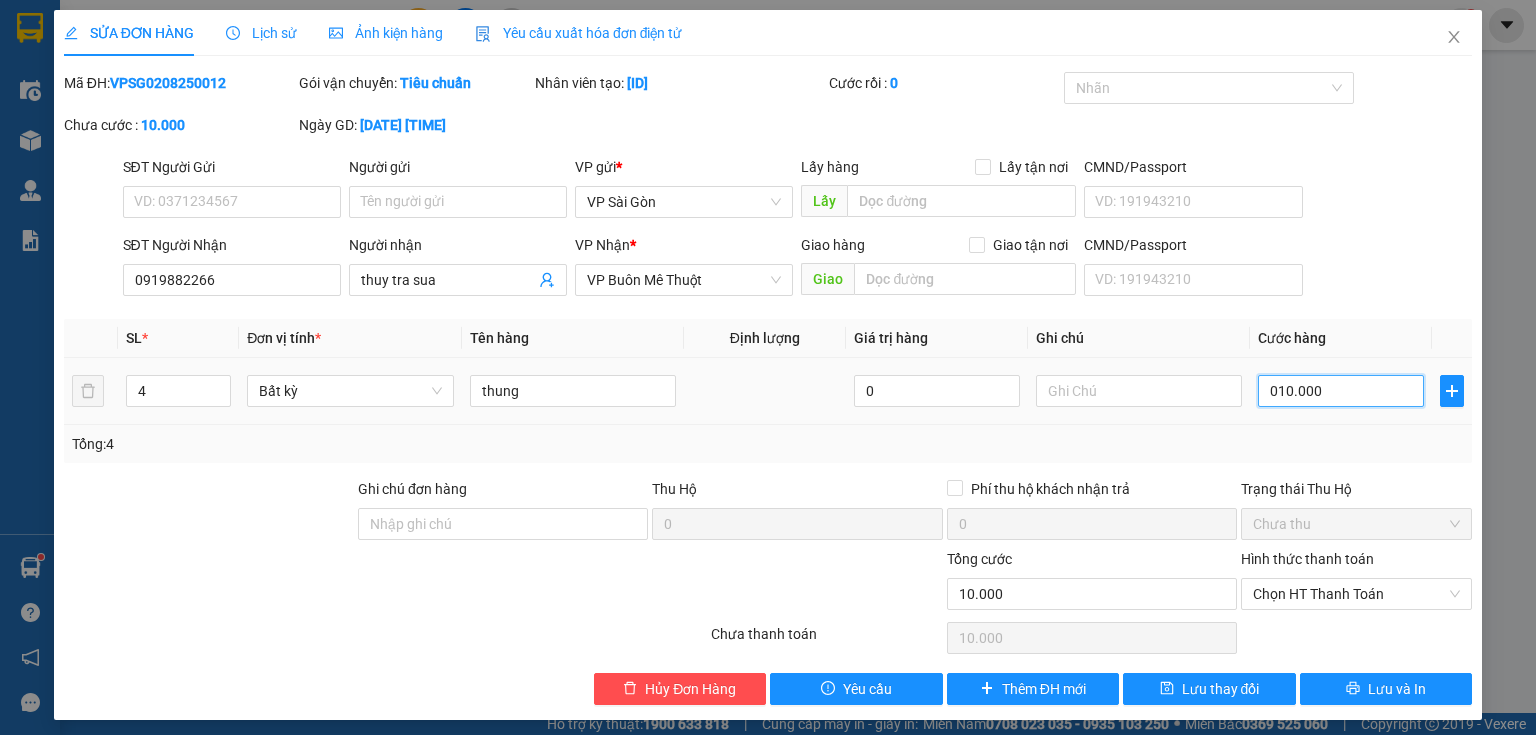 type on "0.100.000" 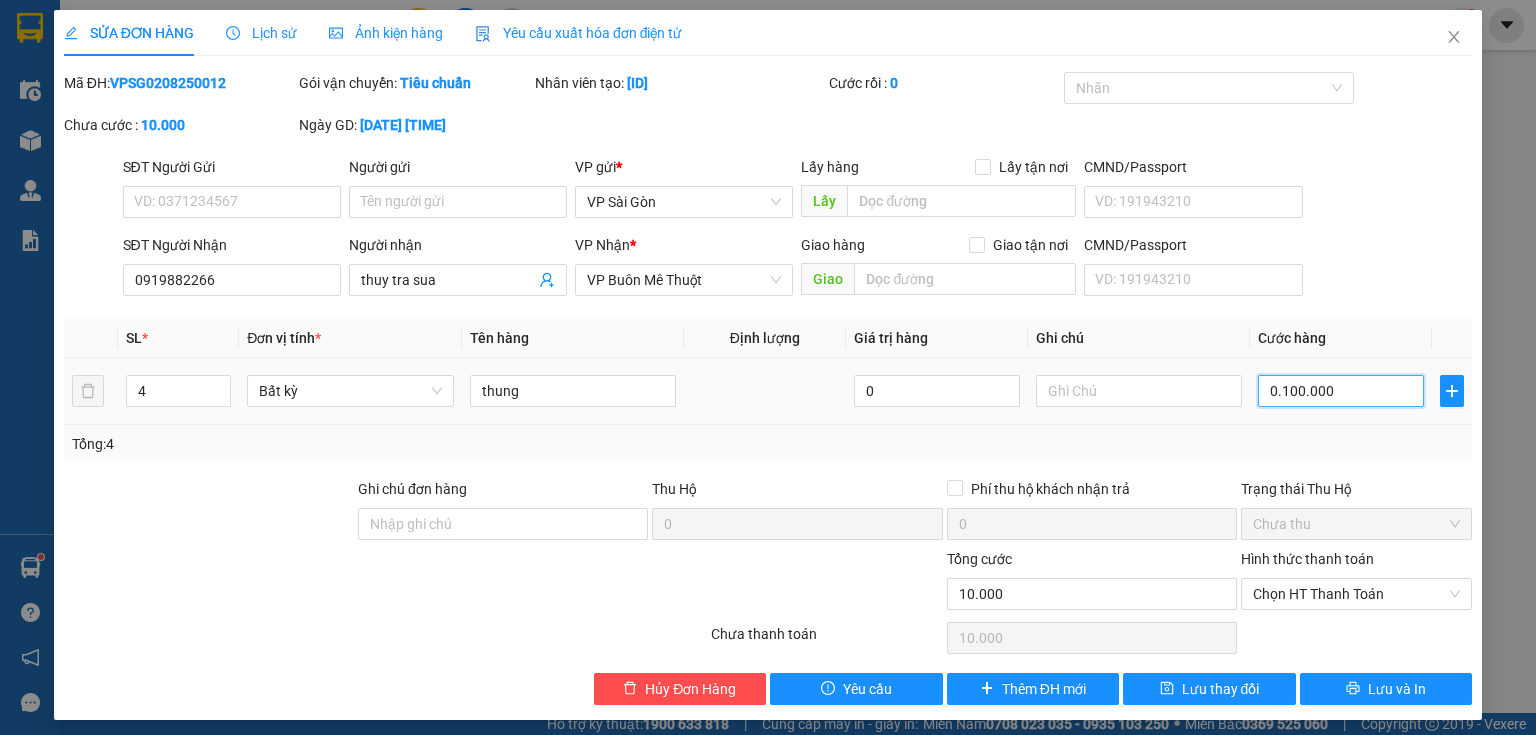 type on "100.000" 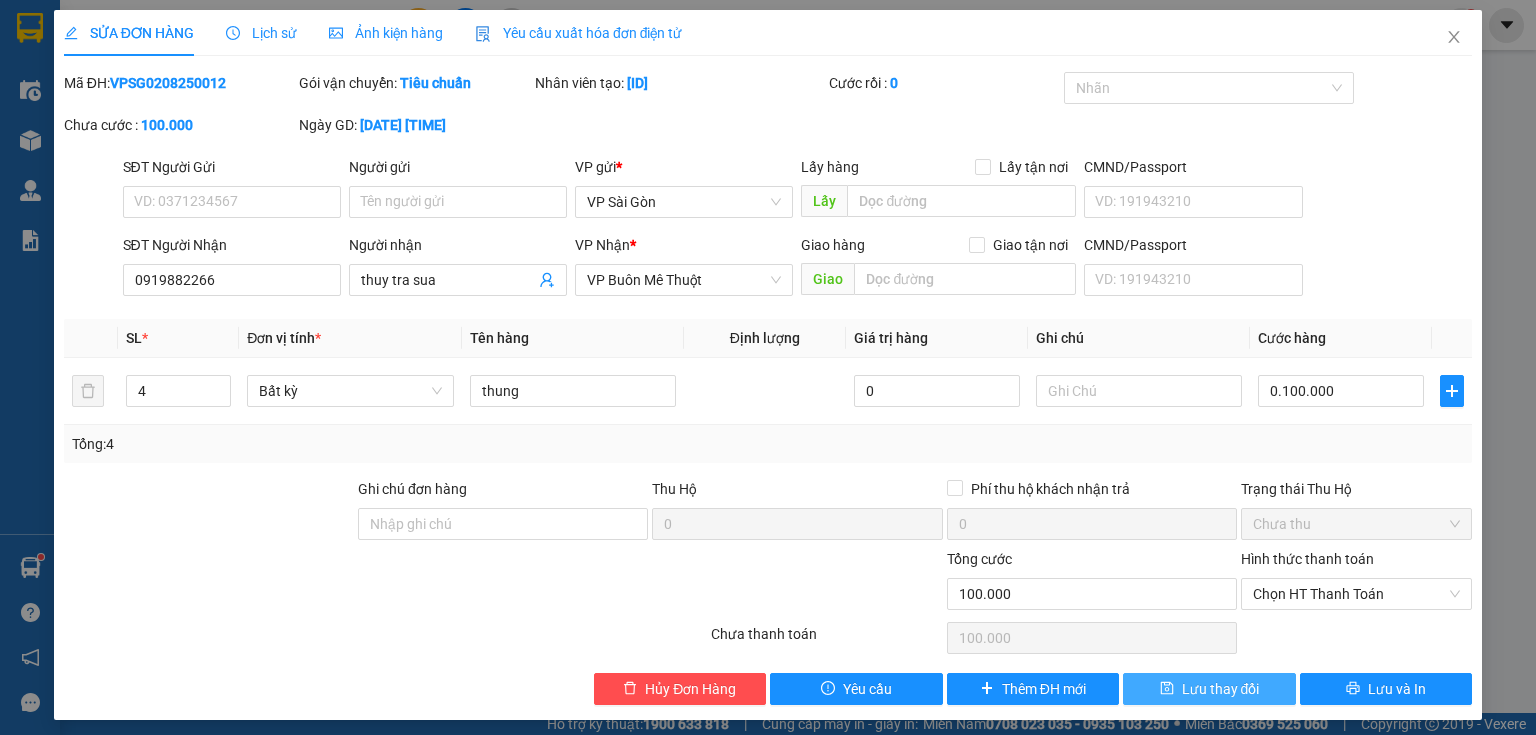 type on "100.000" 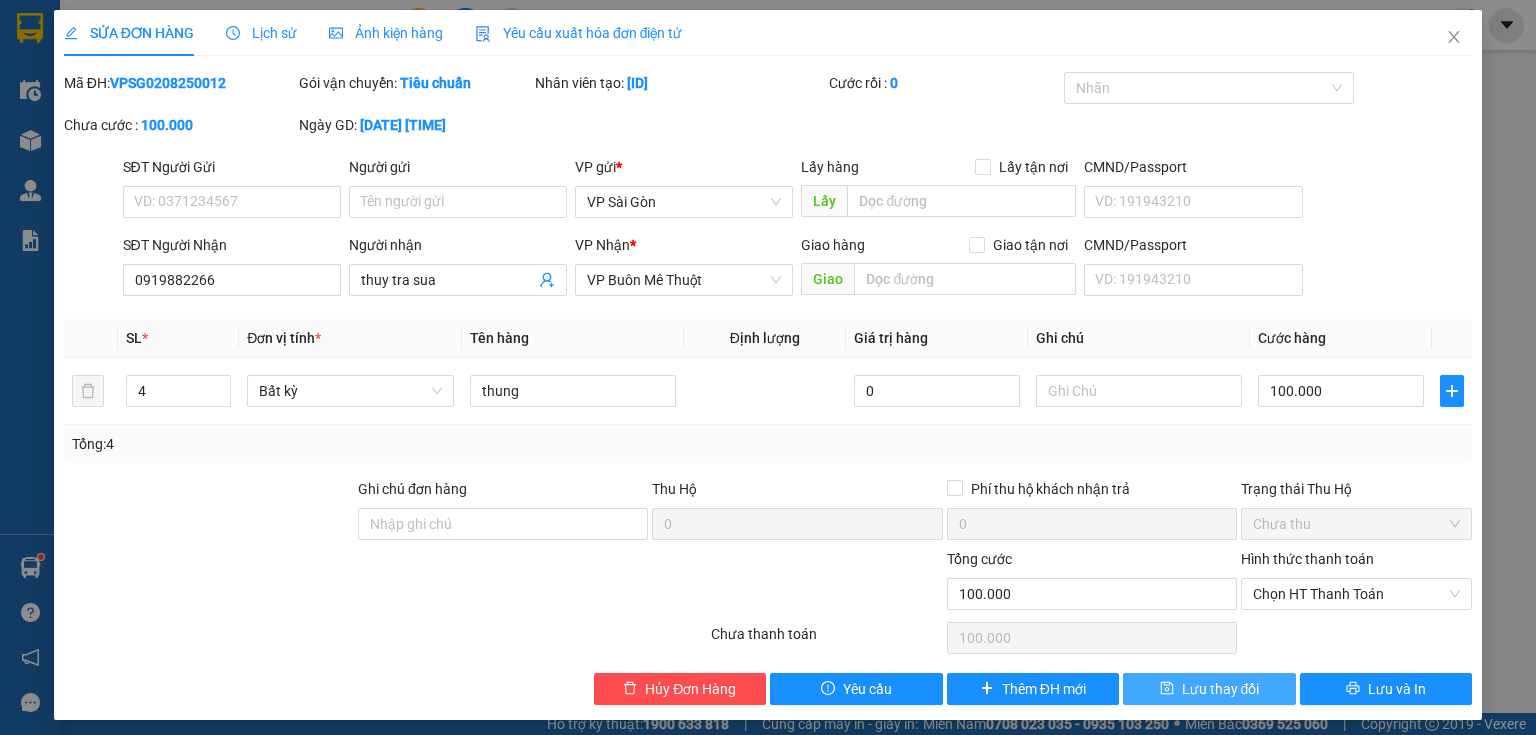 click on "Lưu thay đổi" at bounding box center [1209, 689] 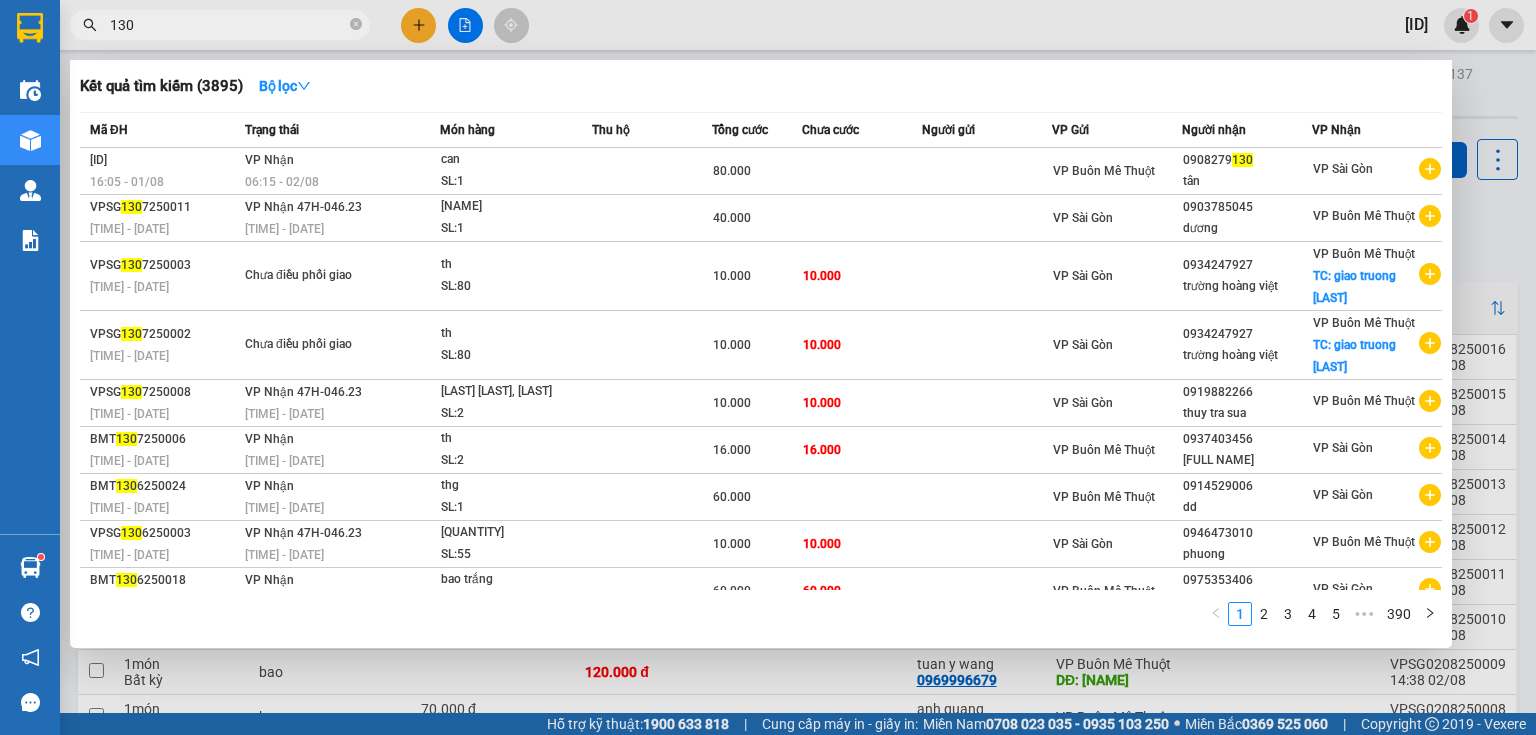 drag, startPoint x: 140, startPoint y: 19, endPoint x: 87, endPoint y: 12, distance: 53.460266 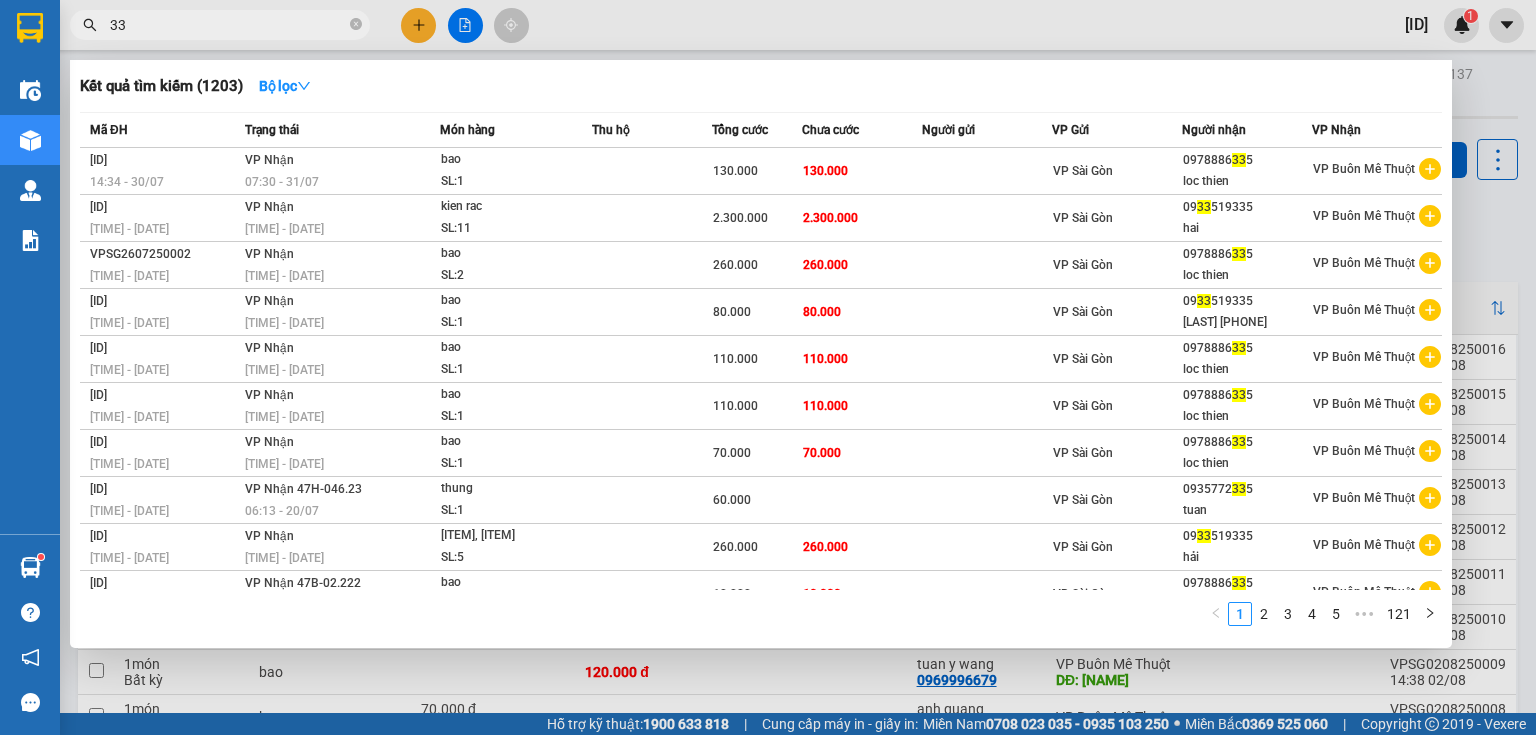 type on "3" 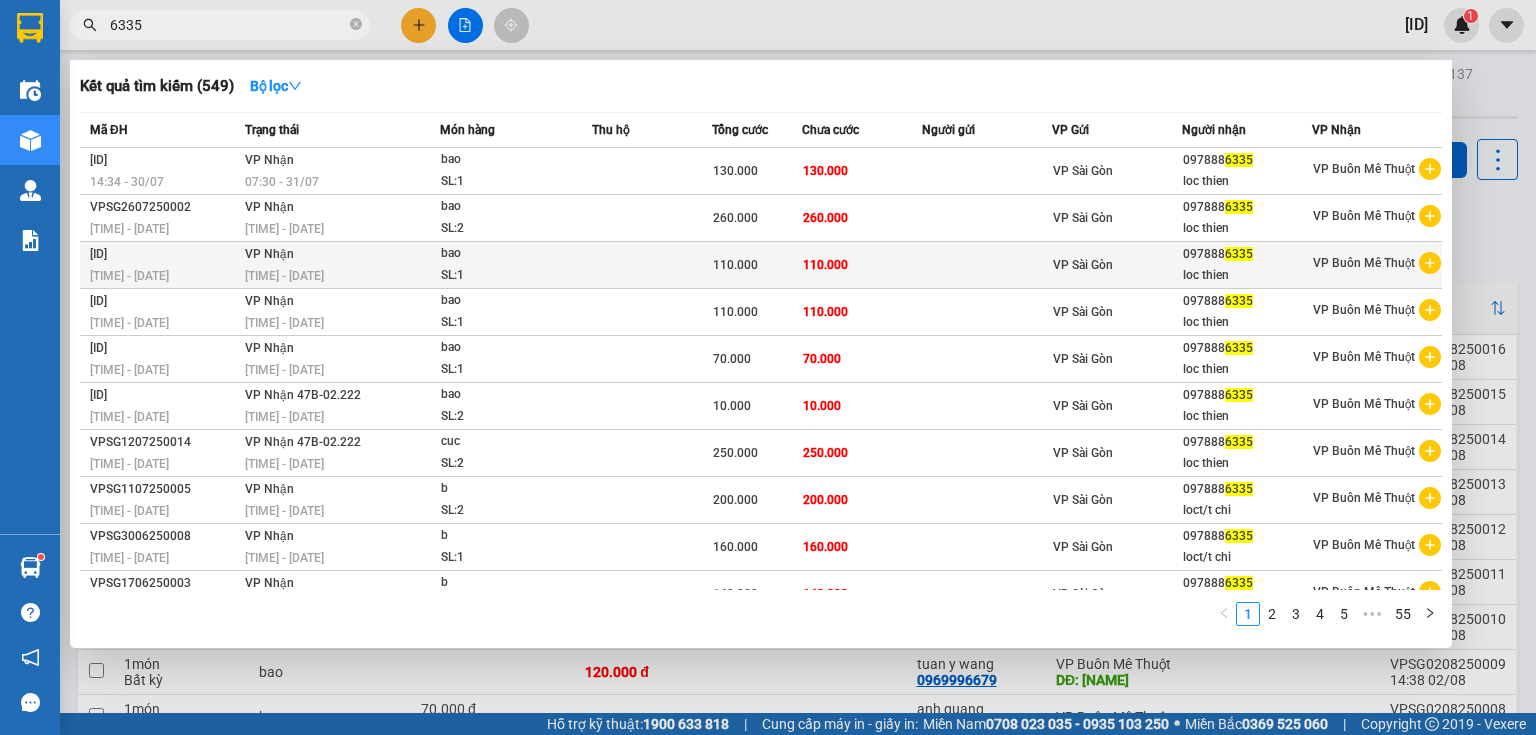 scroll, scrollTop: 22, scrollLeft: 0, axis: vertical 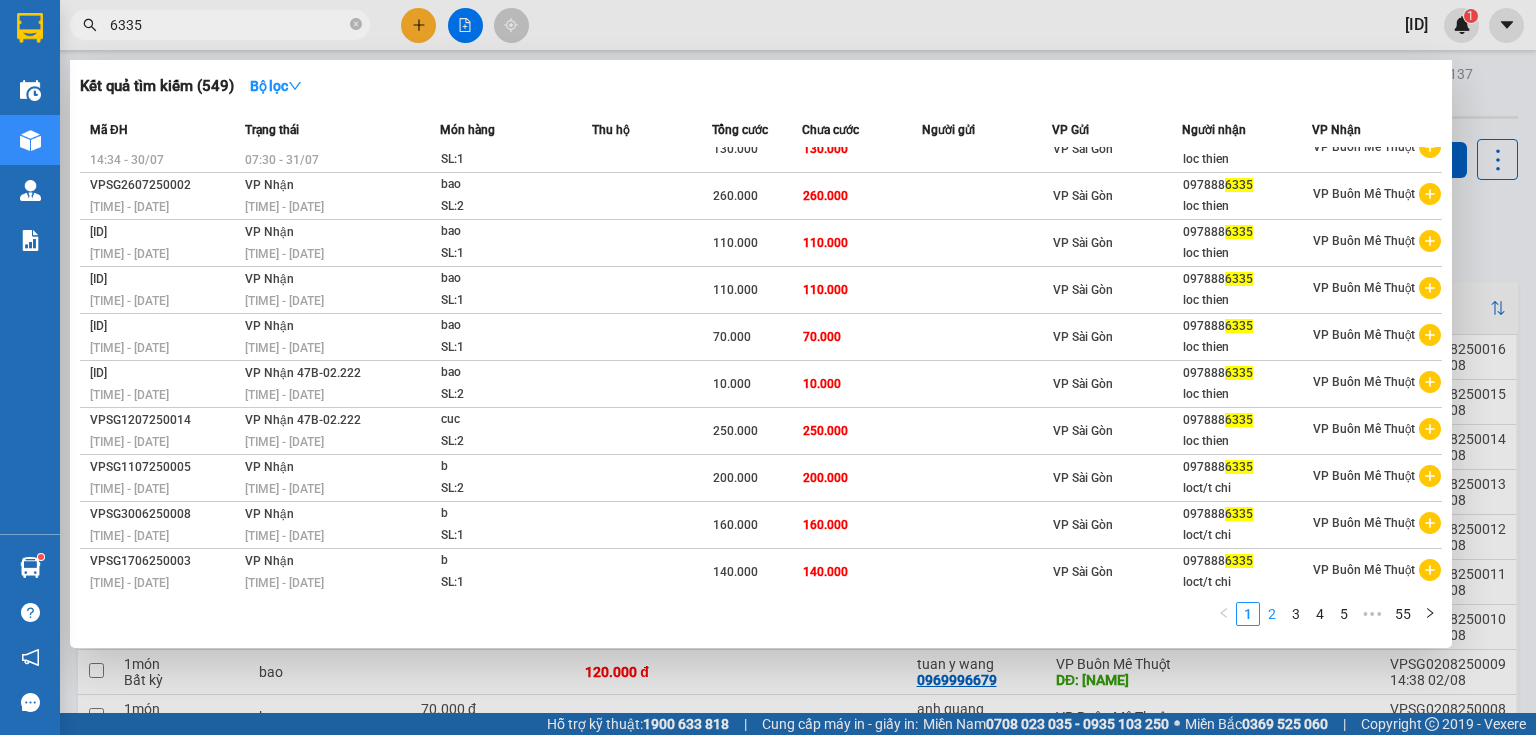 type on "6335" 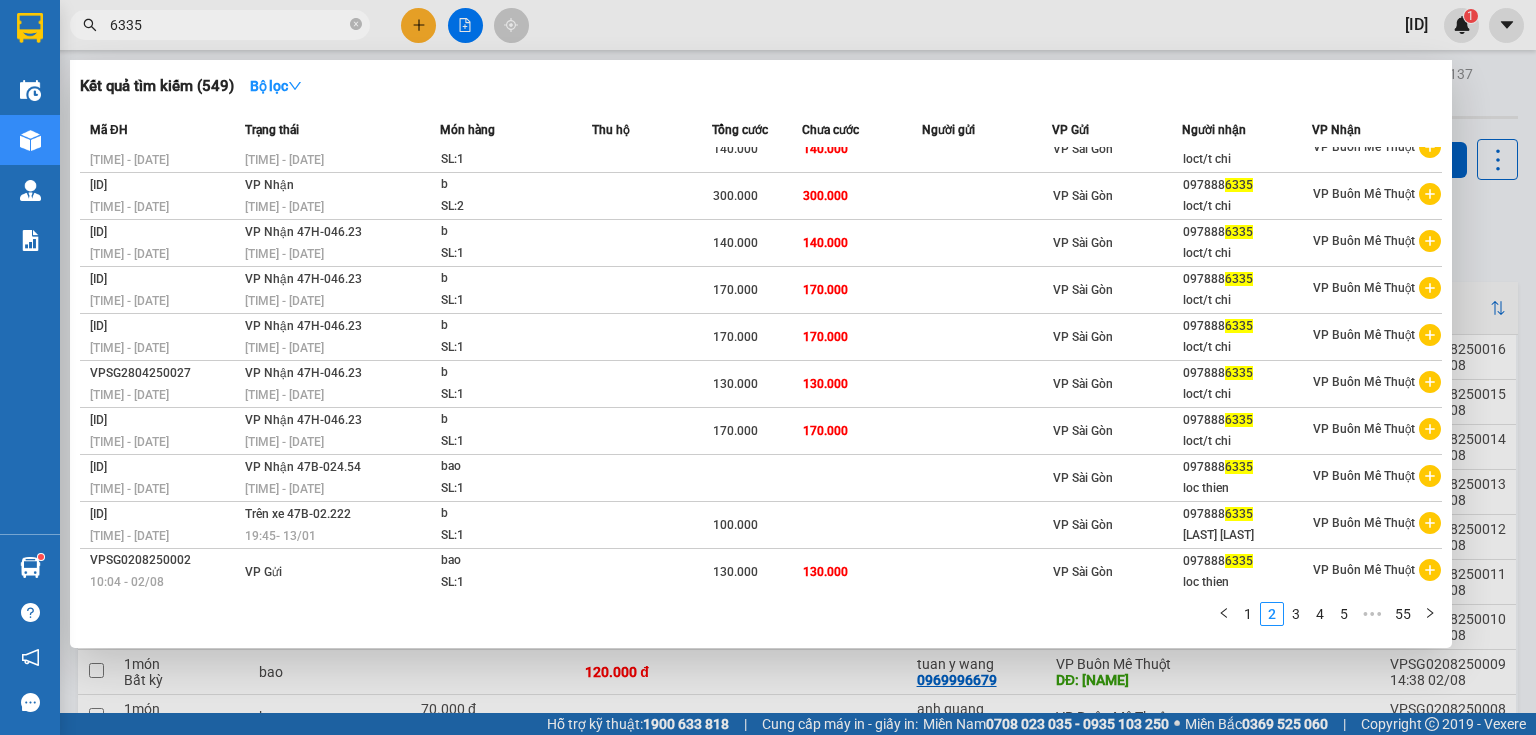 scroll, scrollTop: 21, scrollLeft: 0, axis: vertical 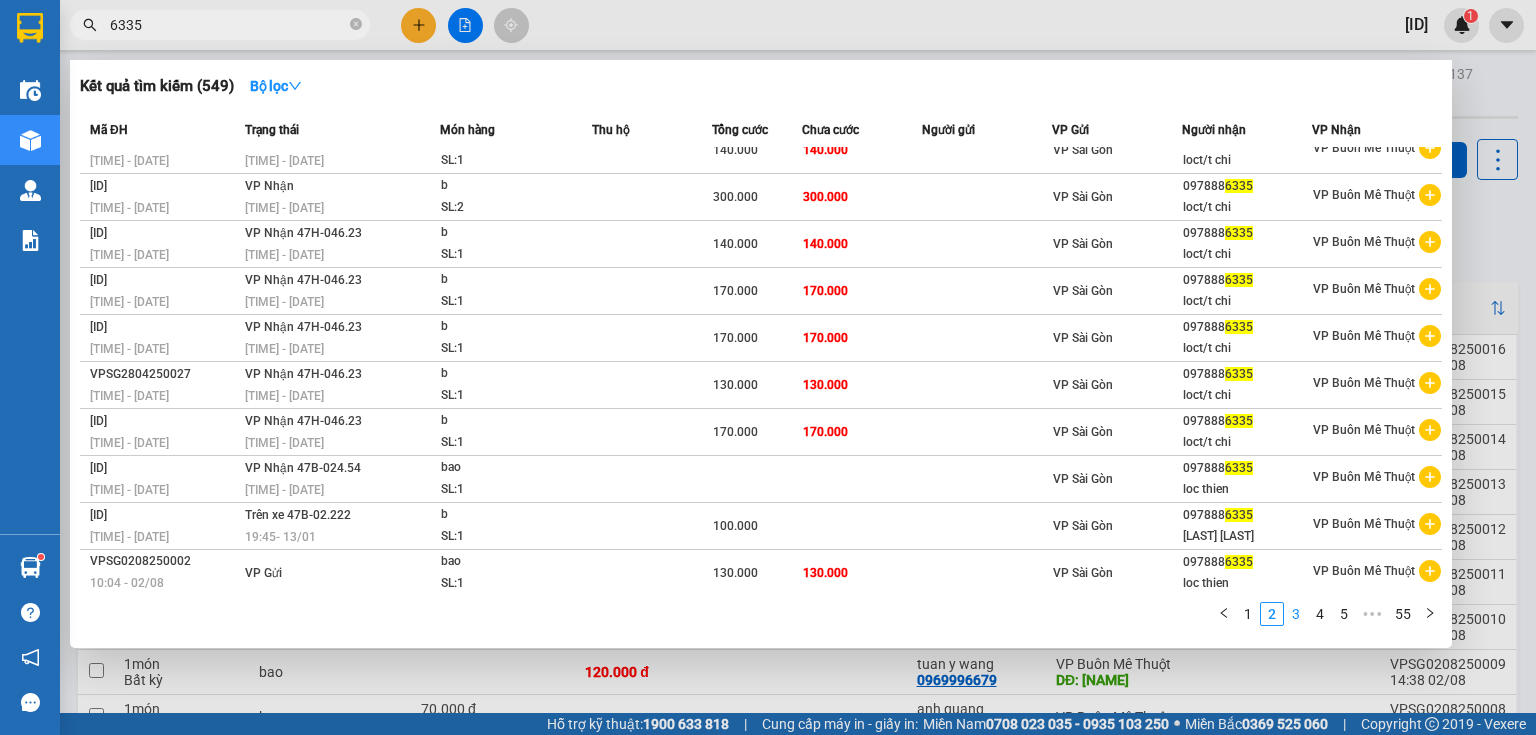 click on "3" at bounding box center (1296, 614) 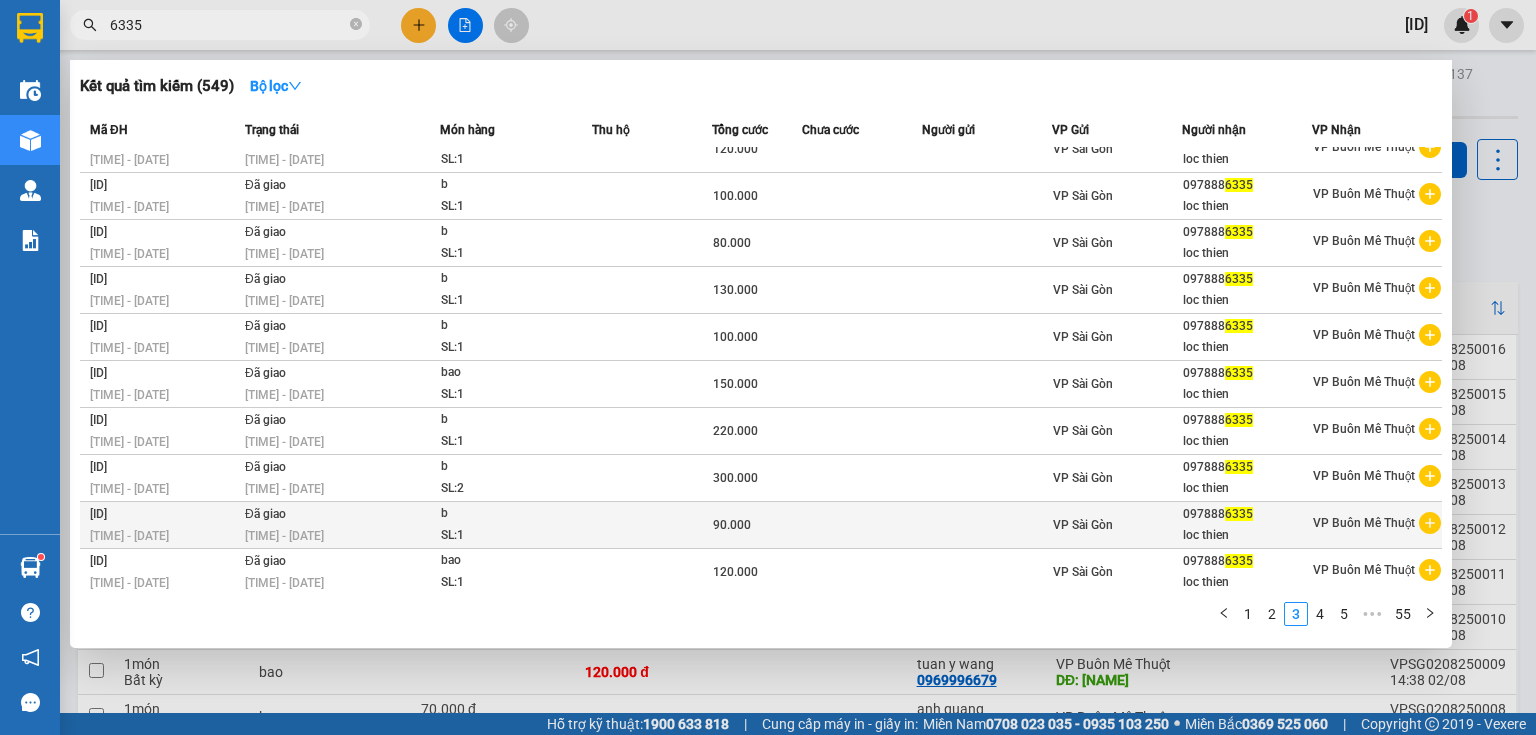 scroll, scrollTop: 0, scrollLeft: 0, axis: both 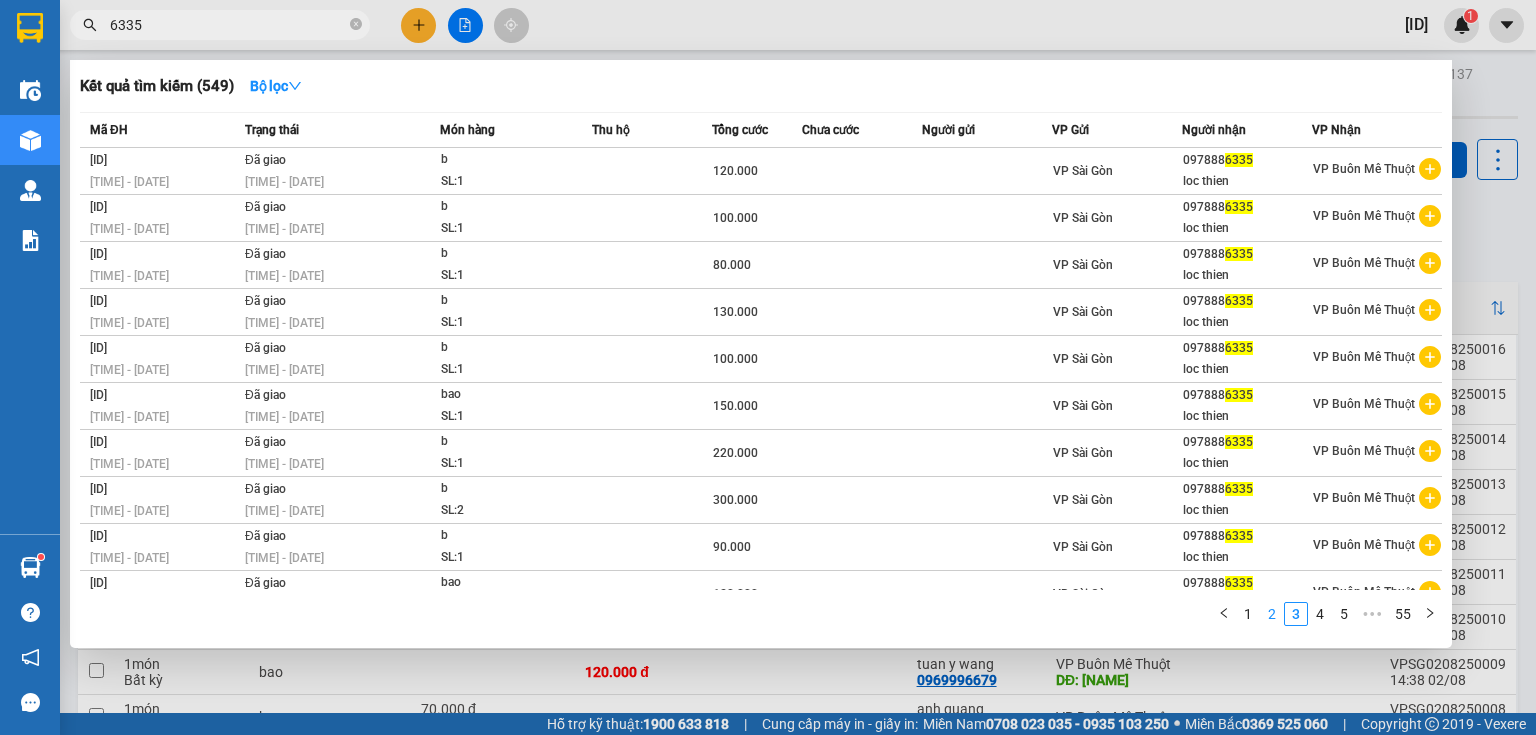 click on "2" at bounding box center (1272, 614) 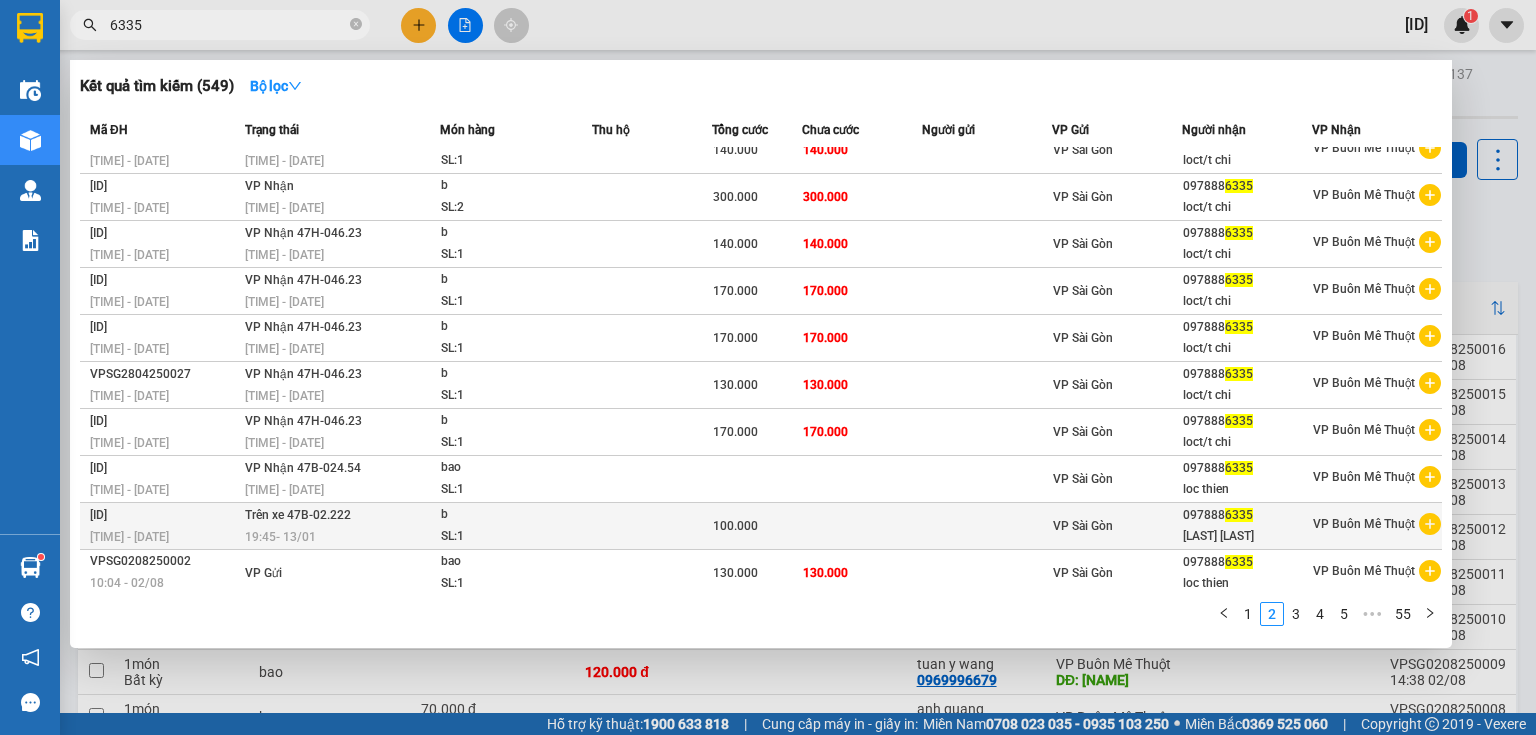scroll, scrollTop: 0, scrollLeft: 0, axis: both 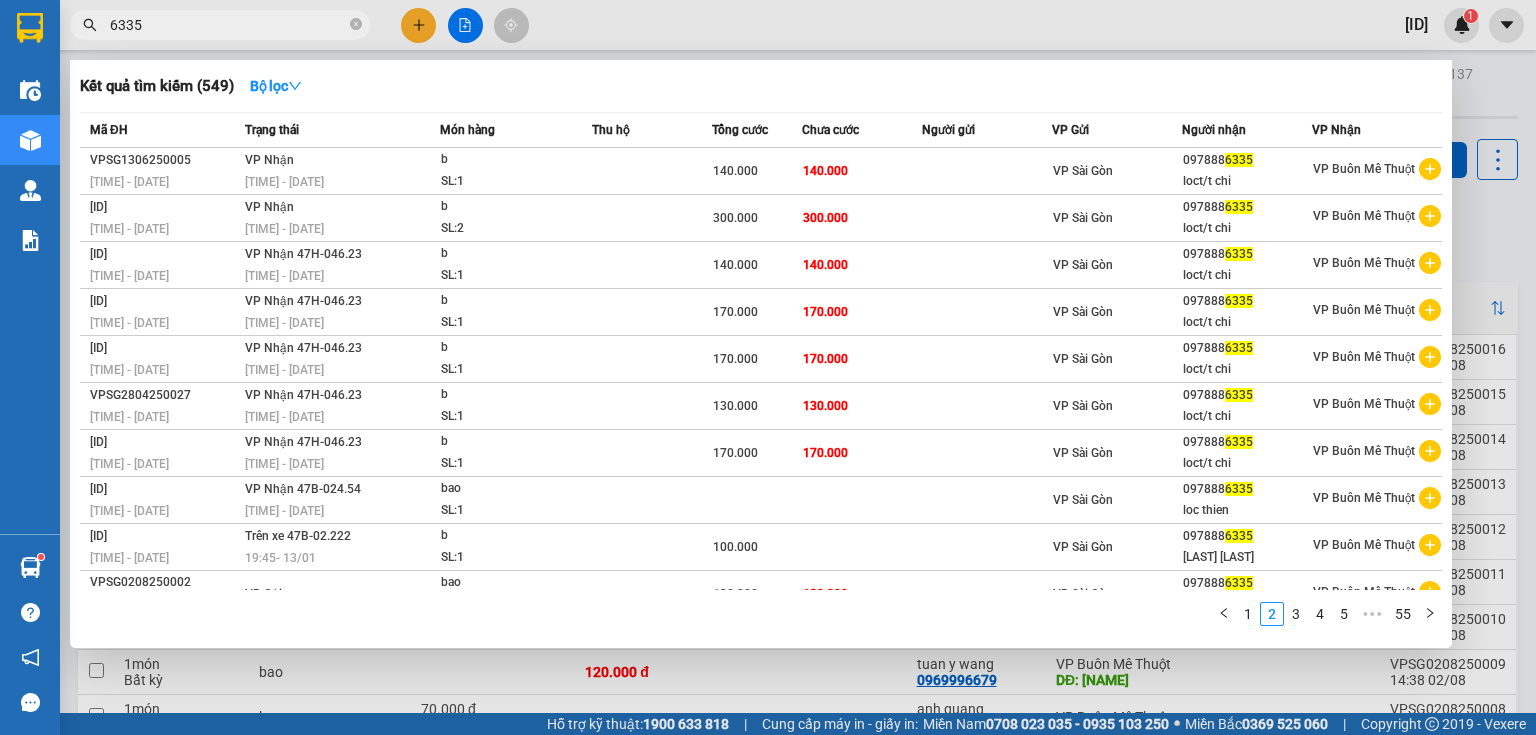 click at bounding box center (768, 367) 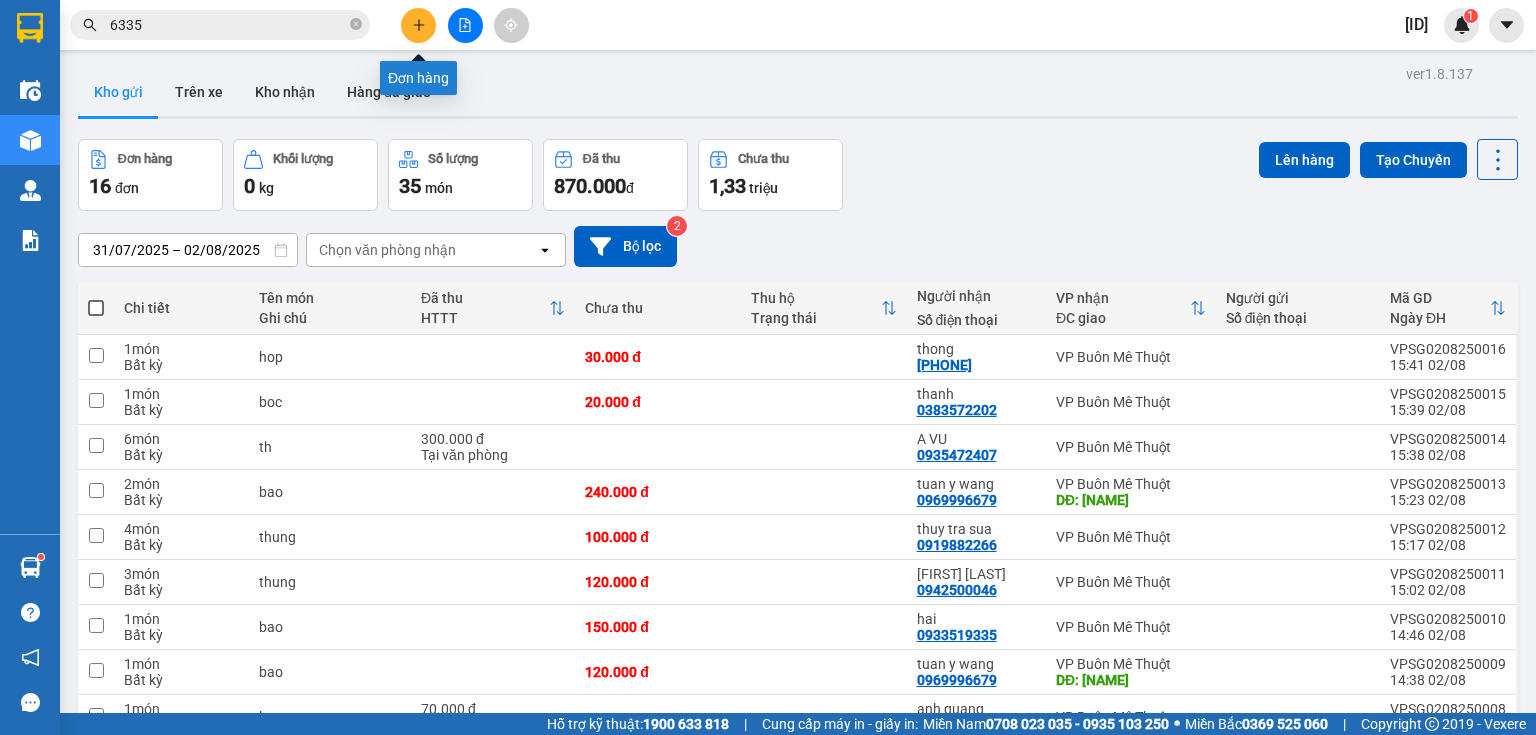click 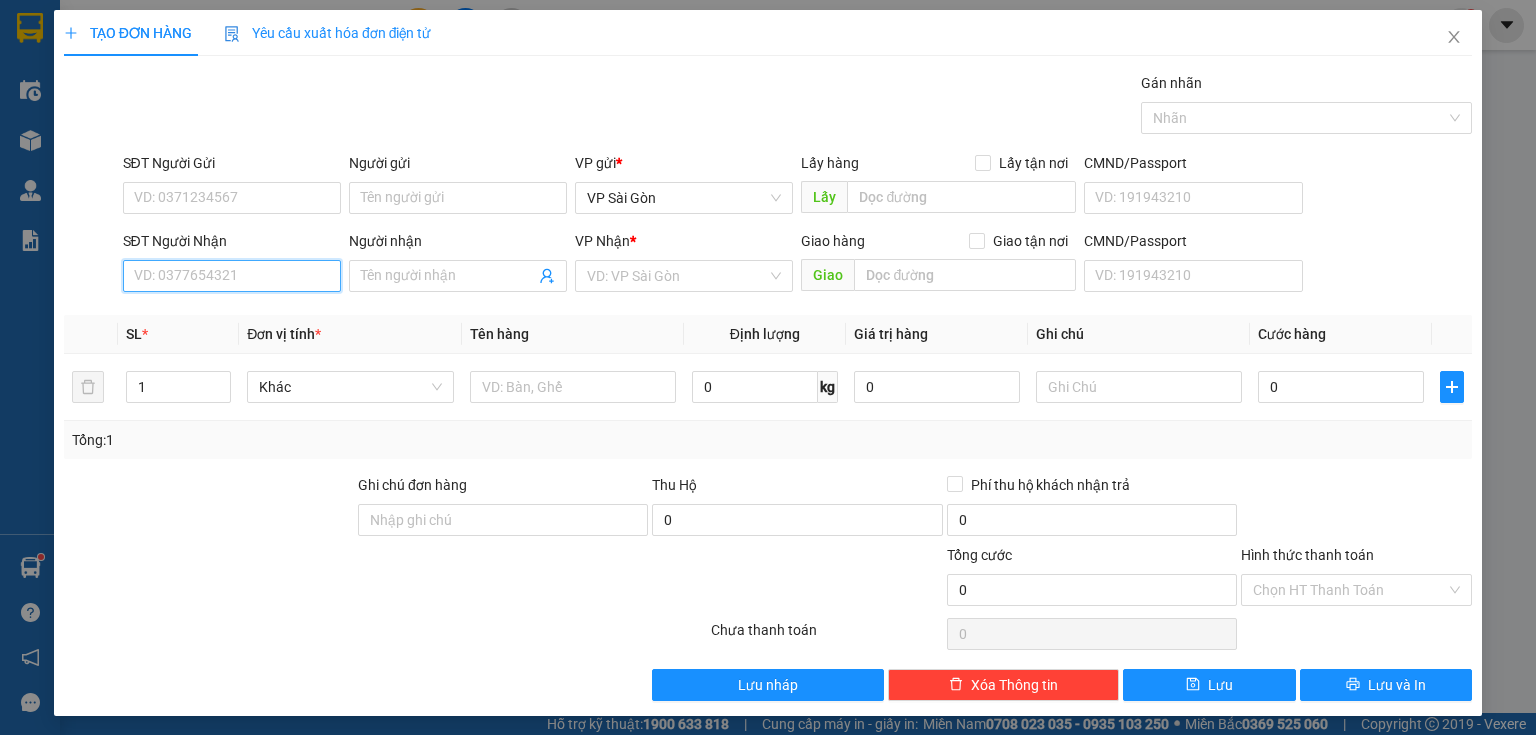 click on "SĐT Người Nhận" at bounding box center [232, 276] 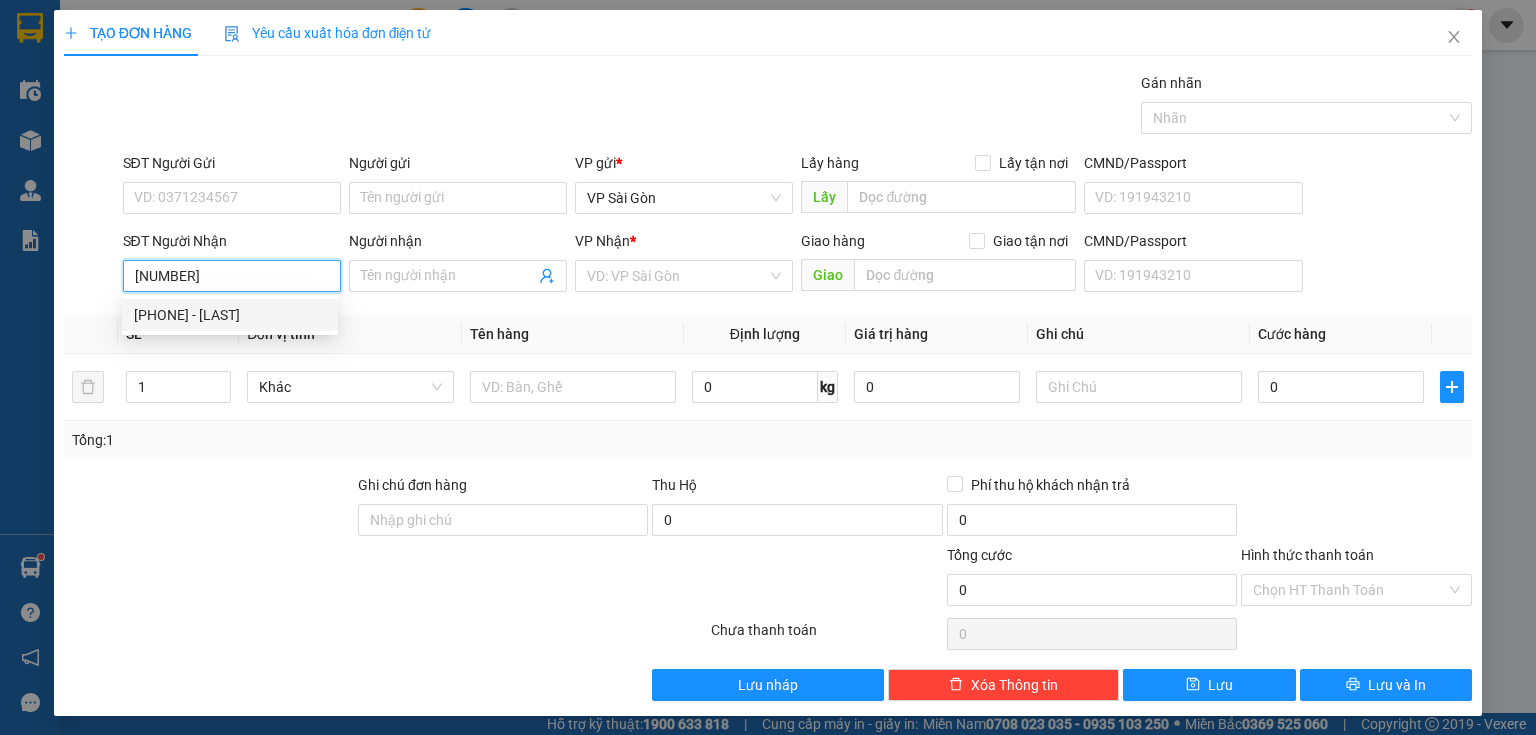 click on "[PHONE] - [LAST]" at bounding box center (230, 315) 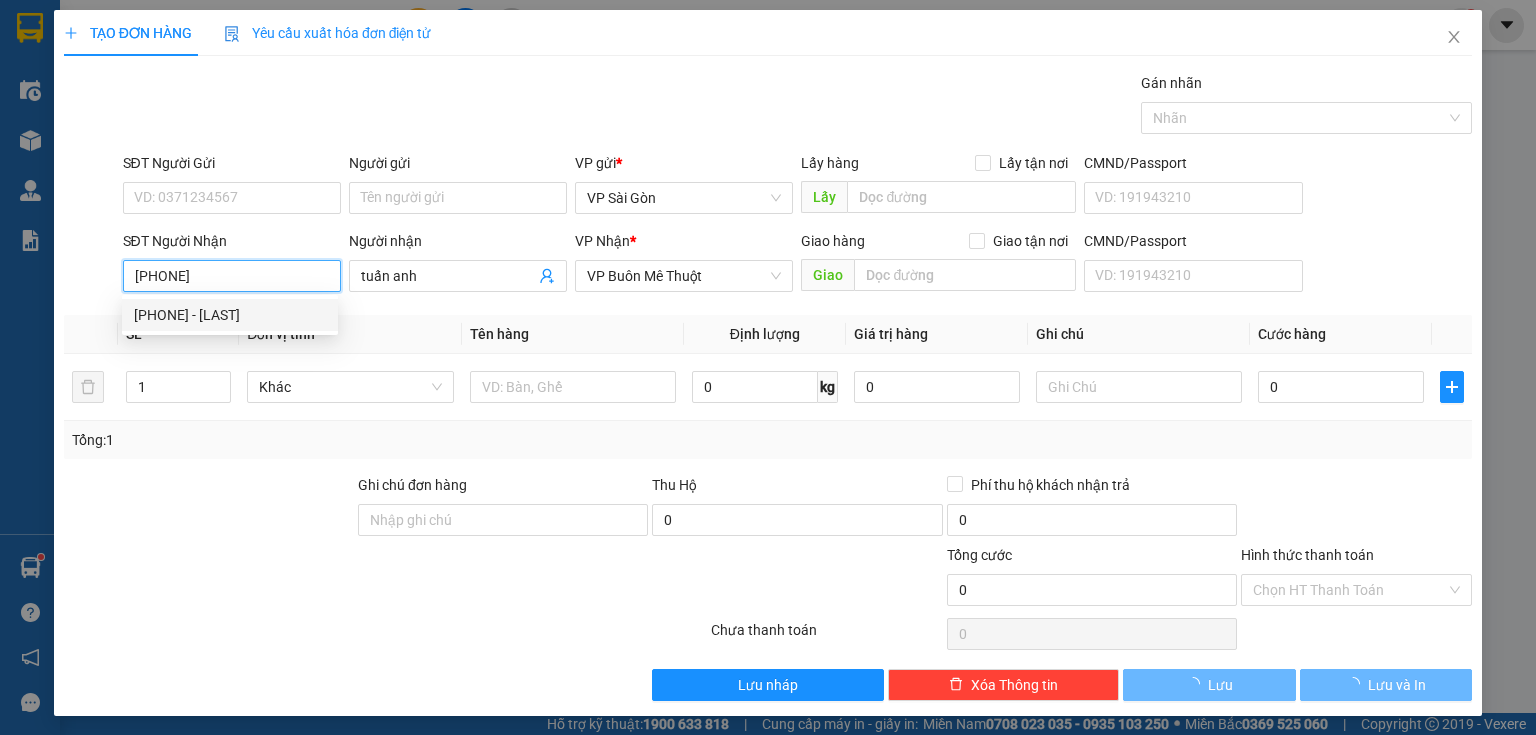 type 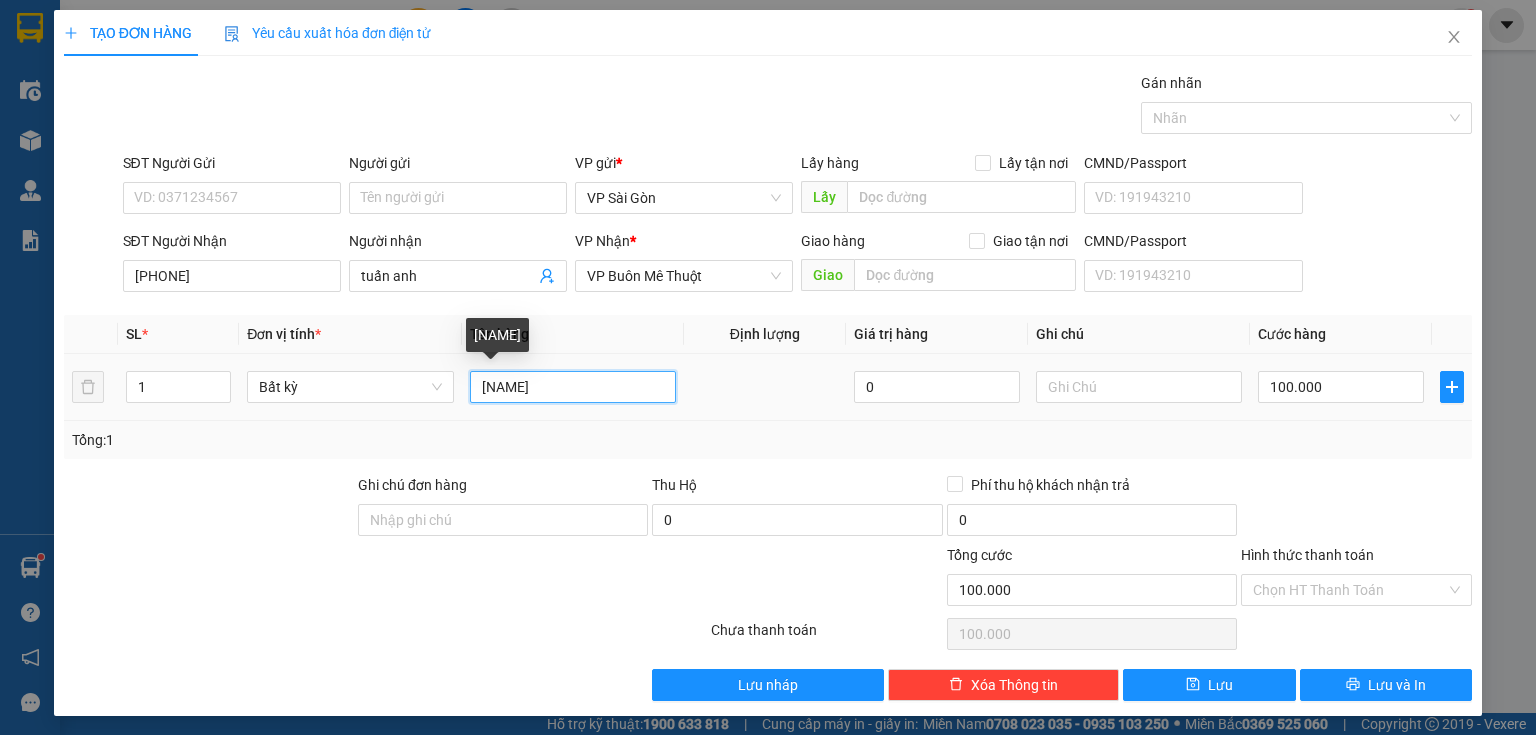 drag, startPoint x: 474, startPoint y: 387, endPoint x: 564, endPoint y: 388, distance: 90.005554 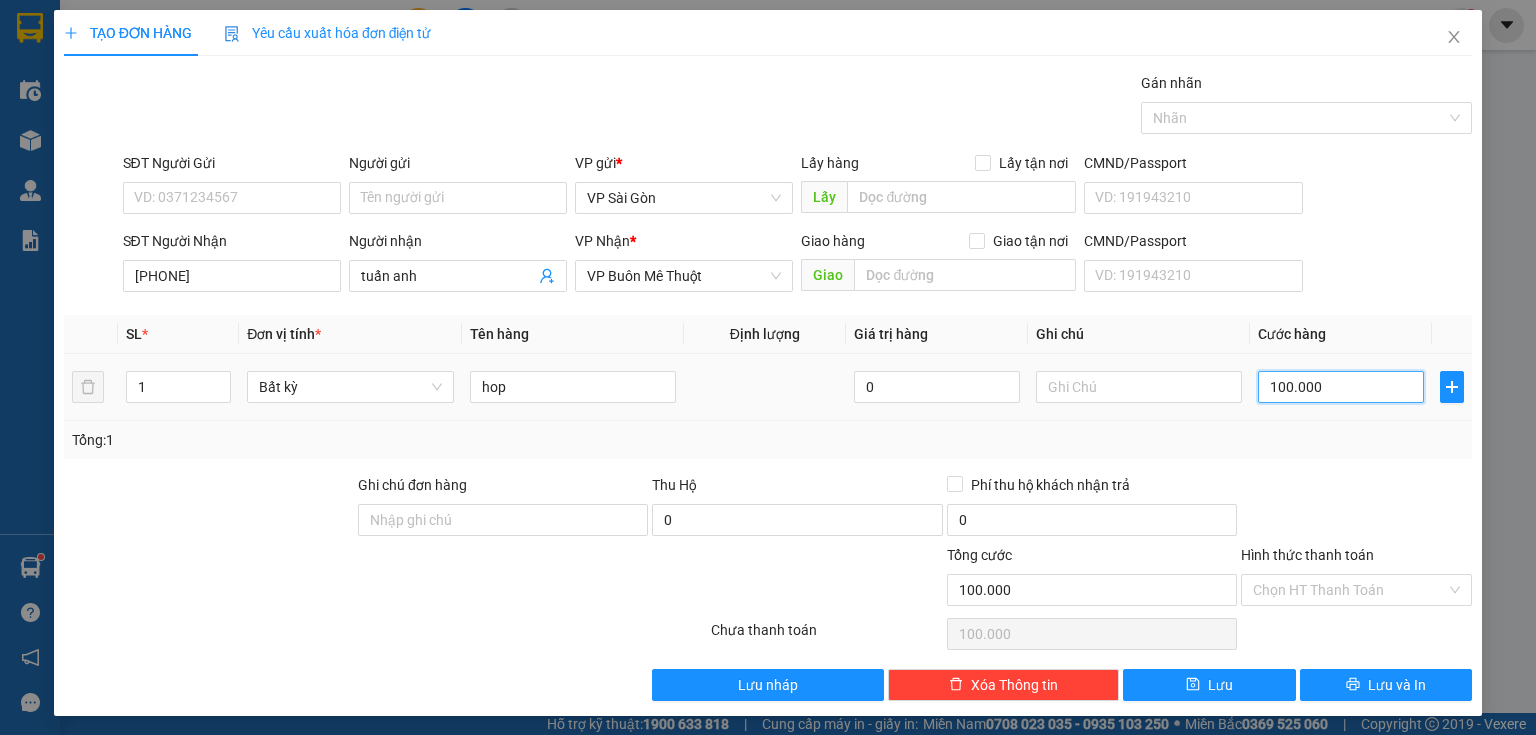 click on "100.000" at bounding box center [1341, 387] 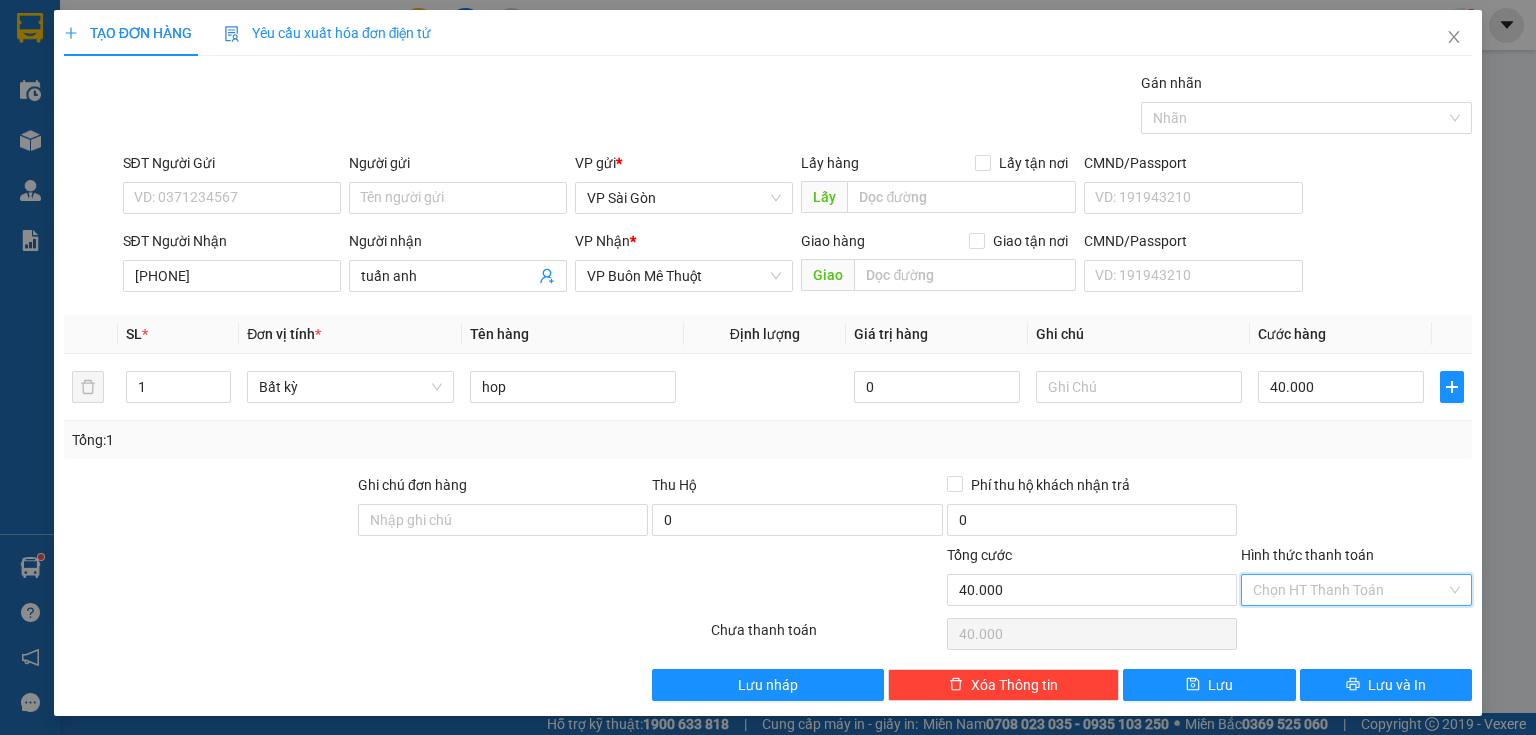 click on "Hình thức thanh toán" at bounding box center (1349, 590) 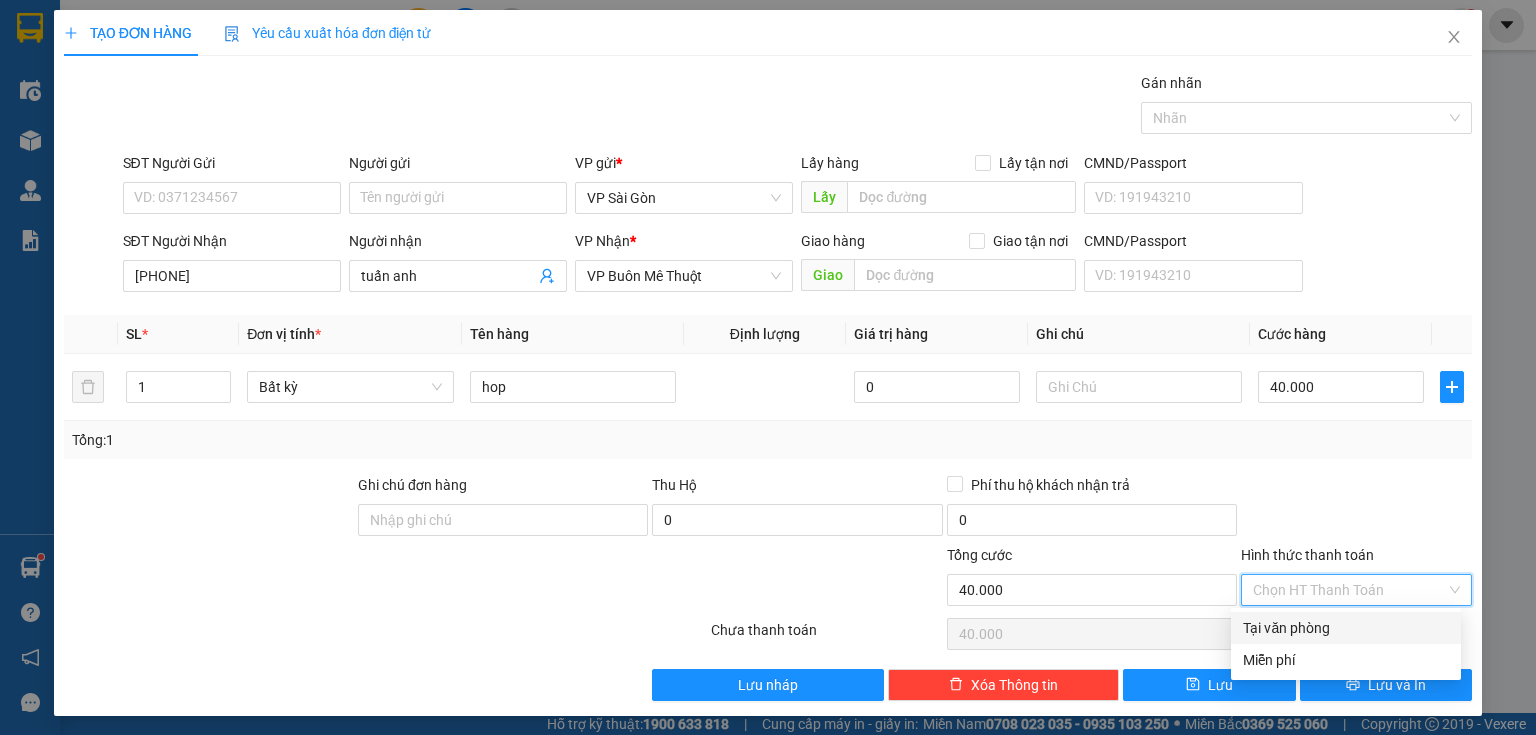 click on "Tại văn phòng" at bounding box center [1346, 628] 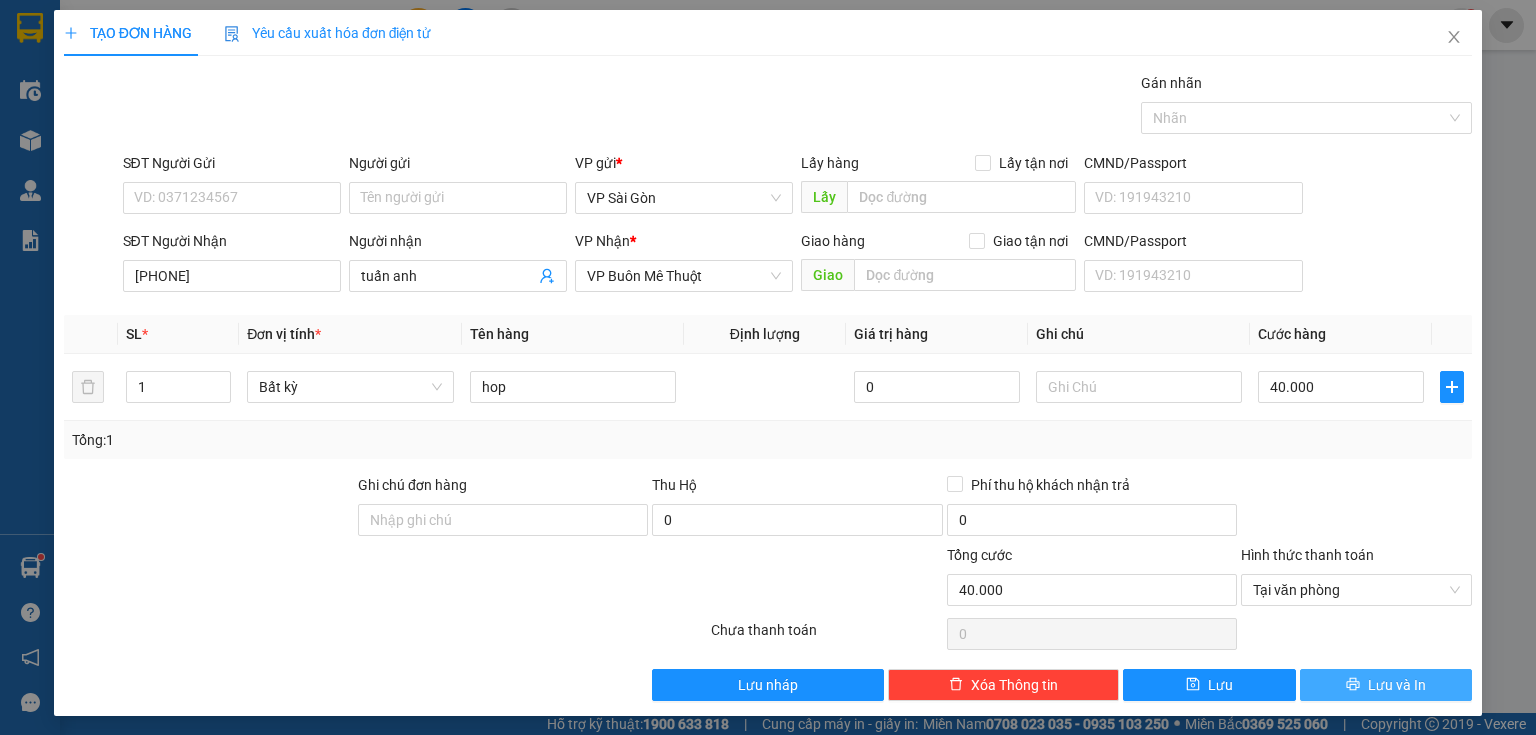 click 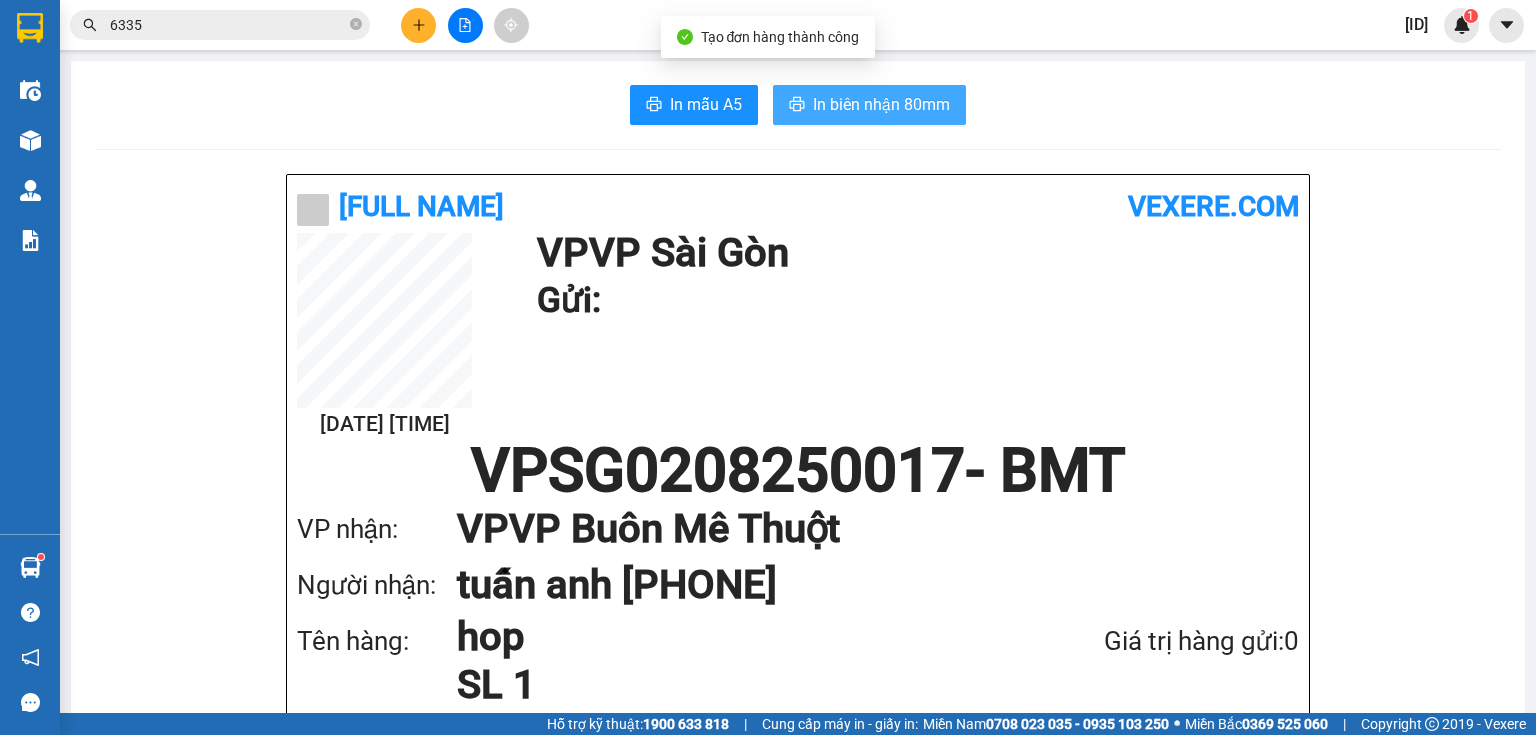 click on "In biên nhận 80mm" at bounding box center [881, 104] 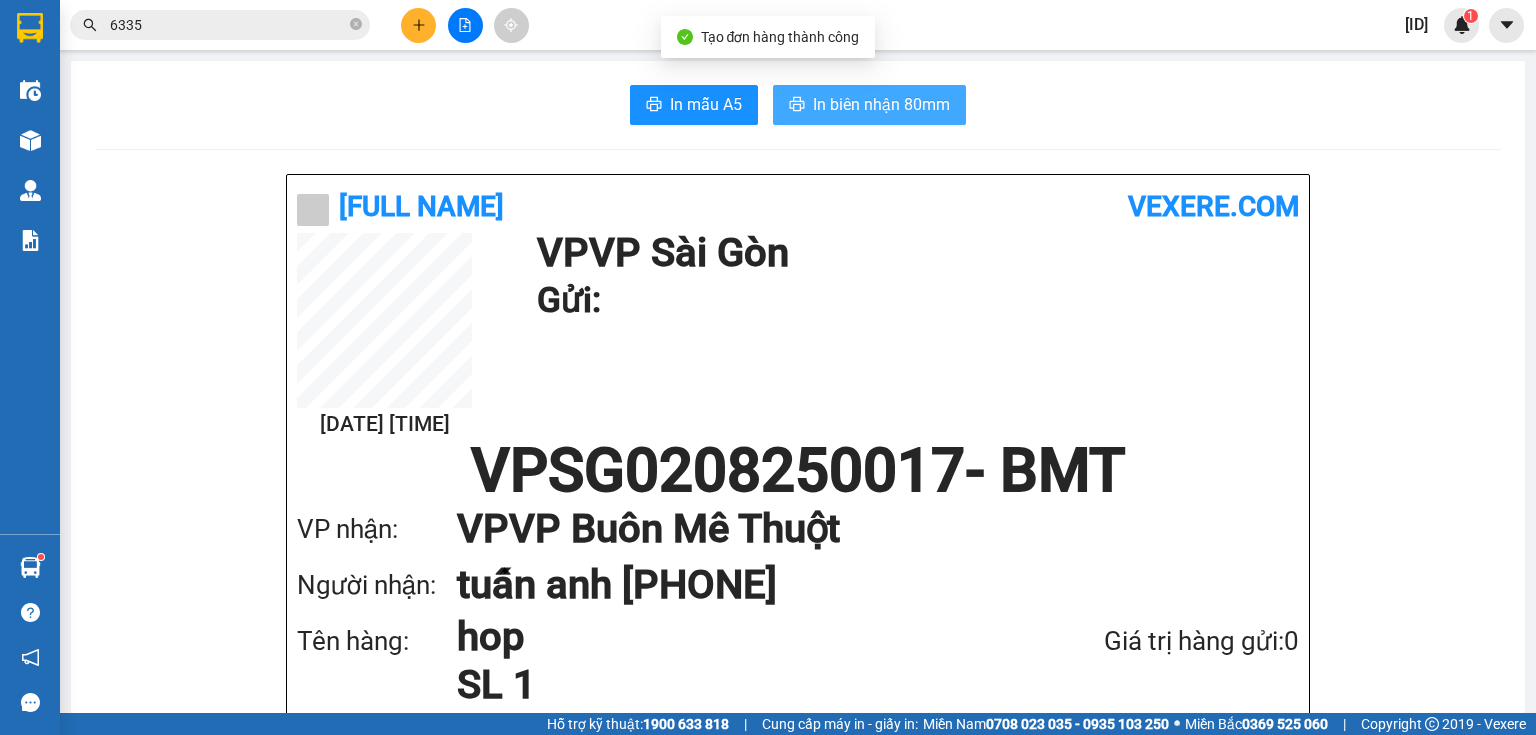 scroll, scrollTop: 0, scrollLeft: 0, axis: both 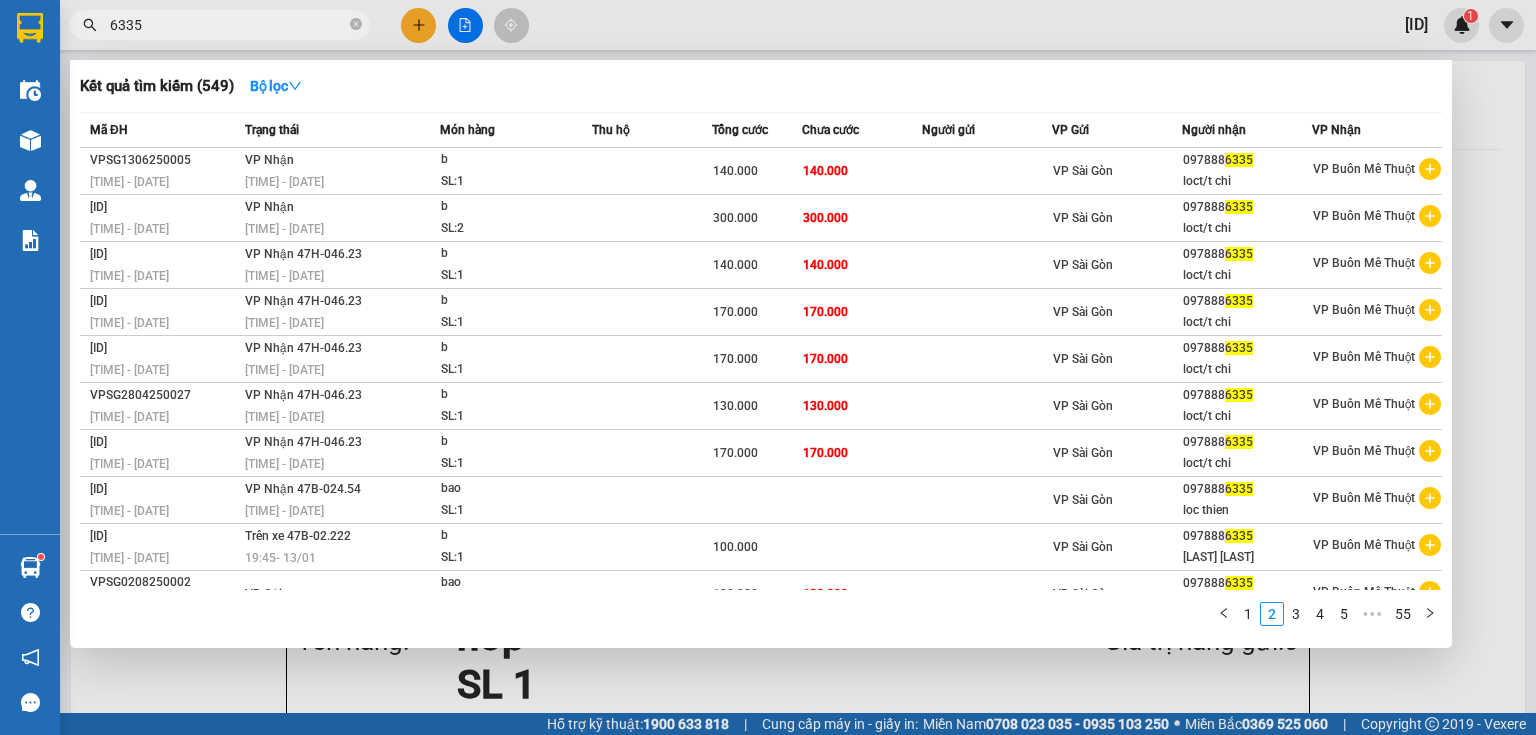 click on "6335" at bounding box center [228, 25] 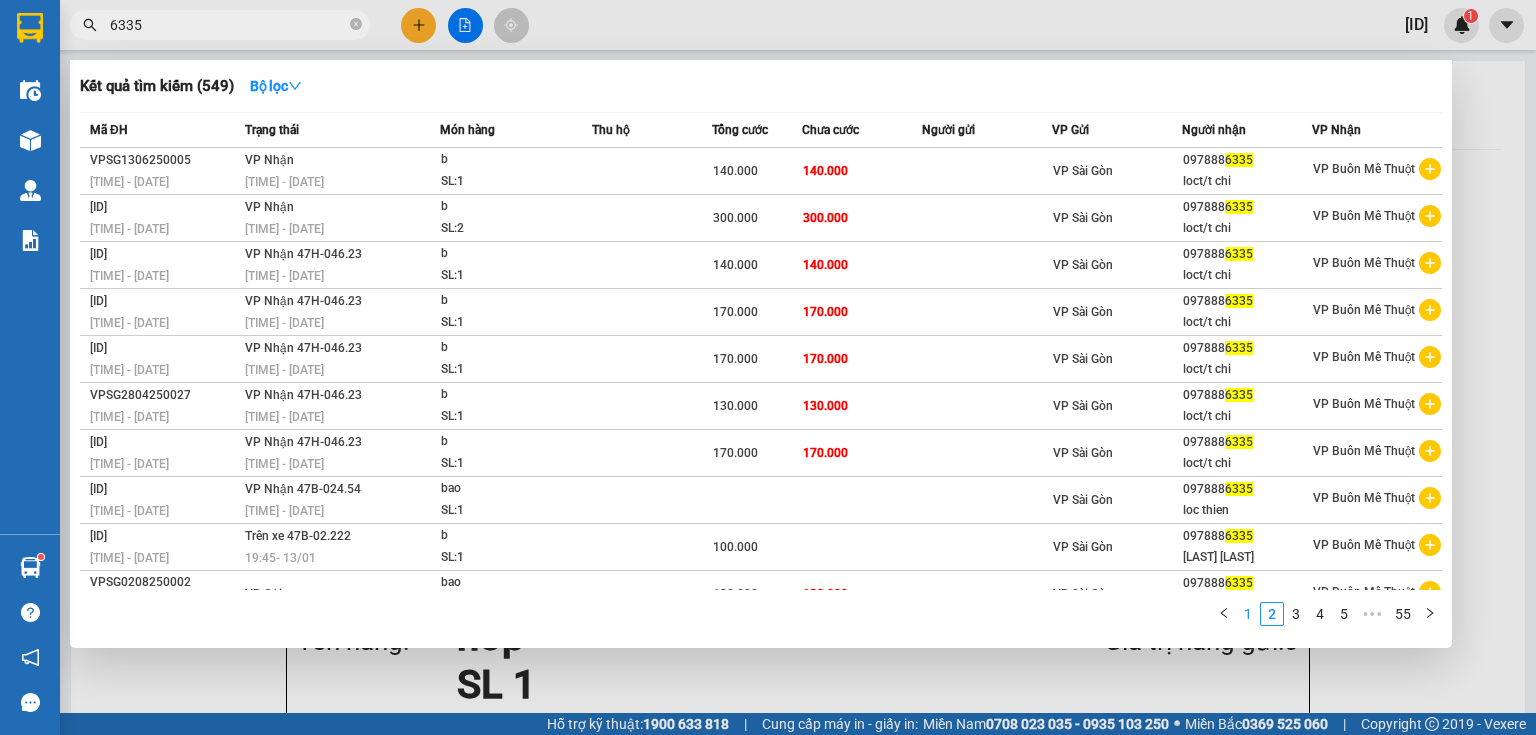click on "1" at bounding box center [1248, 614] 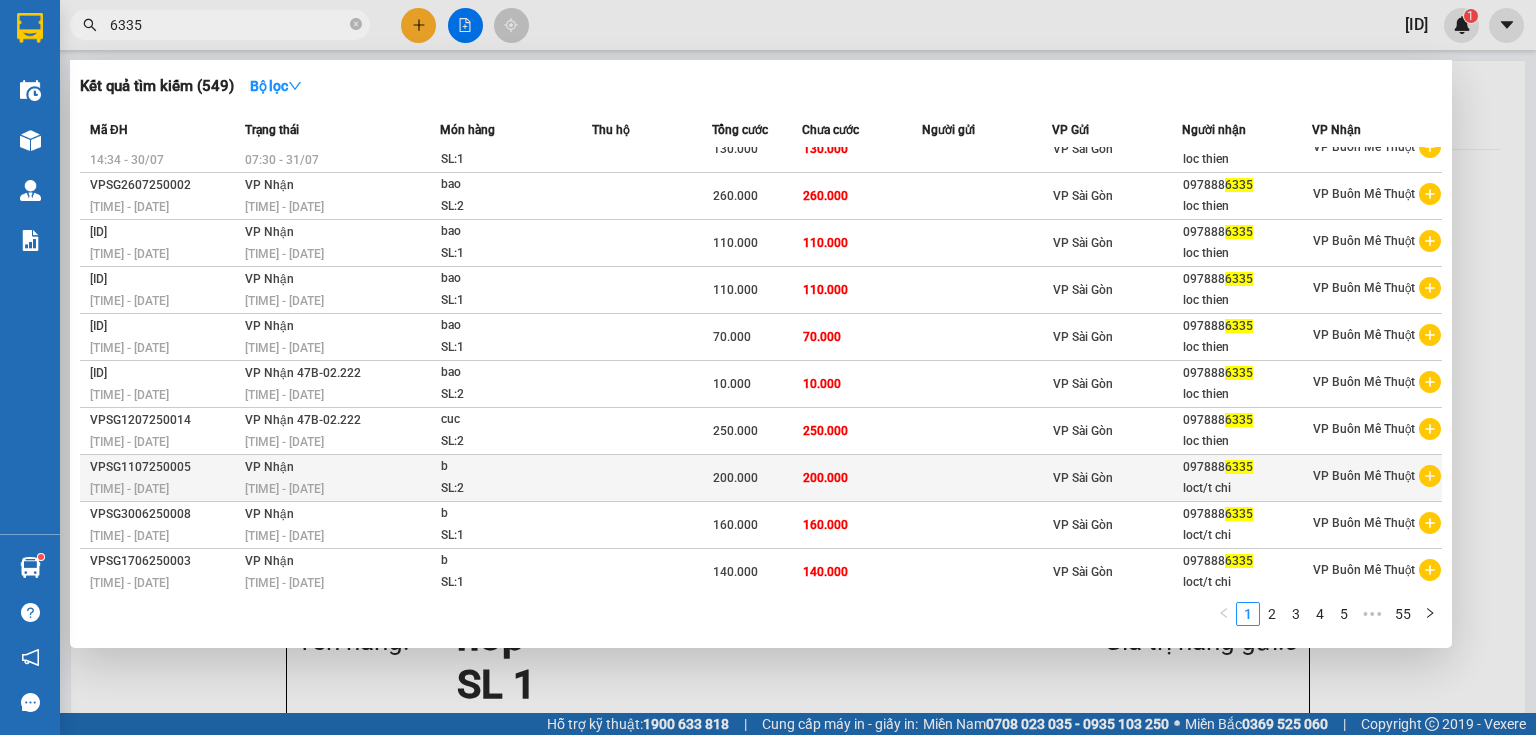 scroll, scrollTop: 0, scrollLeft: 0, axis: both 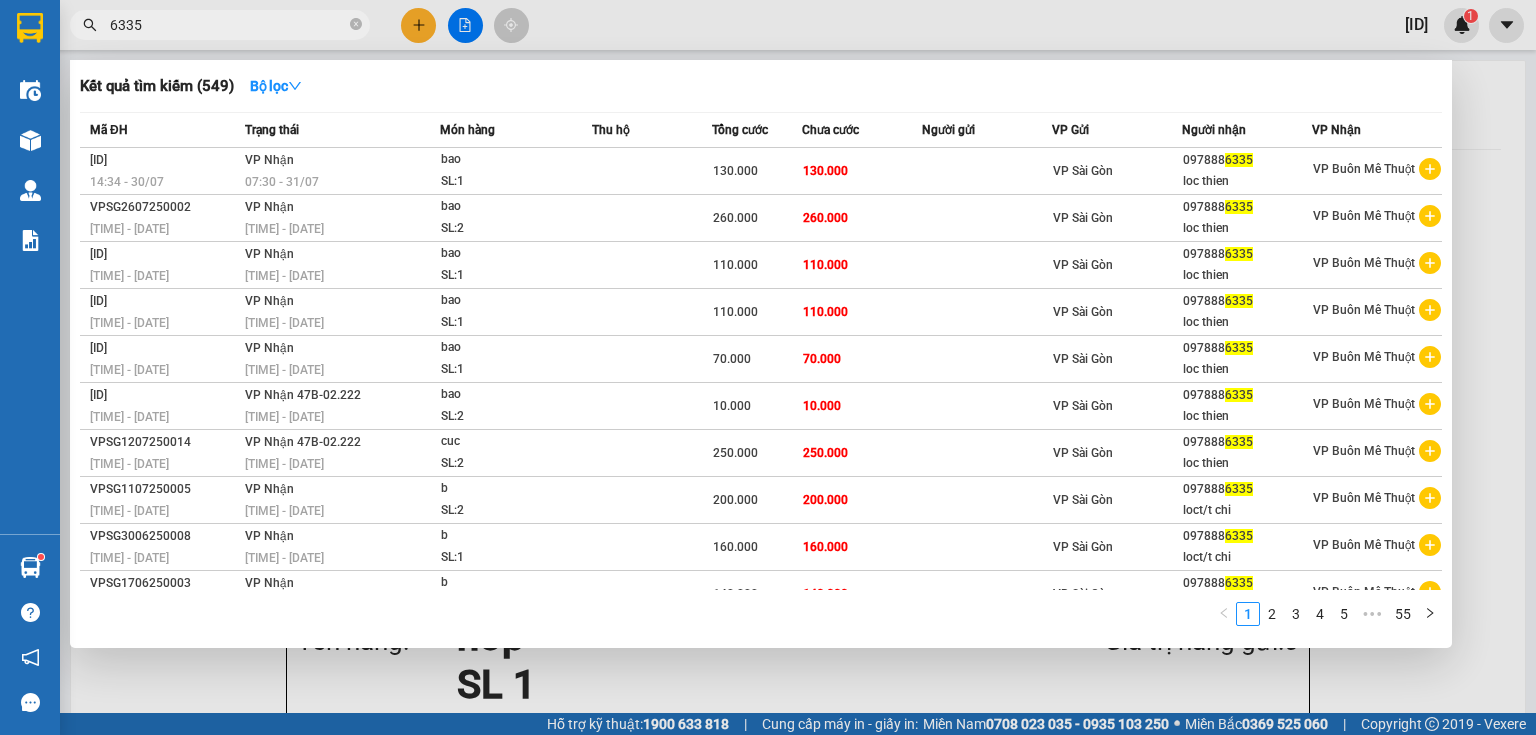 click at bounding box center (768, 367) 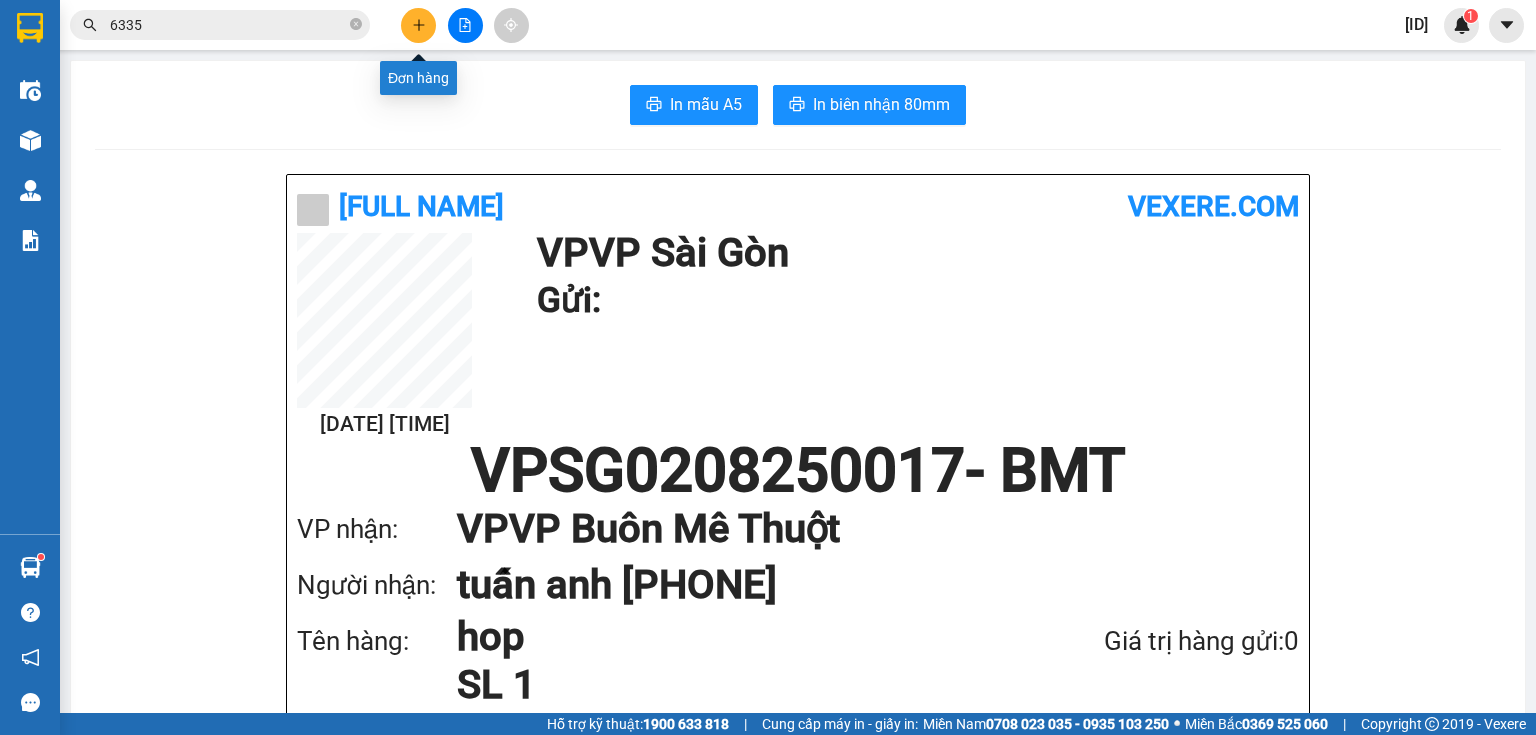 click at bounding box center (418, 25) 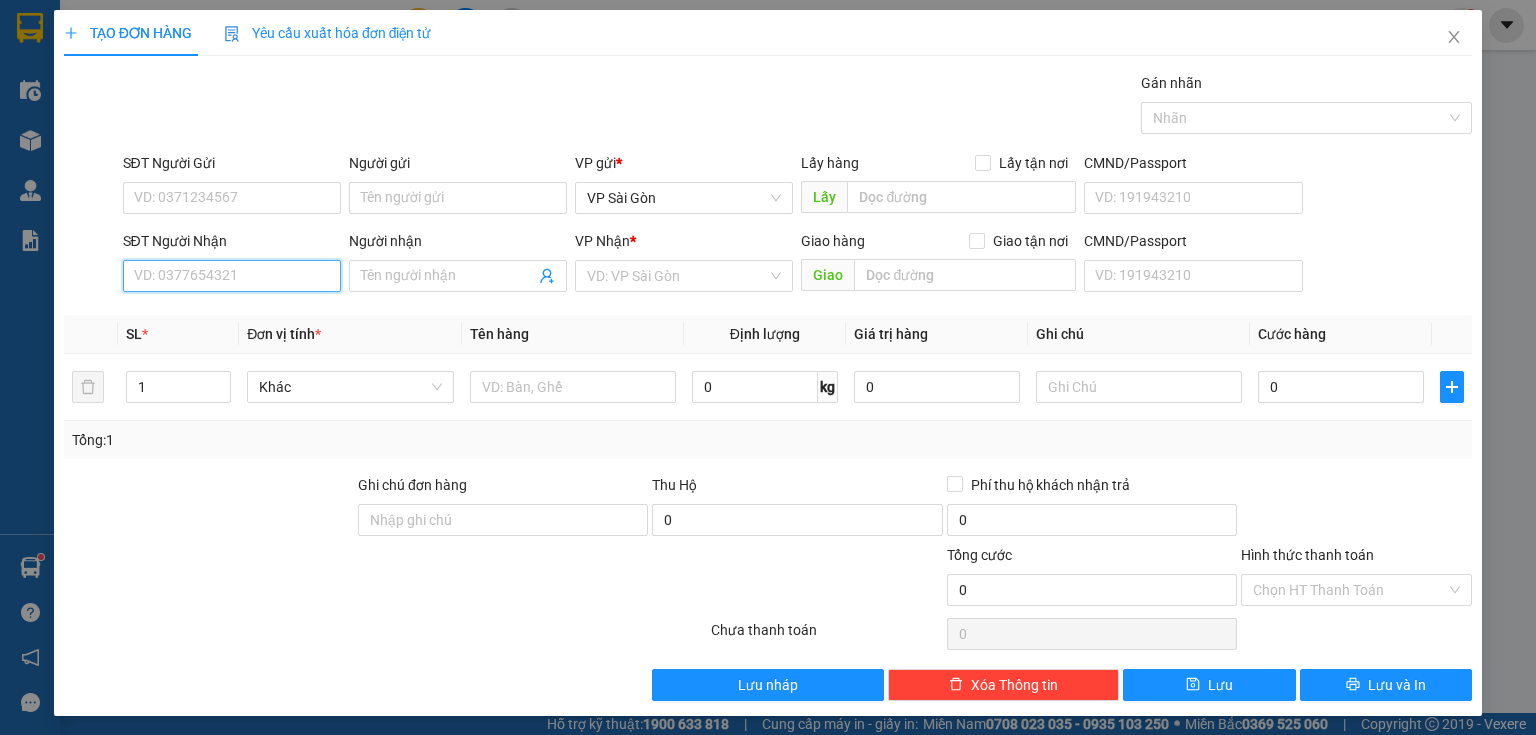 click on "SĐT Người Nhận" at bounding box center (232, 276) 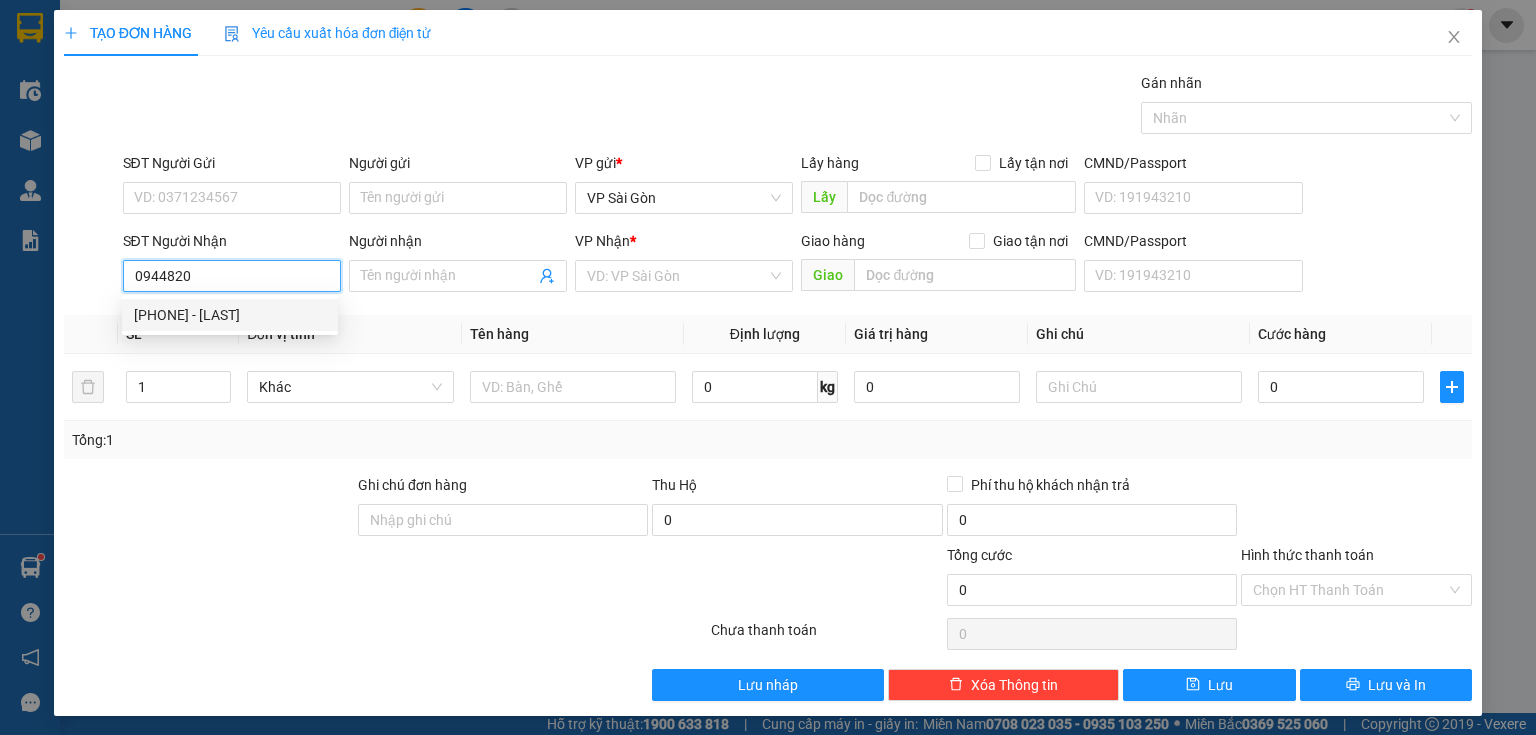 click on "[PHONE] - [LAST]" at bounding box center [230, 315] 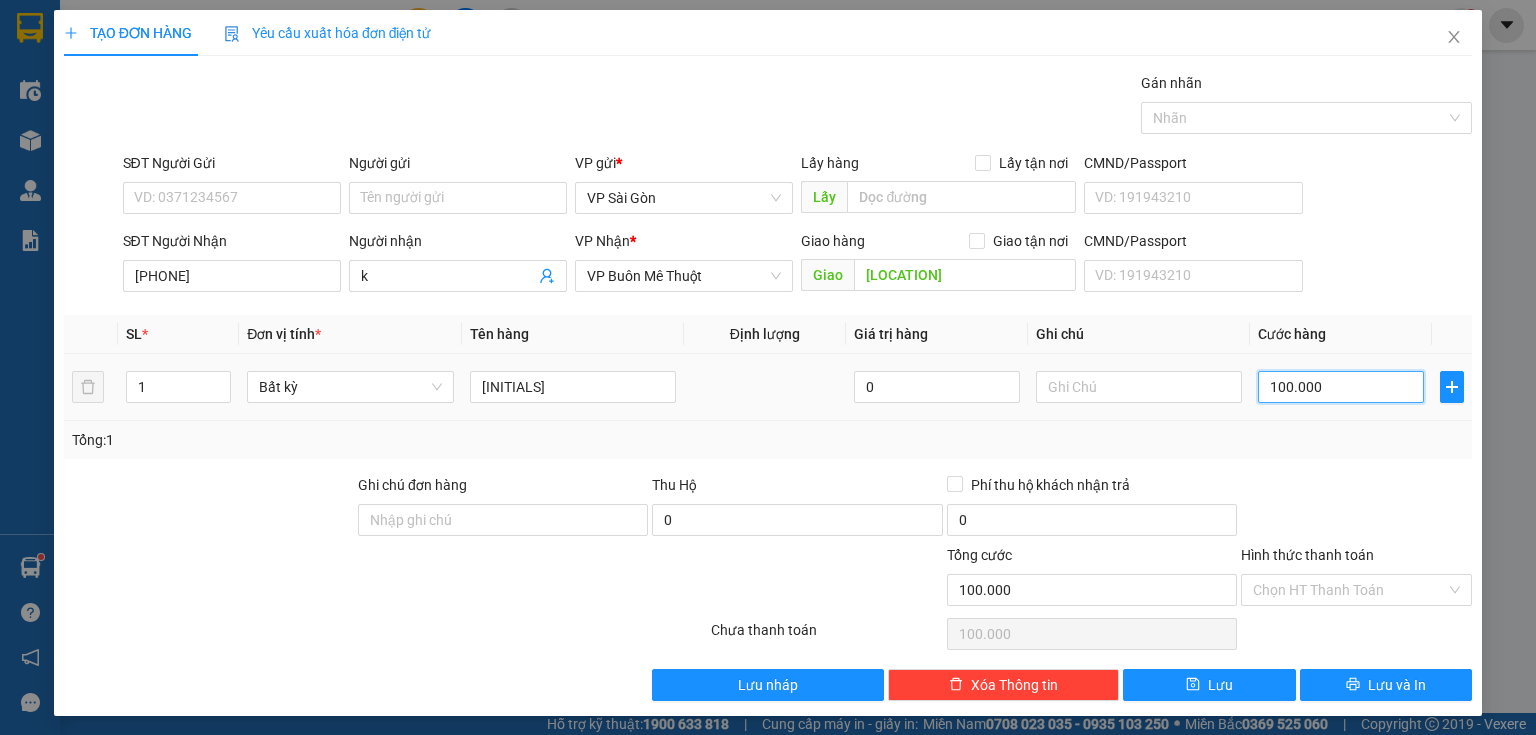 click on "100.000" at bounding box center (1341, 387) 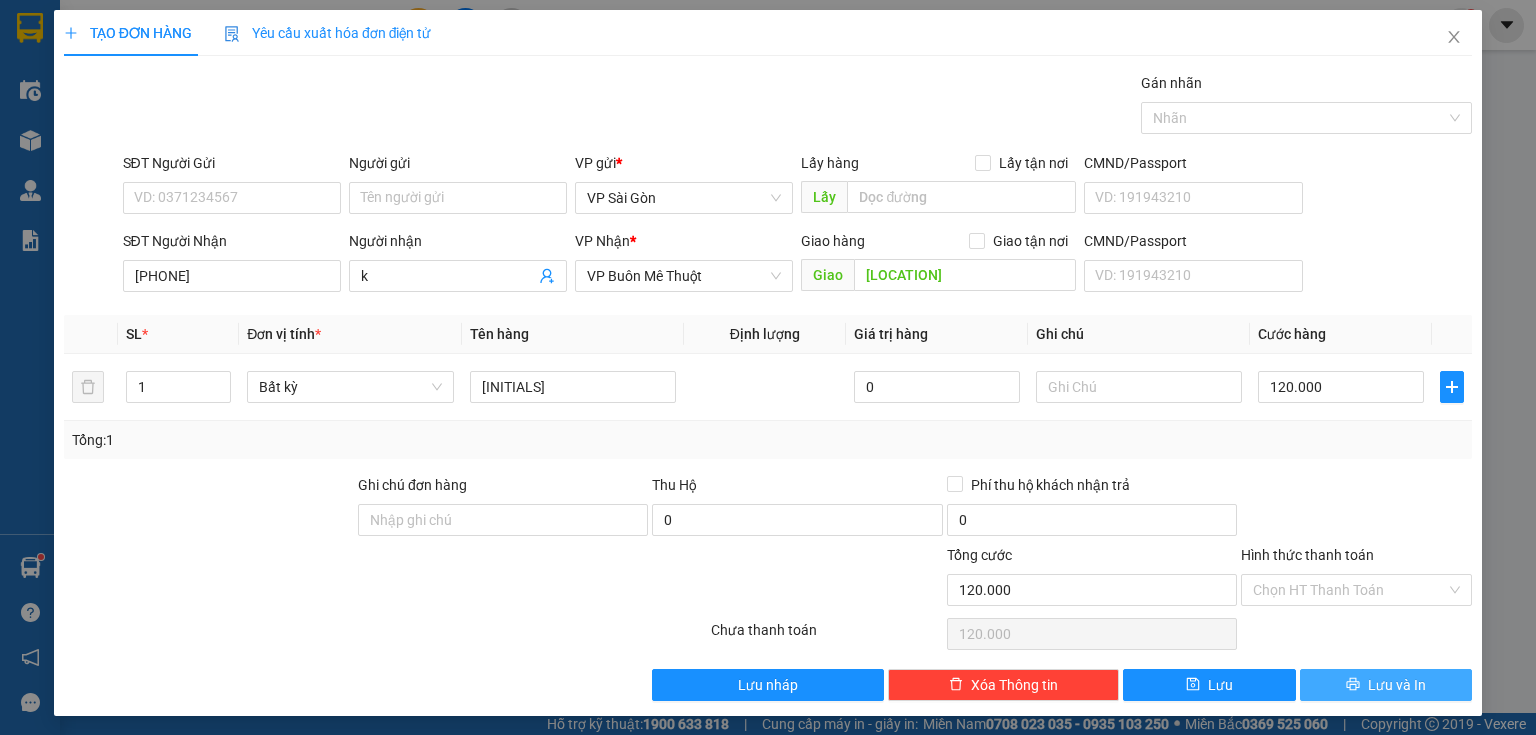 click on "Lưu và In" at bounding box center [1397, 685] 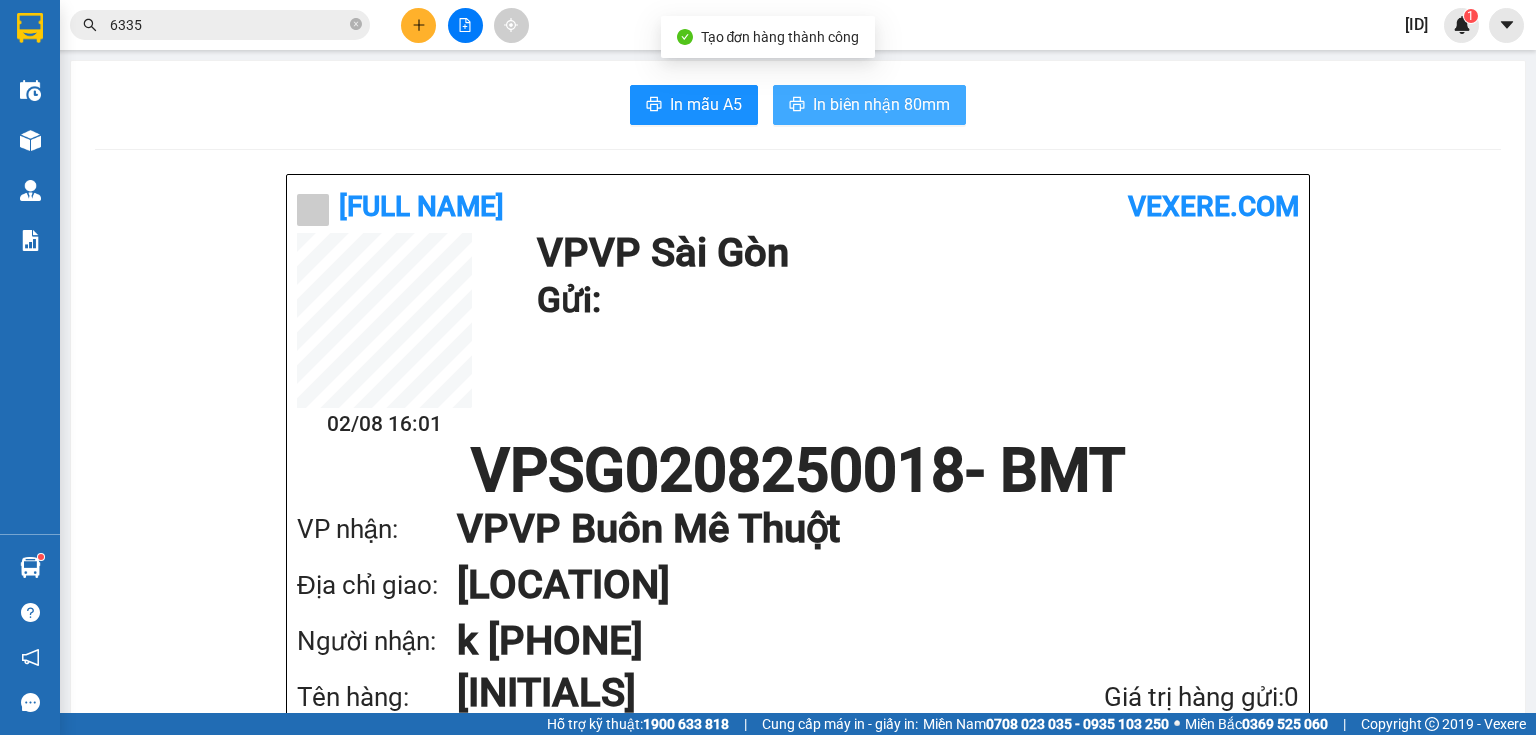 click on "In biên nhận 80mm" at bounding box center [881, 104] 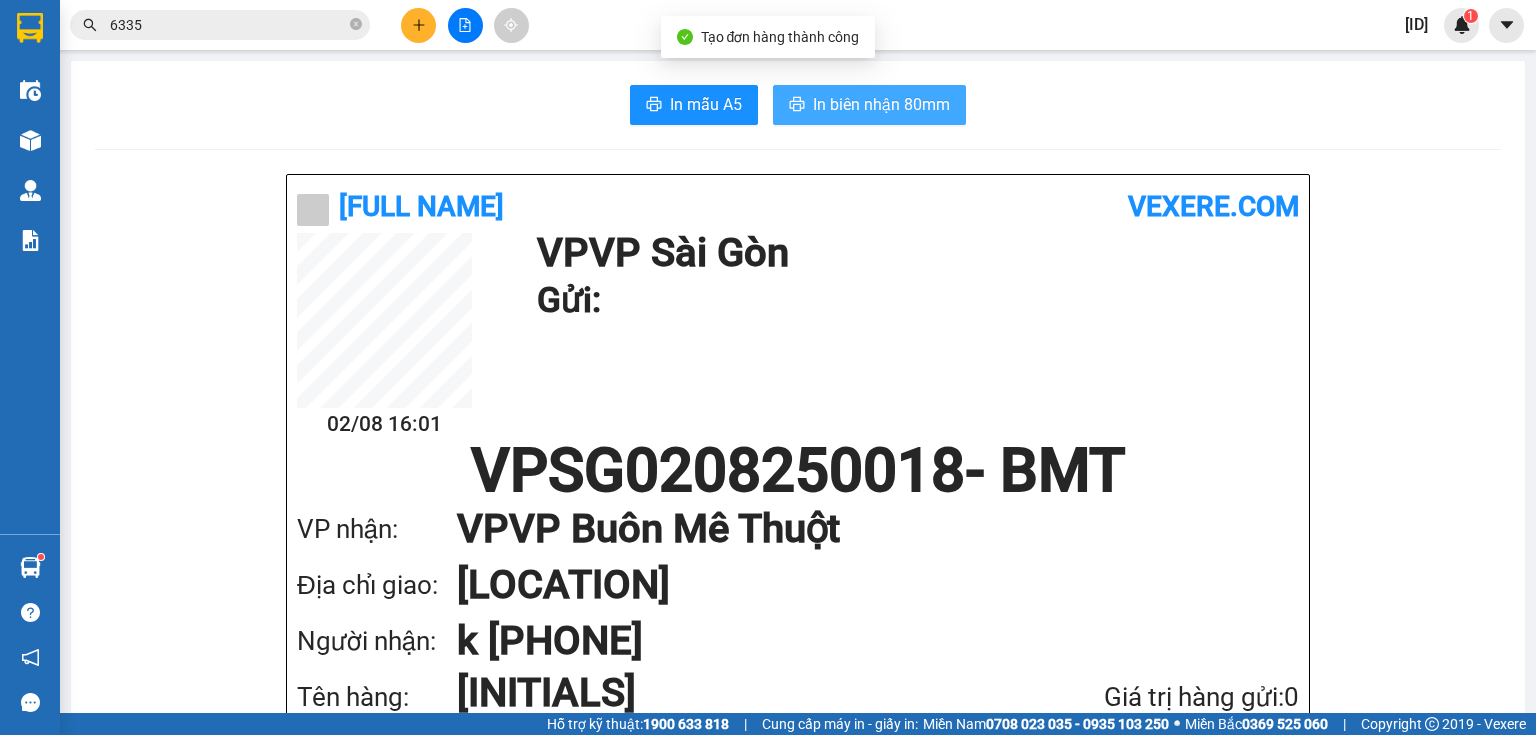 scroll, scrollTop: 0, scrollLeft: 0, axis: both 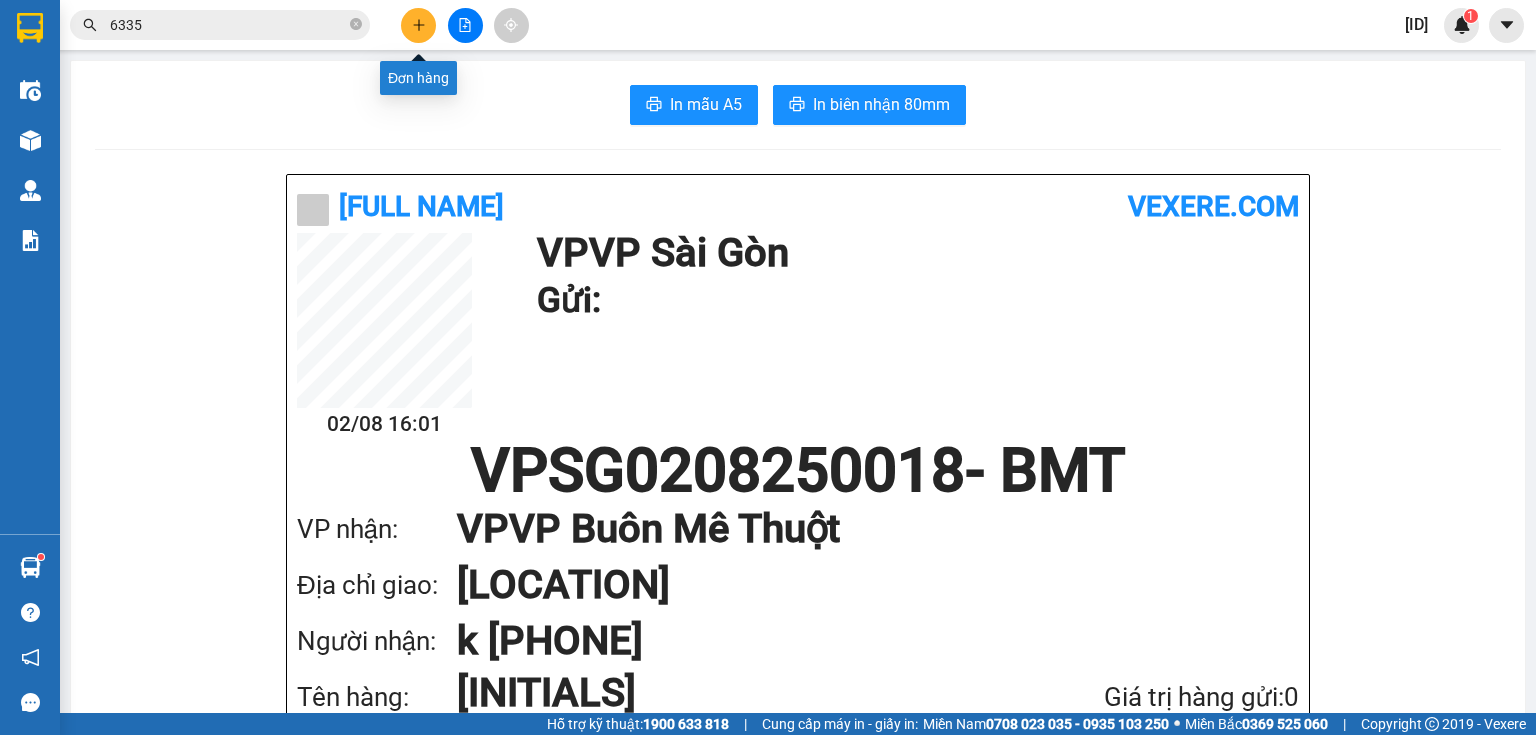 click at bounding box center (418, 25) 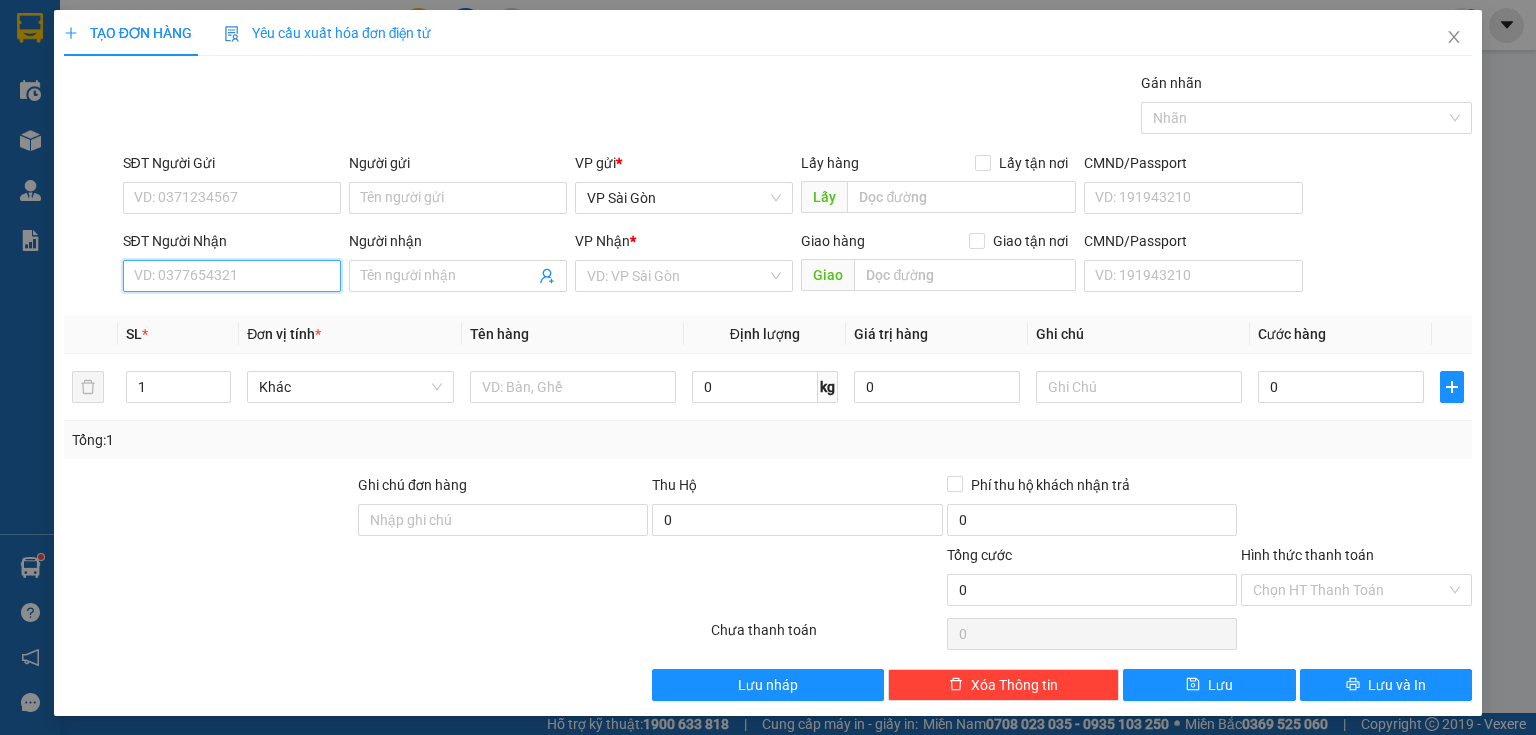 click on "SĐT Người Nhận" at bounding box center [232, 276] 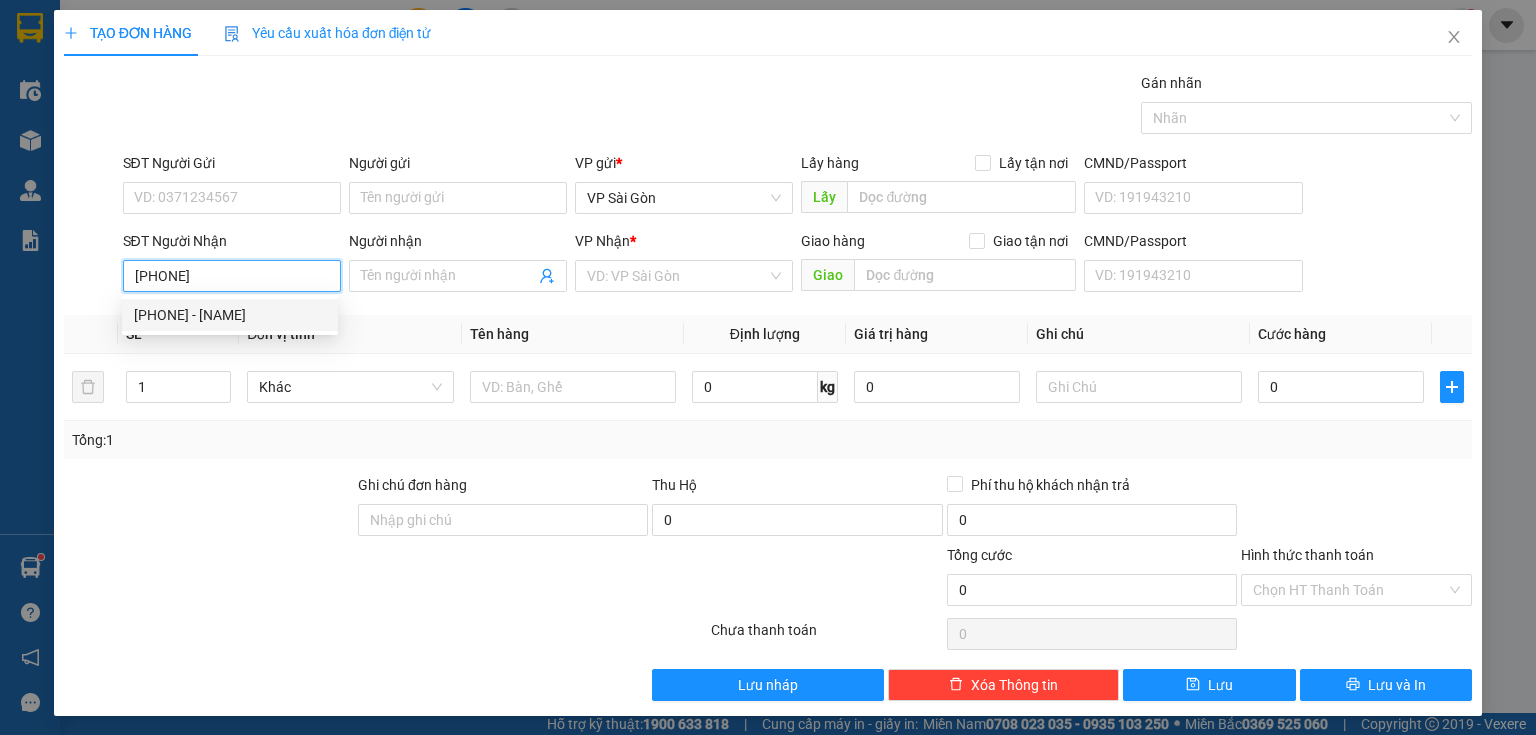 click on "[PHONE] - [NAME]" at bounding box center [230, 315] 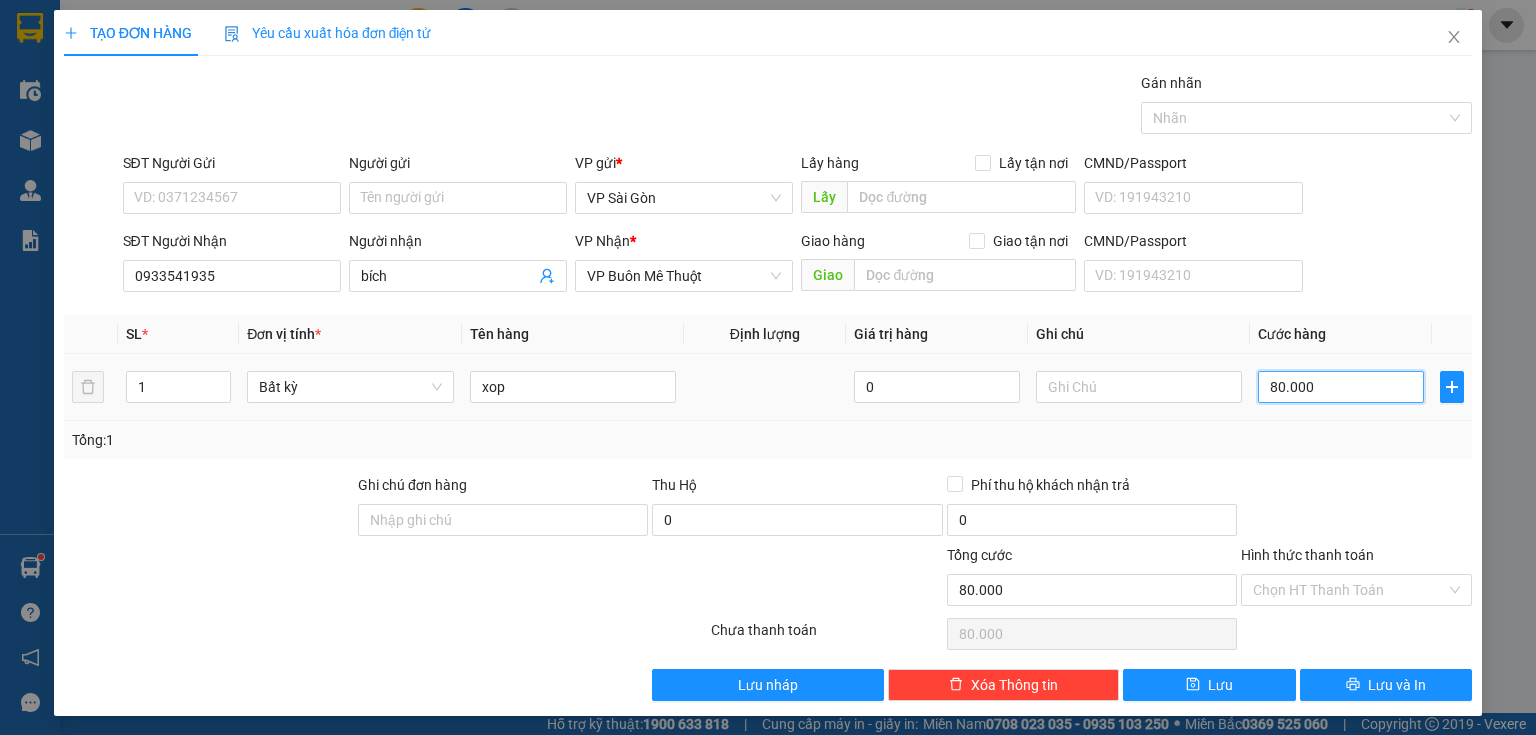 click on "80.000" at bounding box center [1341, 387] 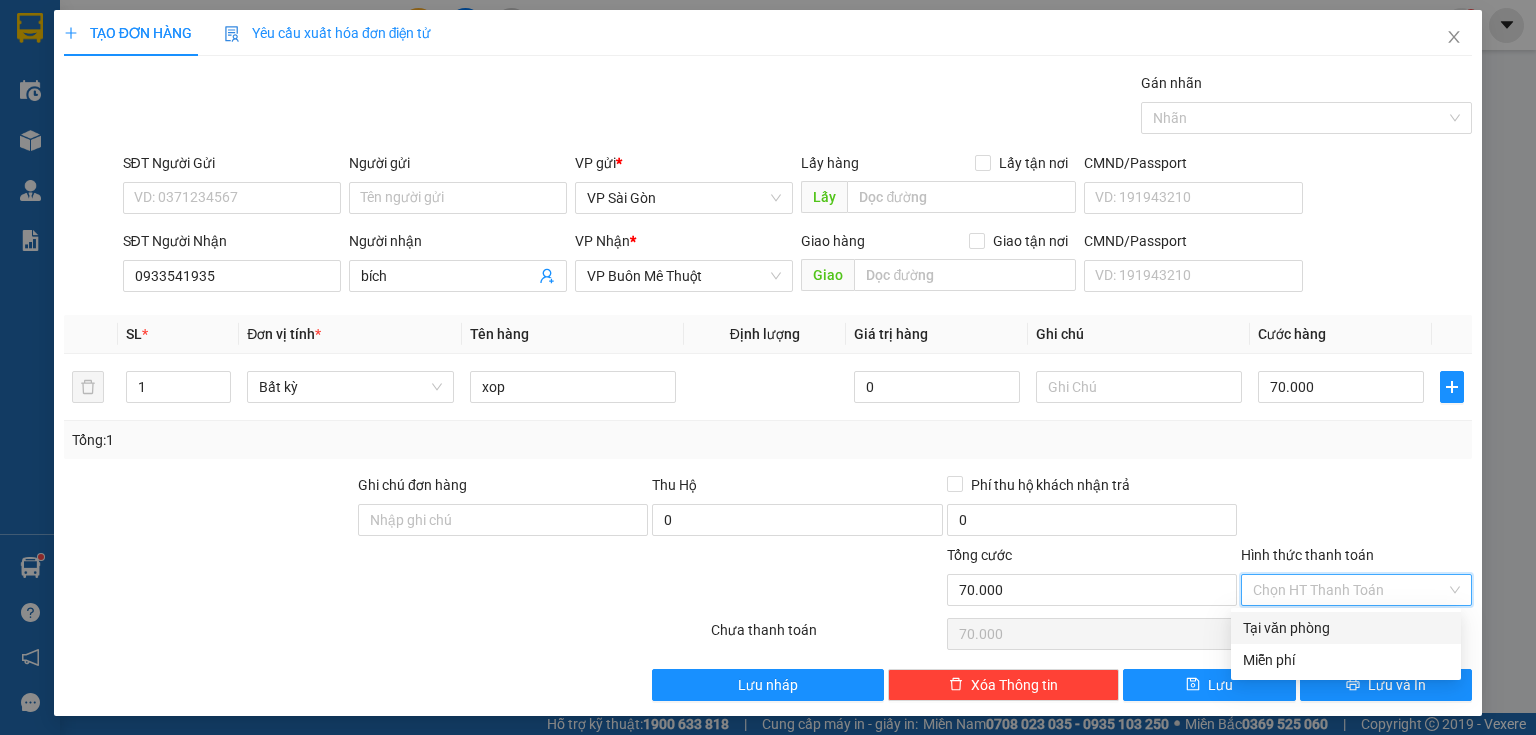 click on "Hình thức thanh toán" at bounding box center (1349, 590) 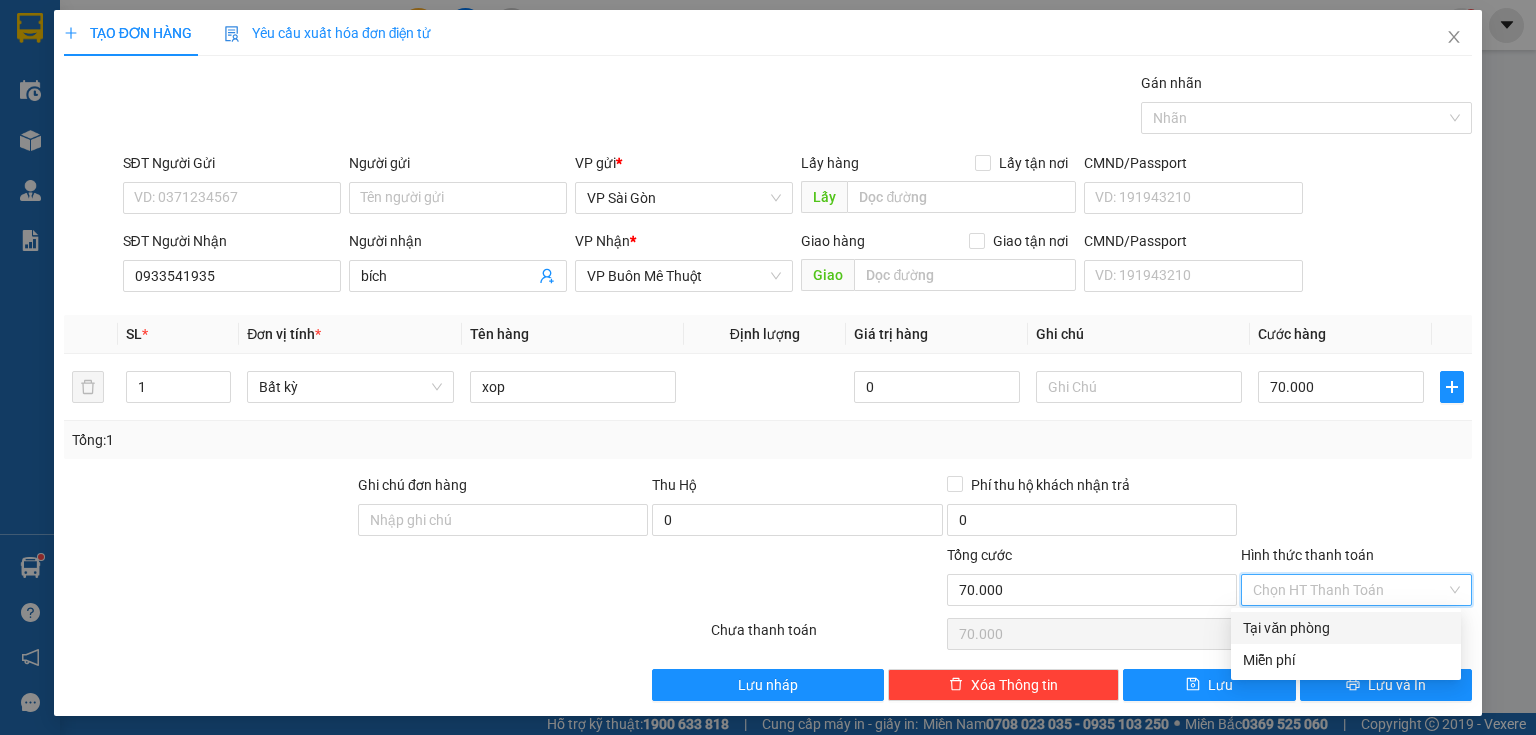 click on "Tại văn phòng" at bounding box center (1346, 628) 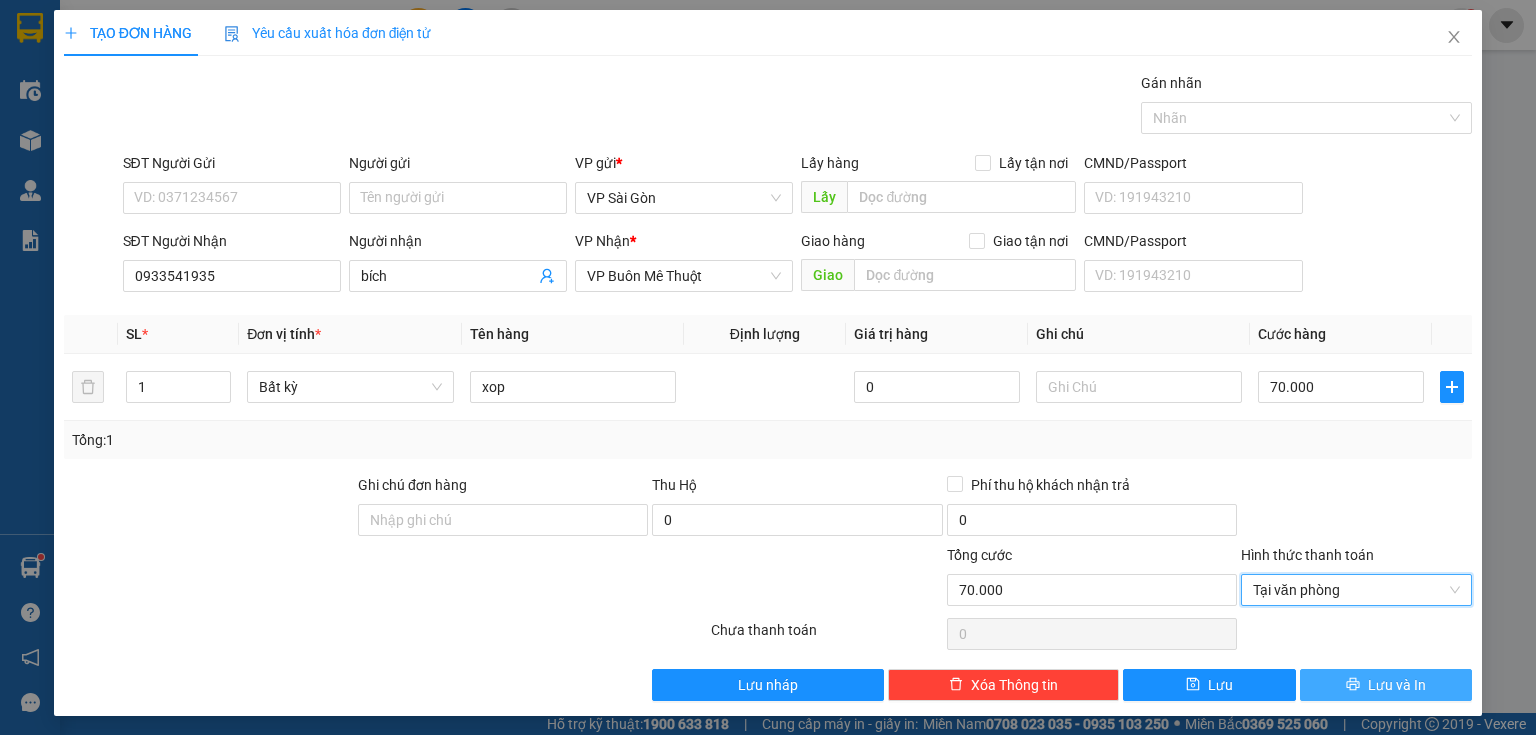 click 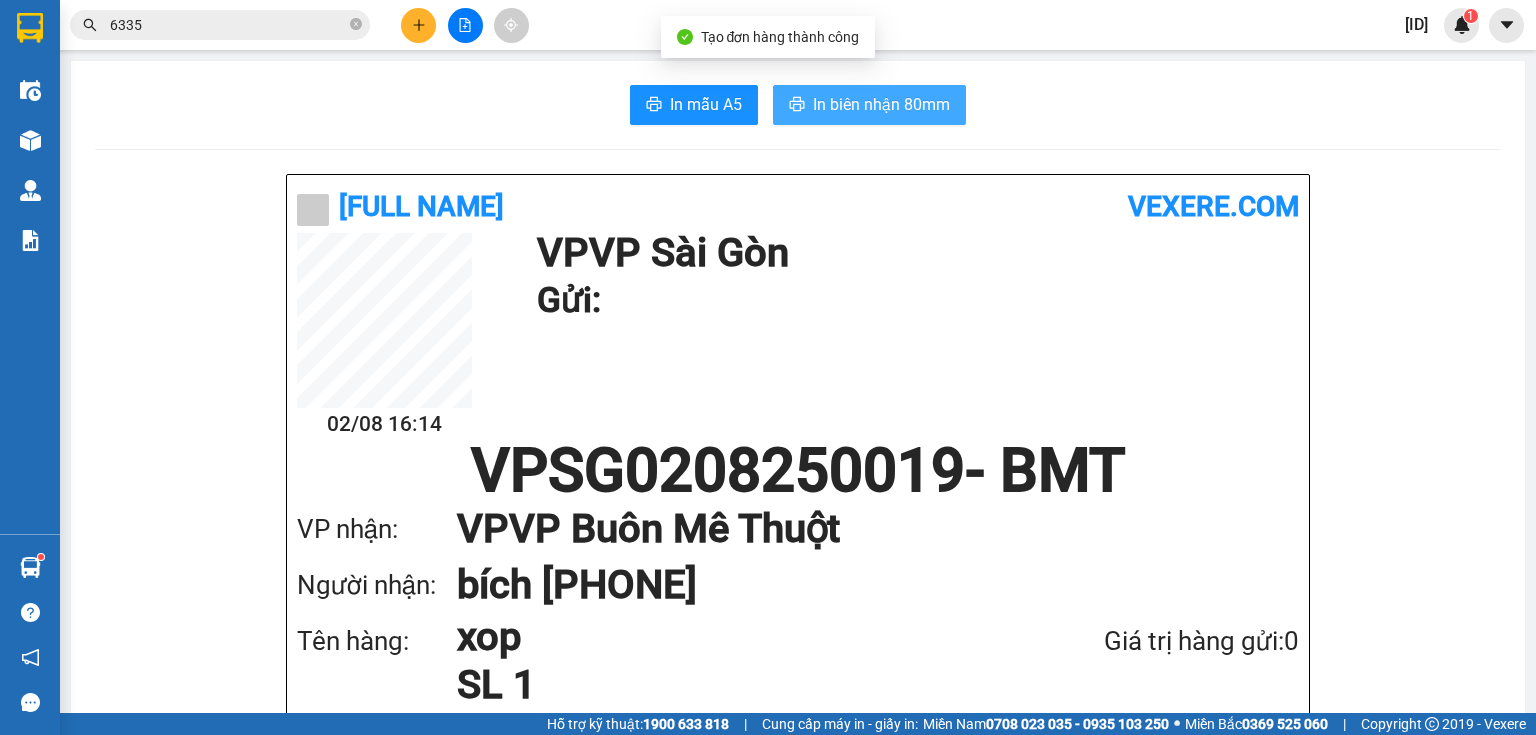 click on "In biên nhận 80mm" at bounding box center (881, 104) 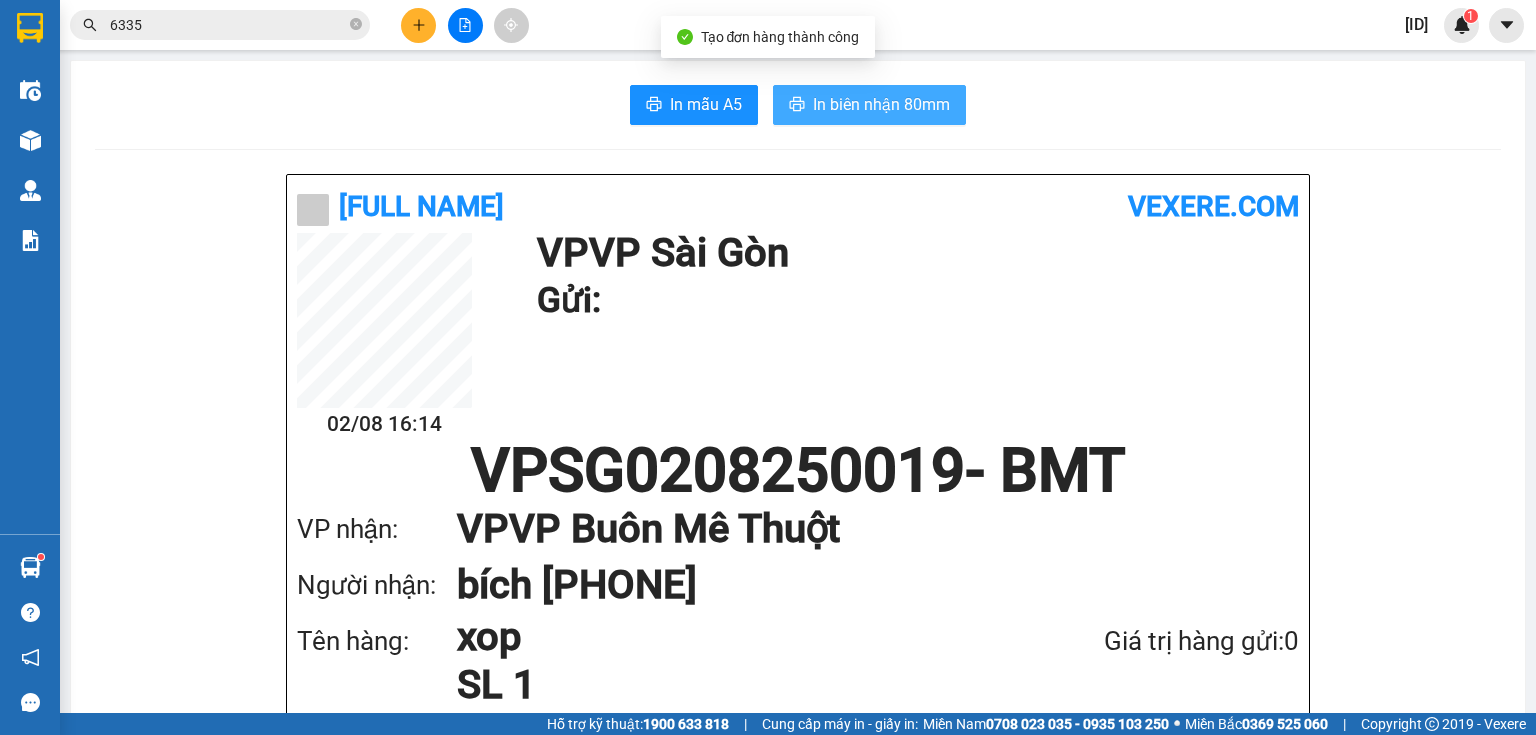 scroll, scrollTop: 0, scrollLeft: 0, axis: both 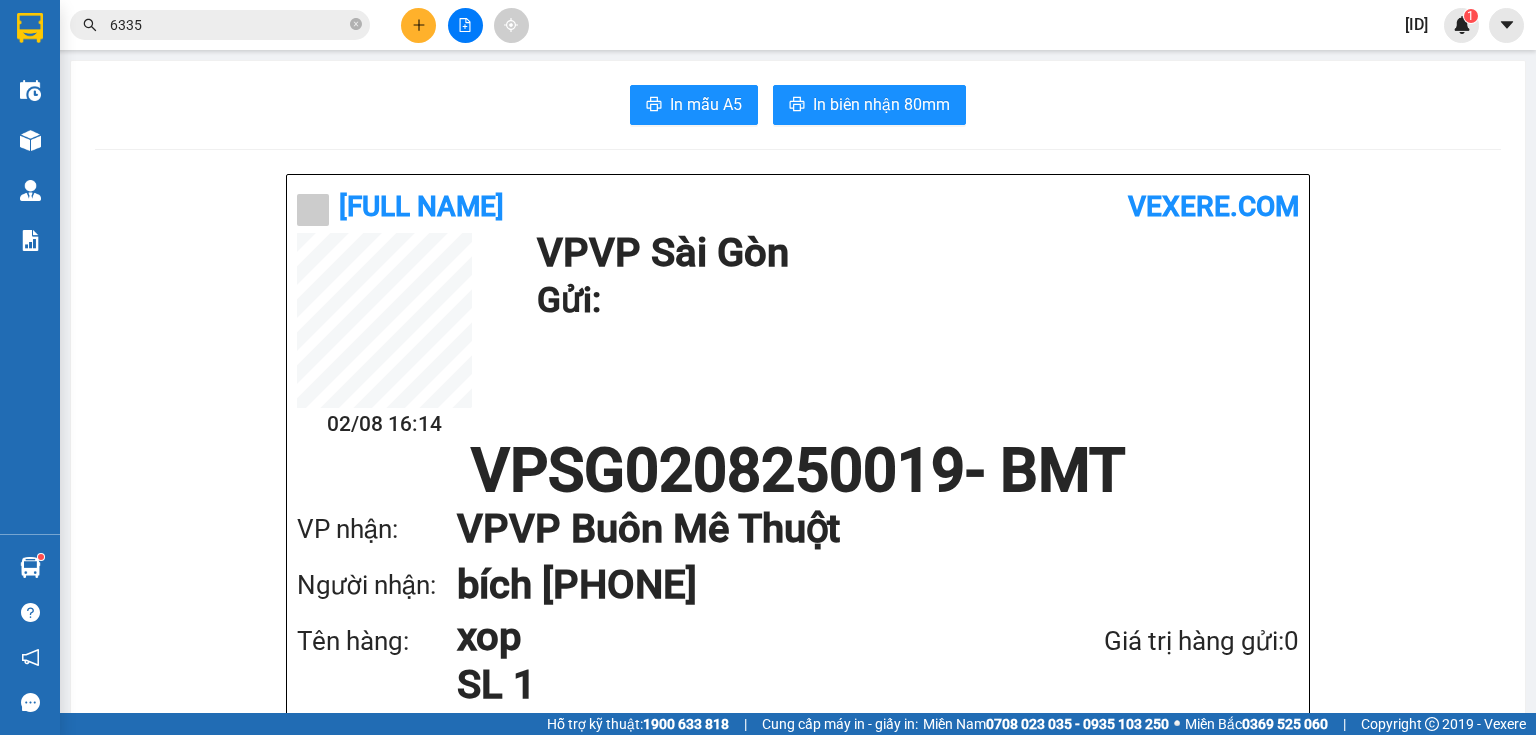 click on "6335" at bounding box center (228, 25) 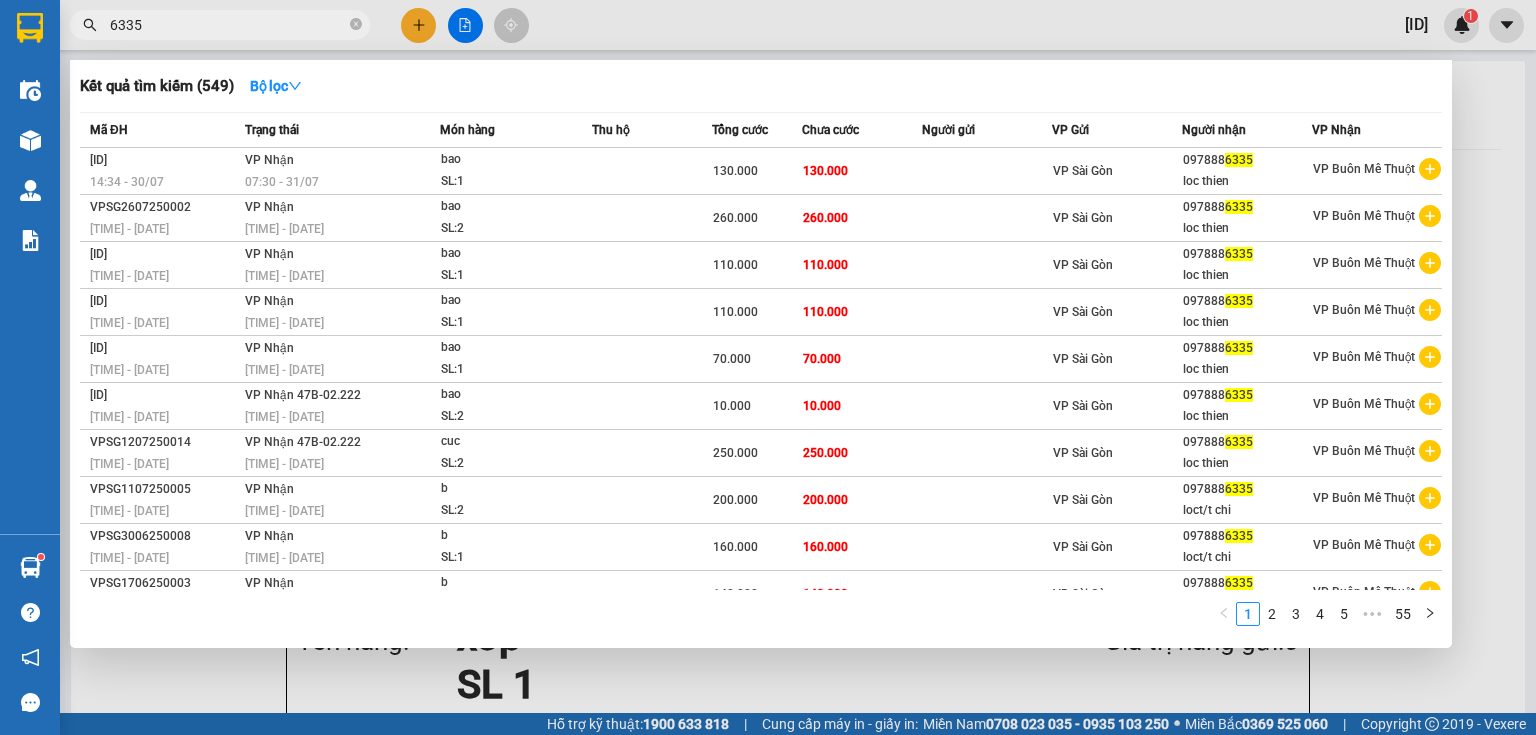 click on "6335" at bounding box center [228, 25] 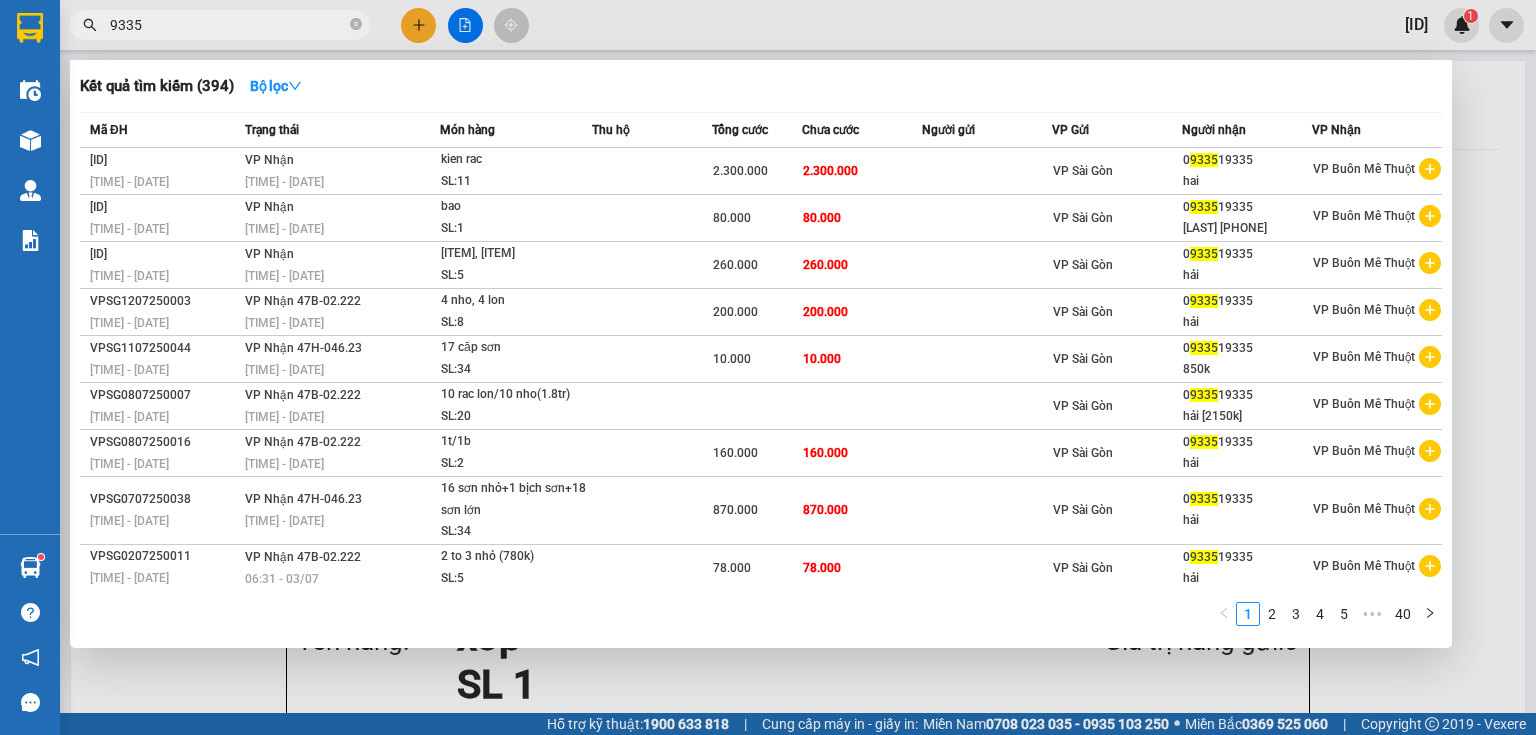 click on "9335" at bounding box center (228, 25) 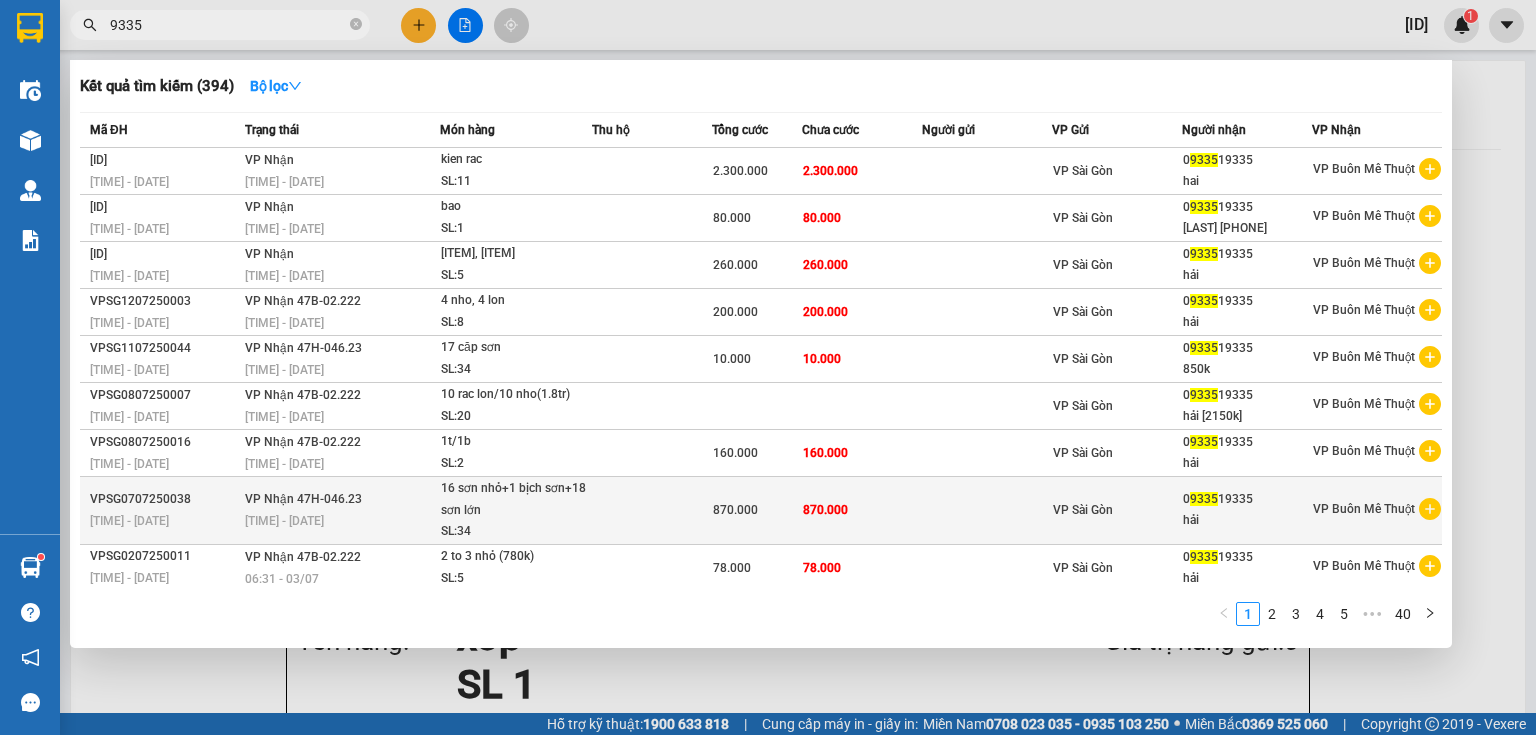 scroll, scrollTop: 43, scrollLeft: 0, axis: vertical 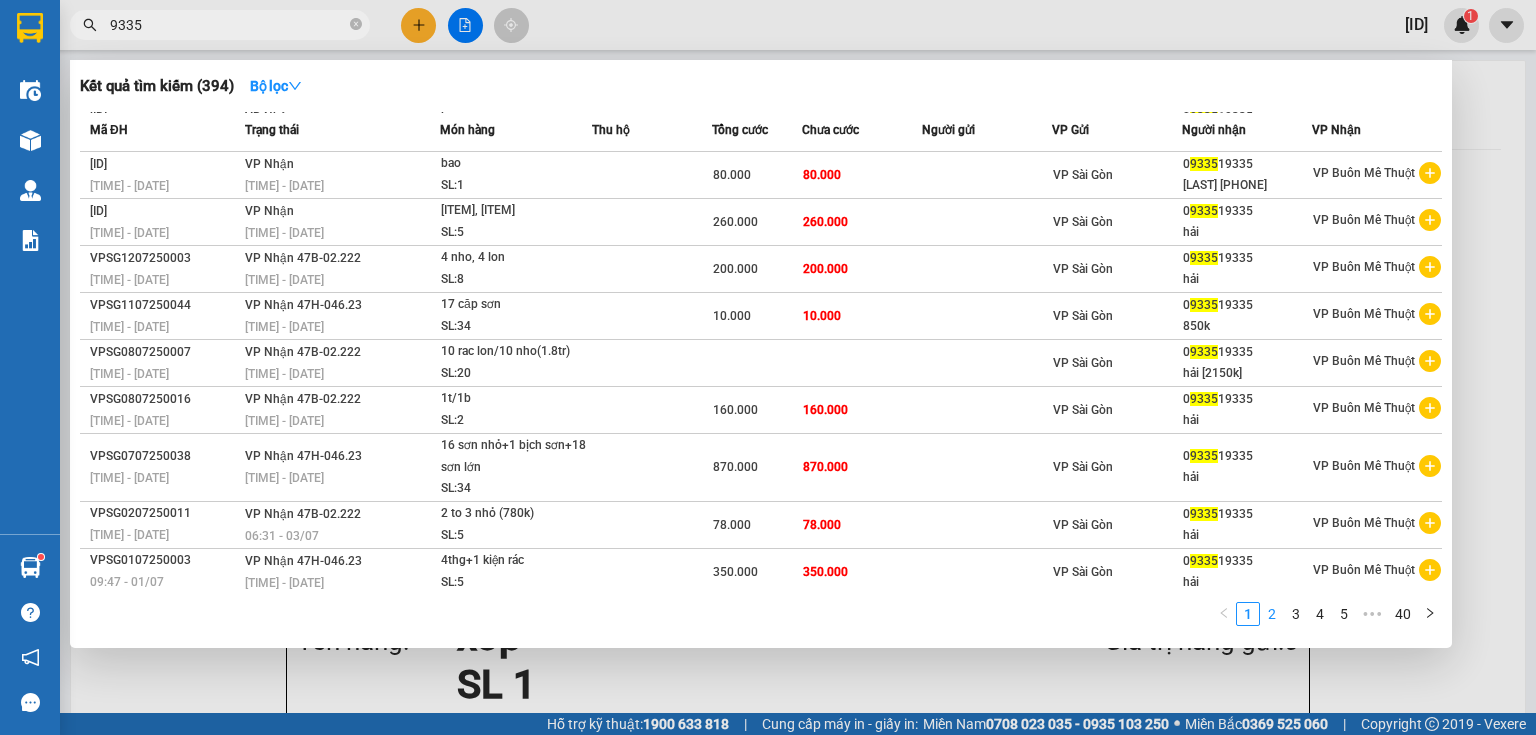 click on "2" at bounding box center [1272, 614] 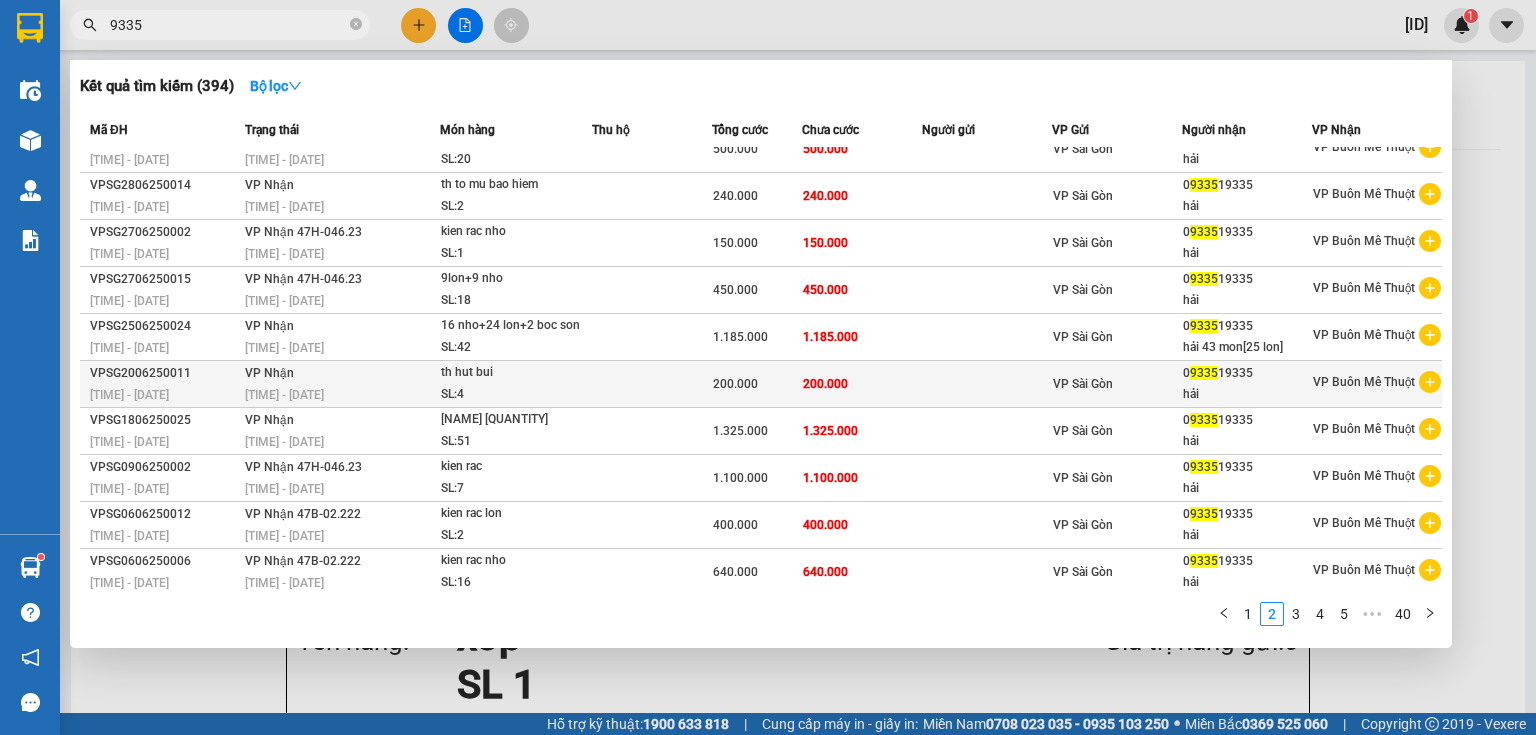 scroll, scrollTop: 0, scrollLeft: 0, axis: both 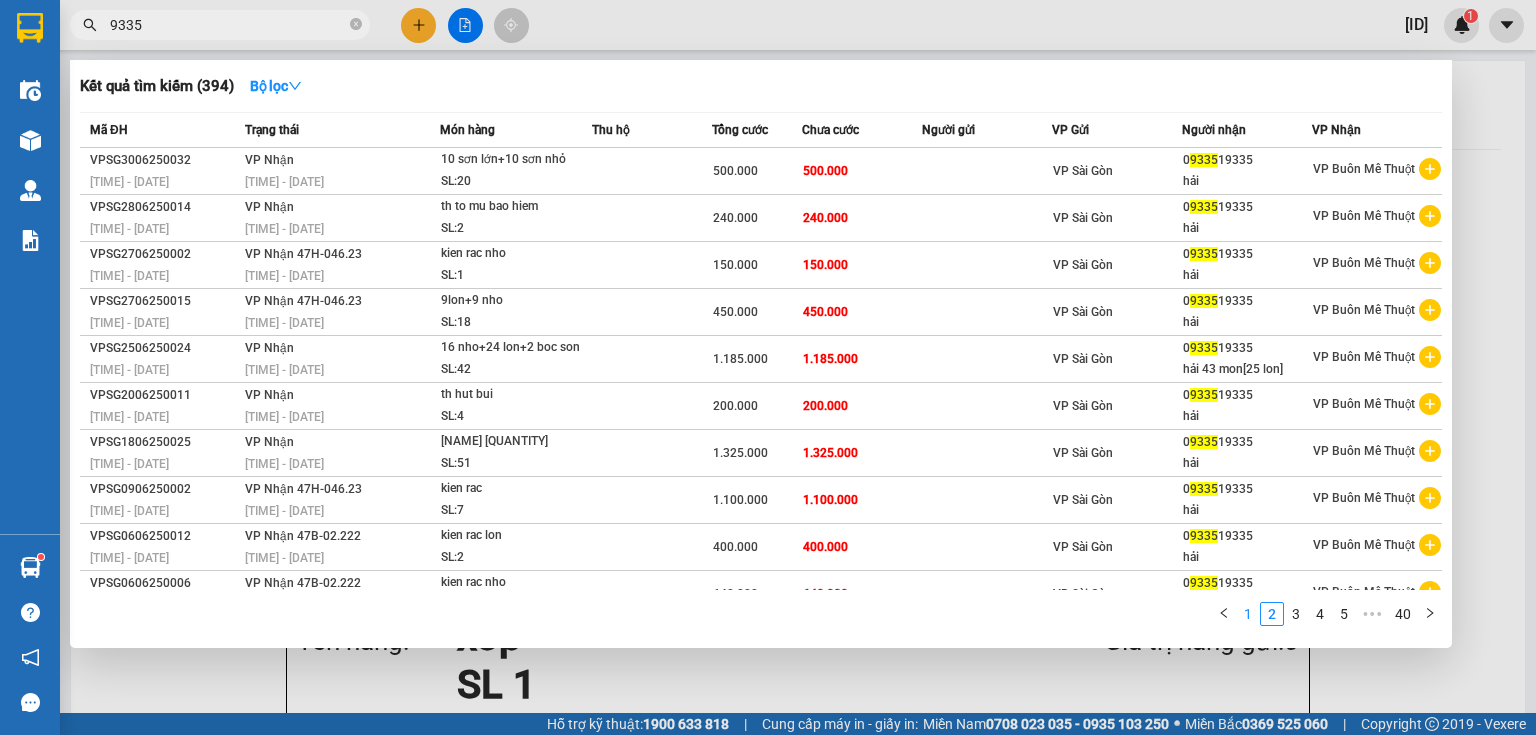 click on "1" at bounding box center (1248, 614) 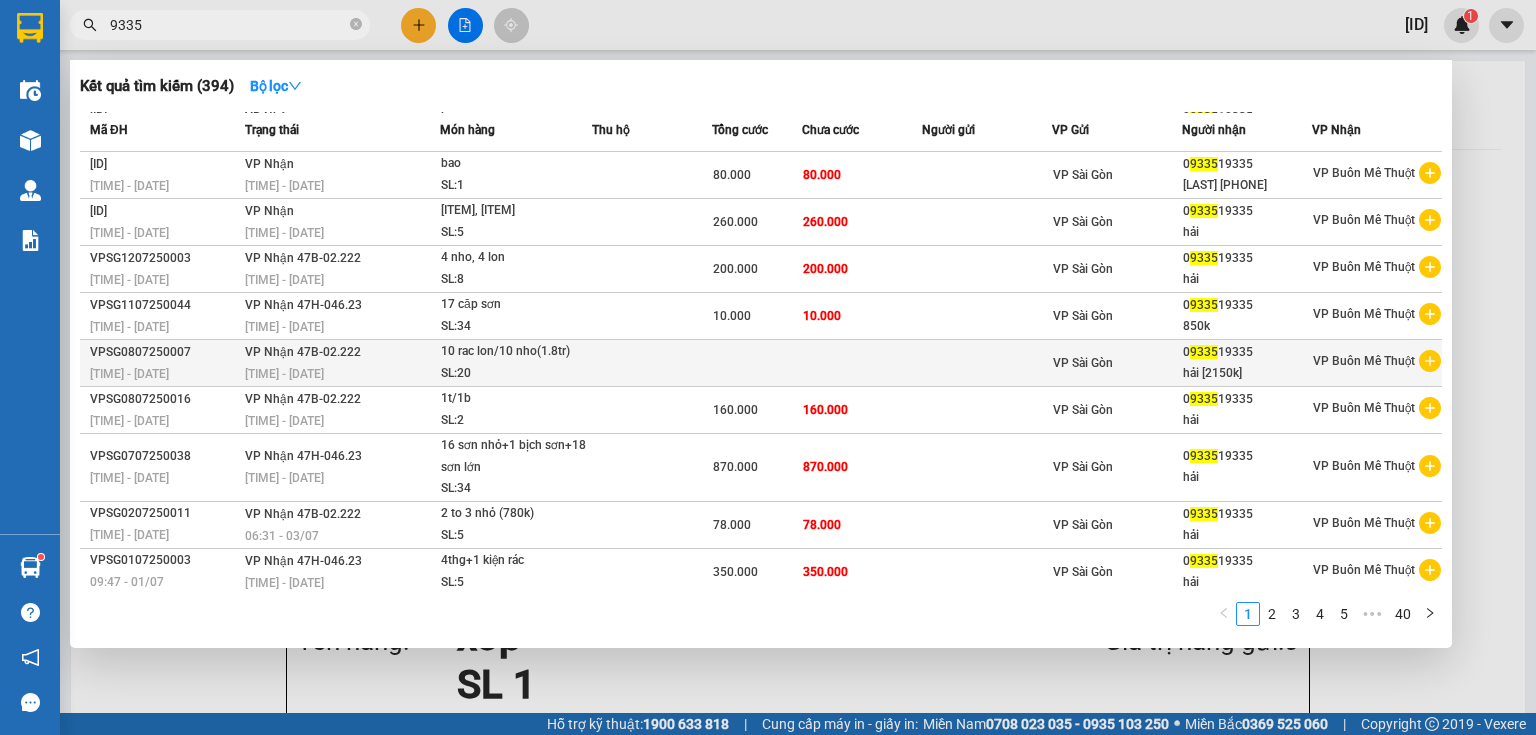 scroll, scrollTop: 0, scrollLeft: 0, axis: both 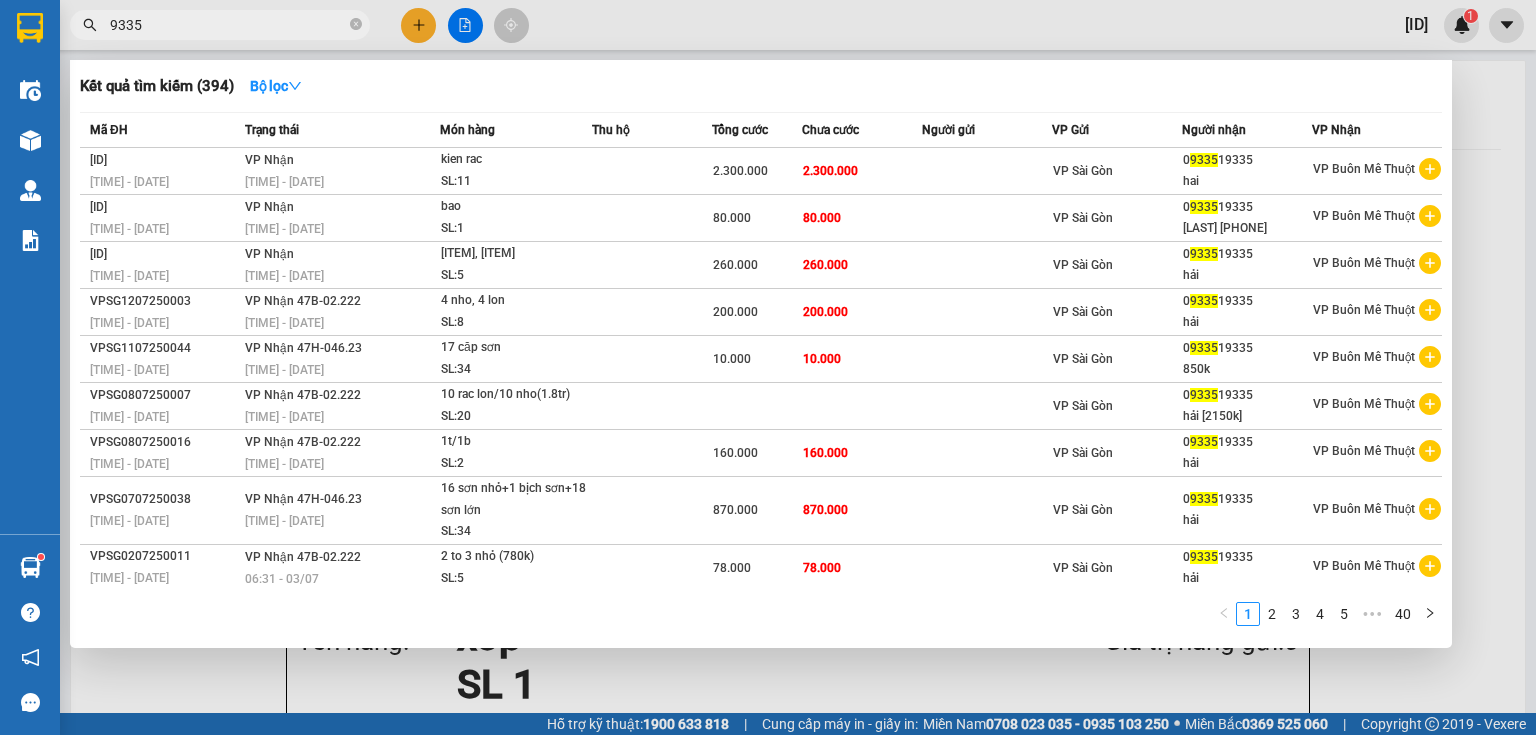 click at bounding box center [768, 367] 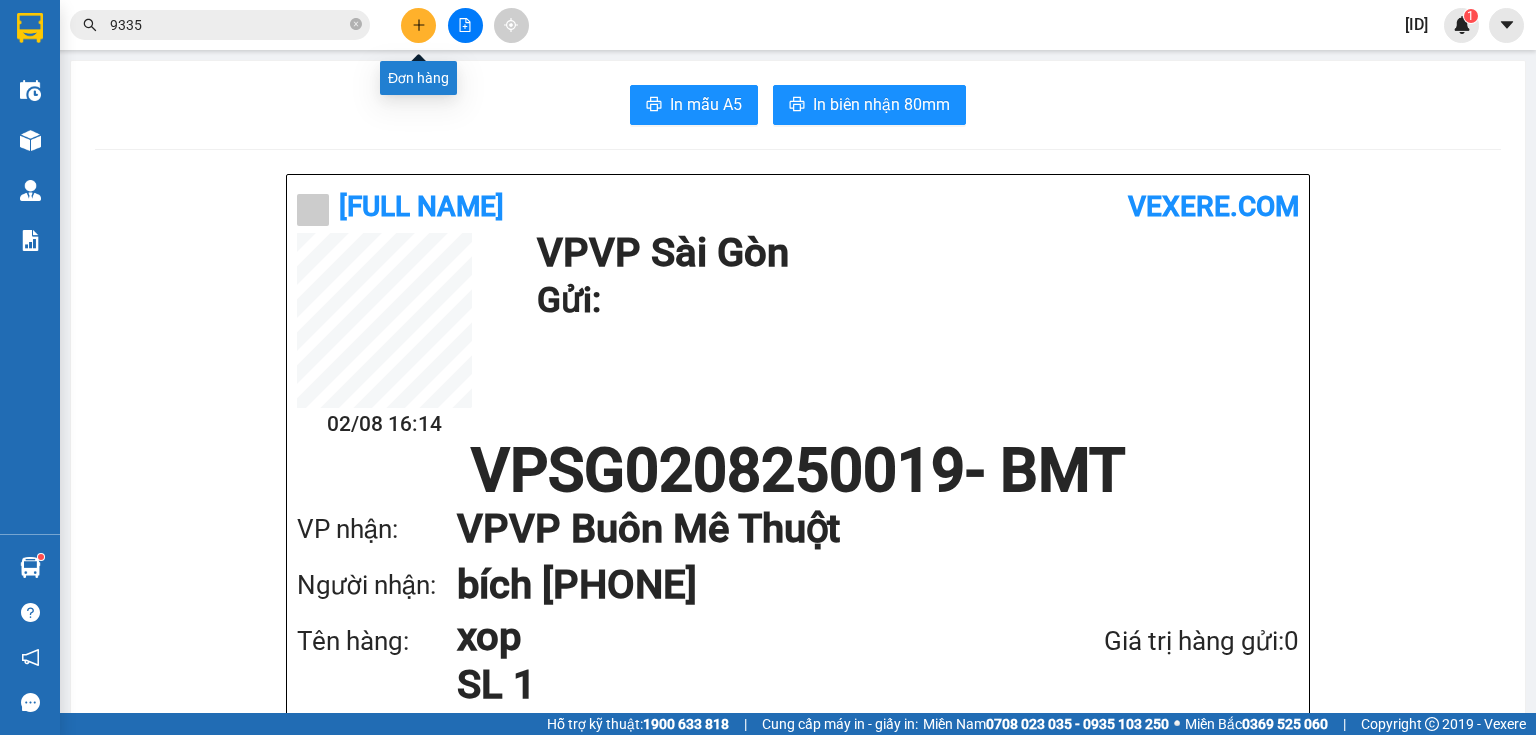click 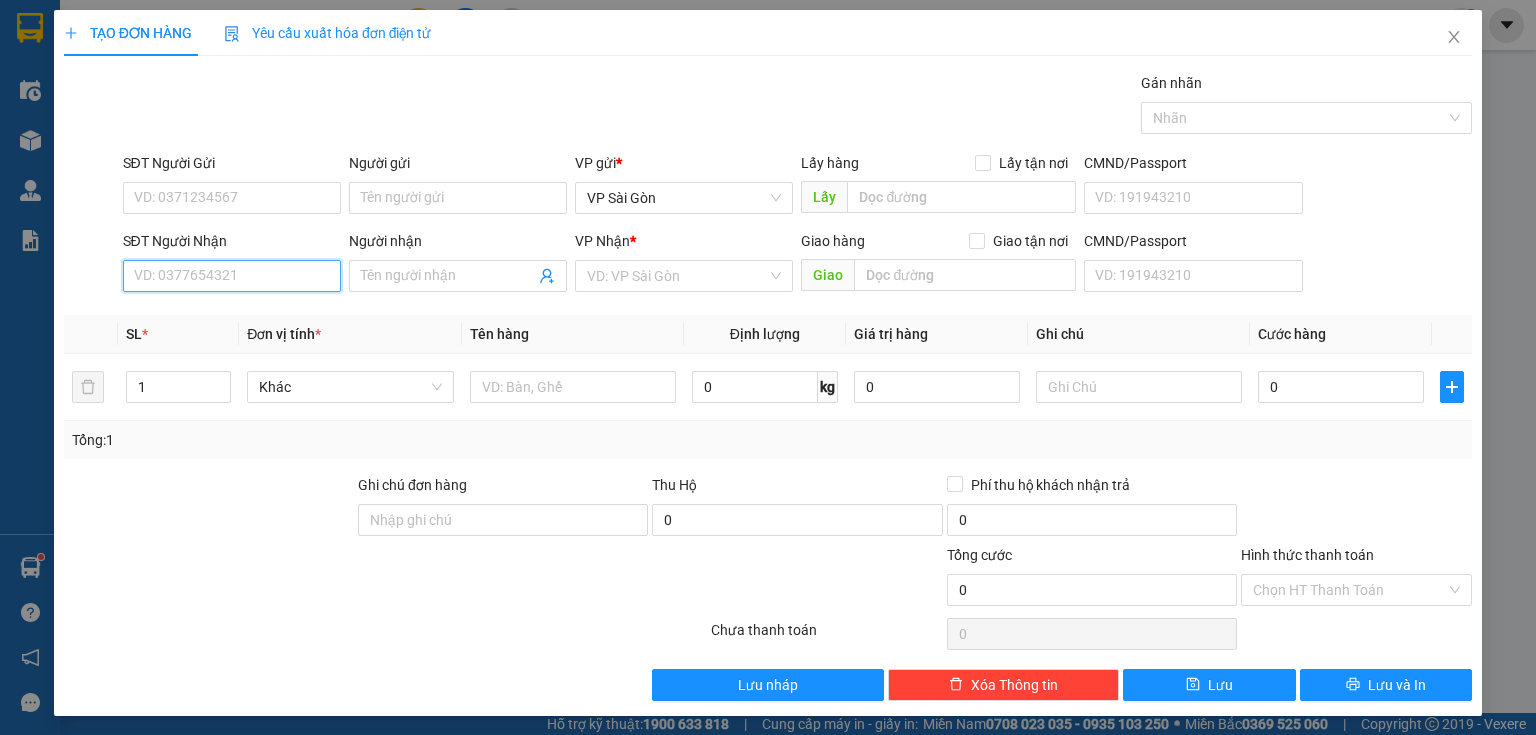 click on "SĐT Người Nhận" at bounding box center (232, 276) 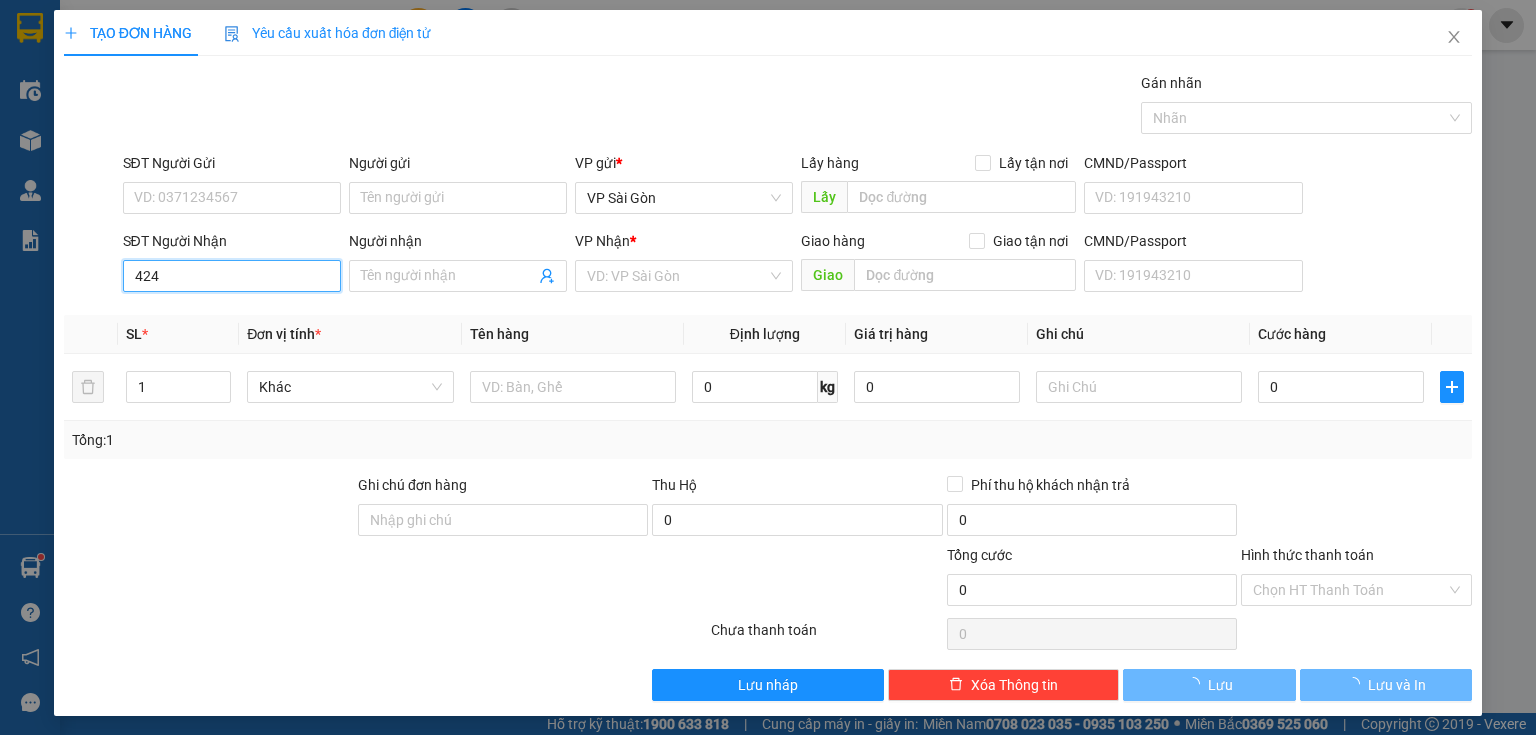 click on "424" at bounding box center (232, 276) 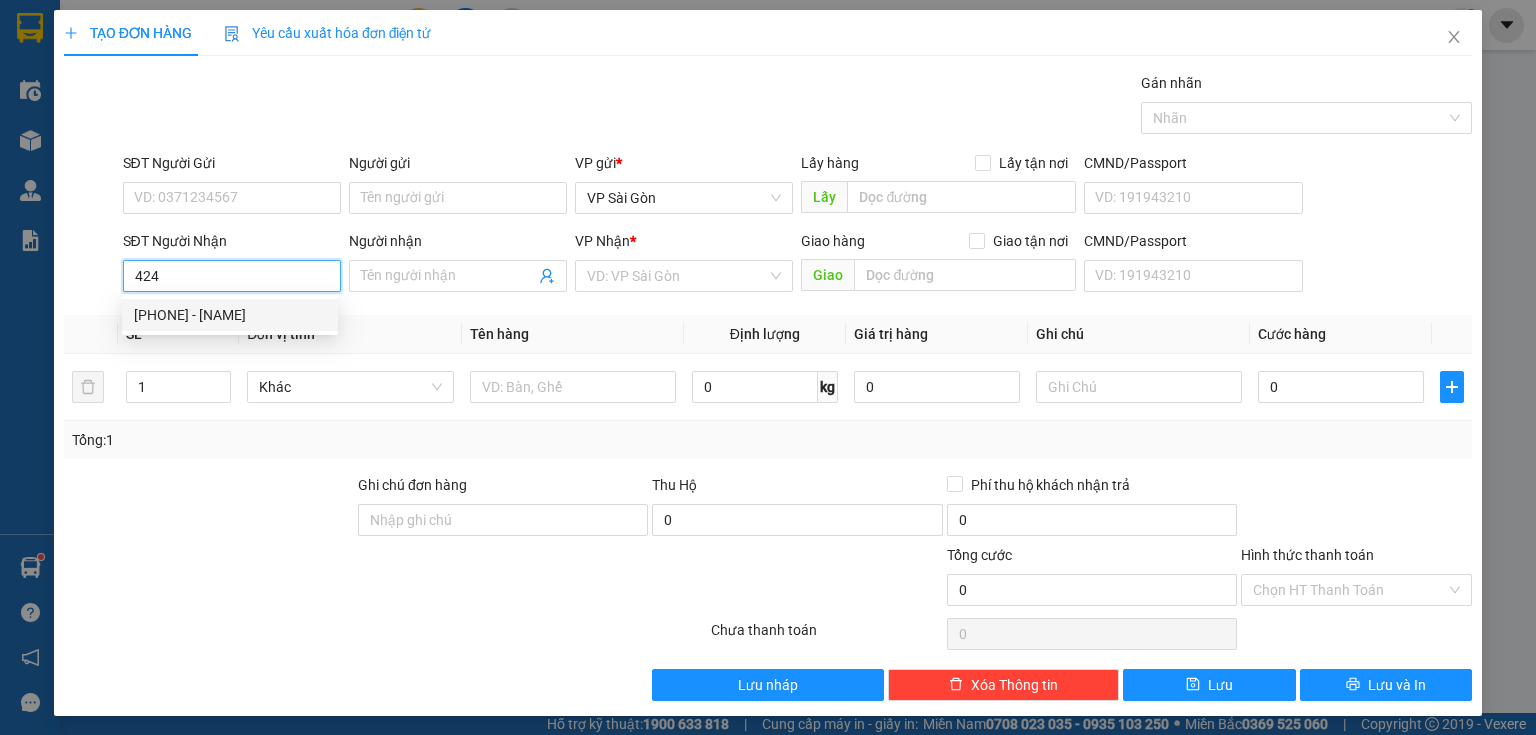 click on "[PHONE] - [NAME]" at bounding box center (230, 315) 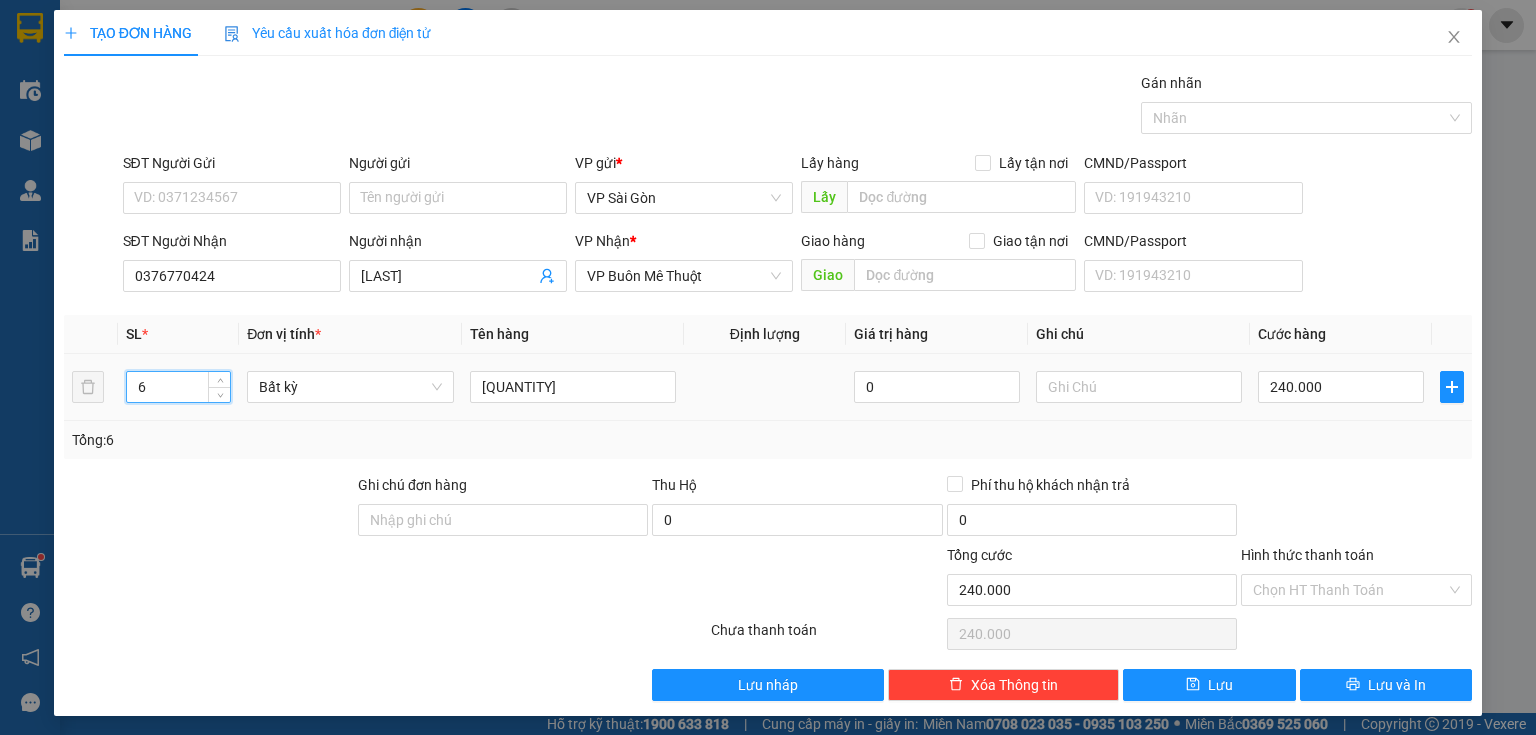 click on "6" at bounding box center [178, 387] 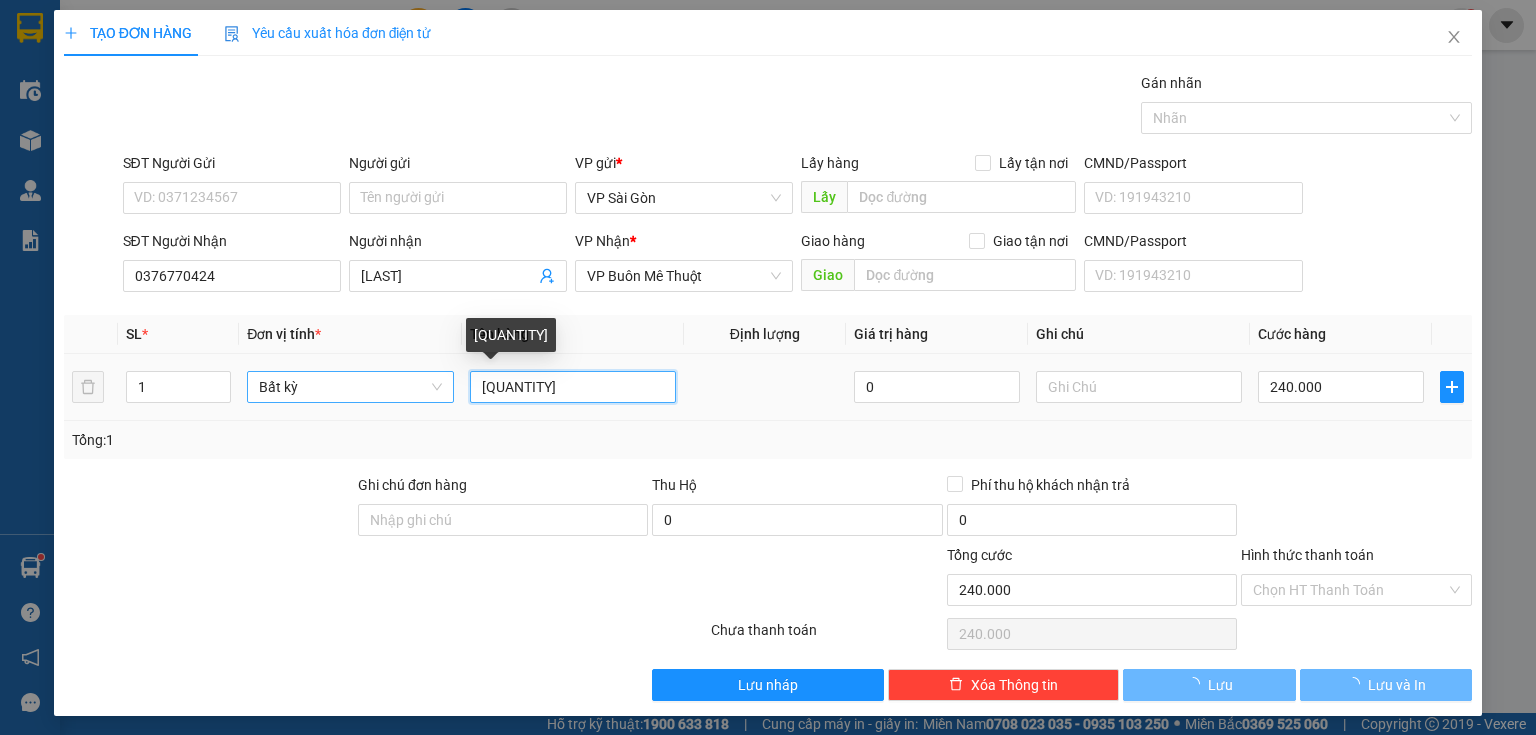 drag, startPoint x: 529, startPoint y: 388, endPoint x: 444, endPoint y: 378, distance: 85.58621 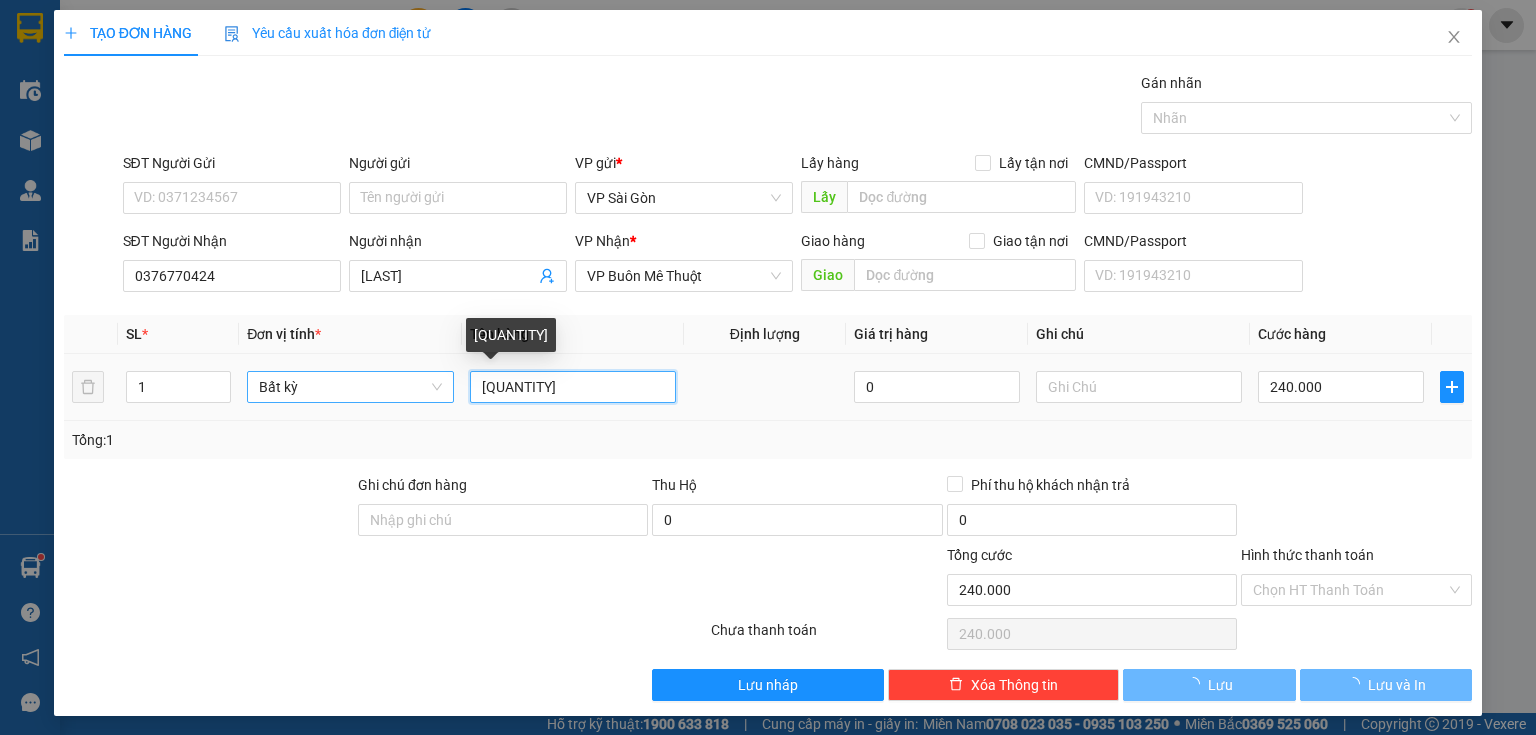 click on "[QUANTITY] [ITEM] [QUANTITY] [QUANTITY] [PRICE]" at bounding box center [768, 387] 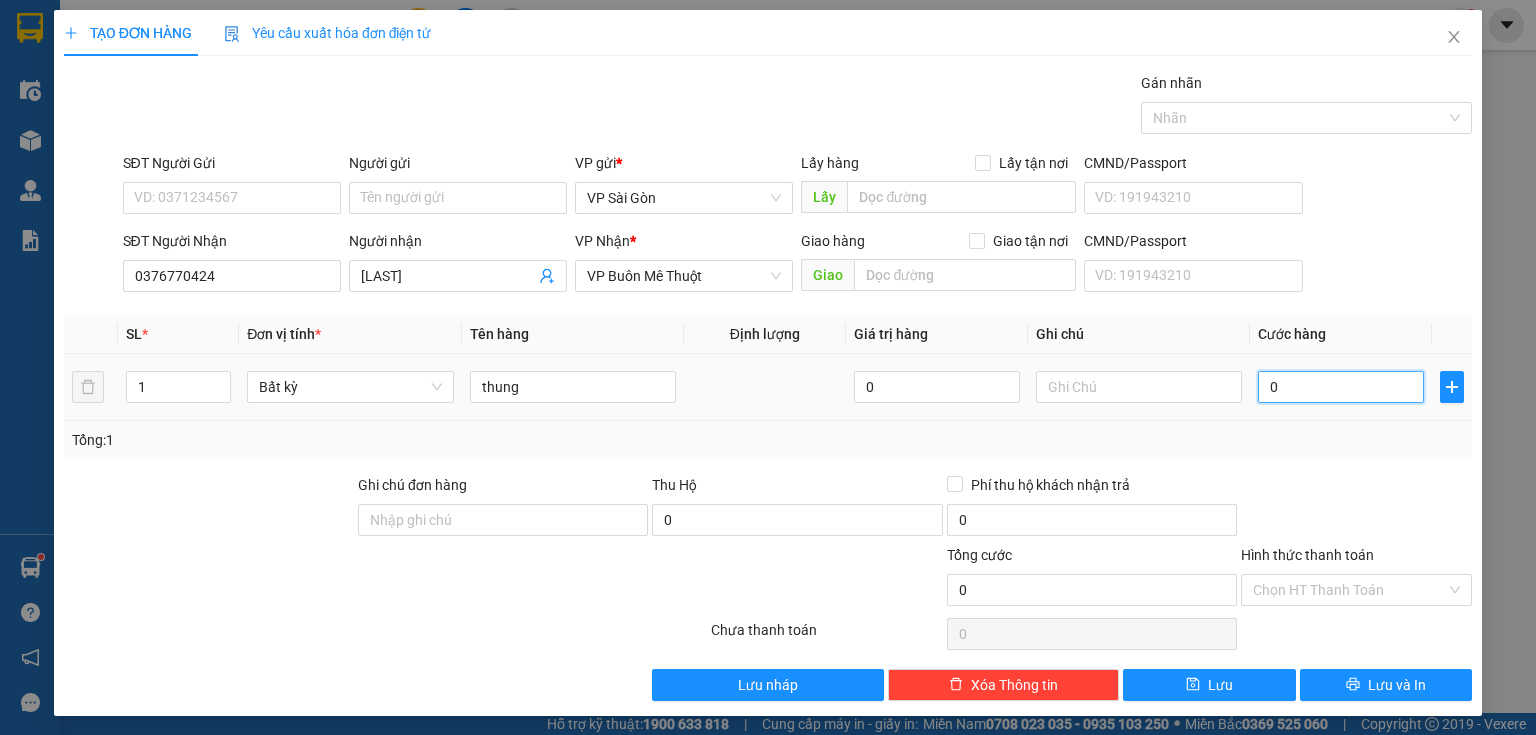 click on "0" at bounding box center (1341, 387) 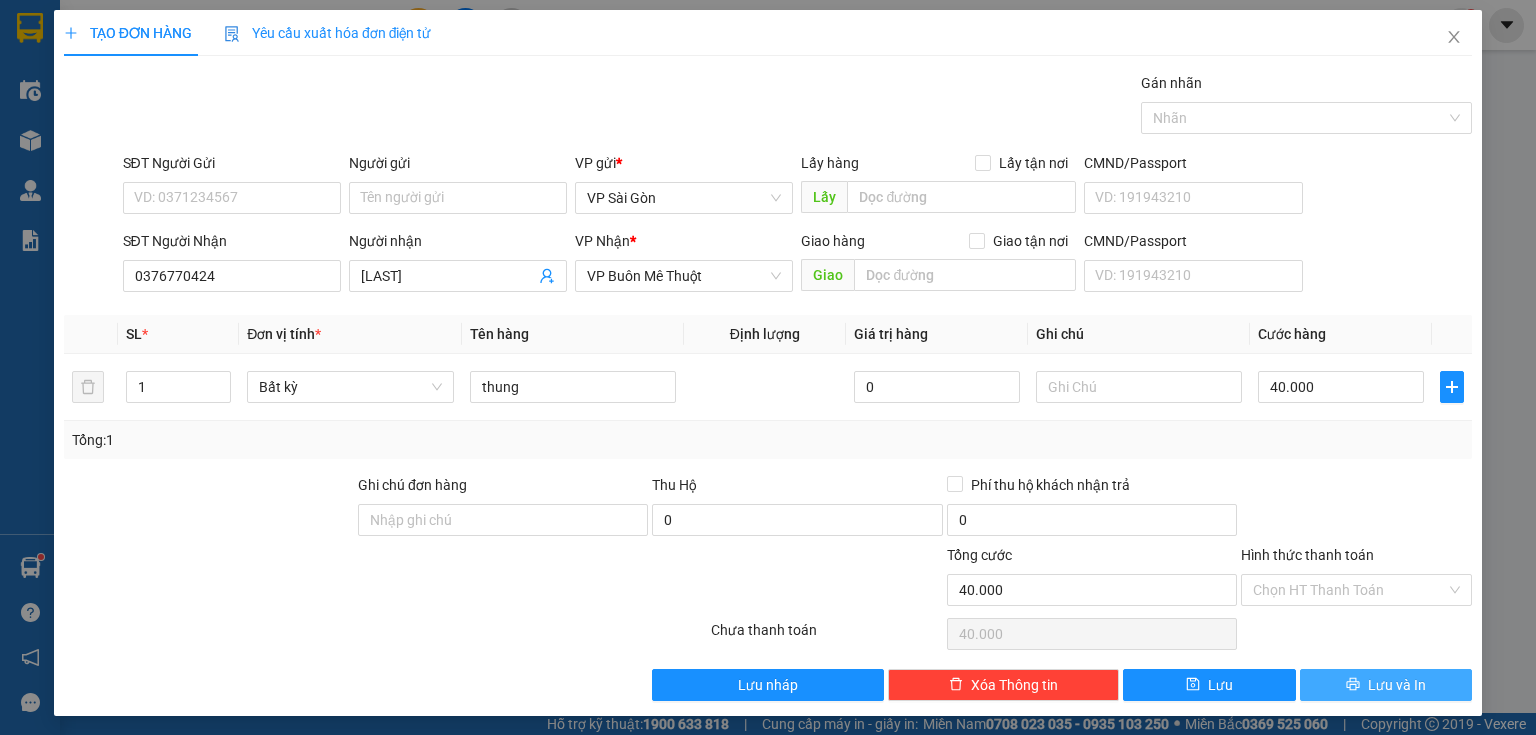 click 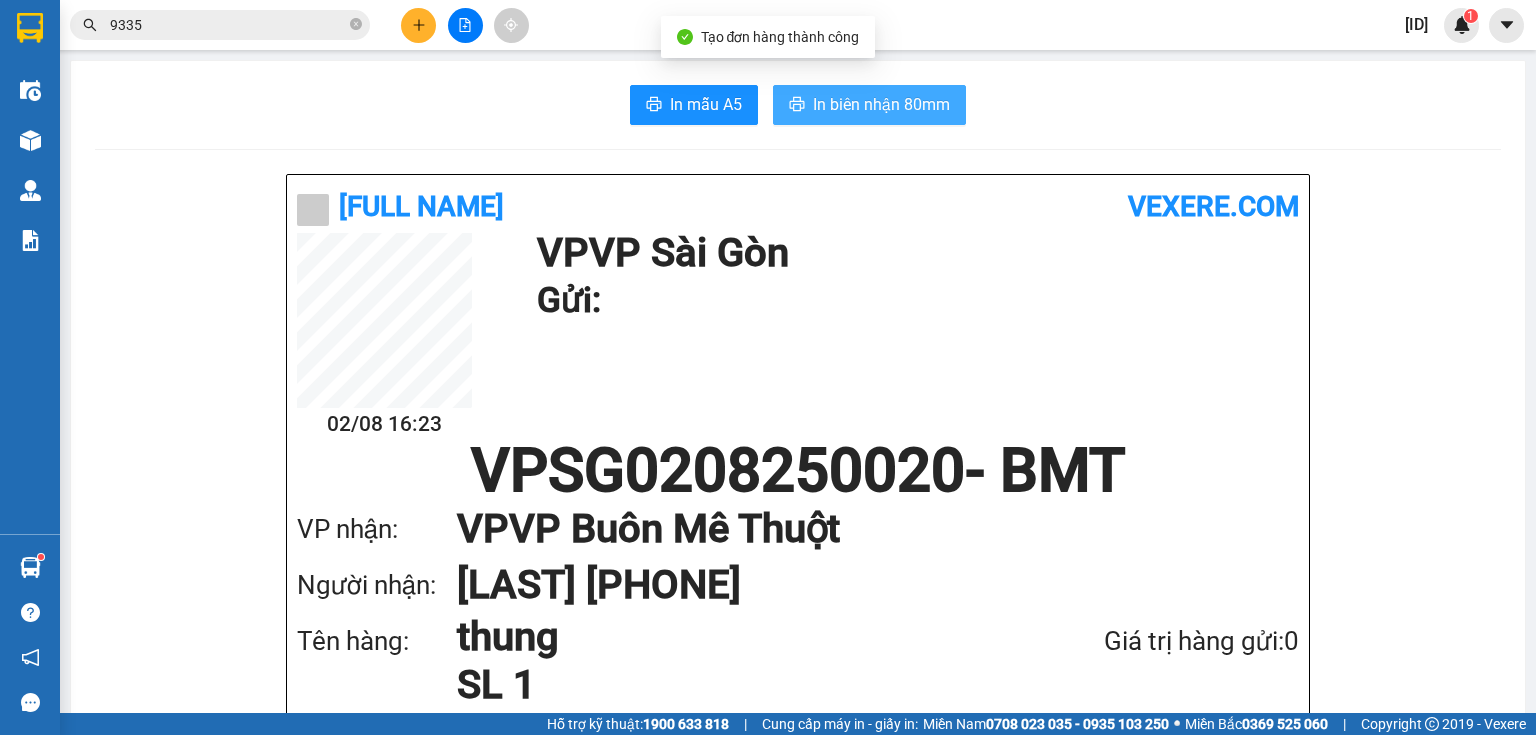click on "In biên nhận 80mm" at bounding box center (881, 104) 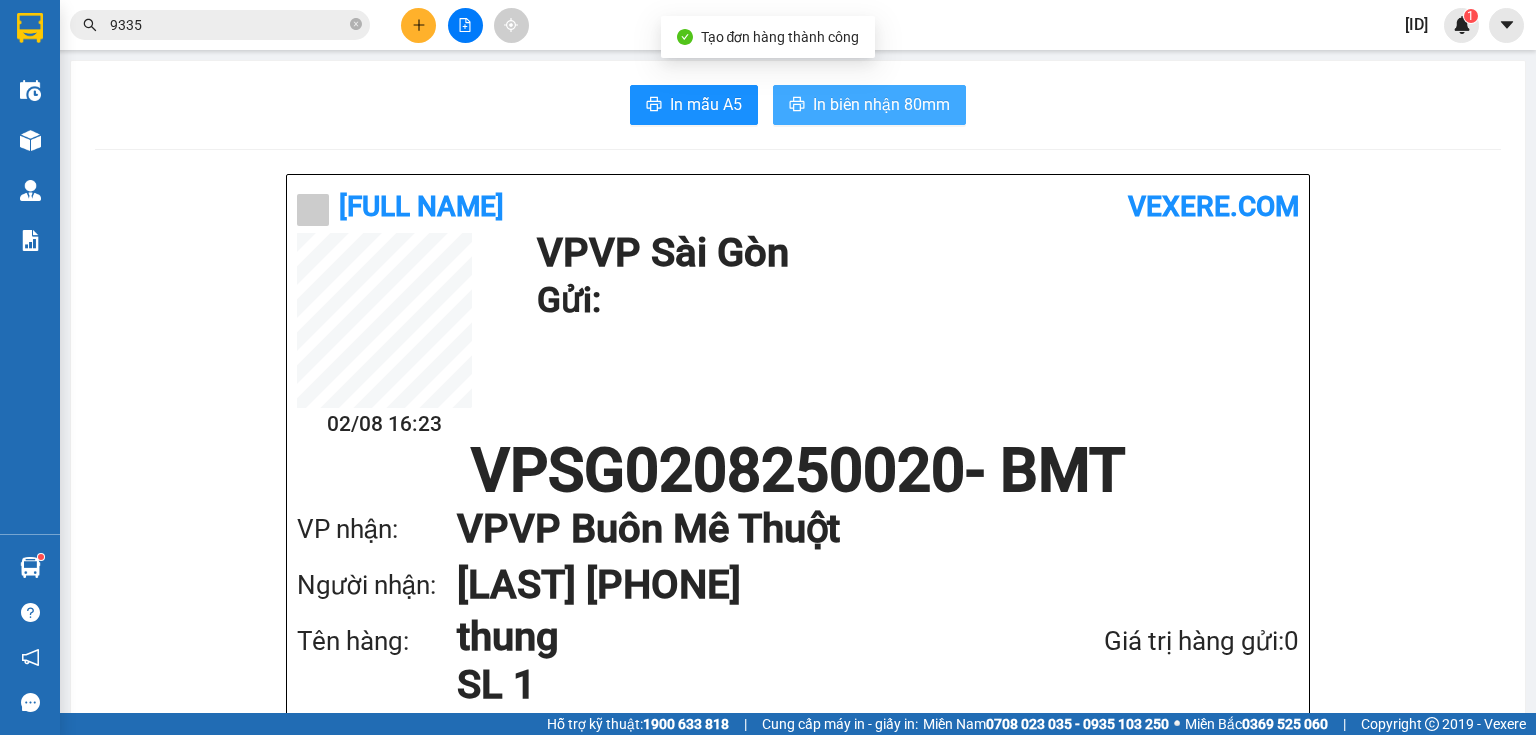 scroll, scrollTop: 0, scrollLeft: 0, axis: both 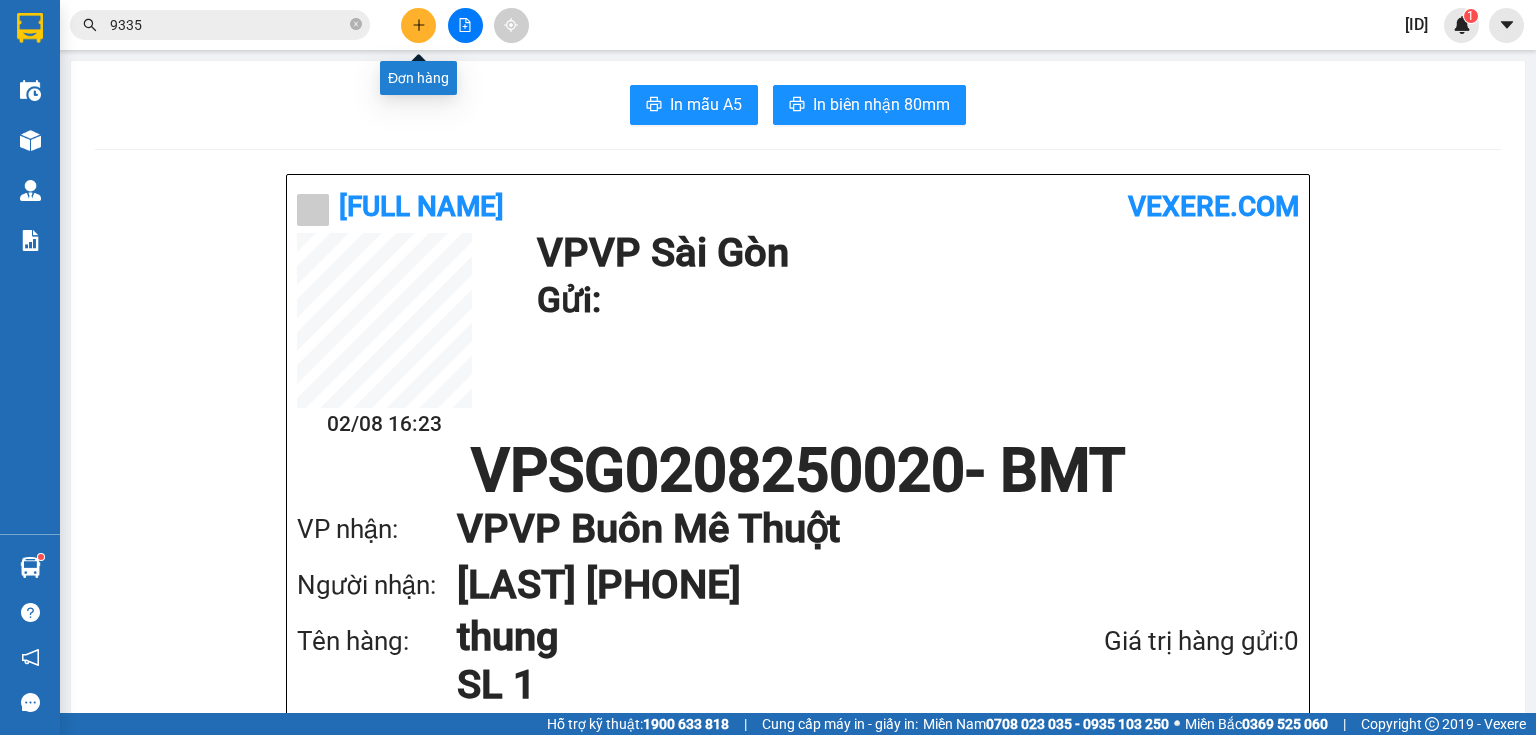 click 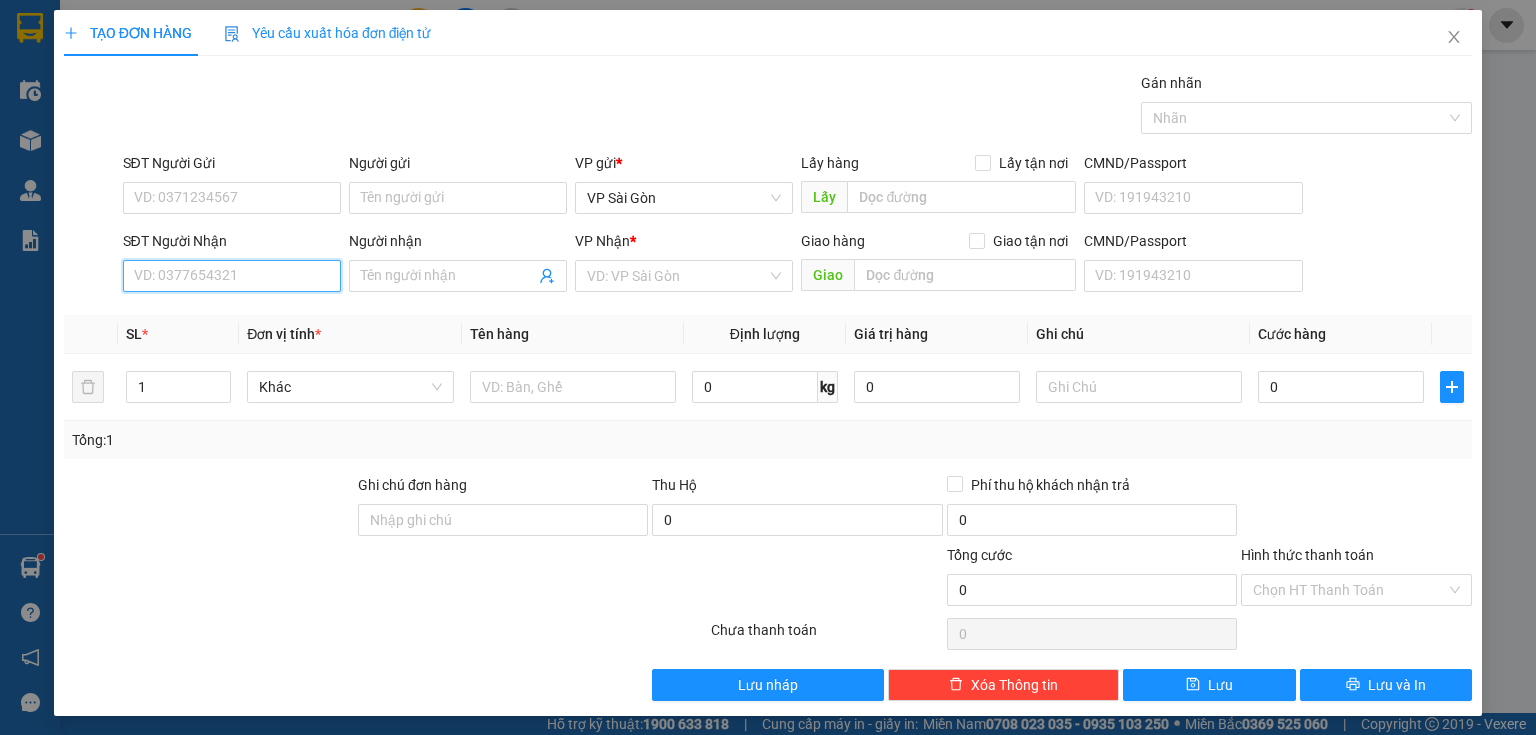 click on "SĐT Người Nhận" at bounding box center (232, 276) 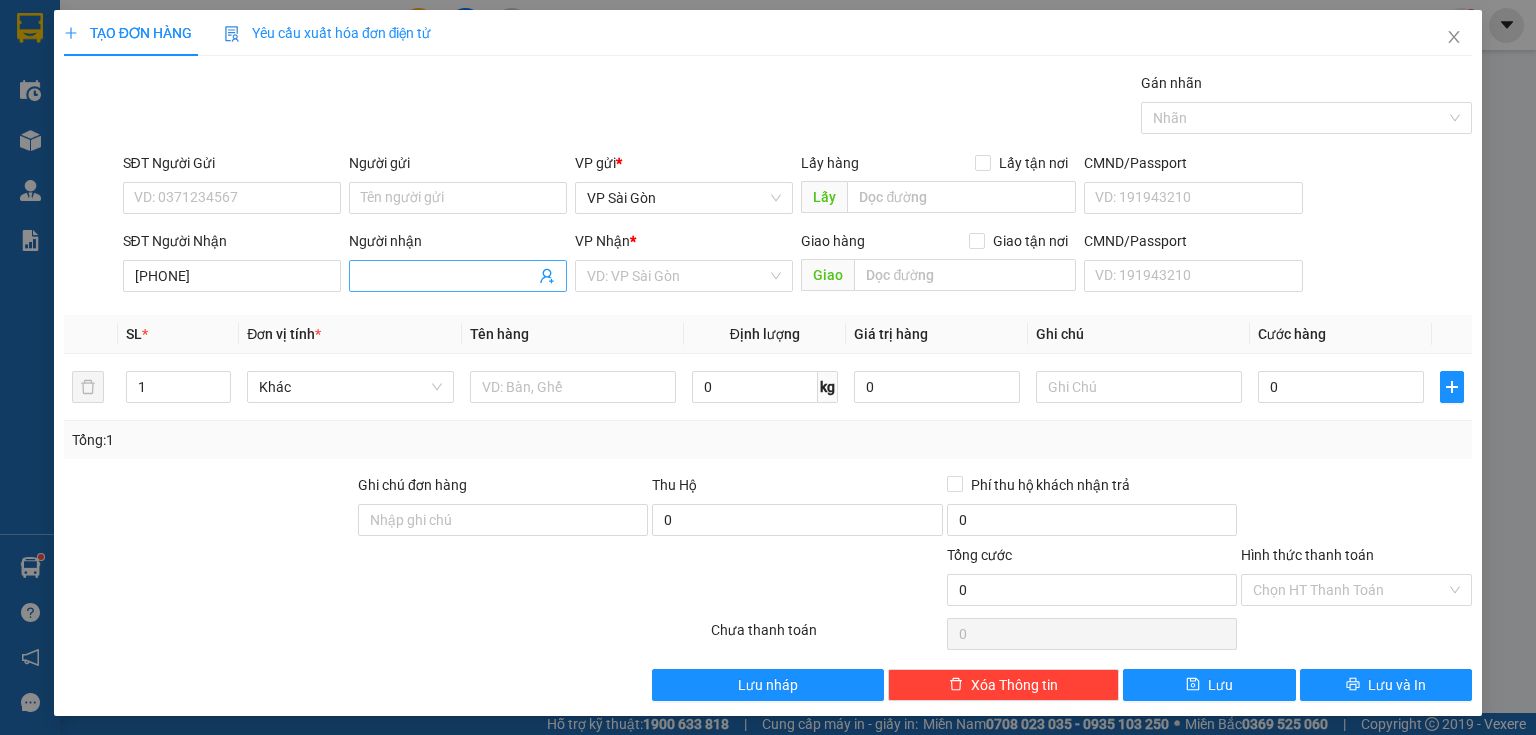 click on "Người nhận" at bounding box center (448, 276) 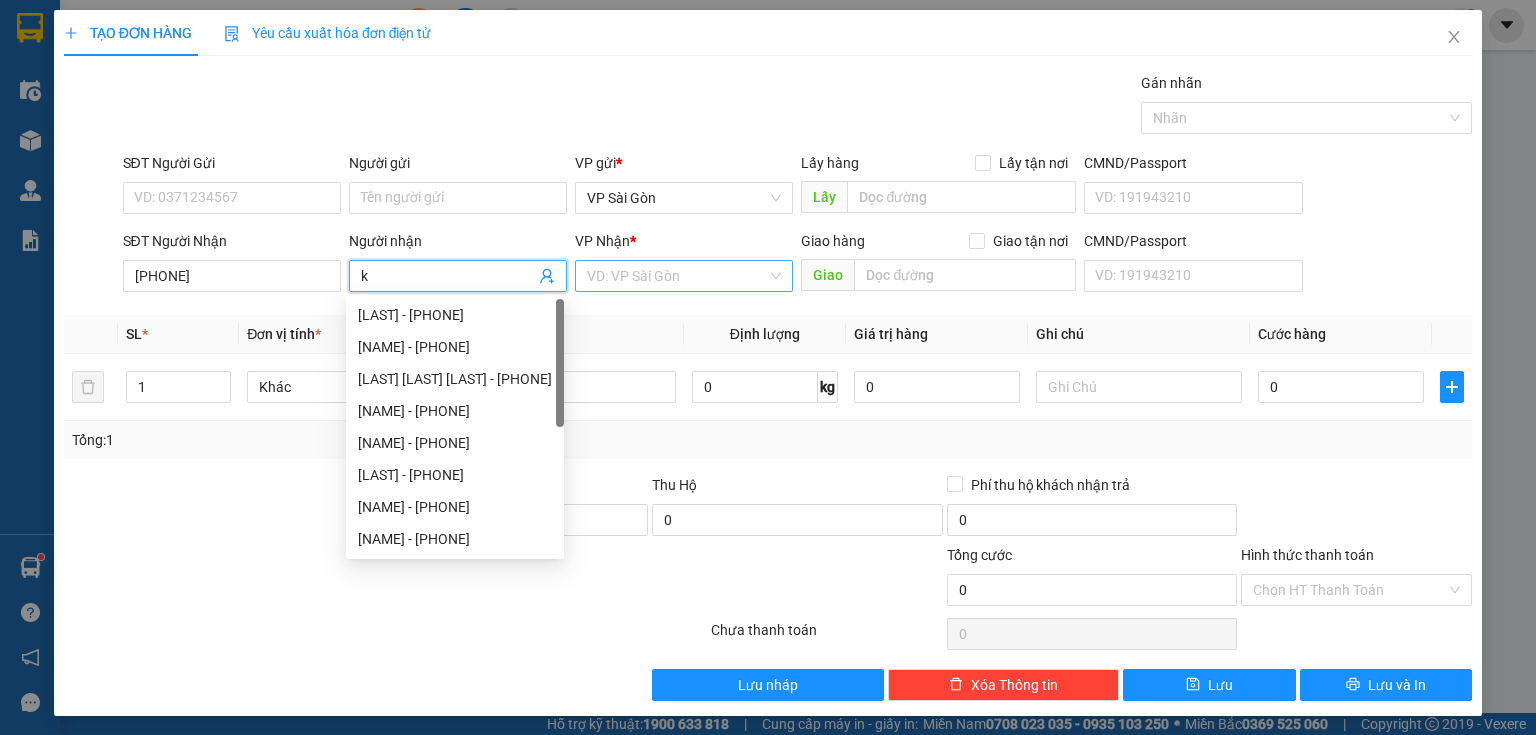 click at bounding box center [677, 276] 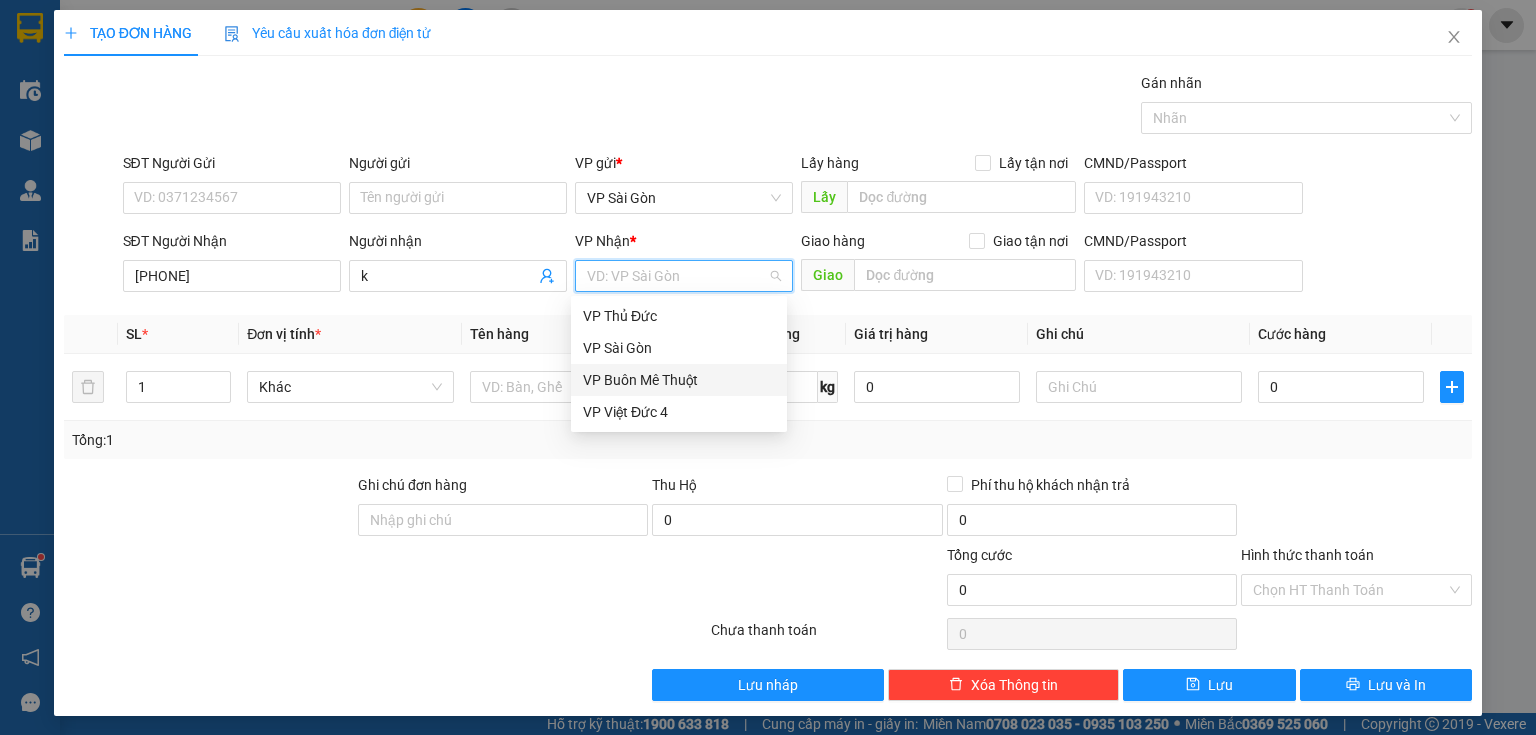 click on "VP Buôn Mê Thuột" at bounding box center [679, 380] 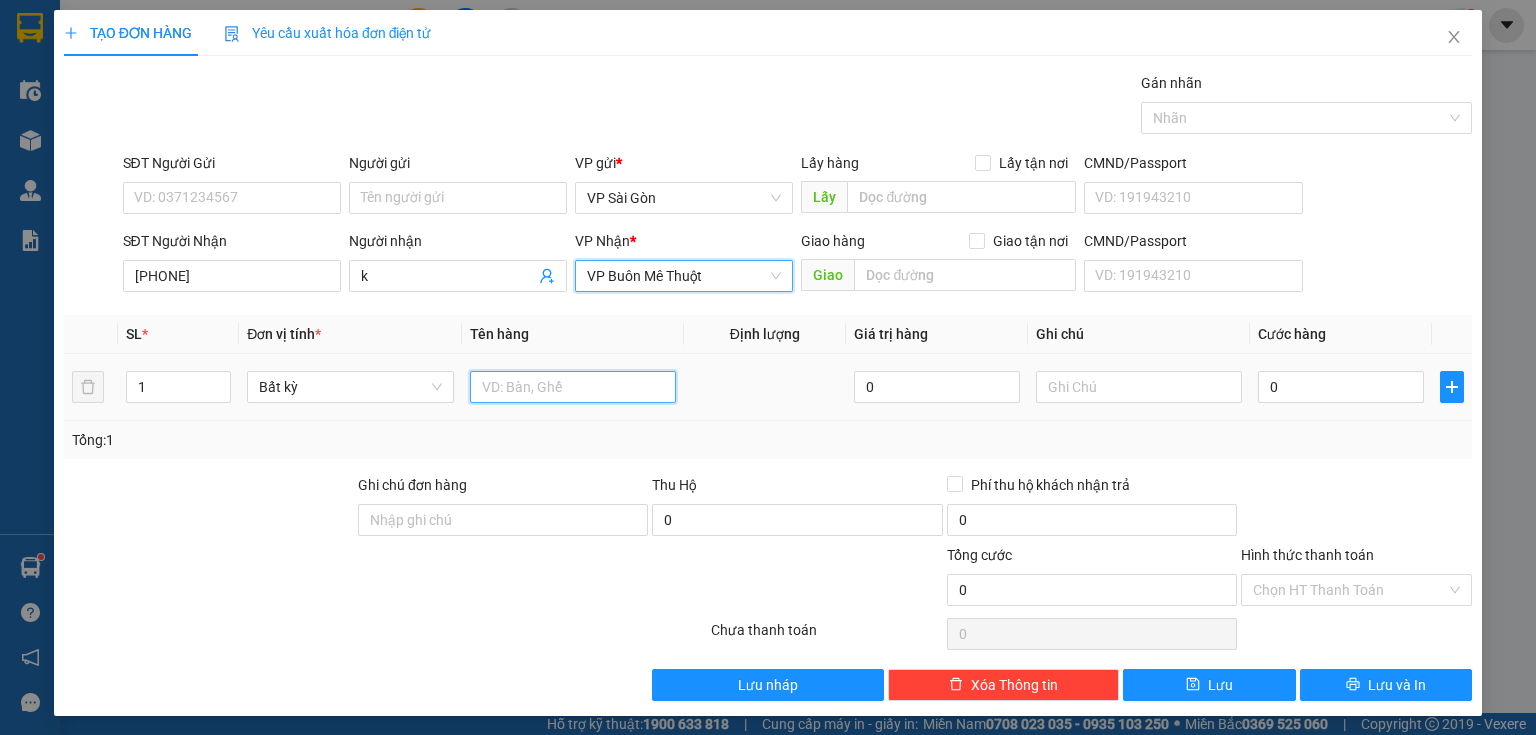 click at bounding box center (573, 387) 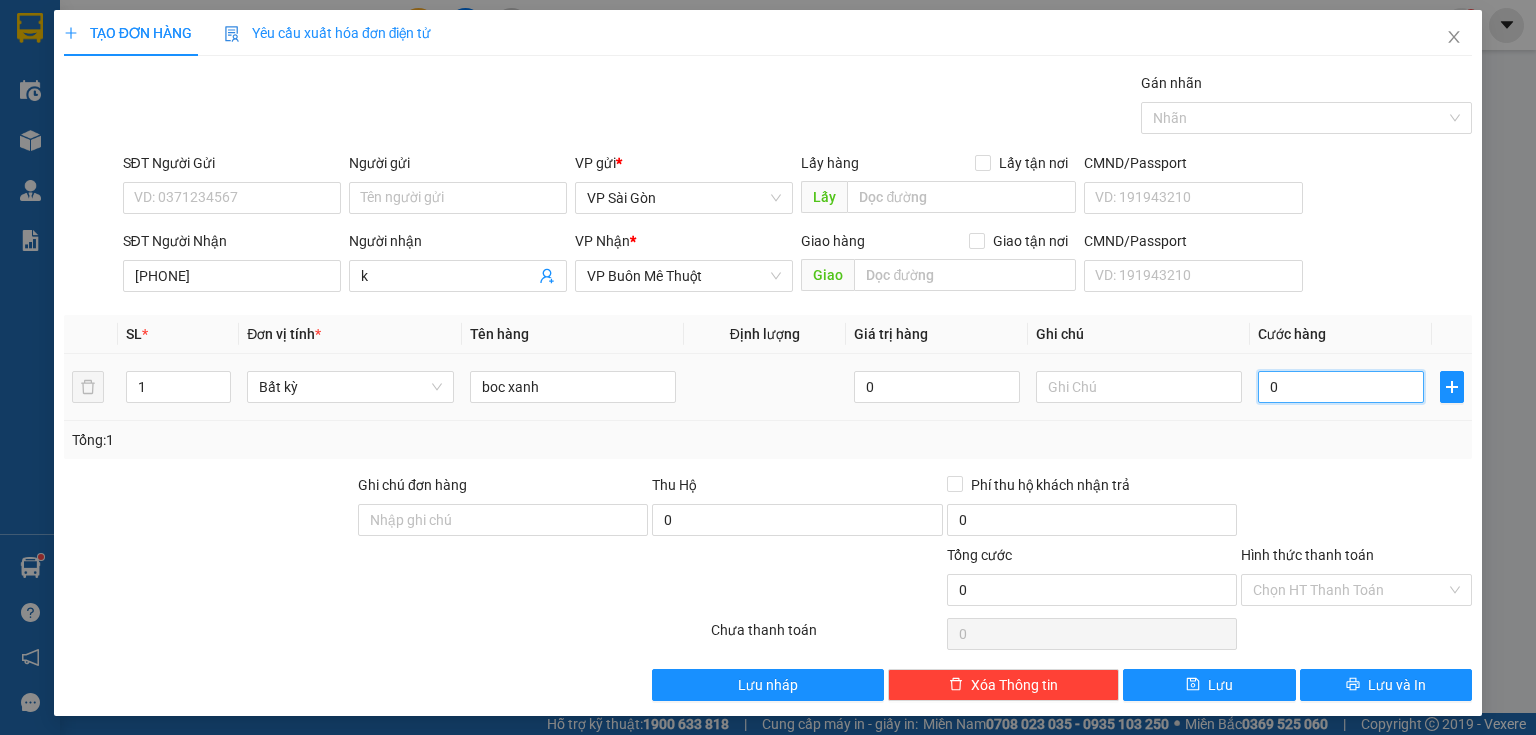 click on "0" at bounding box center (1341, 387) 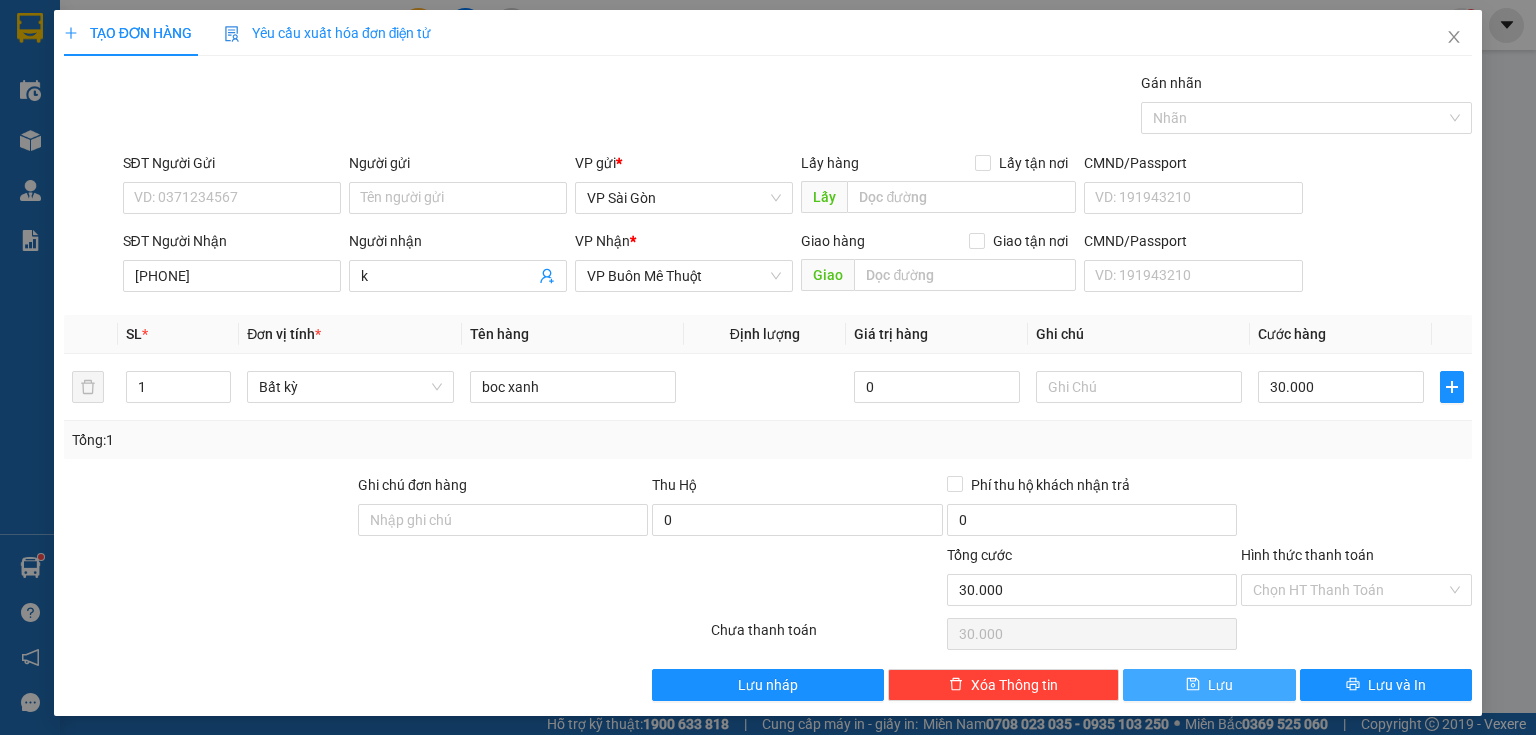 click on "Lưu" at bounding box center (1220, 685) 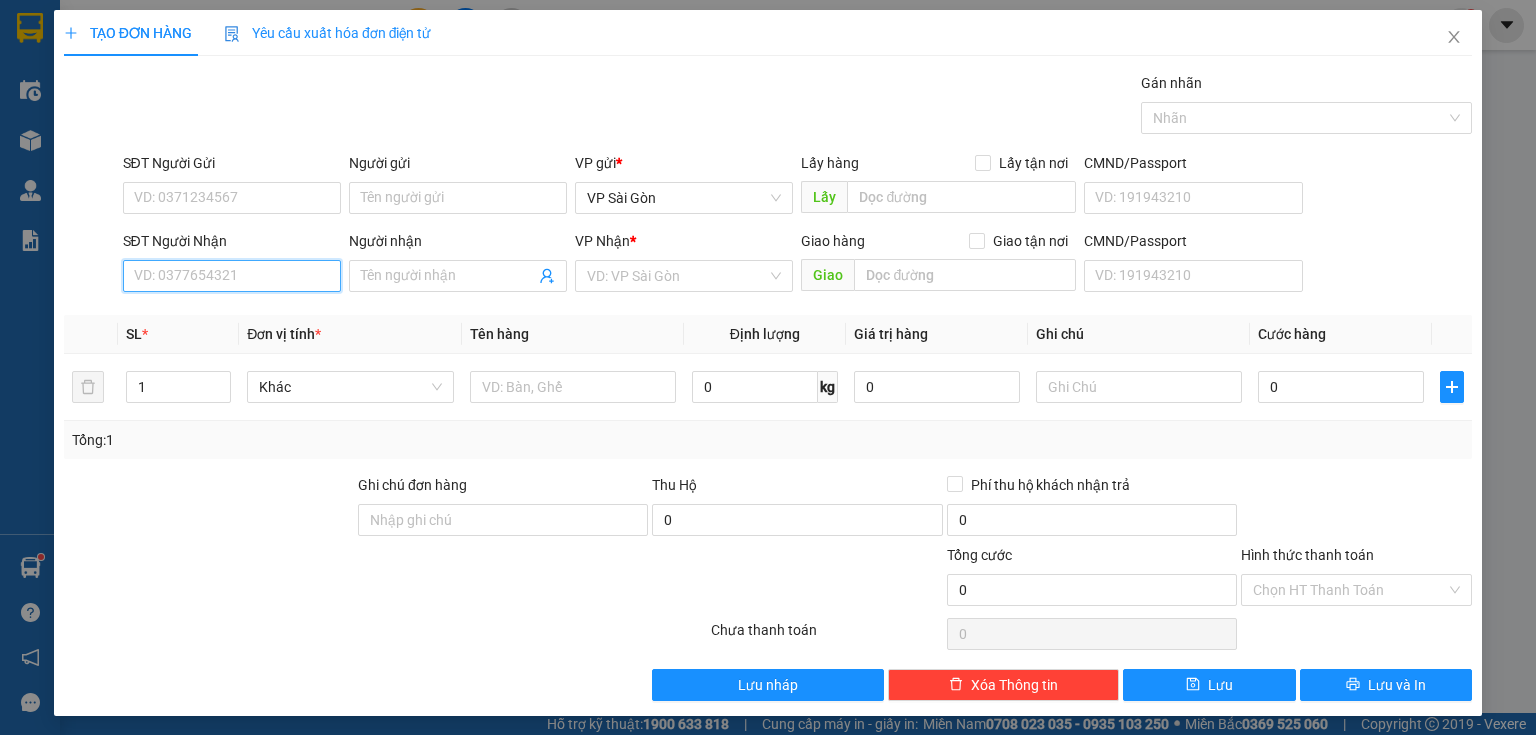 click on "SĐT Người Nhận" at bounding box center (232, 276) 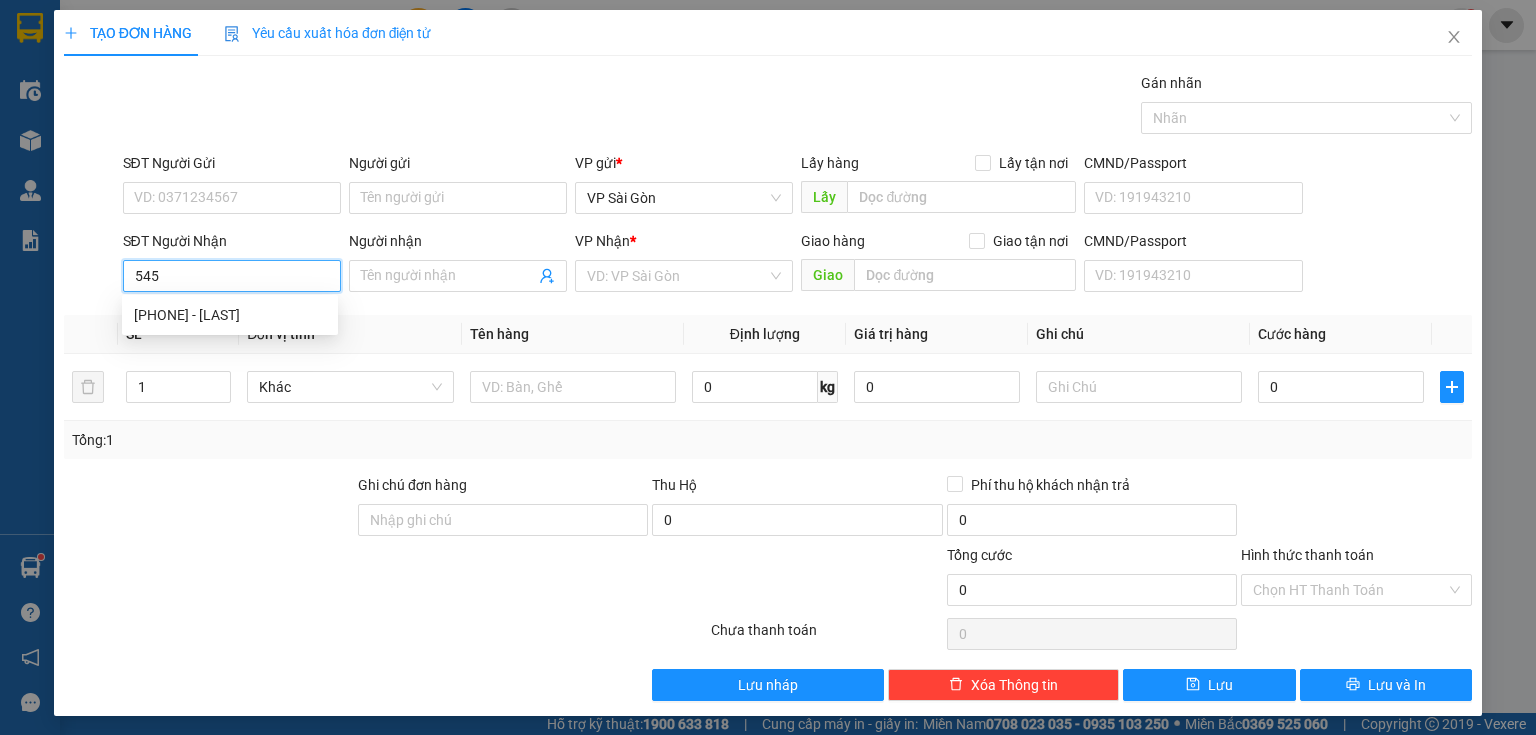 click on "545" at bounding box center (232, 276) 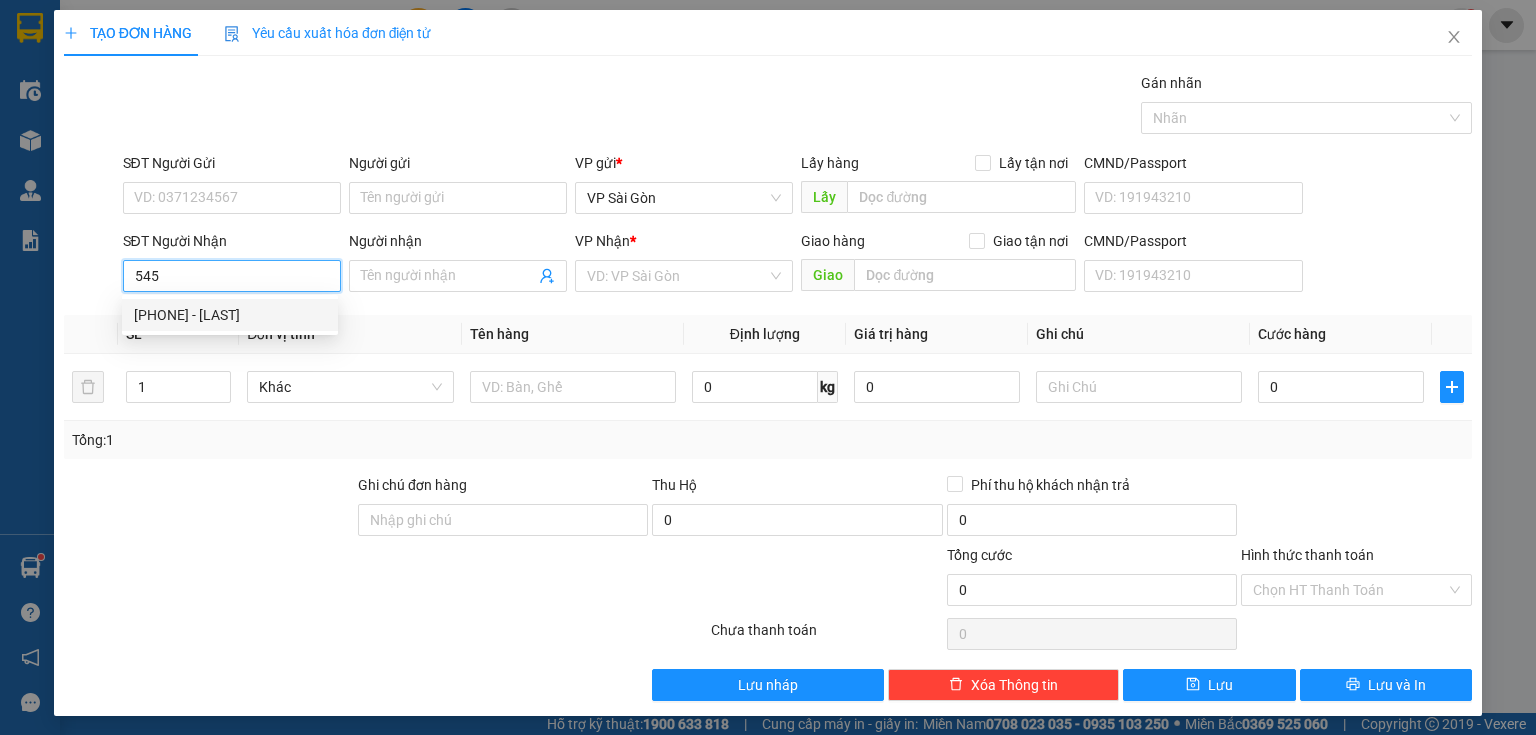 click on "[PHONE] - [LAST]" at bounding box center [230, 315] 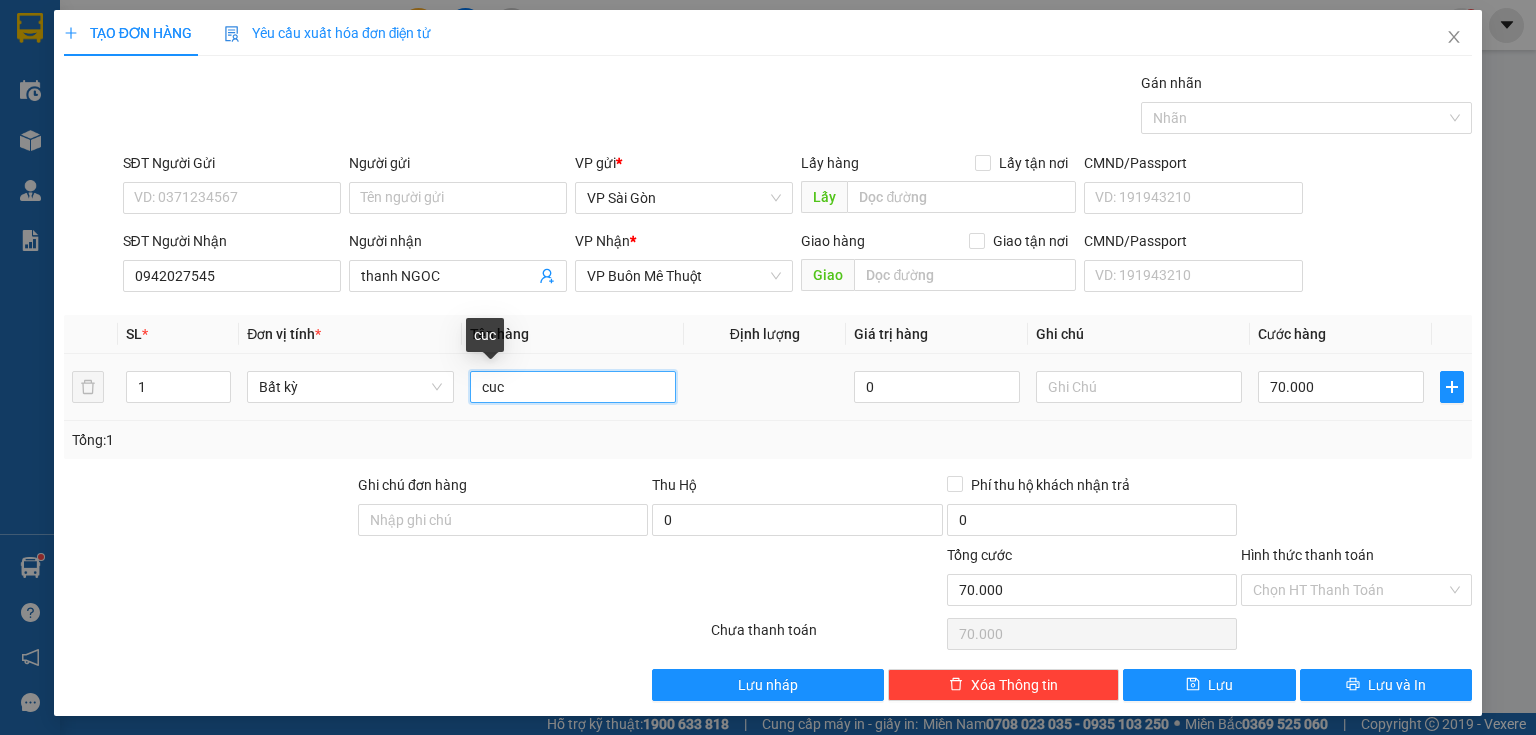 click on "cuc" at bounding box center [573, 387] 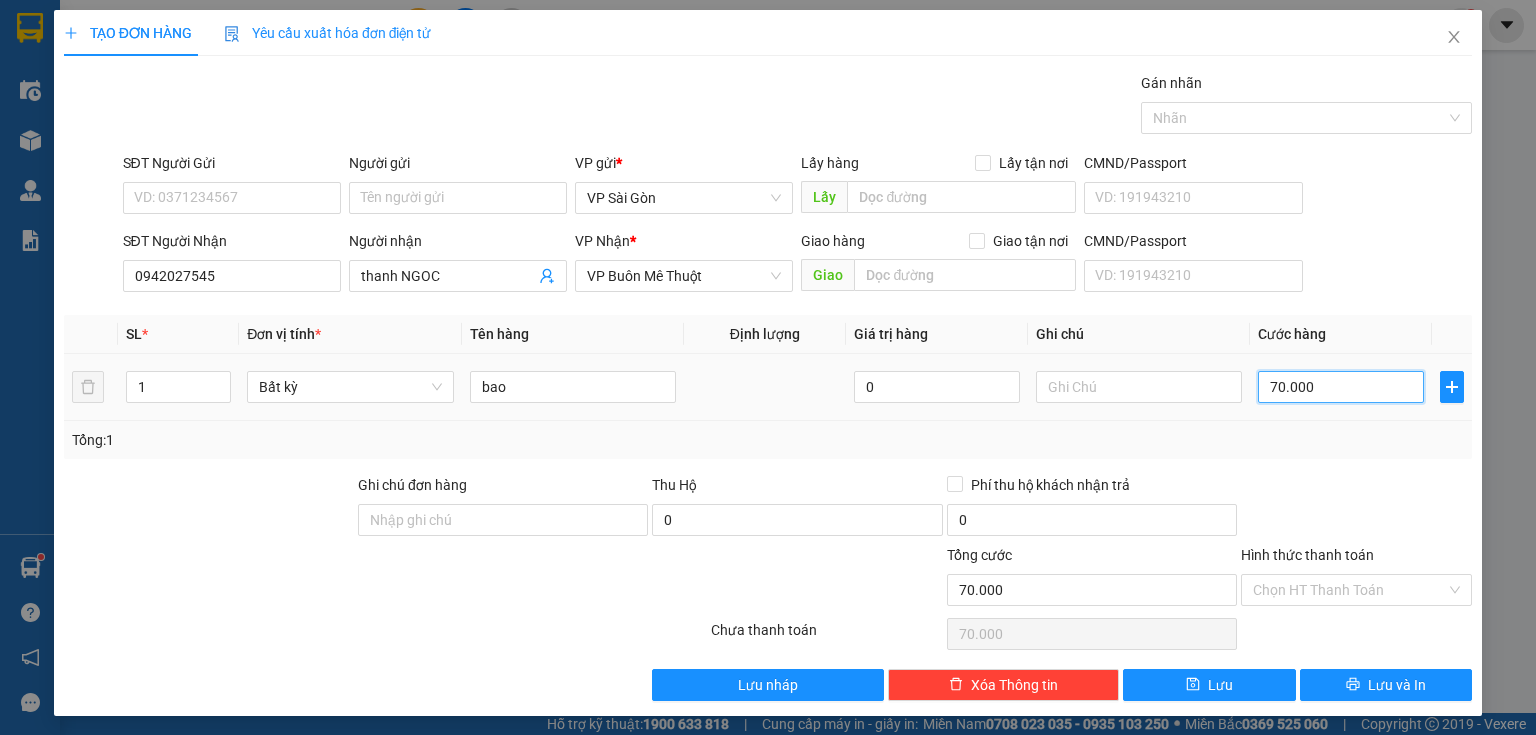 click on "70.000" at bounding box center (1341, 387) 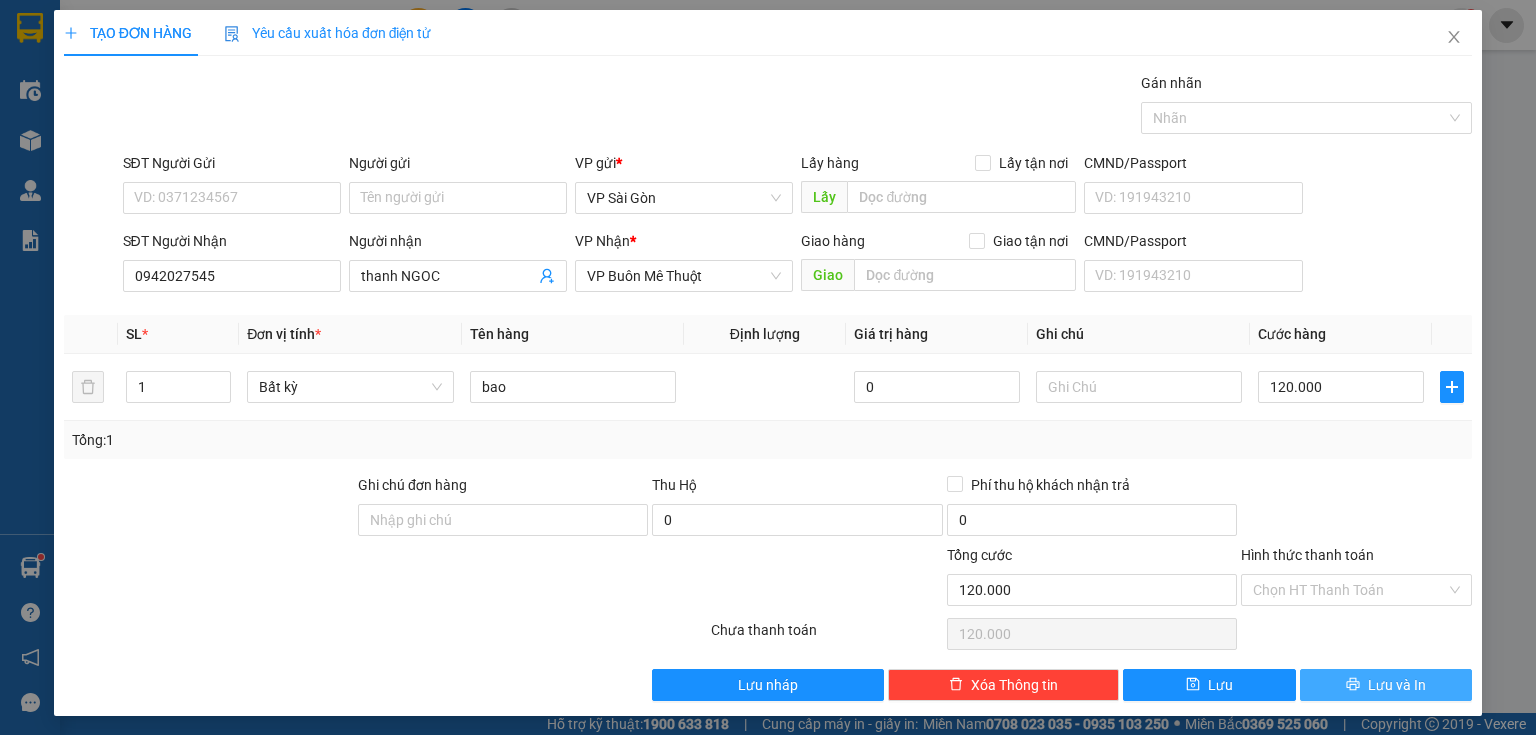 click on "Lưu và In" at bounding box center (1397, 685) 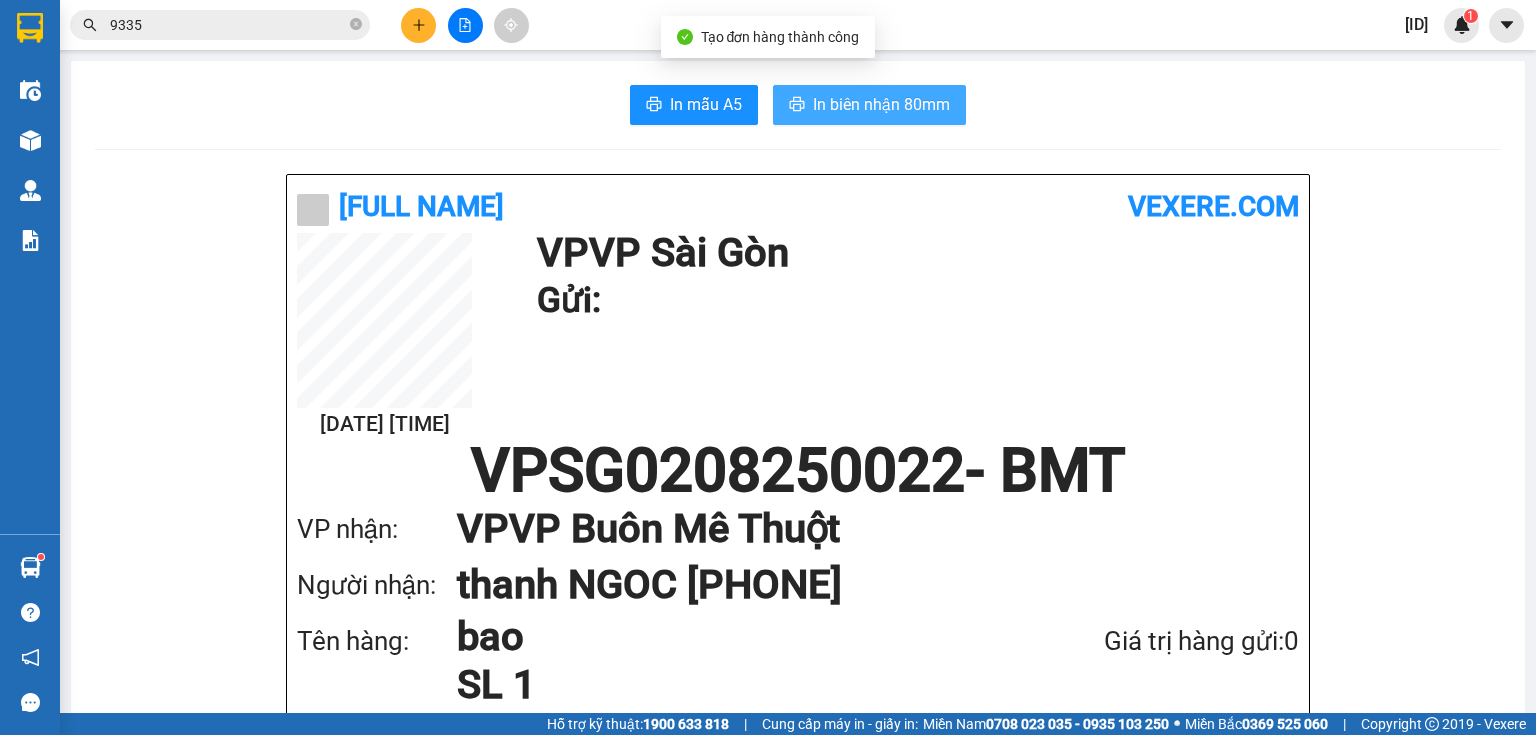 click on "In biên nhận 80mm" at bounding box center [881, 104] 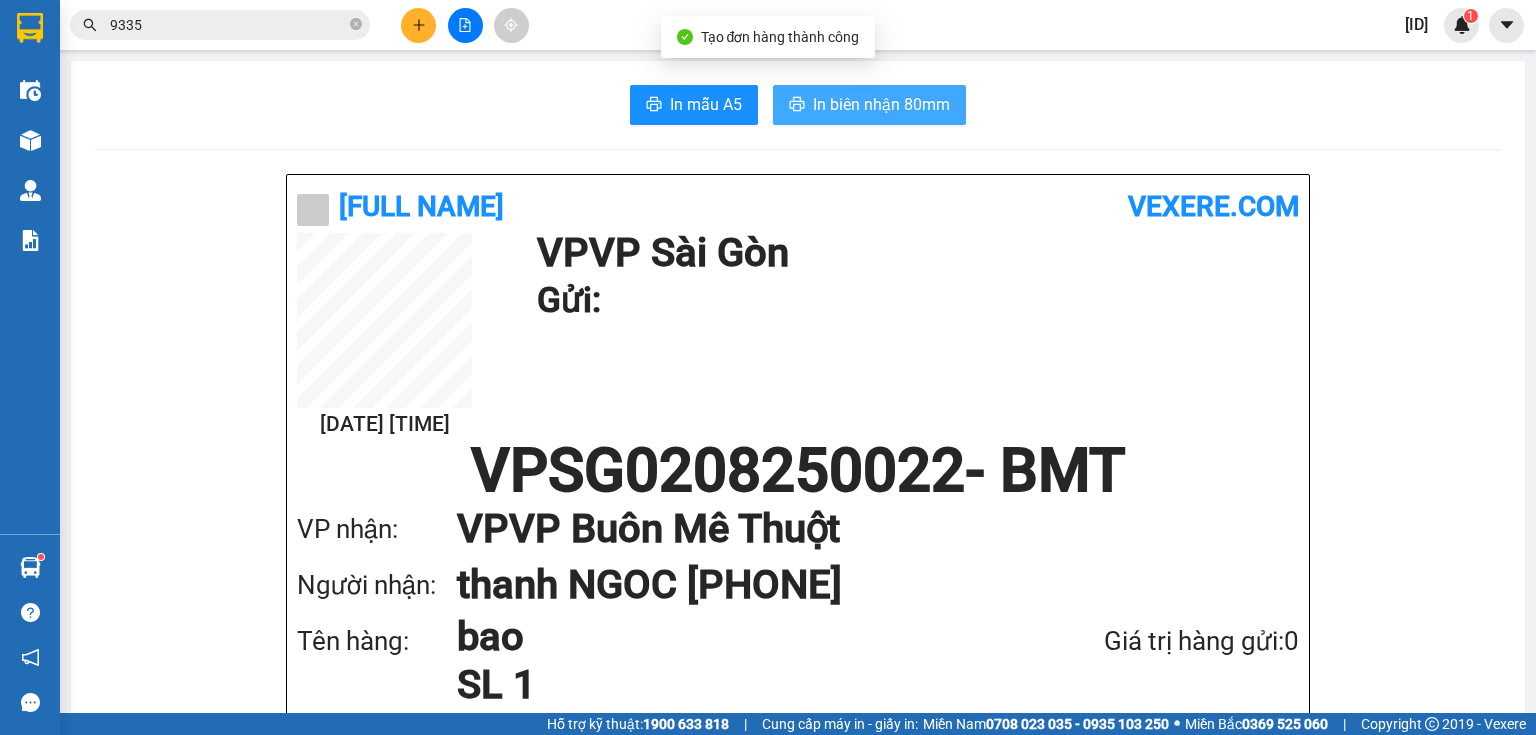 scroll, scrollTop: 0, scrollLeft: 0, axis: both 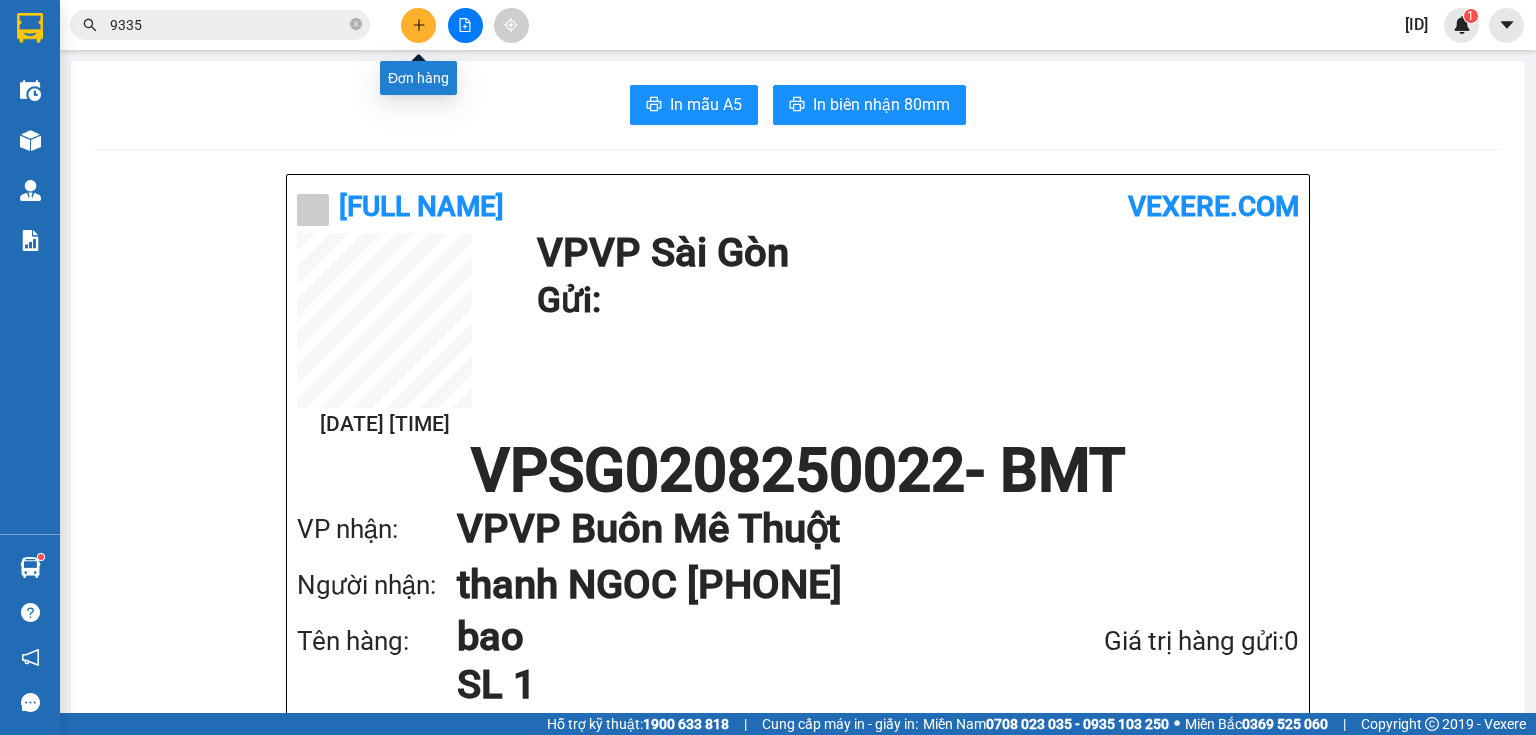 click at bounding box center (418, 25) 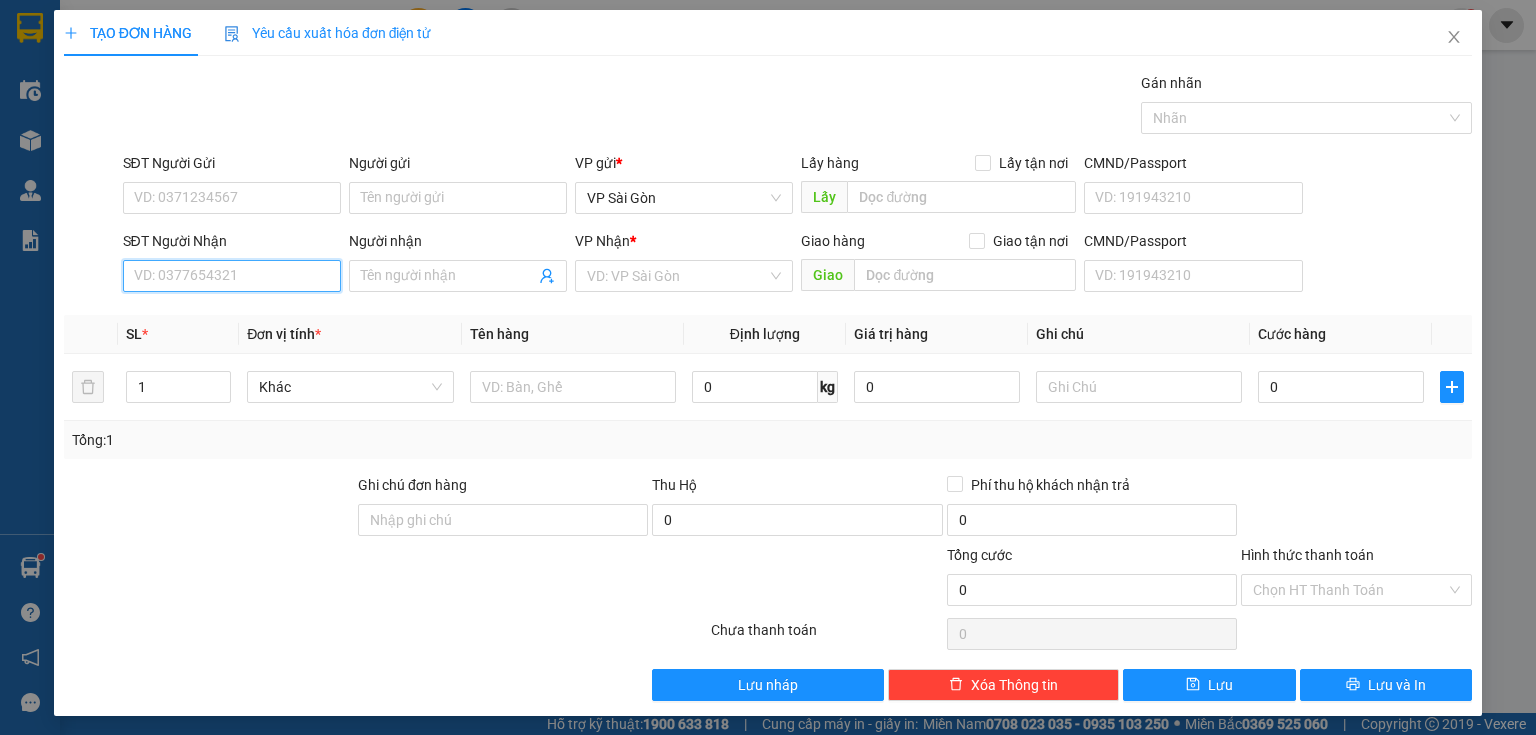 click on "SĐT Người Nhận" at bounding box center [232, 276] 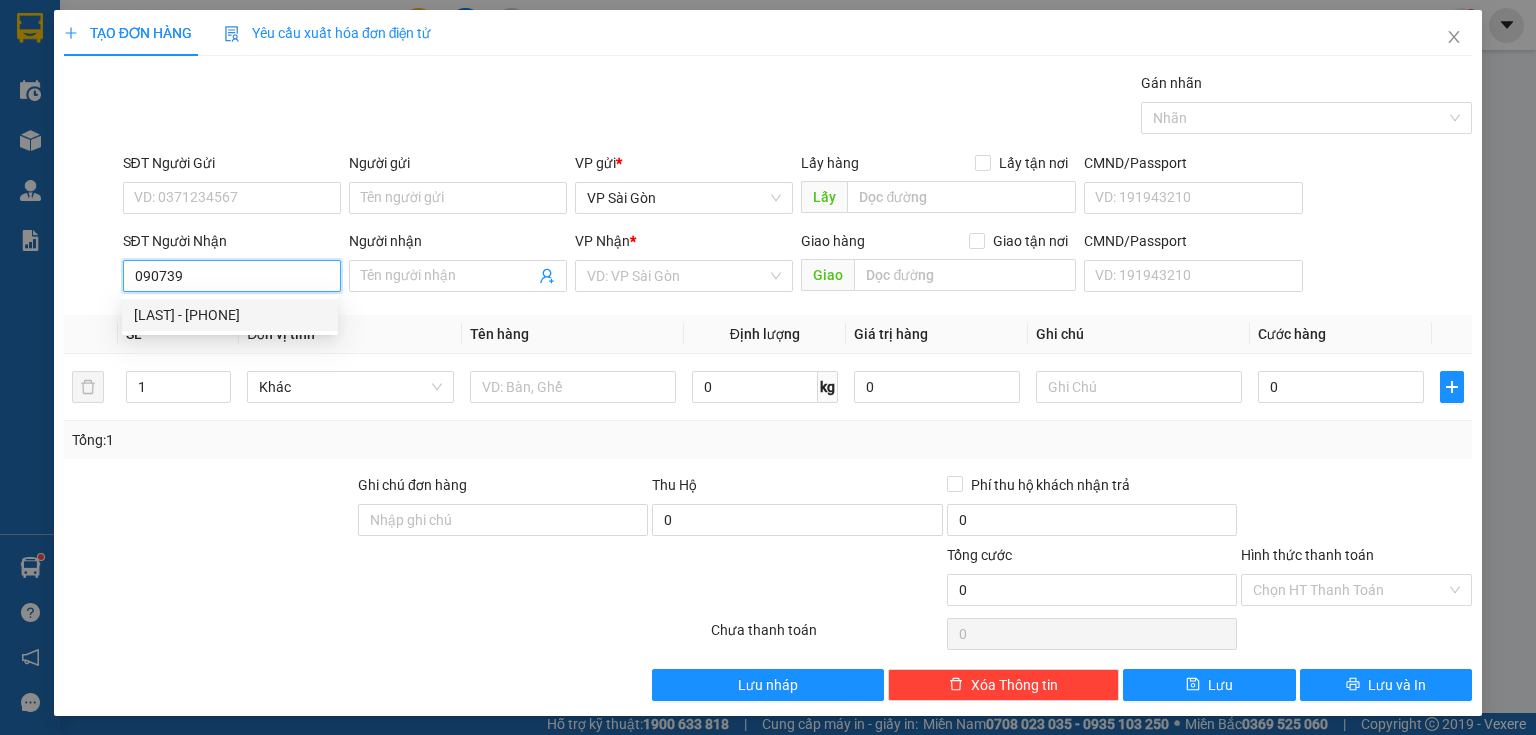 click on "[LAST] - [PHONE]" at bounding box center [230, 315] 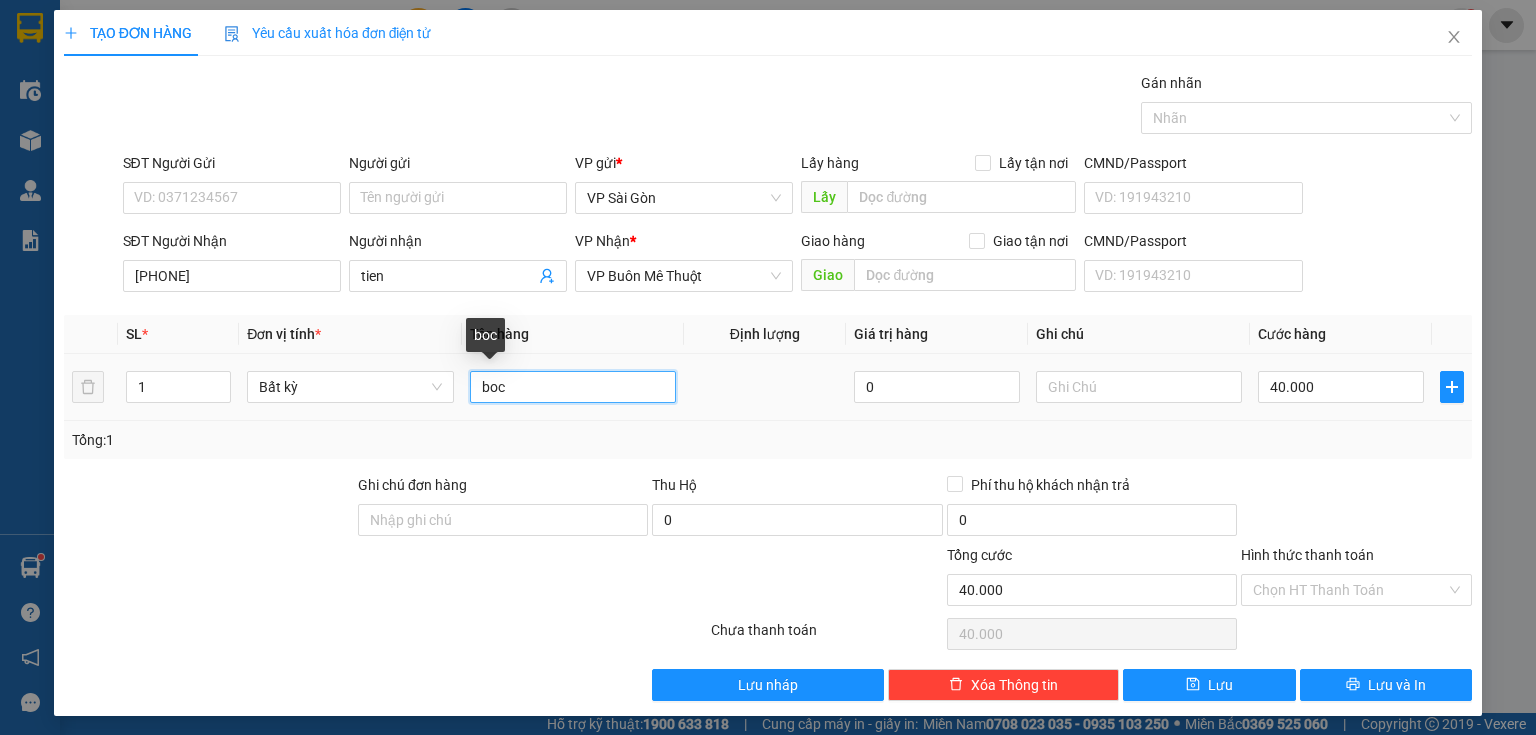 click on "boc" at bounding box center (573, 387) 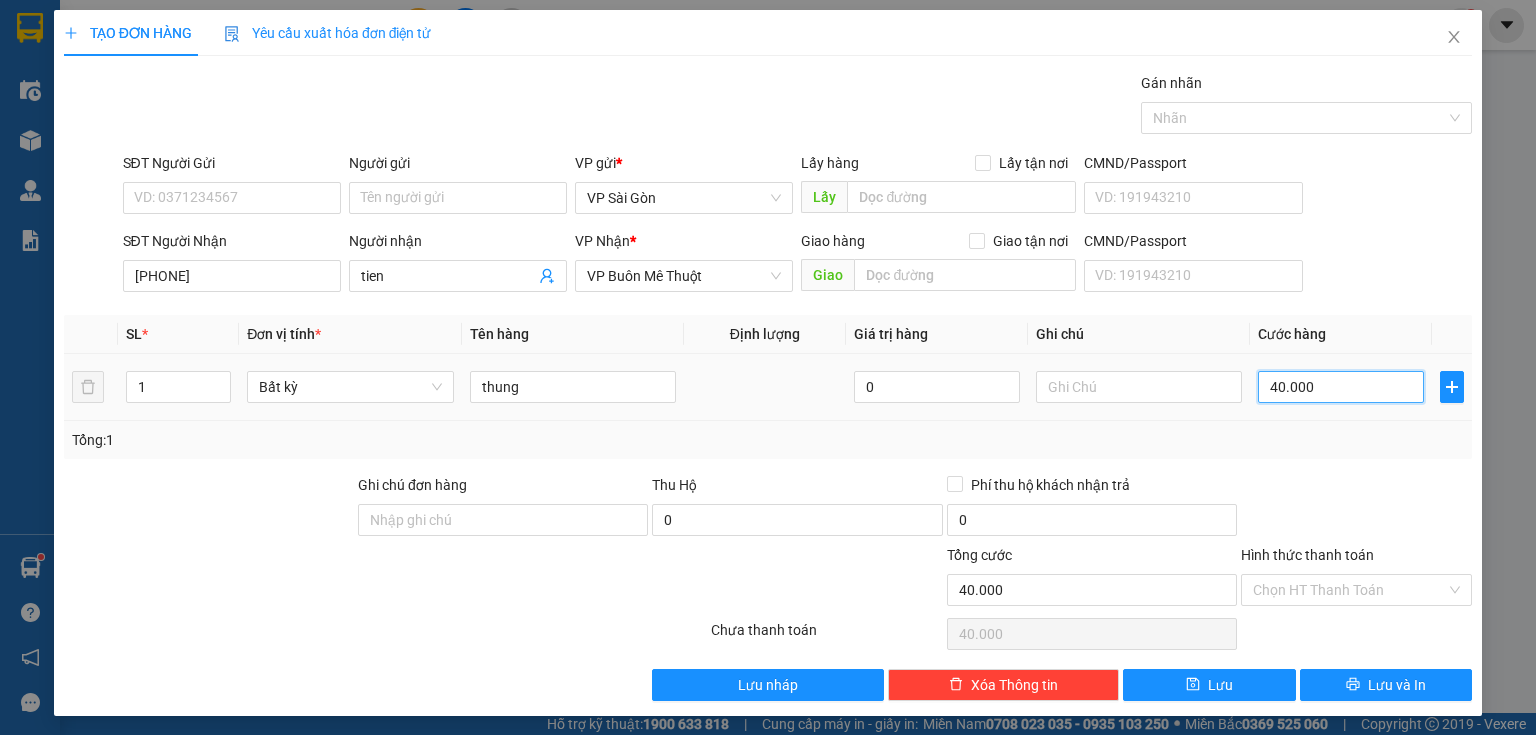 click on "40.000" at bounding box center (1341, 387) 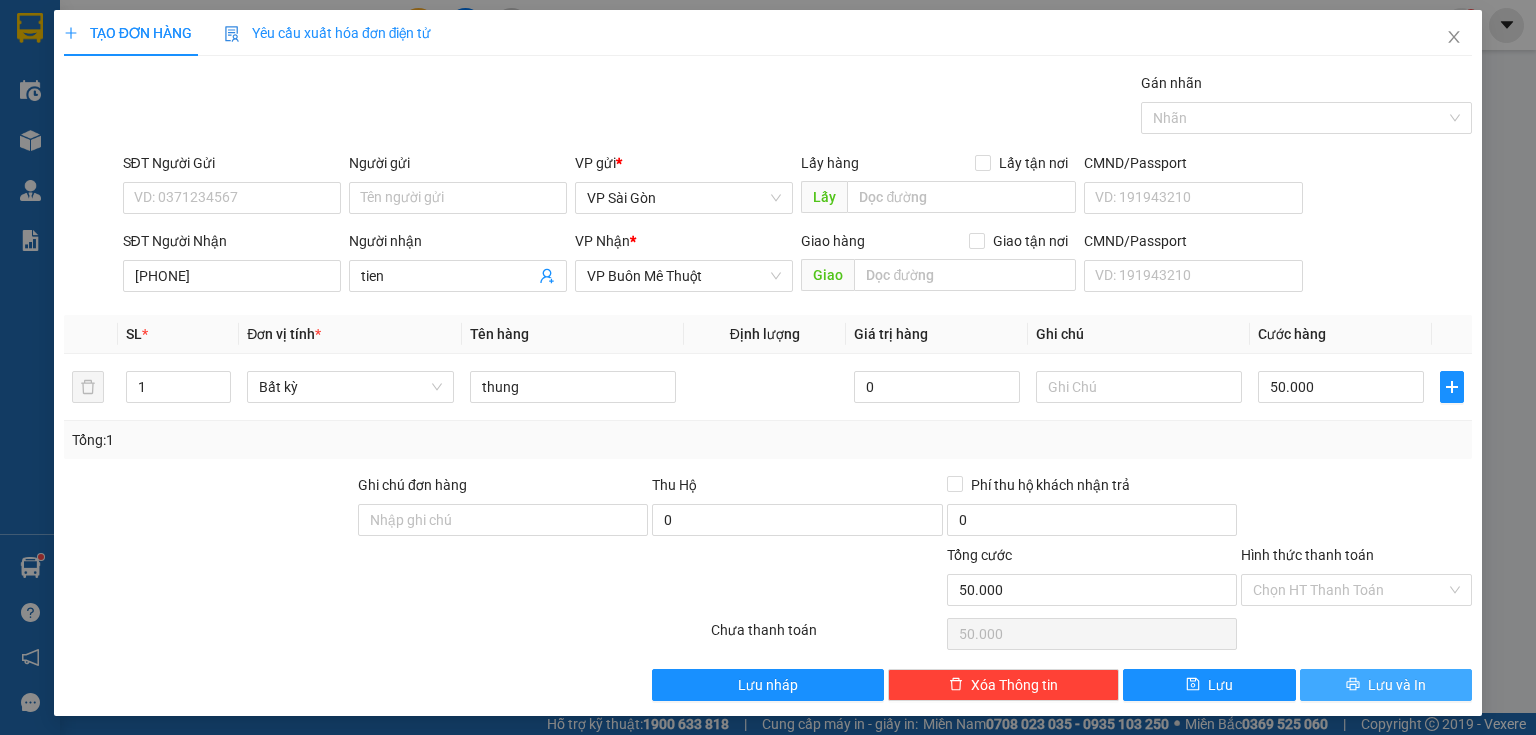 click on "Lưu và In" at bounding box center [1386, 685] 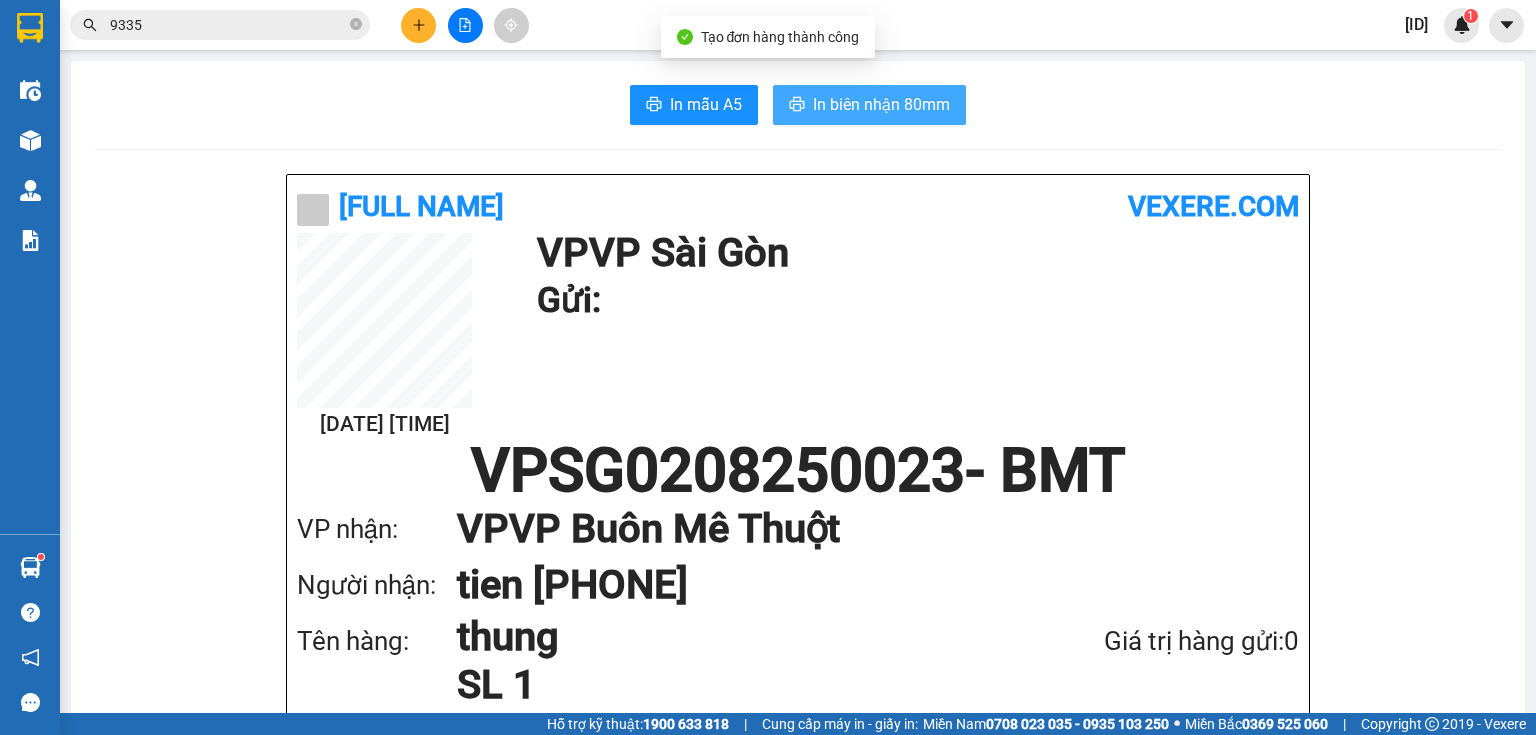 click on "In biên nhận 80mm" at bounding box center (881, 104) 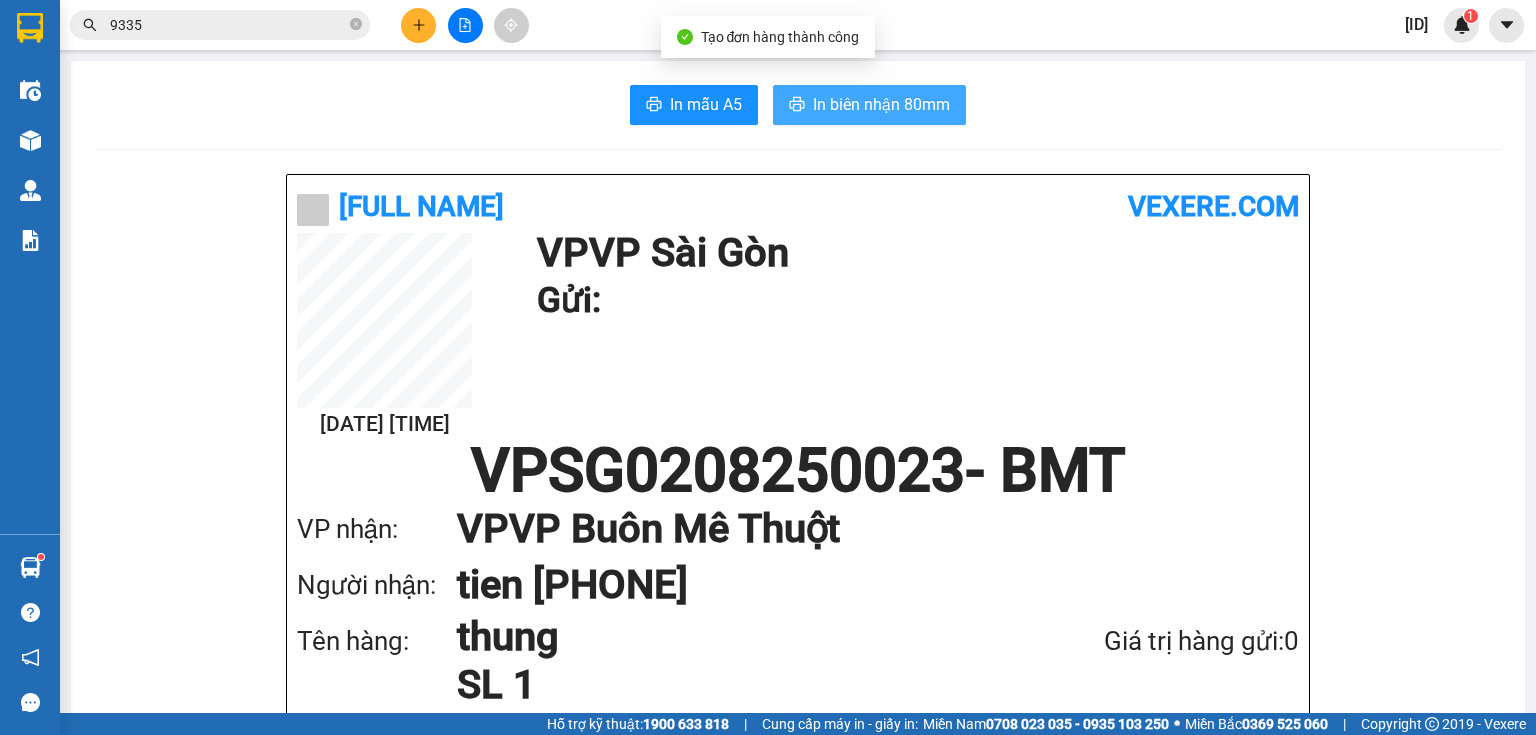 scroll, scrollTop: 0, scrollLeft: 0, axis: both 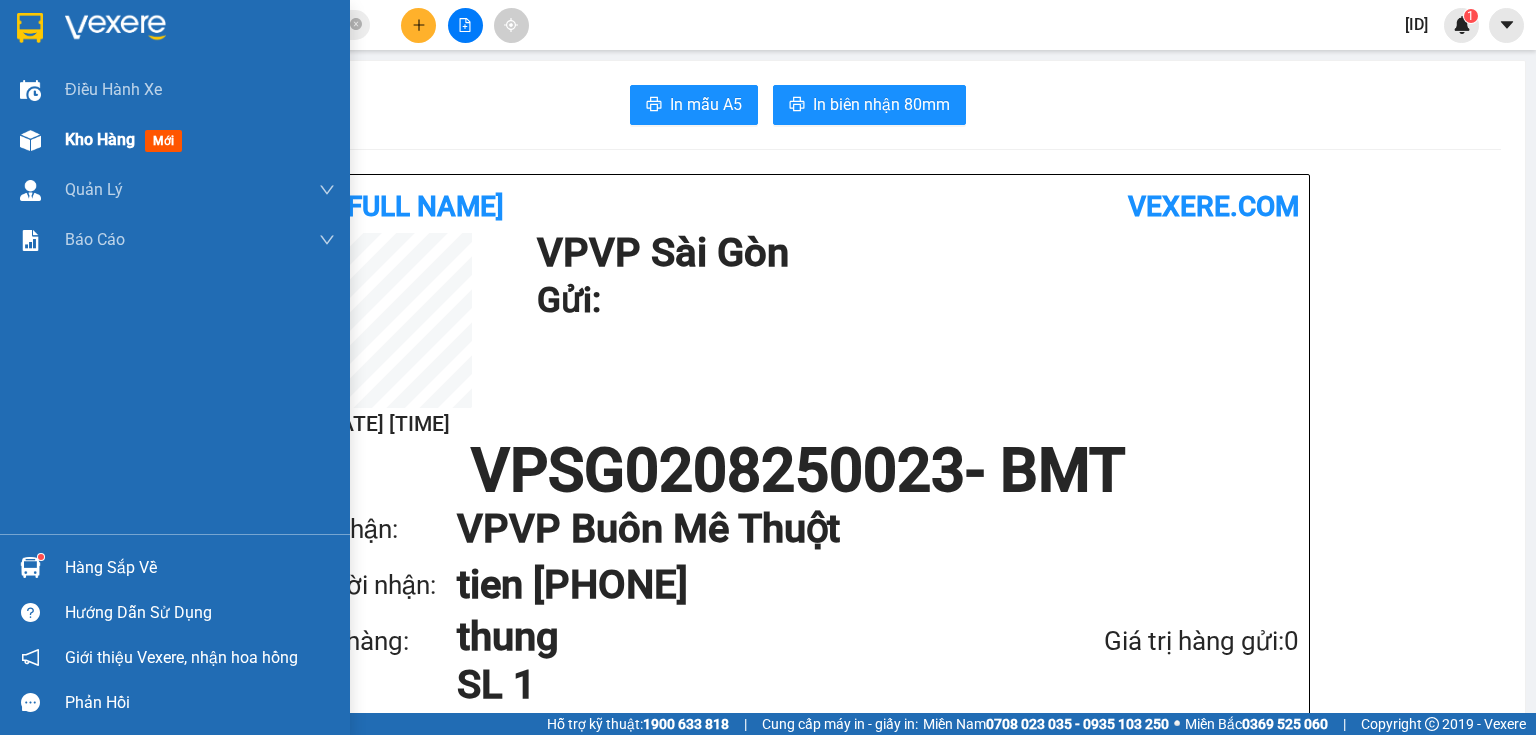 click on "Kho hàng" at bounding box center [100, 139] 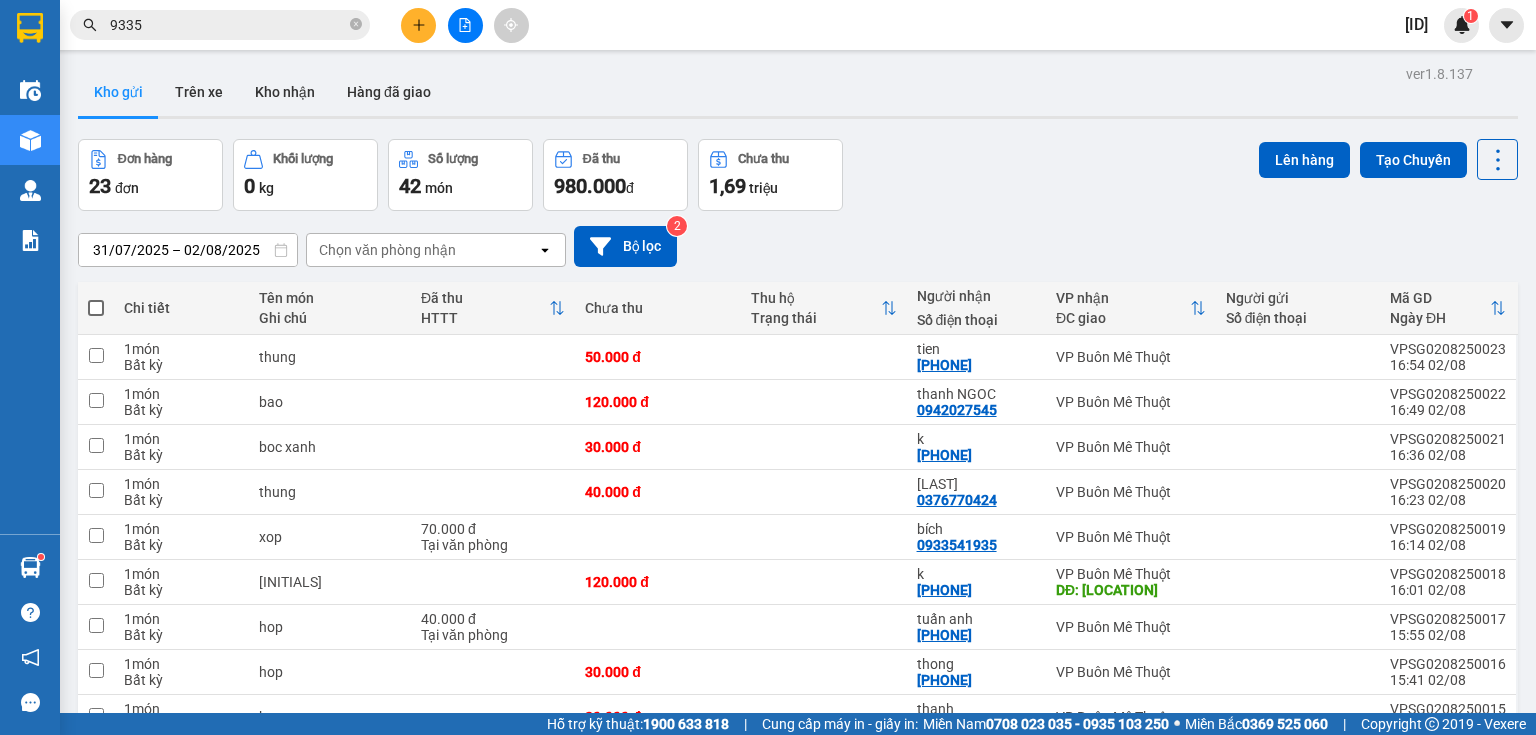 scroll, scrollTop: 150, scrollLeft: 0, axis: vertical 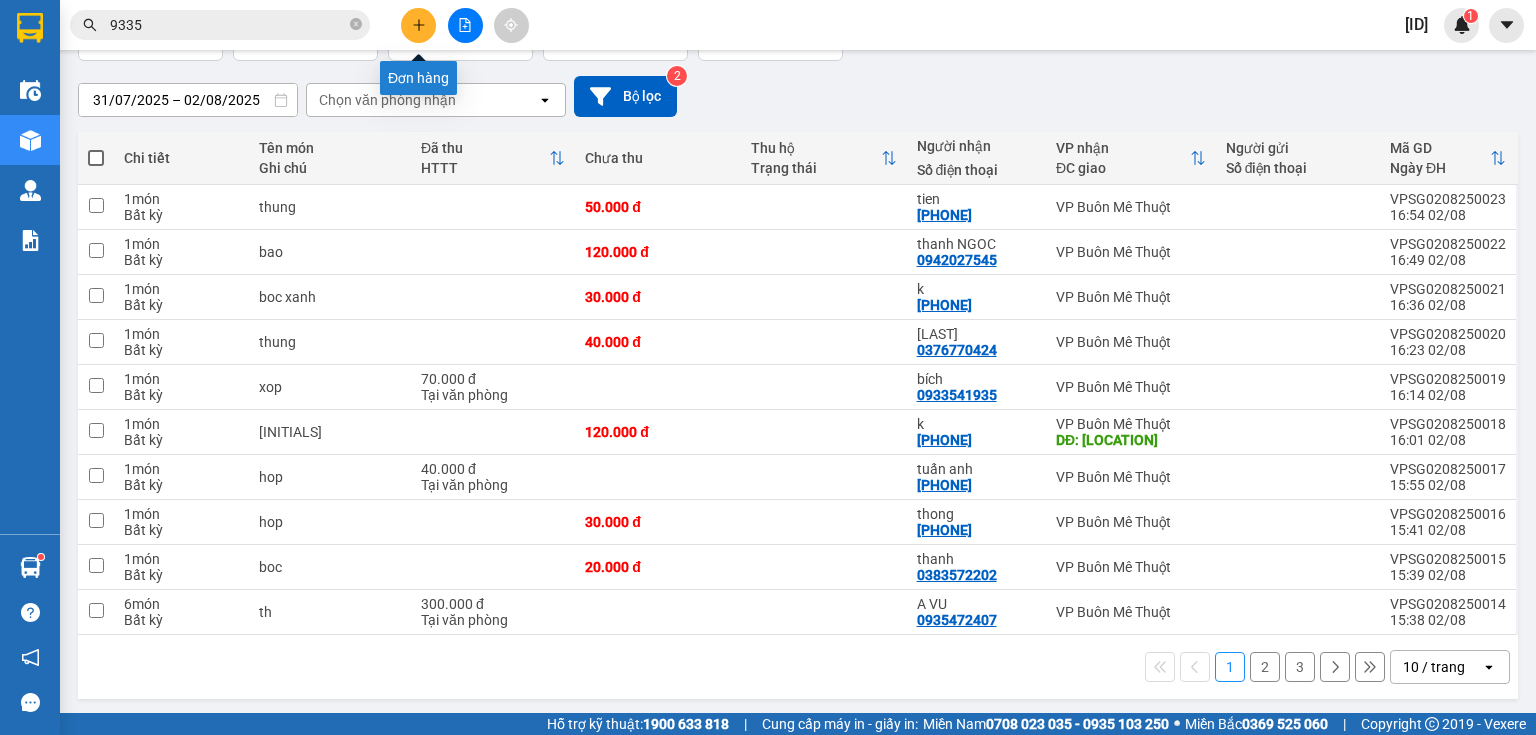 click 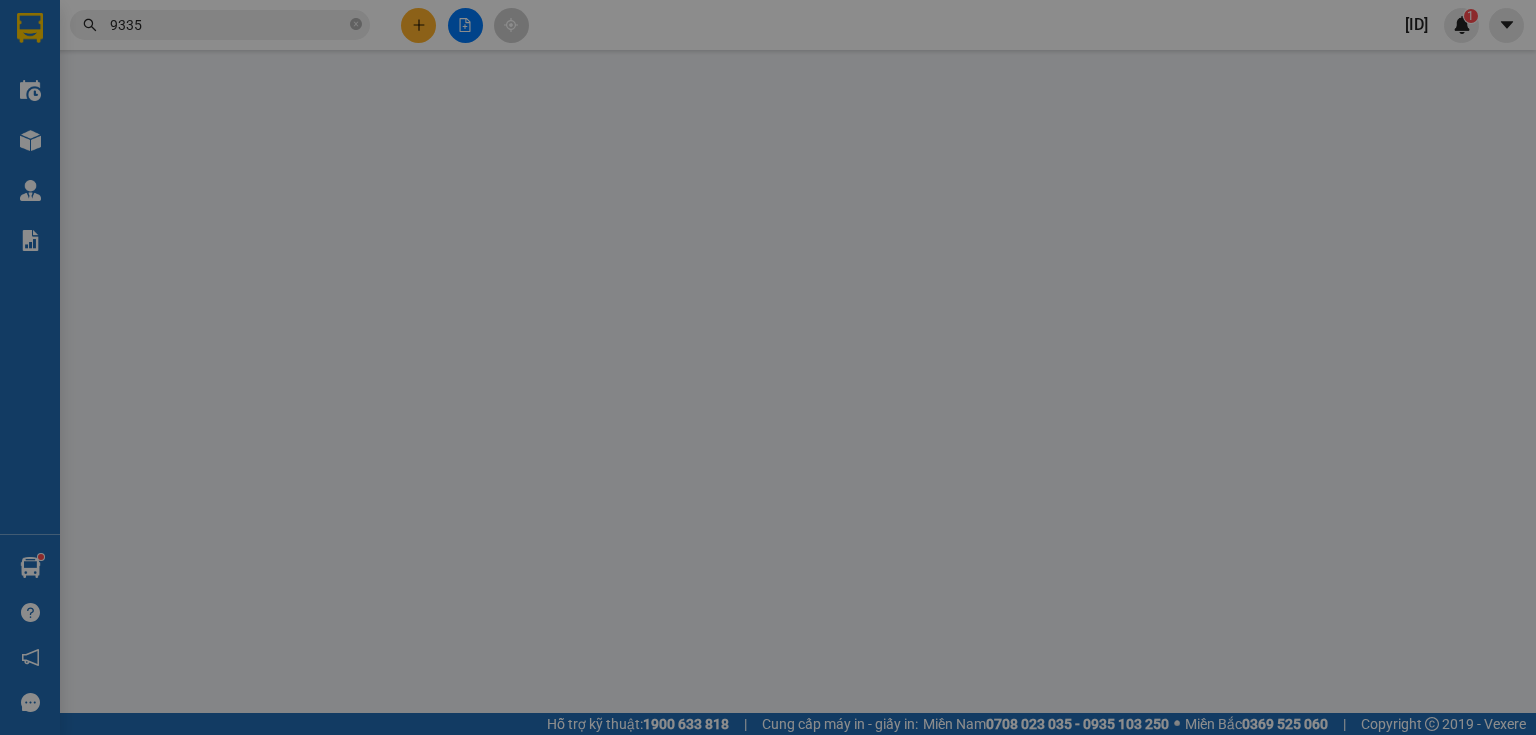 scroll, scrollTop: 0, scrollLeft: 0, axis: both 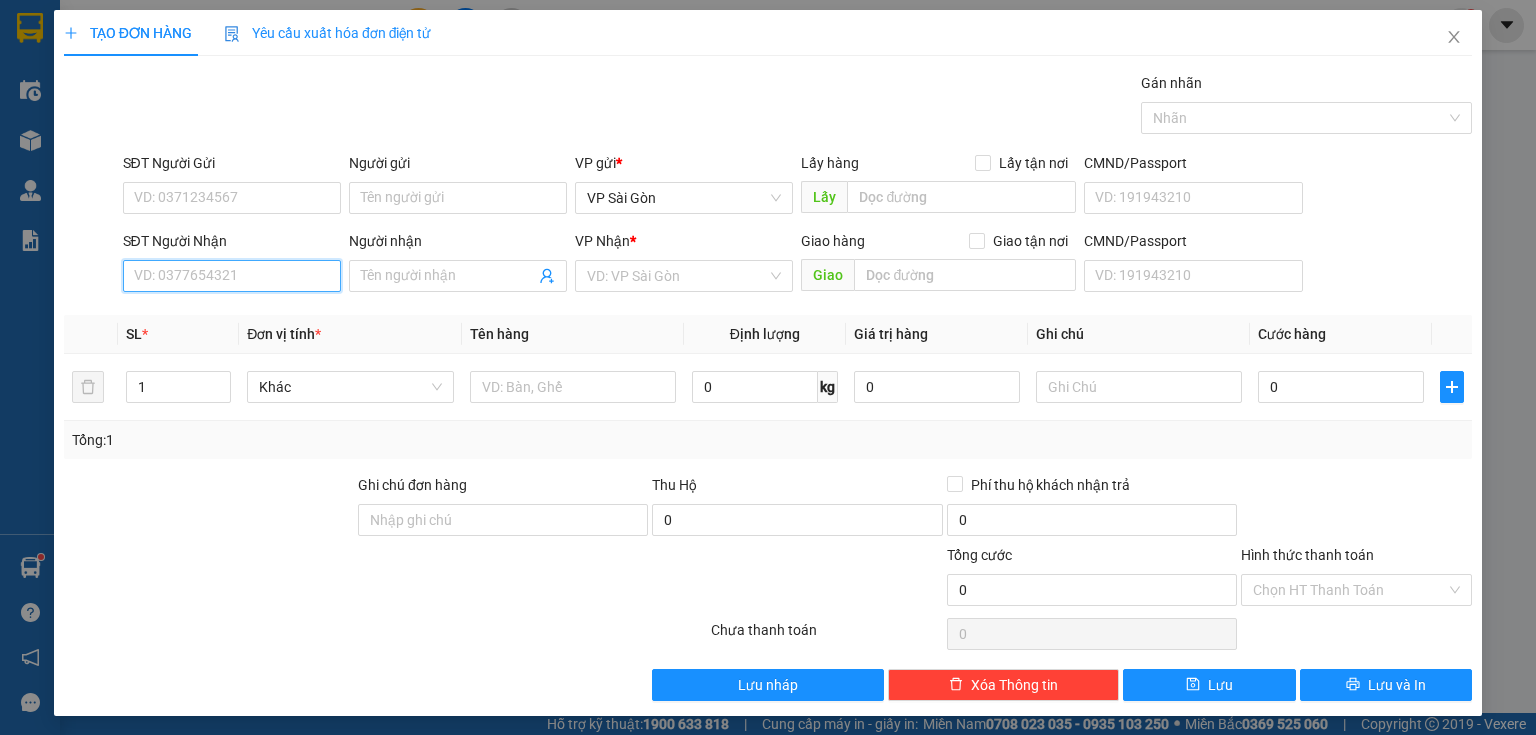 click on "SĐT Người Nhận" at bounding box center [232, 276] 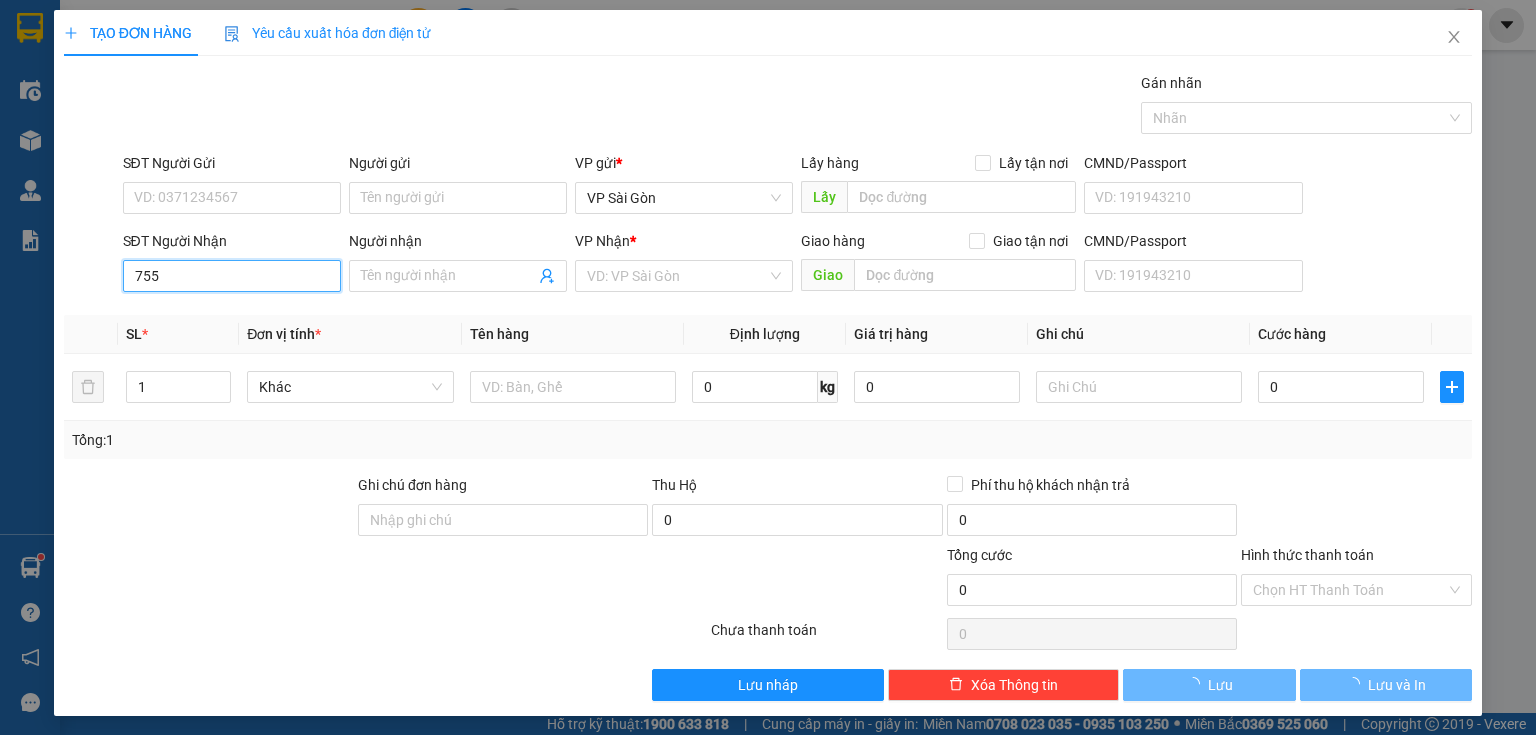 click on "755" at bounding box center [232, 276] 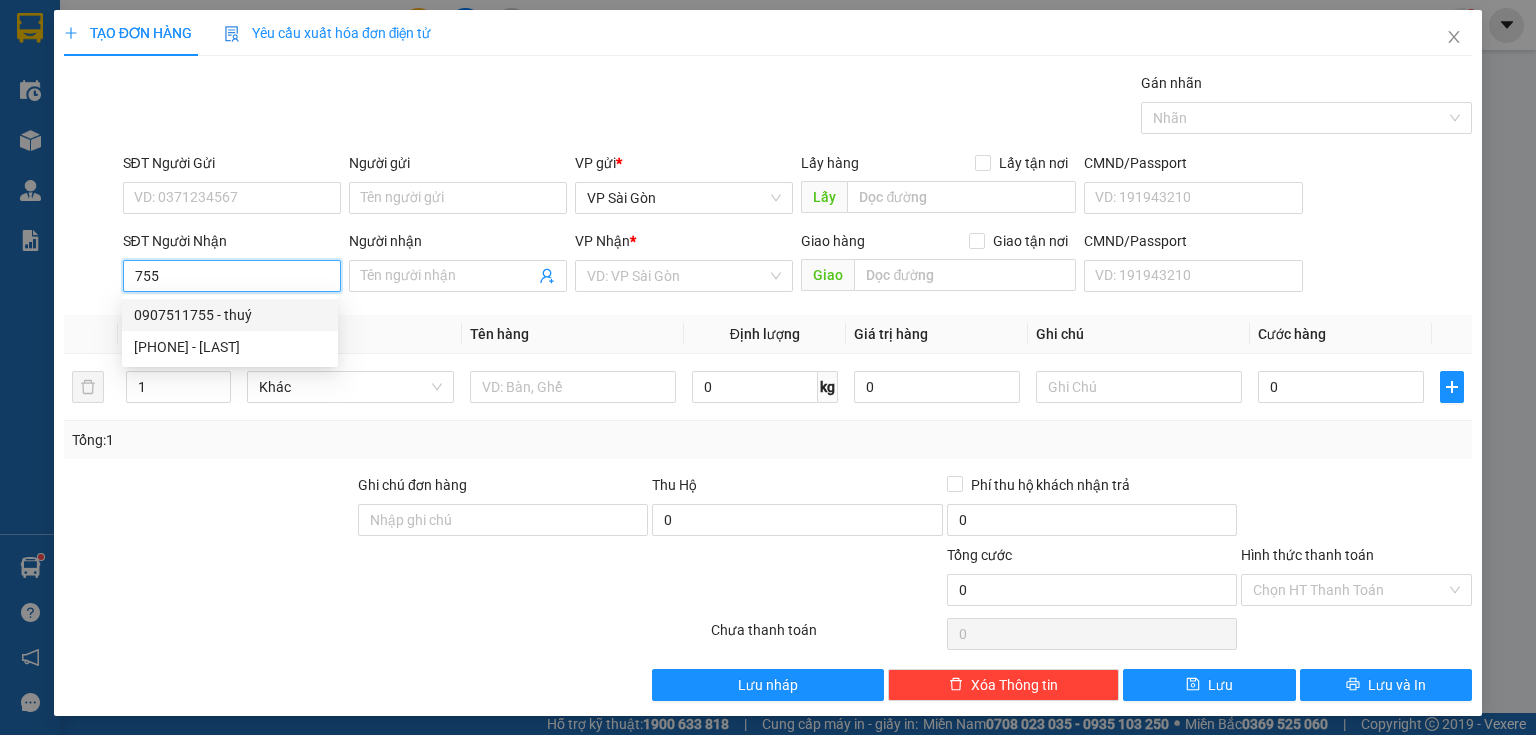 click on "0907511755 - thuý" at bounding box center [230, 315] 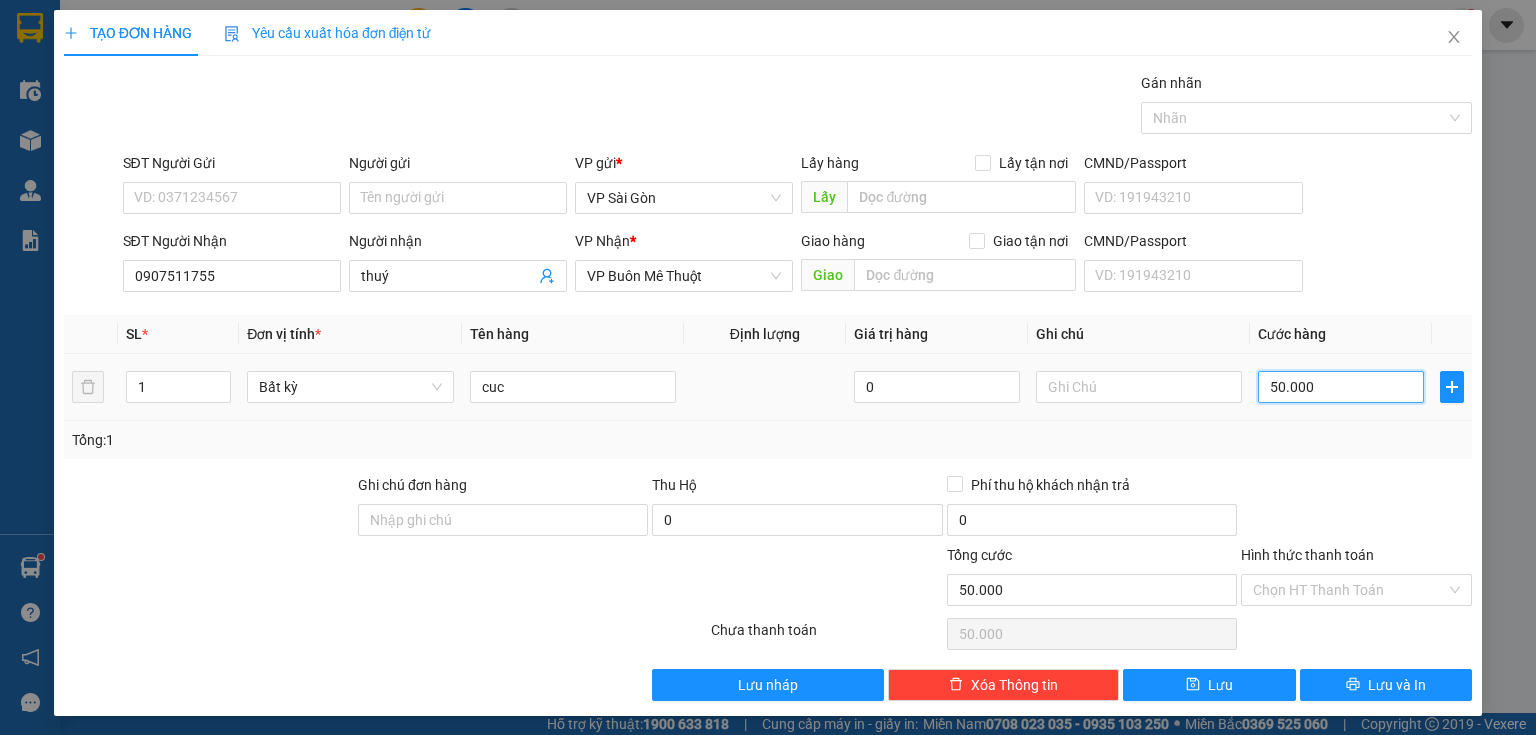 click on "50.000" at bounding box center [1341, 387] 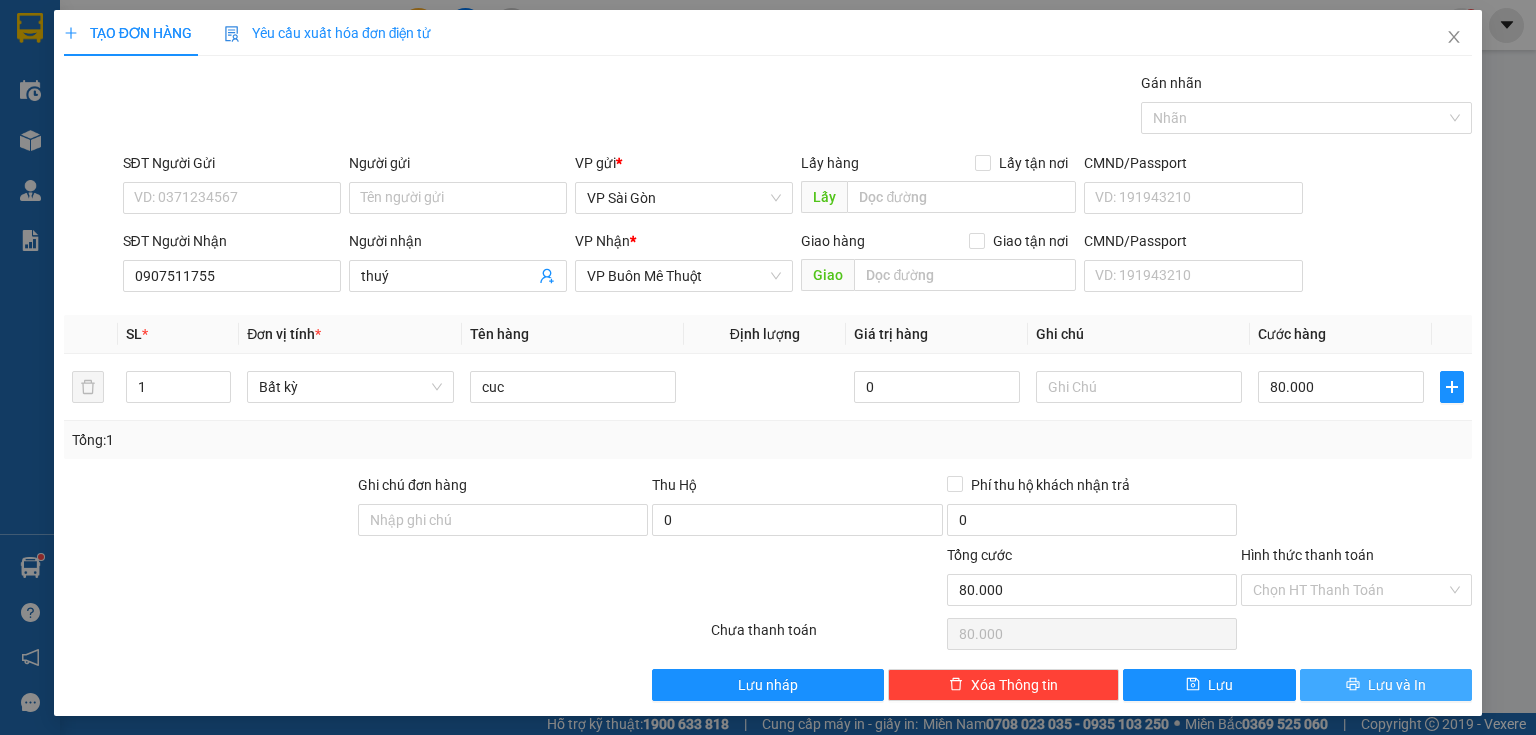 click on "Lưu và In" at bounding box center (1397, 685) 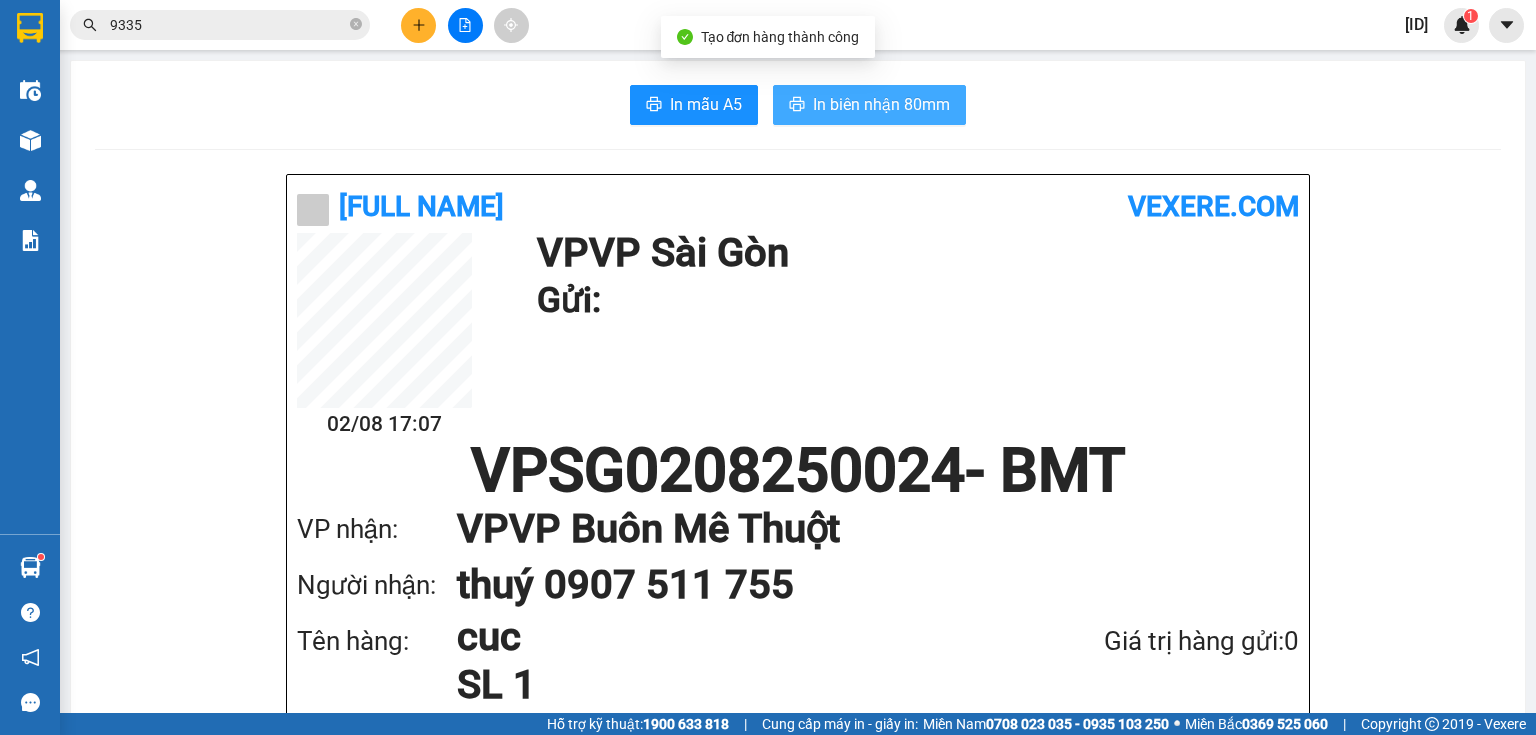 click on "In biên nhận 80mm" at bounding box center [881, 104] 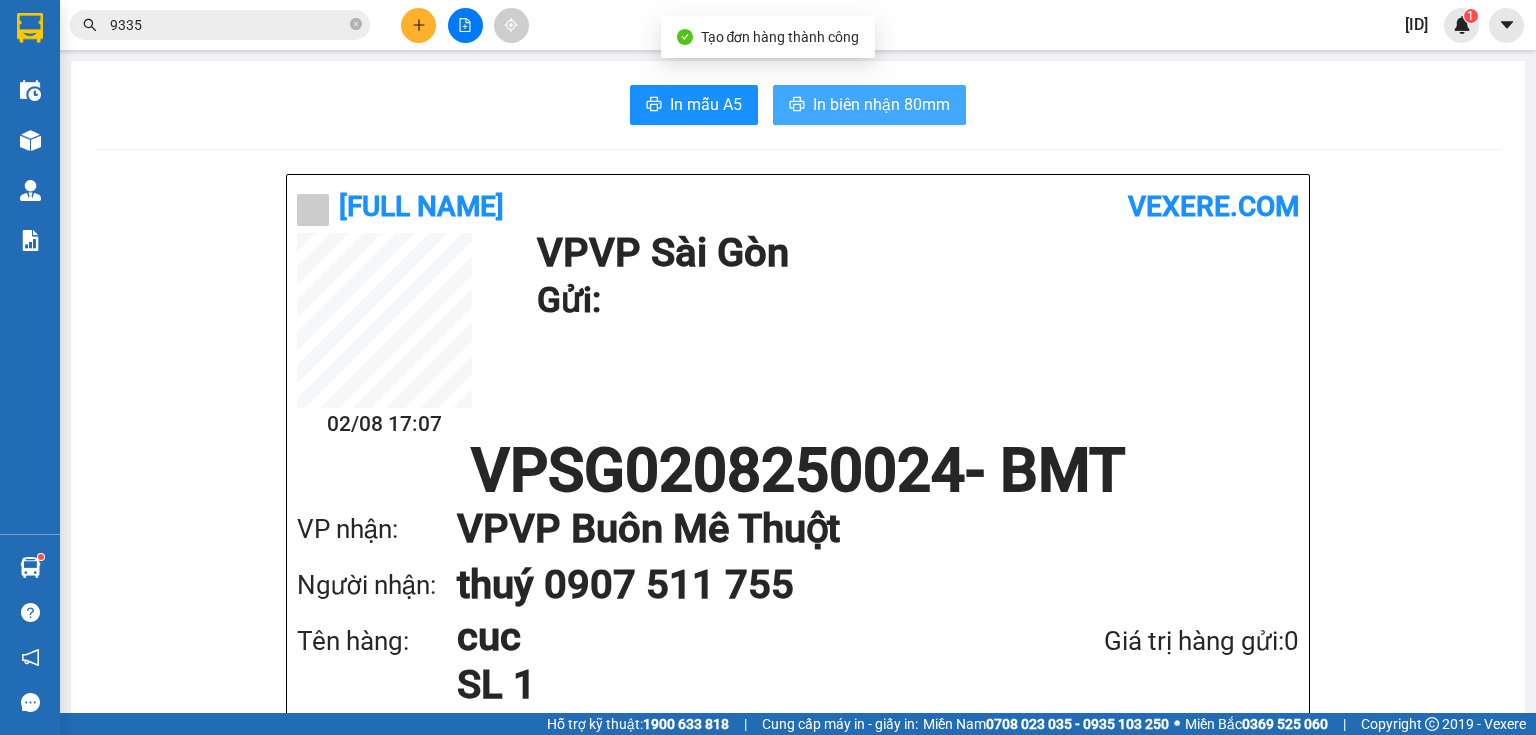 scroll, scrollTop: 0, scrollLeft: 0, axis: both 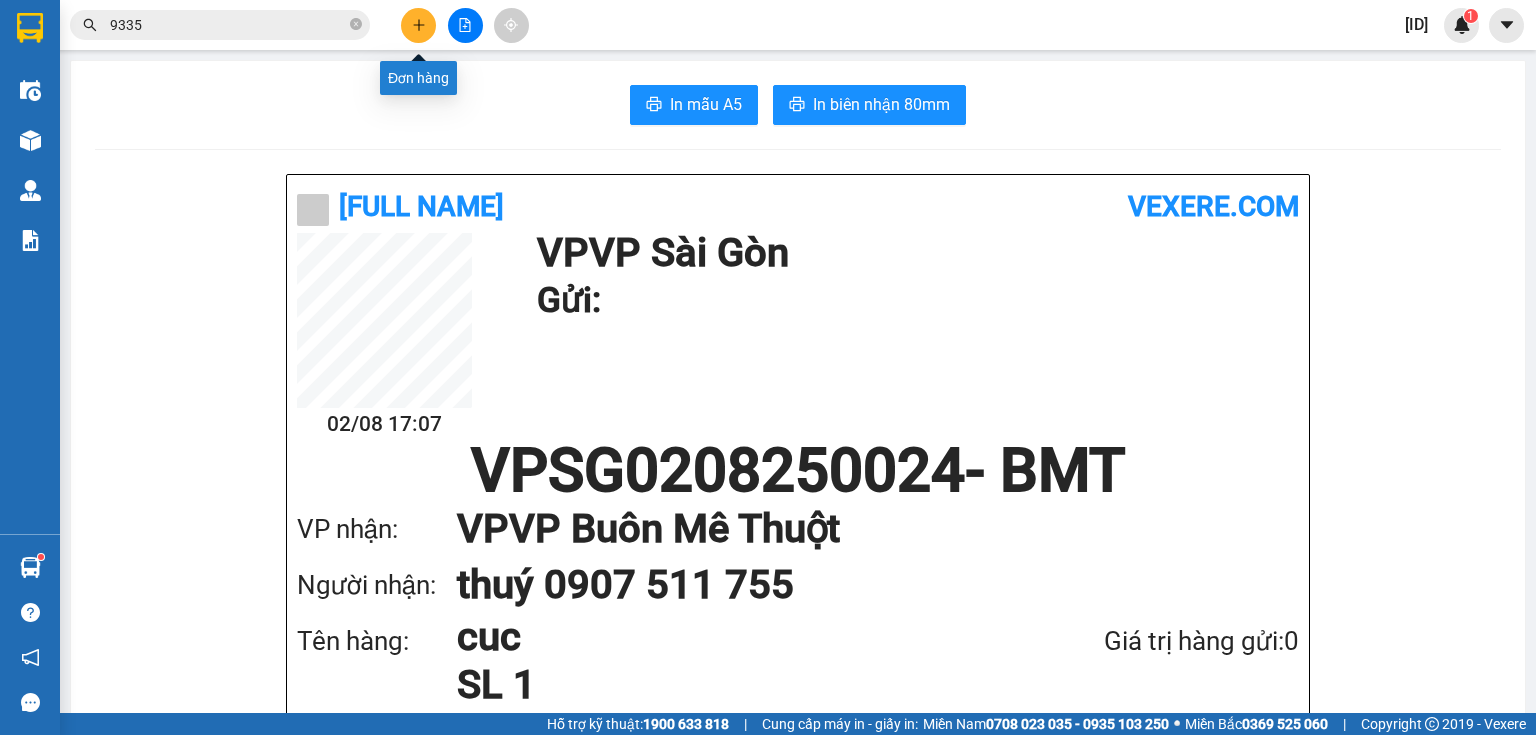 click 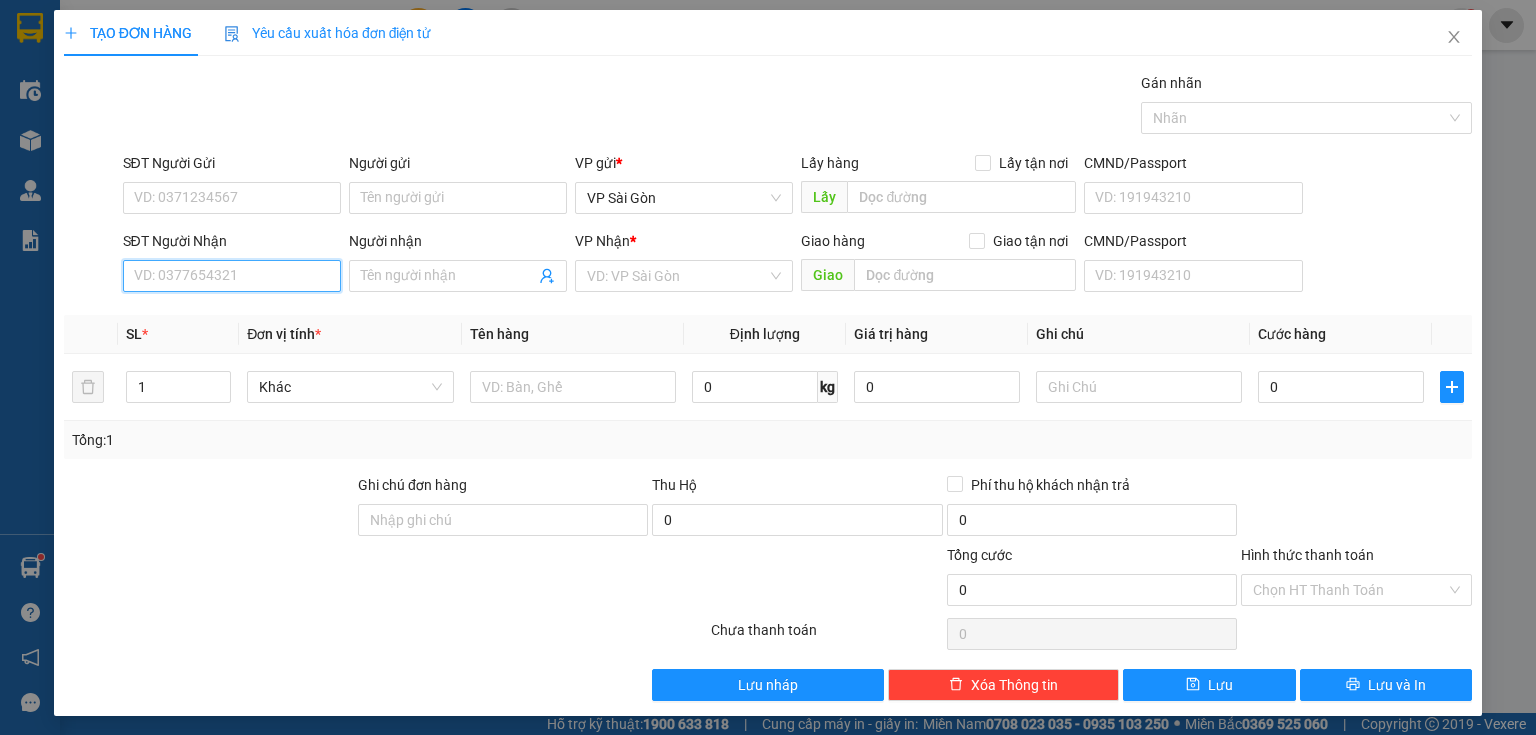 click on "SĐT Người Nhận" at bounding box center (232, 276) 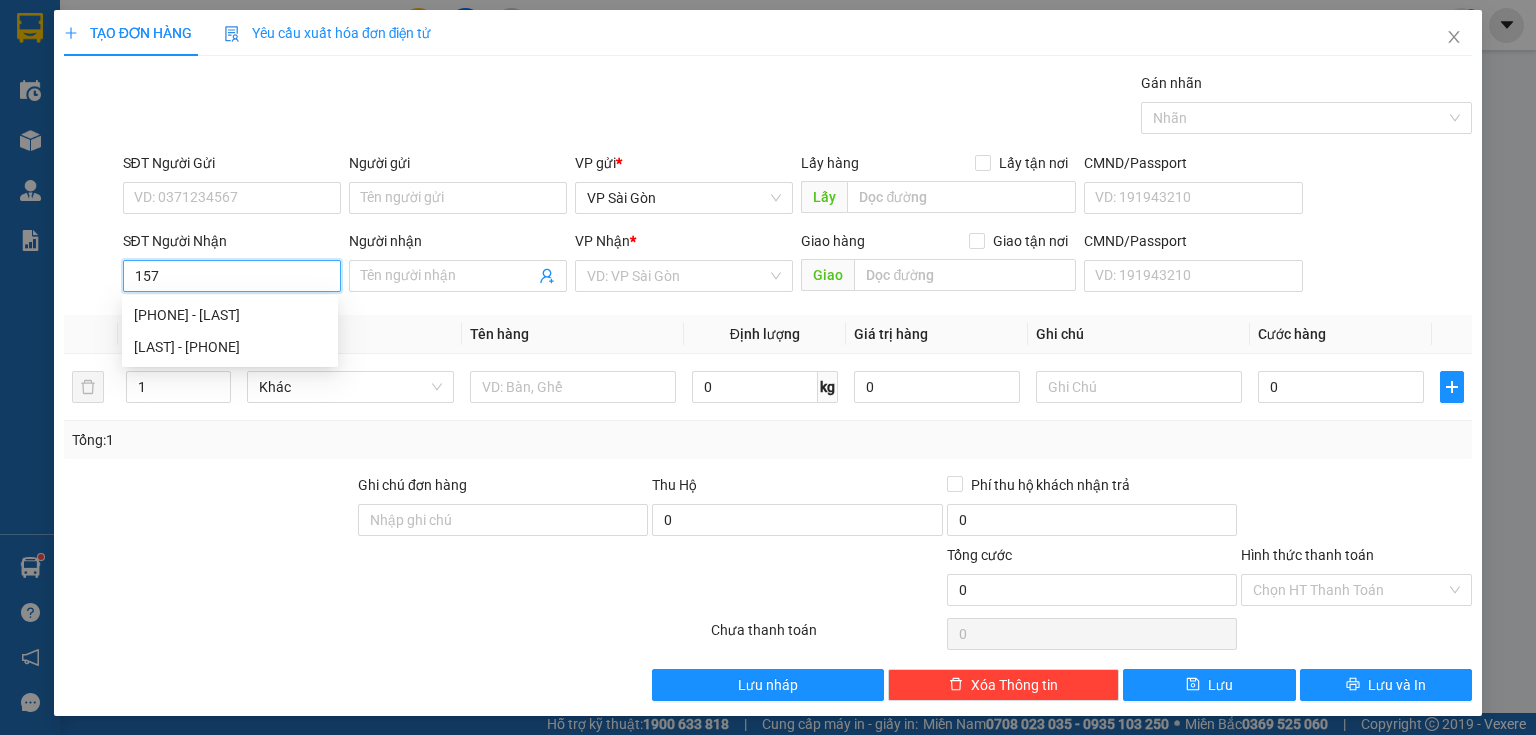 click on "157" at bounding box center [232, 276] 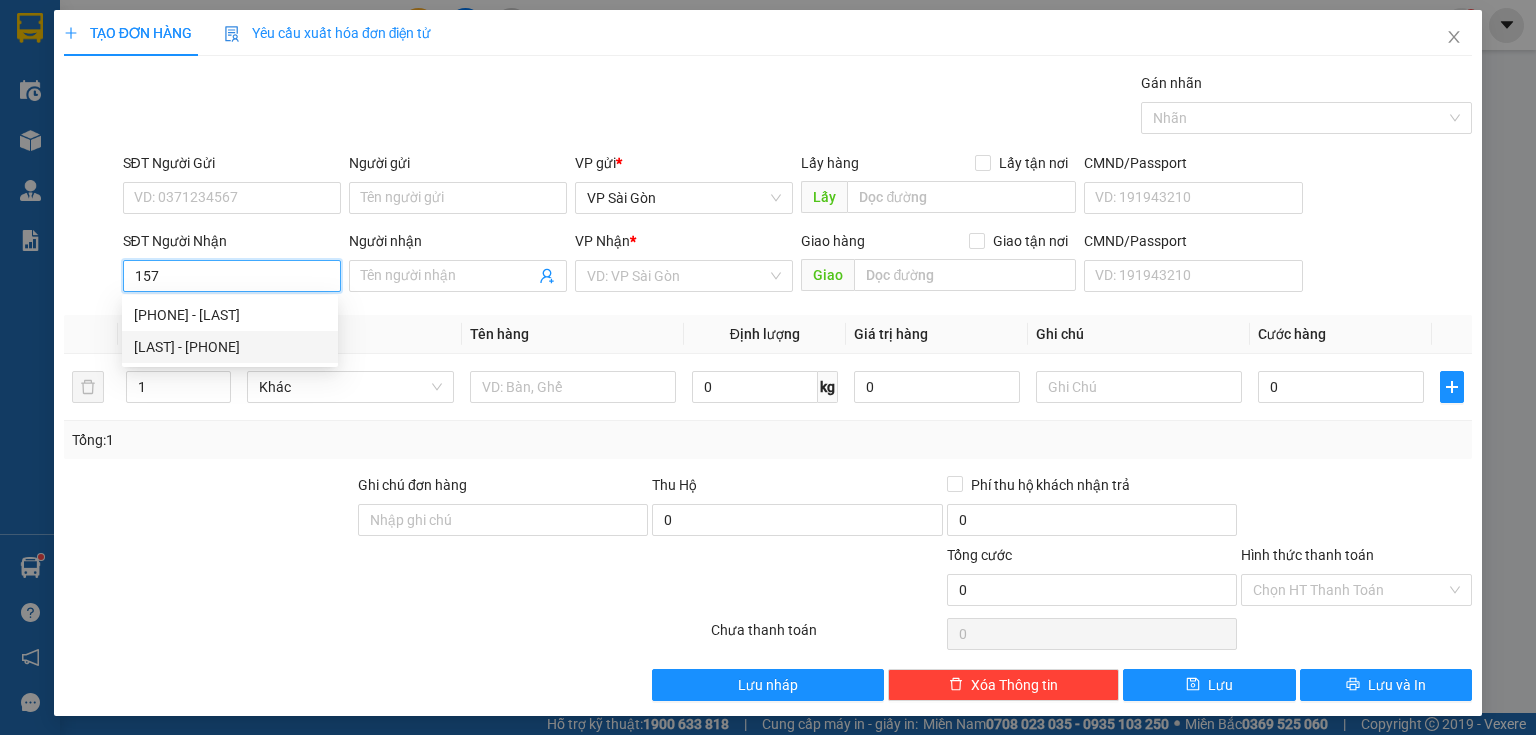 click on "[LAST] - [PHONE]" at bounding box center (230, 347) 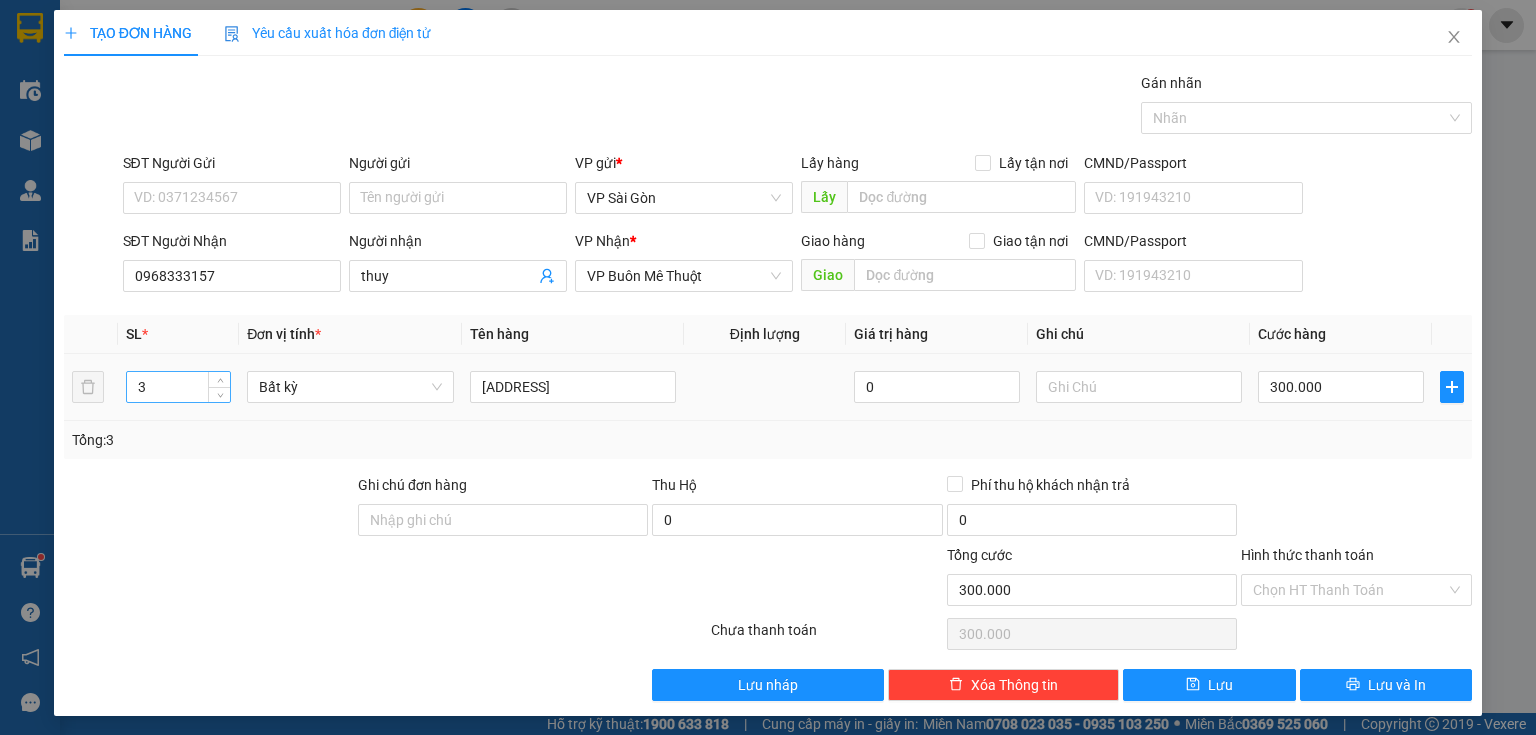 click on "3" at bounding box center [178, 387] 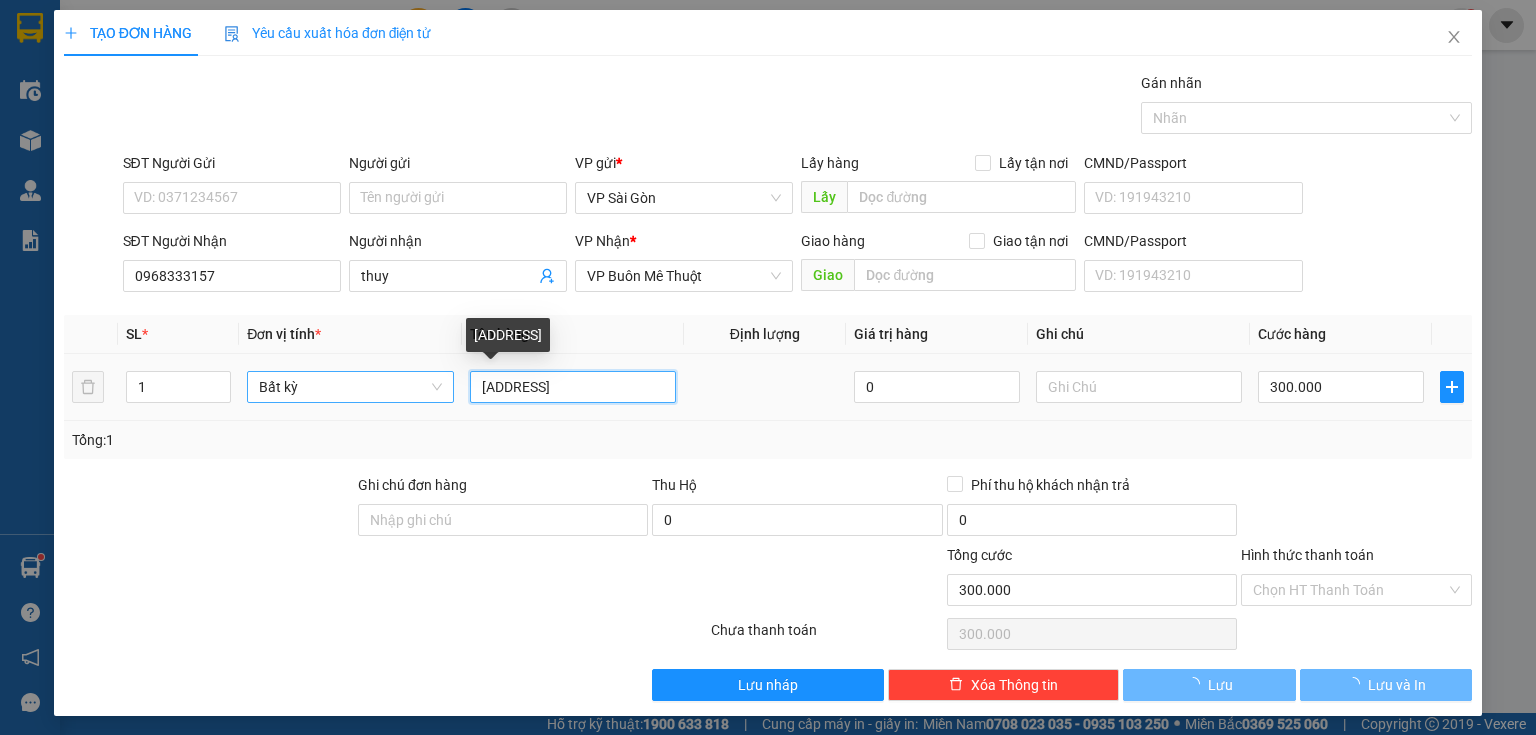 drag, startPoint x: 532, startPoint y: 383, endPoint x: 449, endPoint y: 380, distance: 83.0542 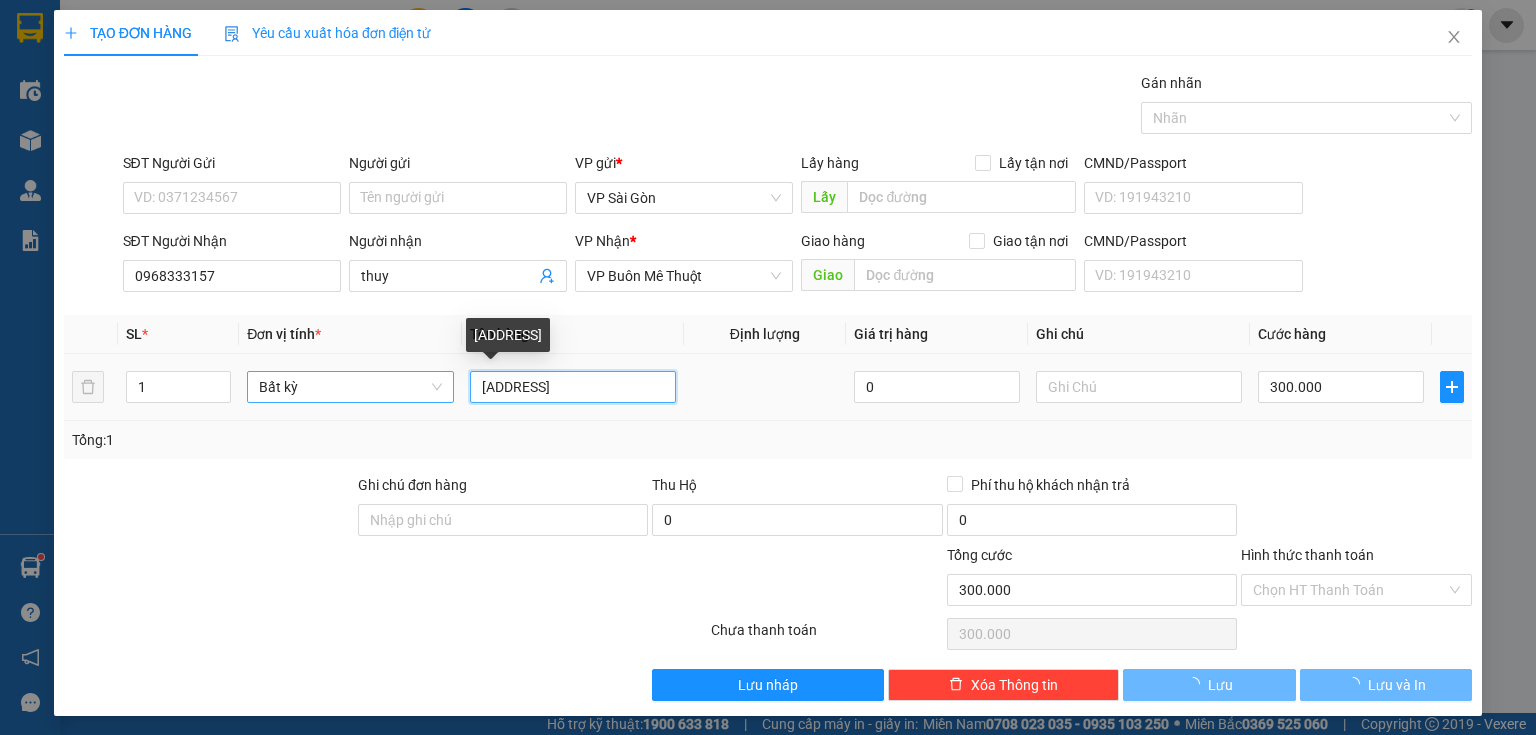 click on "[QUANTITY] [ITEM]/[ITEM] [PRICE]" at bounding box center (768, 387) 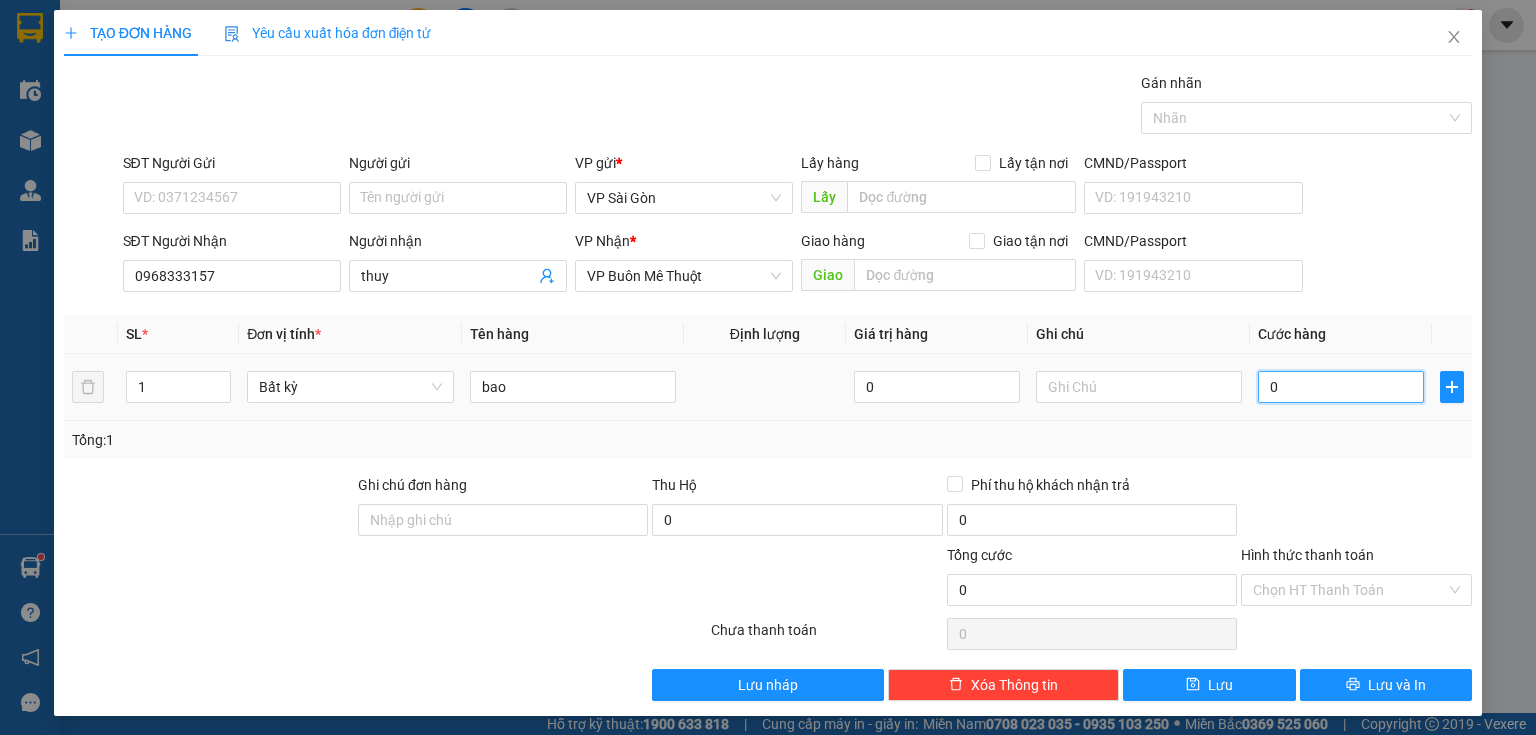 click on "0" at bounding box center [1341, 387] 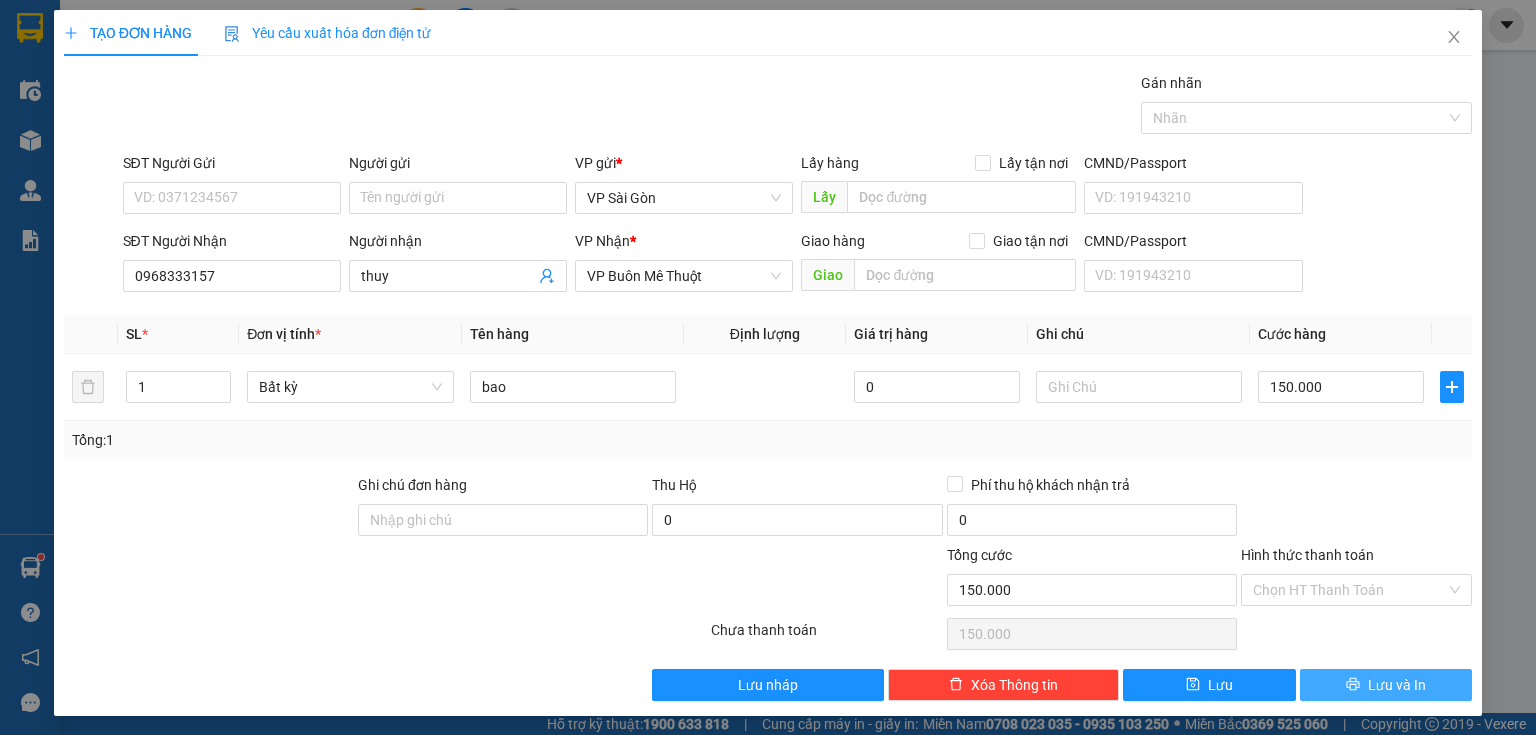 click 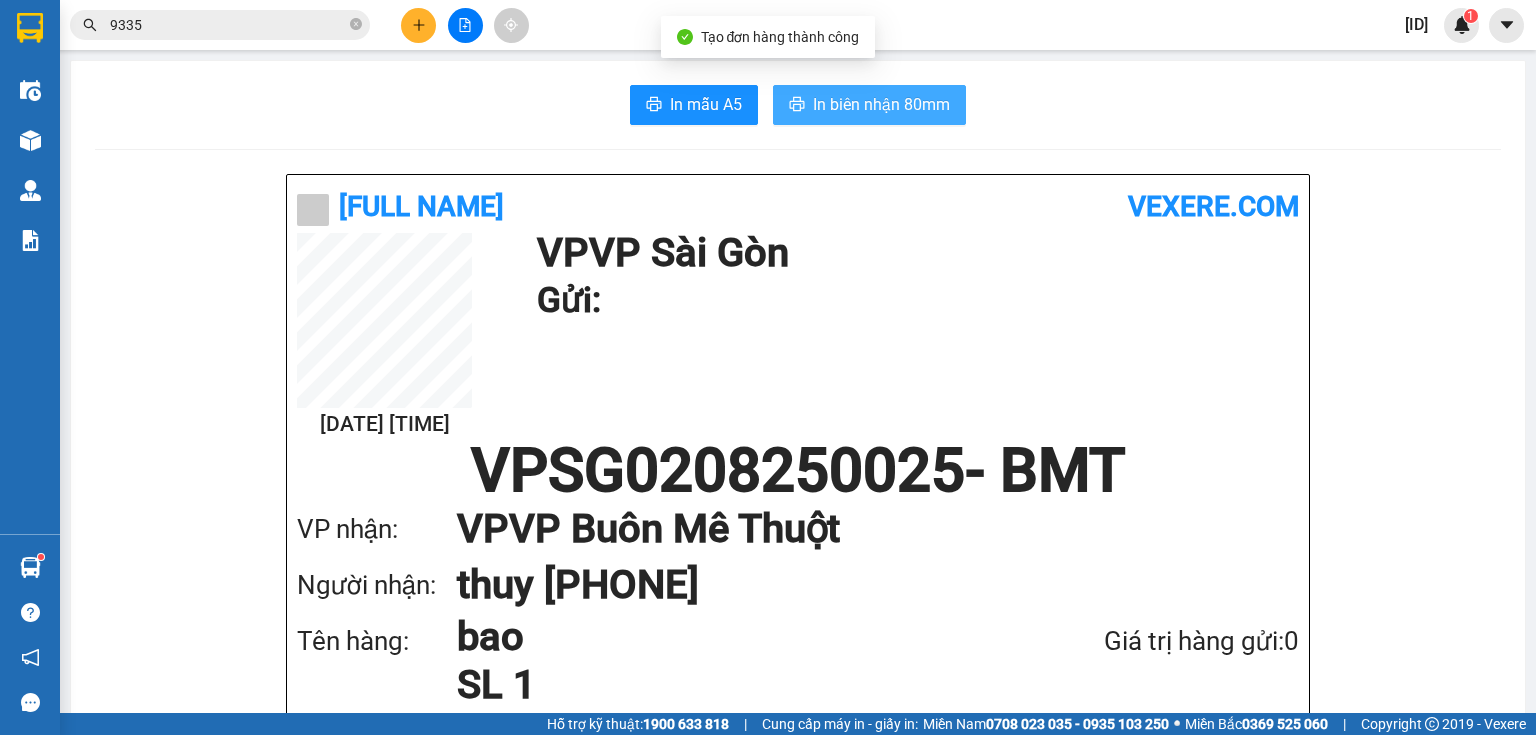 click on "In biên nhận 80mm" at bounding box center [881, 104] 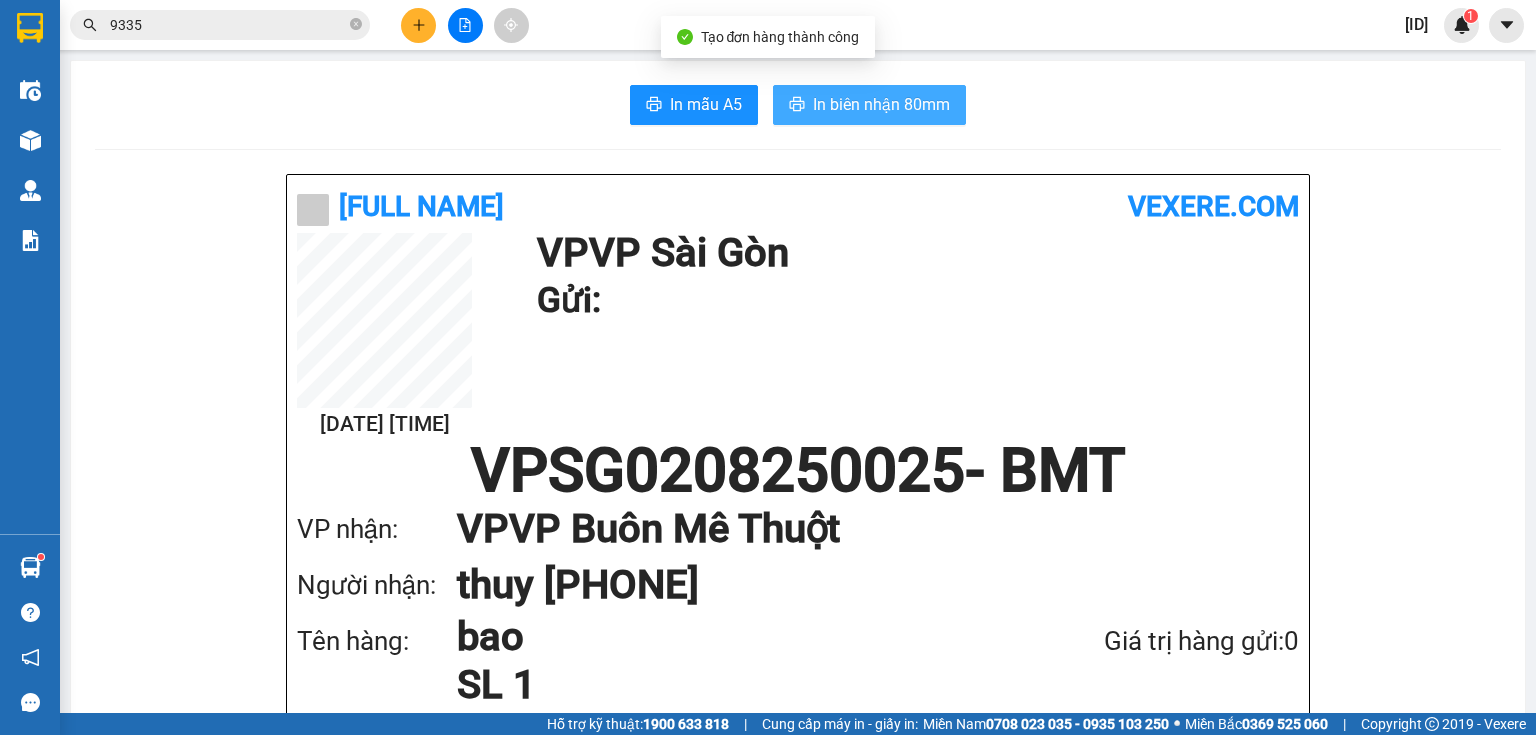 scroll, scrollTop: 0, scrollLeft: 0, axis: both 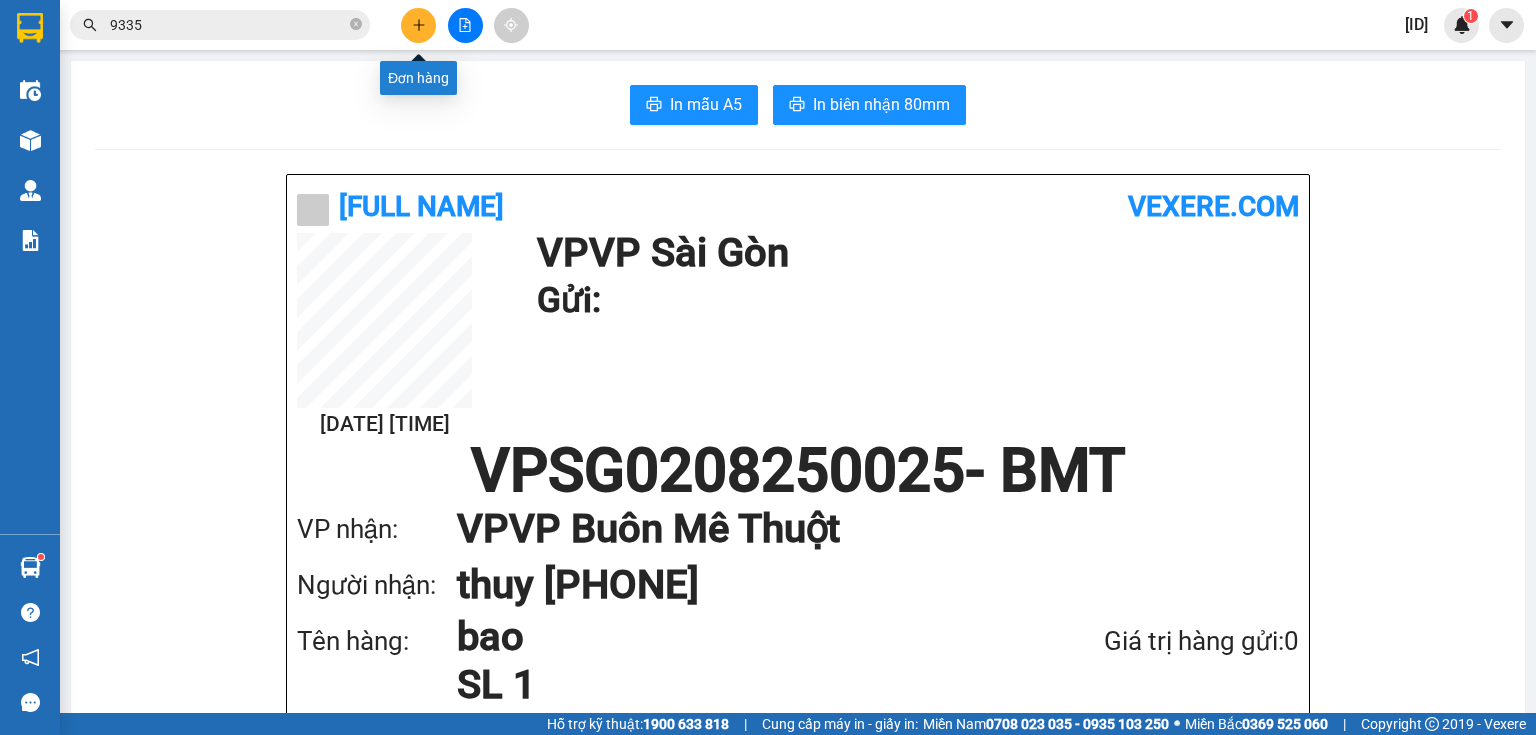 click at bounding box center (418, 25) 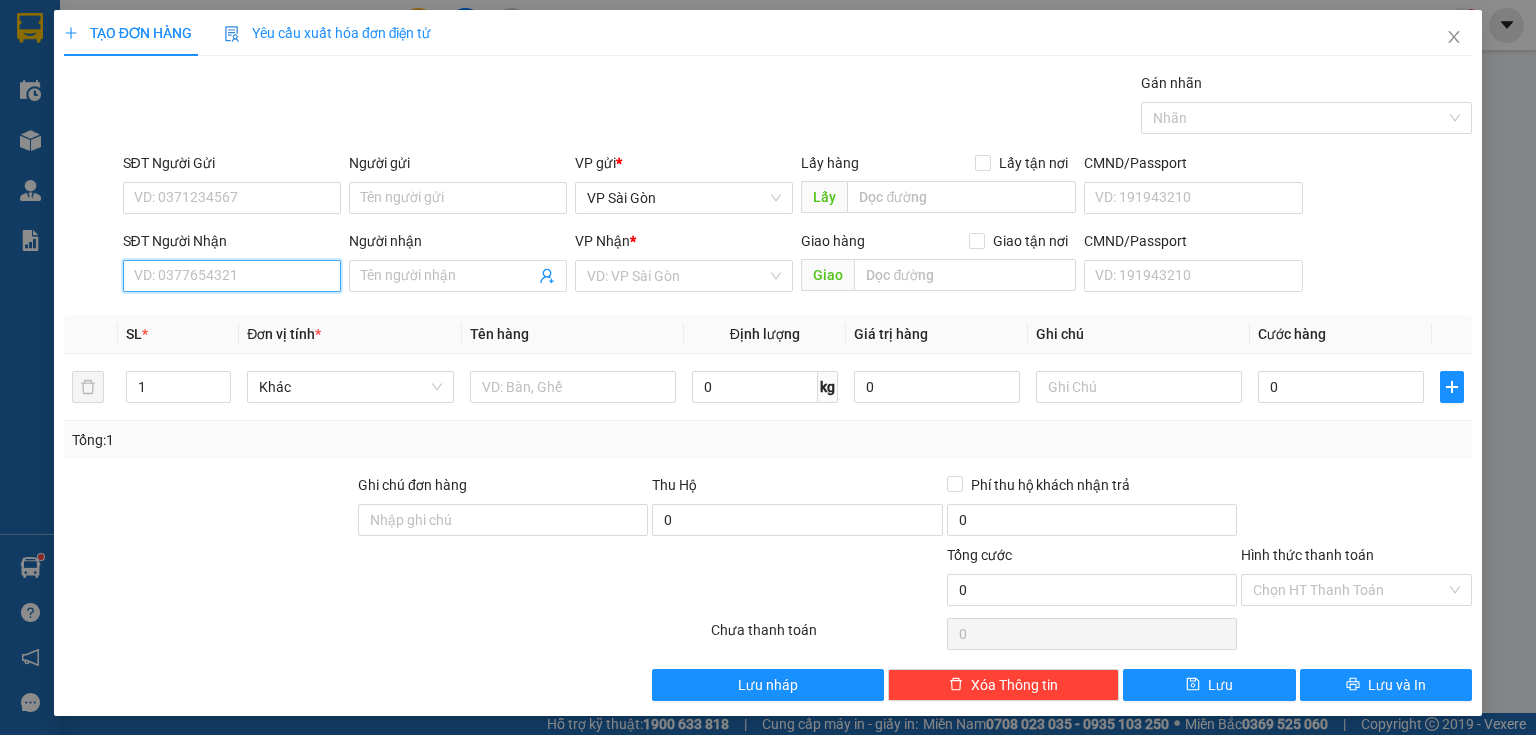 click on "SĐT Người Nhận" at bounding box center [232, 276] 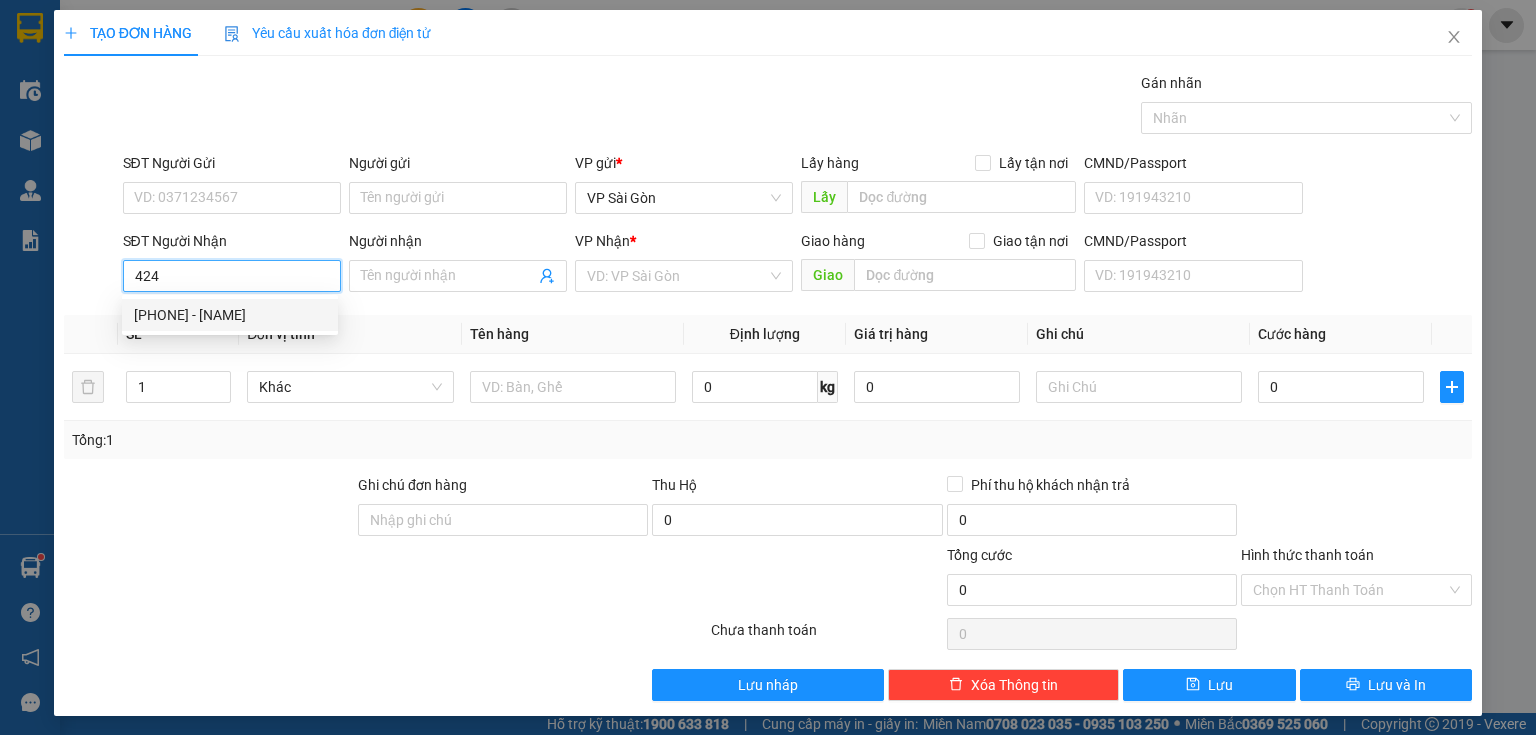 click on "[PHONE] - [NAME]" at bounding box center (230, 315) 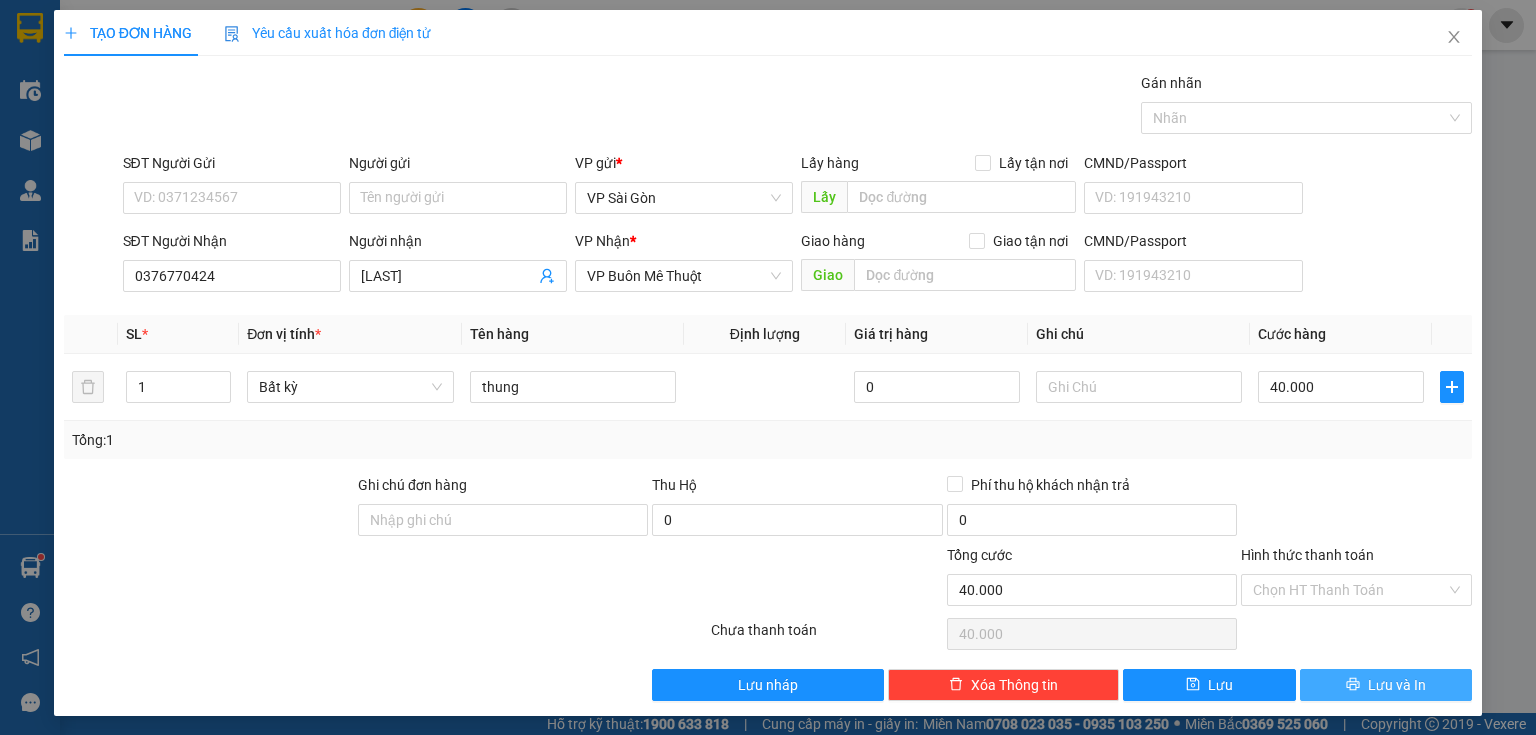 click on "Lưu và In" at bounding box center [1386, 685] 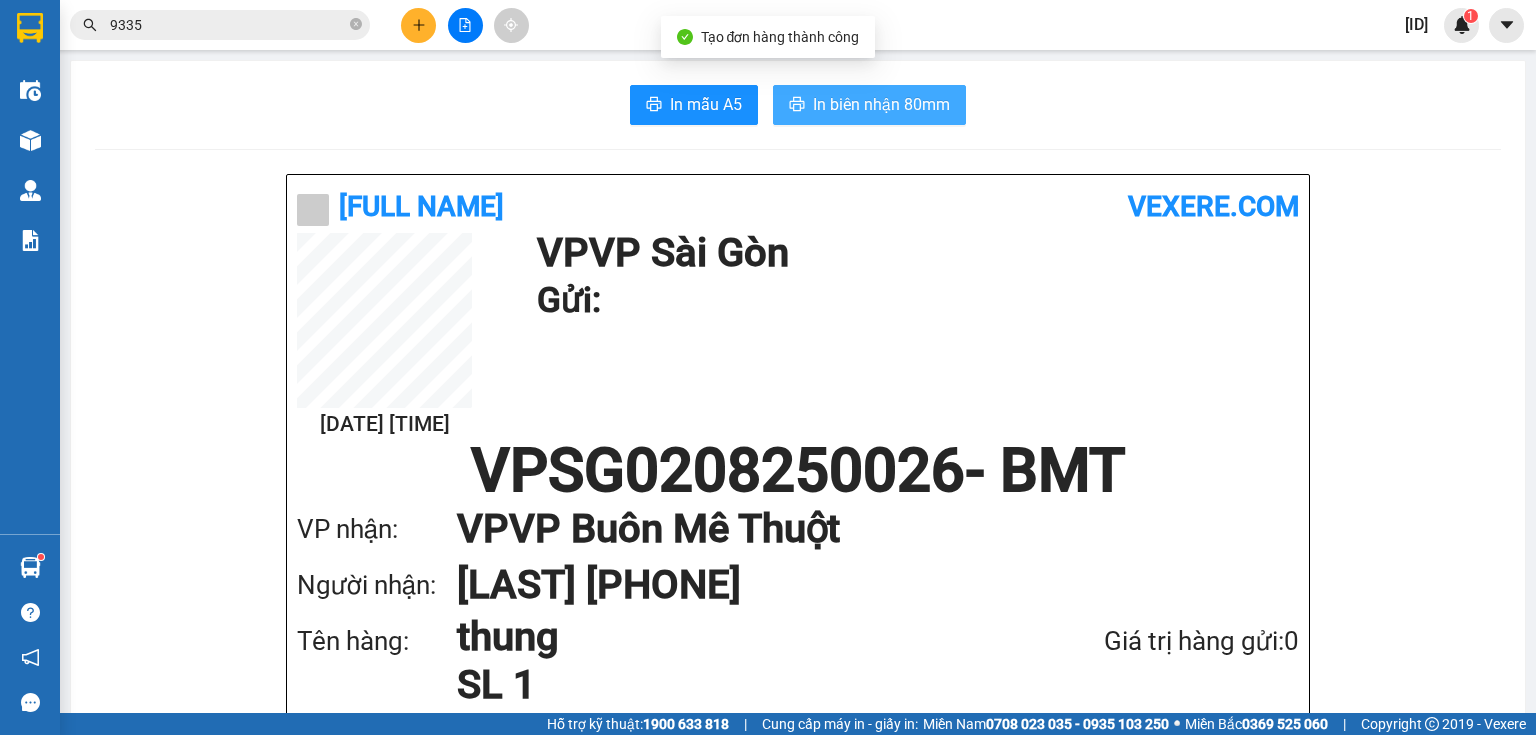 click on "In biên nhận 80mm" at bounding box center [881, 104] 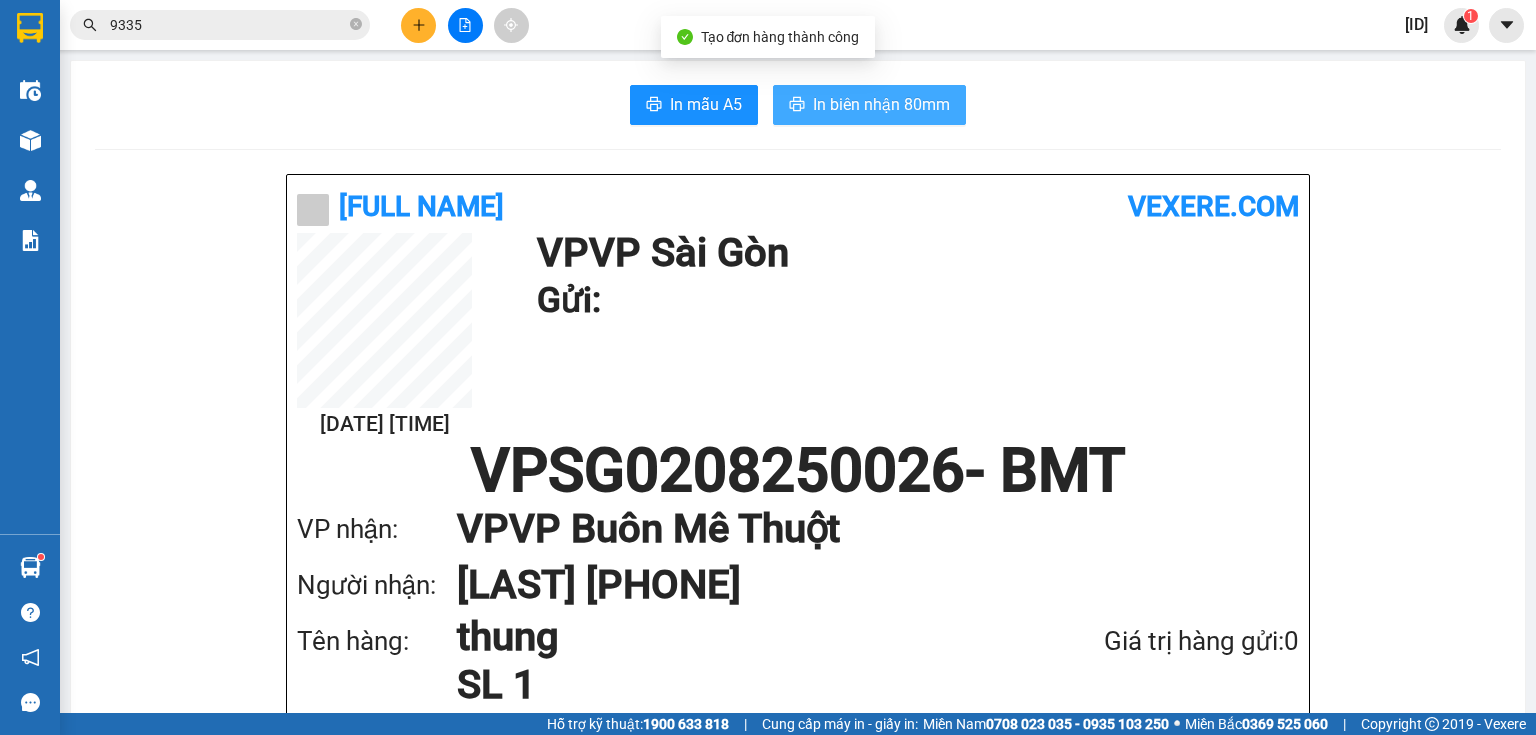 scroll, scrollTop: 0, scrollLeft: 0, axis: both 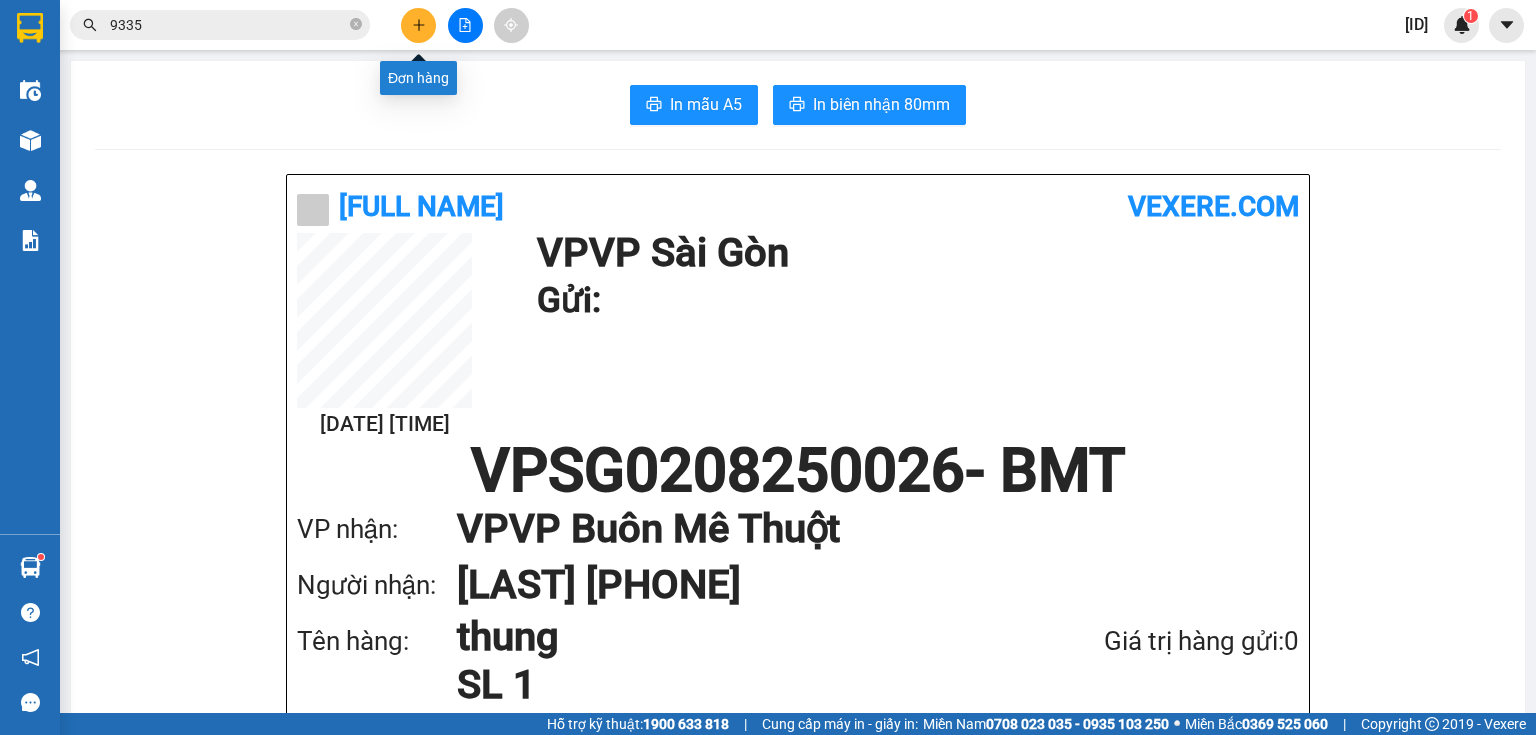 click 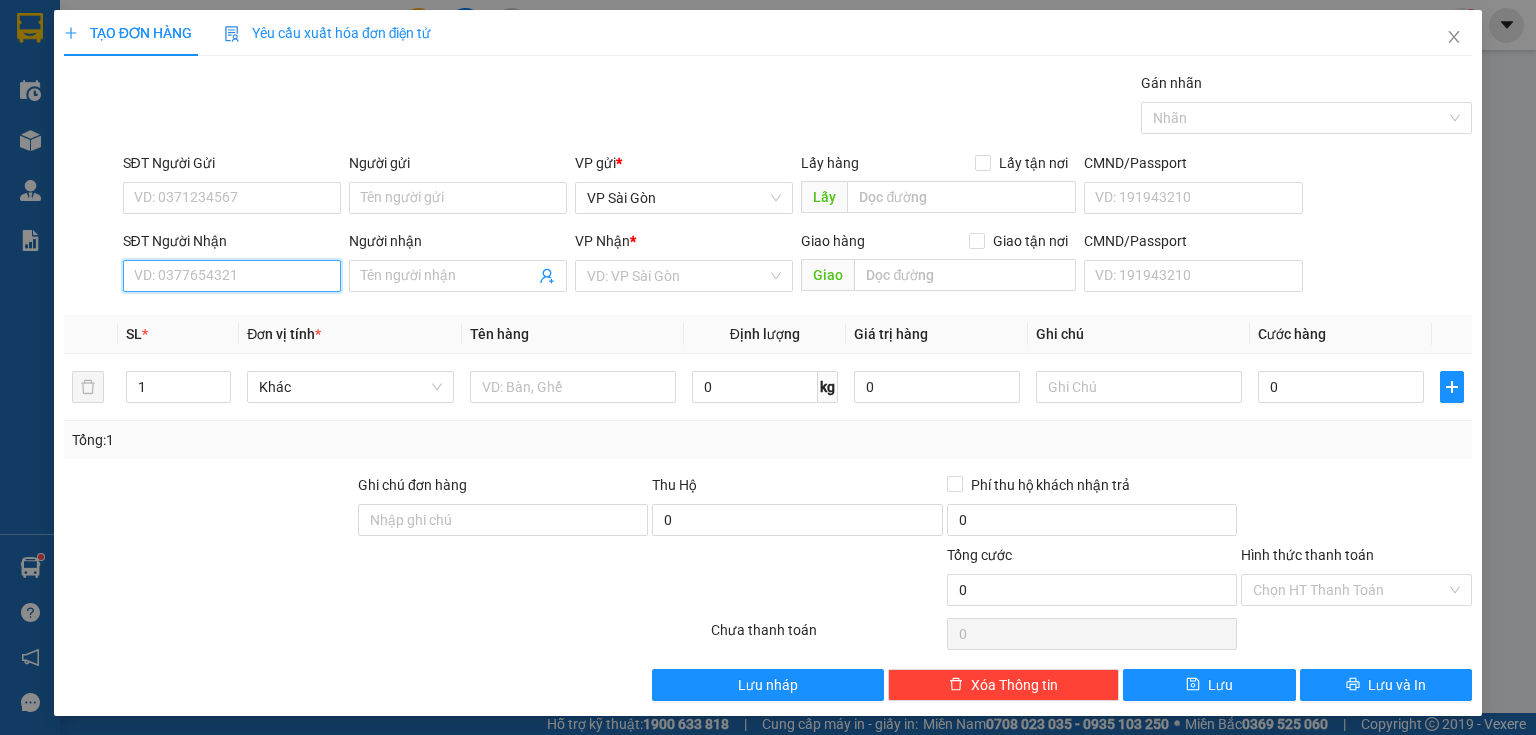 click on "SĐT Người Nhận" at bounding box center [232, 276] 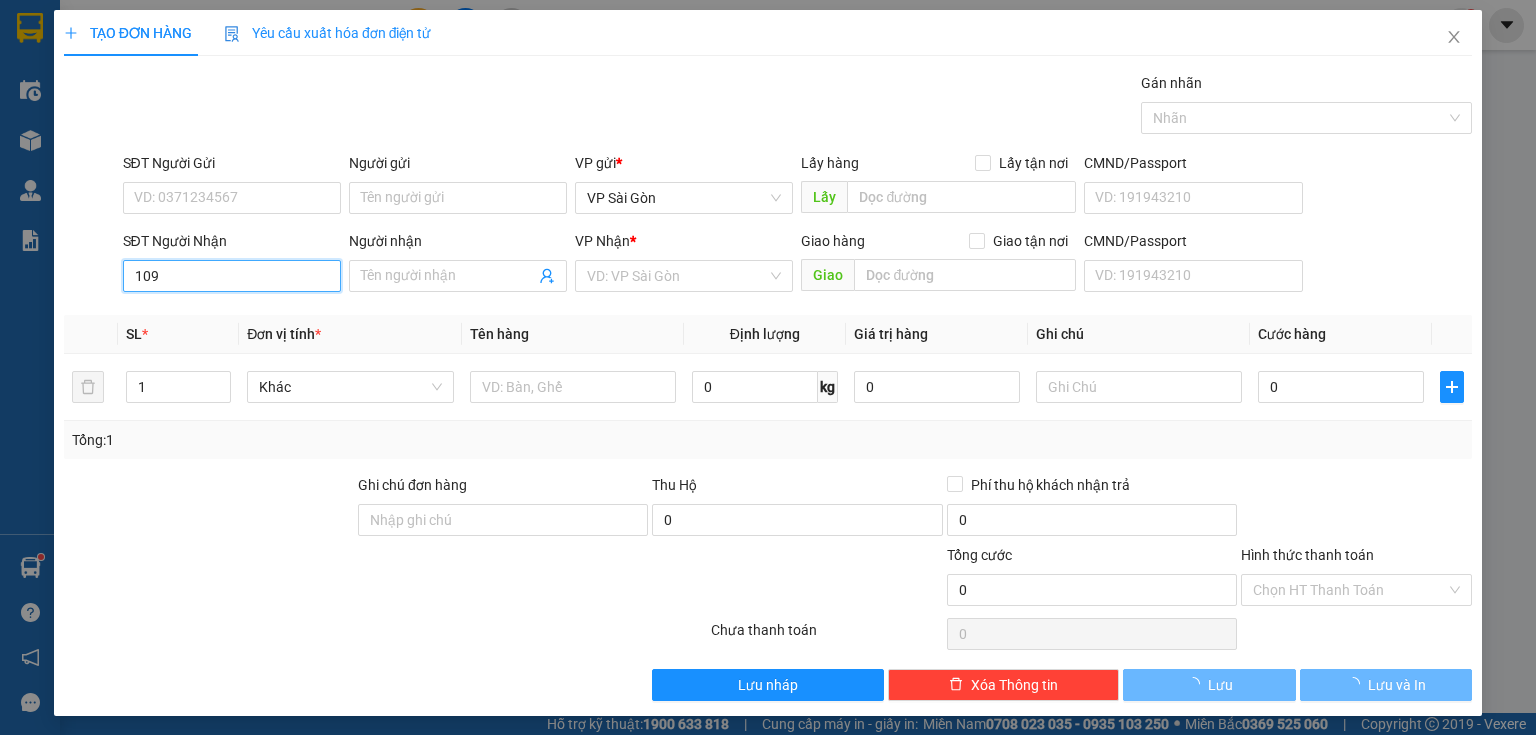 click on "109" at bounding box center (232, 276) 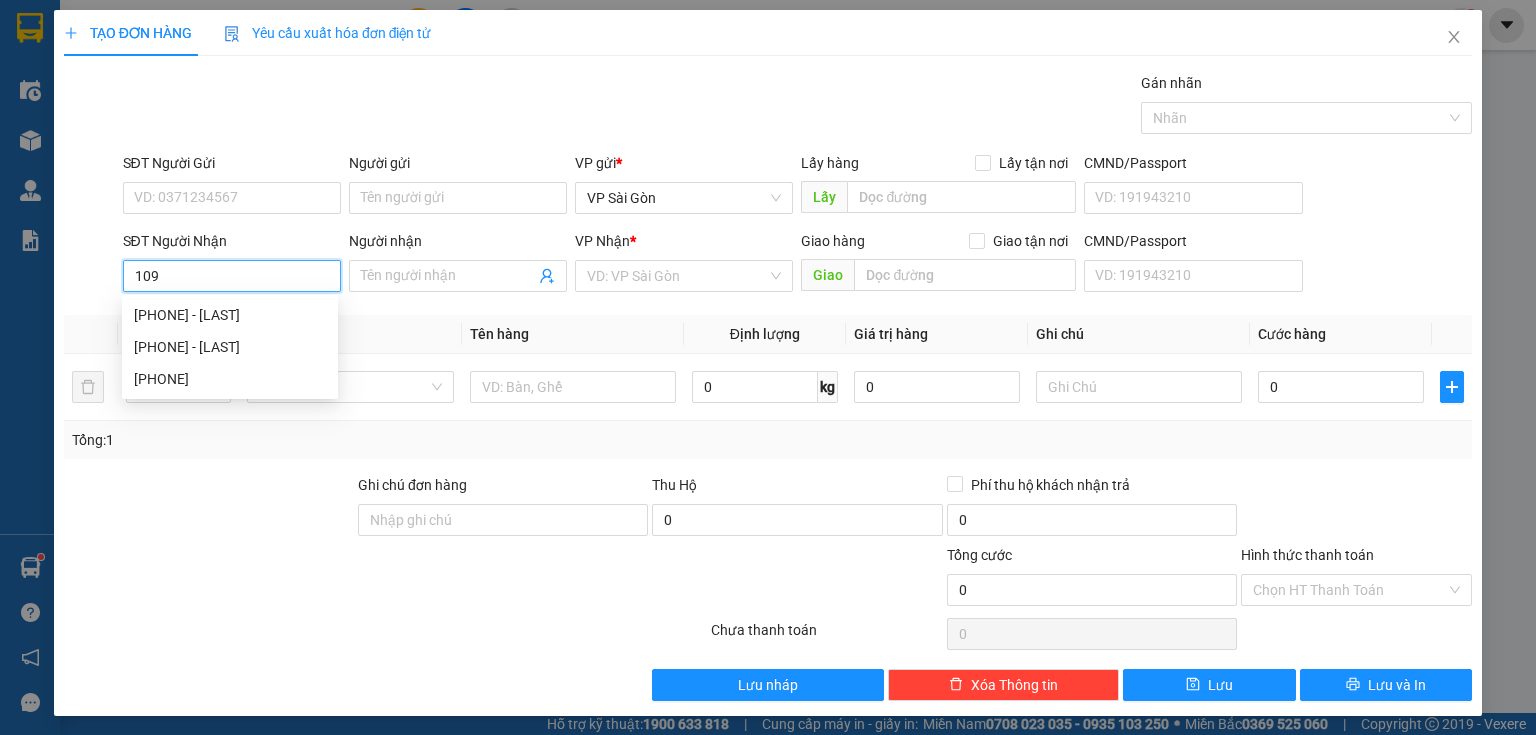 click on "109" at bounding box center (232, 276) 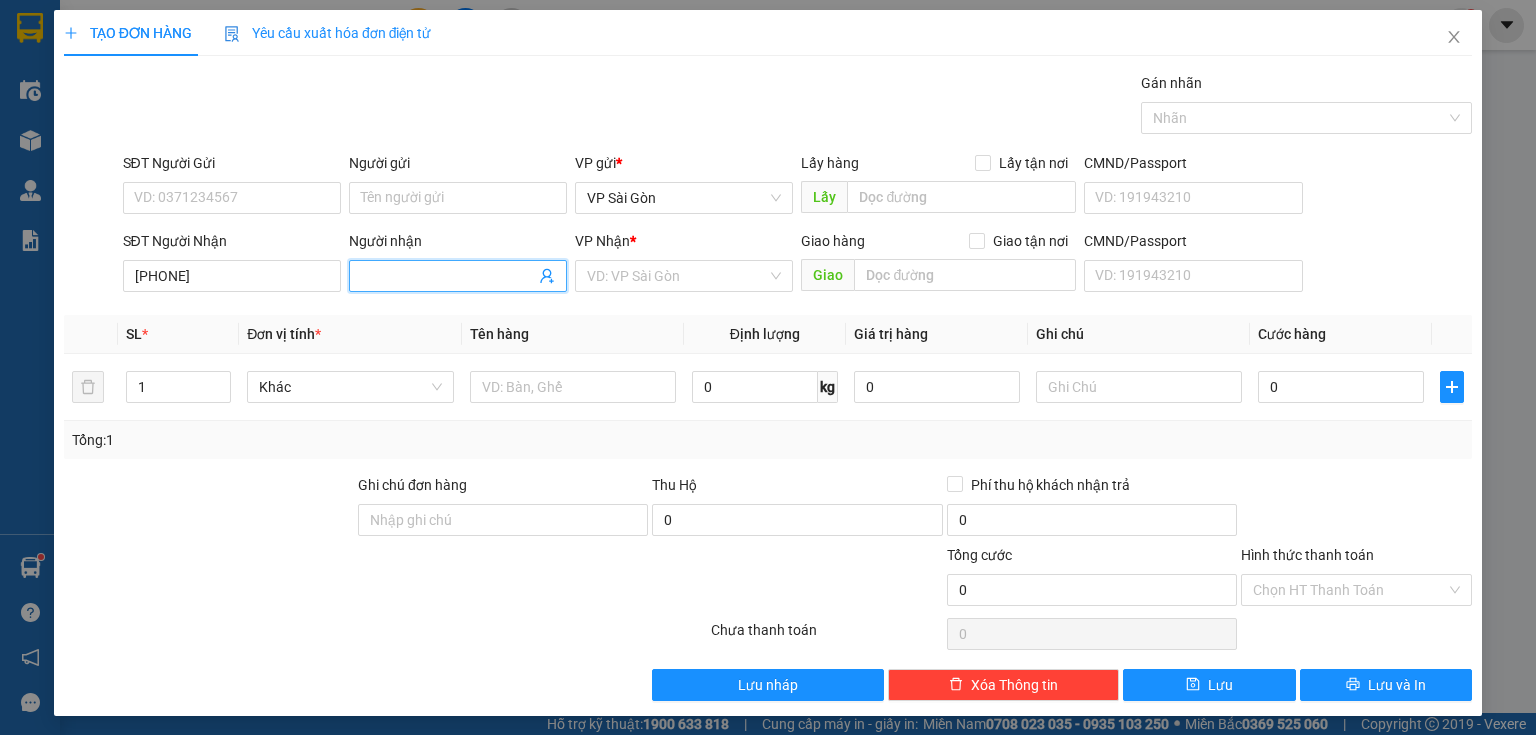 click on "Người nhận" at bounding box center (448, 276) 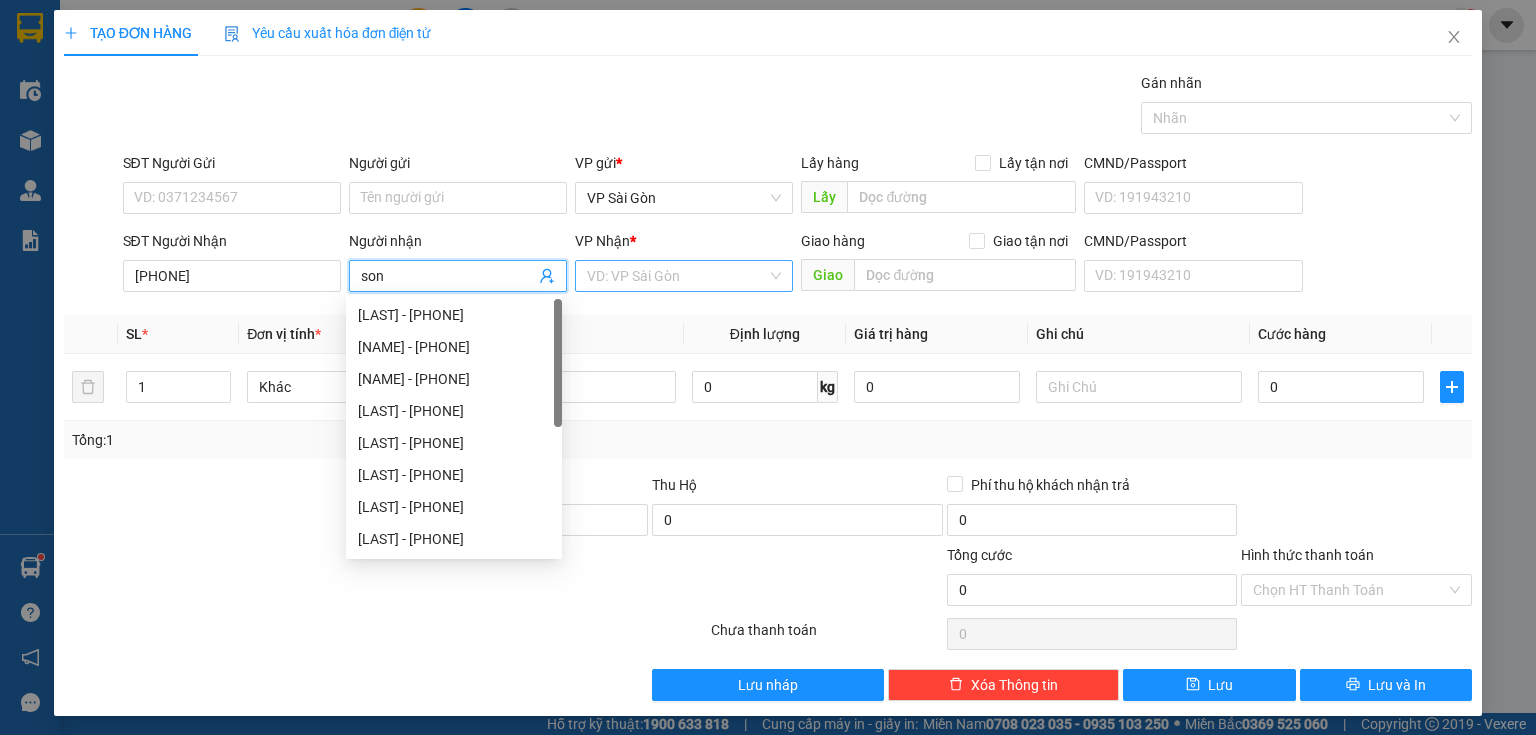 click at bounding box center (677, 276) 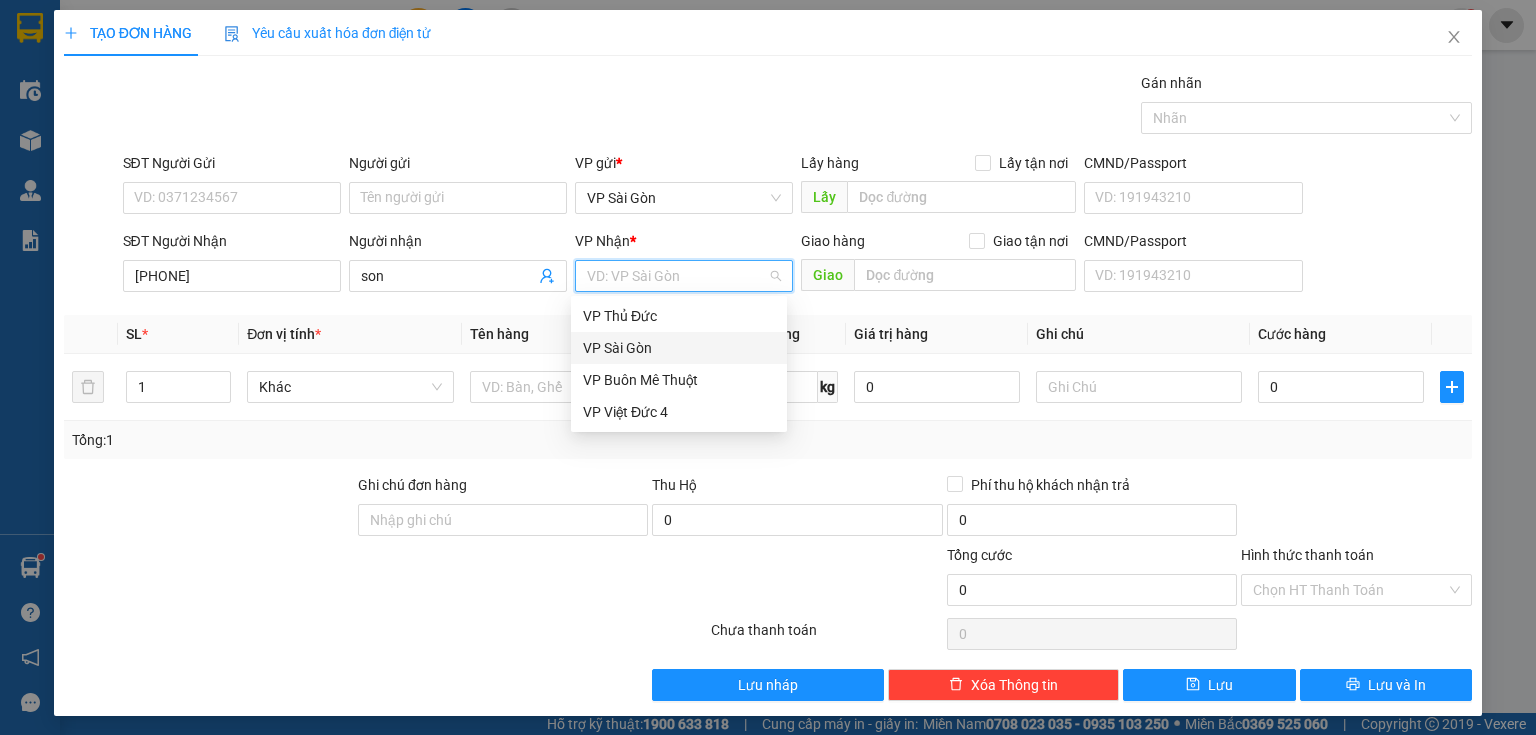 click on "VP Sài Gòn" at bounding box center (679, 348) 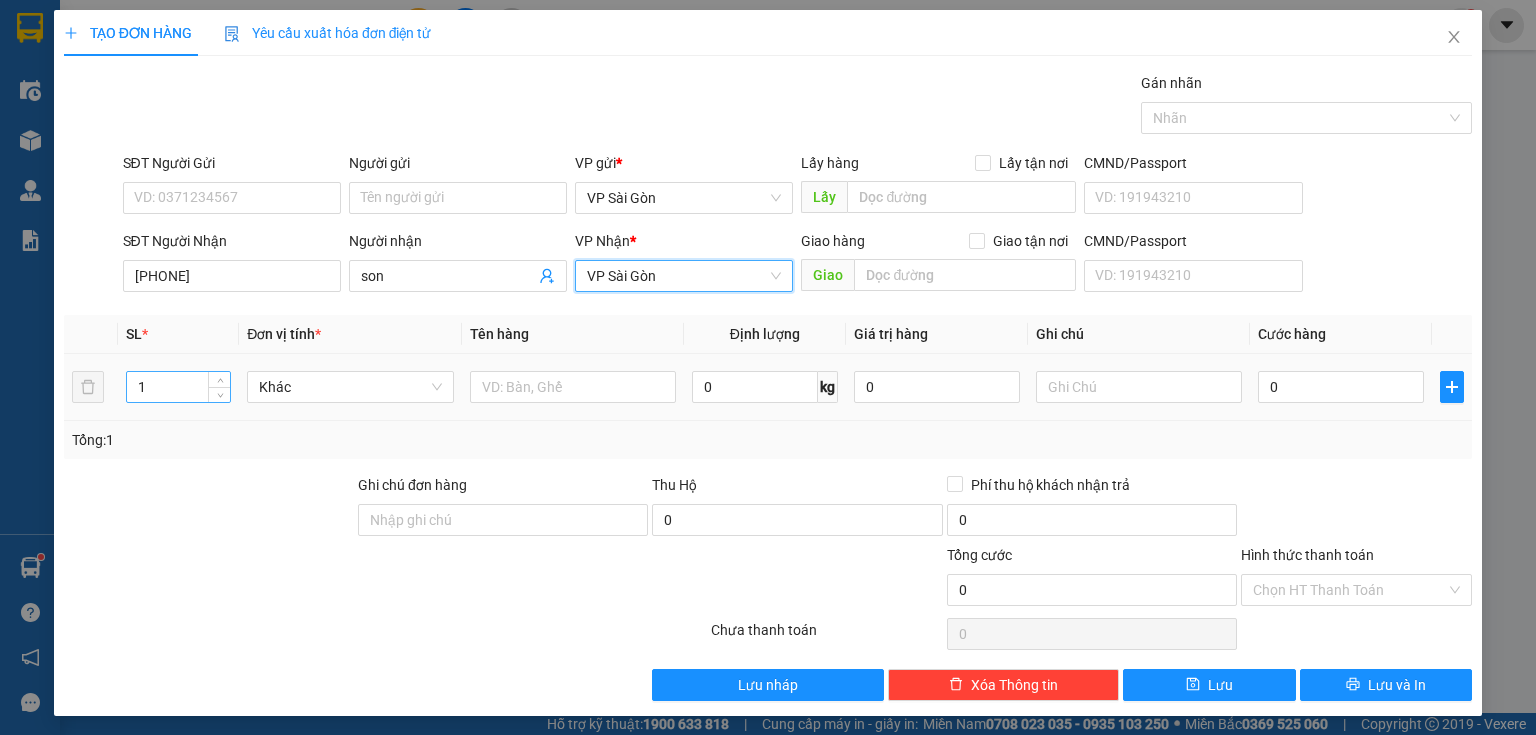click on "1" at bounding box center (178, 387) 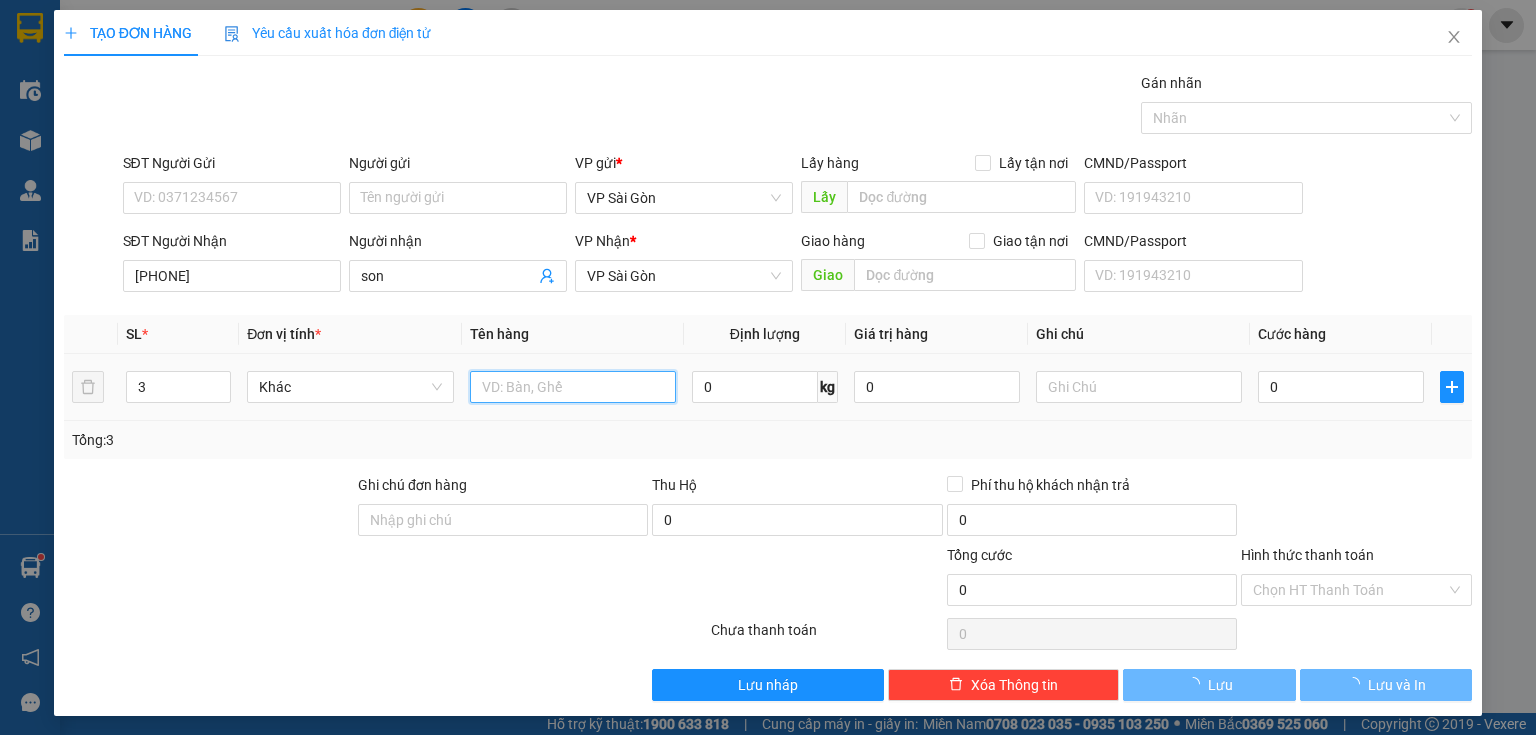 click at bounding box center [573, 387] 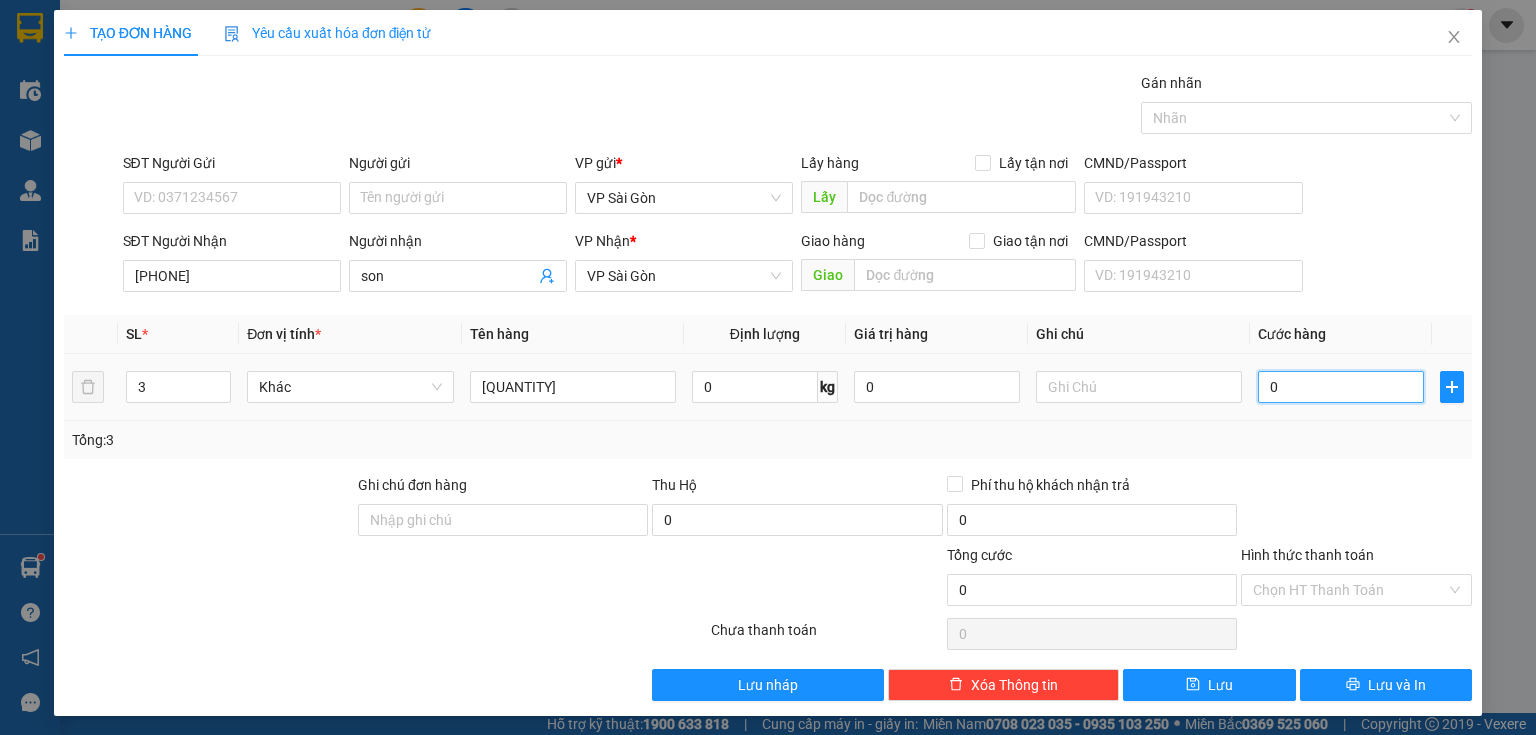 click on "0" at bounding box center [1341, 387] 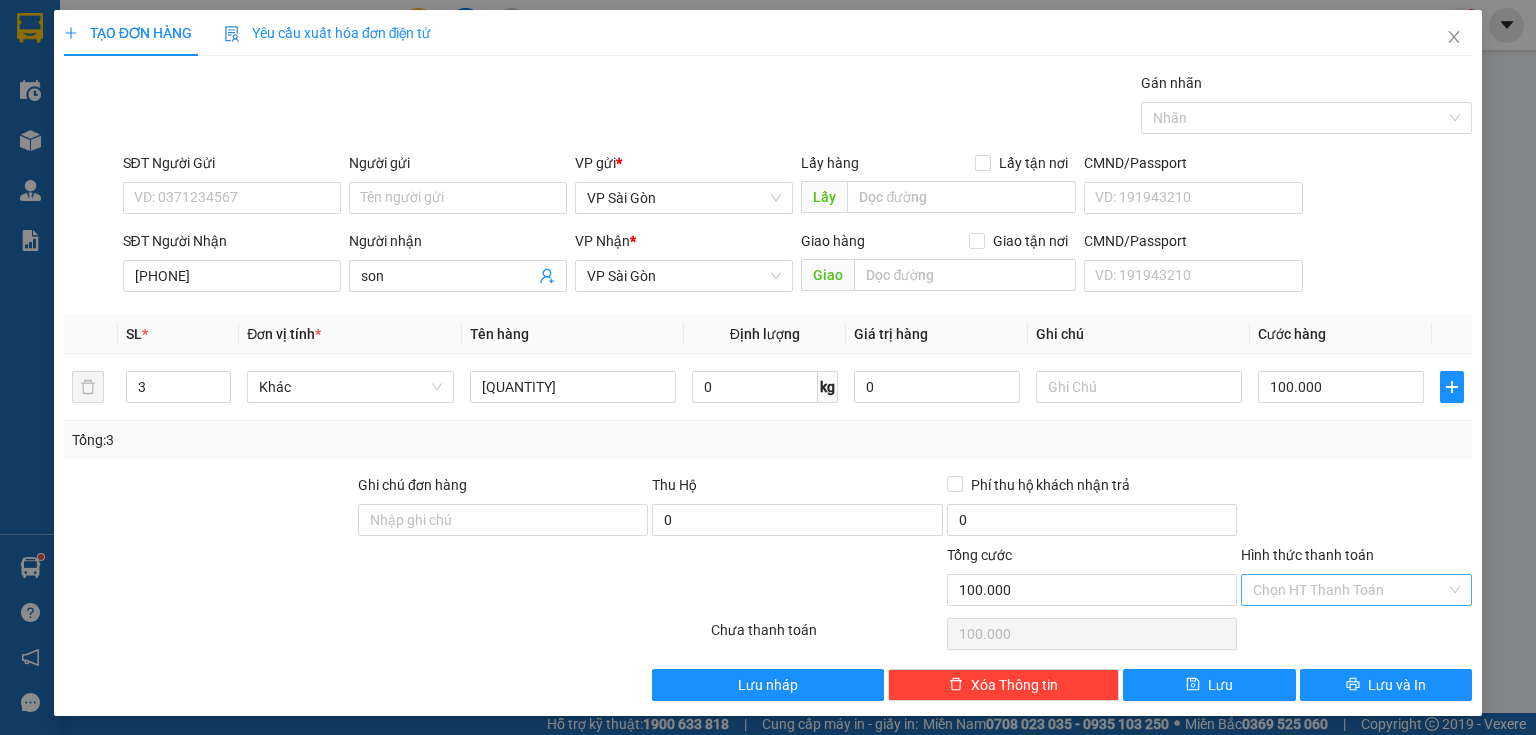 click on "Hình thức thanh toán" at bounding box center (1349, 590) 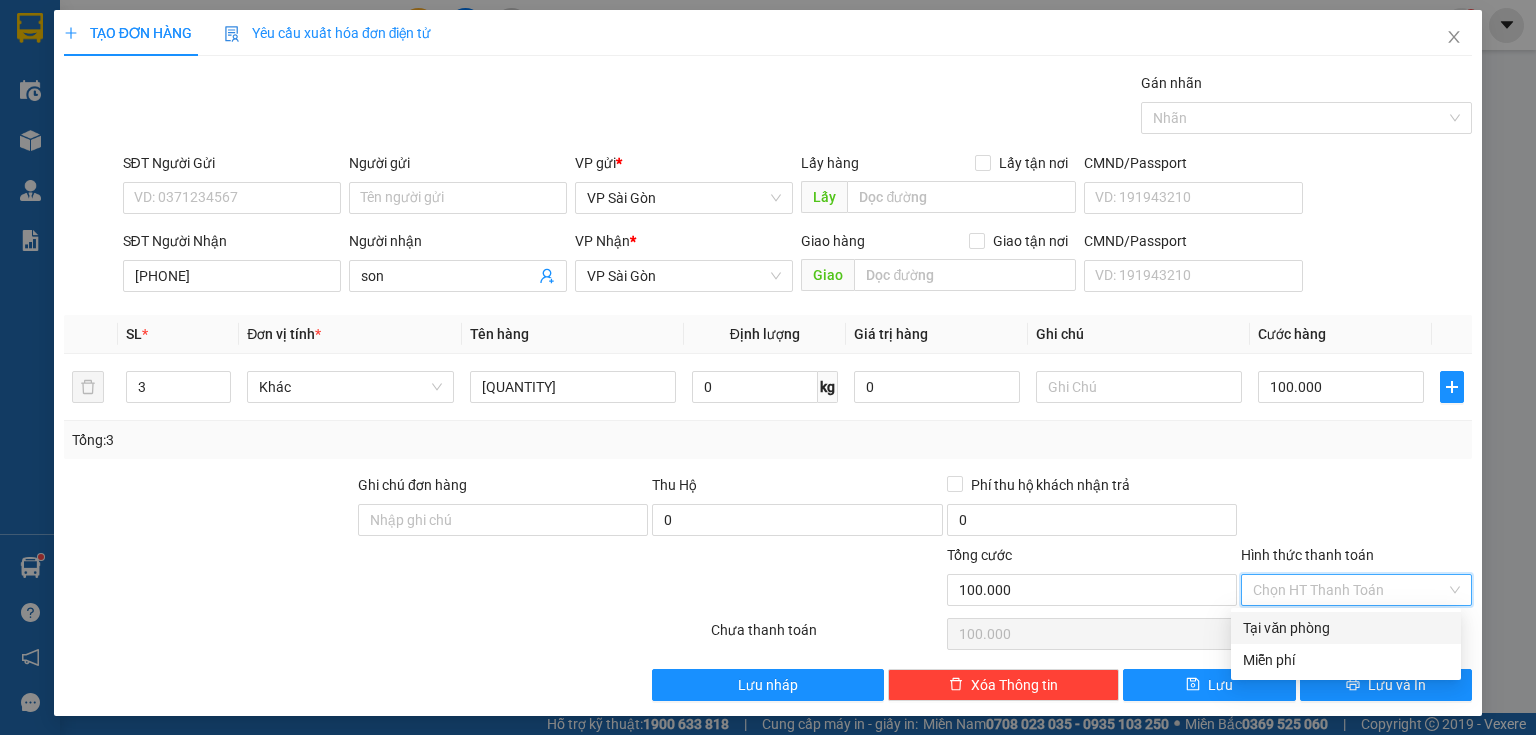 click on "Tại văn phòng" at bounding box center (1346, 628) 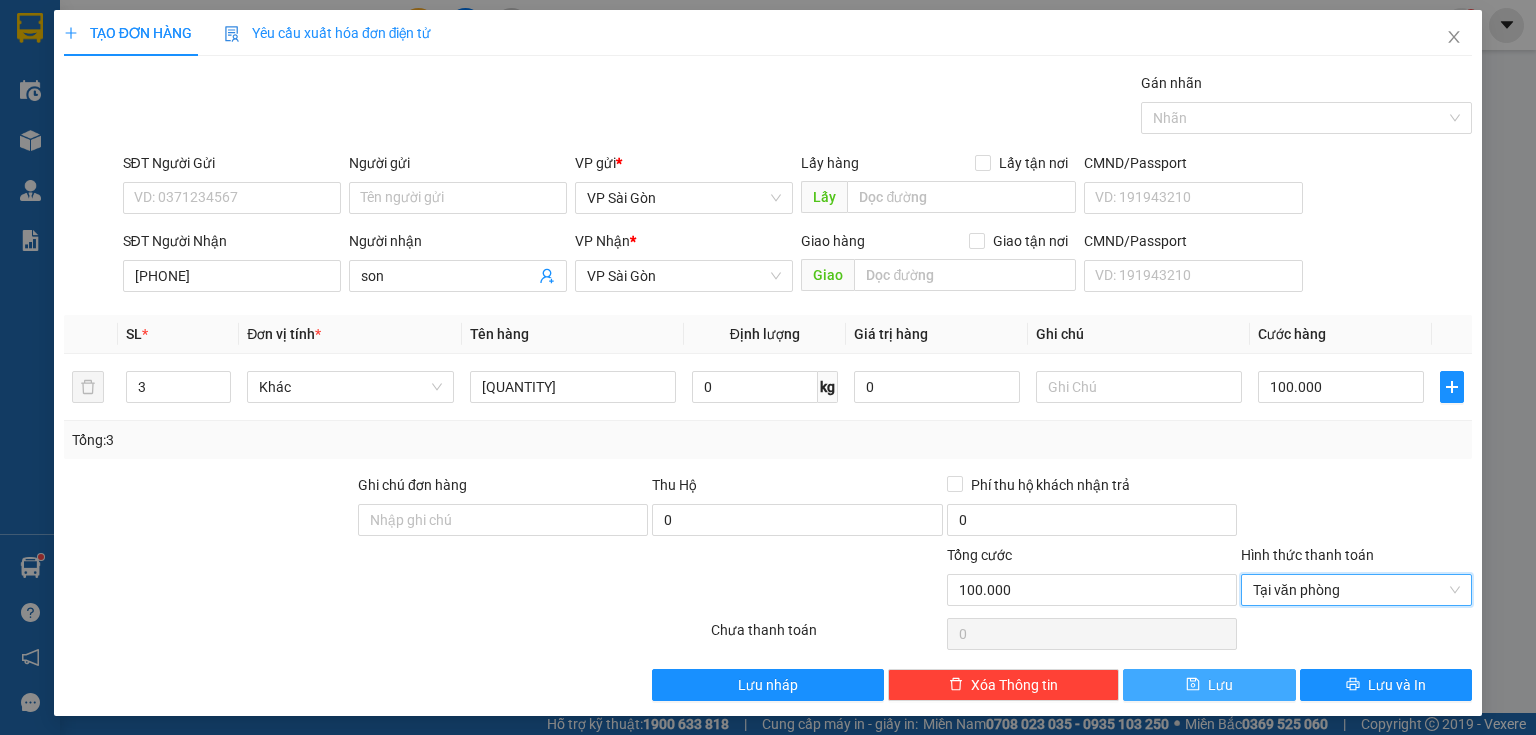 click on "Lưu" at bounding box center [1209, 685] 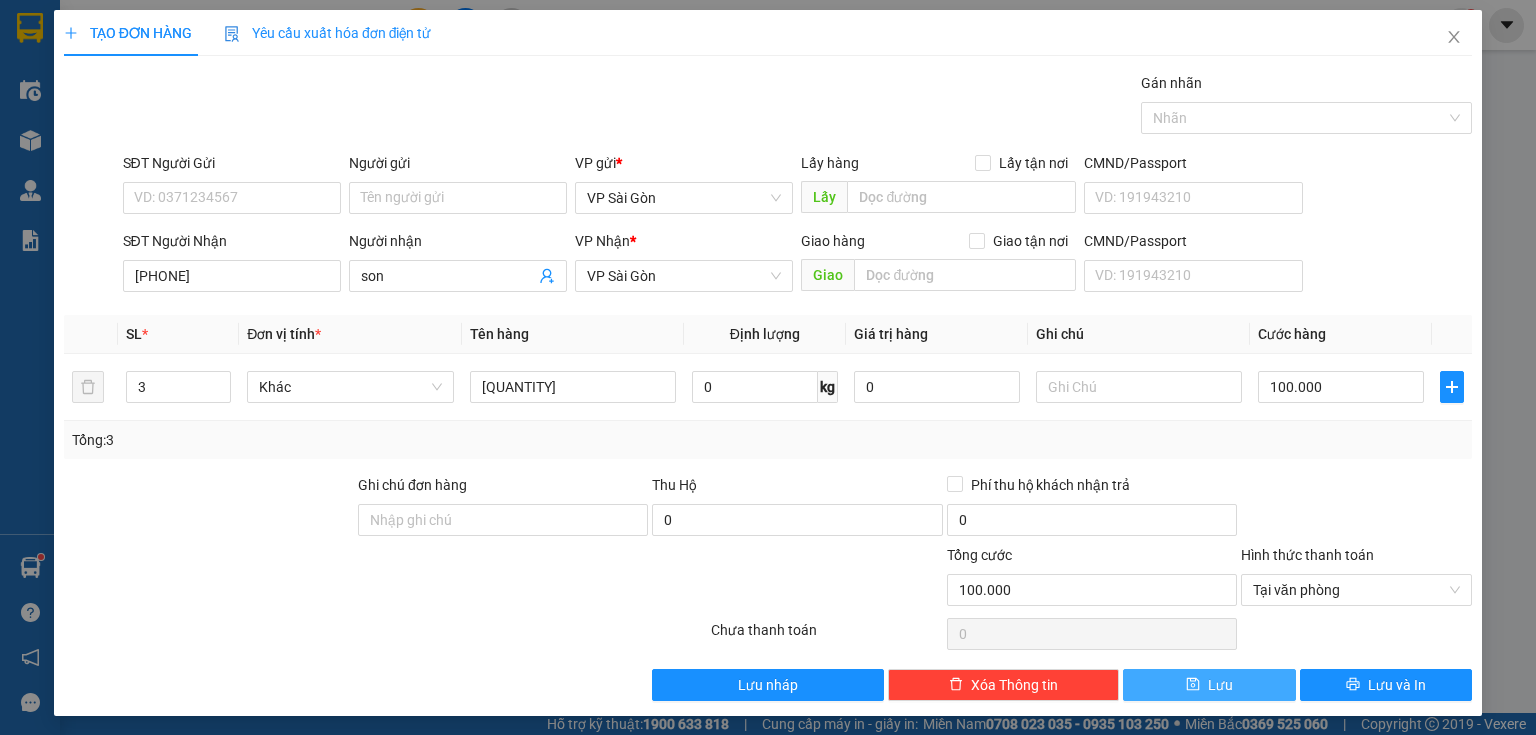 click on "Lưu" at bounding box center (1209, 685) 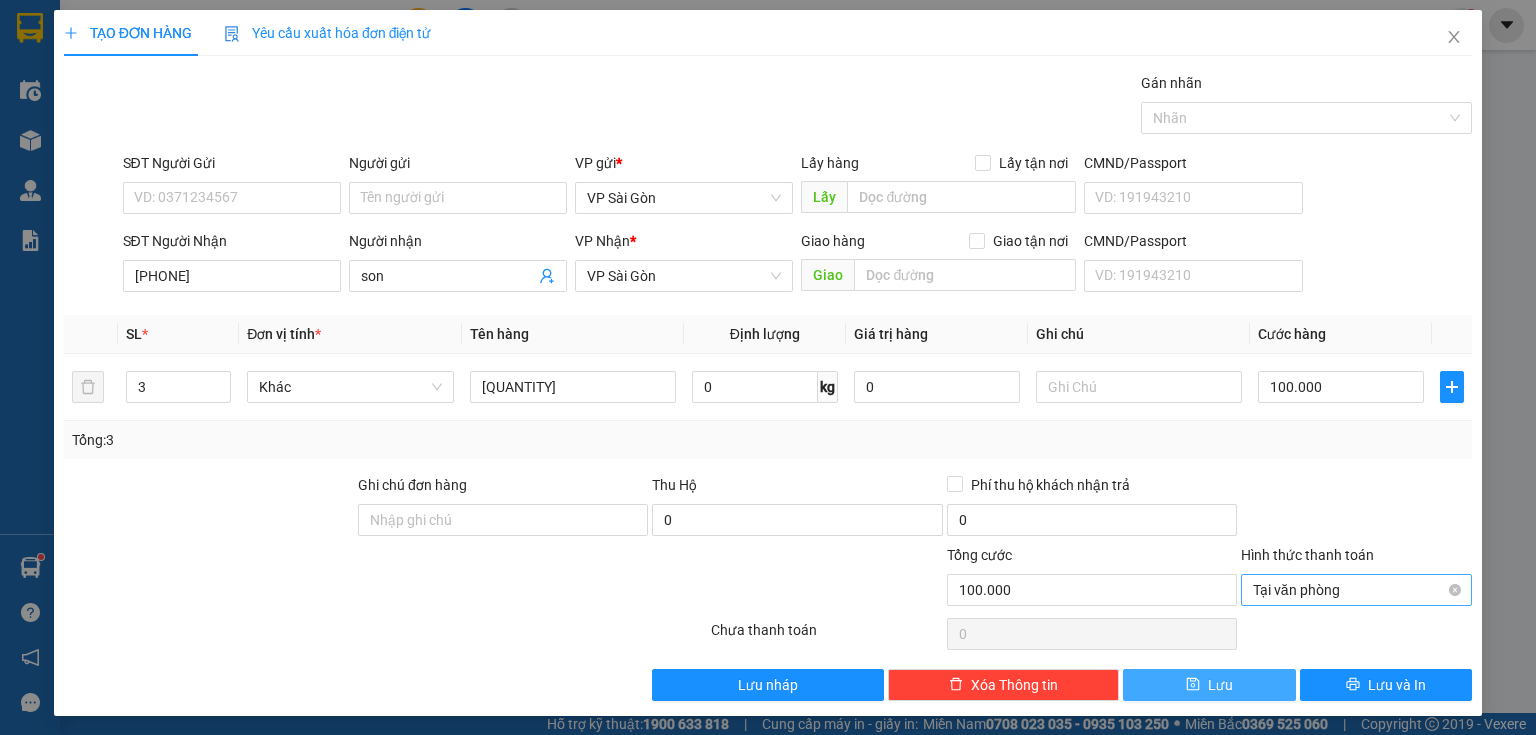 click on "Tại văn phòng" at bounding box center (1356, 590) 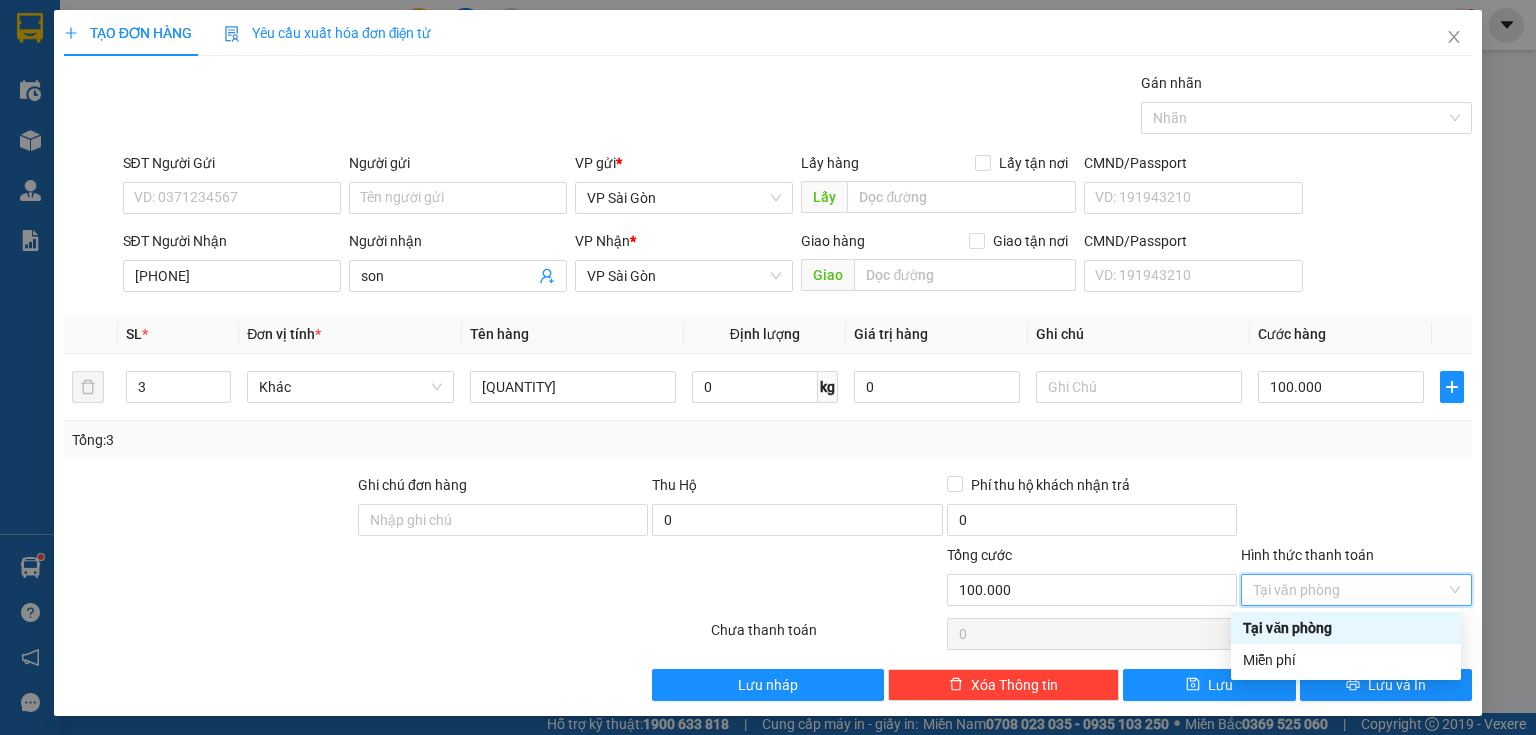 click on "Tại văn phòng" at bounding box center [1346, 628] 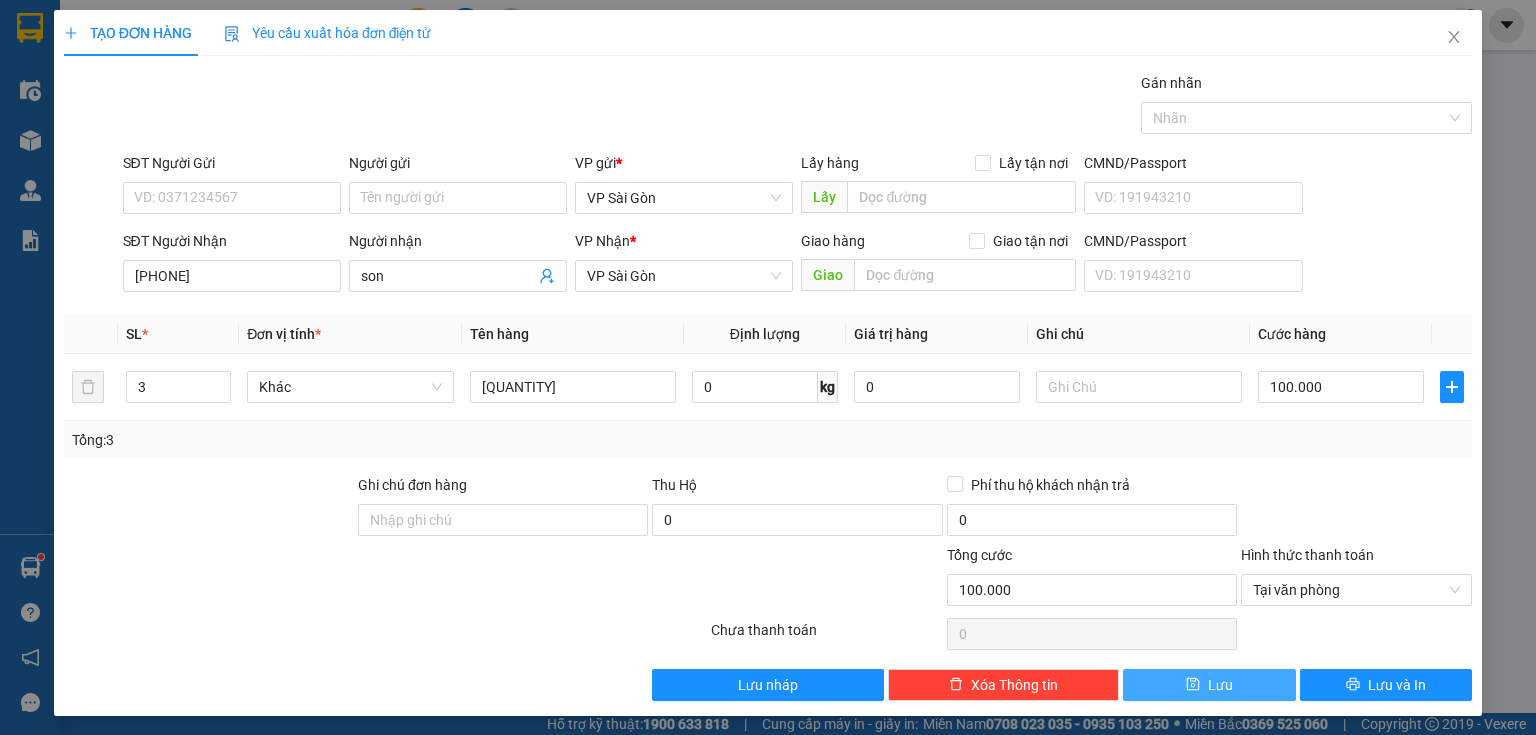 click on "Lưu" at bounding box center [1209, 685] 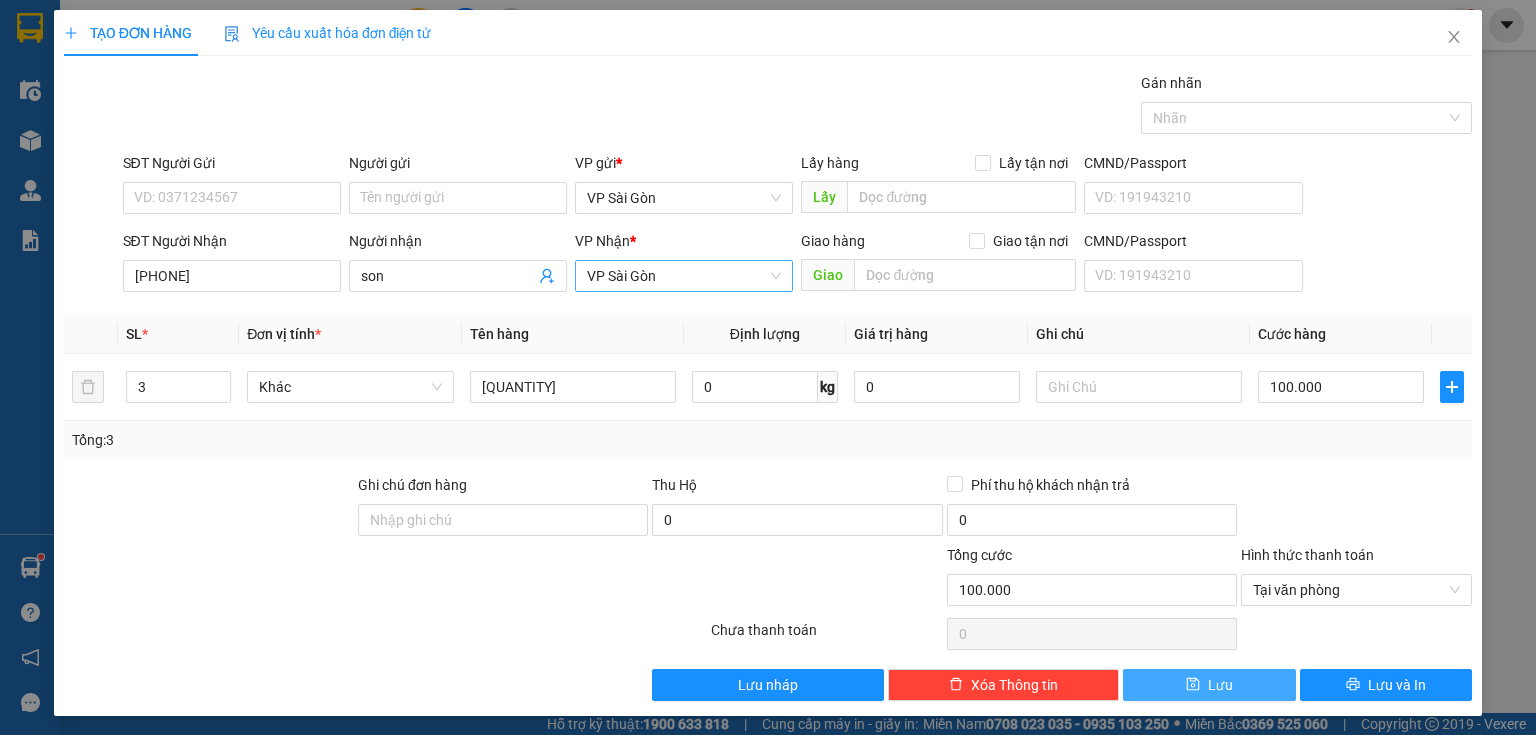 click on "VP Sài Gòn" at bounding box center [684, 276] 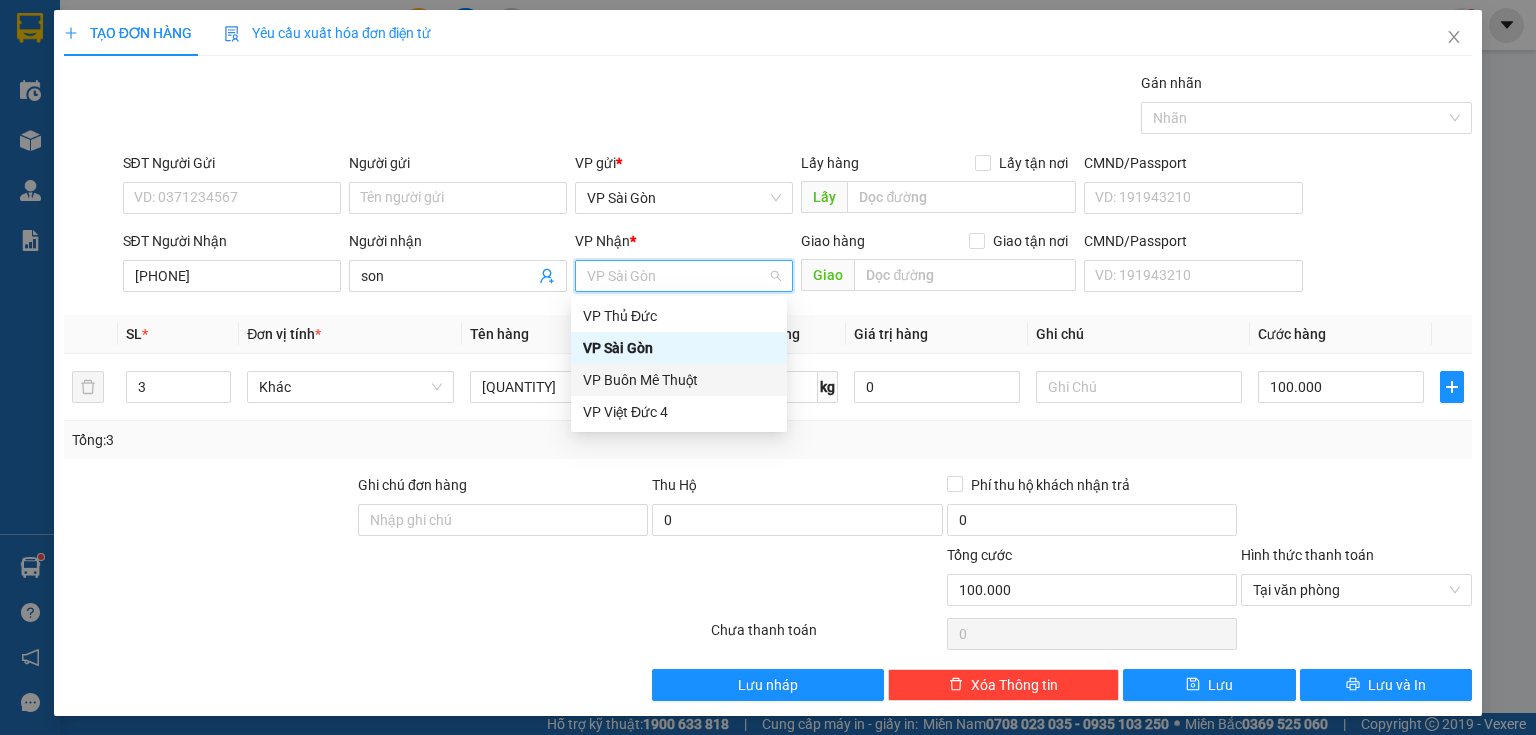 click on "VP Buôn Mê Thuột" at bounding box center (679, 380) 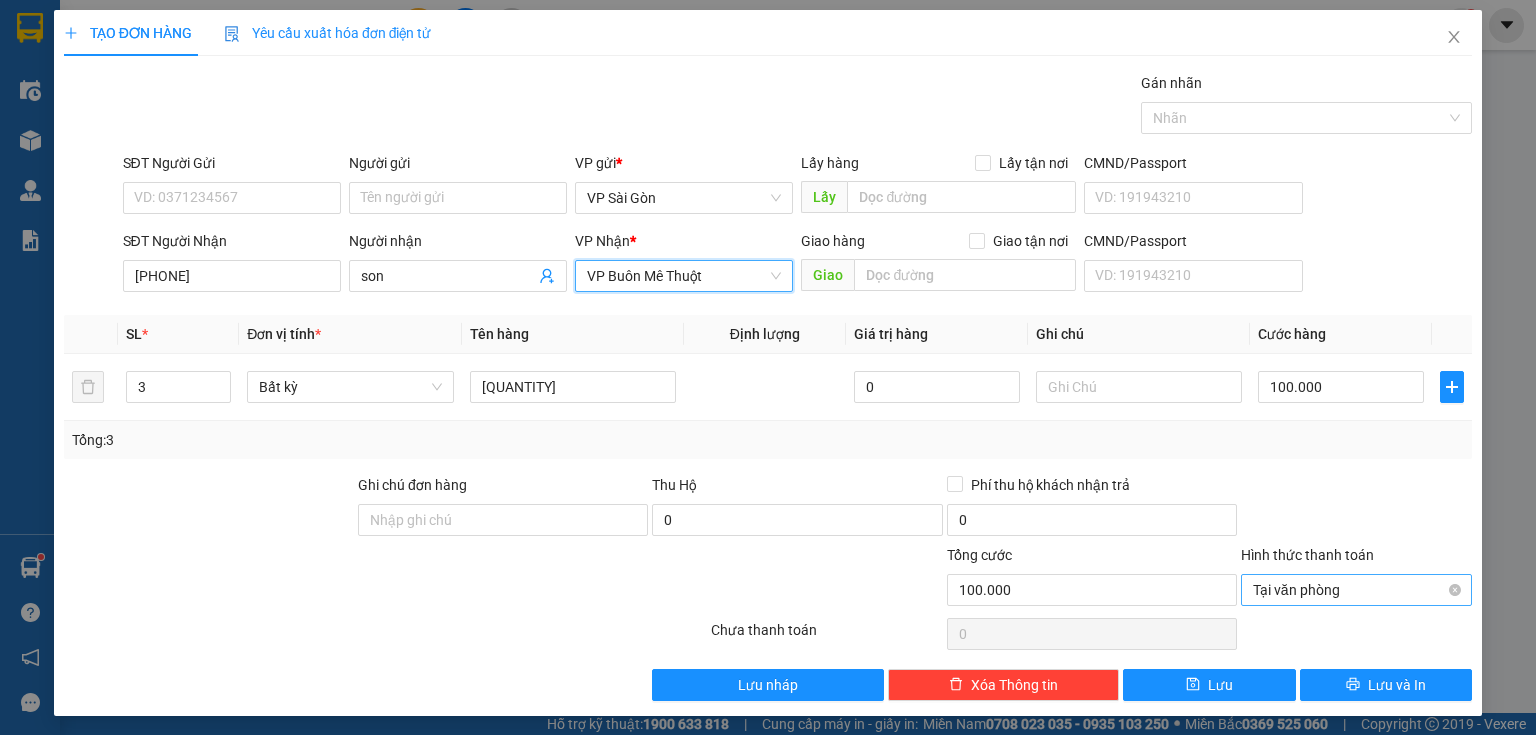click on "Tại văn phòng" at bounding box center [1356, 590] 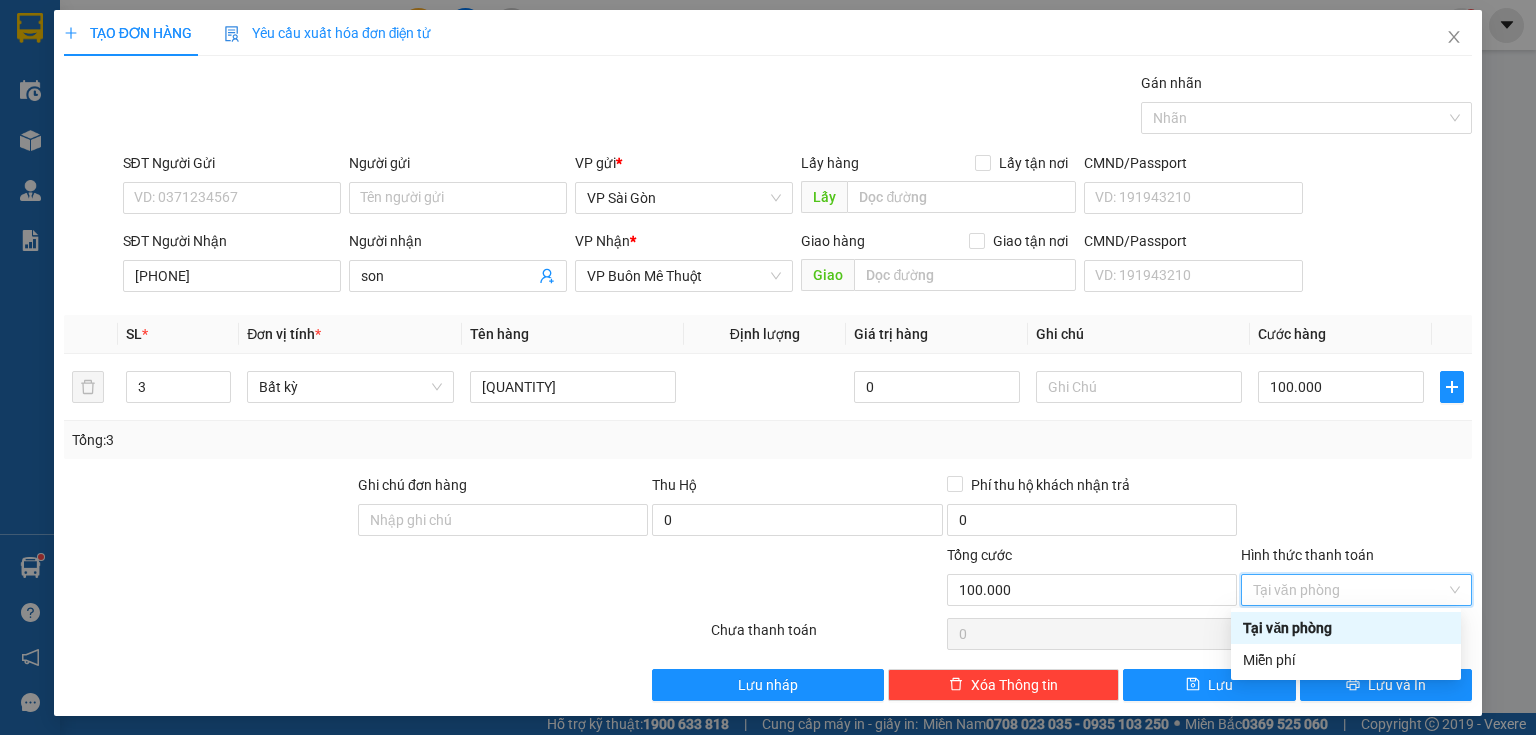 click on "Tại văn phòng" at bounding box center [1346, 628] 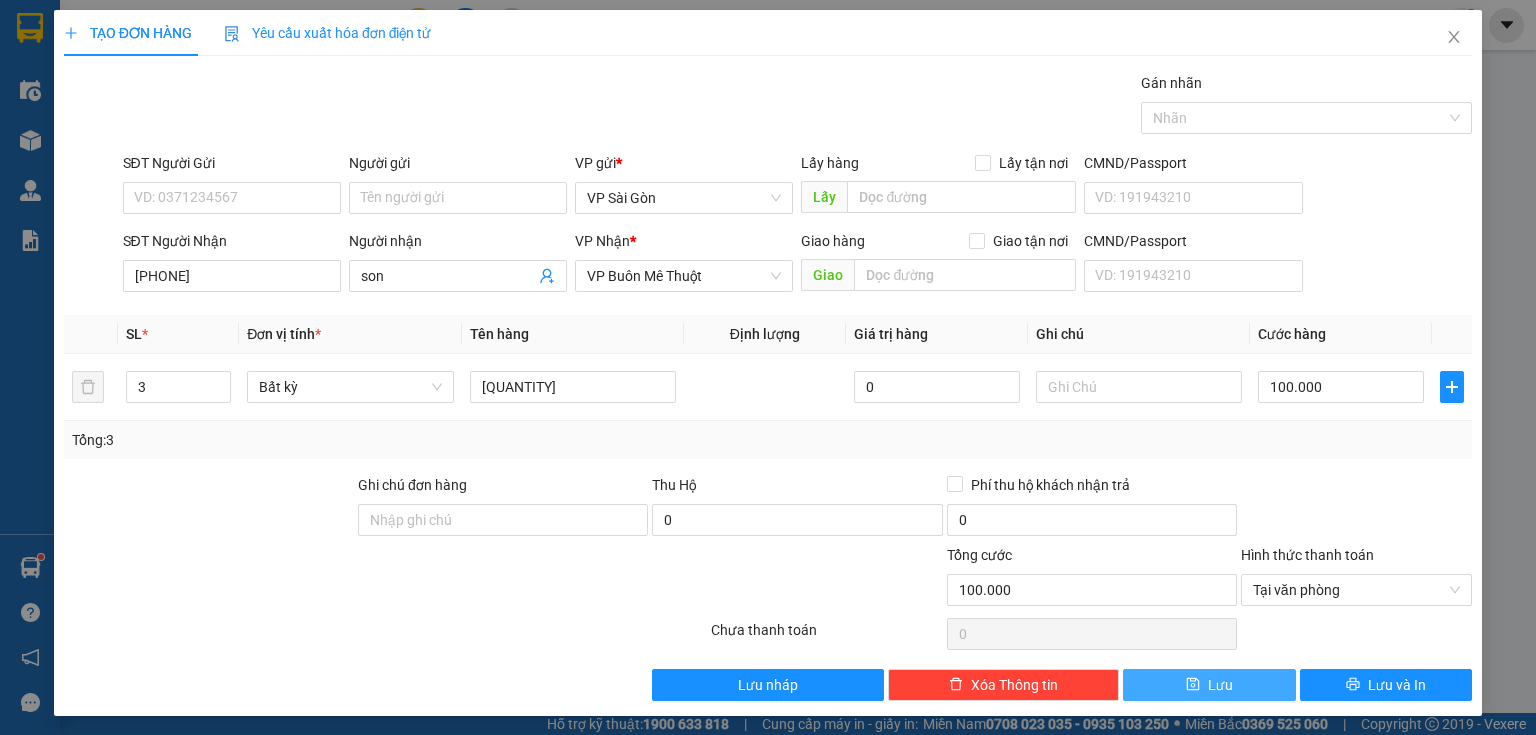click on "Lưu" at bounding box center [1209, 685] 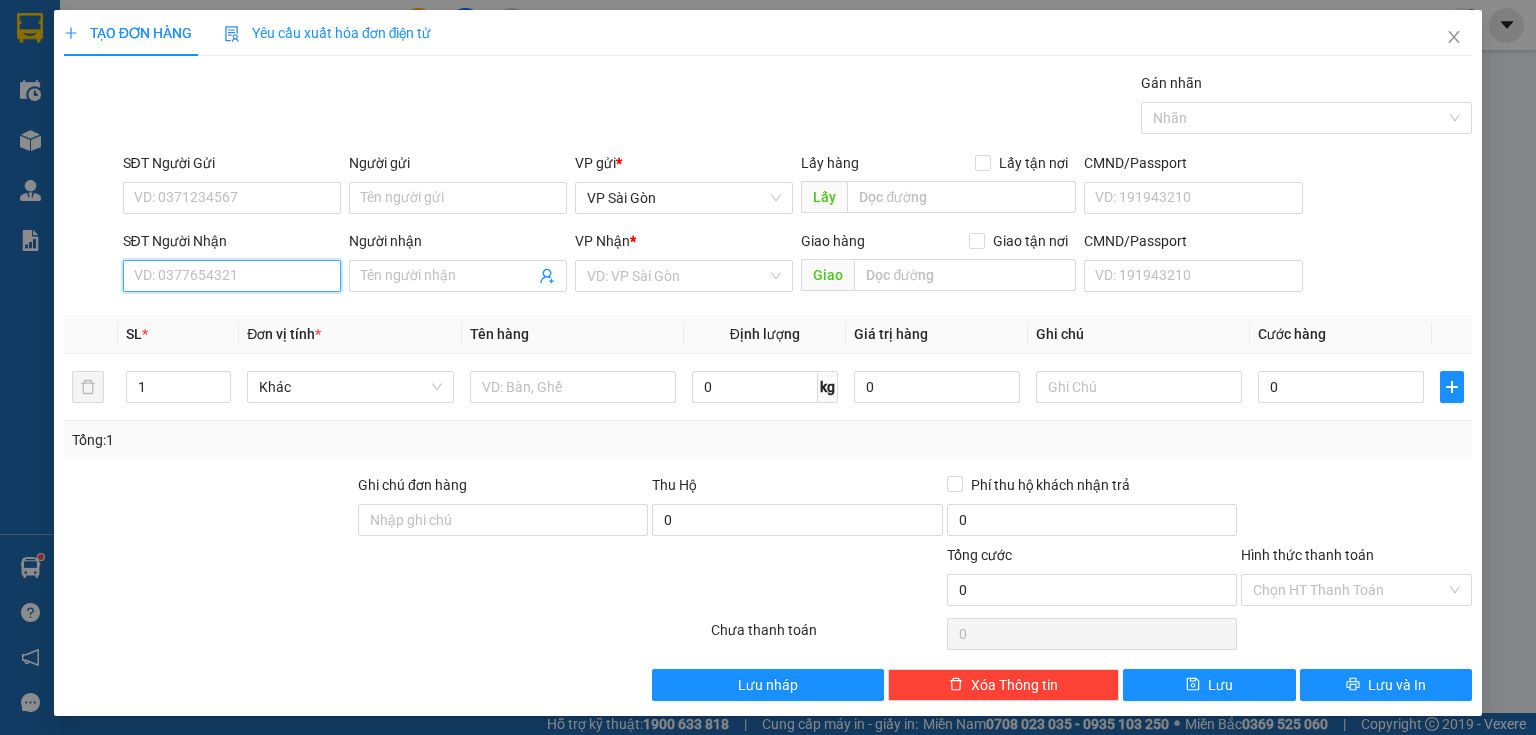 click on "SĐT Người Nhận" at bounding box center (232, 276) 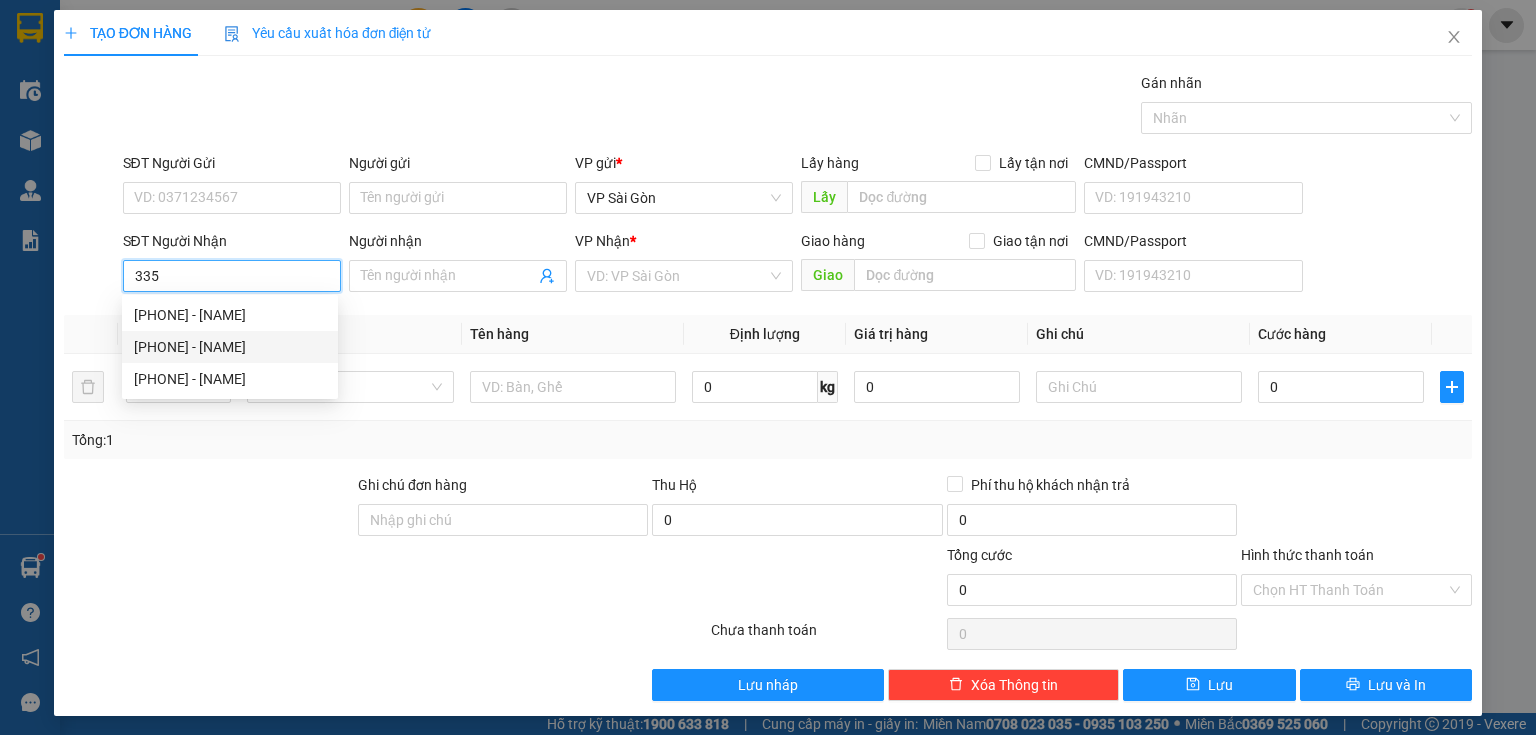 click on "[PHONE] - [NAME]" at bounding box center (230, 347) 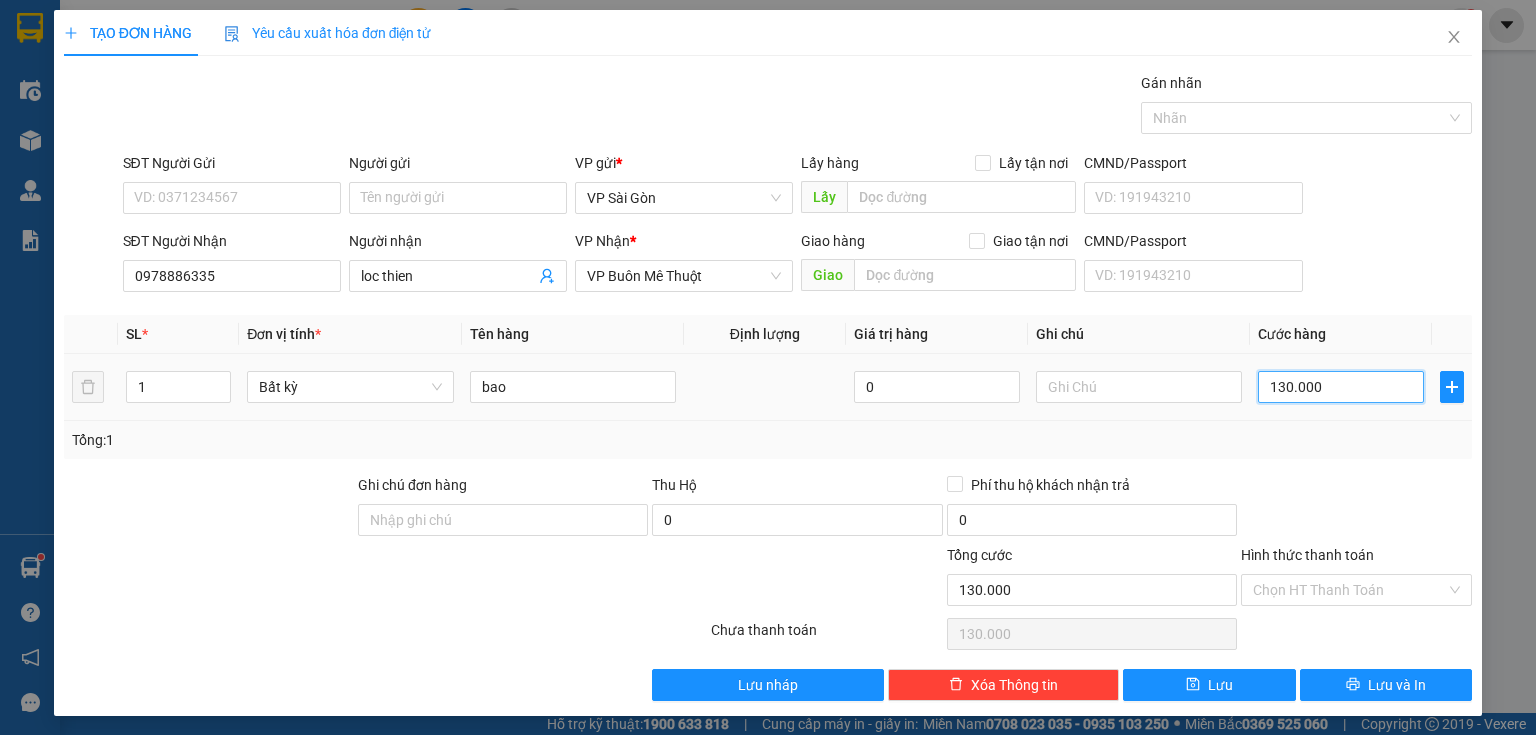 click on "130.000" at bounding box center (1341, 387) 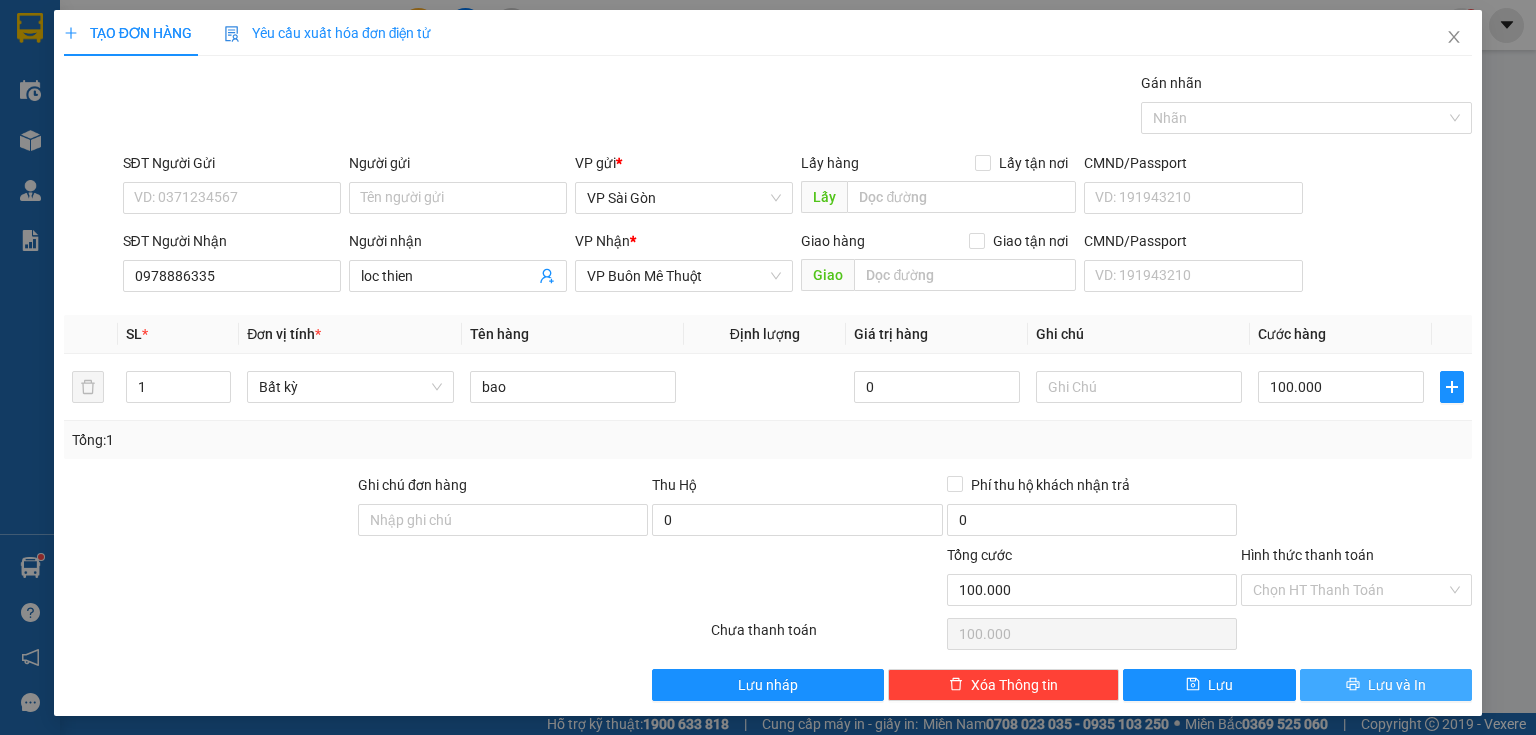 click on "Lưu và In" at bounding box center (1397, 685) 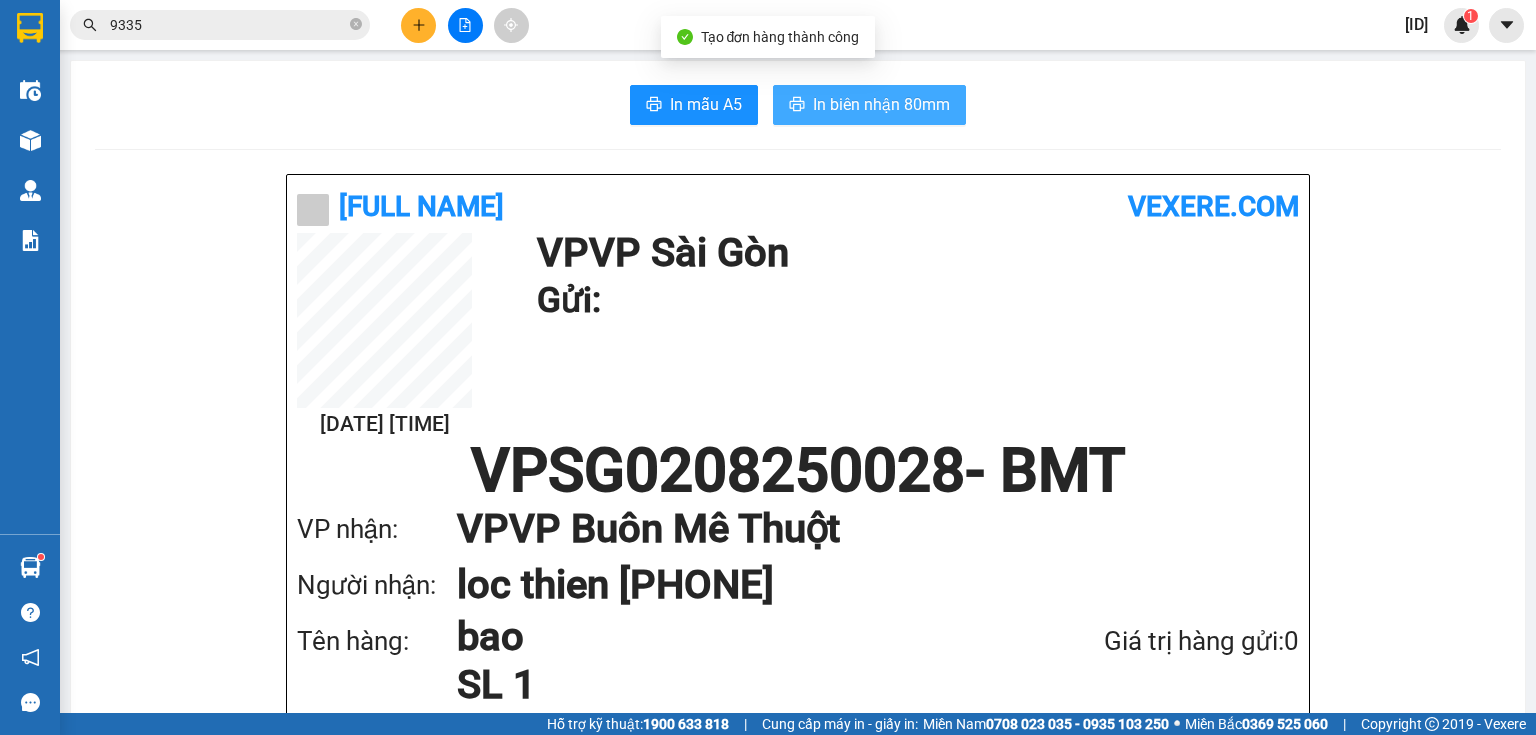 click on "In biên nhận 80mm" at bounding box center [881, 104] 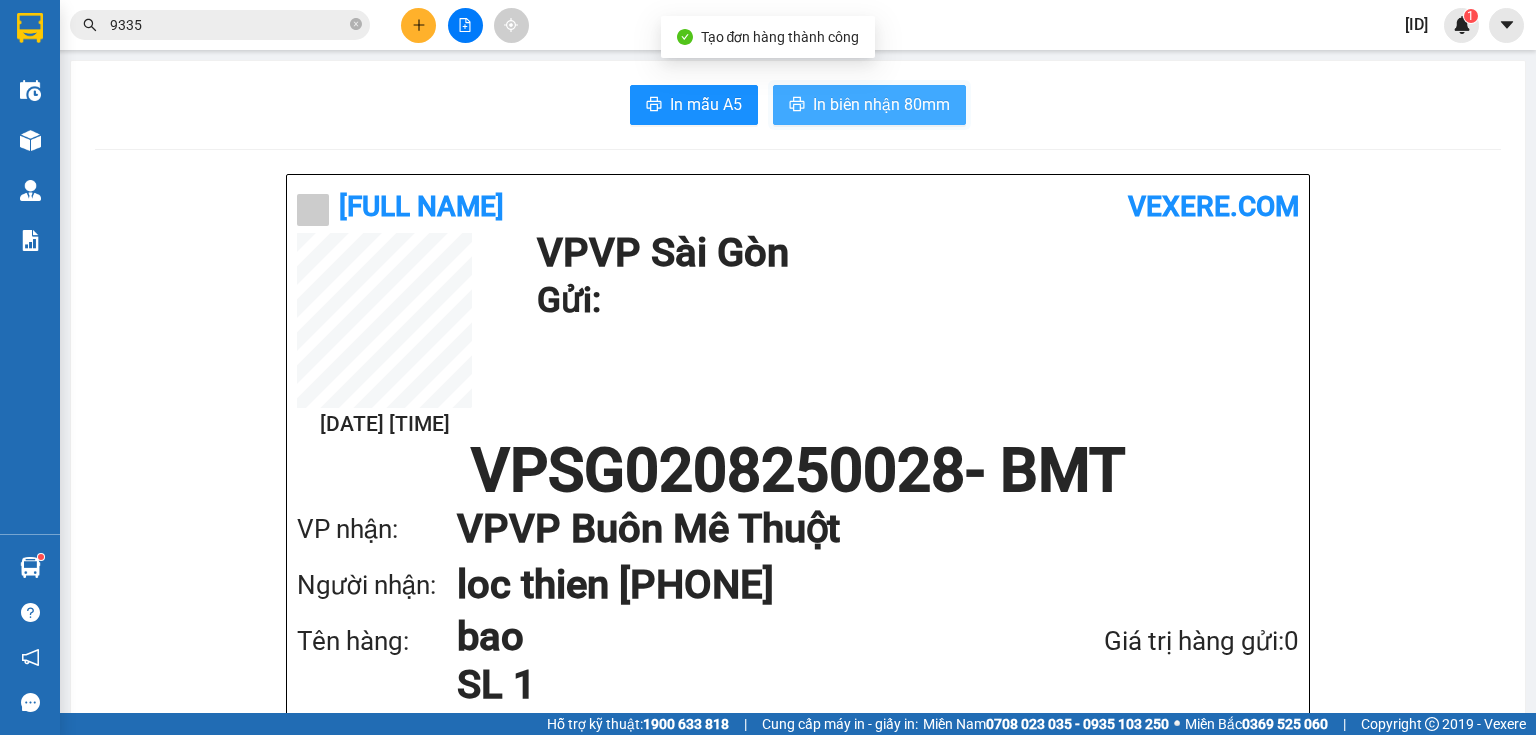 scroll, scrollTop: 0, scrollLeft: 0, axis: both 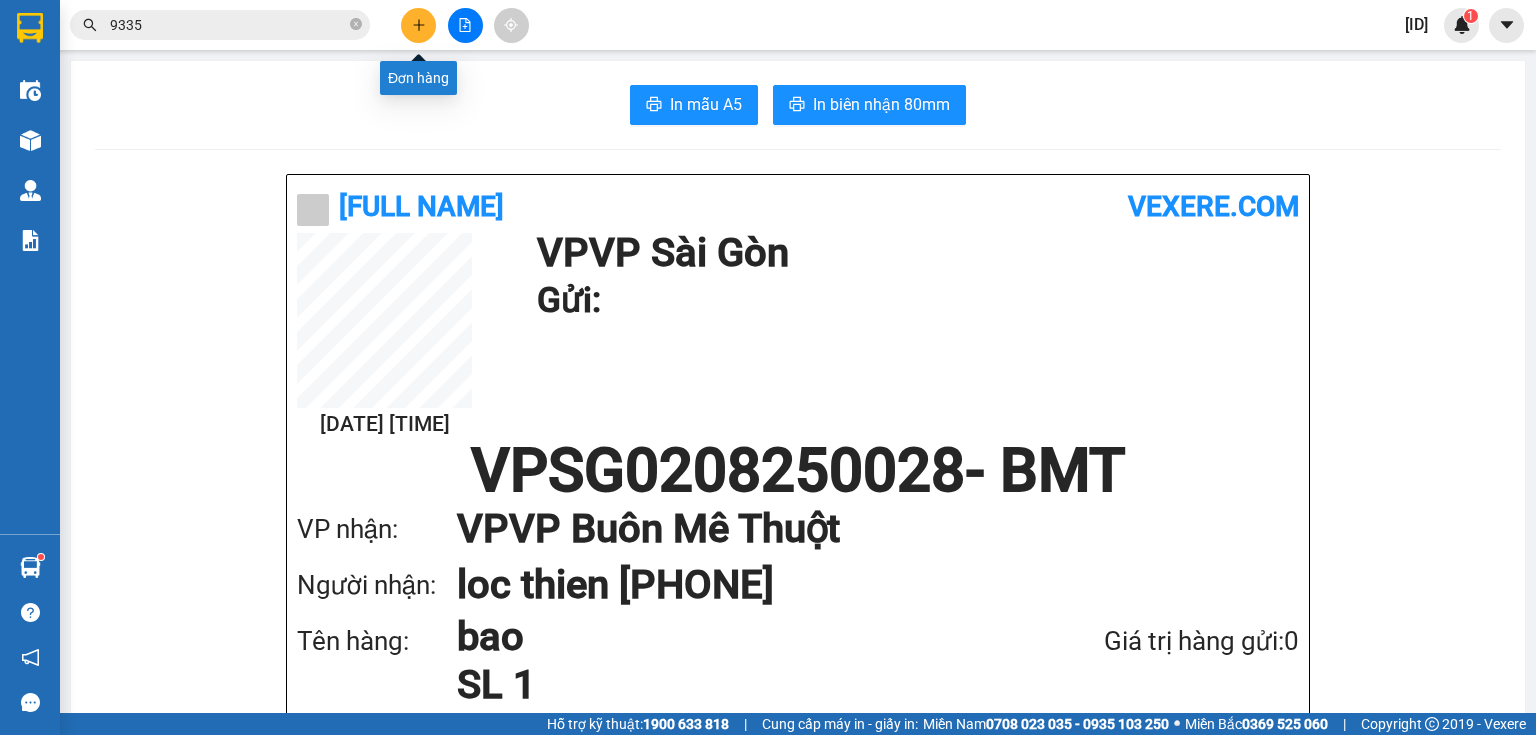 click 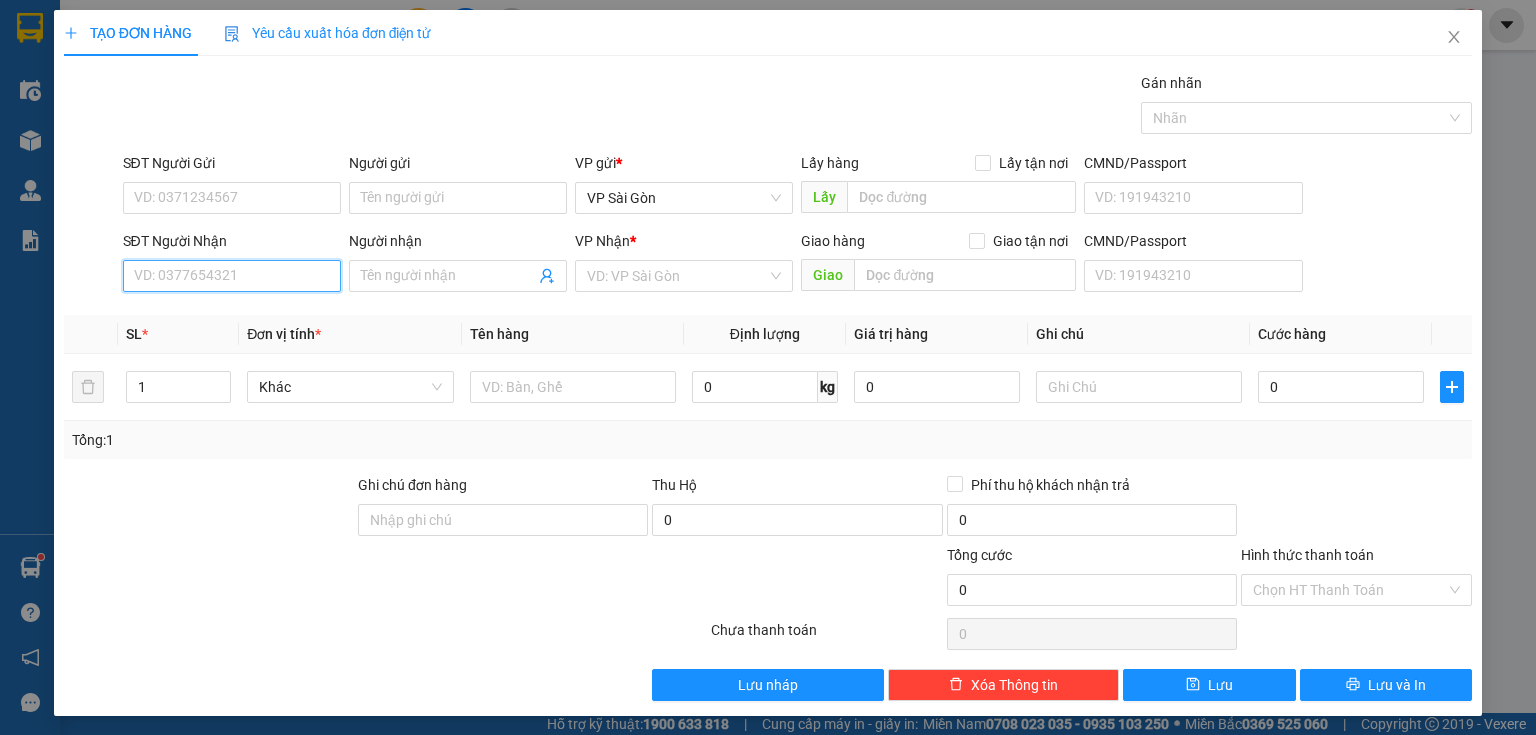 click on "SĐT Người Nhận" at bounding box center [232, 276] 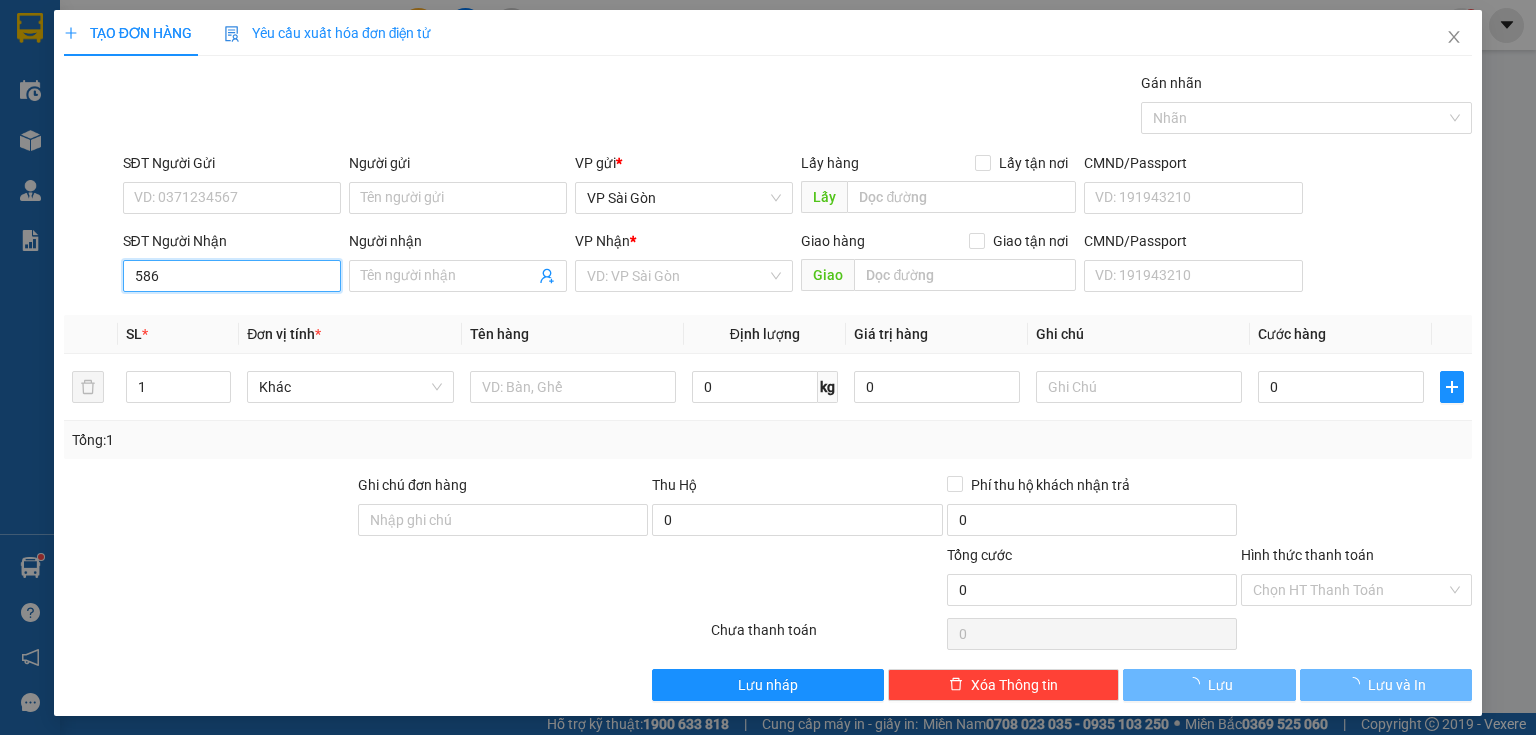 click on "586" at bounding box center (232, 276) 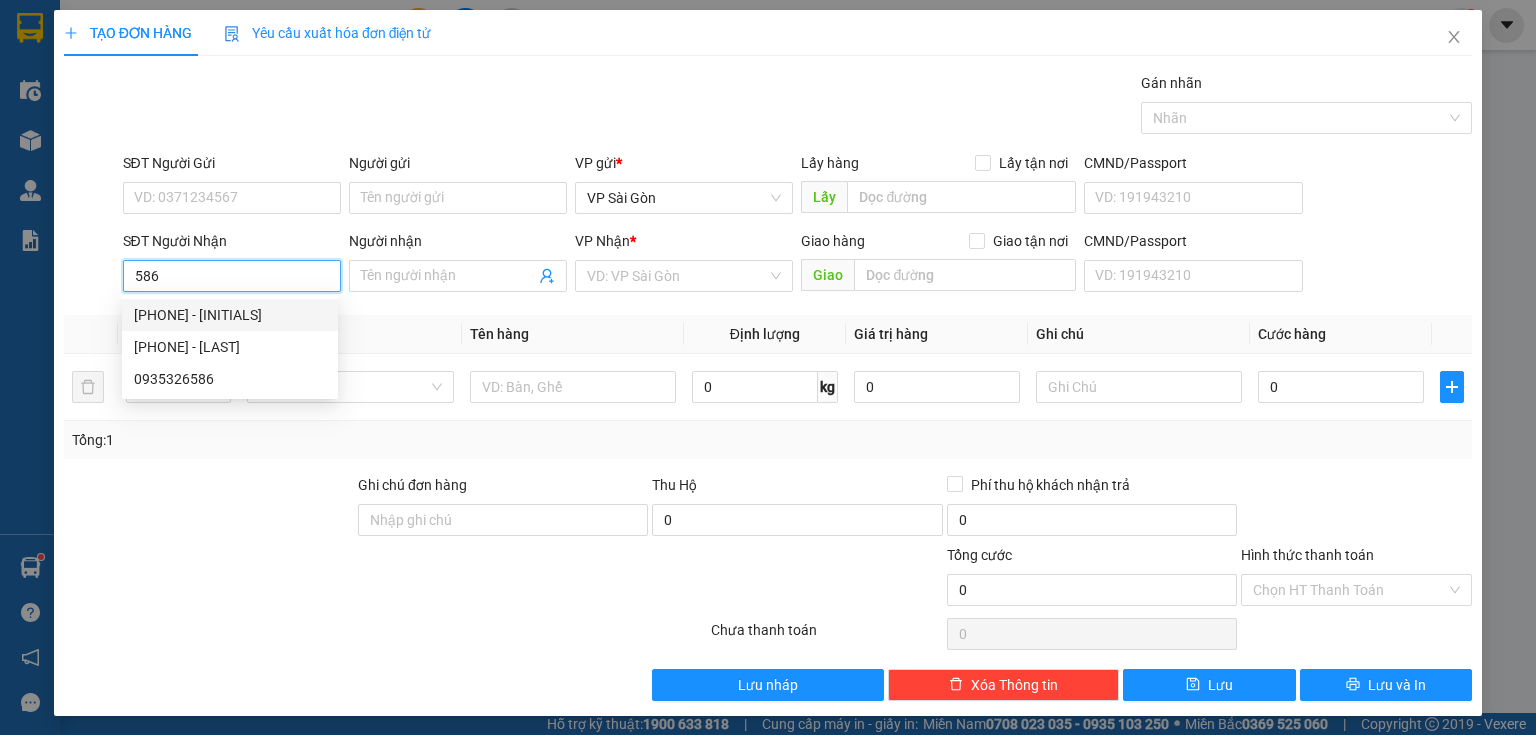click on "[PHONE] - [INITIALS]" at bounding box center [230, 315] 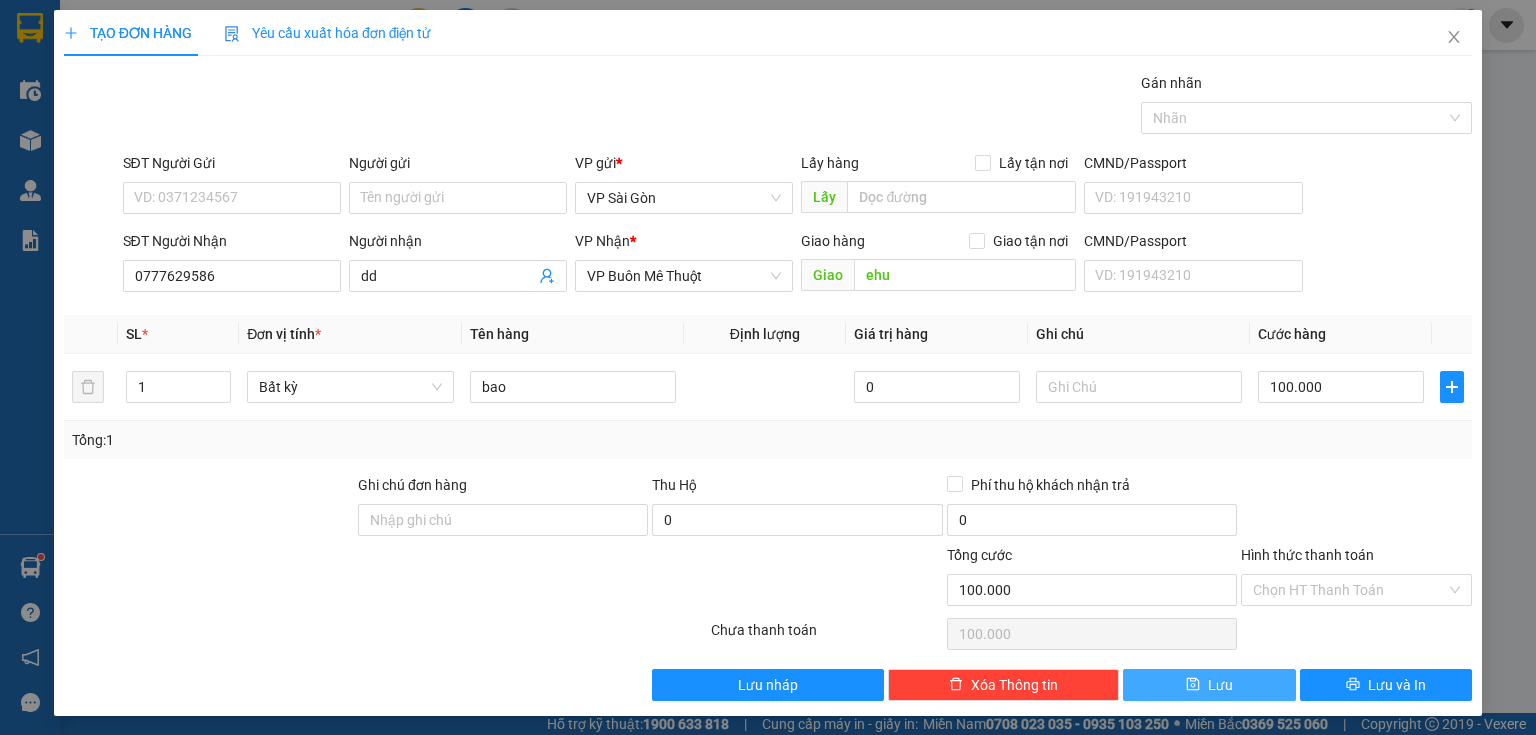 click on "Lưu" at bounding box center [1209, 685] 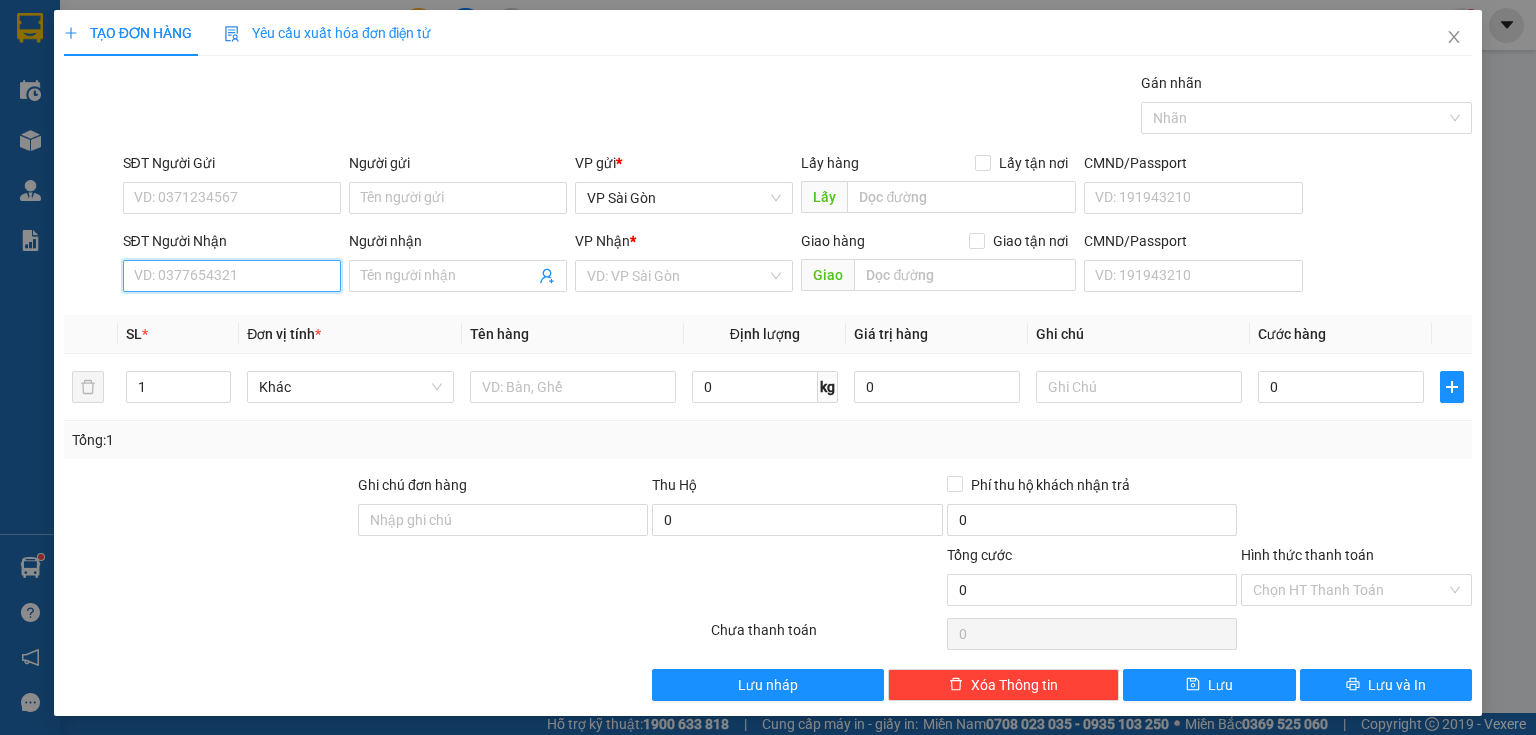 click on "SĐT Người Nhận" at bounding box center (232, 276) 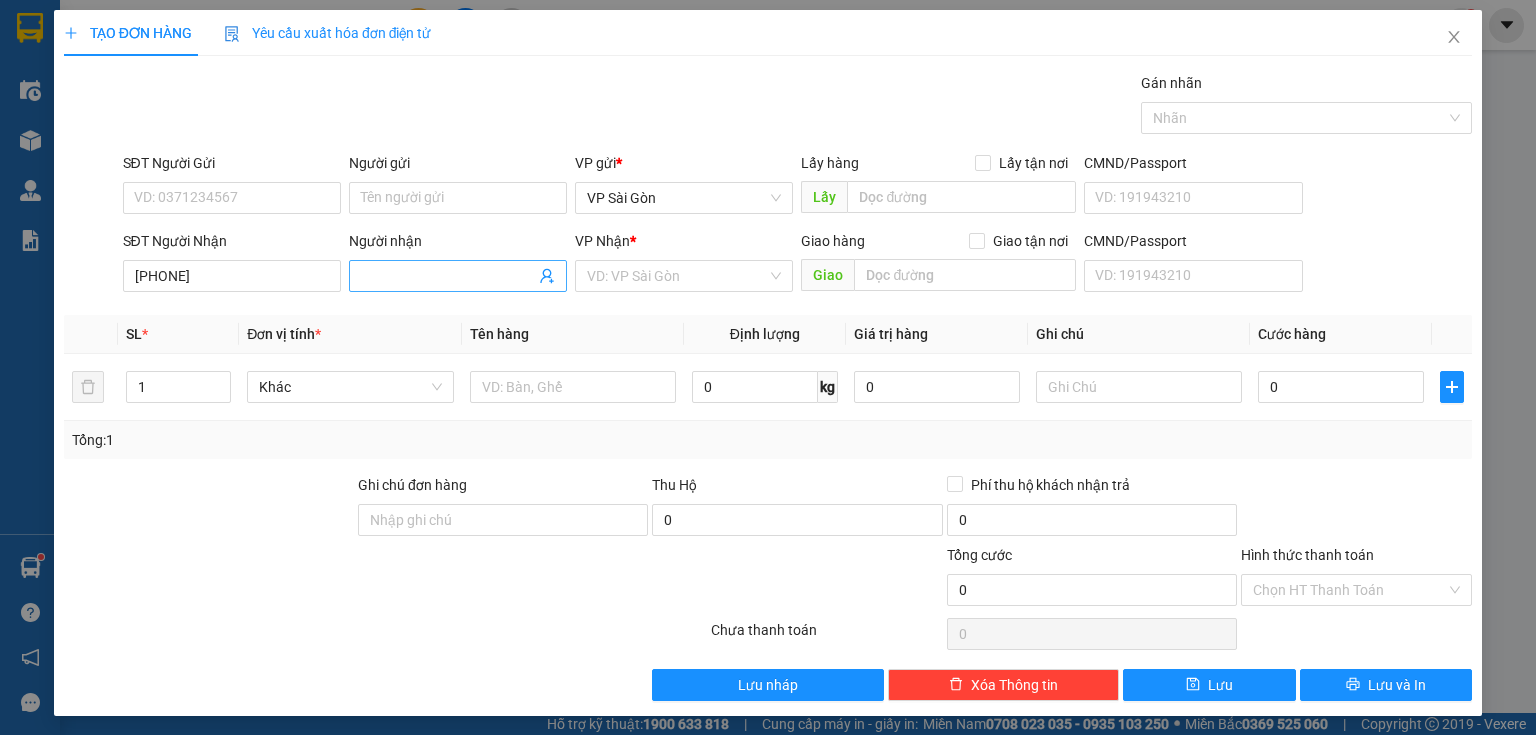 click on "Người nhận" at bounding box center [448, 276] 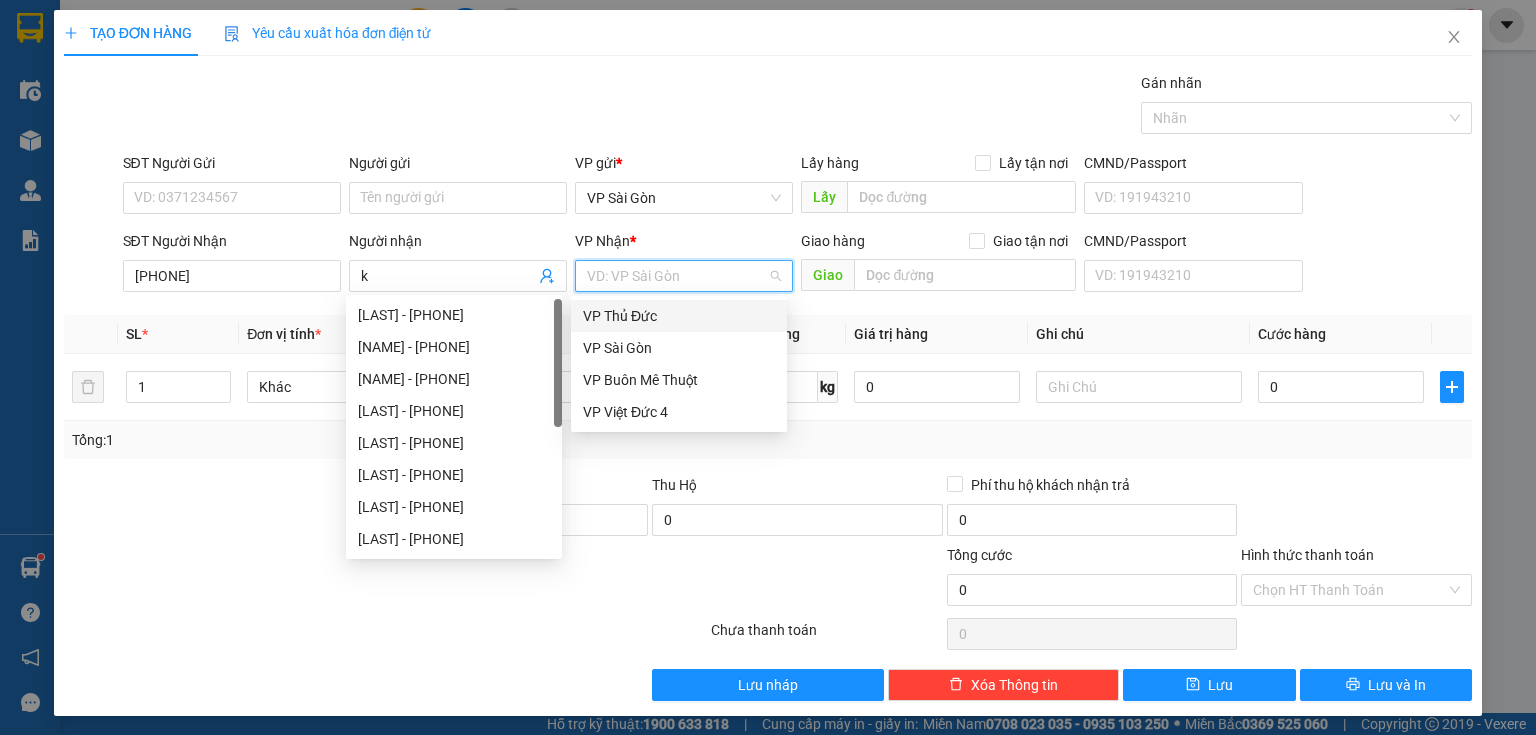 click at bounding box center (677, 276) 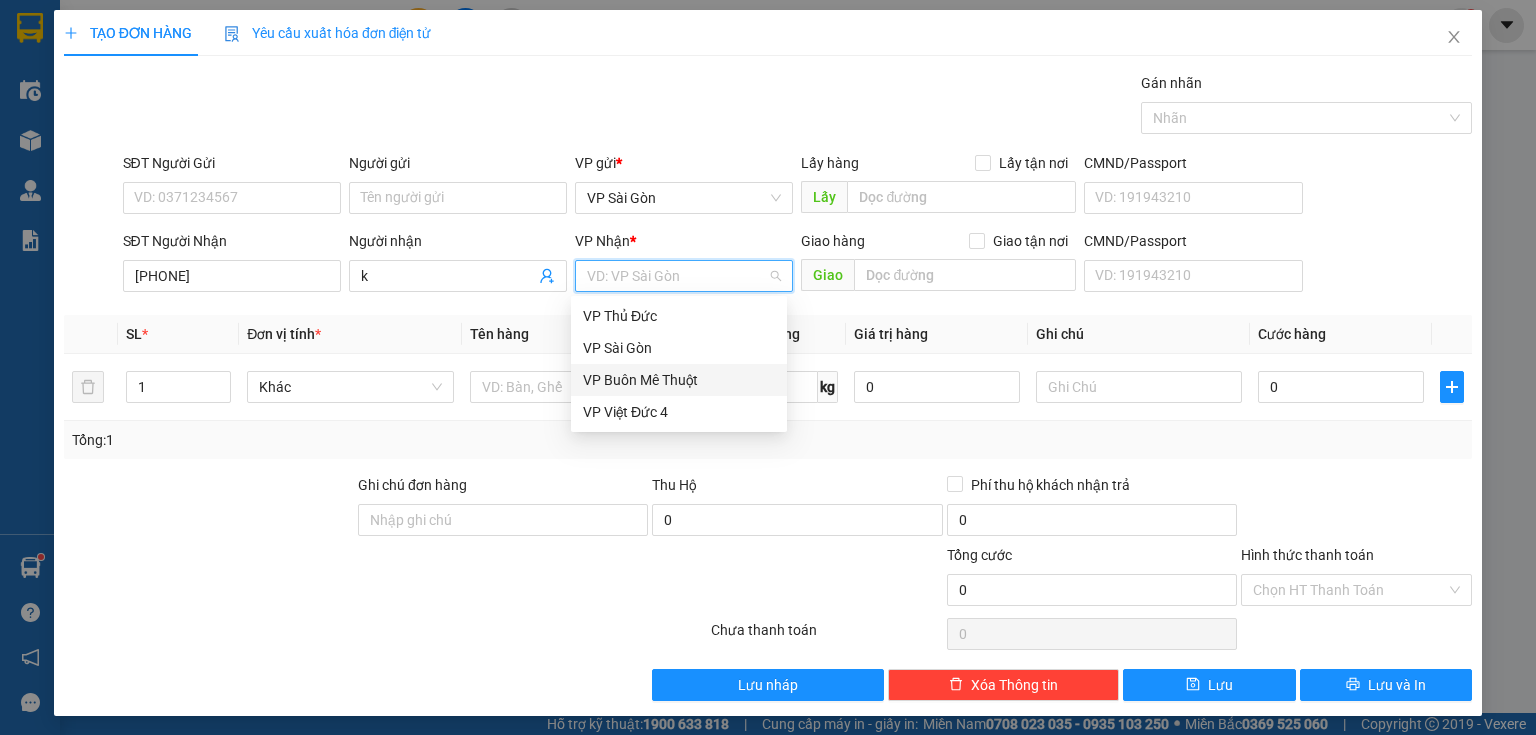 click on "VP Buôn Mê Thuột" at bounding box center (679, 380) 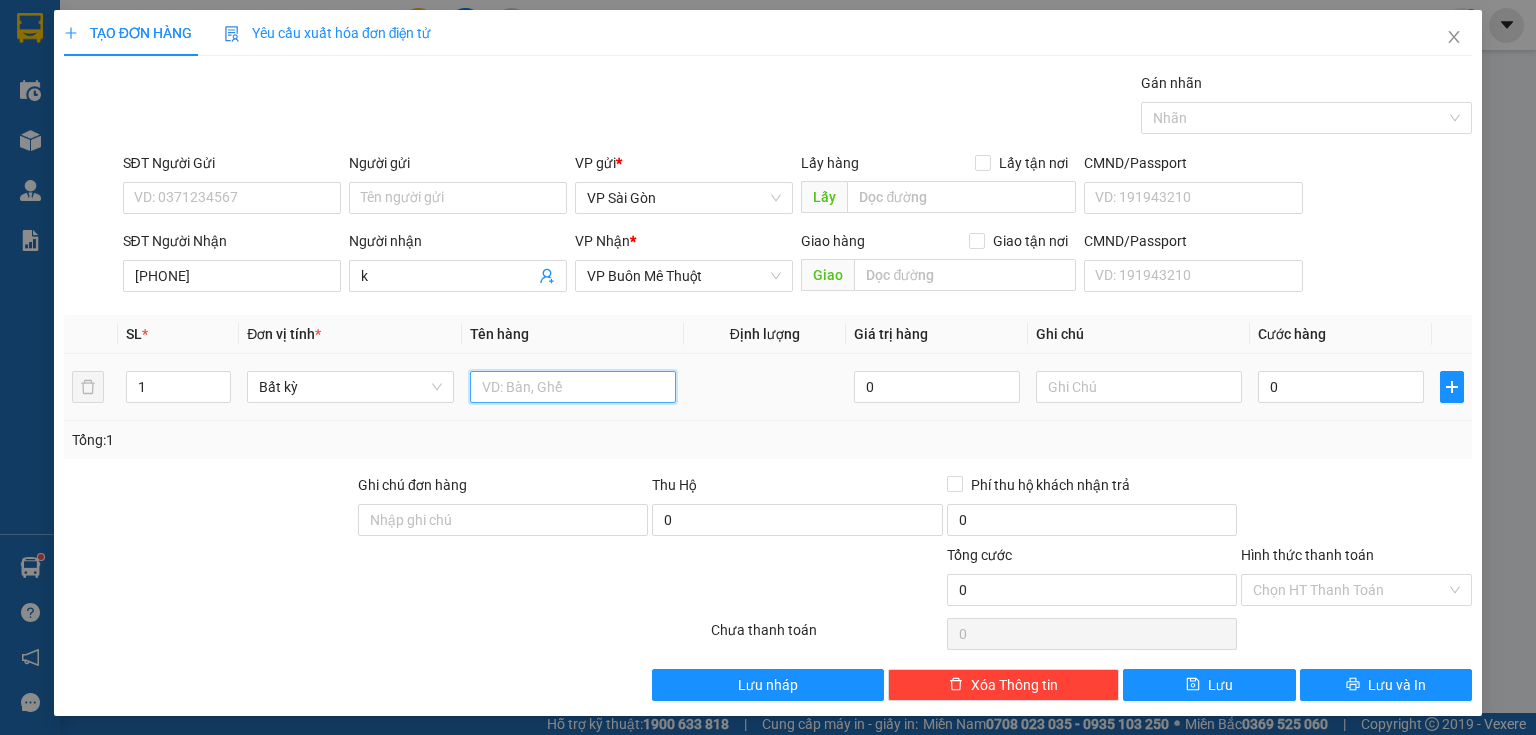 click at bounding box center [573, 387] 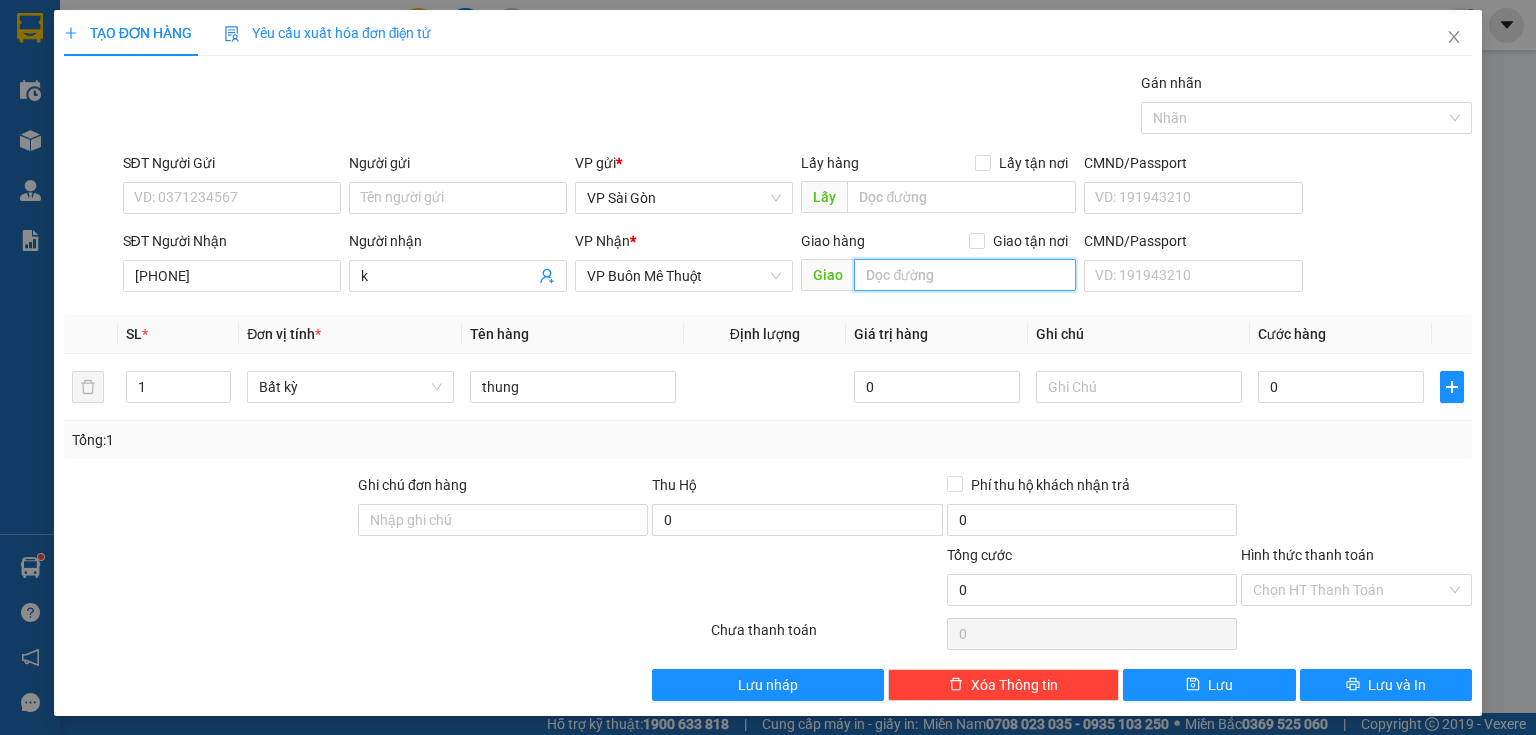 click at bounding box center (965, 275) 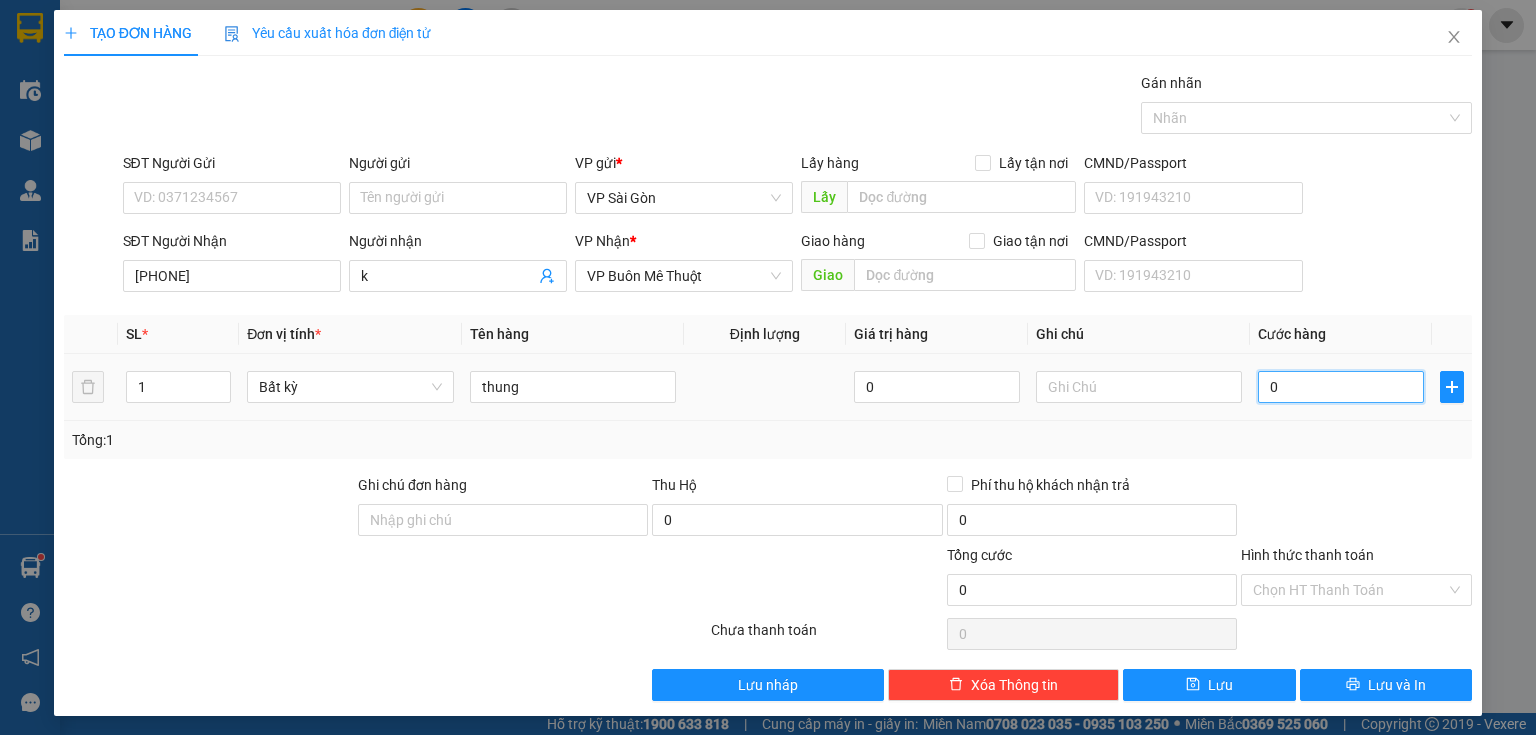 click on "0" at bounding box center [1341, 387] 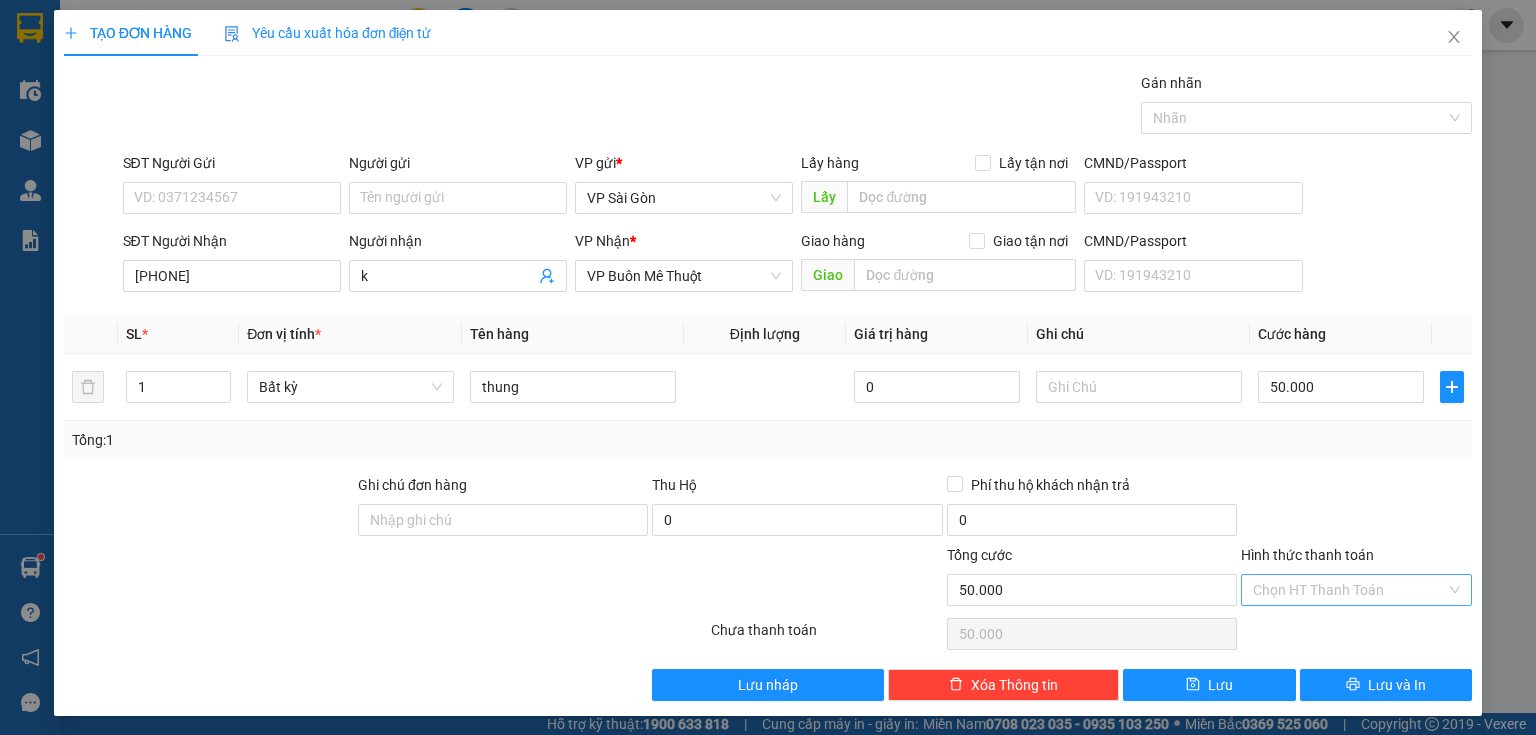 click on "Hình thức thanh toán" at bounding box center [1349, 590] 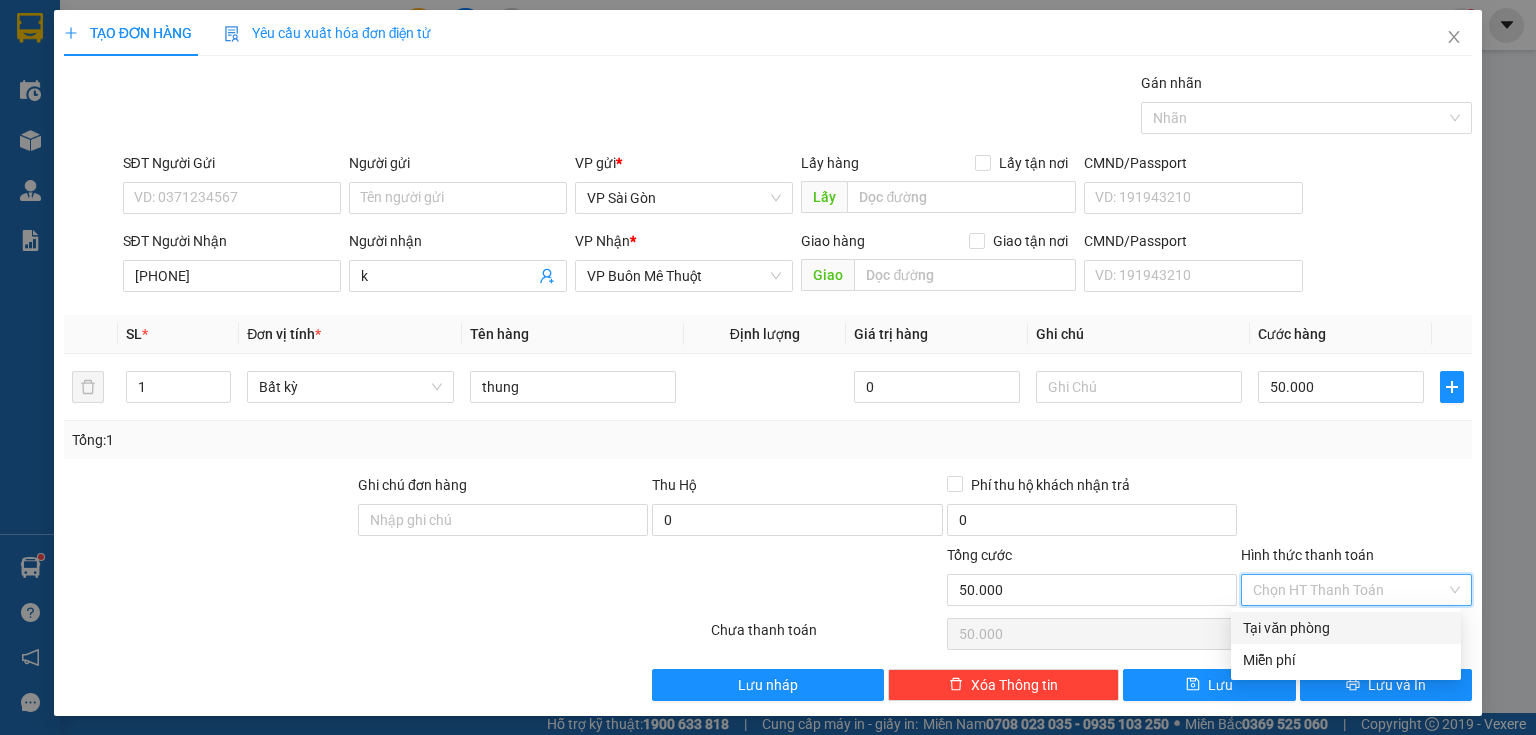 click on "Tại văn phòng" at bounding box center (1346, 628) 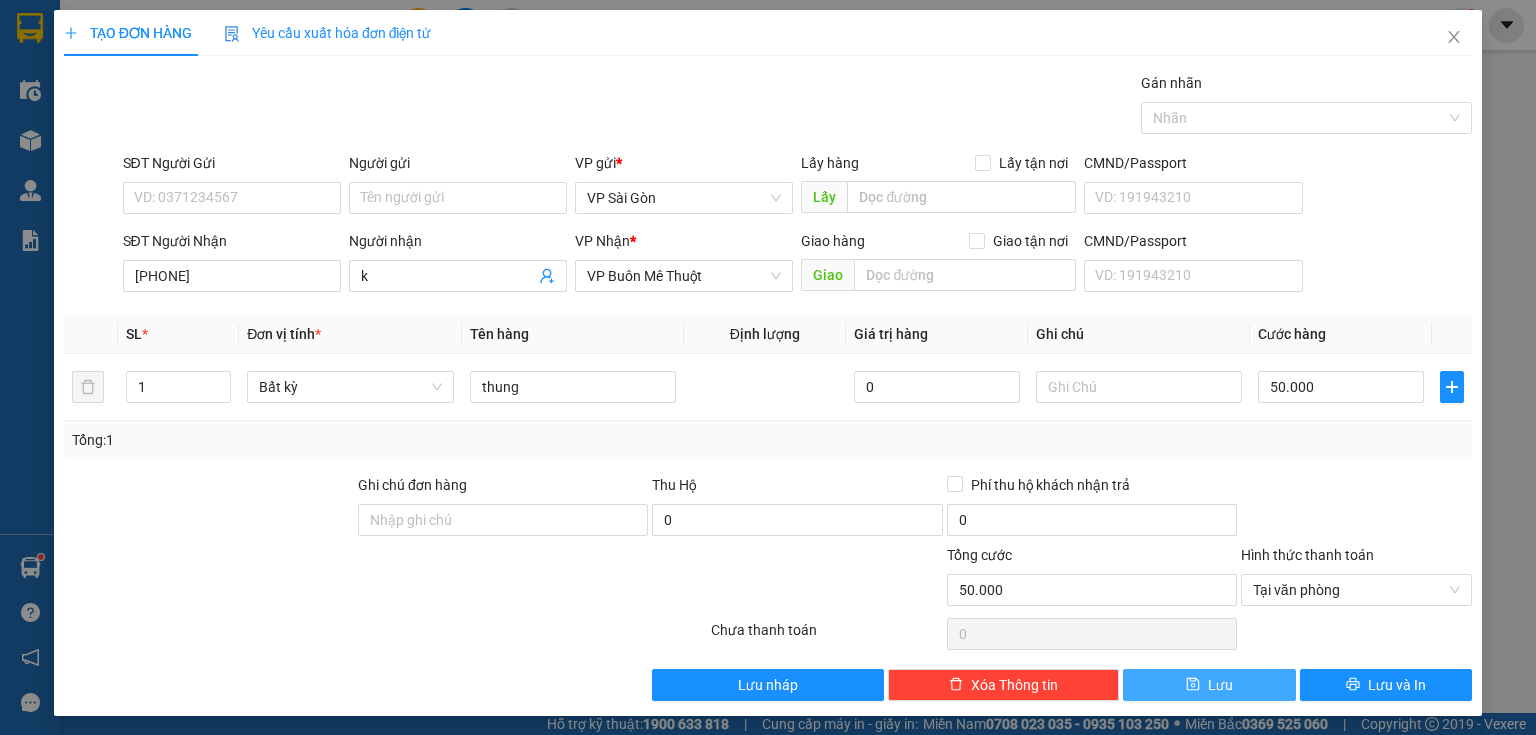 click on "Lưu" at bounding box center [1209, 685] 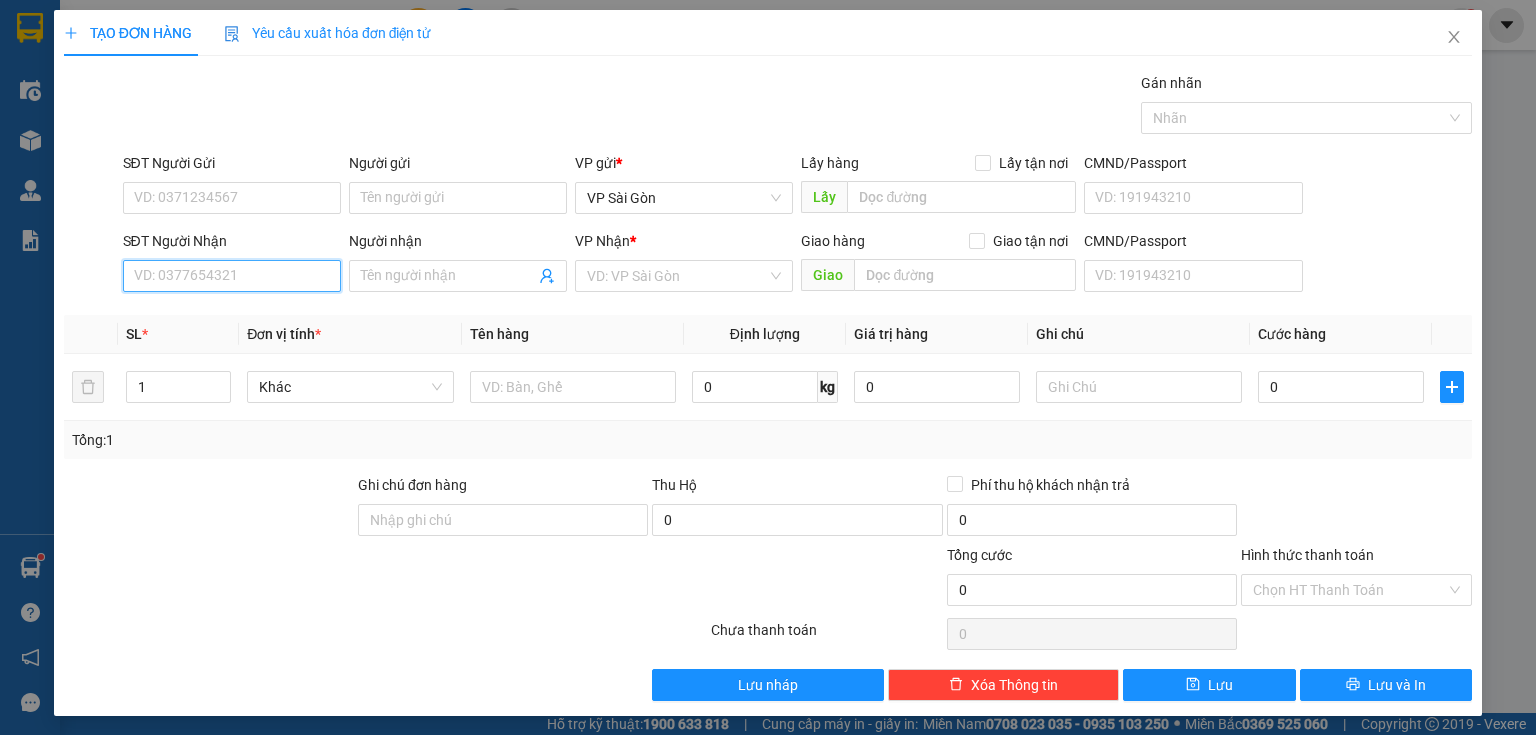 click on "SĐT Người Nhận" at bounding box center (232, 276) 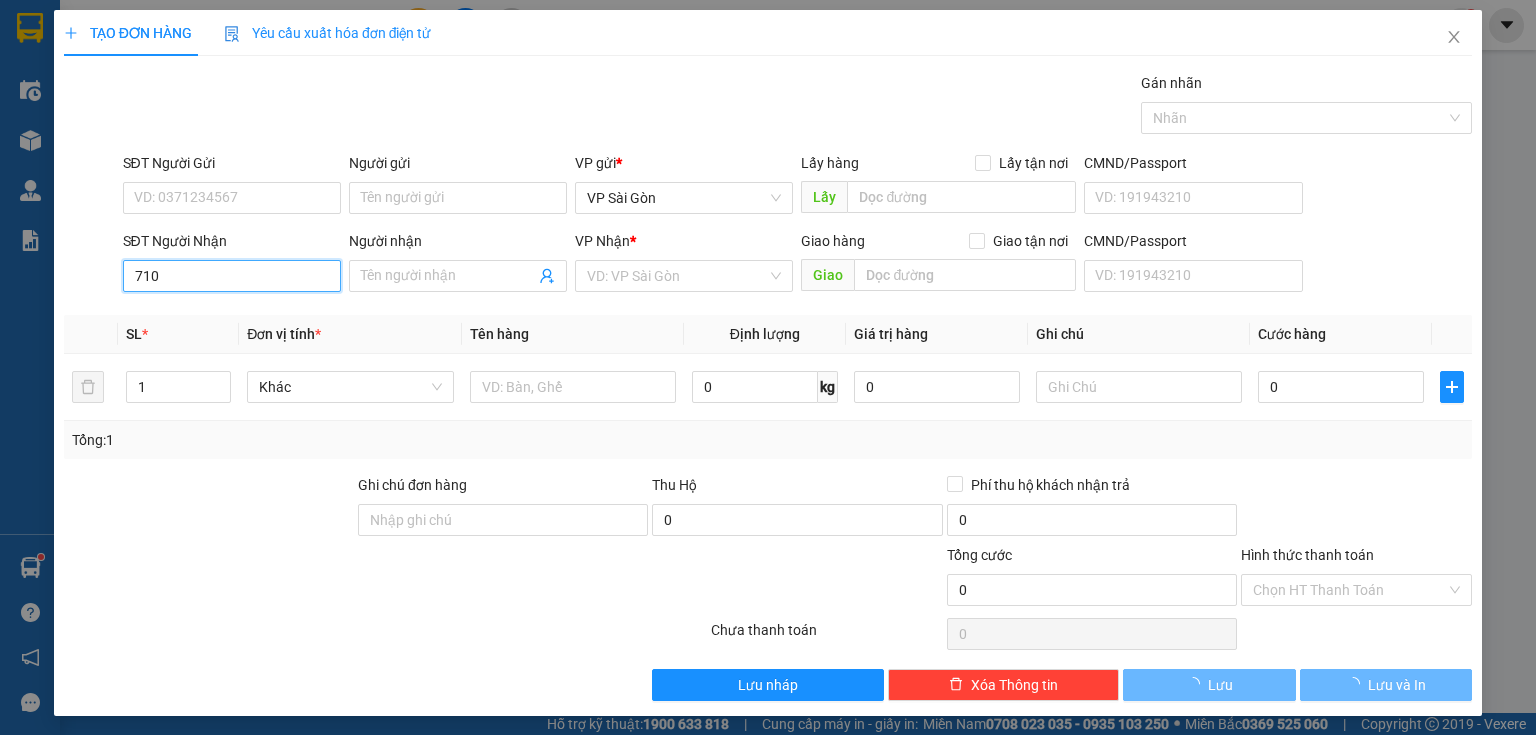 click on "710" at bounding box center [232, 276] 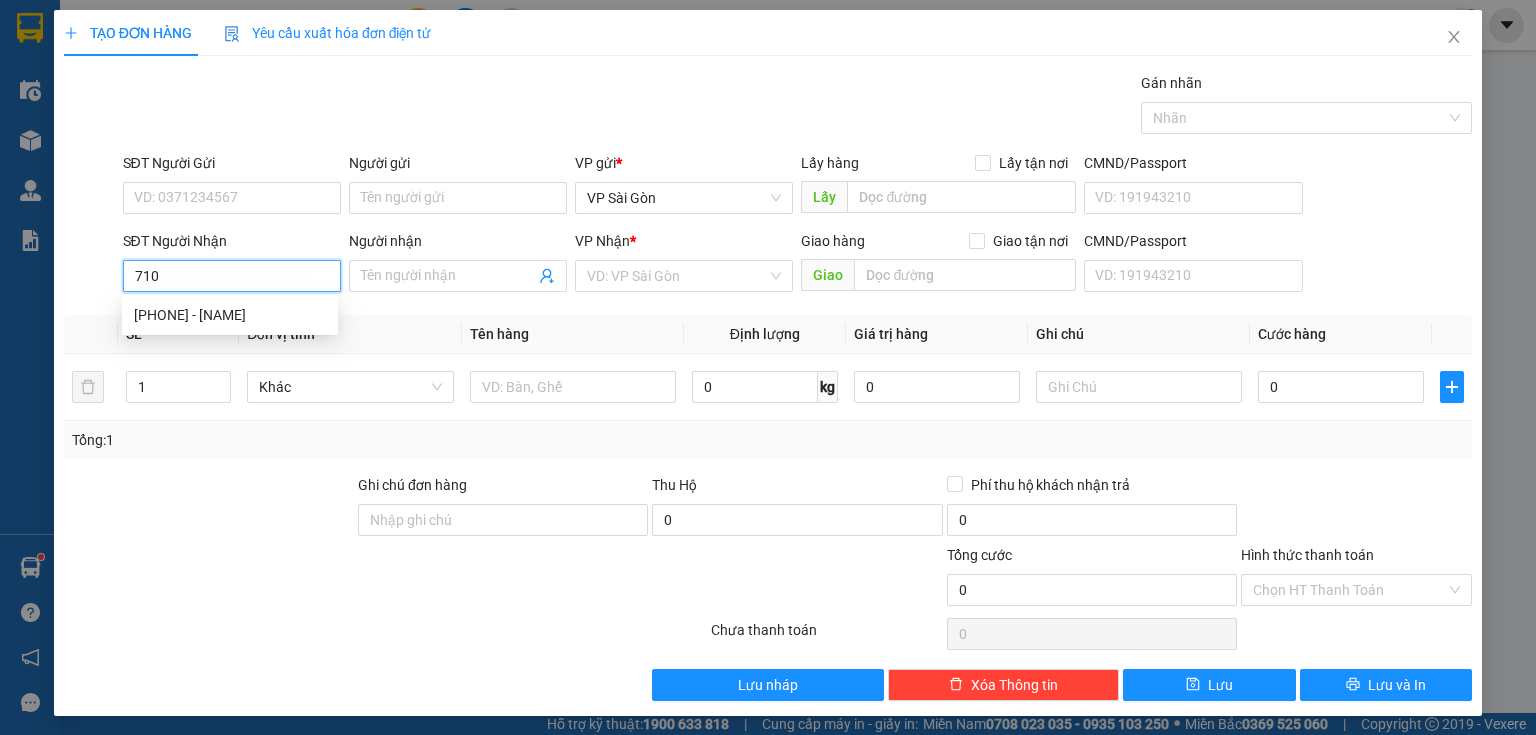 click on "710" at bounding box center [232, 276] 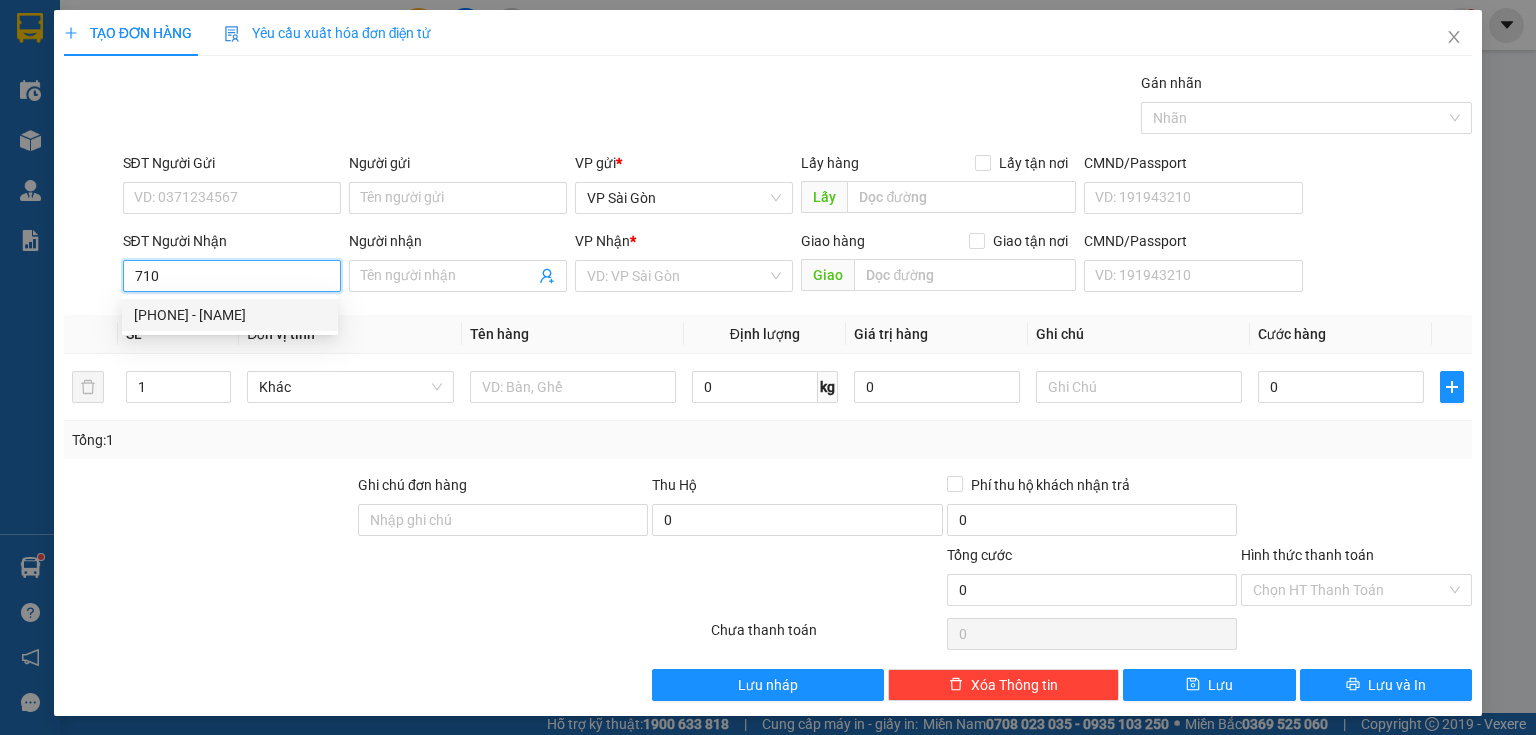 click on "[PHONE] - [NAME]" at bounding box center [230, 315] 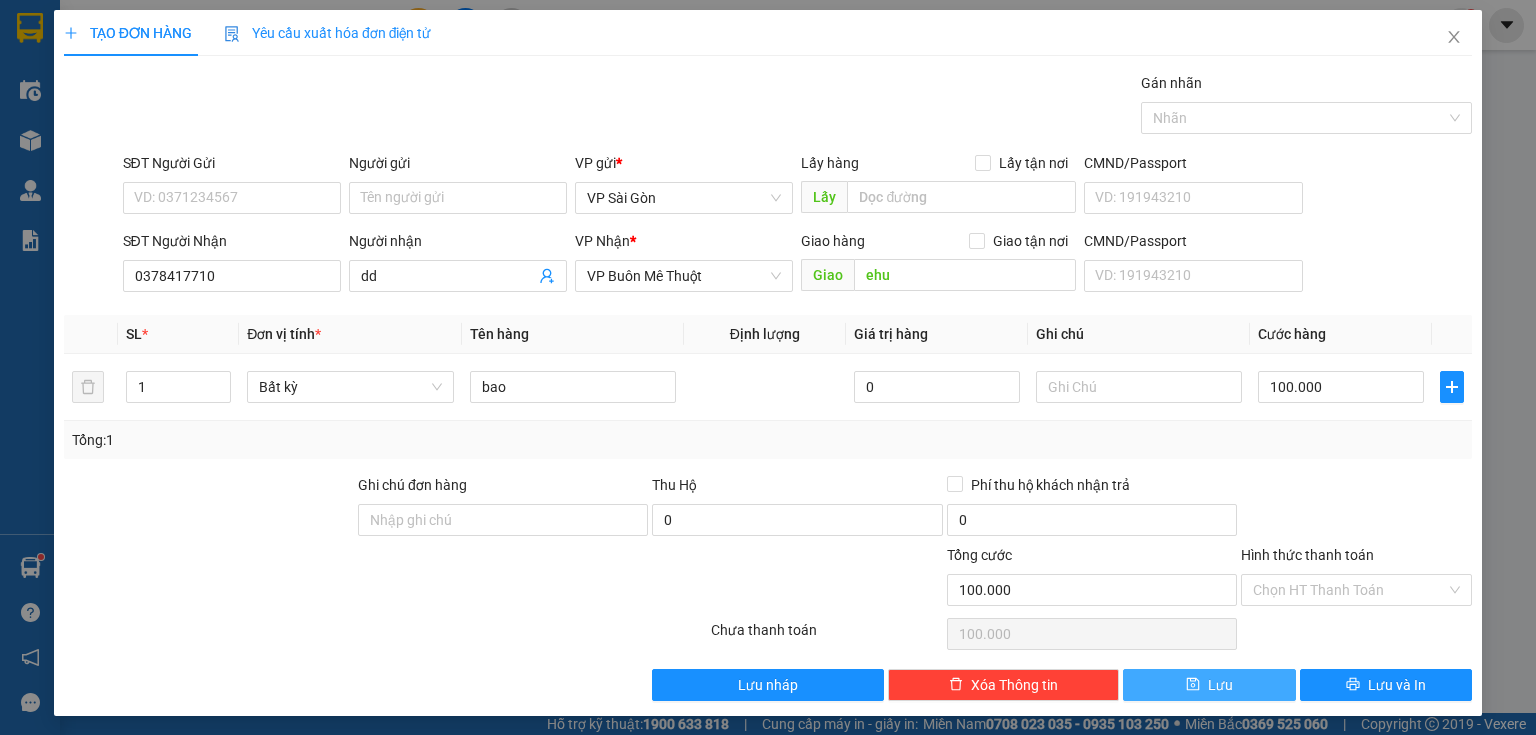 click on "Lưu" at bounding box center [1209, 685] 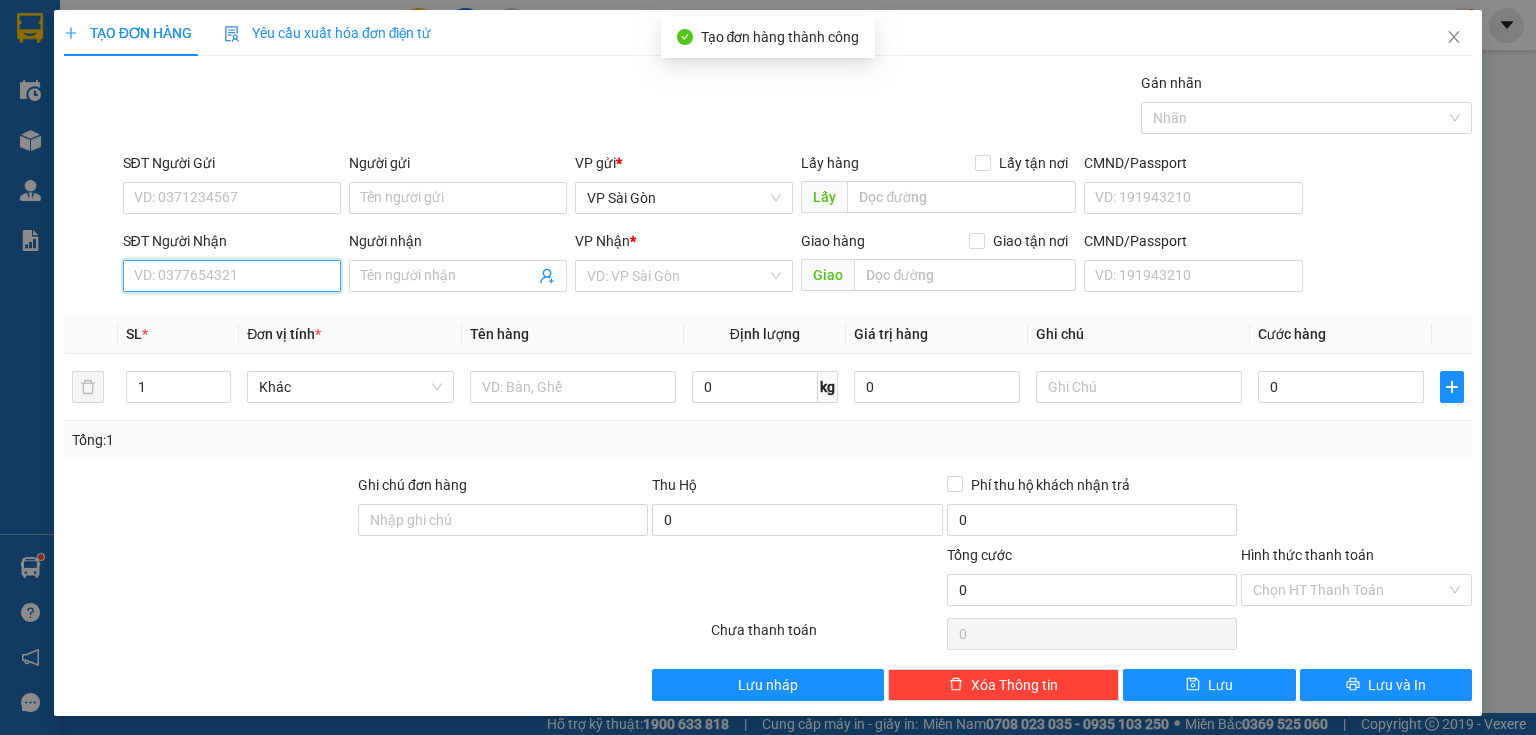 click on "SĐT Người Nhận" at bounding box center [232, 276] 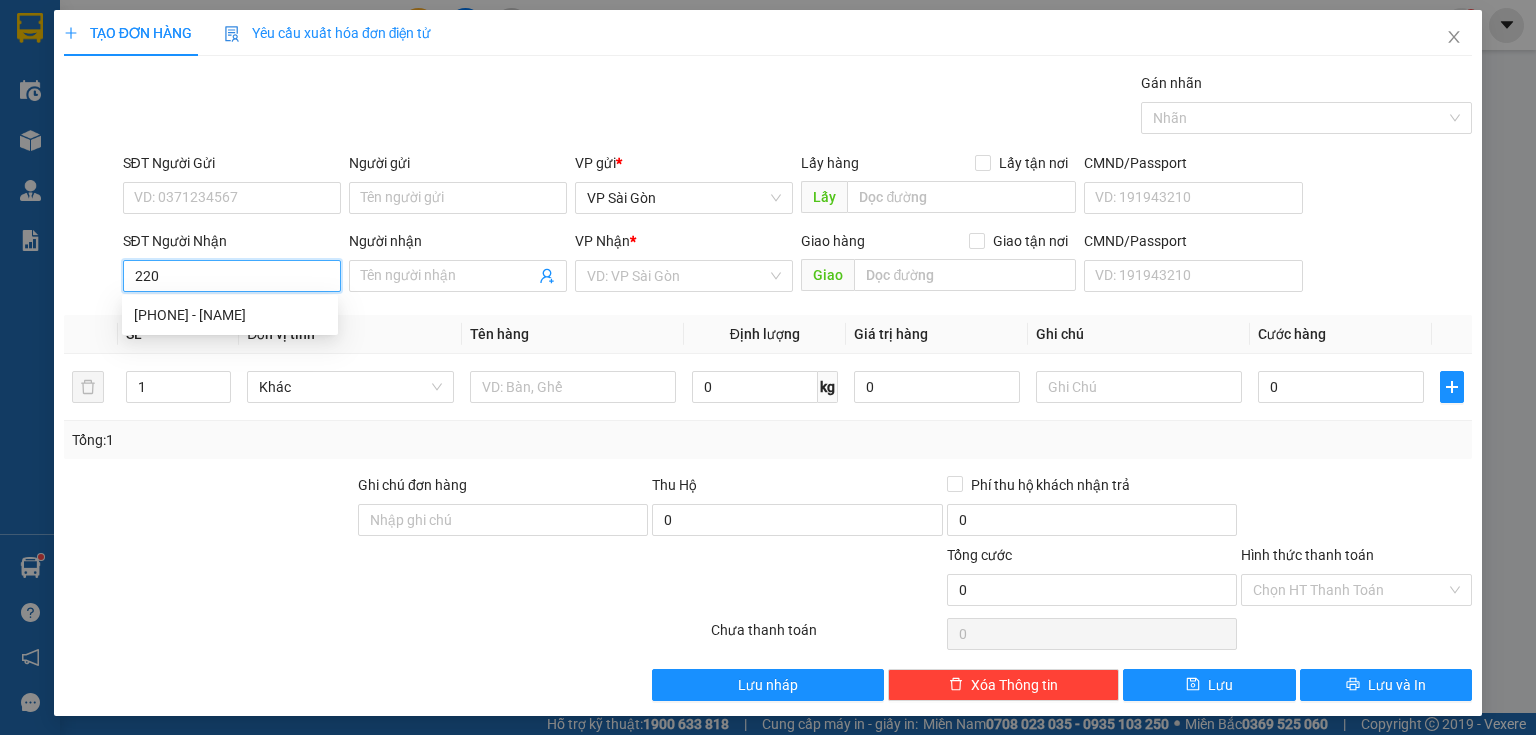 click on "220" at bounding box center (232, 276) 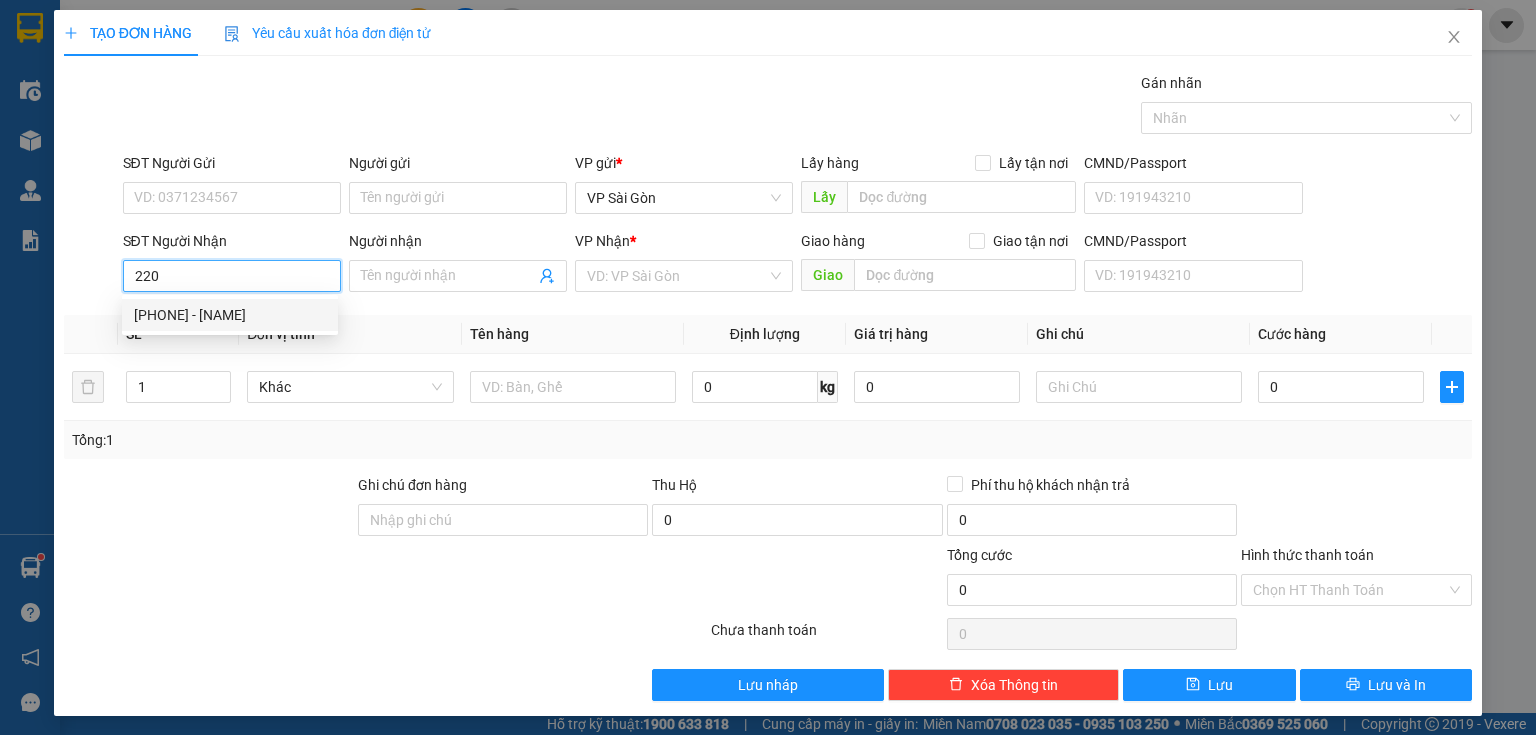 click on "[PHONE] - [NAME]" at bounding box center (230, 315) 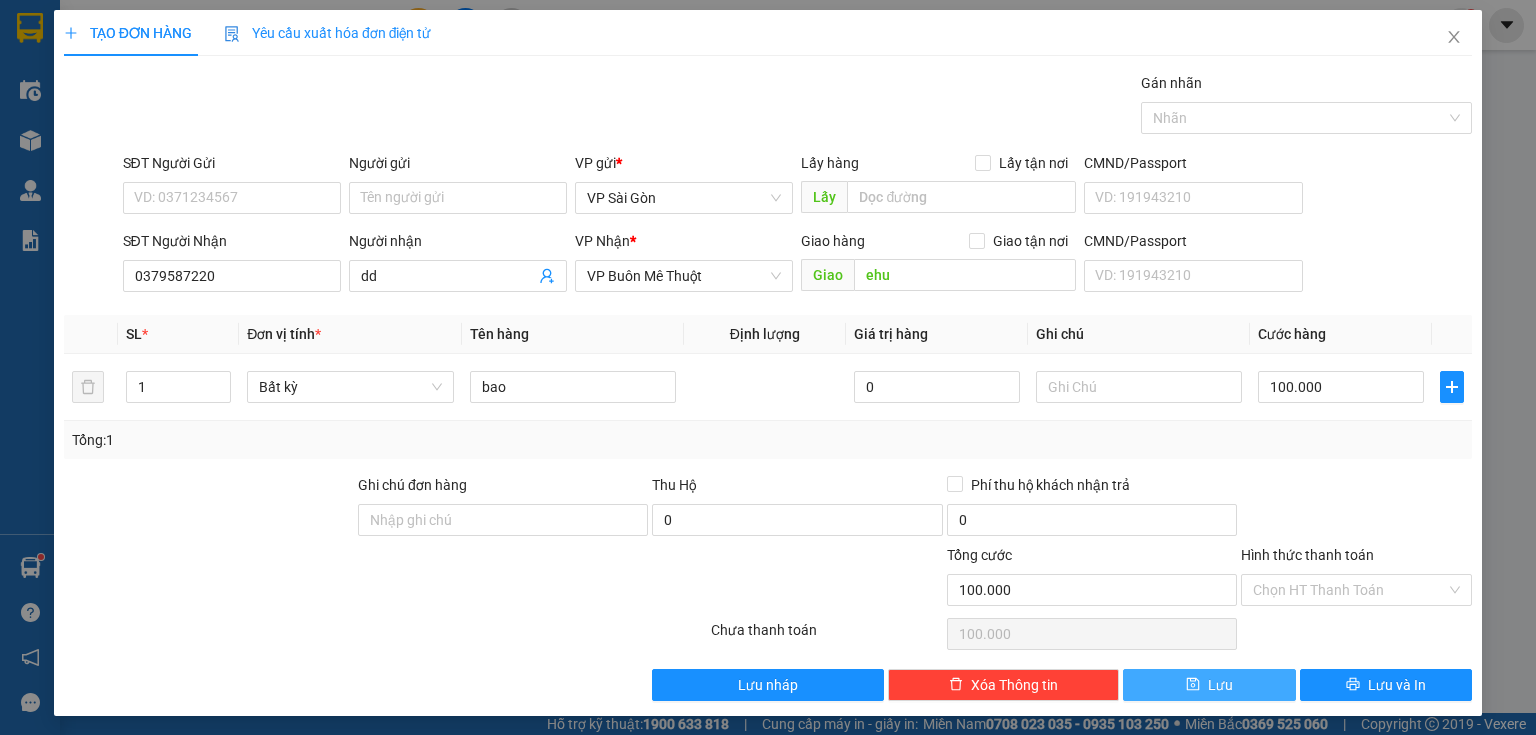 click on "Lưu" at bounding box center (1209, 685) 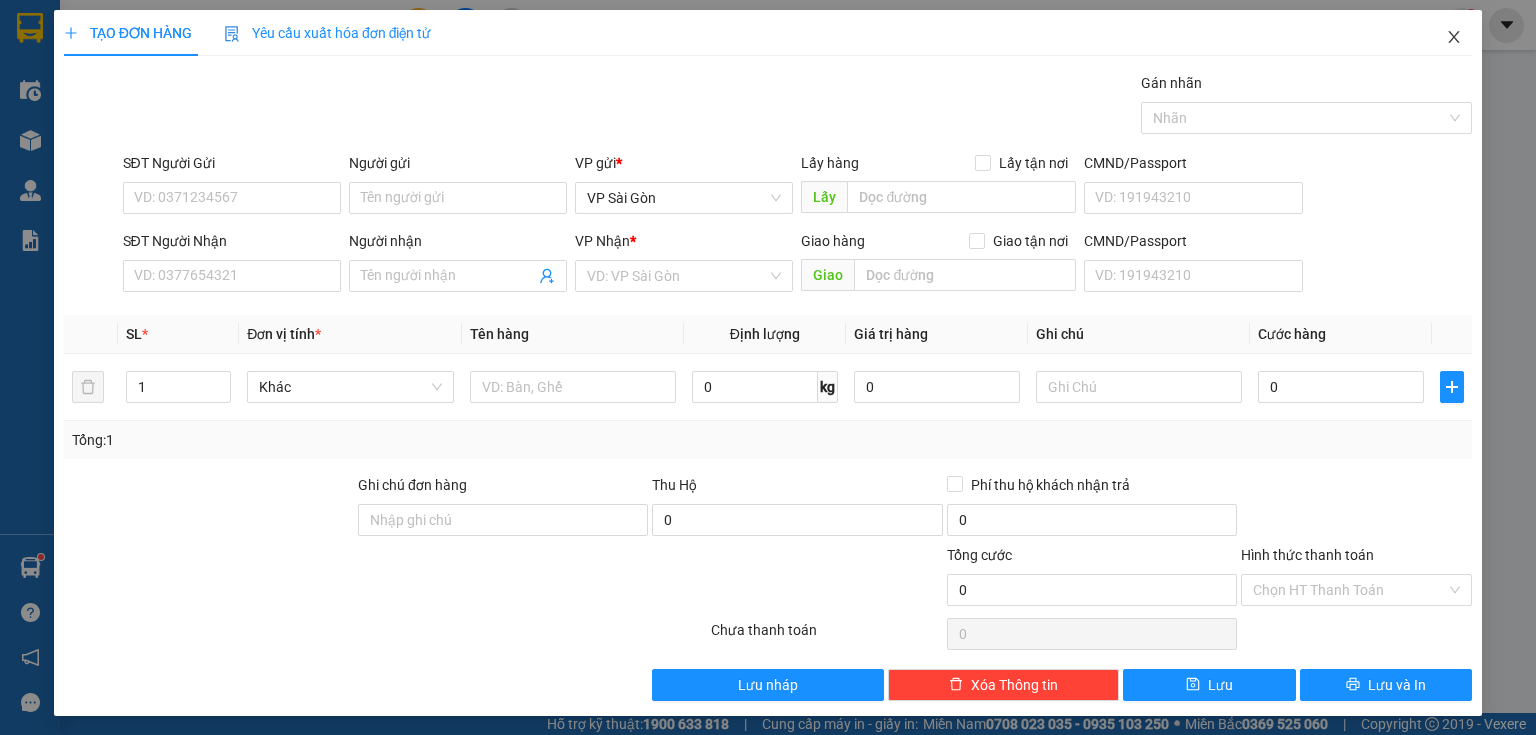 click 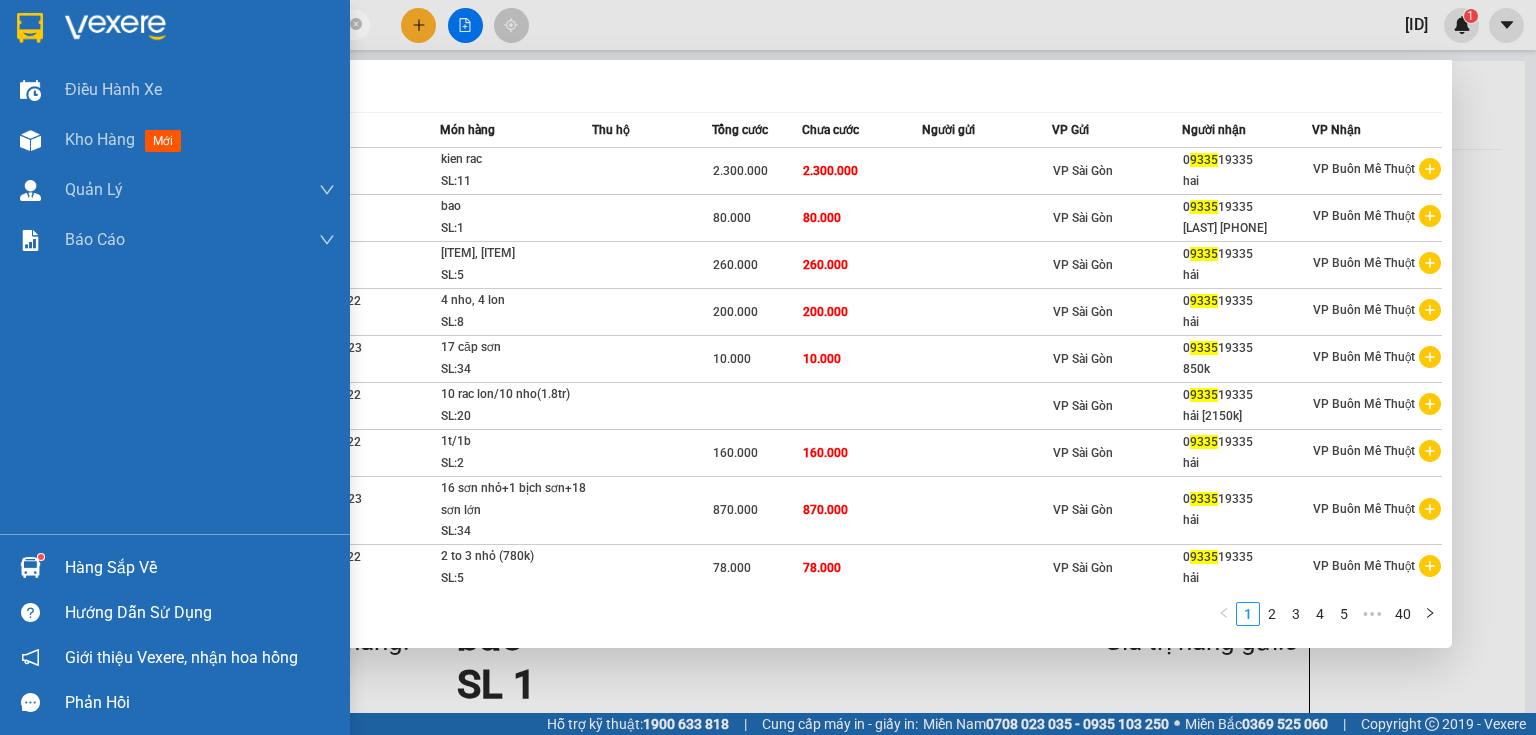 drag, startPoint x: 168, startPoint y: 35, endPoint x: 49, endPoint y: 40, distance: 119.104996 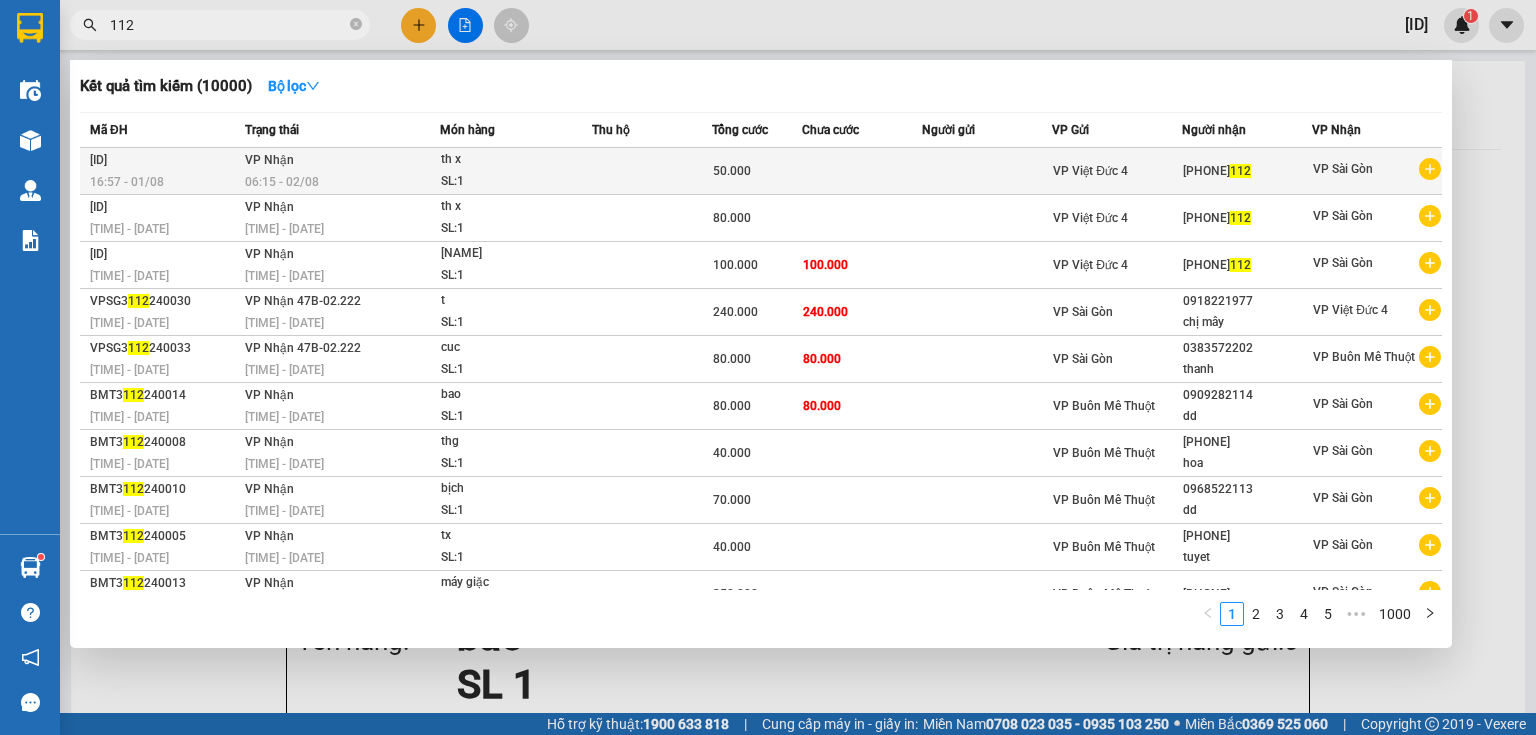click at bounding box center (652, 171) 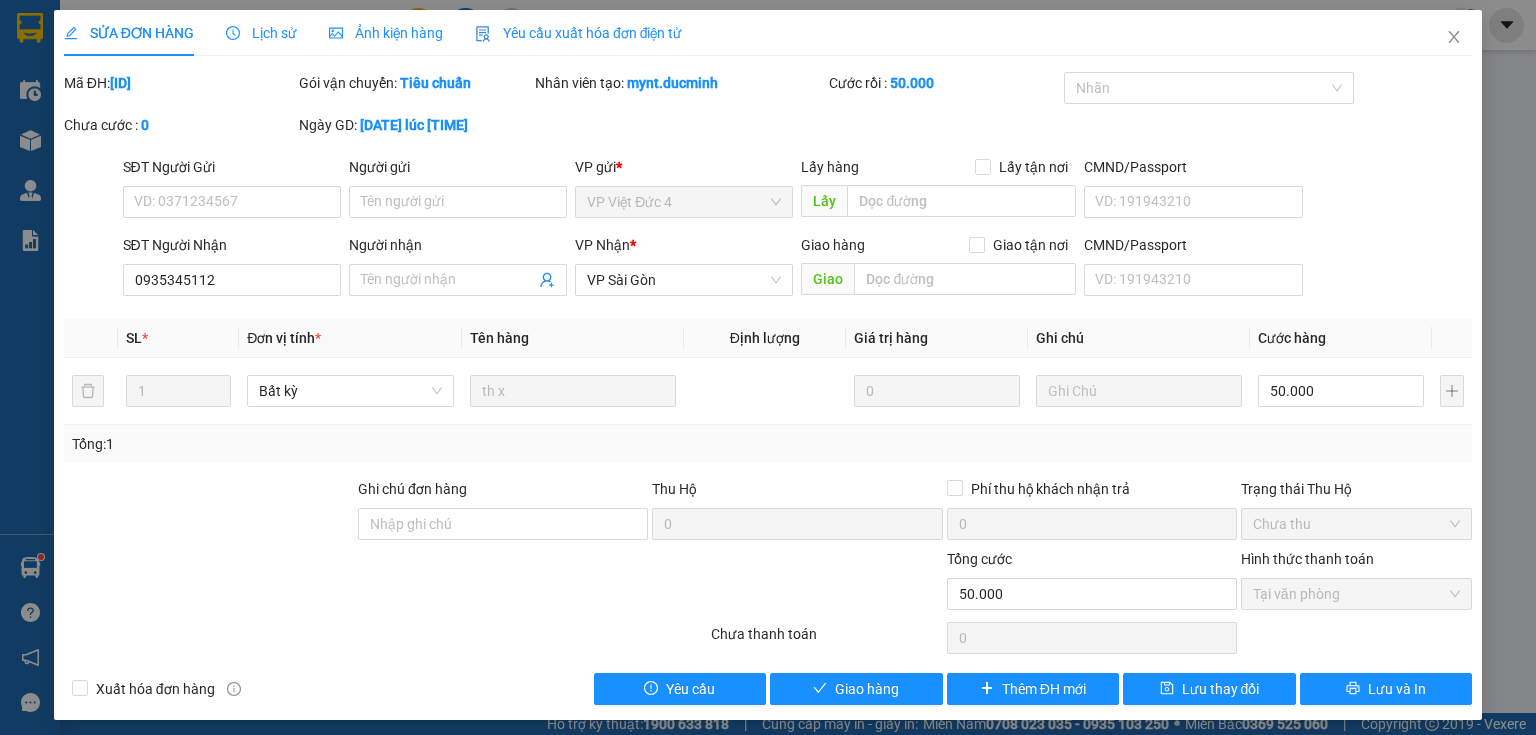 click on "Lịch sử" at bounding box center (261, 33) 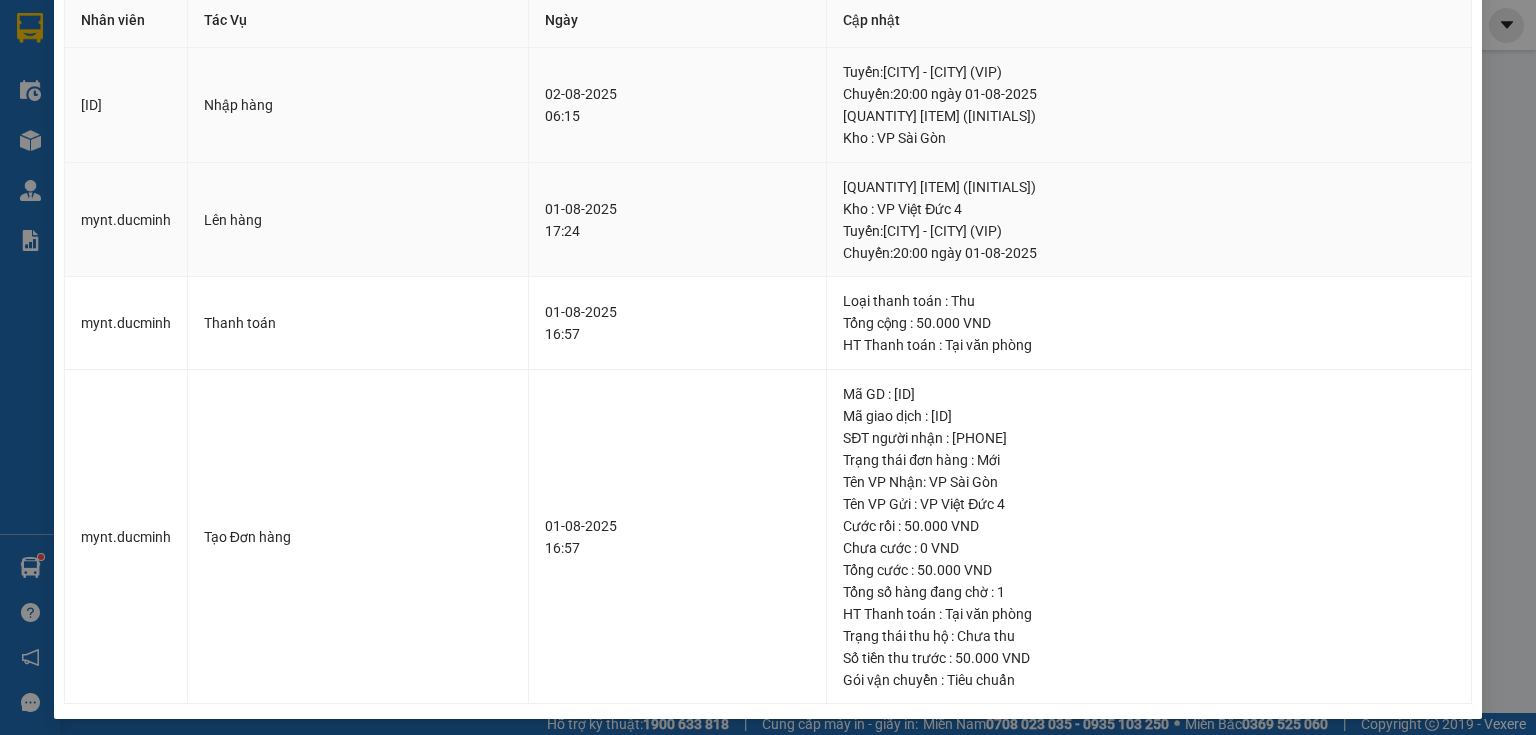 scroll, scrollTop: 0, scrollLeft: 0, axis: both 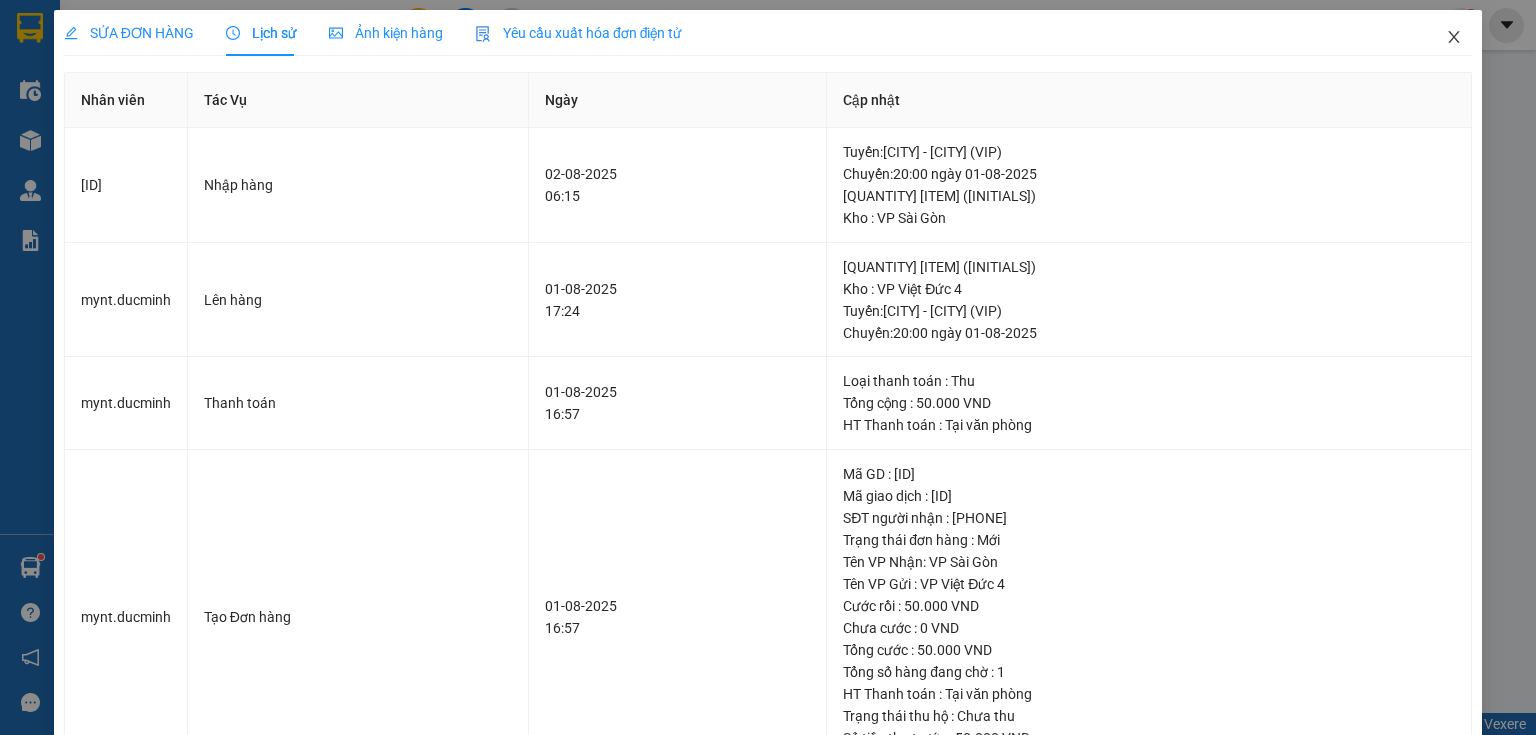 click at bounding box center [1454, 38] 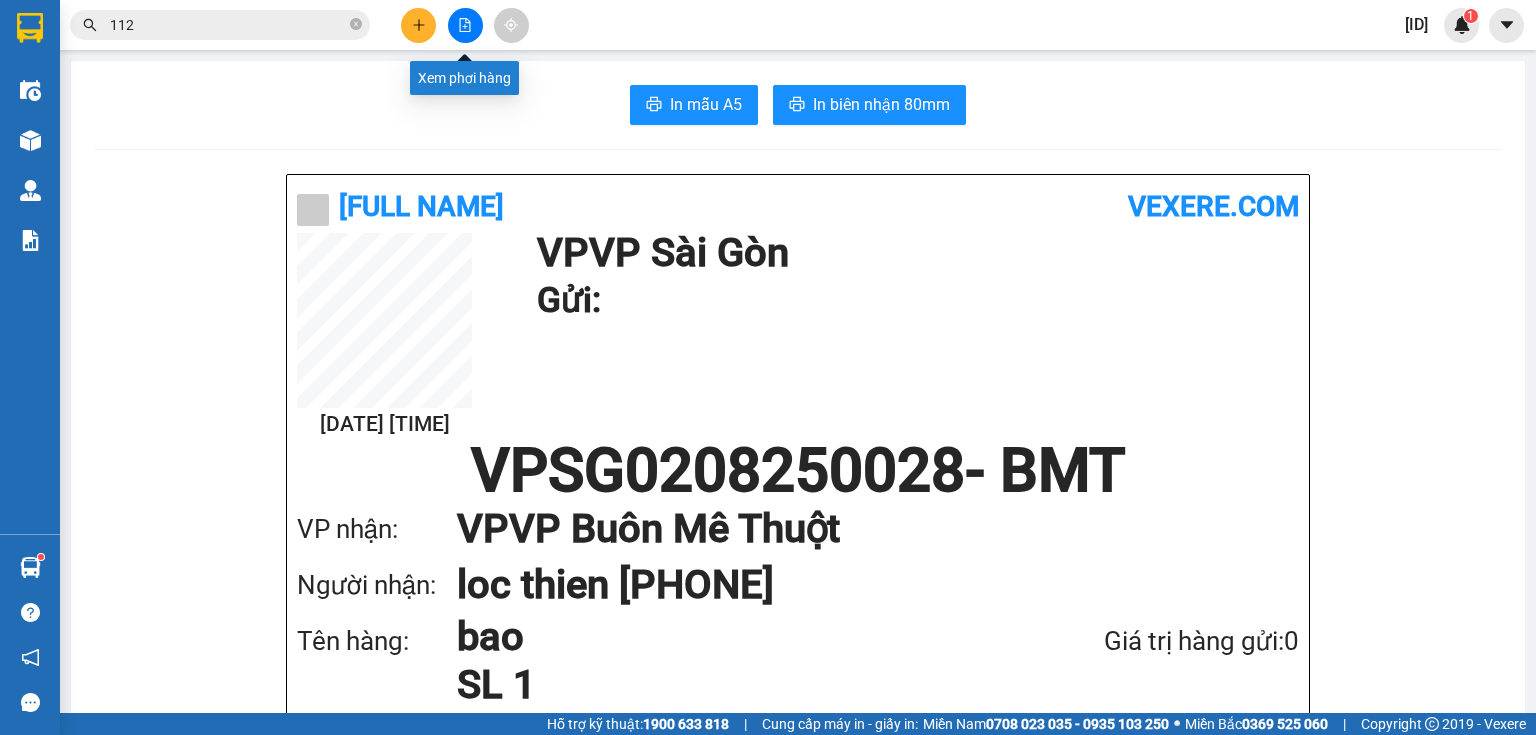 click 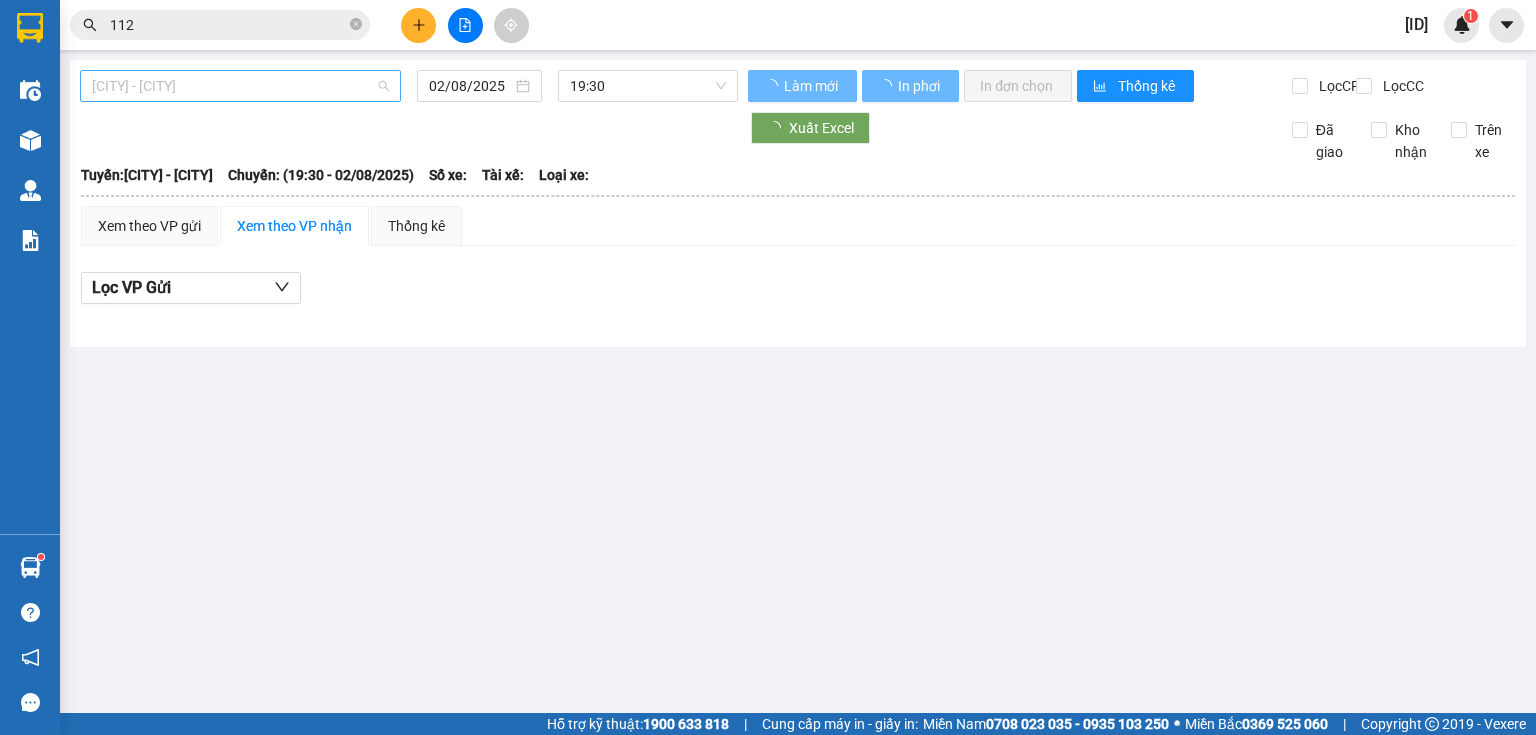 click on "[CITY] - [CITY]" at bounding box center (240, 86) 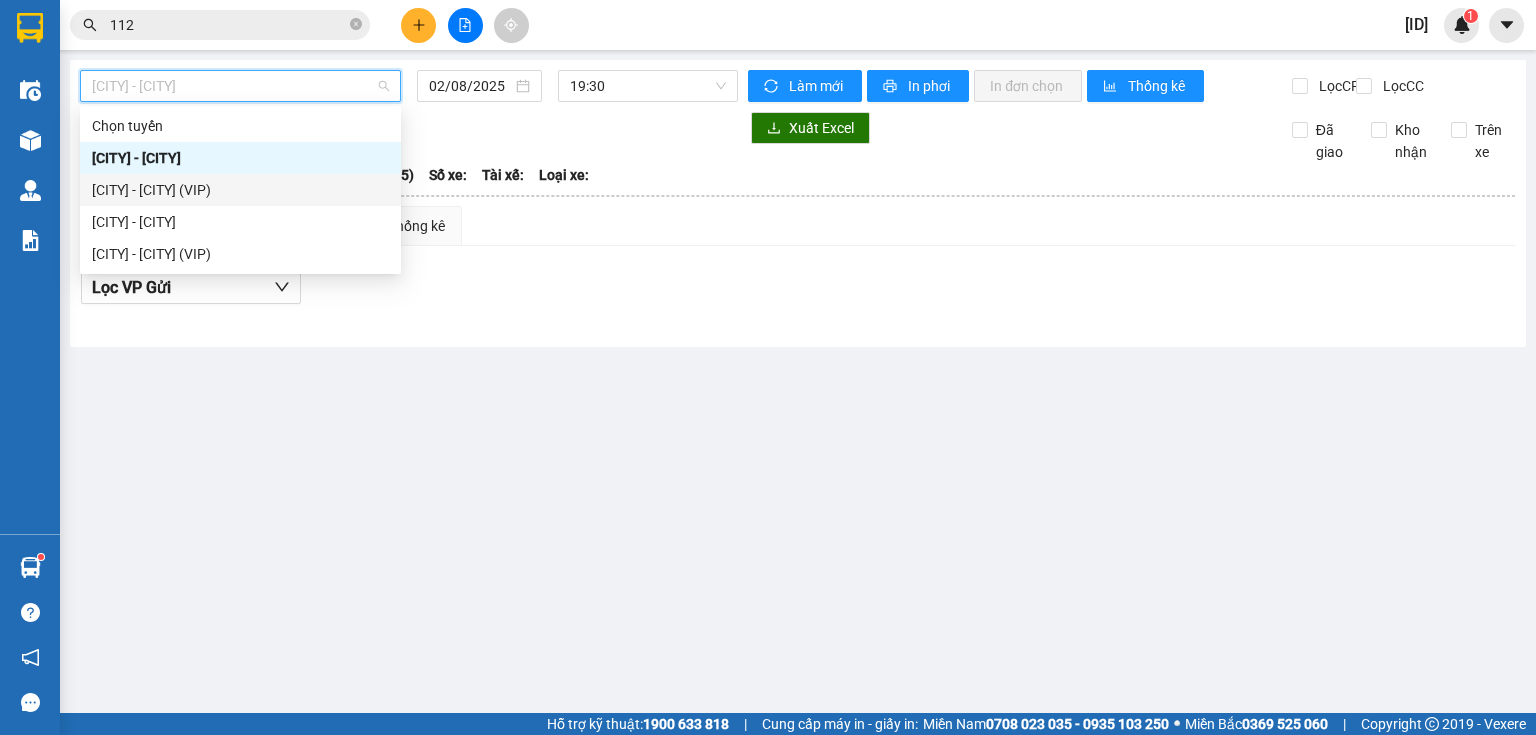click on "[CITY] - [CITY] (VIP)" at bounding box center [240, 190] 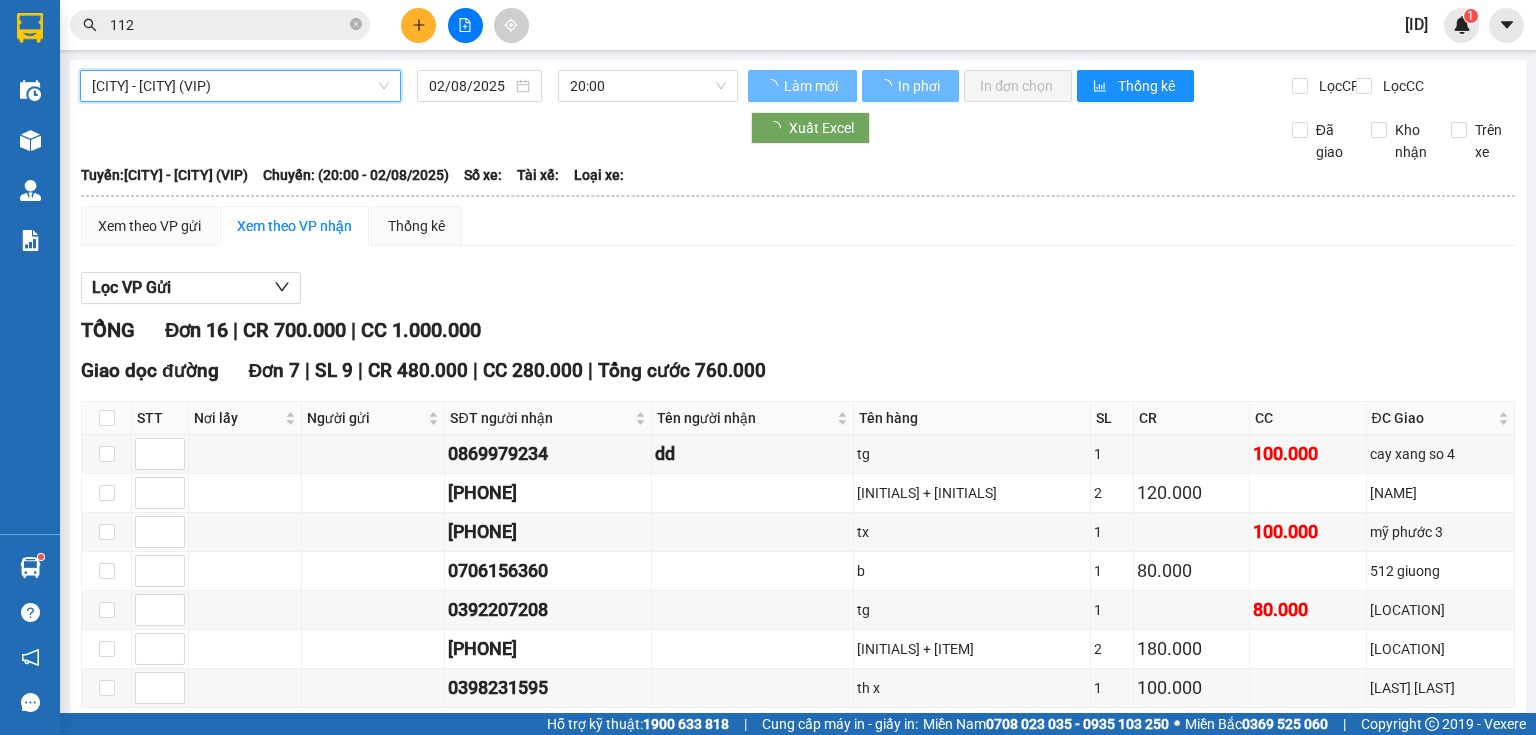 click on "02/08/2025" at bounding box center (470, 86) 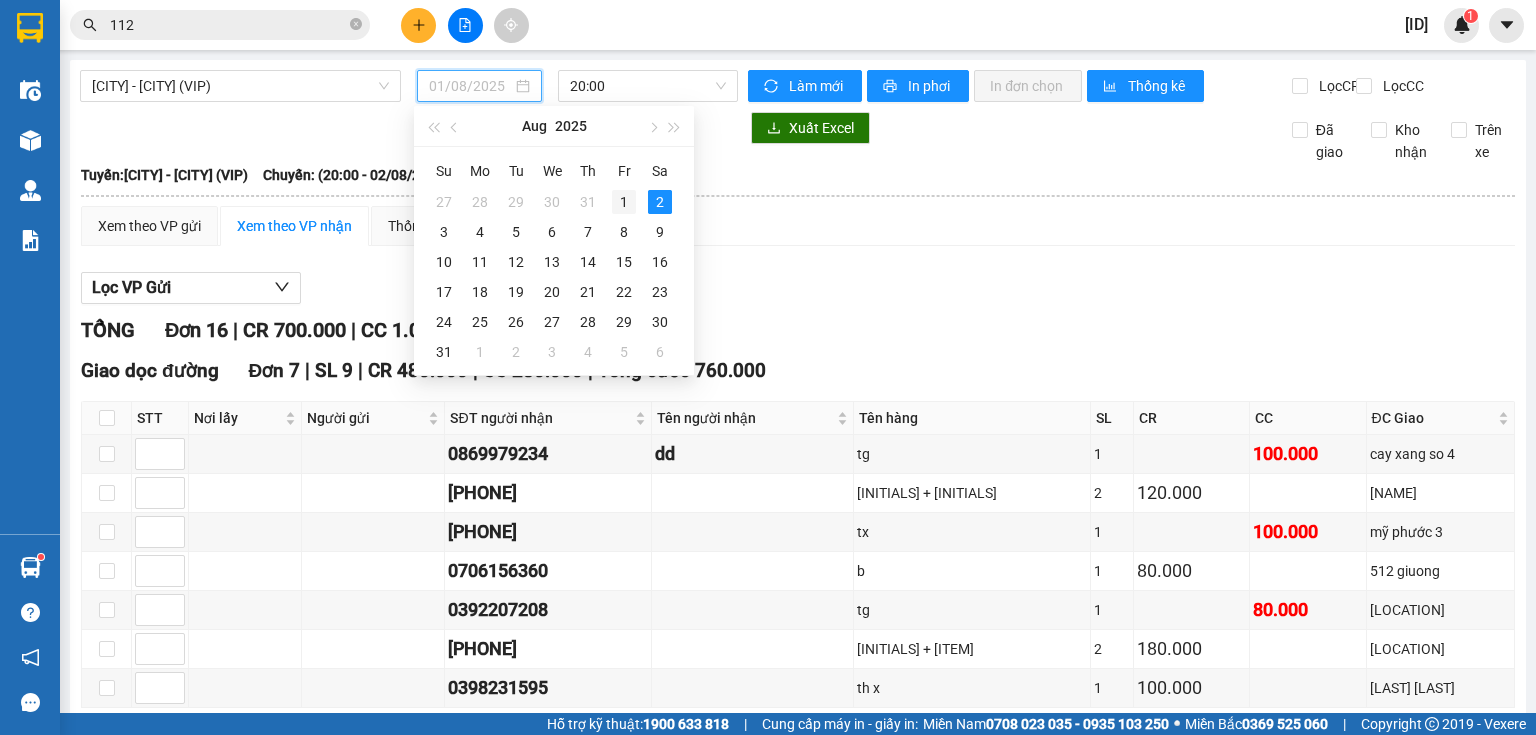 click on "1" at bounding box center [624, 202] 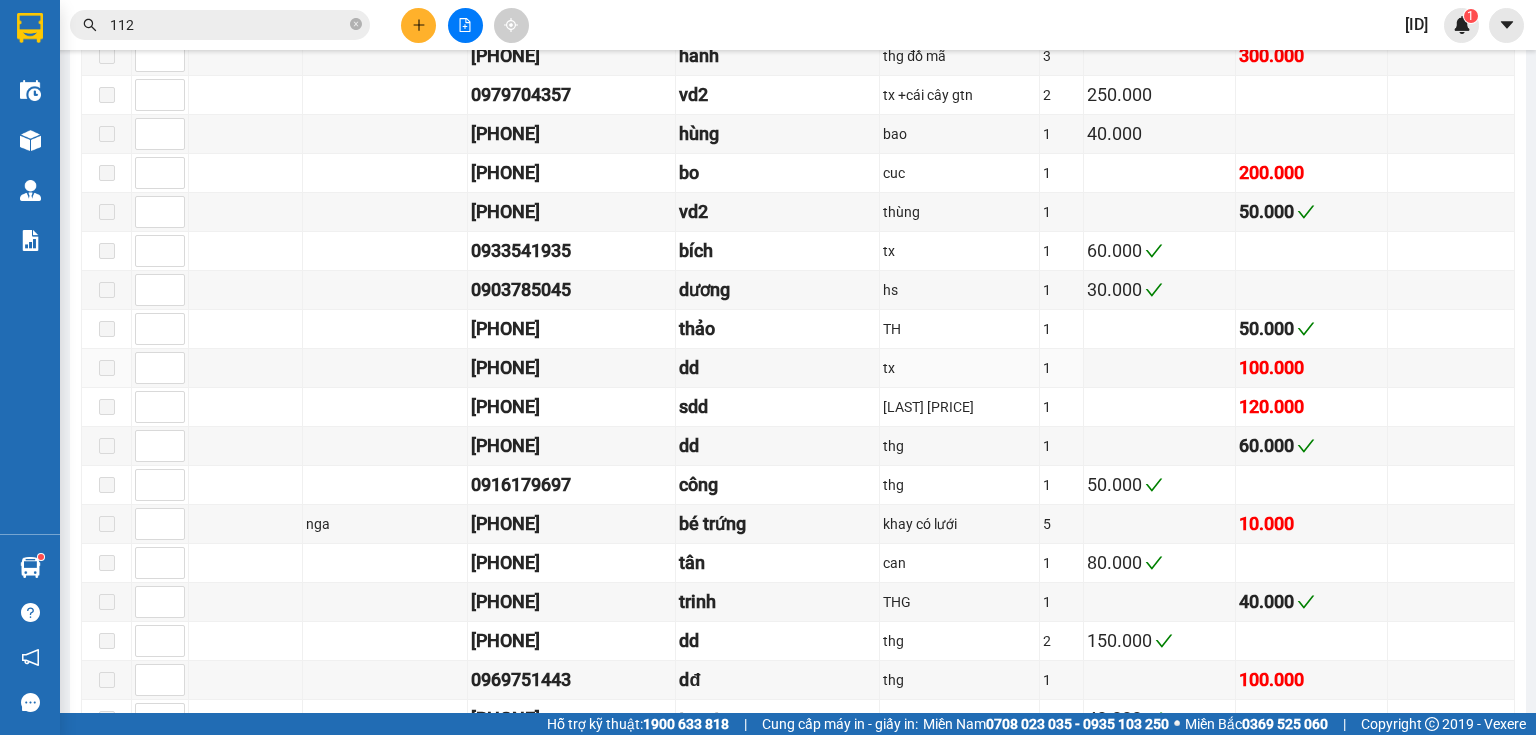 scroll, scrollTop: 1600, scrollLeft: 0, axis: vertical 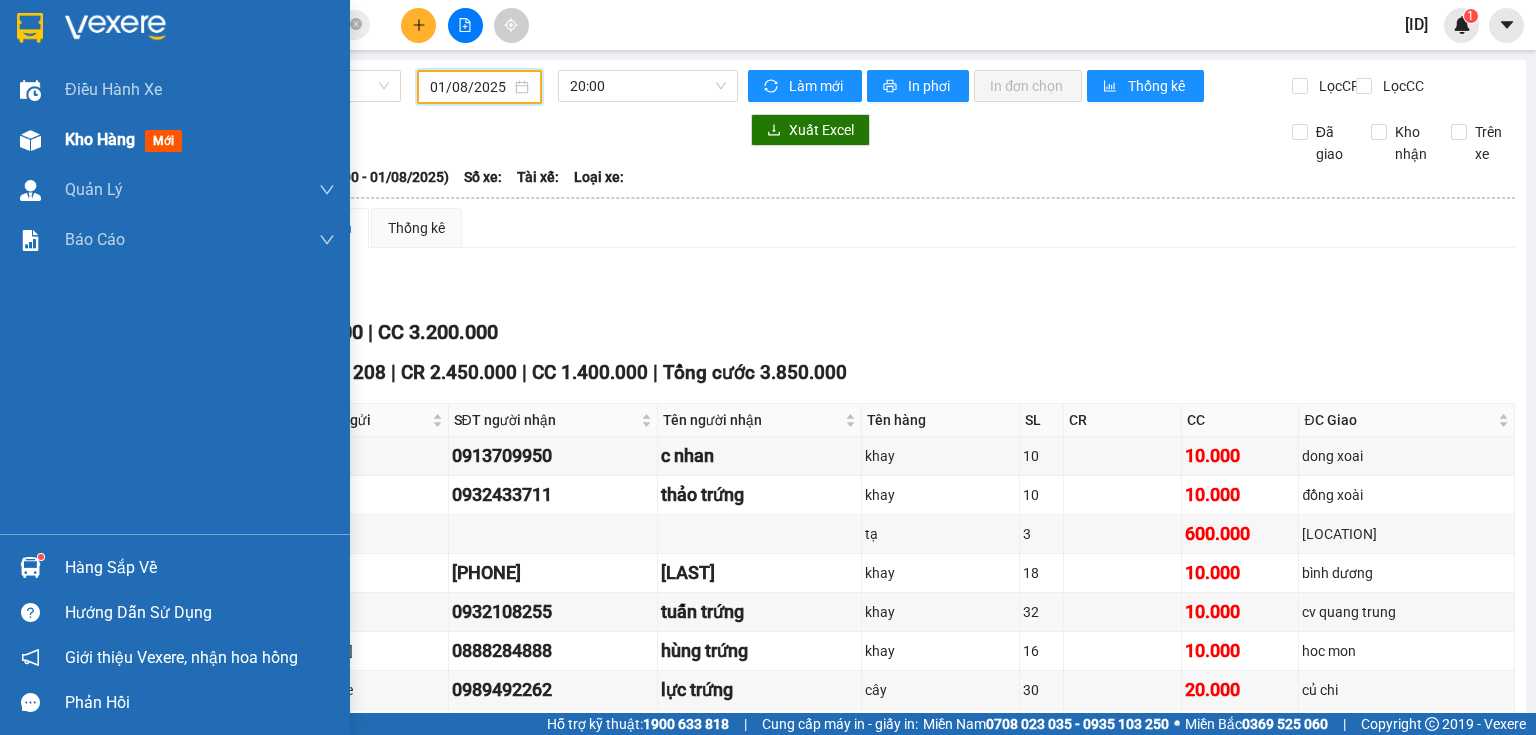 click on "Kho hàng" at bounding box center [100, 139] 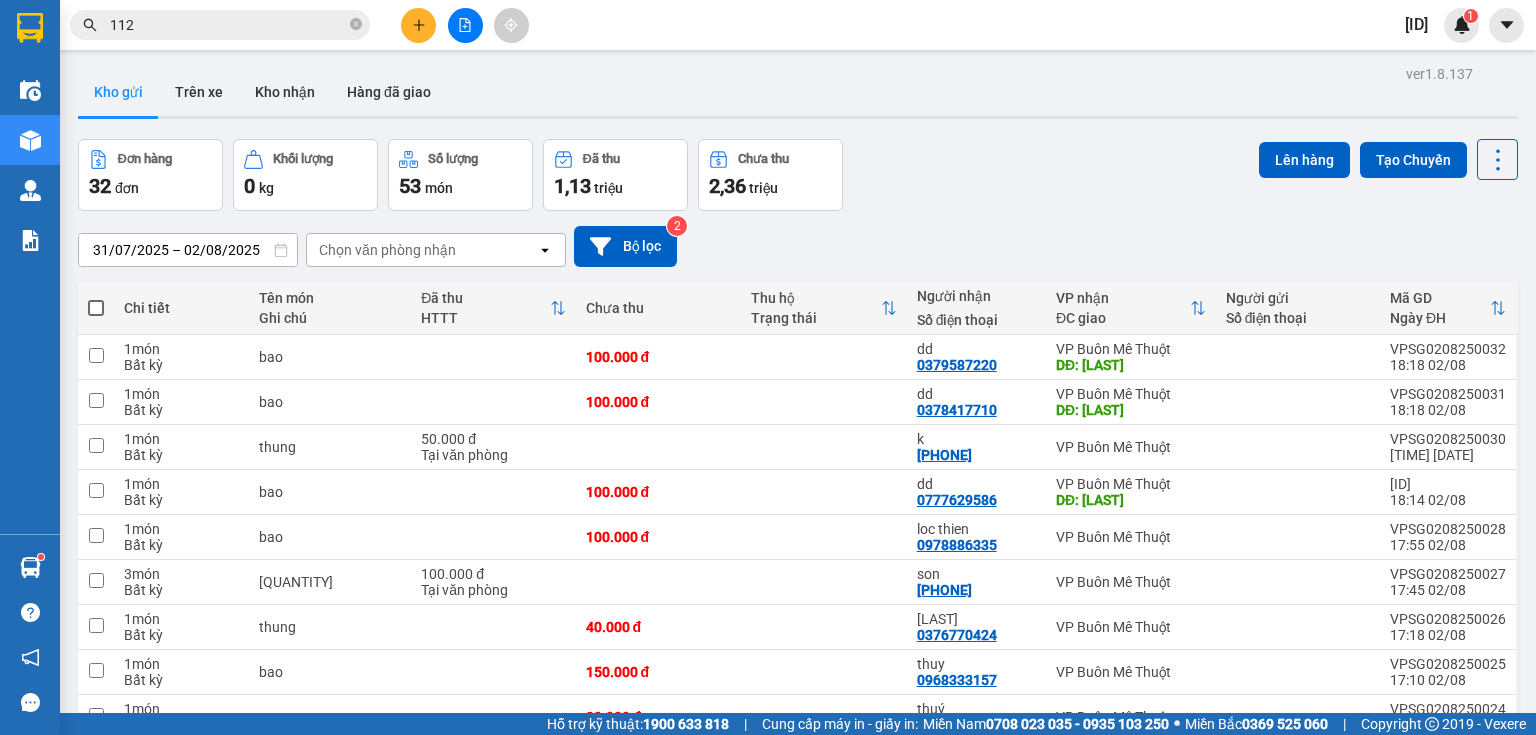 click at bounding box center [96, 308] 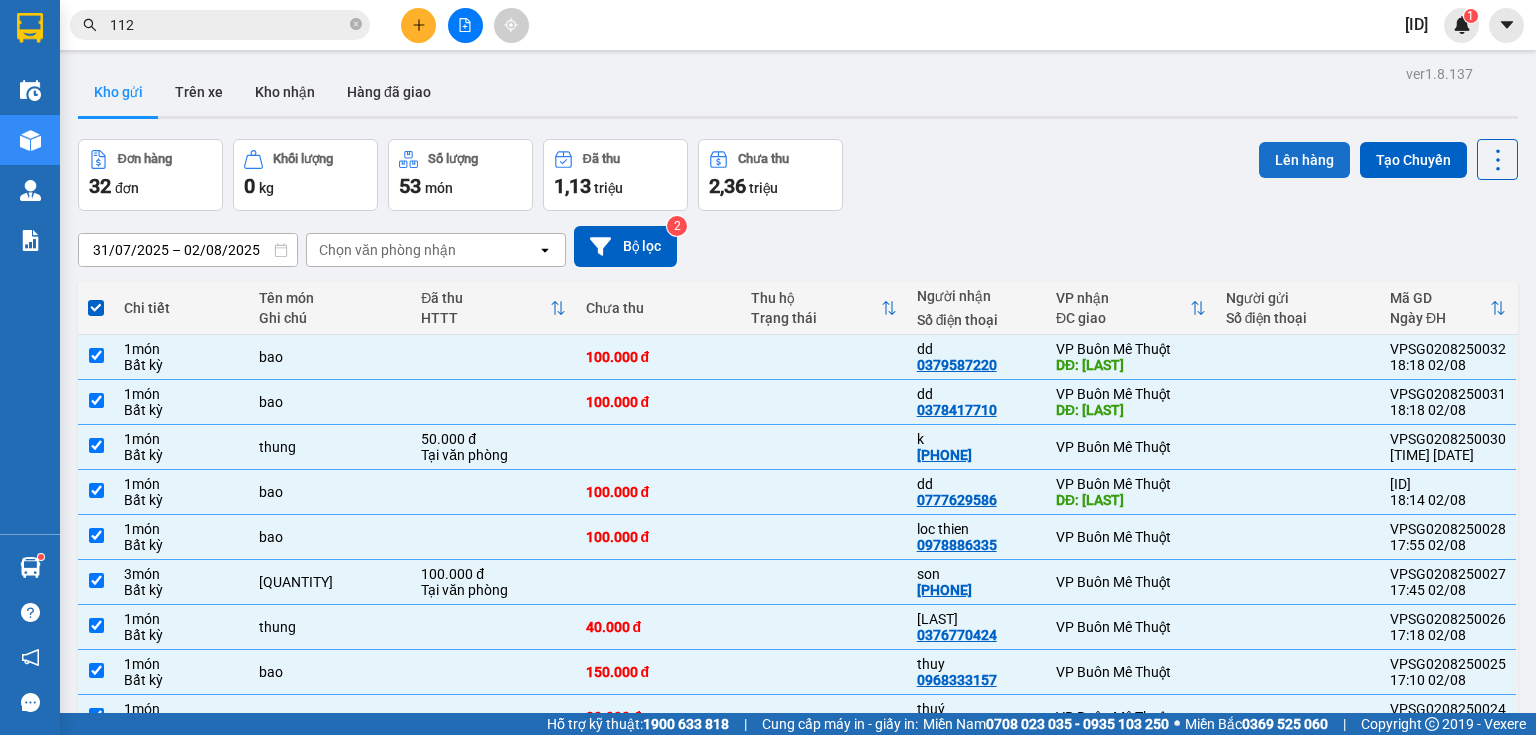 click on "Lên hàng" at bounding box center (1304, 160) 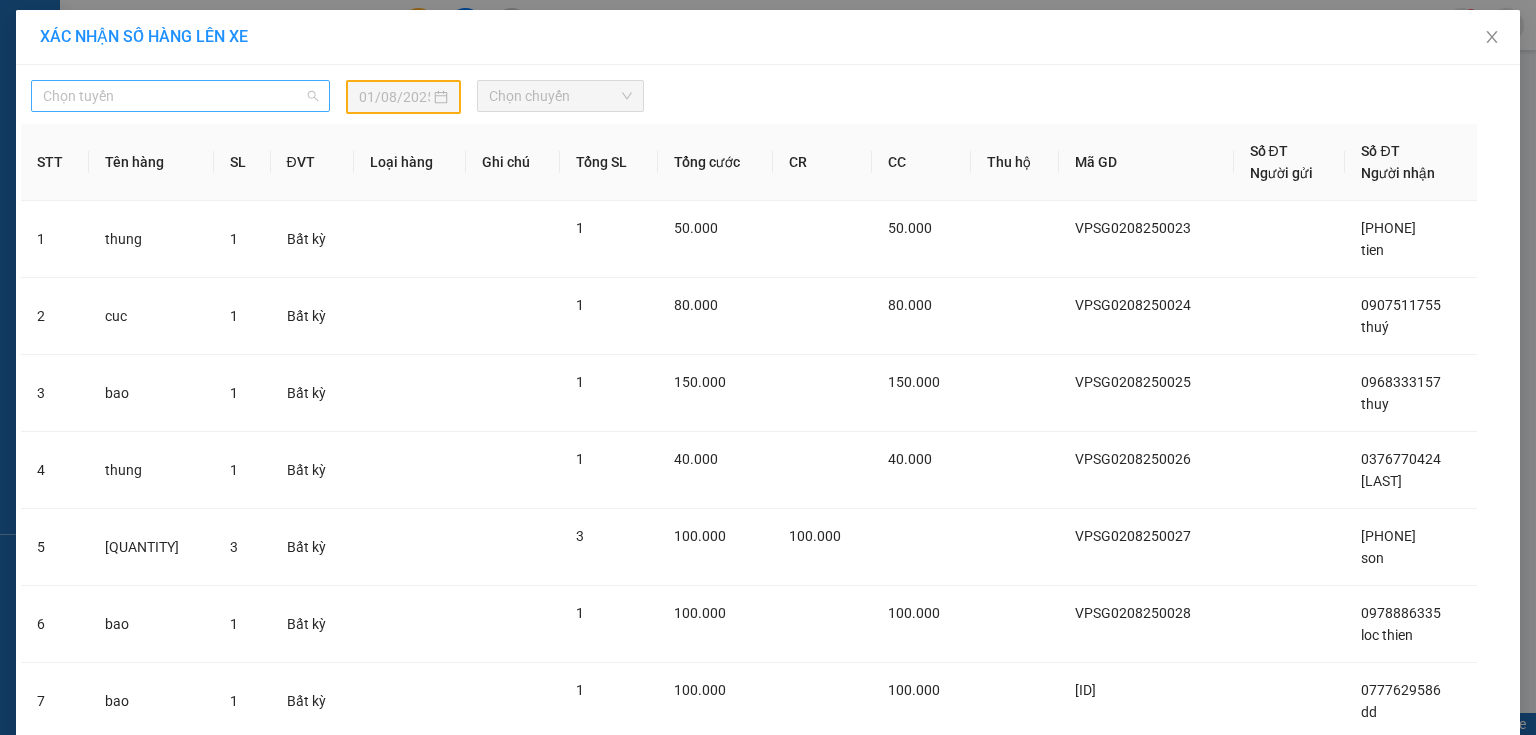 click on "Chọn tuyến" at bounding box center (180, 96) 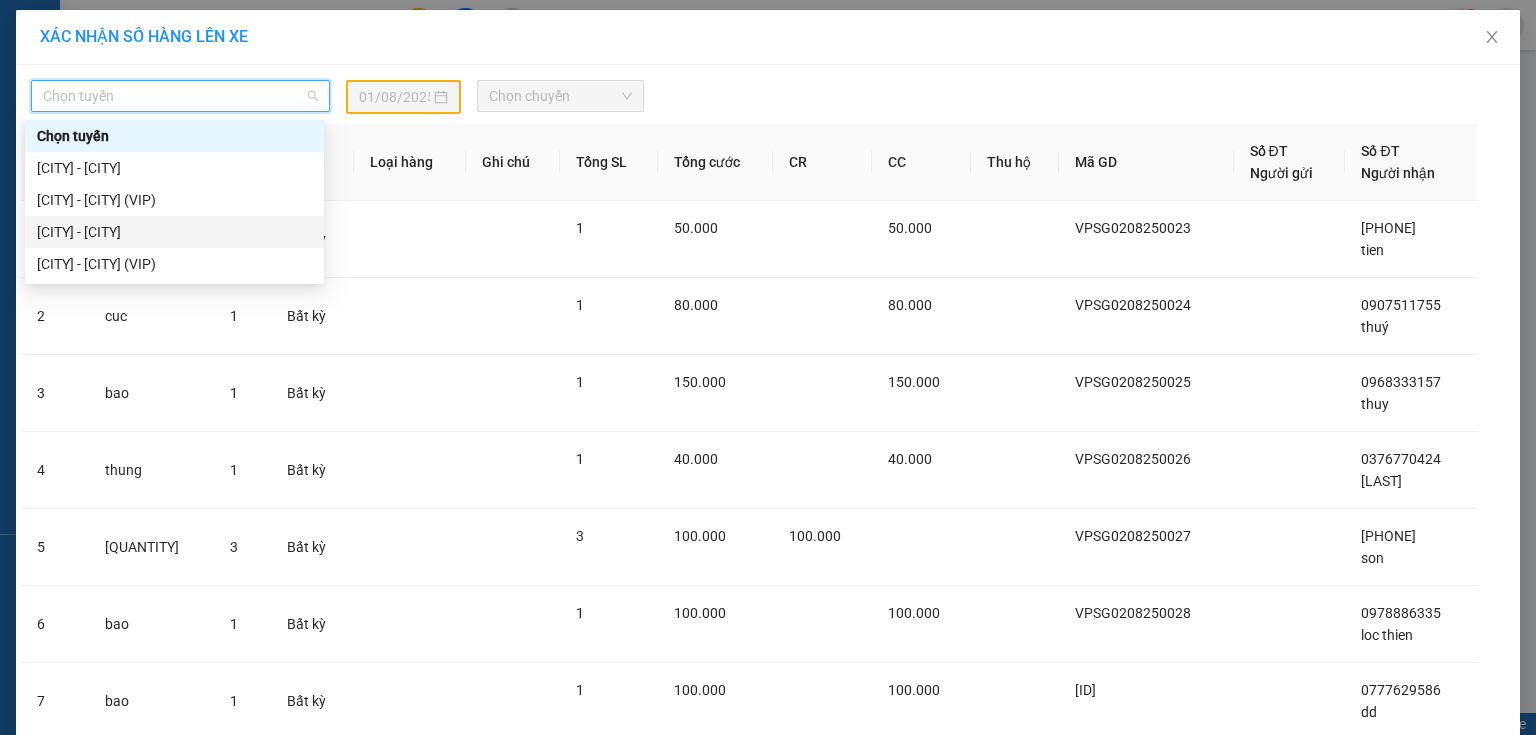 click on "[CITY] - [CITY]" at bounding box center [174, 232] 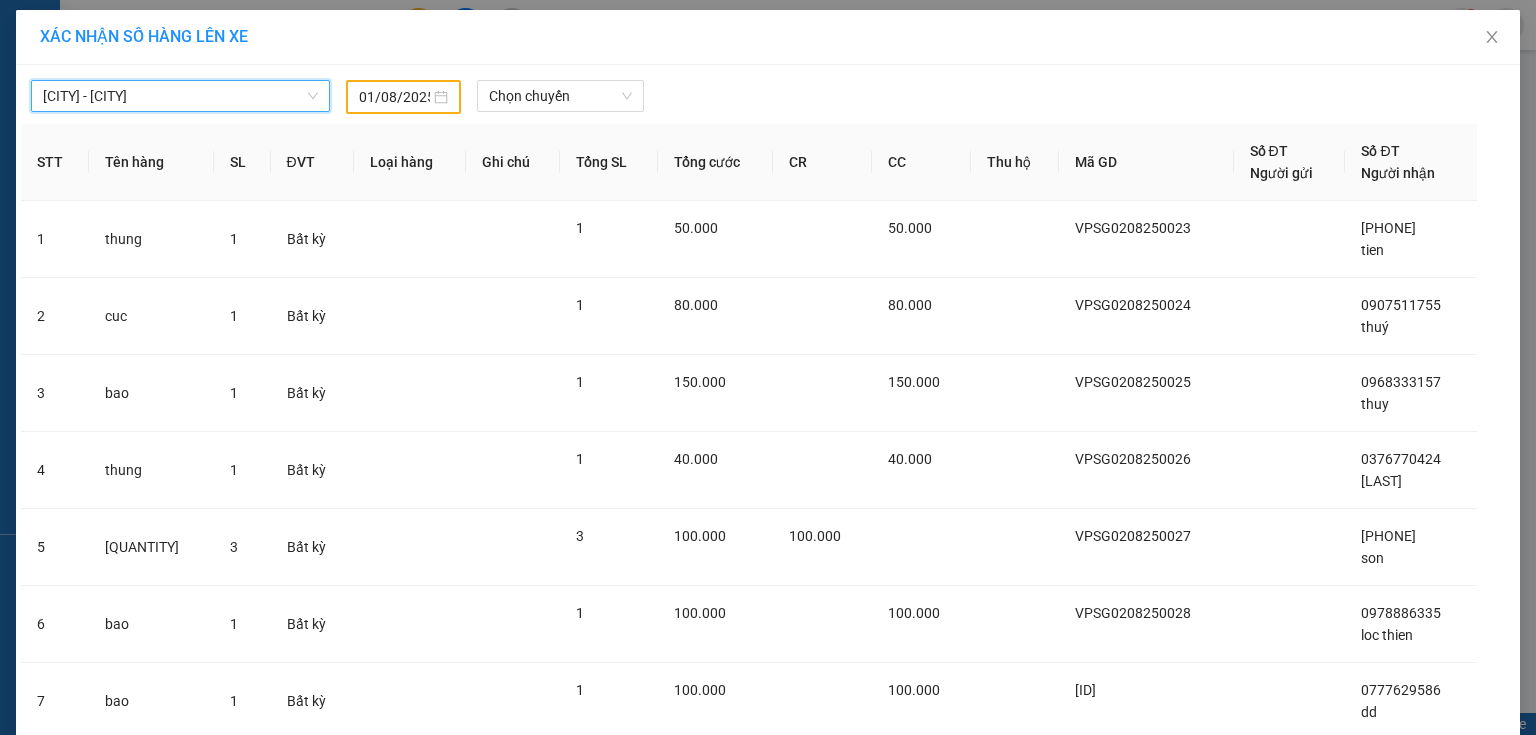 click on "01/08/2025" at bounding box center [394, 97] 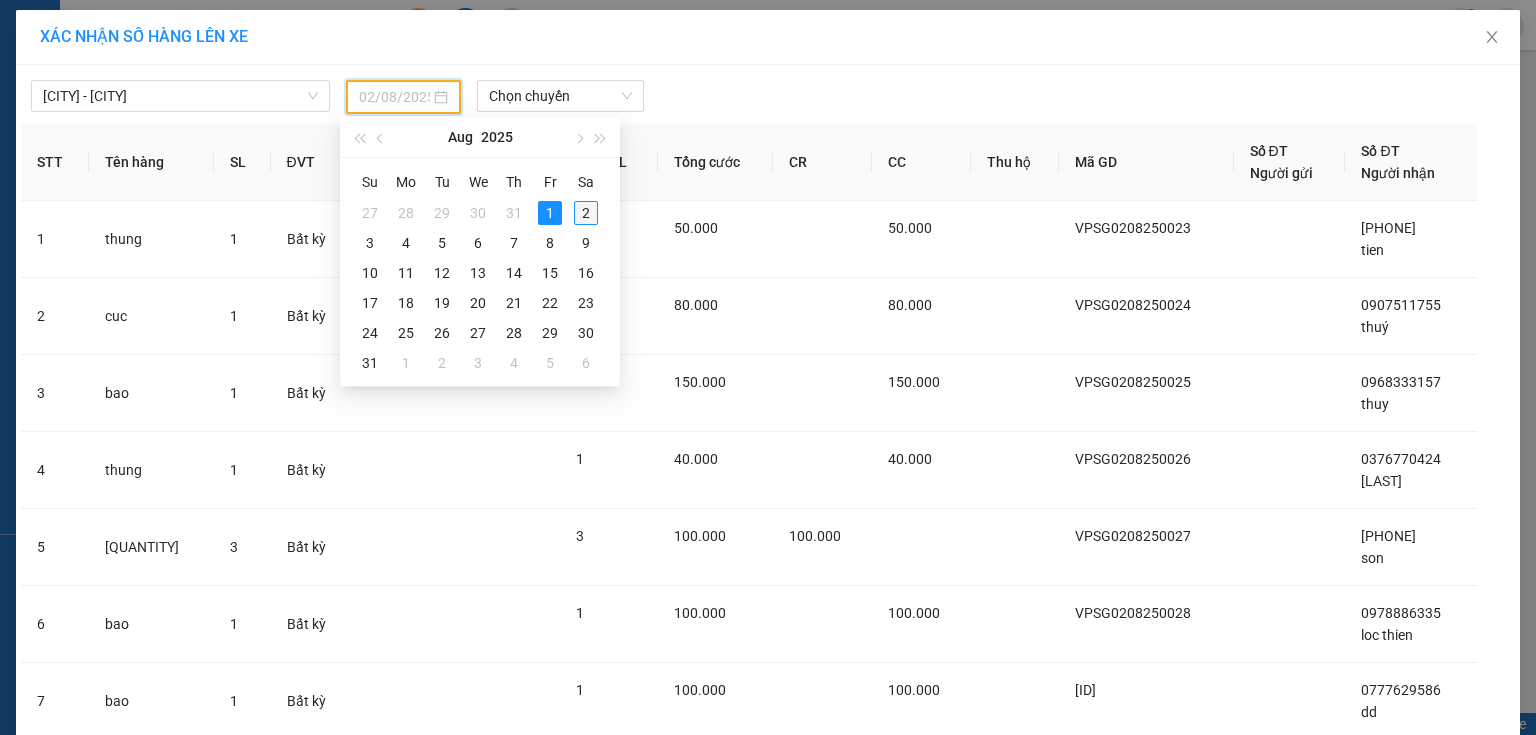 click on "2" at bounding box center [586, 213] 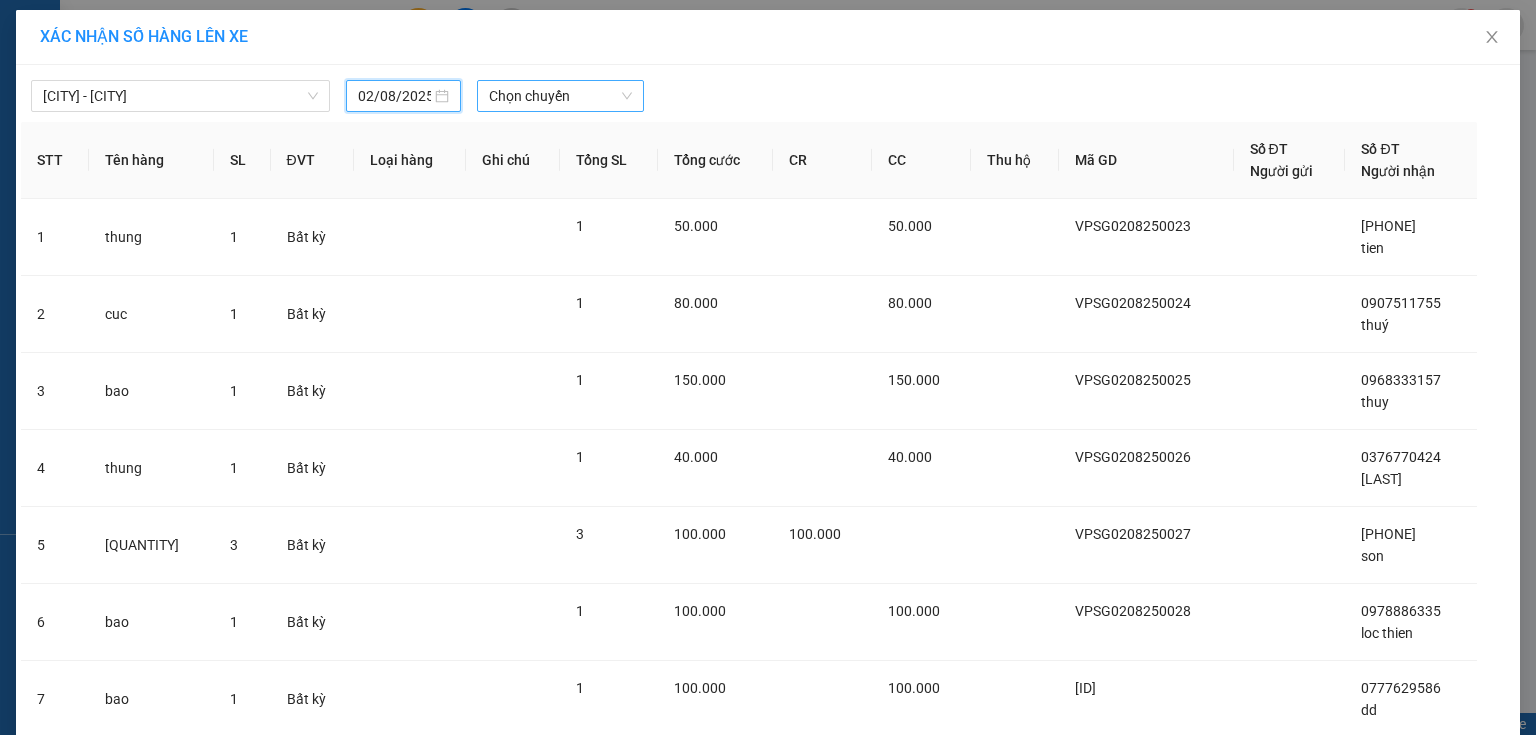 click on "Chọn chuyến" at bounding box center (561, 96) 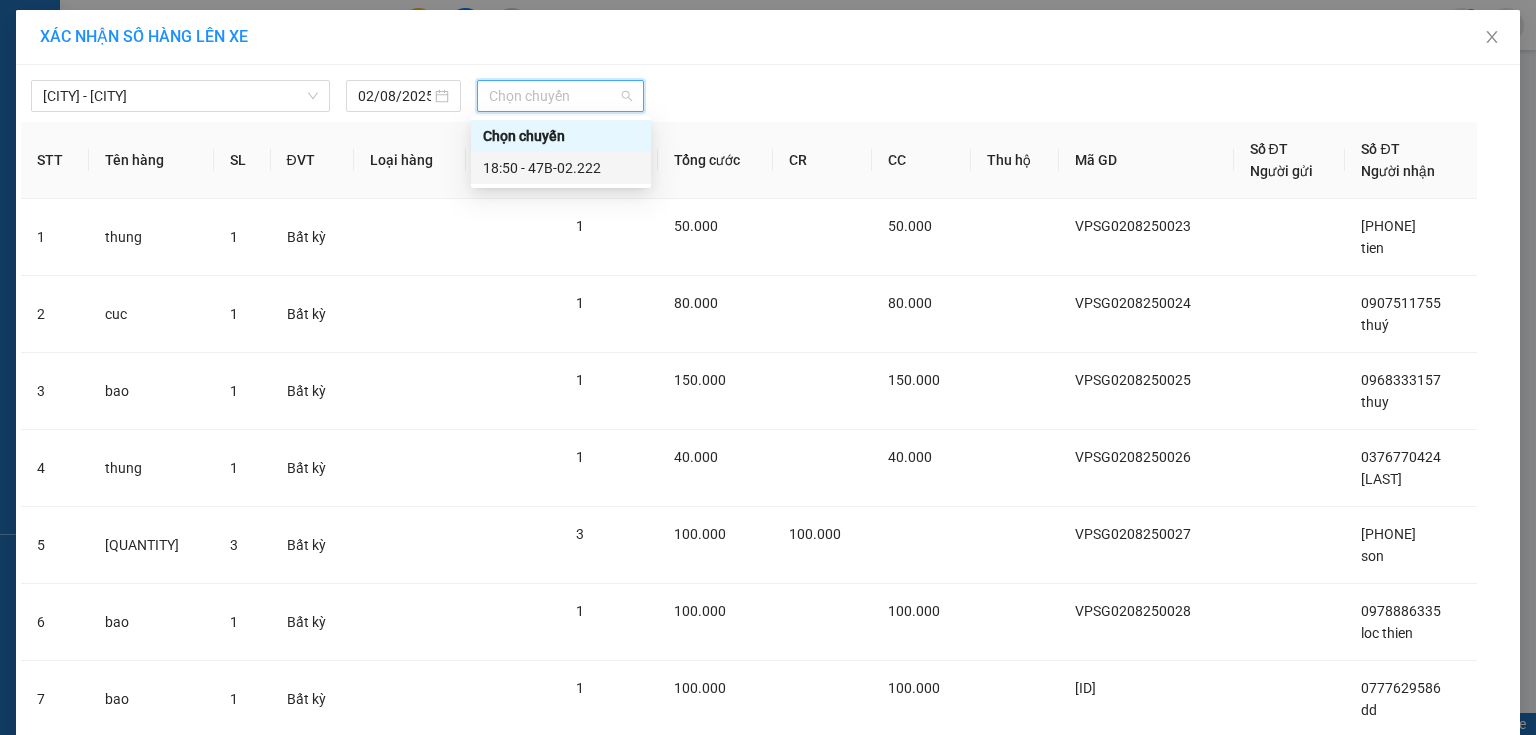 click on "18:50     - 47B-02.222" at bounding box center [561, 168] 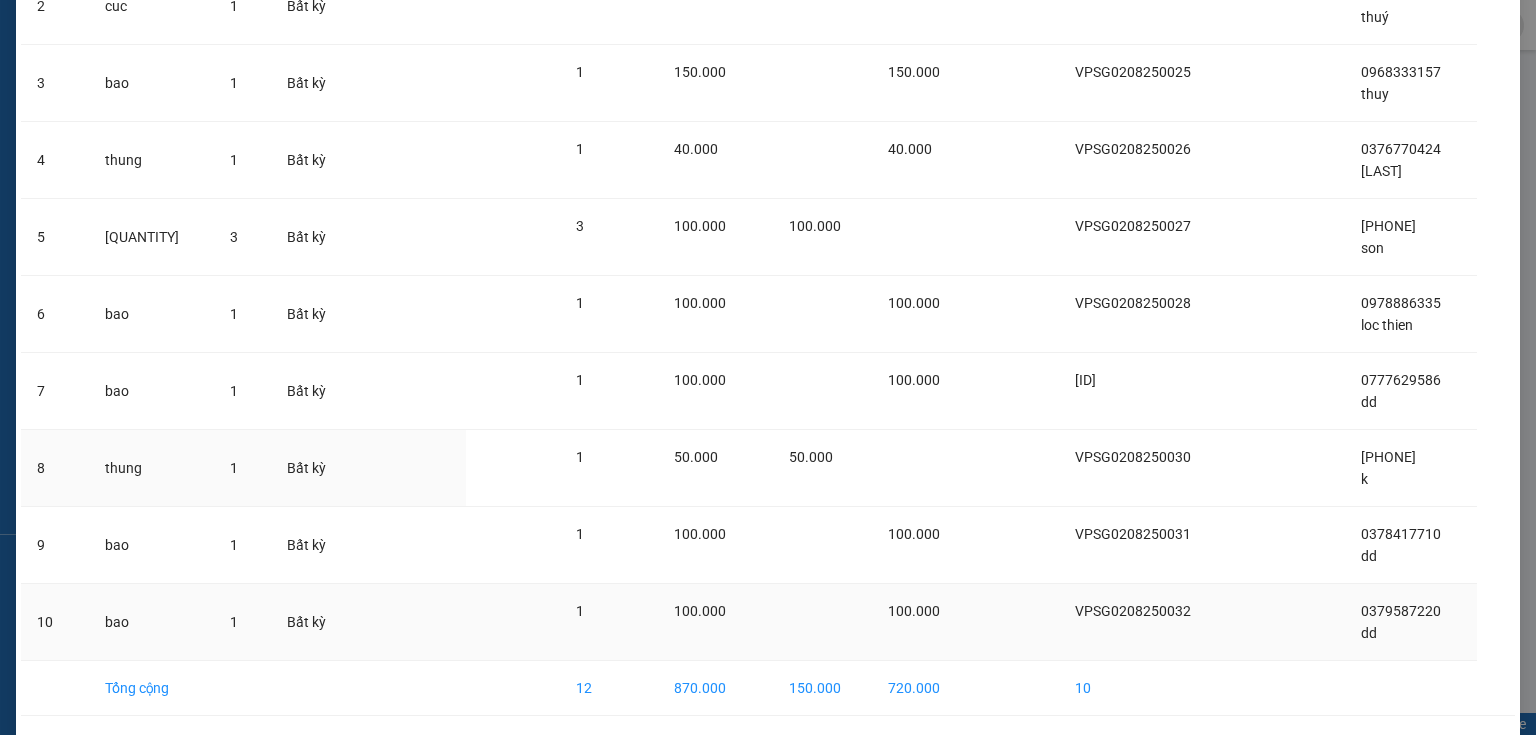 scroll, scrollTop: 389, scrollLeft: 0, axis: vertical 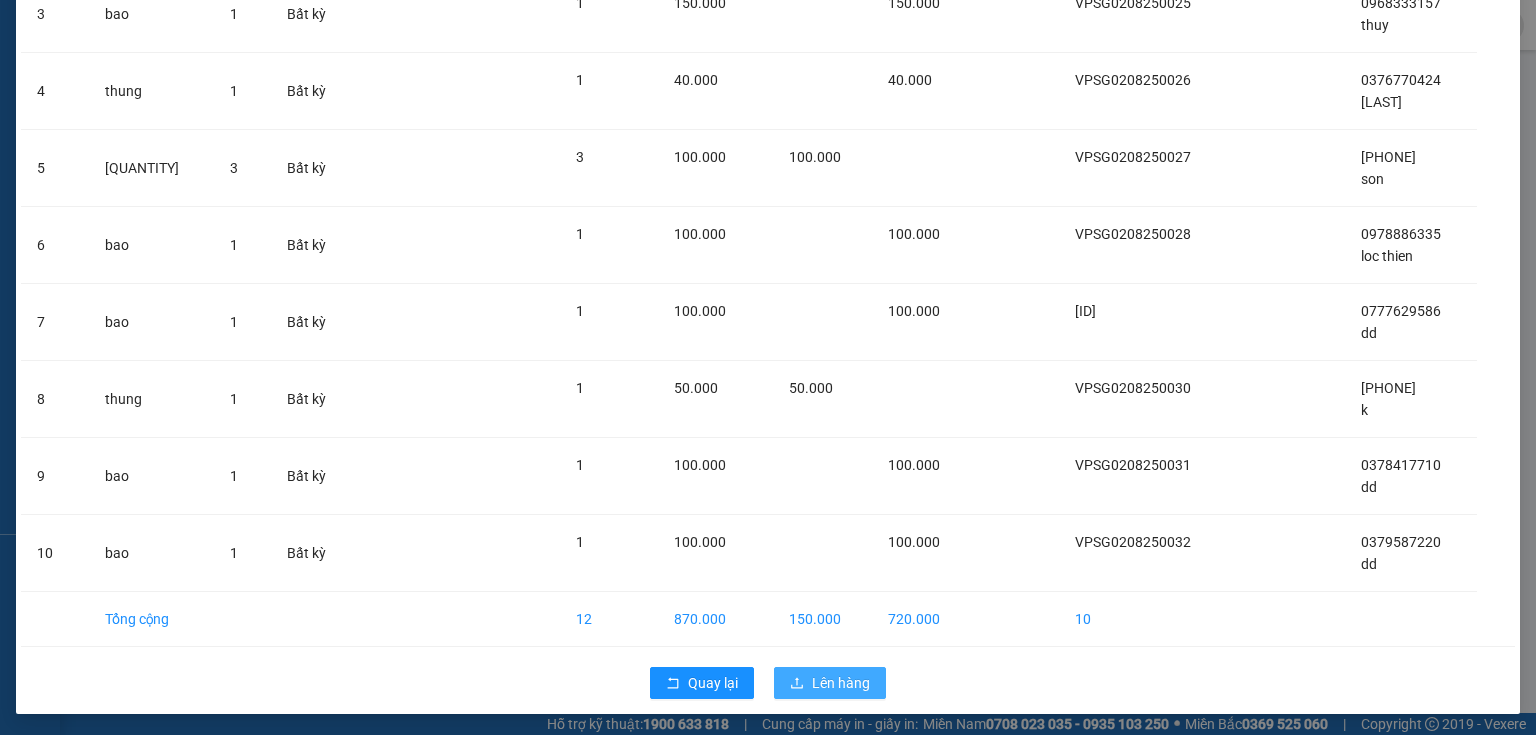 click on "Lên hàng" at bounding box center (841, 683) 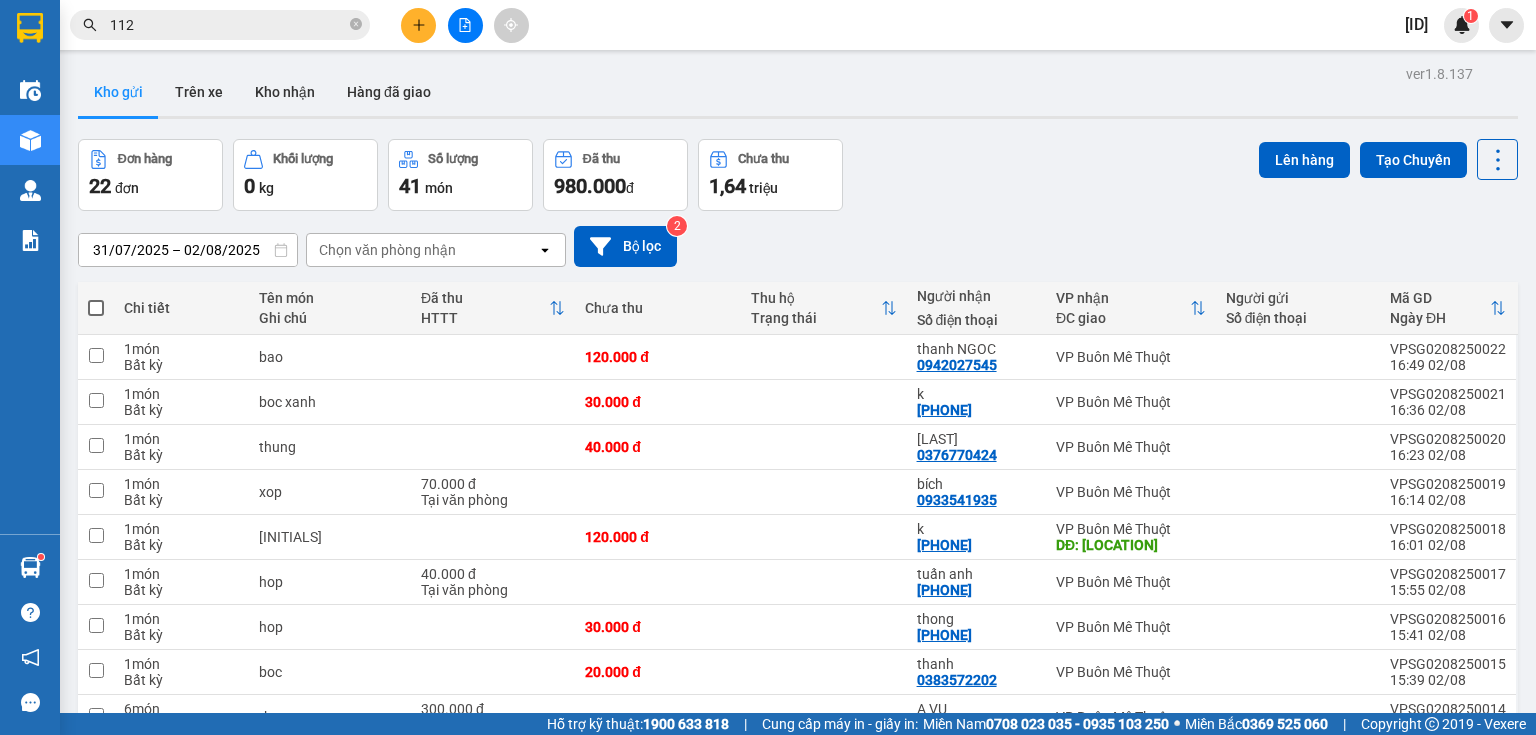 click at bounding box center (96, 308) 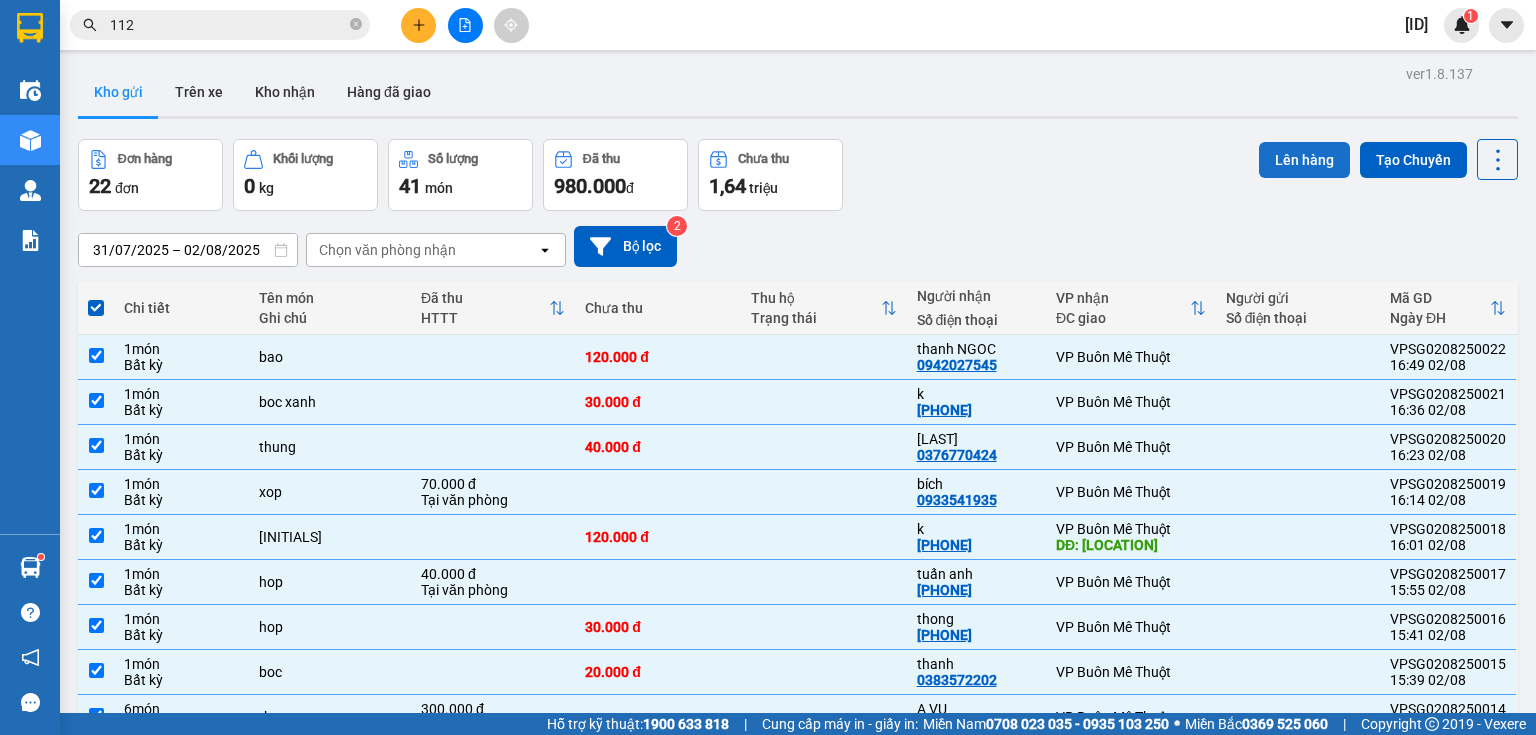click on "Lên hàng" at bounding box center (1304, 160) 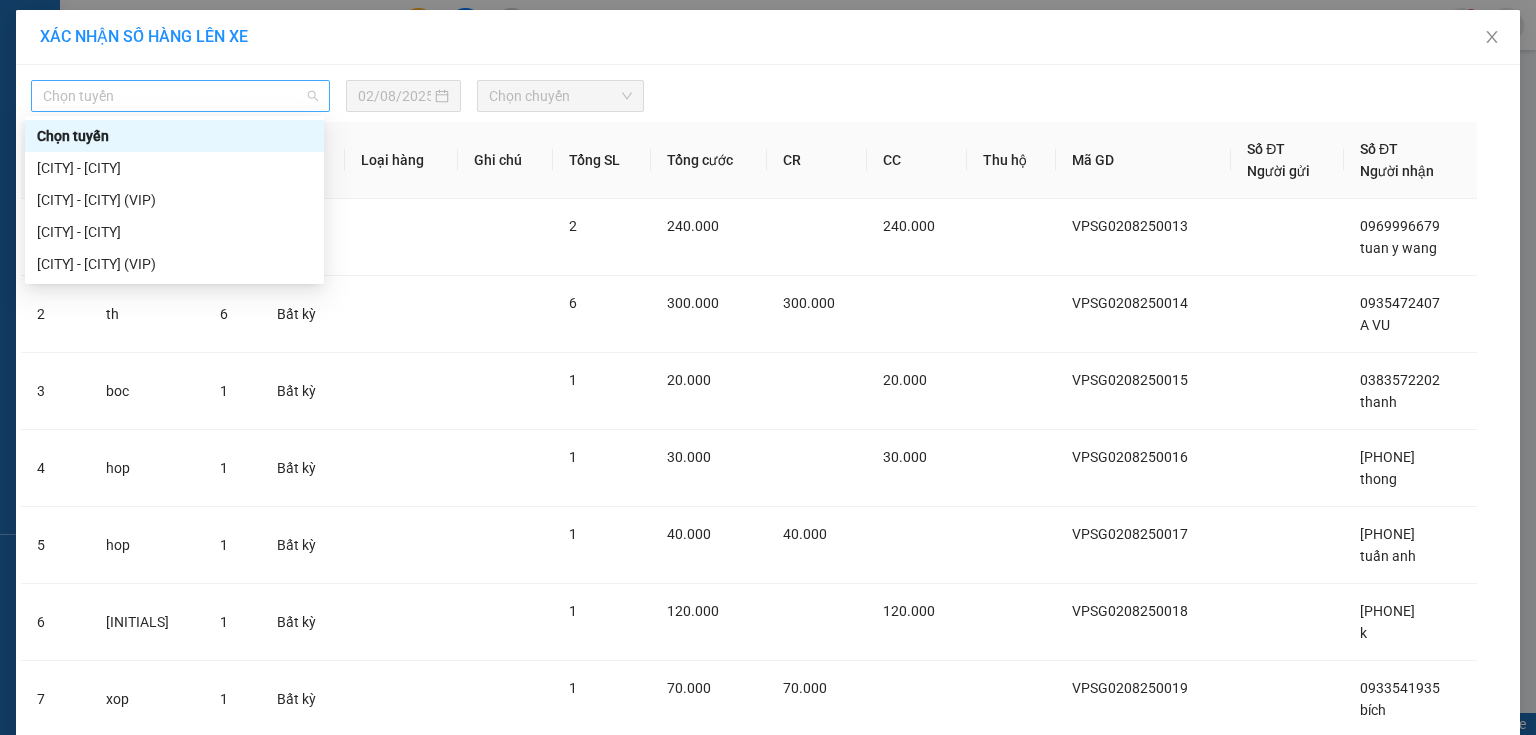 click on "Chọn tuyến" at bounding box center [180, 96] 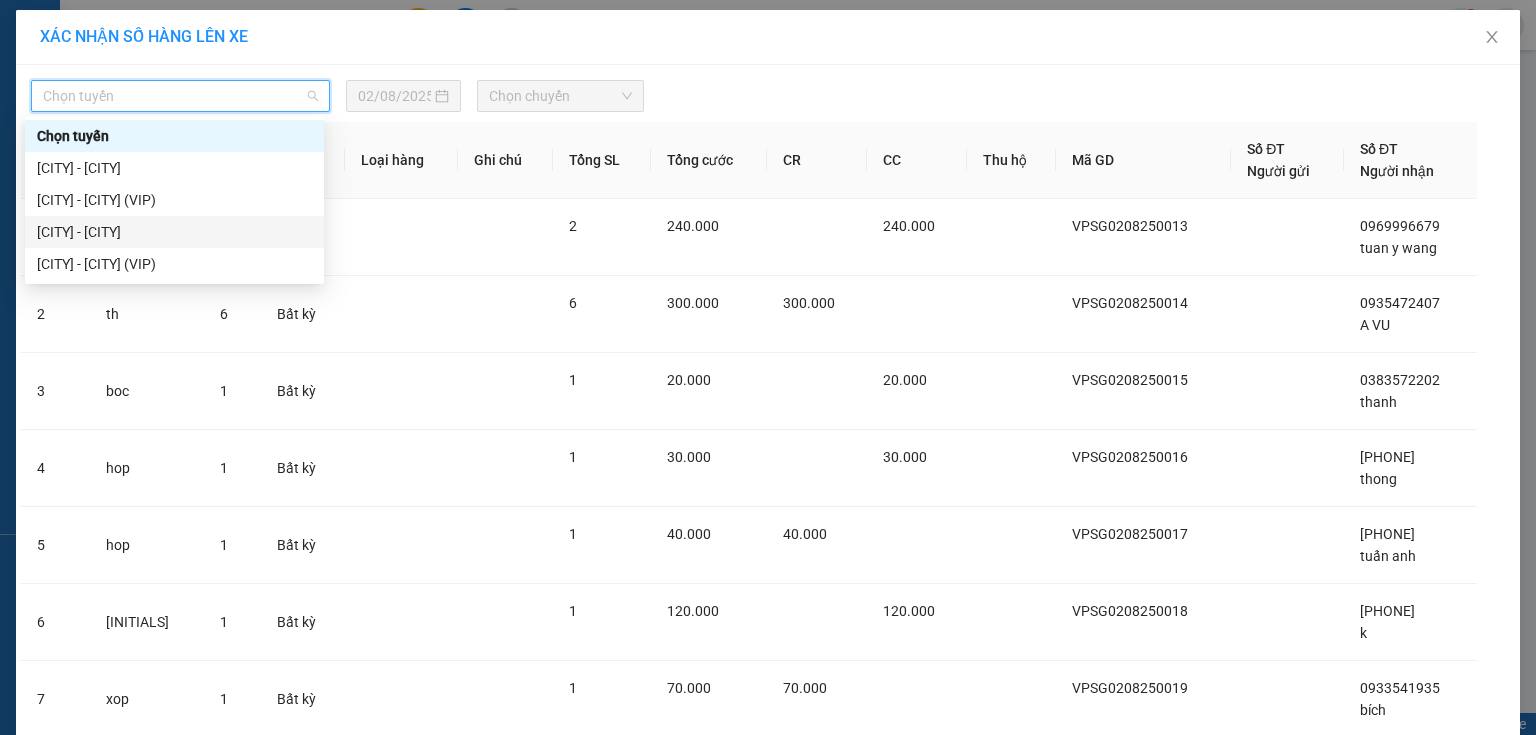 click on "[CITY] - [CITY]" at bounding box center (174, 232) 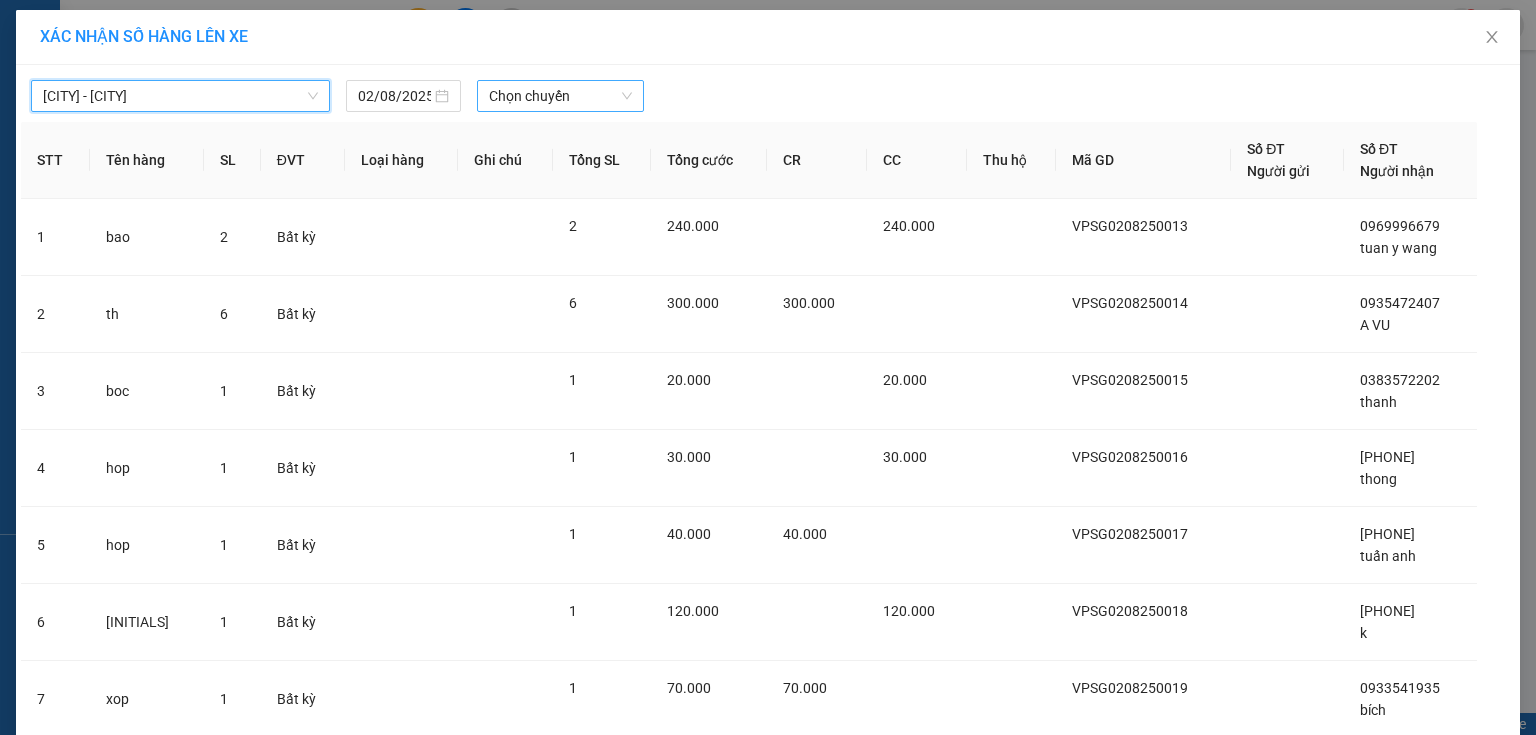 click on "Chọn chuyến" at bounding box center [561, 96] 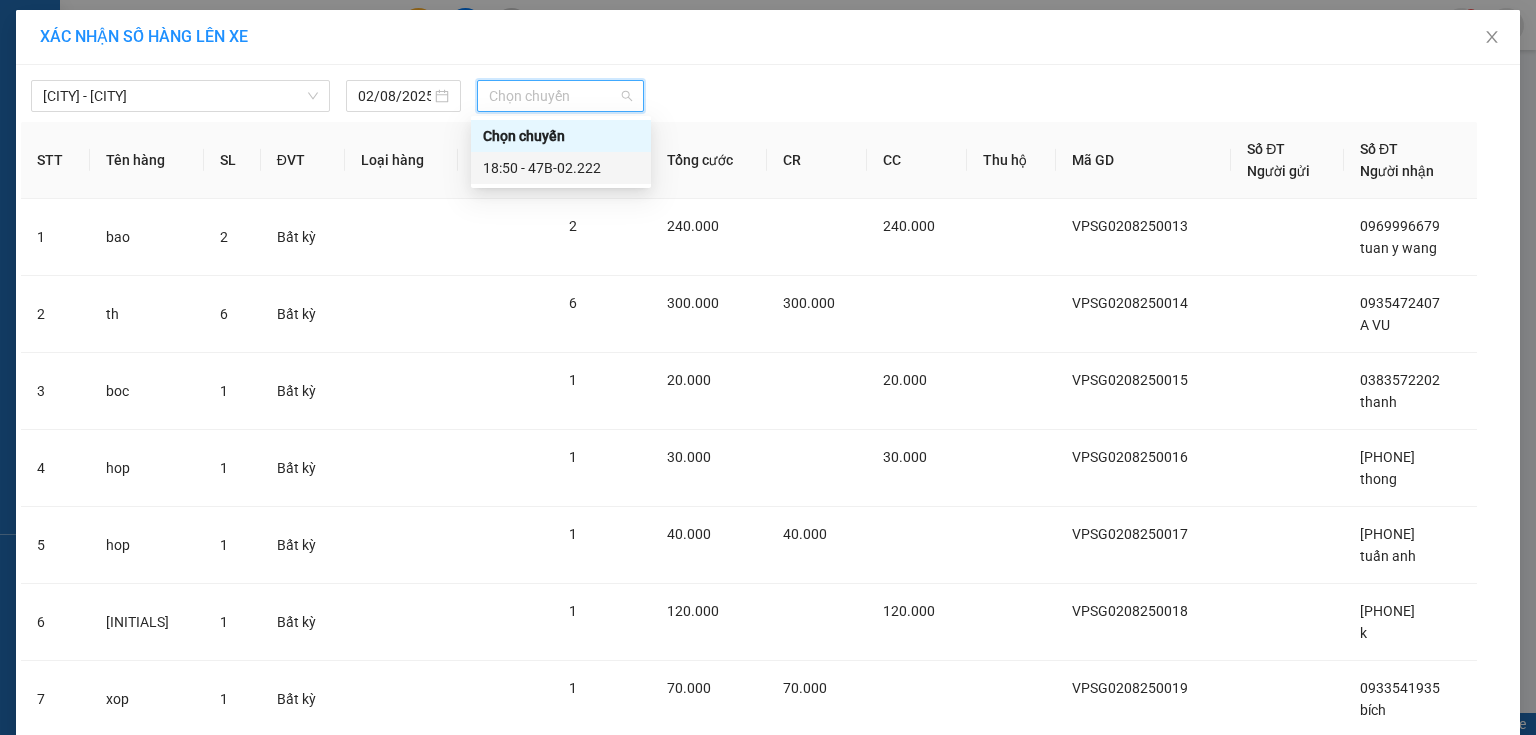 click on "18:50     - 47B-02.222" at bounding box center [561, 168] 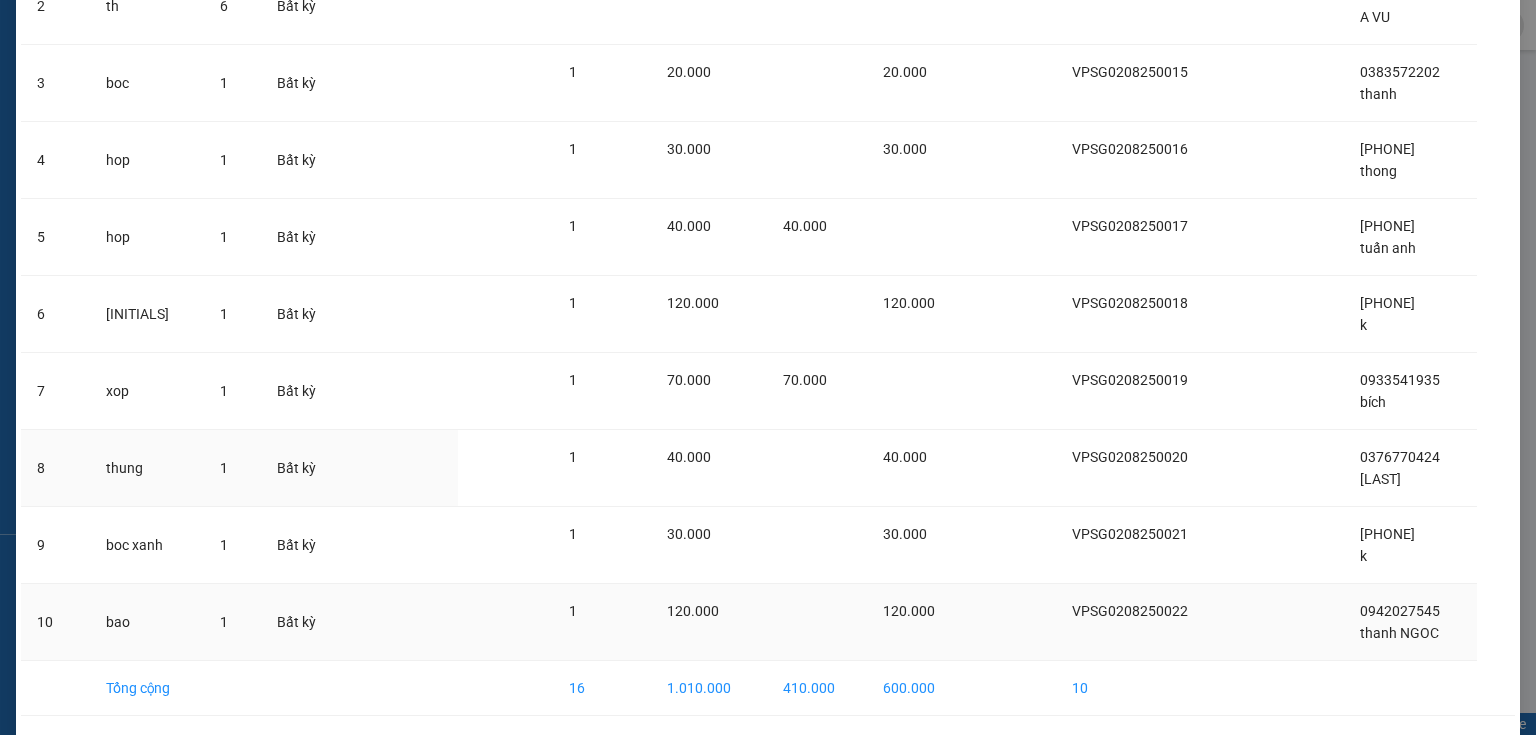 scroll, scrollTop: 389, scrollLeft: 0, axis: vertical 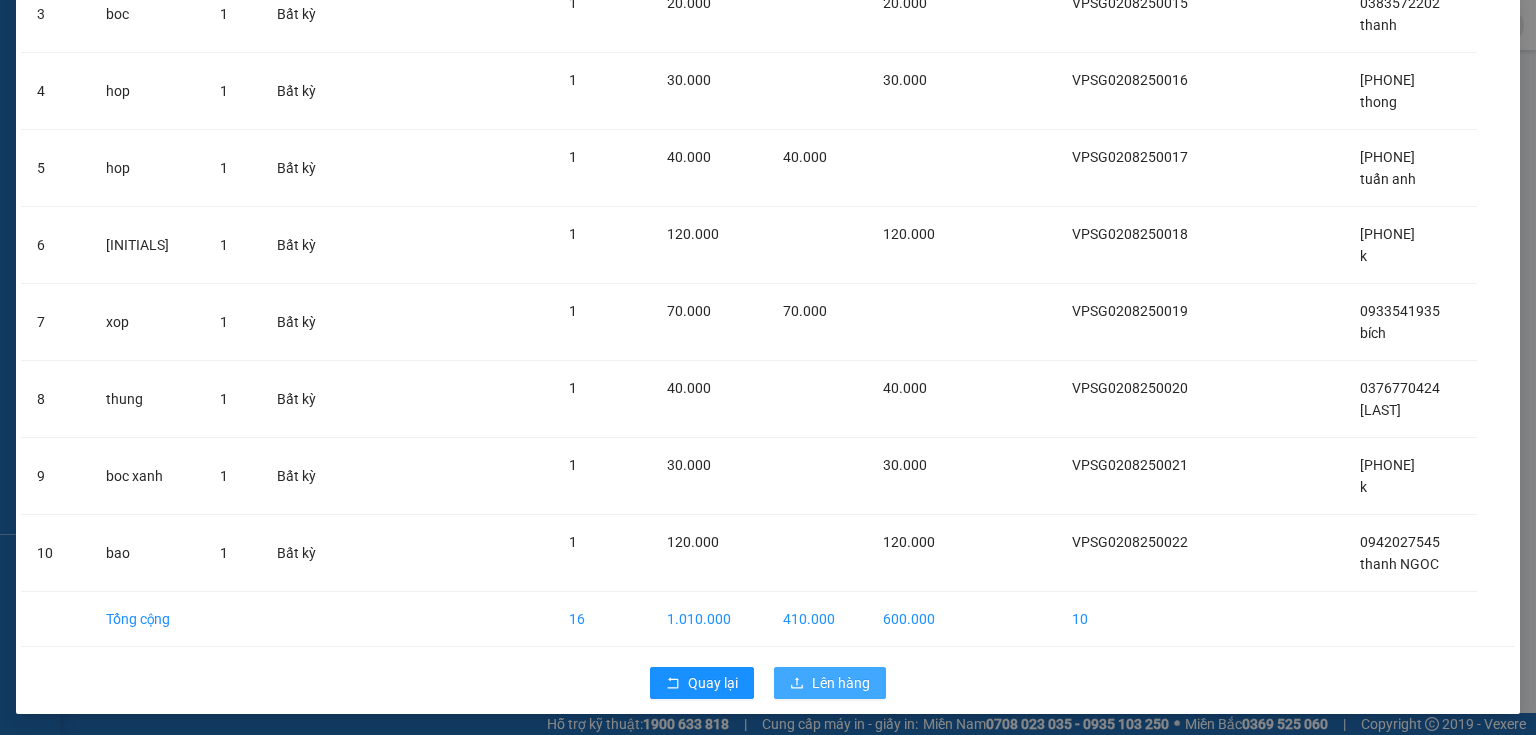 click on "Lên hàng" at bounding box center (841, 683) 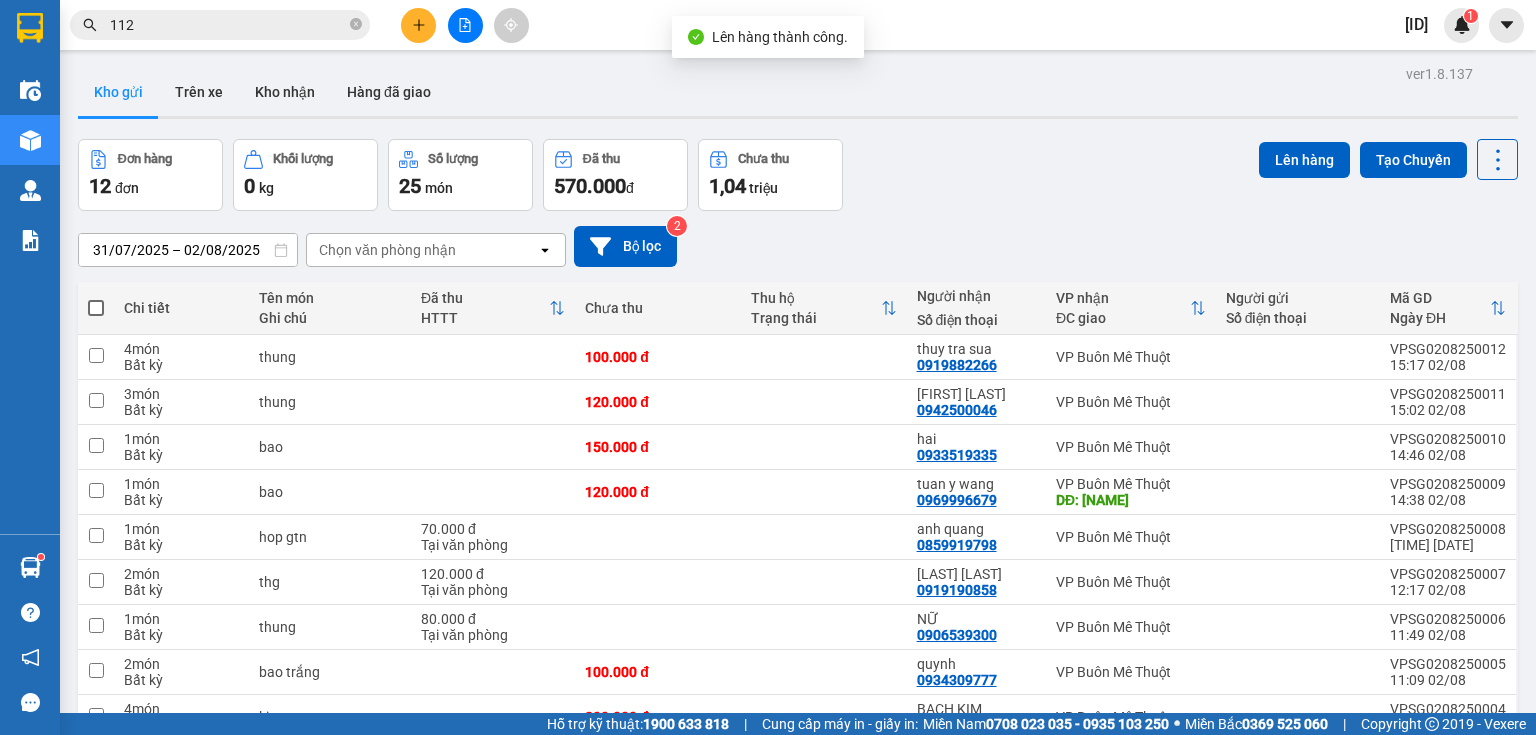 click at bounding box center (96, 308) 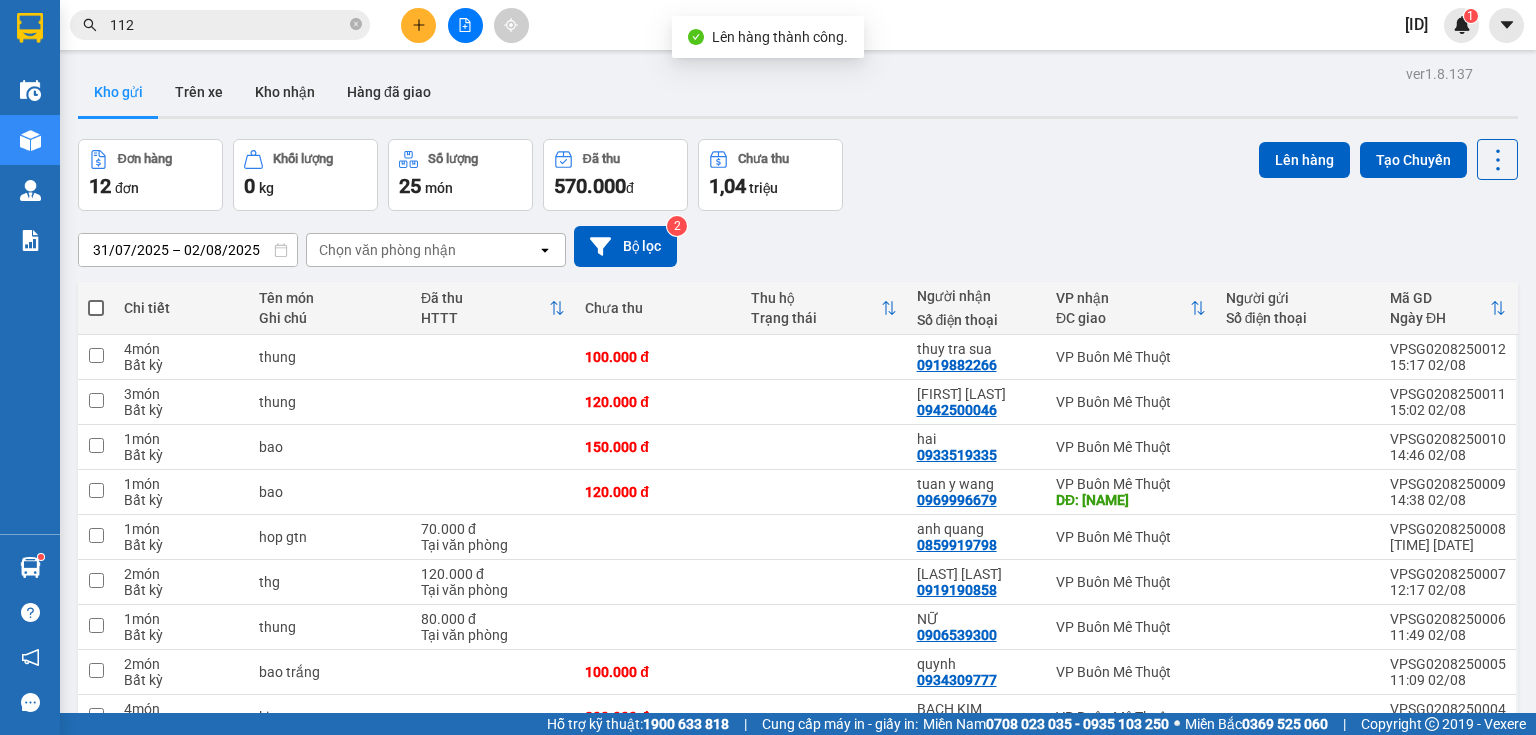 click at bounding box center [96, 298] 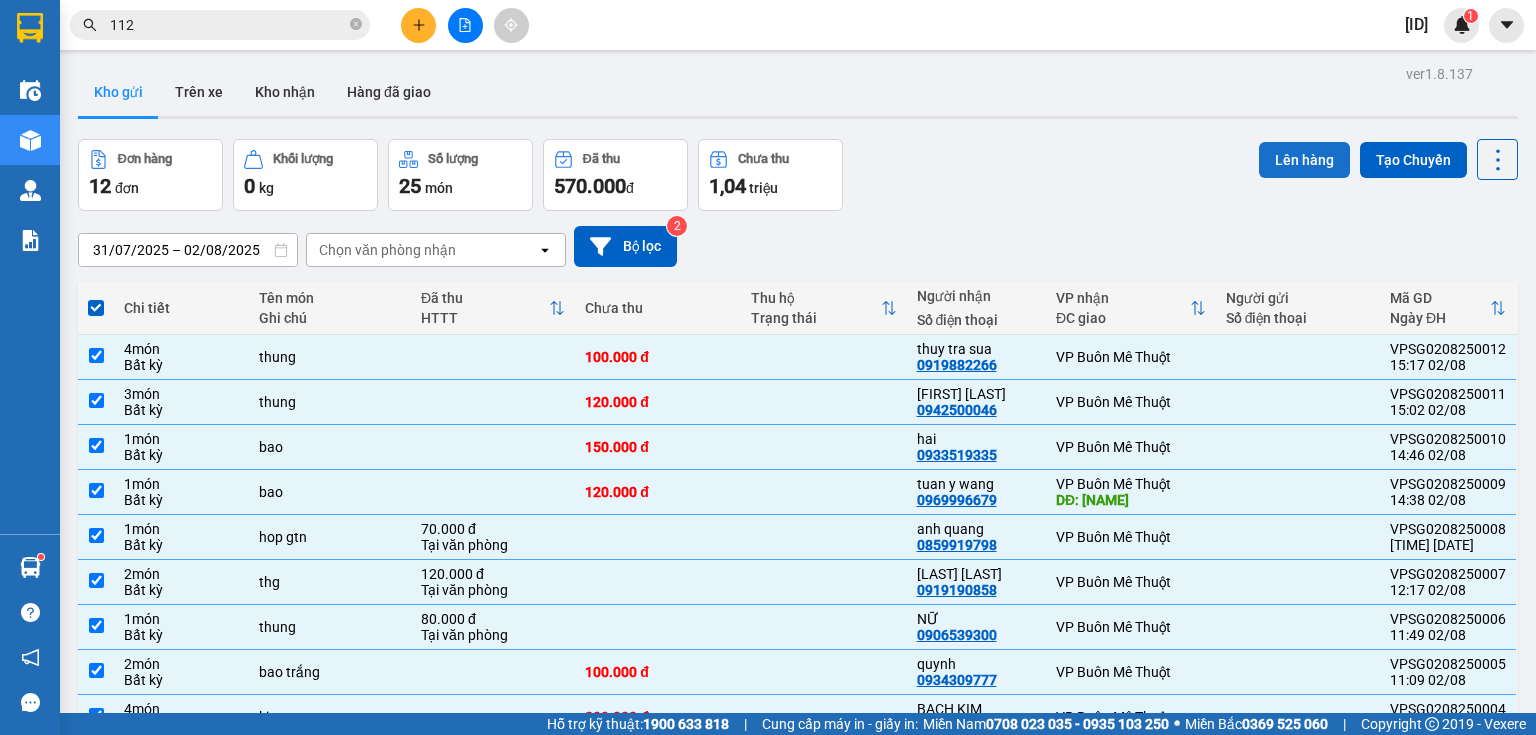 click on "Lên hàng" at bounding box center (1304, 160) 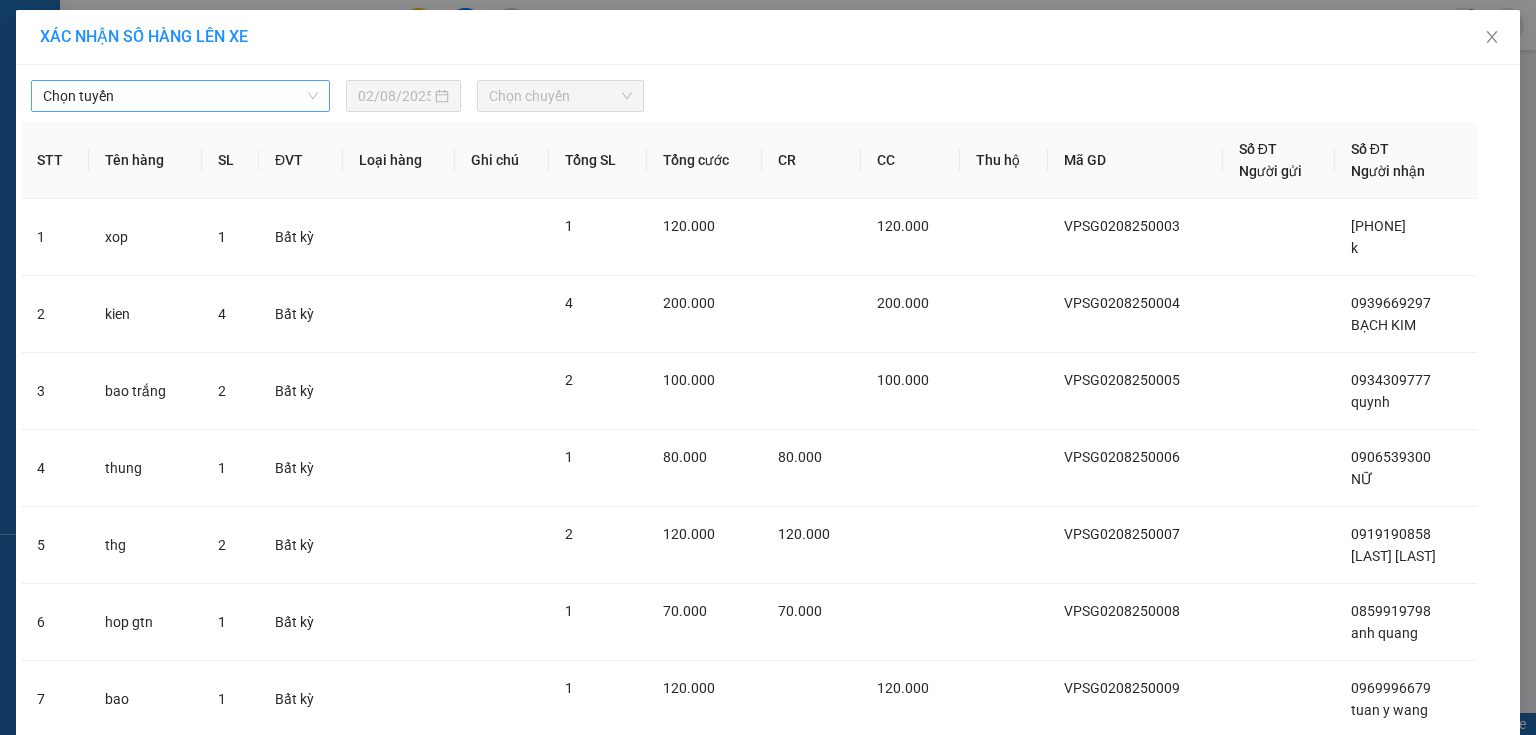 click on "Chọn tuyến" at bounding box center [180, 96] 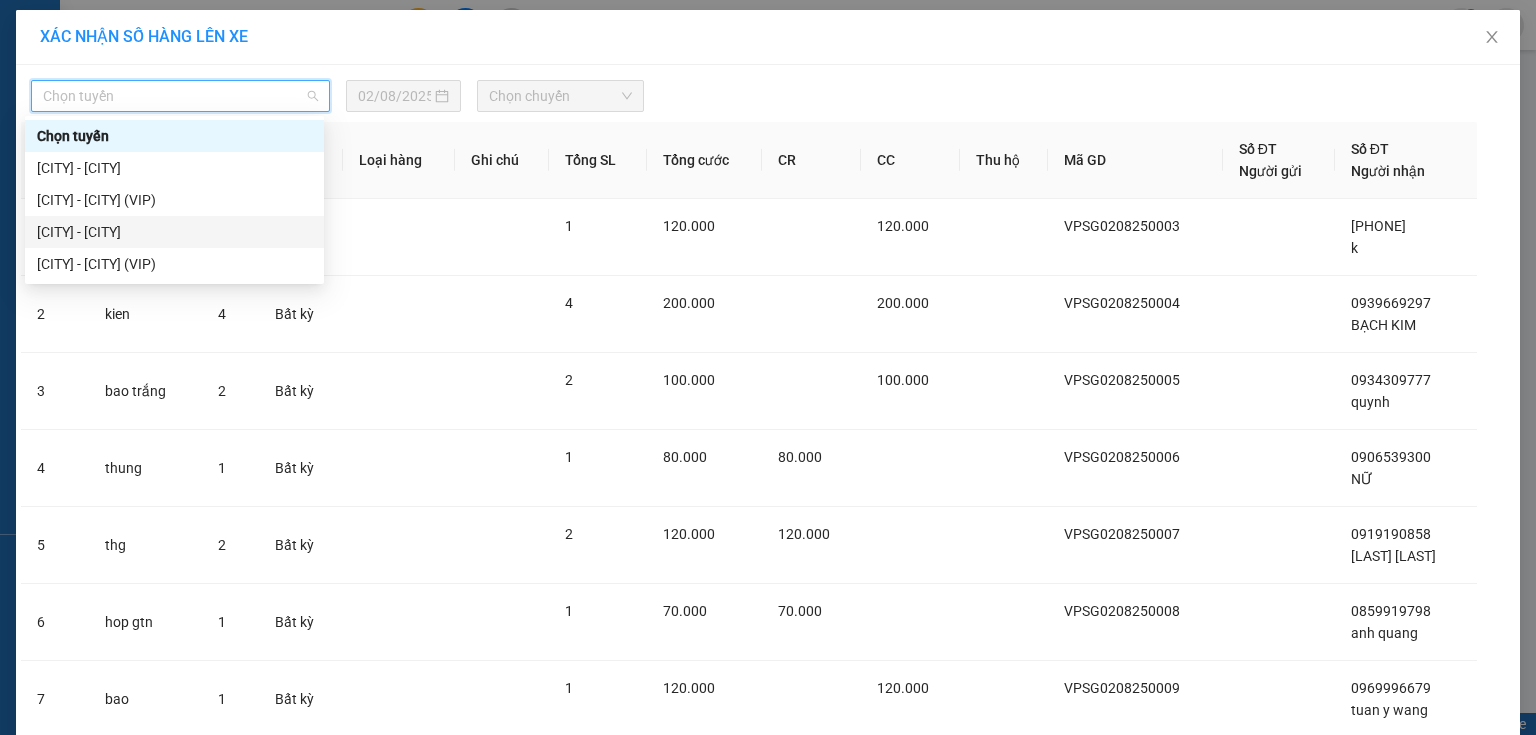 click on "[CITY] - [CITY]" at bounding box center [174, 232] 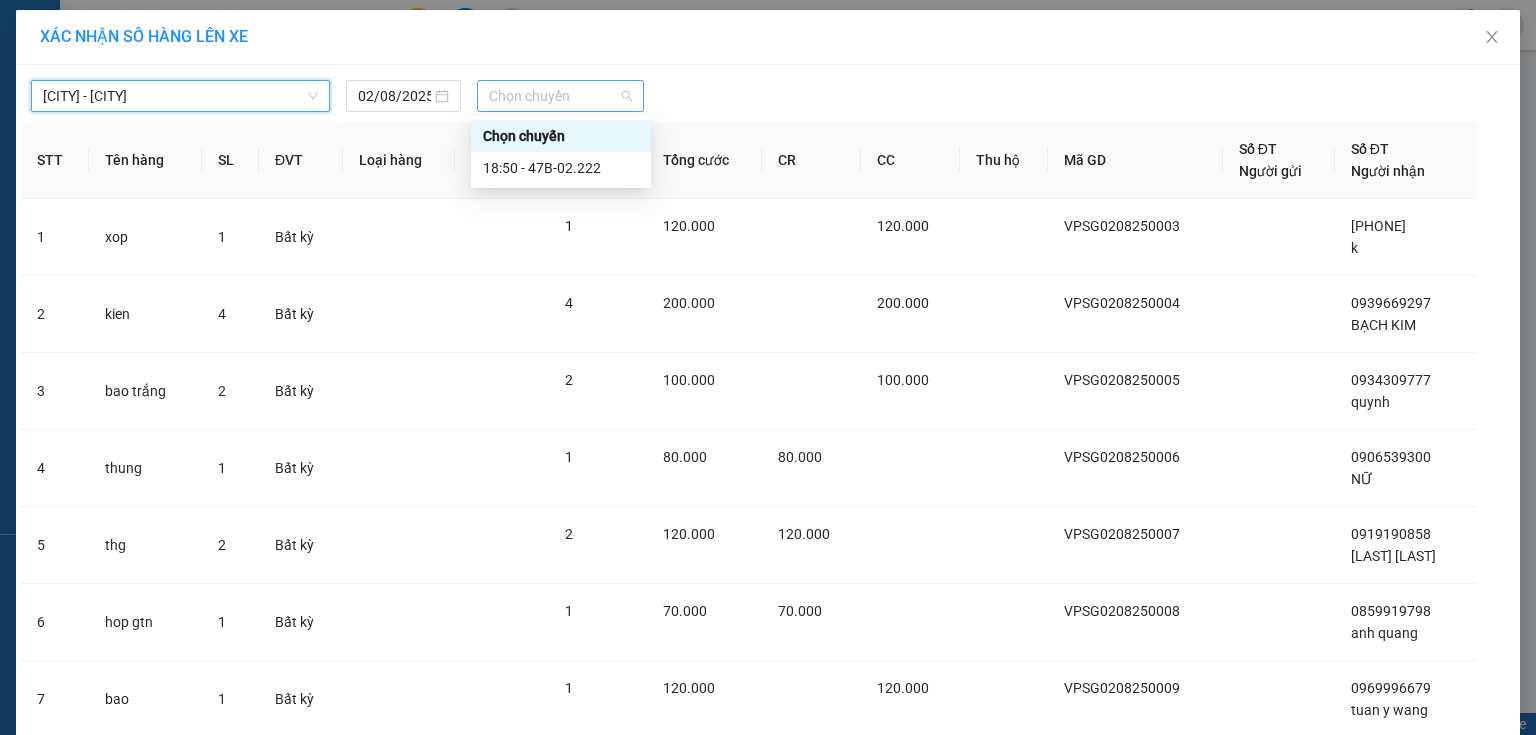 click on "Chọn chuyến" at bounding box center (561, 96) 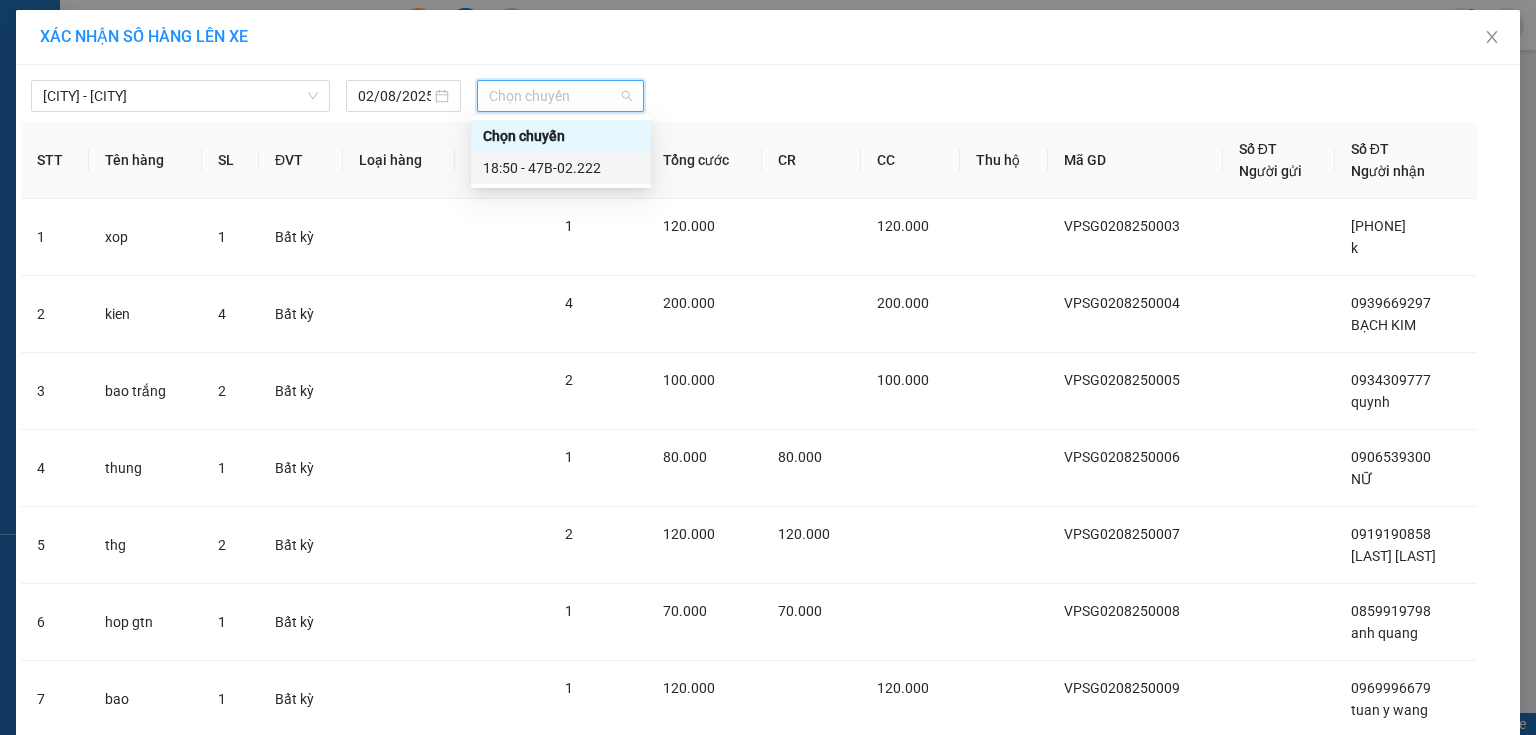 click on "18:50     - 47B-02.222" at bounding box center (561, 168) 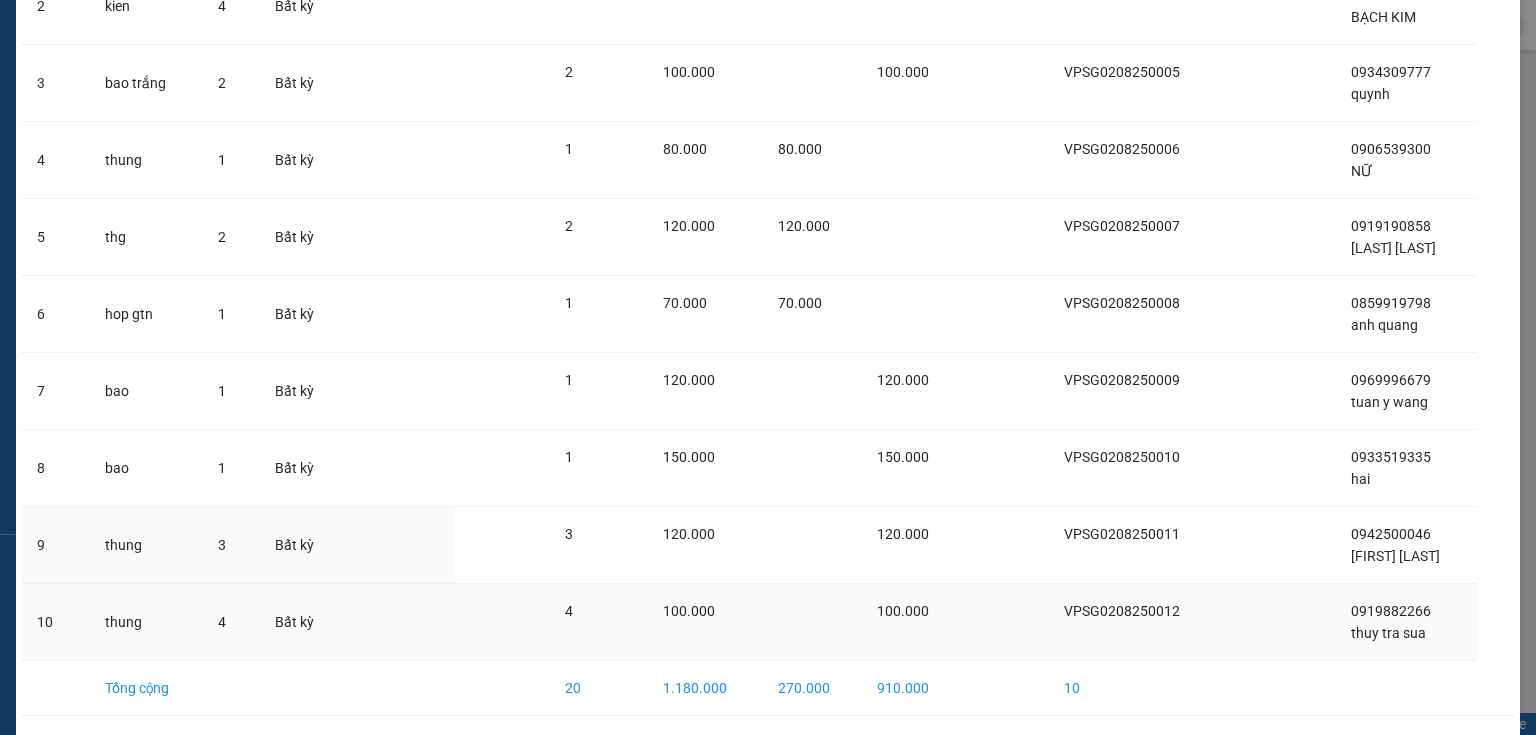 scroll, scrollTop: 389, scrollLeft: 0, axis: vertical 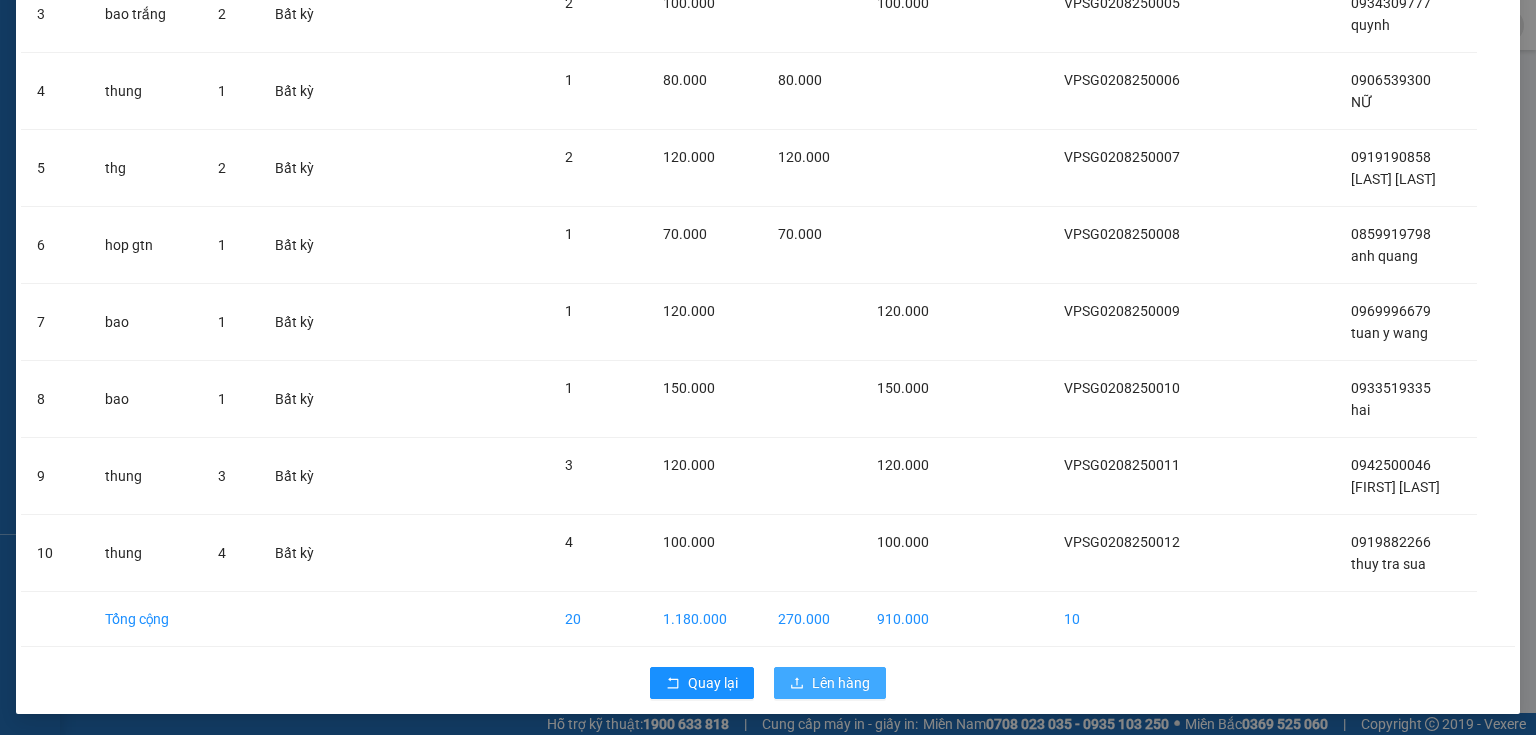 click on "Lên hàng" at bounding box center [841, 683] 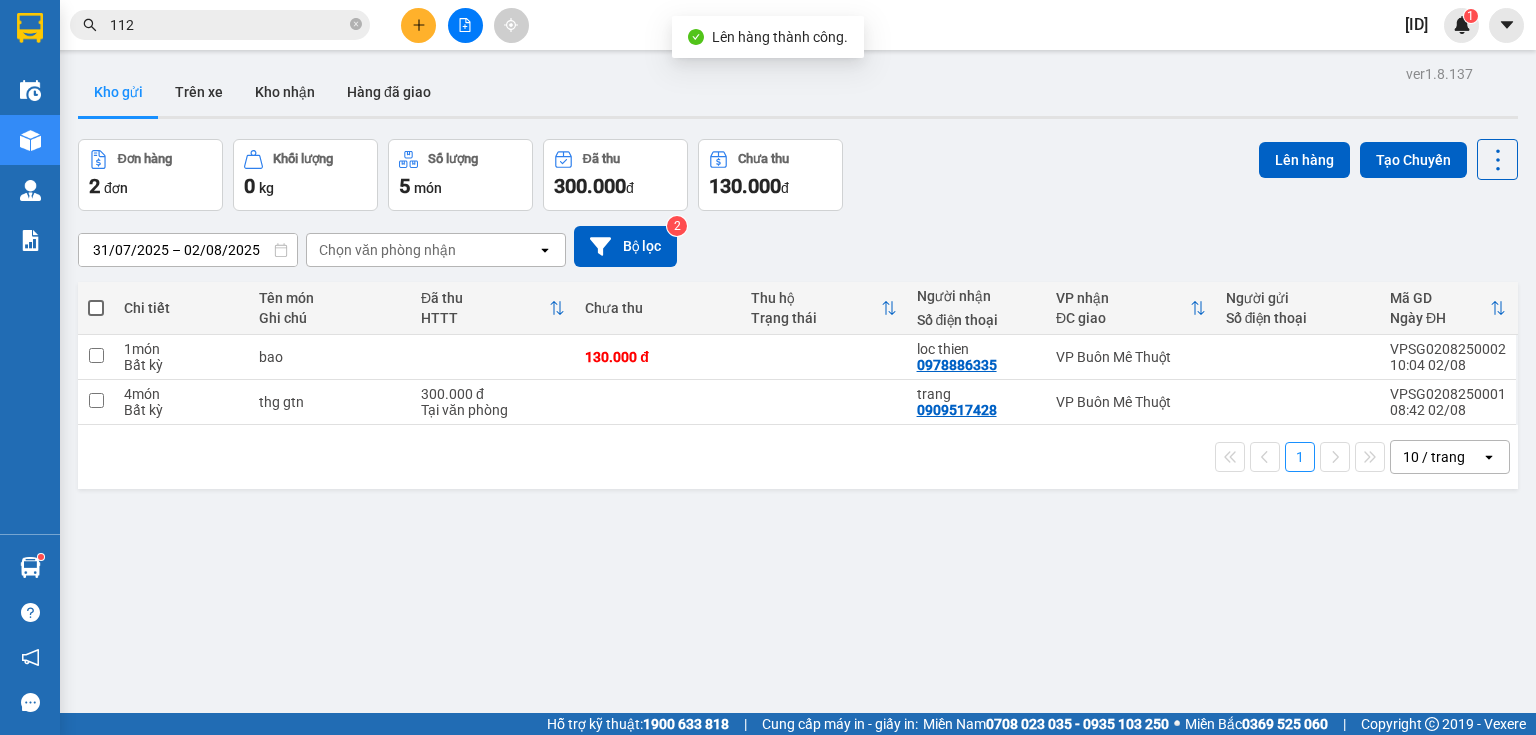 click at bounding box center [96, 308] 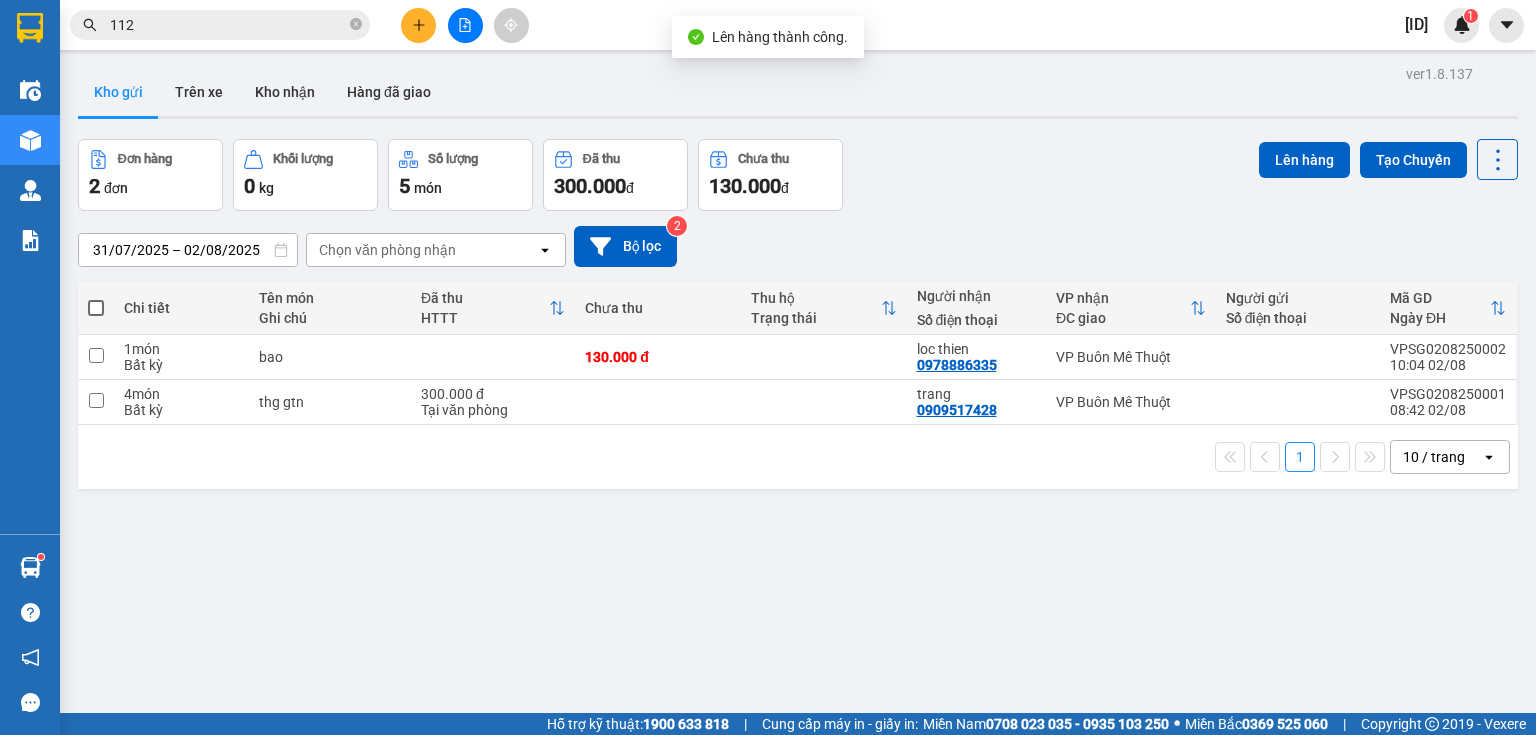 click at bounding box center [96, 298] 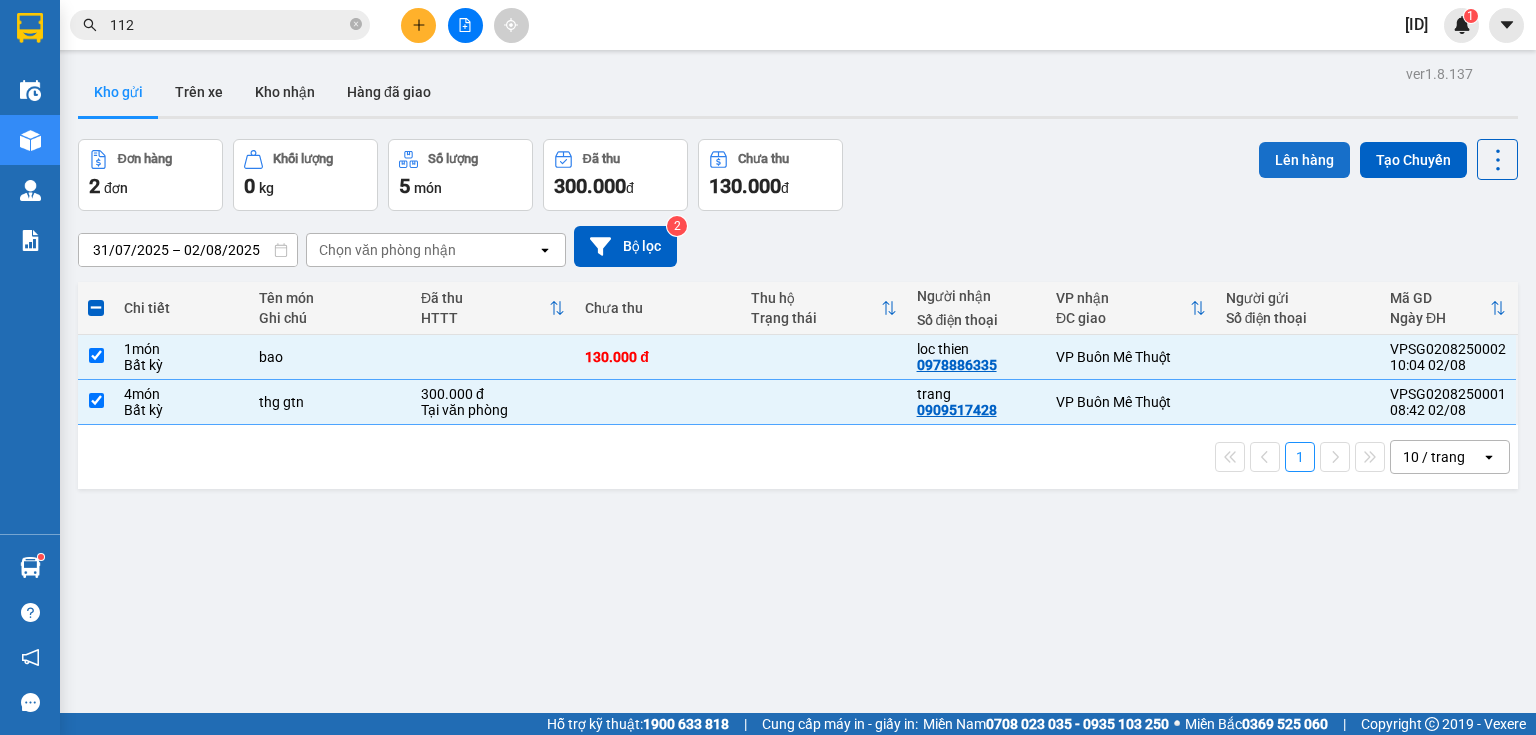 click on "Lên hàng" at bounding box center [1304, 160] 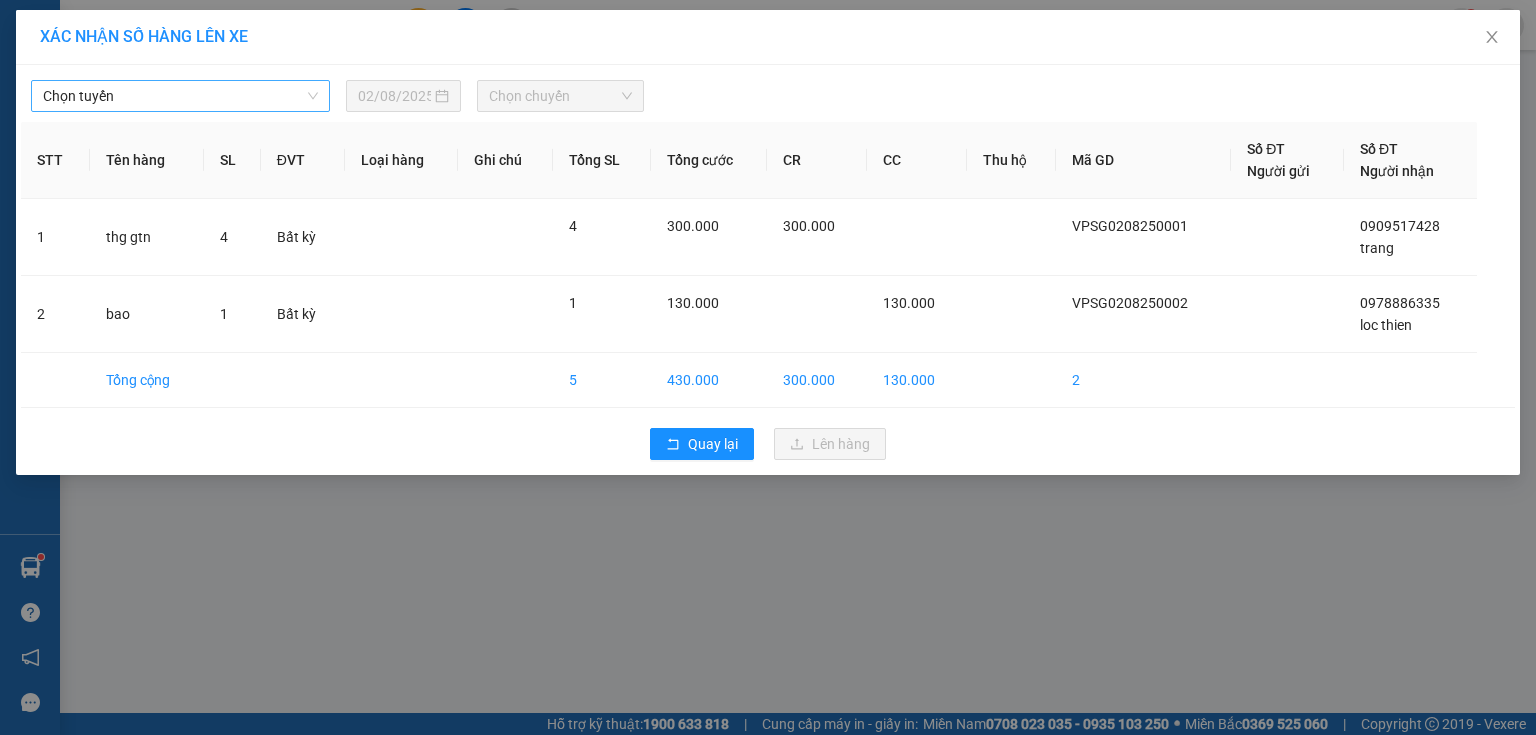 click on "Chọn tuyến" at bounding box center [180, 96] 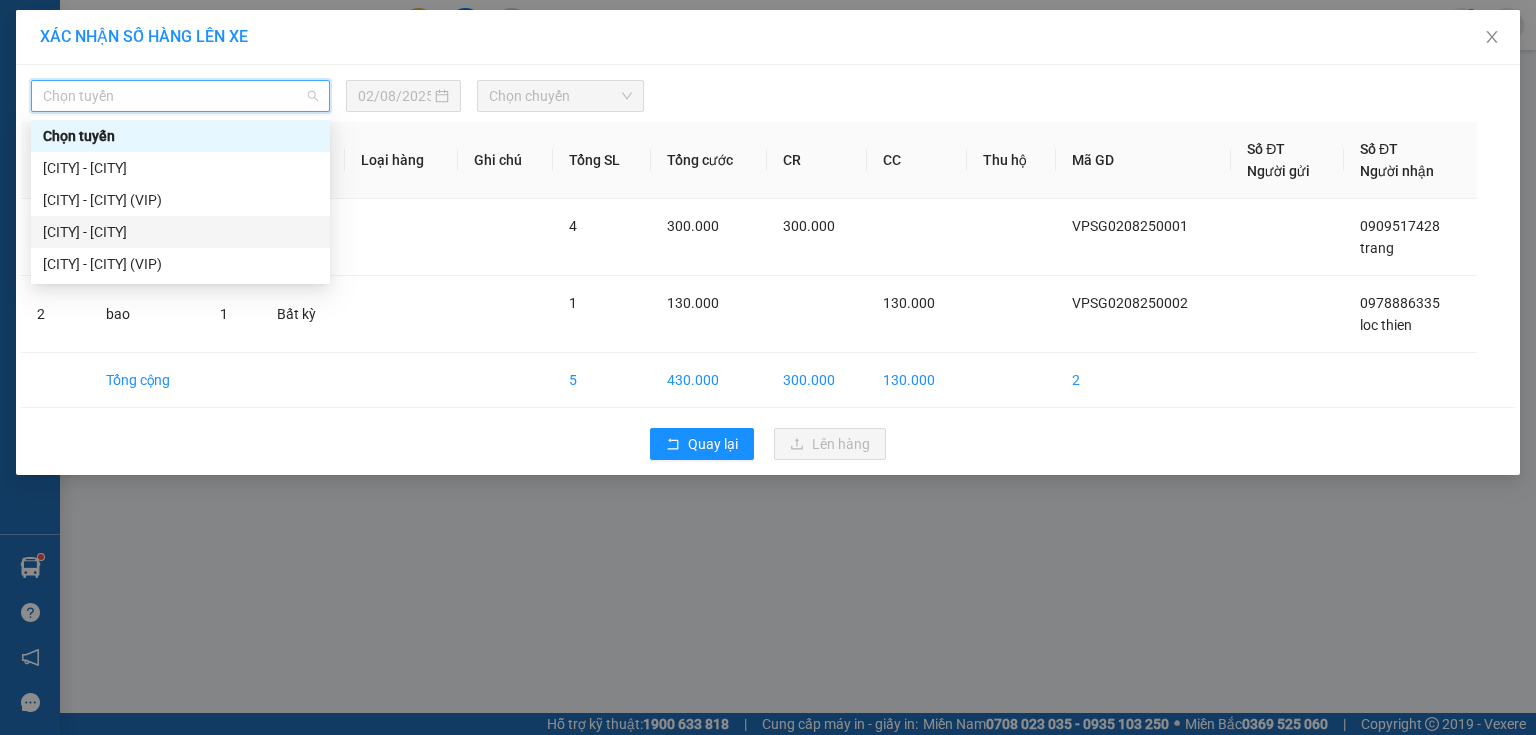 click on "[CITY] - [CITY]" at bounding box center (180, 232) 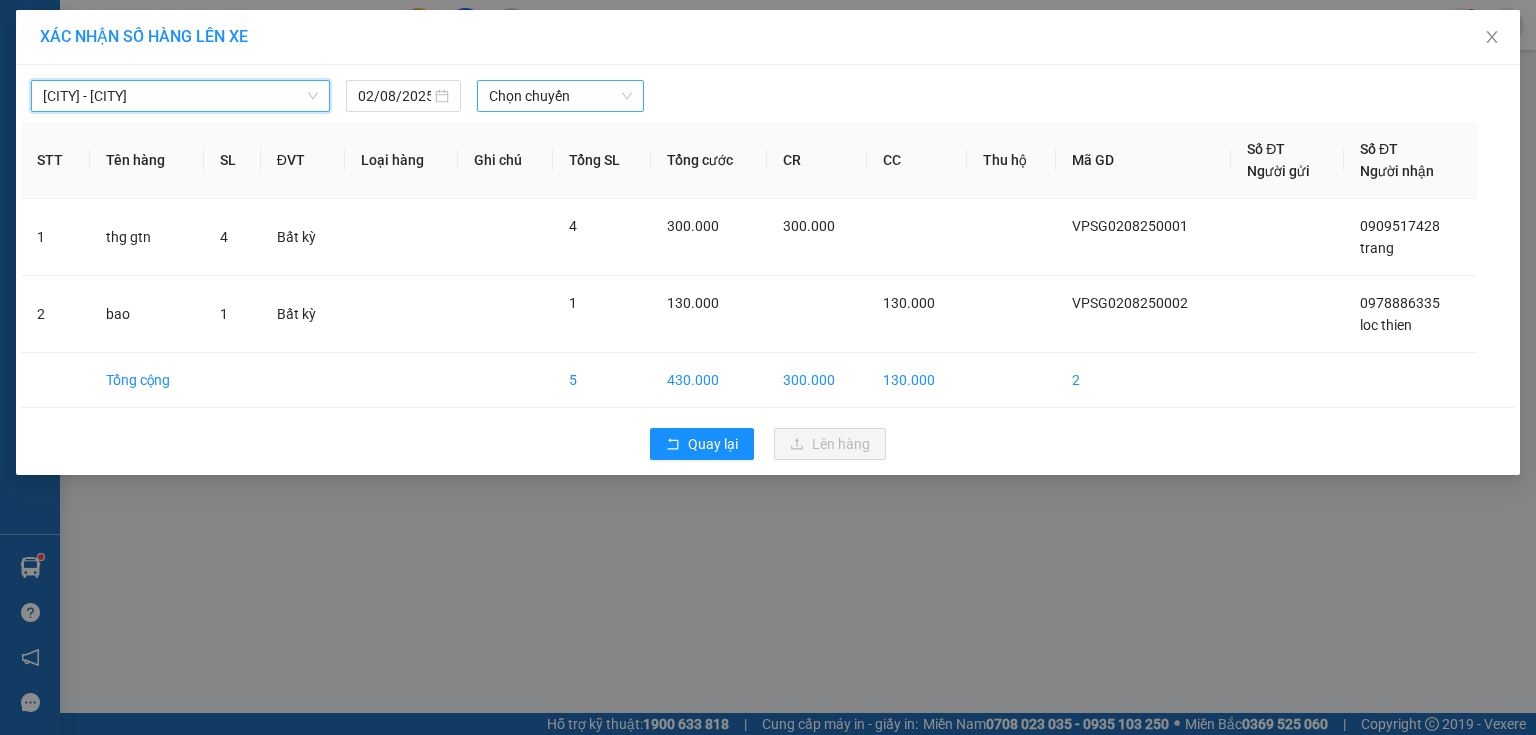 click on "Chọn chuyến" at bounding box center (561, 96) 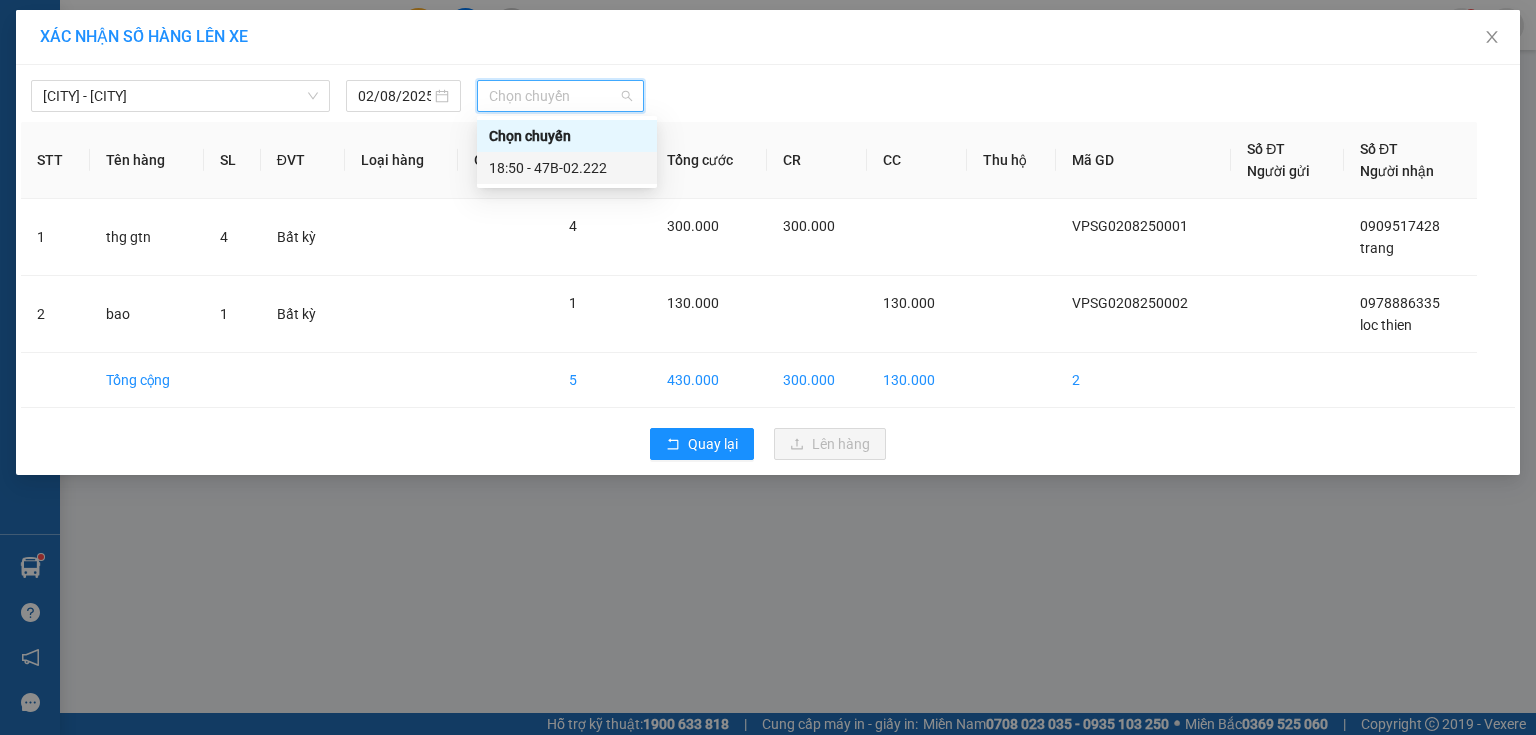 click on "18:50     - 47B-02.222" at bounding box center [567, 168] 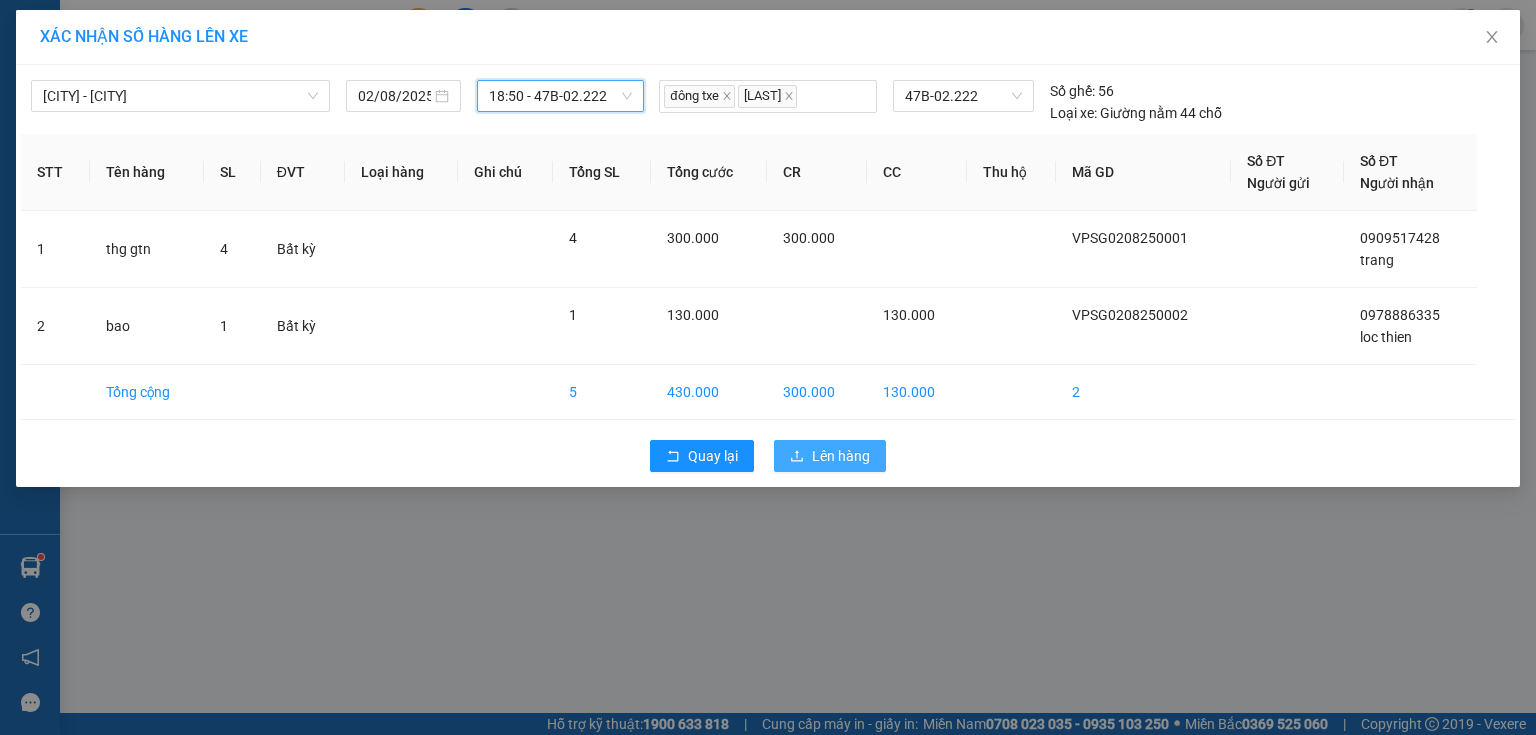 click on "Lên hàng" at bounding box center [841, 456] 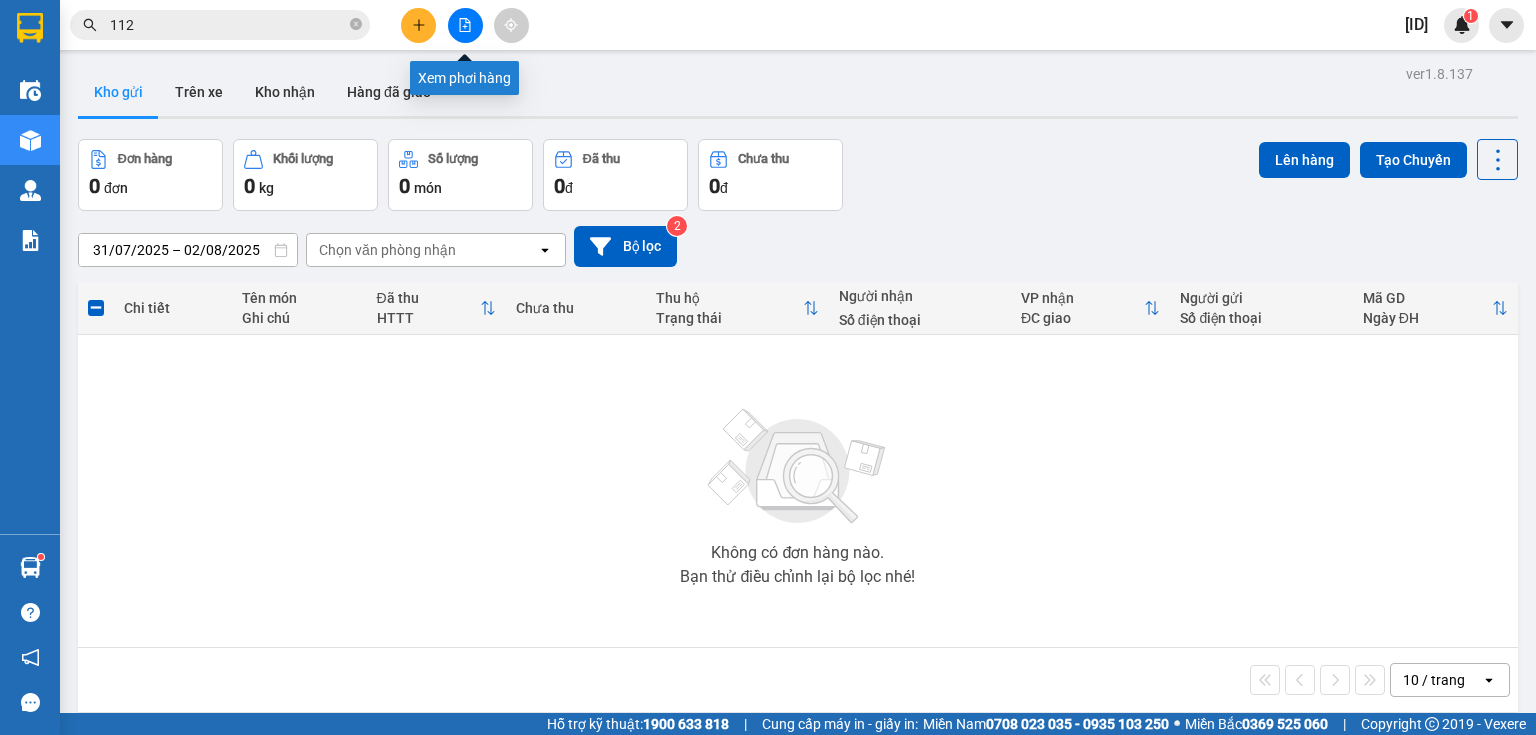 click at bounding box center (465, 25) 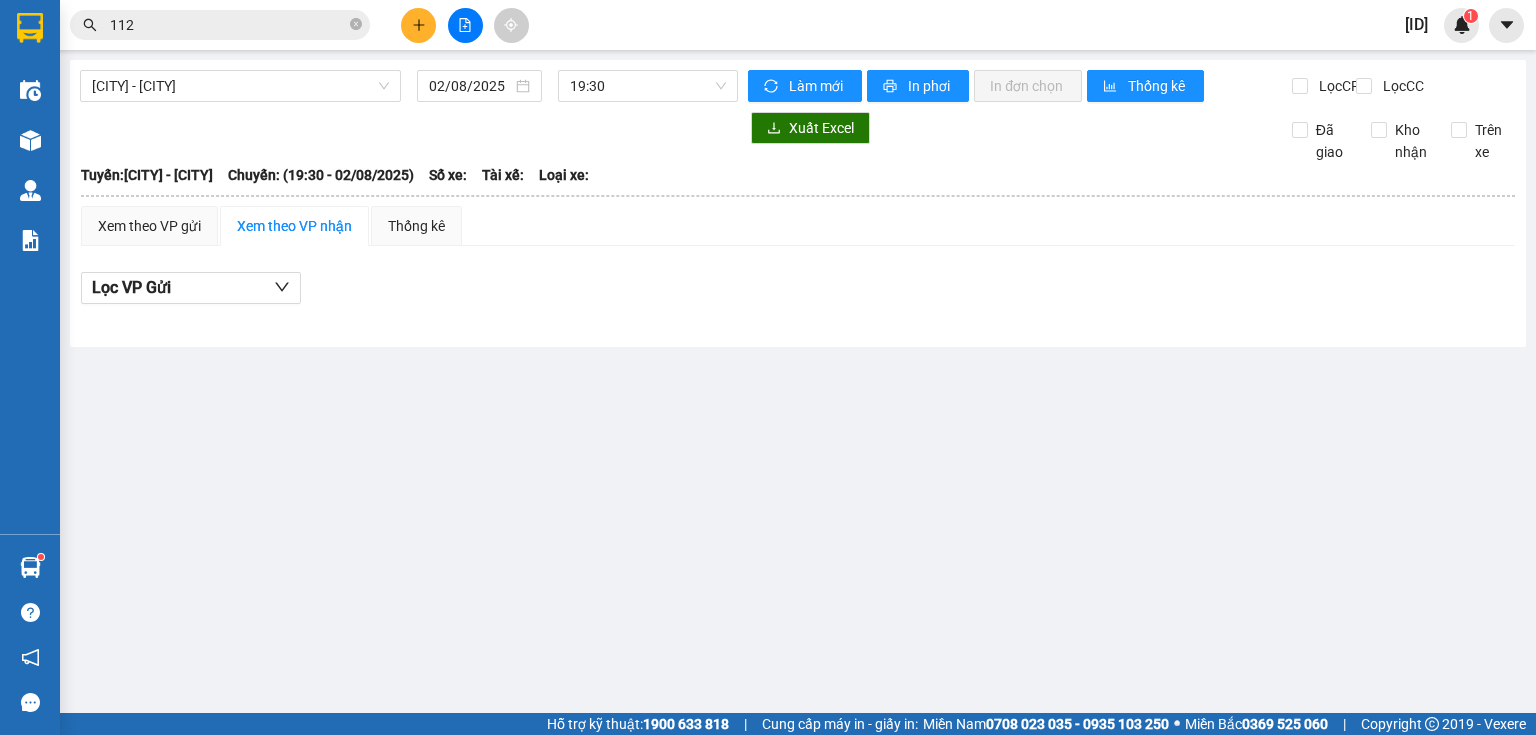 click at bounding box center (465, 25) 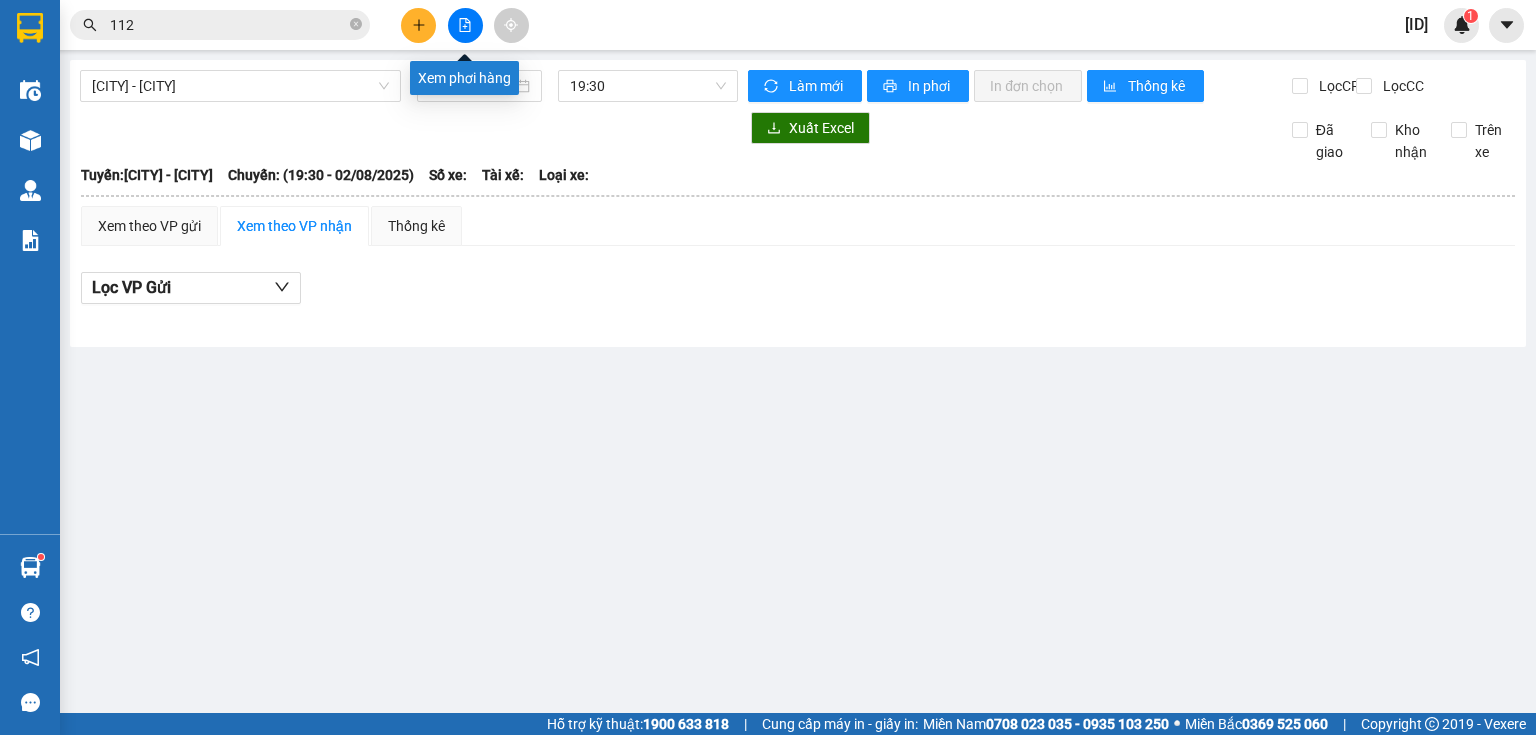 click 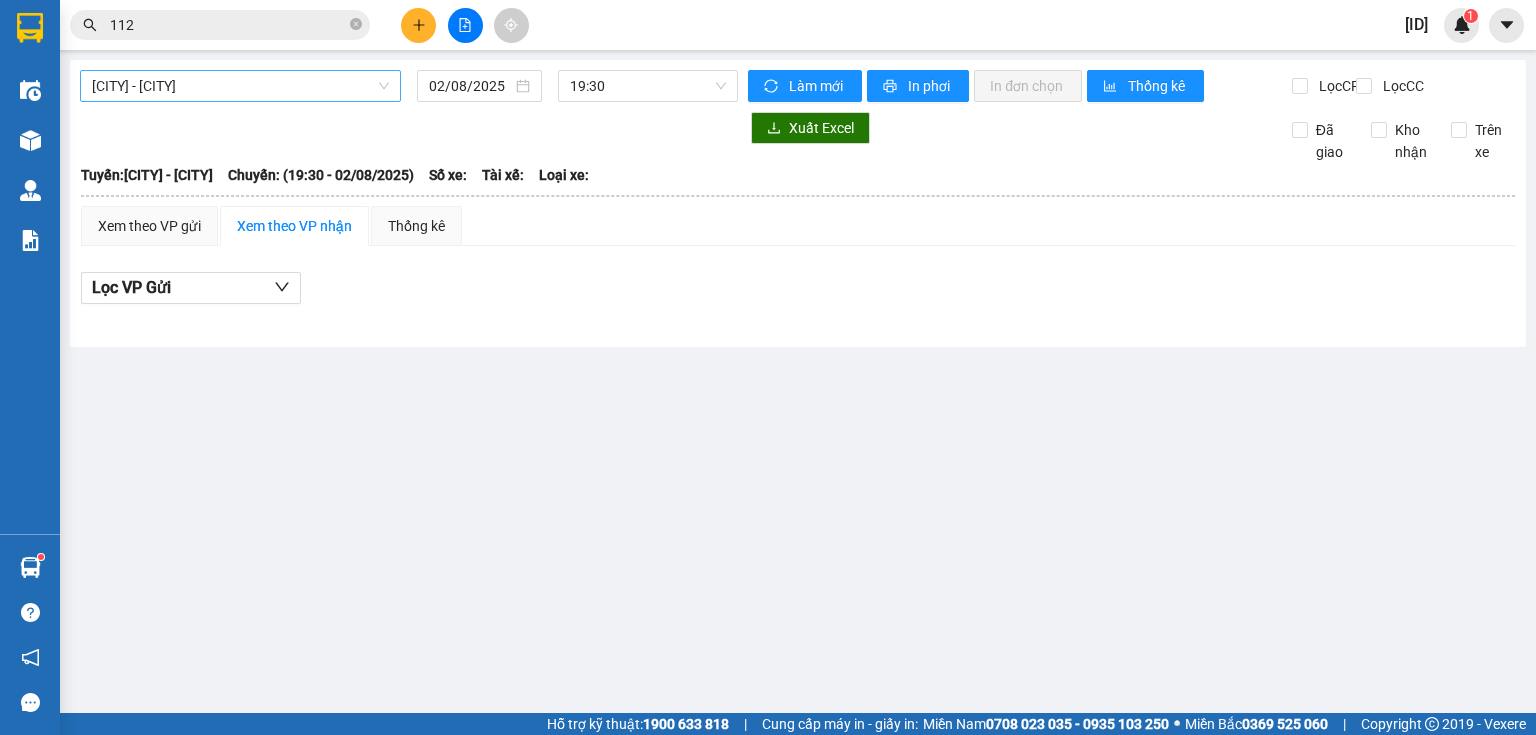 click on "[CITY] - [CITY]" at bounding box center [240, 86] 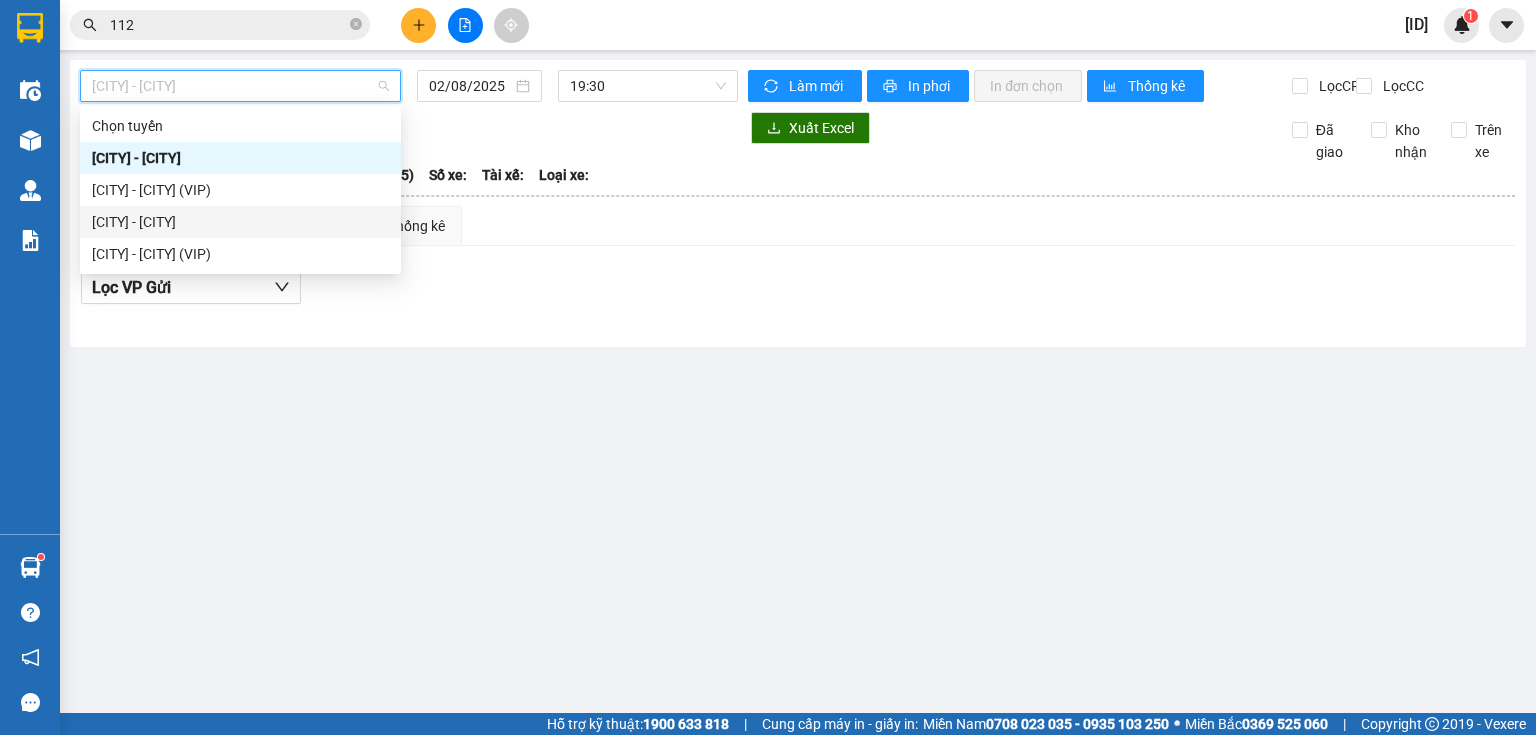 click on "[CITY] - [CITY]" at bounding box center [240, 222] 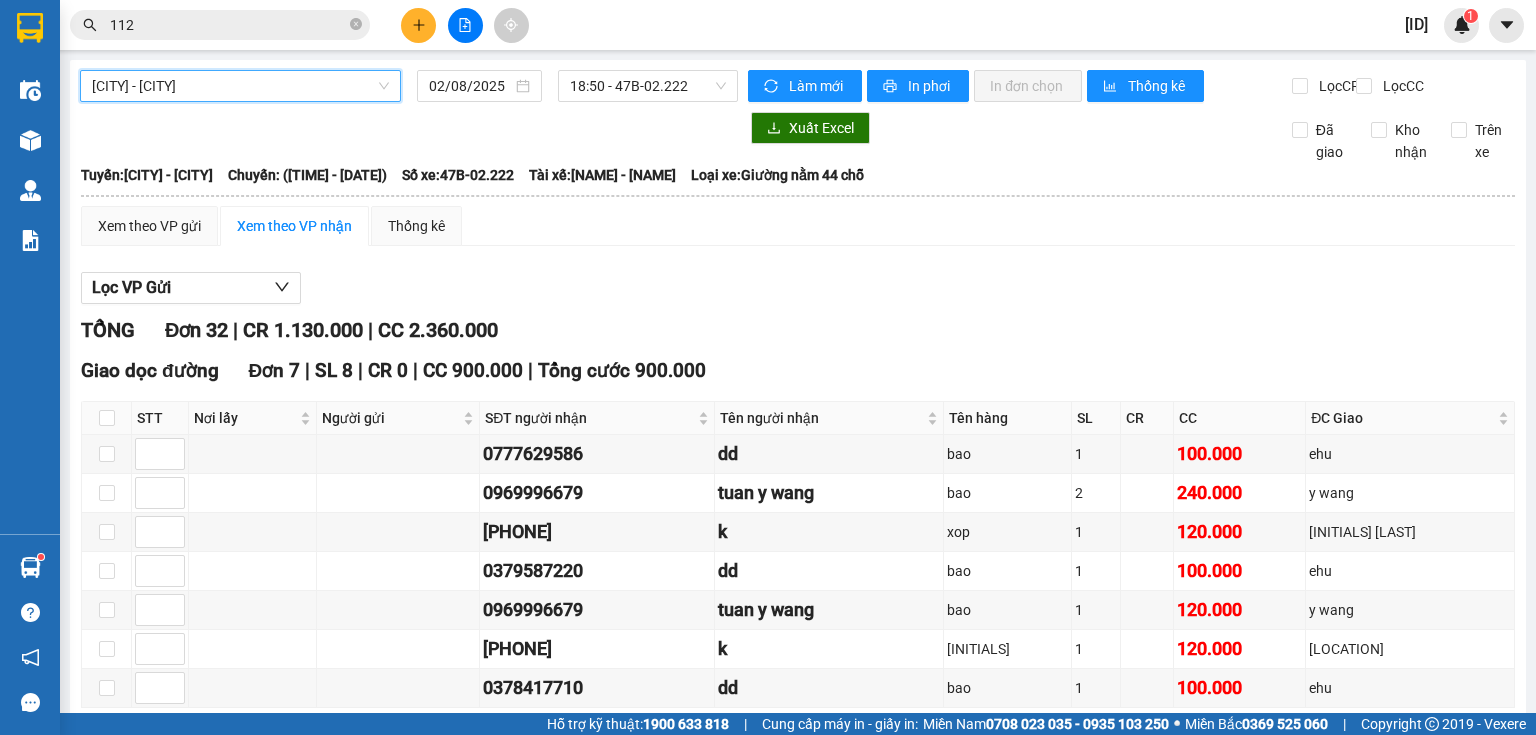 scroll, scrollTop: 240, scrollLeft: 0, axis: vertical 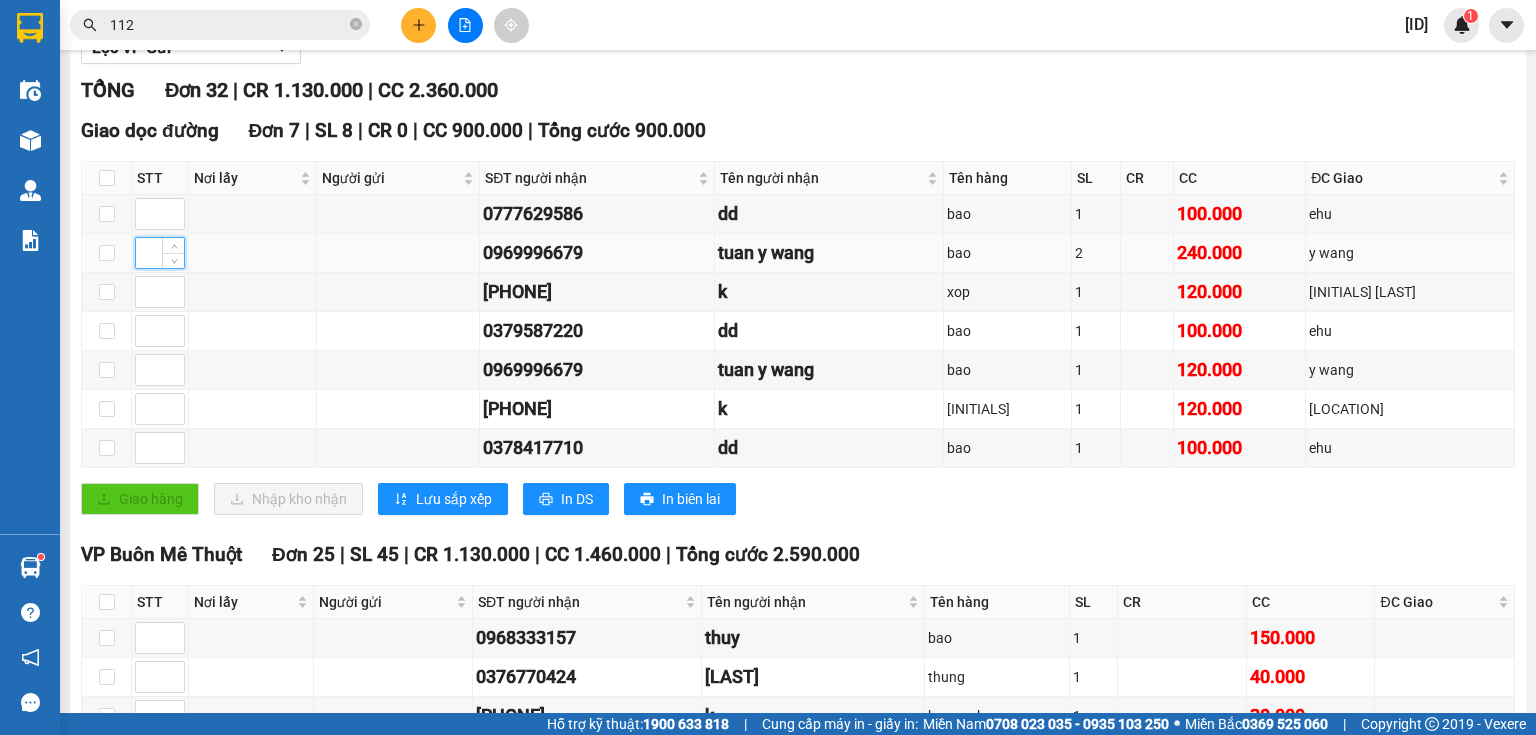 click at bounding box center (160, 253) 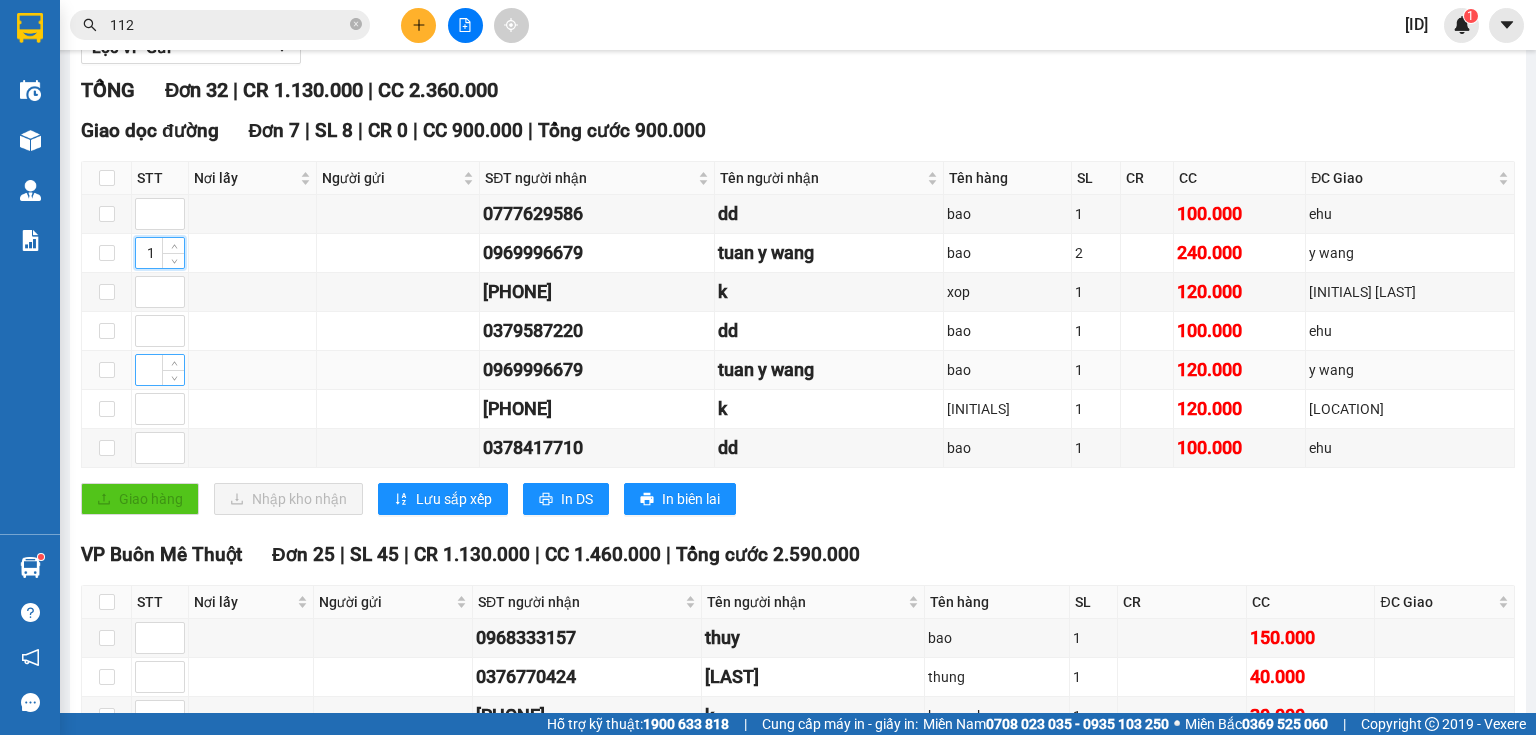click at bounding box center [160, 370] 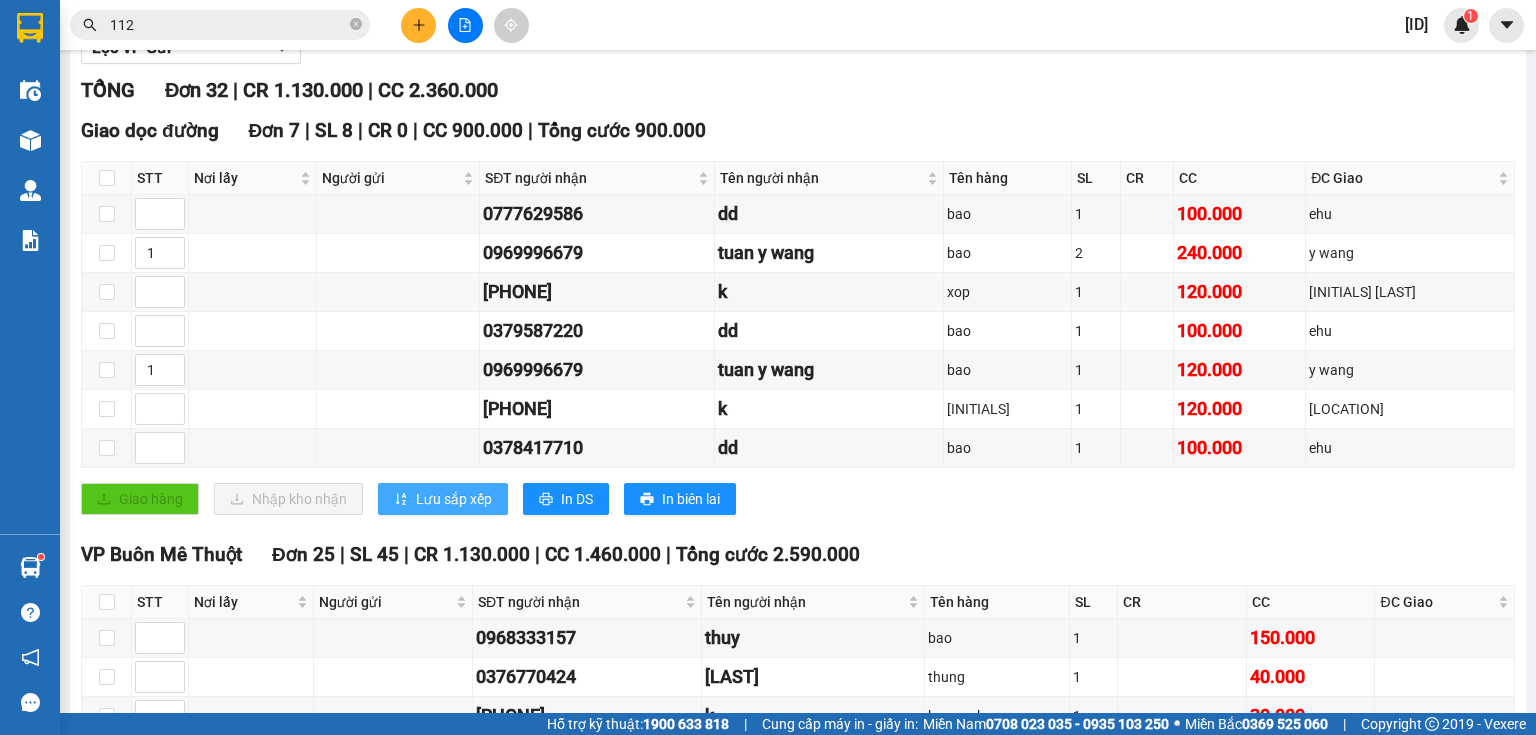 click on "Lưu sắp xếp" at bounding box center (454, 499) 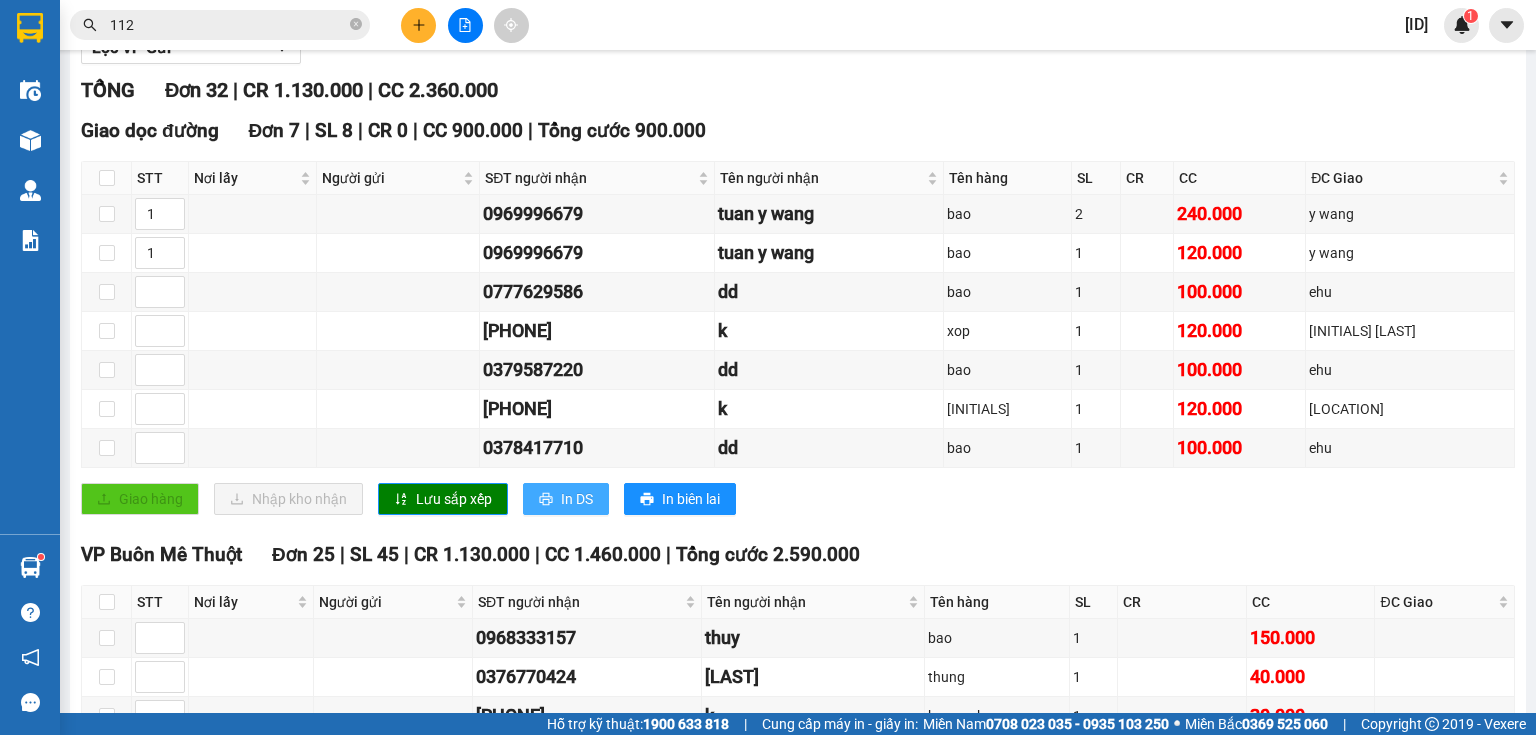 click on "In DS" at bounding box center (577, 499) 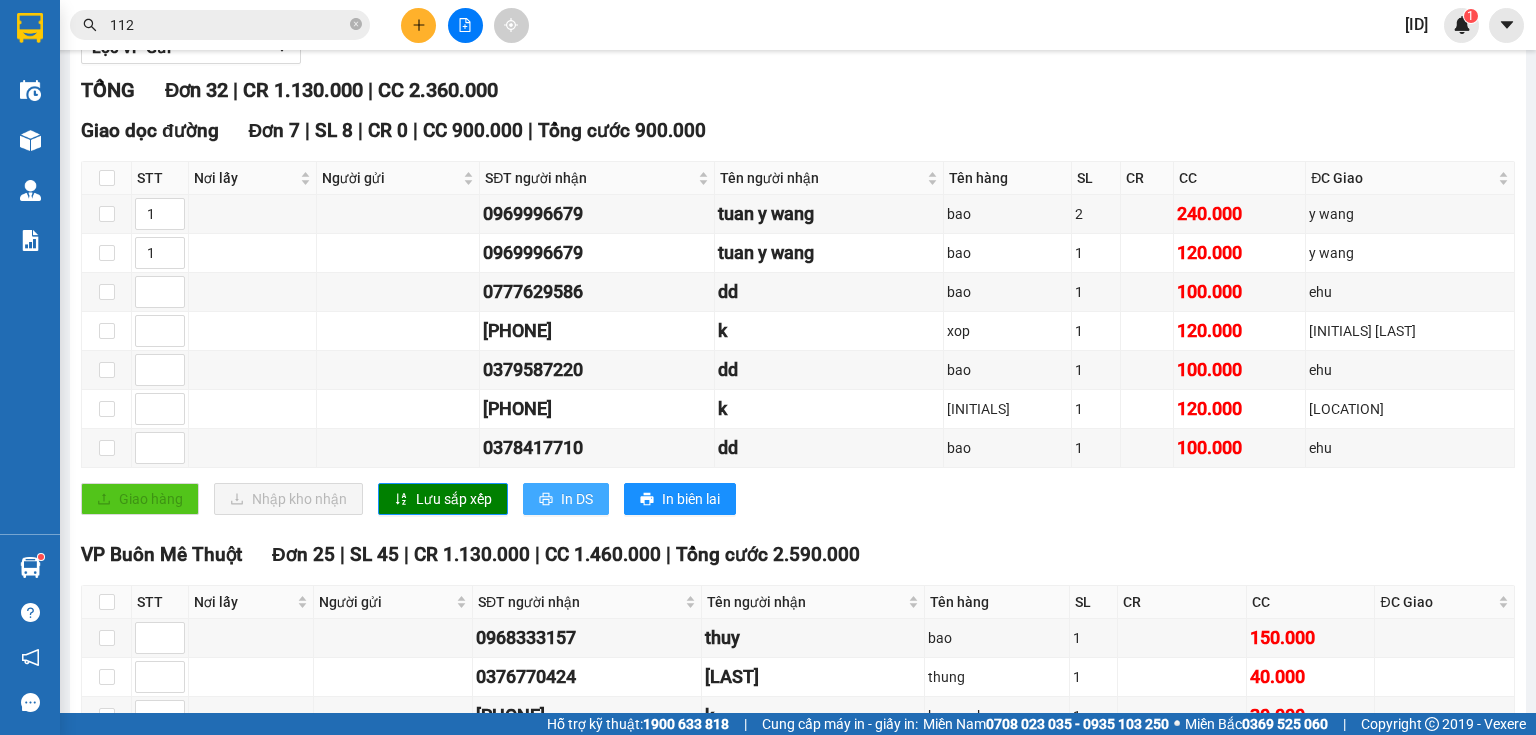 scroll, scrollTop: 0, scrollLeft: 0, axis: both 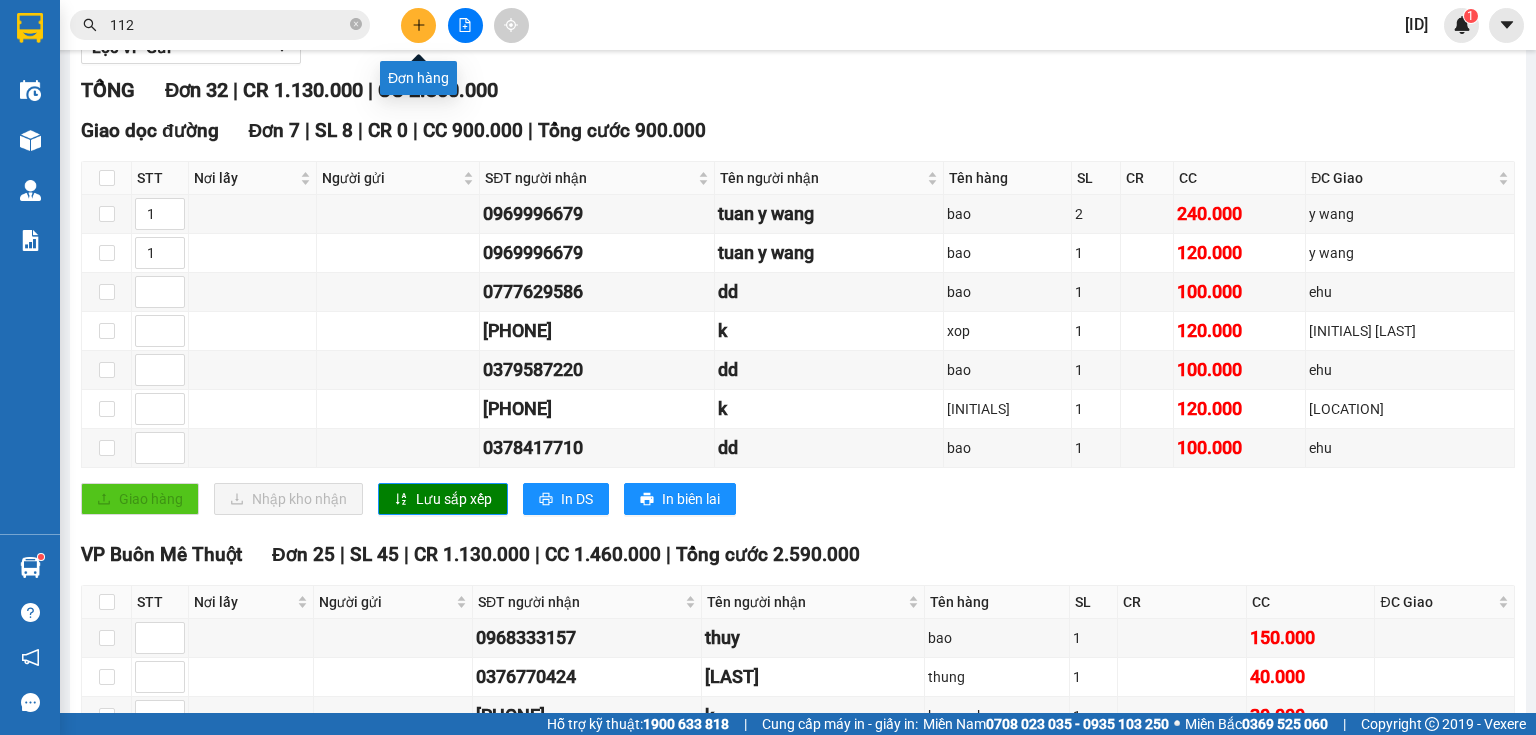 click at bounding box center (418, 25) 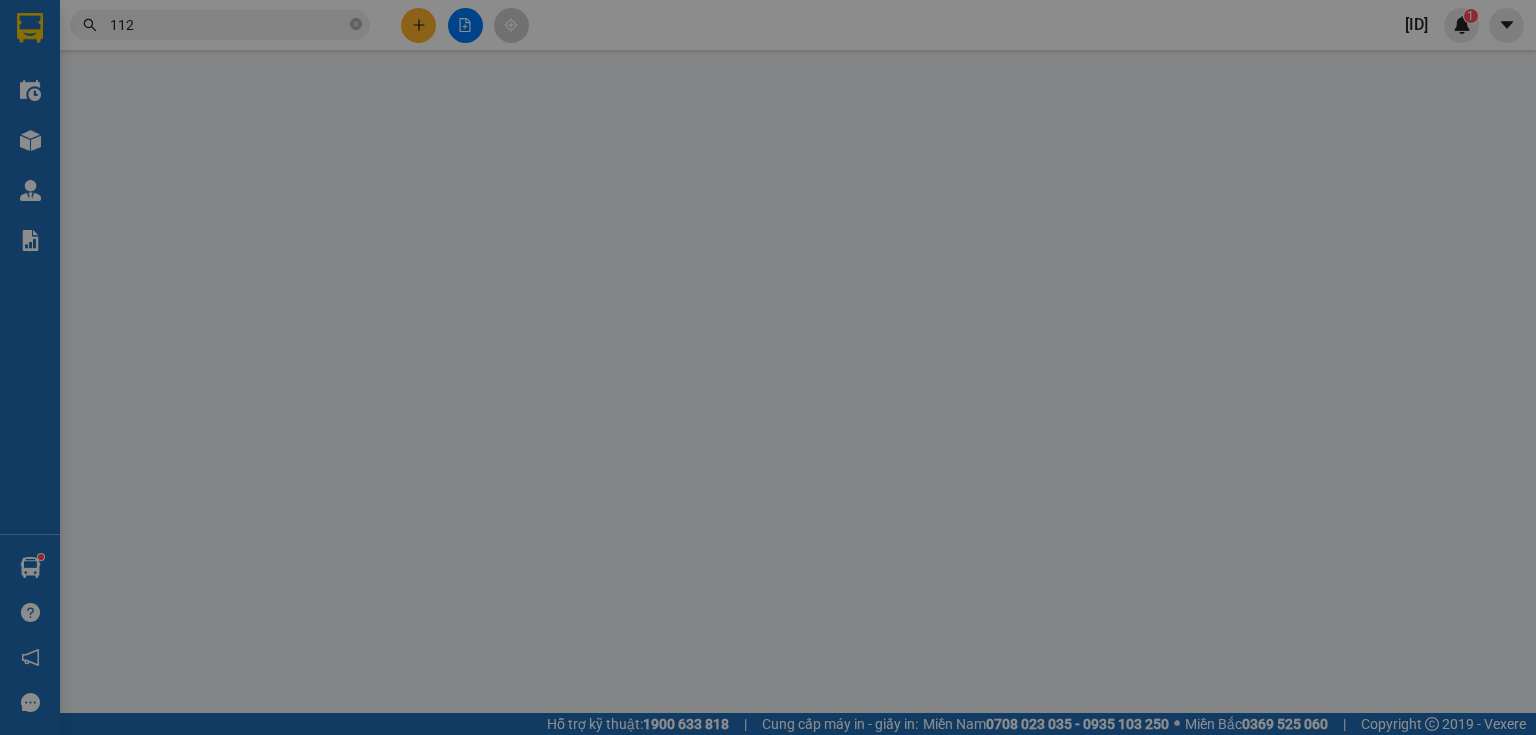 scroll, scrollTop: 0, scrollLeft: 0, axis: both 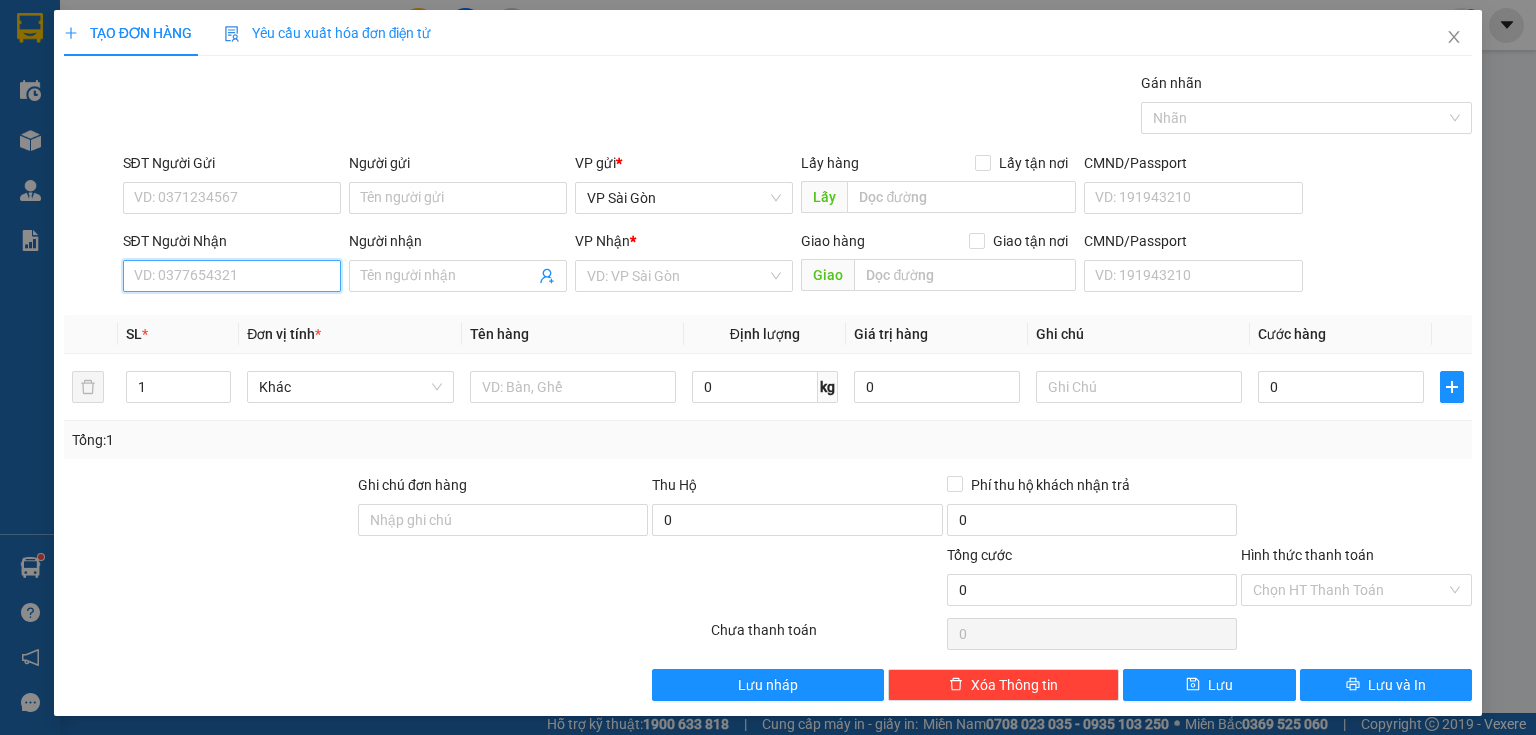 click on "SĐT Người Nhận" at bounding box center (232, 276) 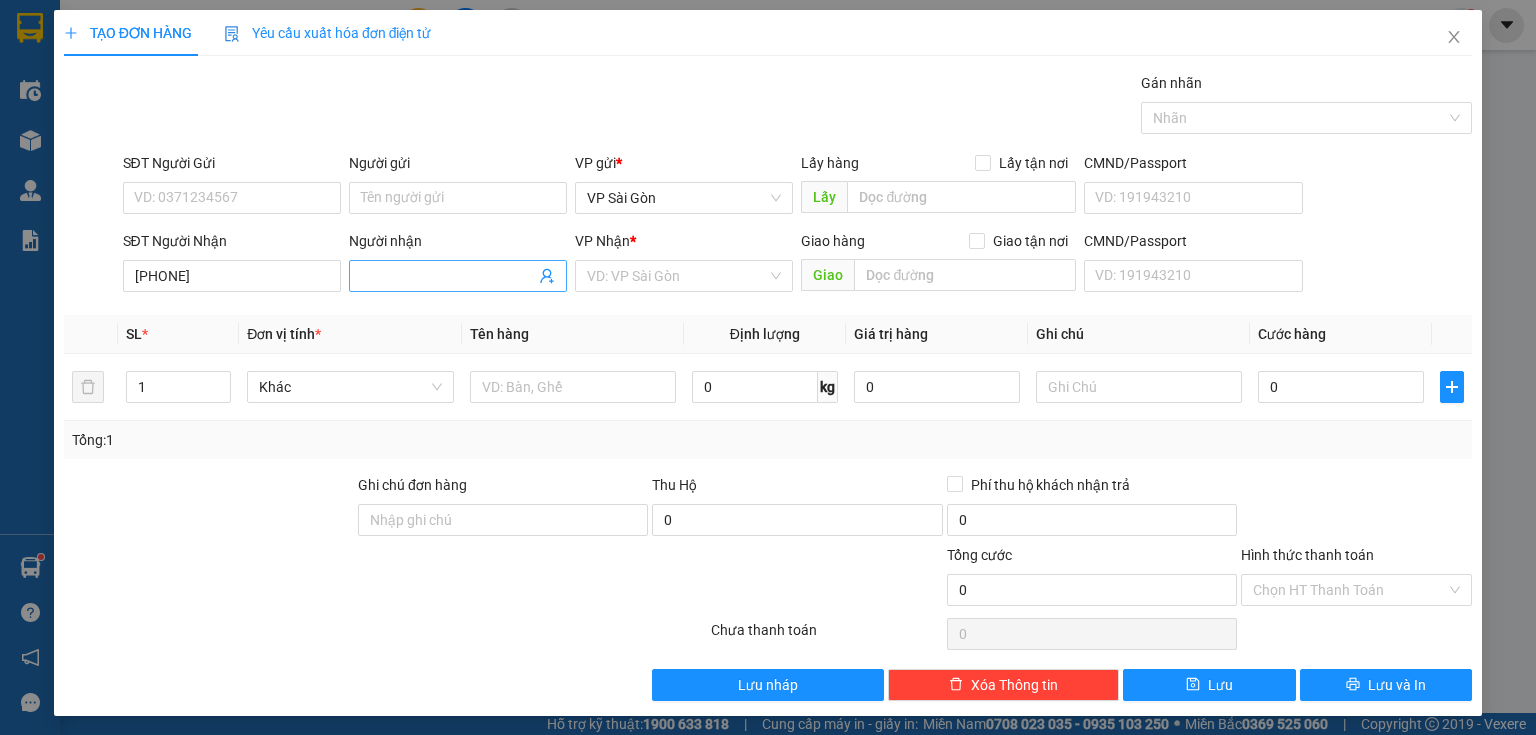 click on "Người nhận" at bounding box center (448, 276) 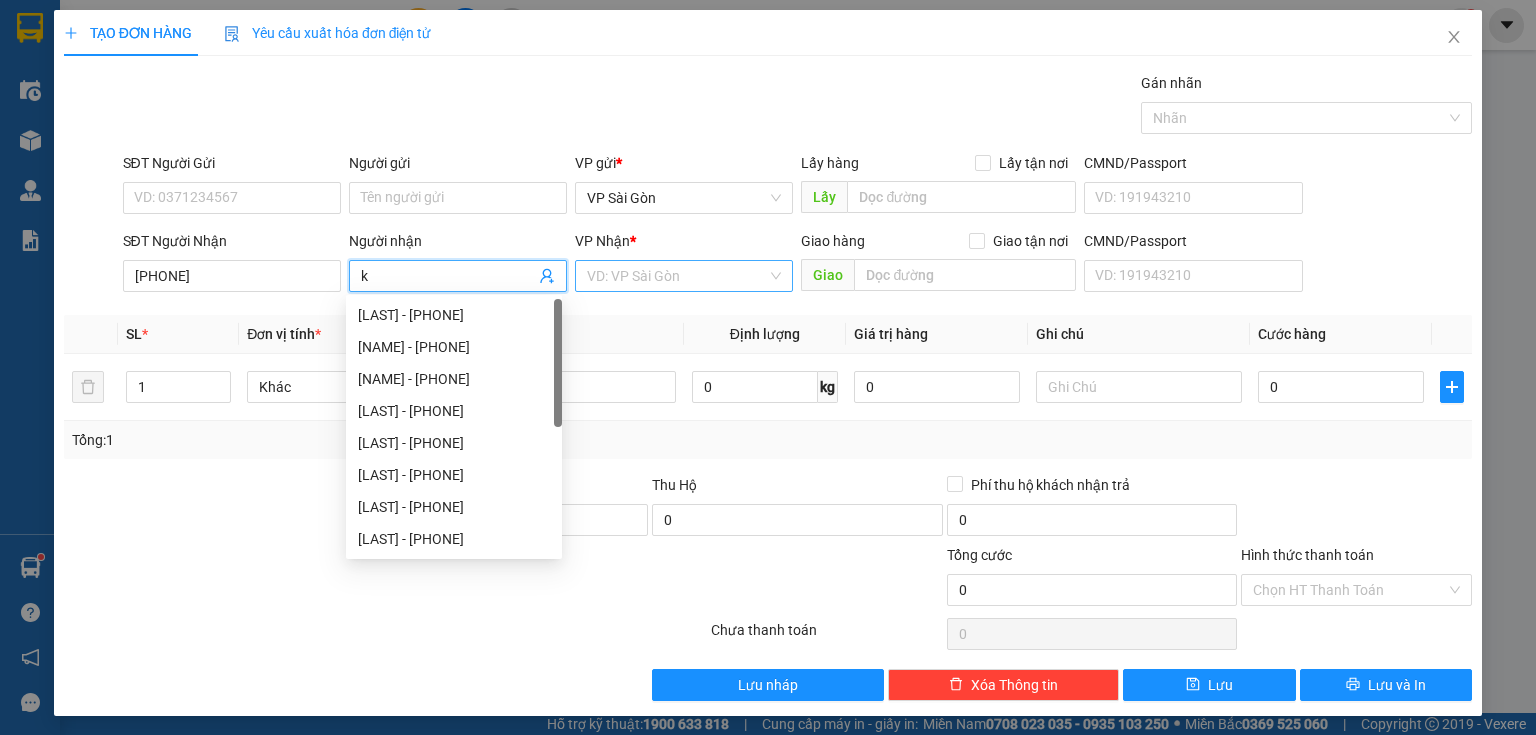 click at bounding box center [677, 276] 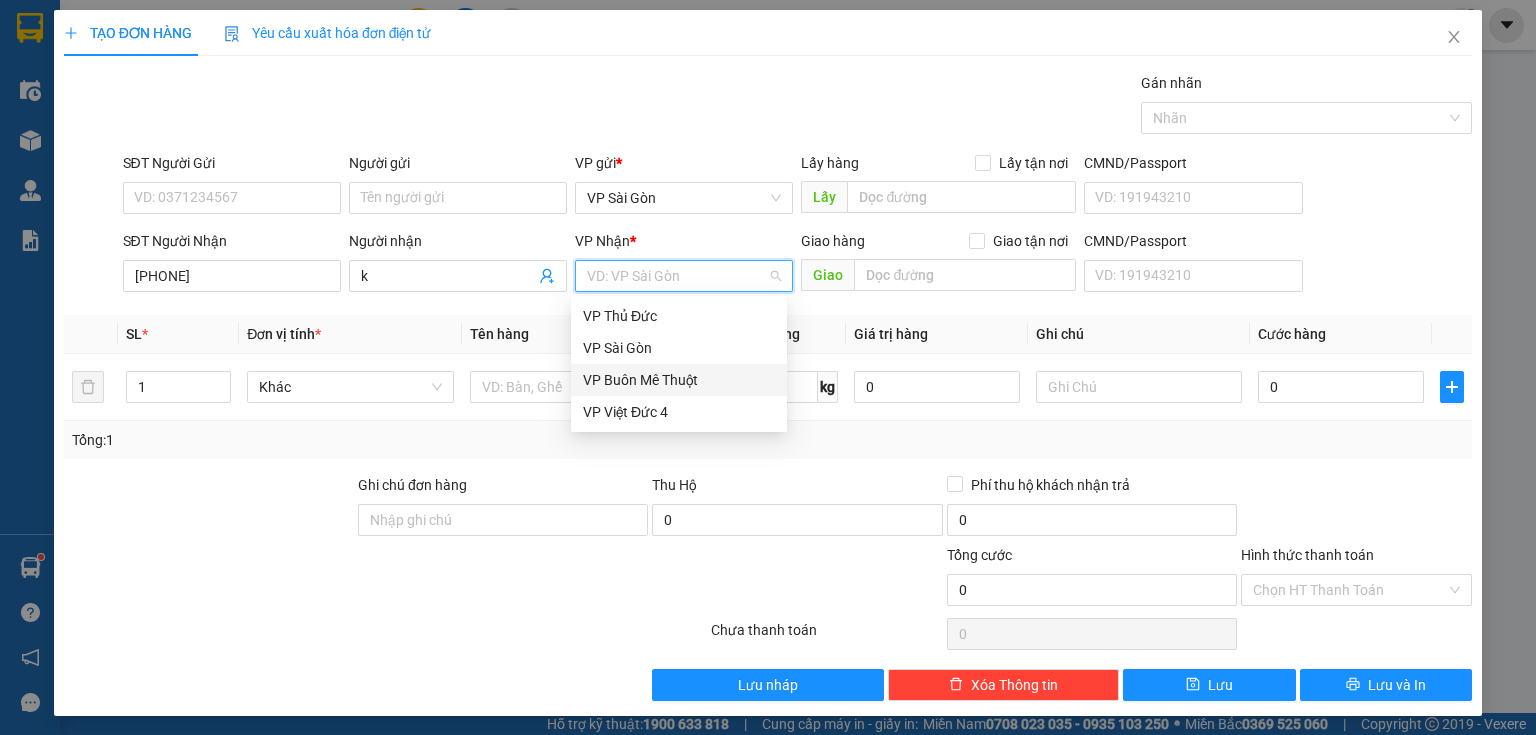 click on "VP Buôn Mê Thuột" at bounding box center [679, 380] 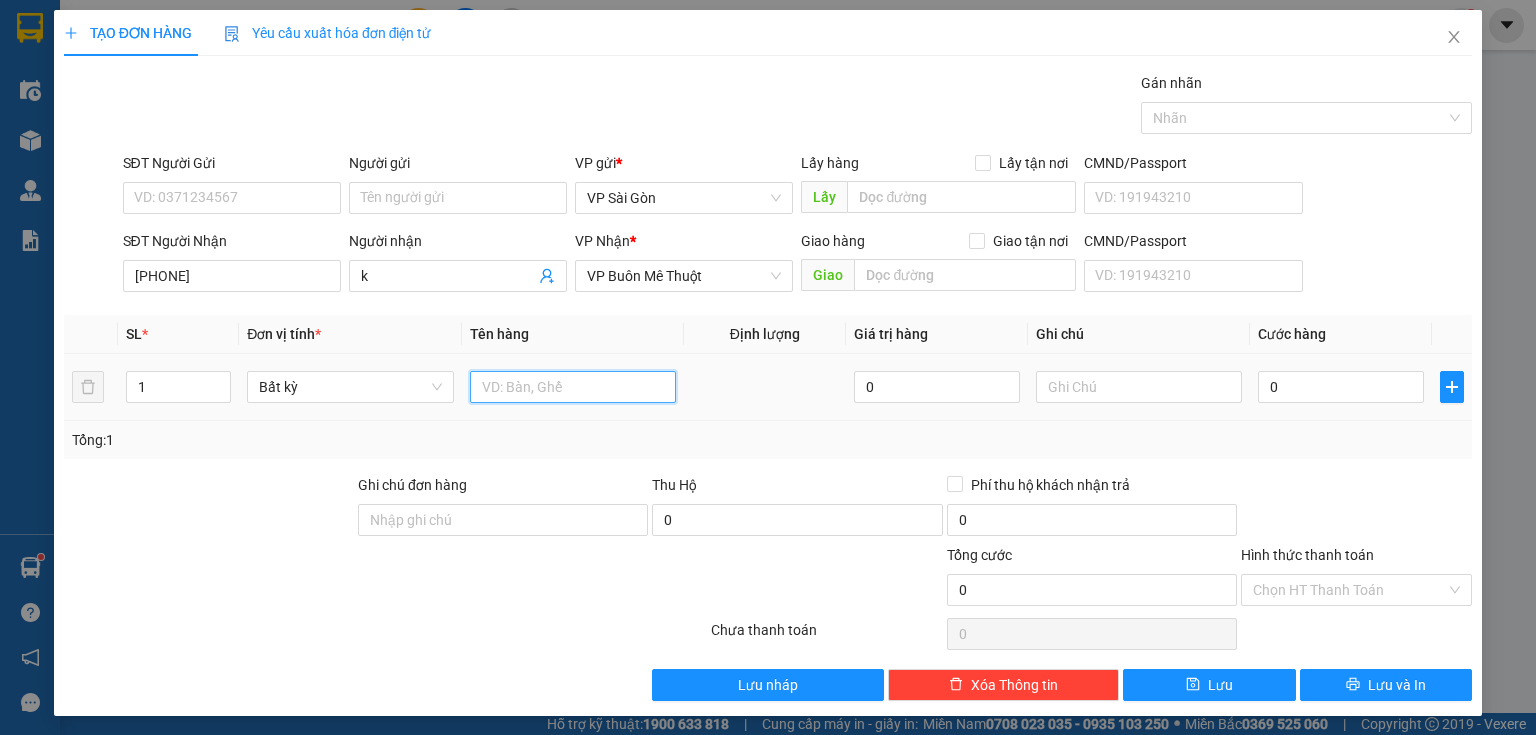 click at bounding box center [573, 387] 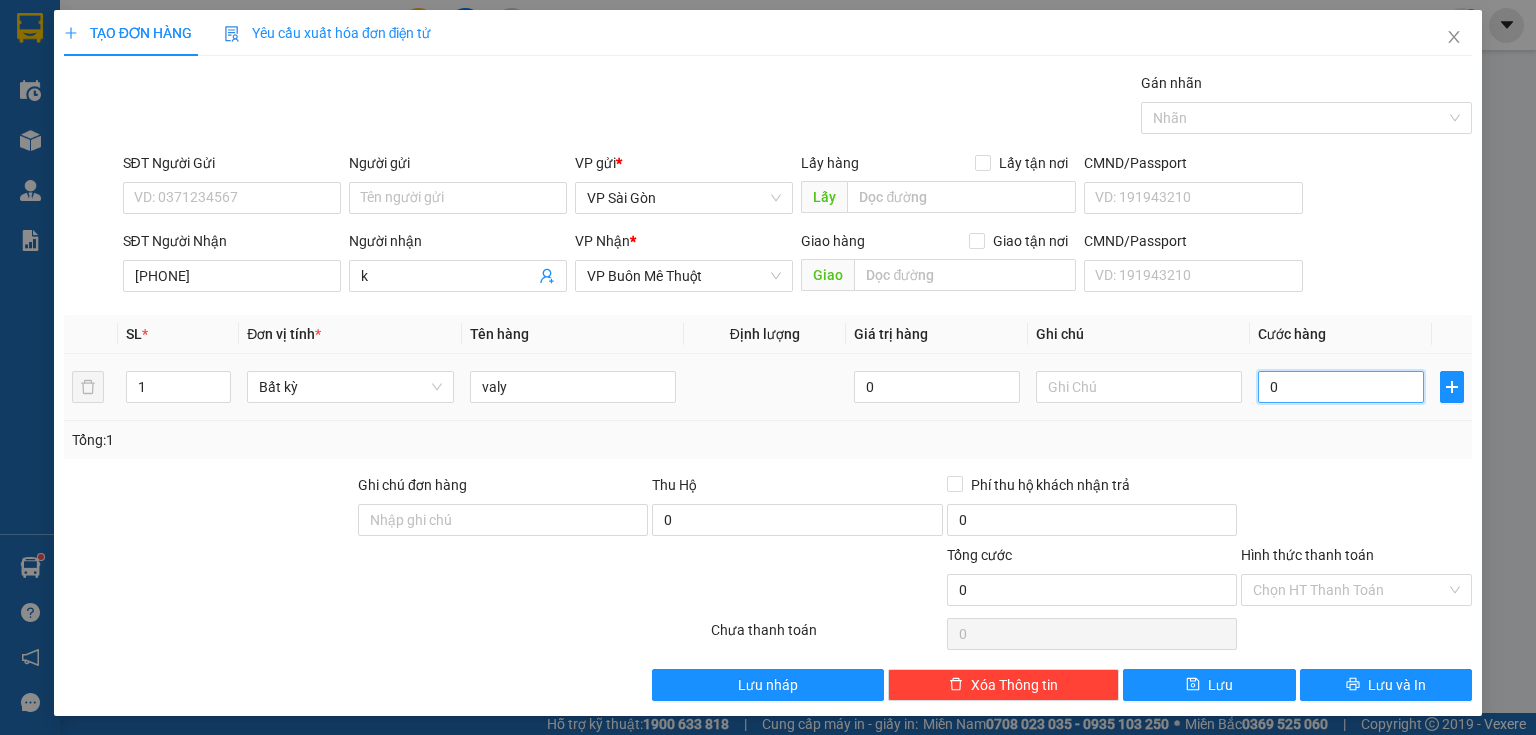 click on "0" at bounding box center (1341, 387) 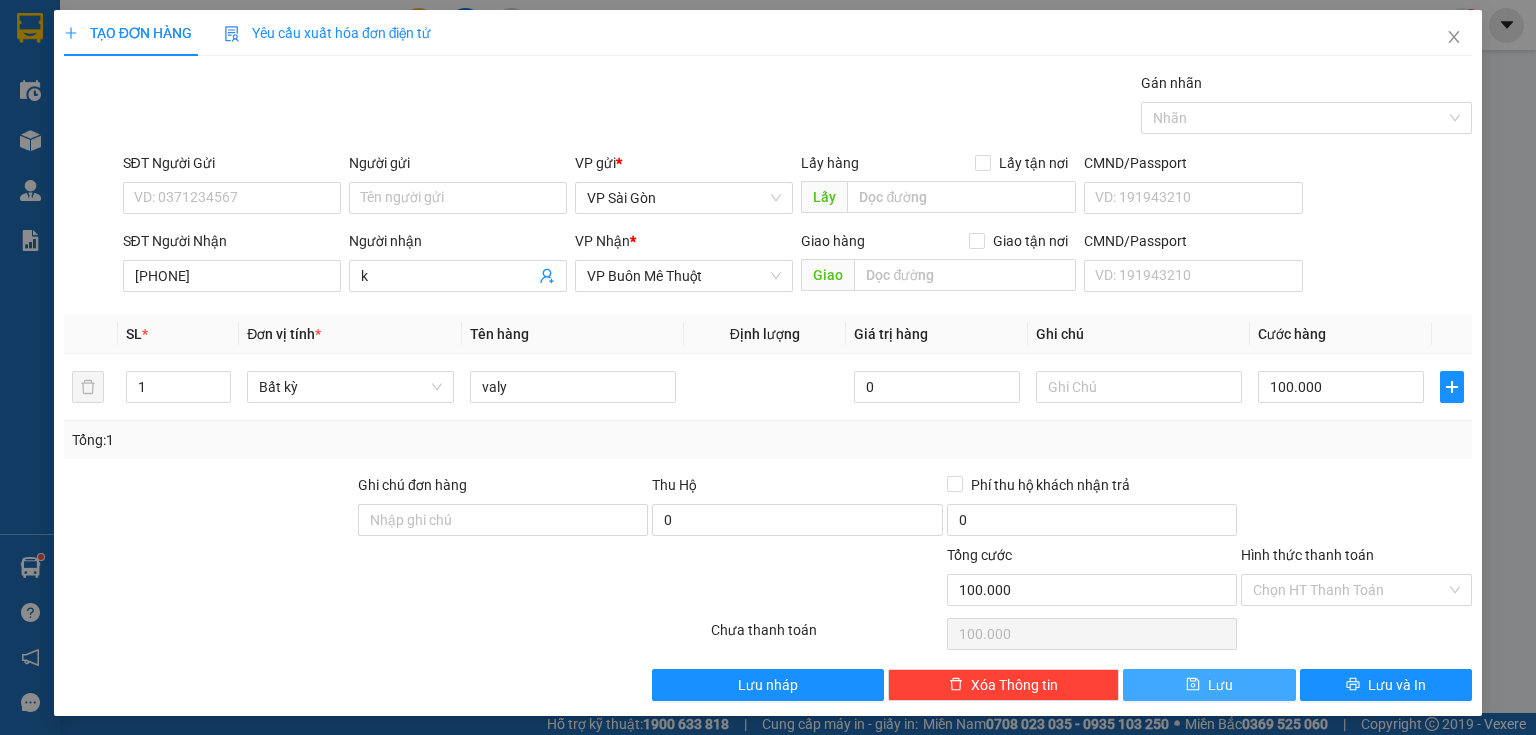 click on "Lưu" at bounding box center [1209, 685] 